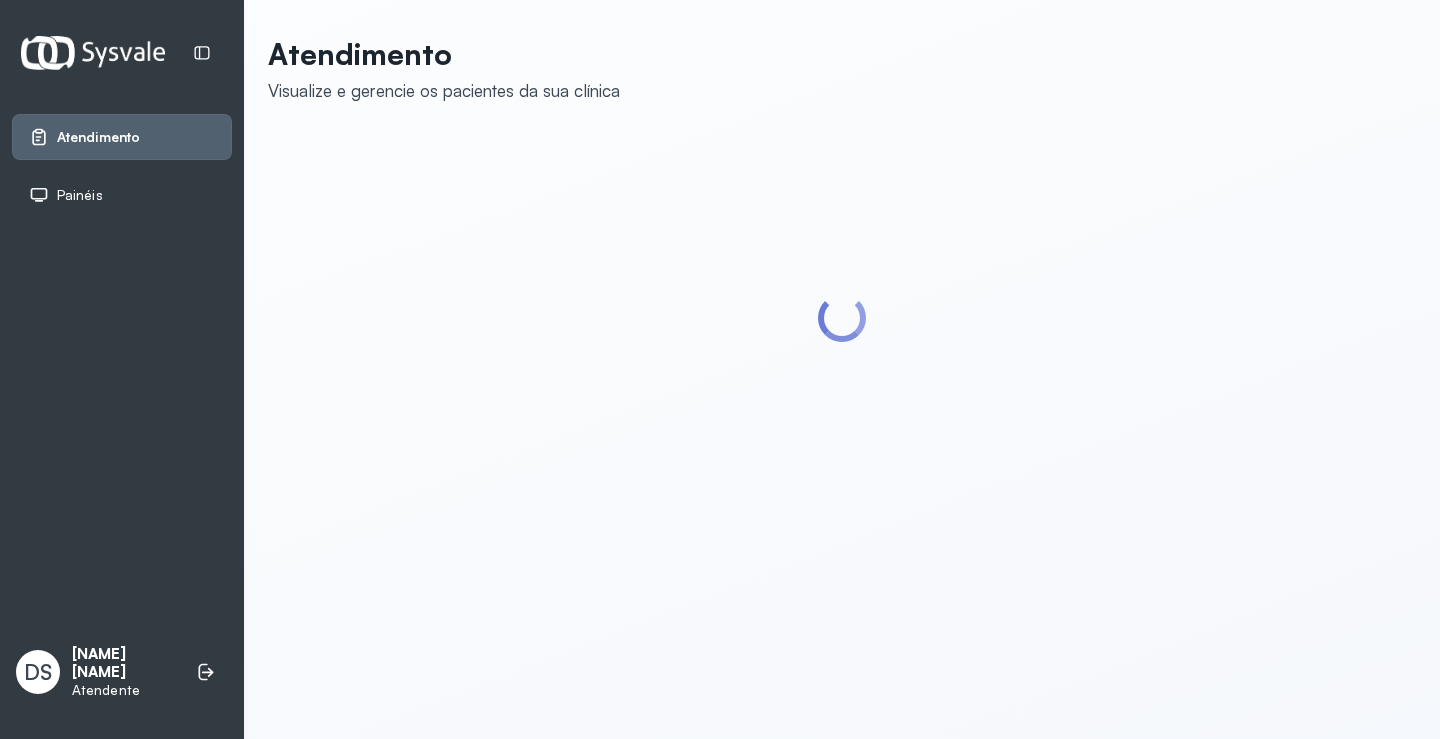scroll, scrollTop: 0, scrollLeft: 0, axis: both 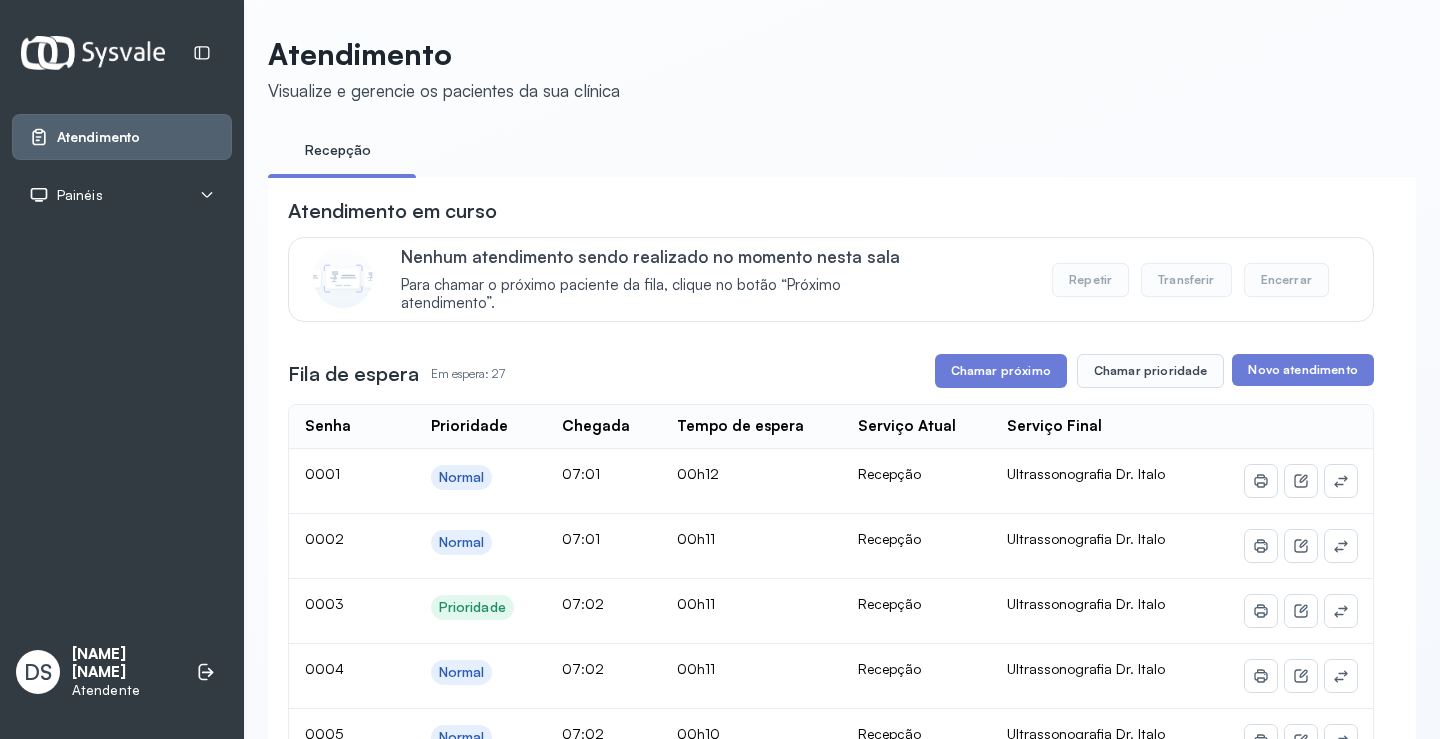 click 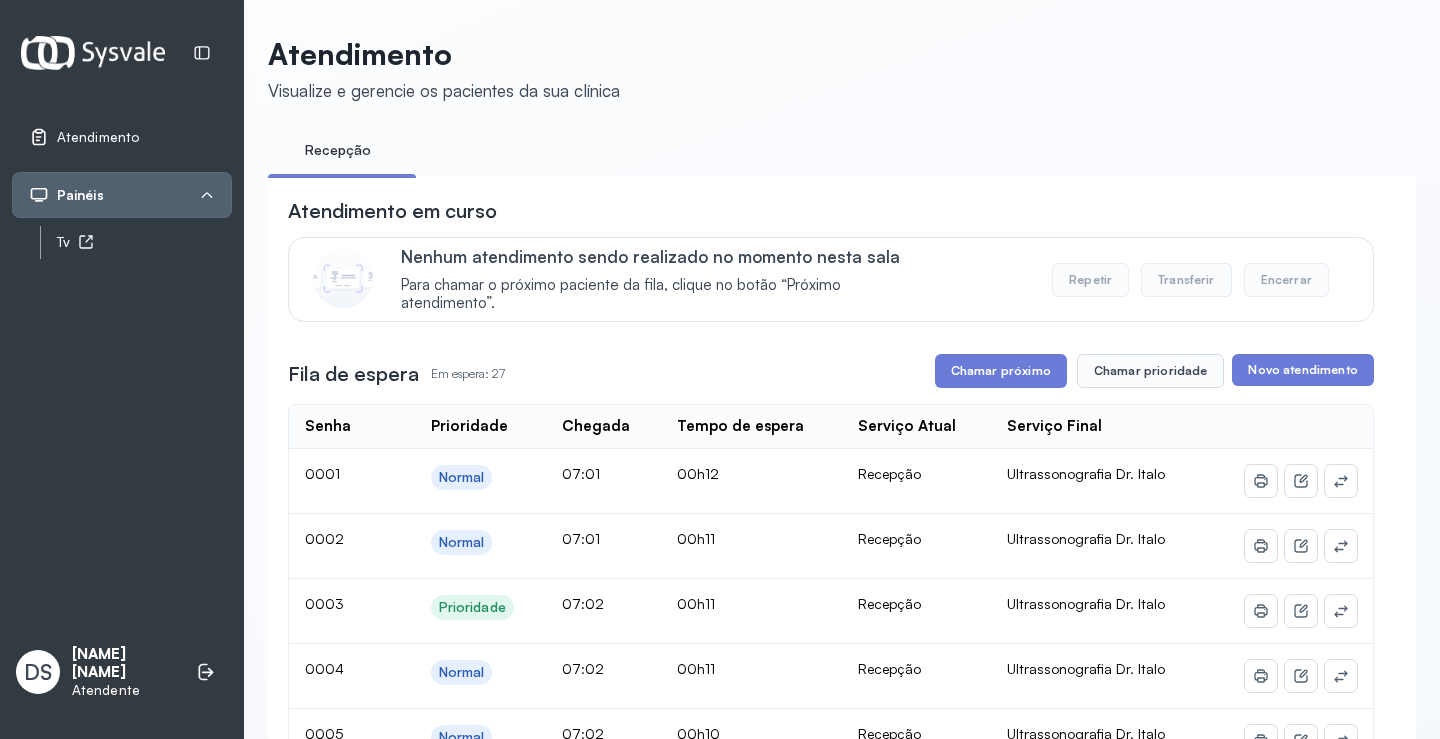 click on "Tv" at bounding box center (144, 242) 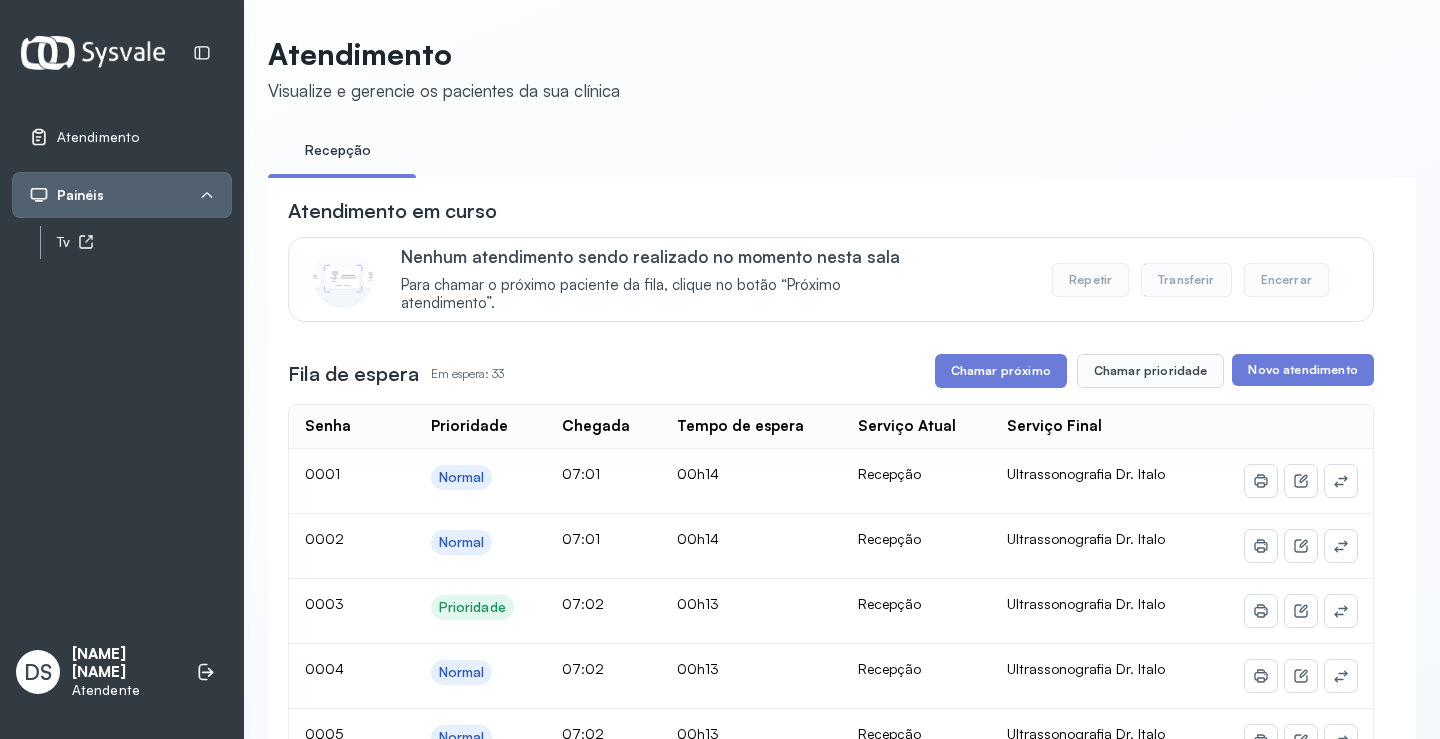 click on "Tv" at bounding box center [144, 242] 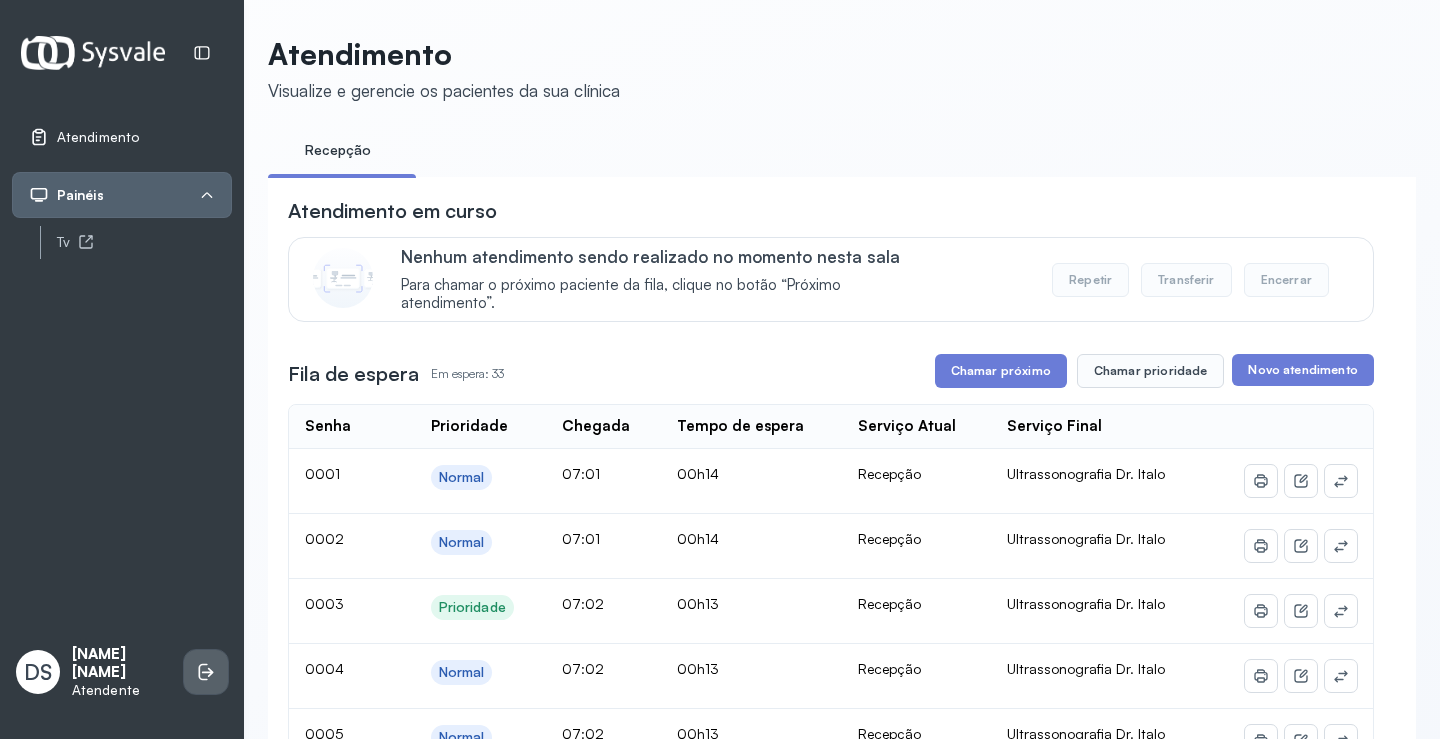 click at bounding box center [206, 672] 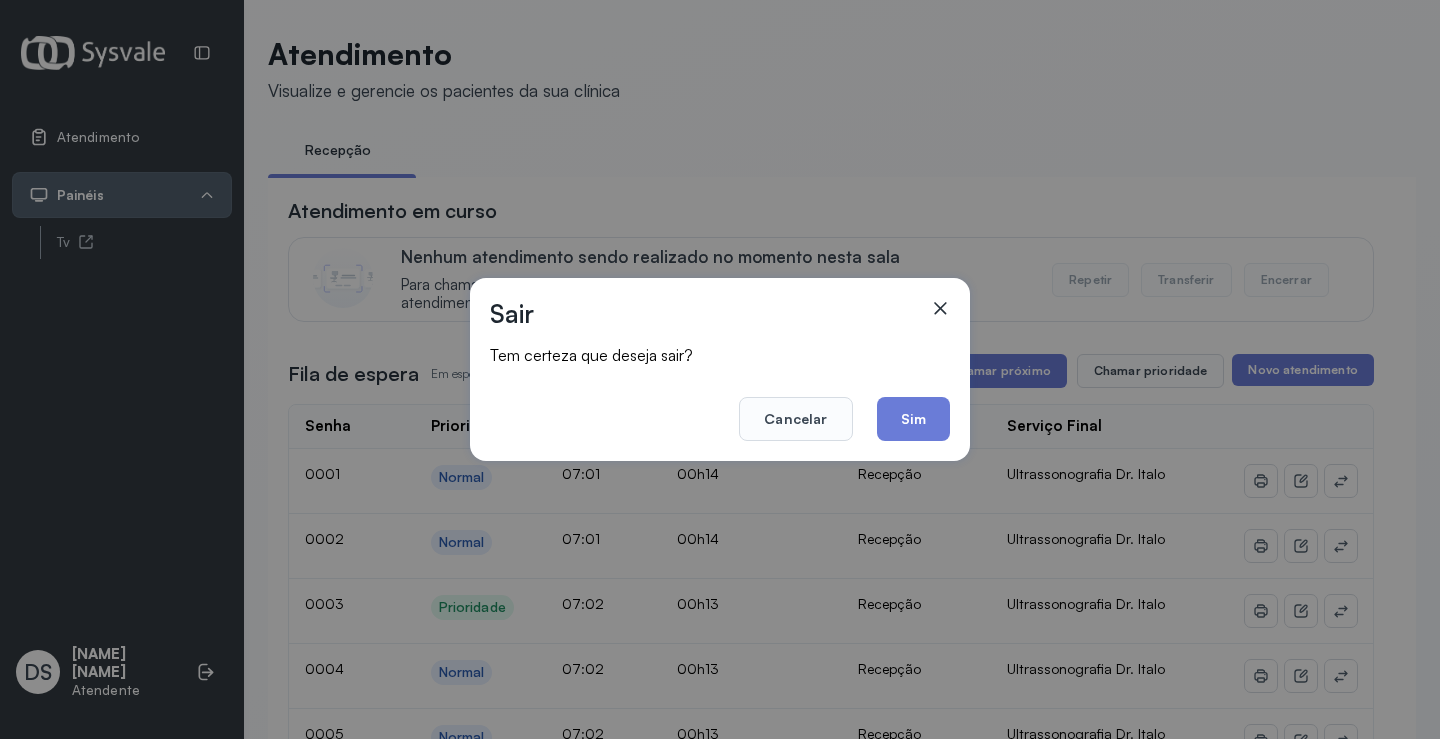 click on "Cancelar Sim" at bounding box center (720, 405) 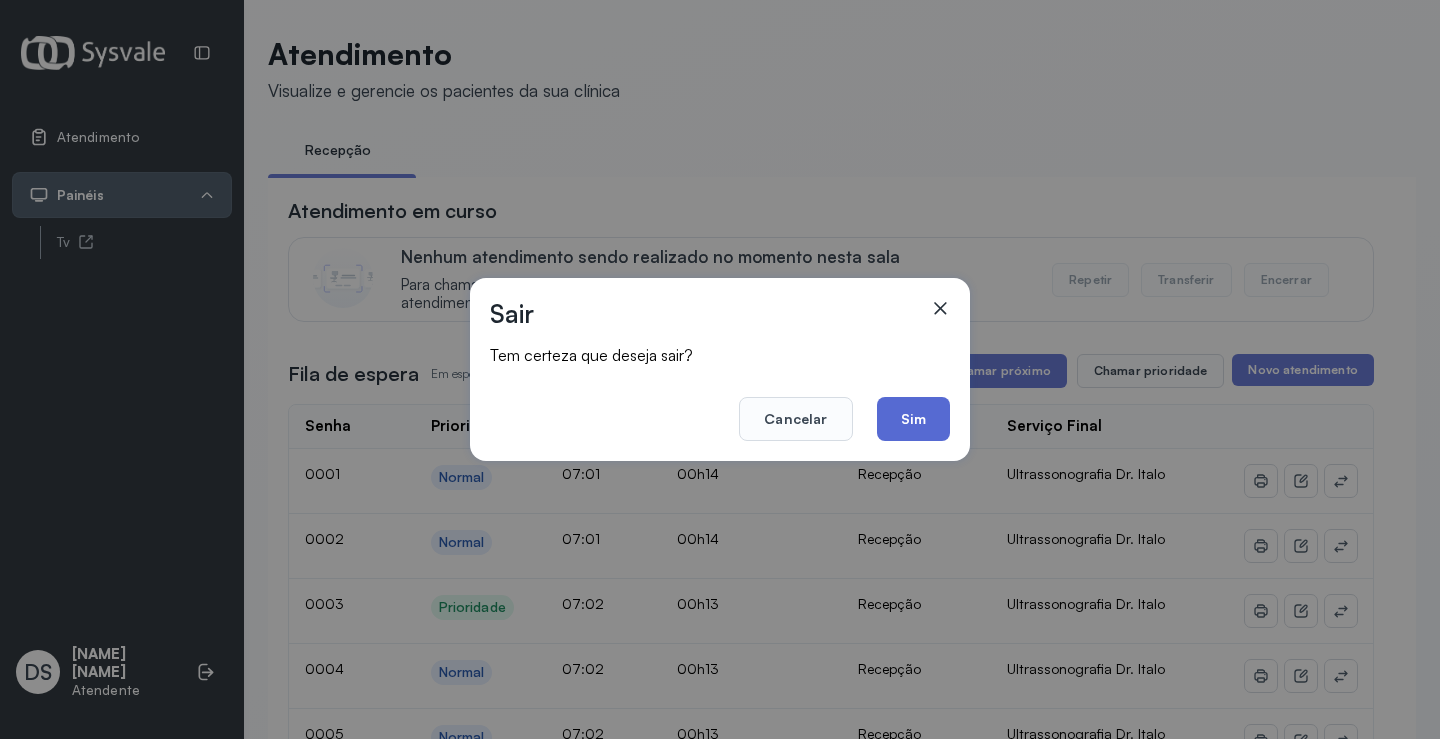click on "Sim" 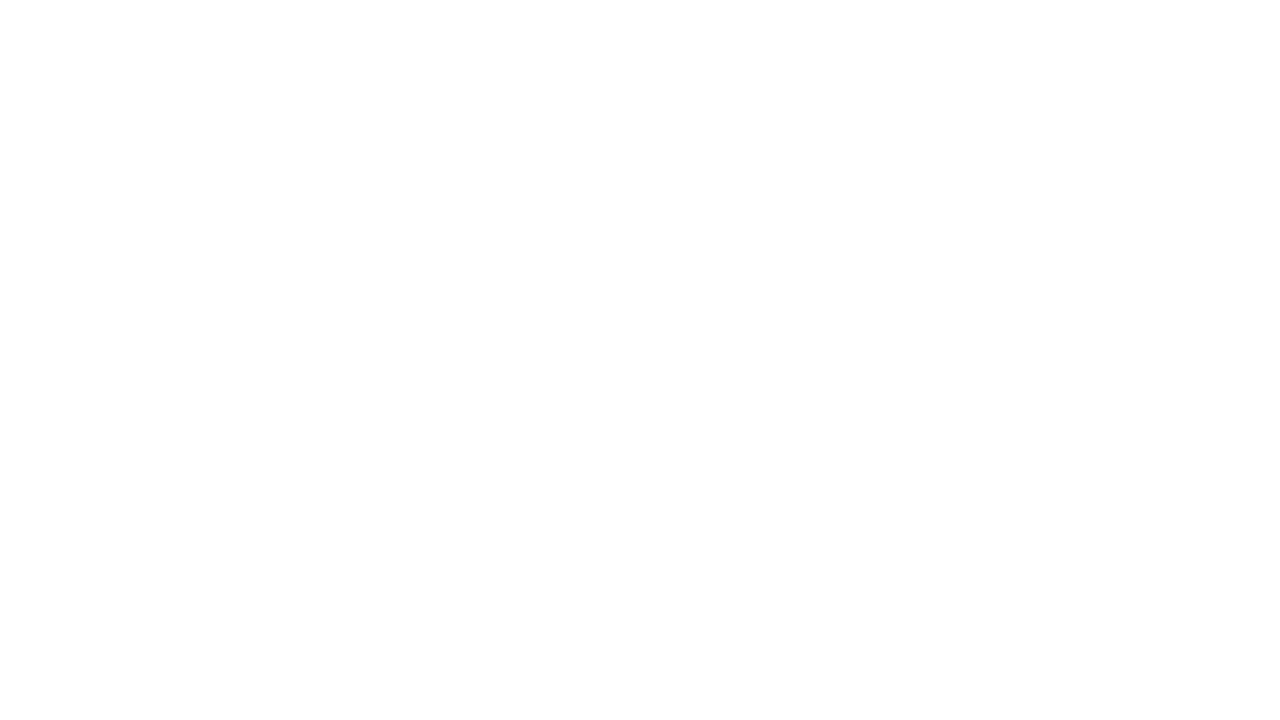 scroll, scrollTop: 0, scrollLeft: 0, axis: both 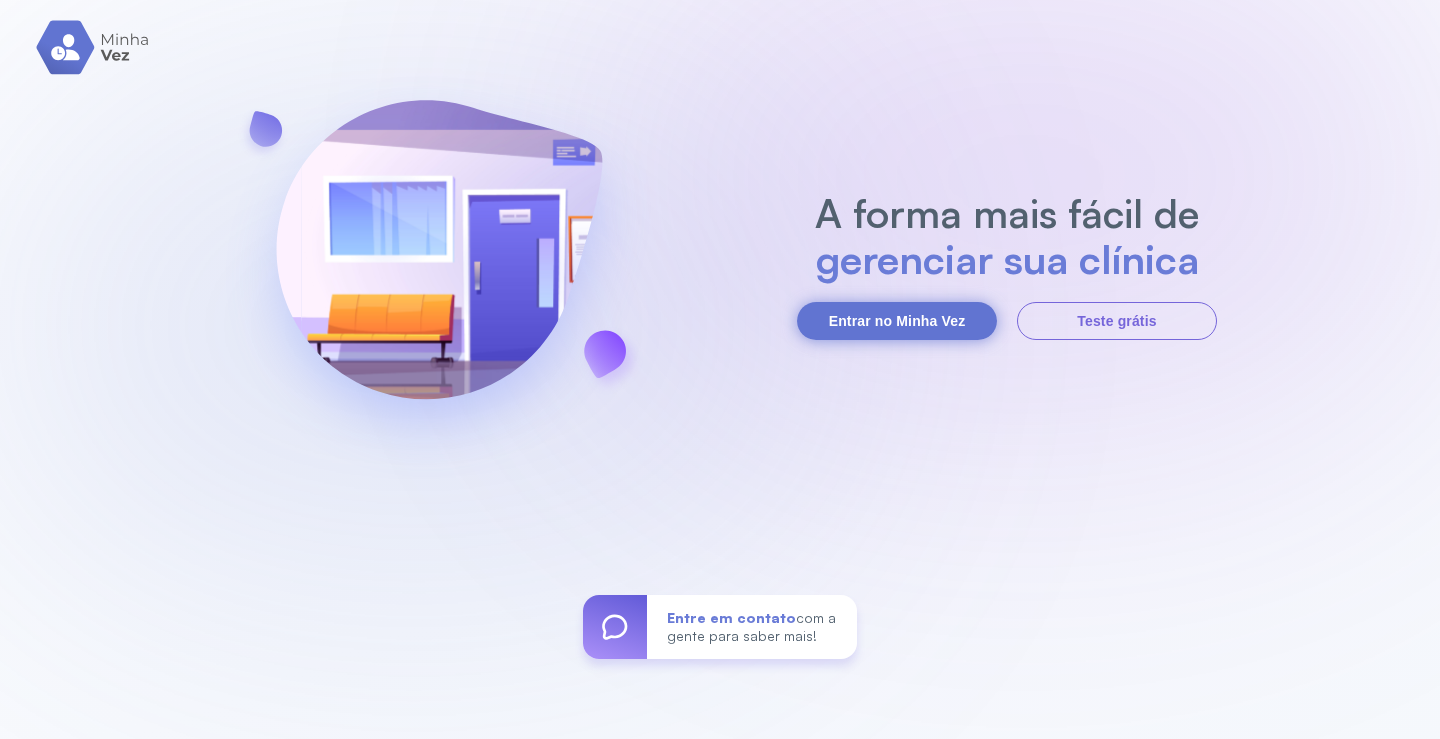 click on "Entrar no Minha Vez" at bounding box center [897, 321] 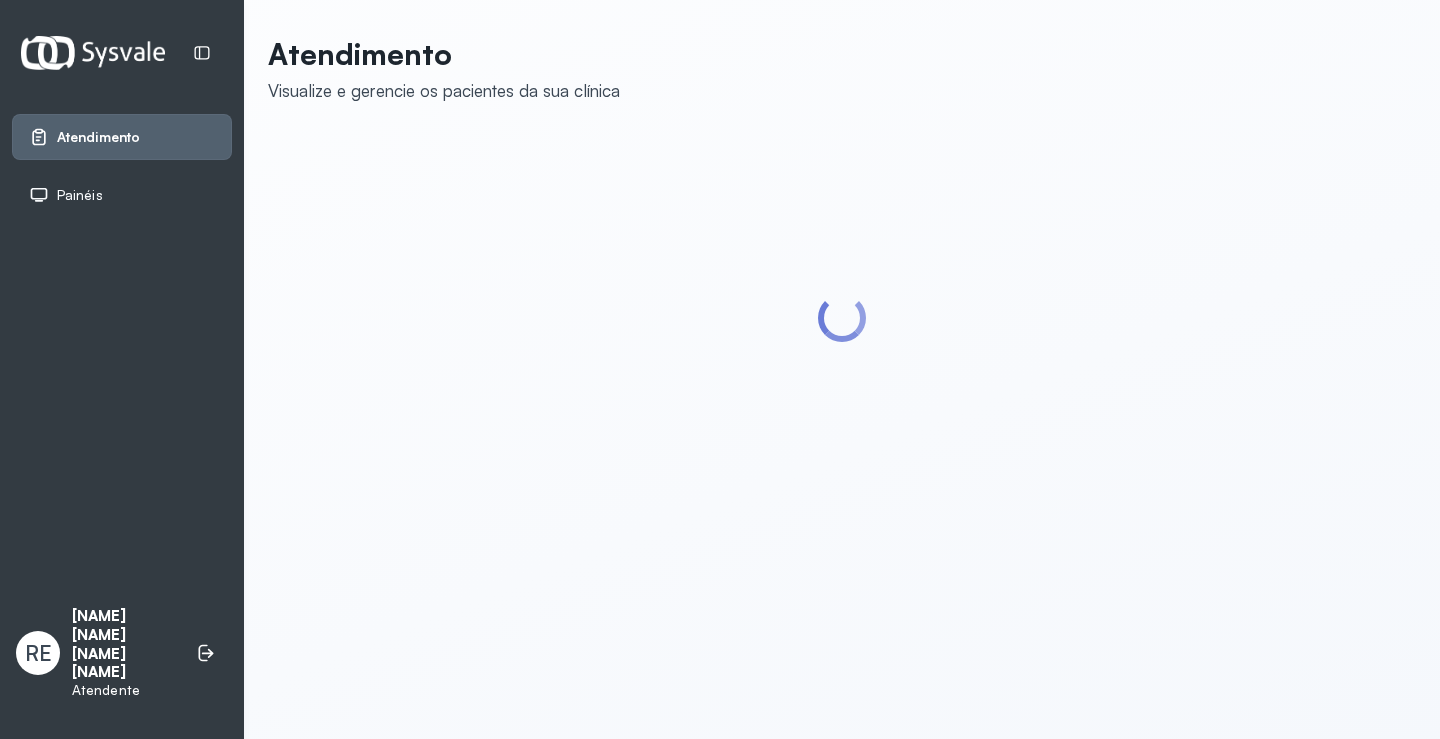 scroll, scrollTop: 0, scrollLeft: 0, axis: both 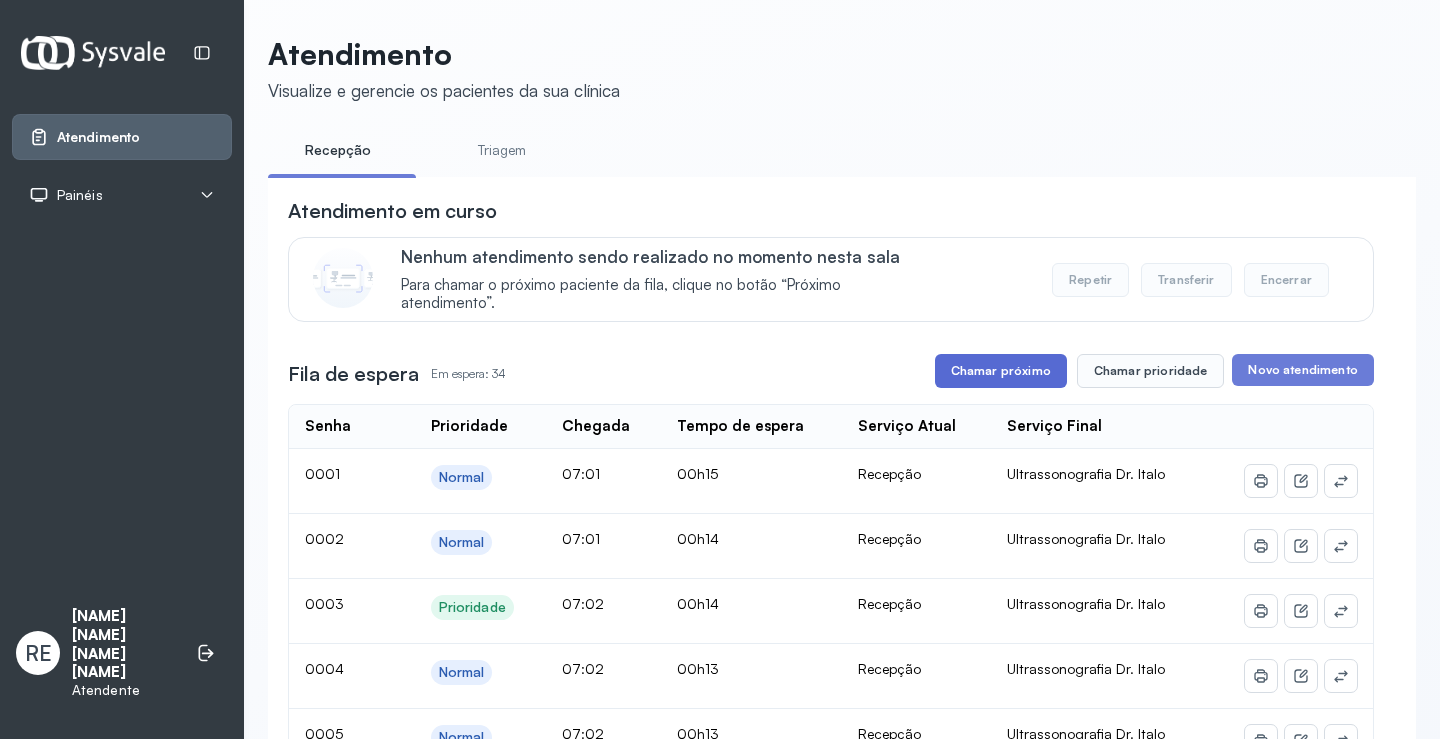 click on "Chamar próximo" at bounding box center (1001, 371) 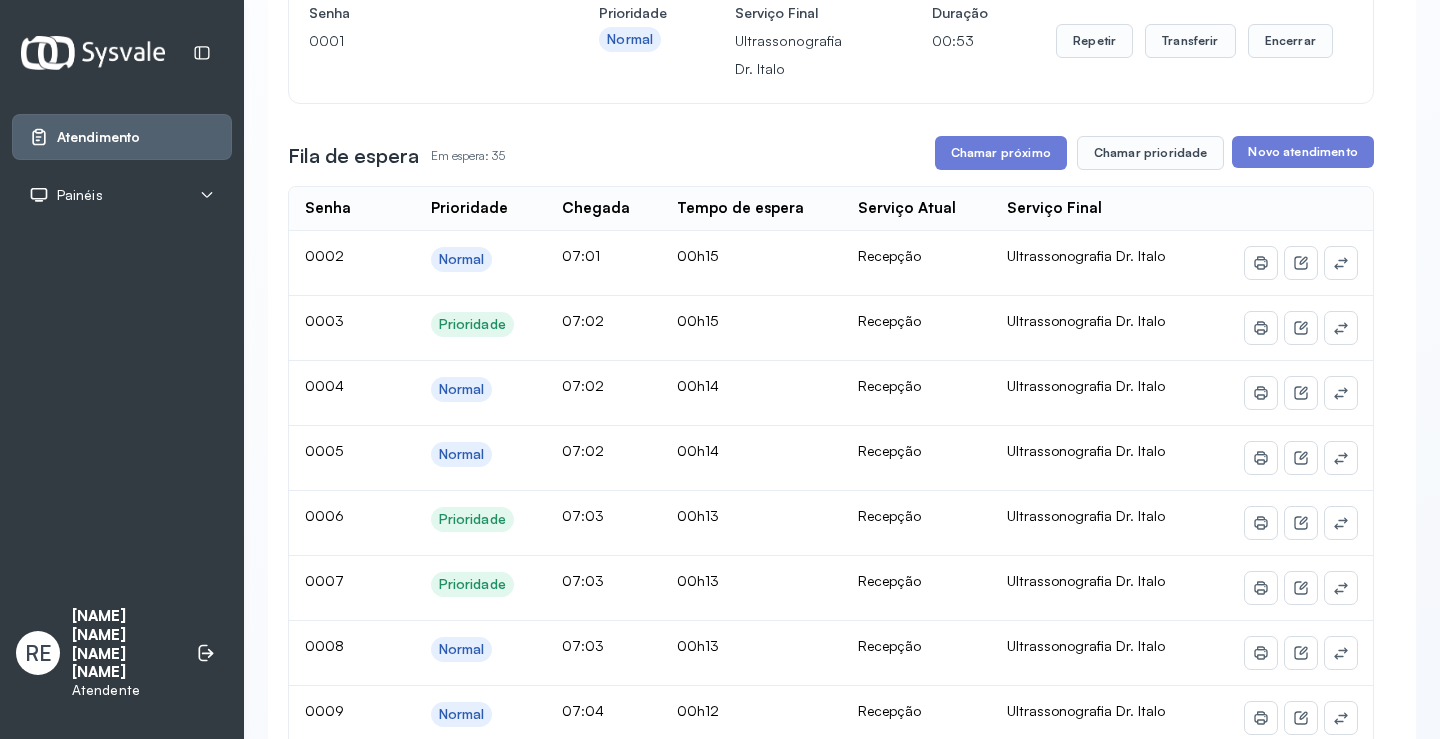 scroll, scrollTop: 0, scrollLeft: 0, axis: both 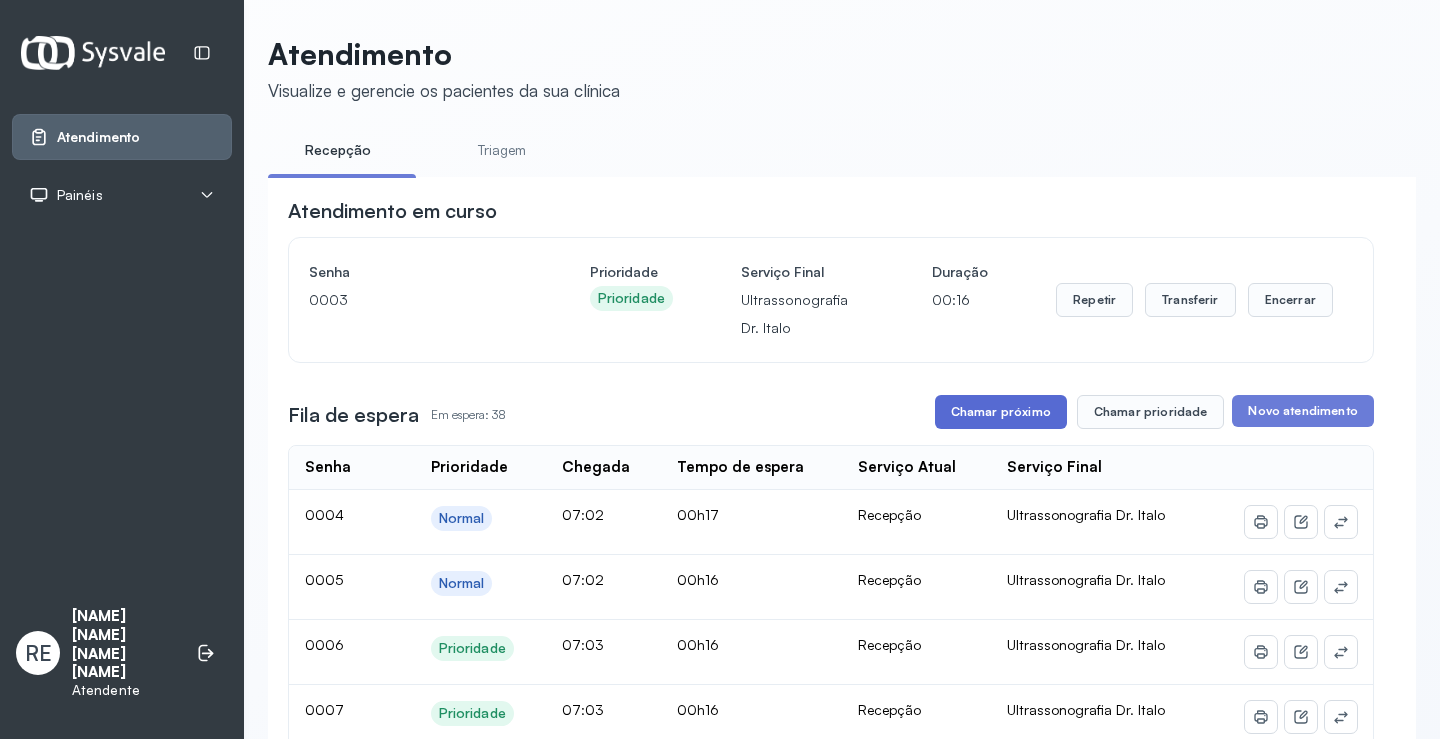 click on "Chamar próximo" at bounding box center [1001, 412] 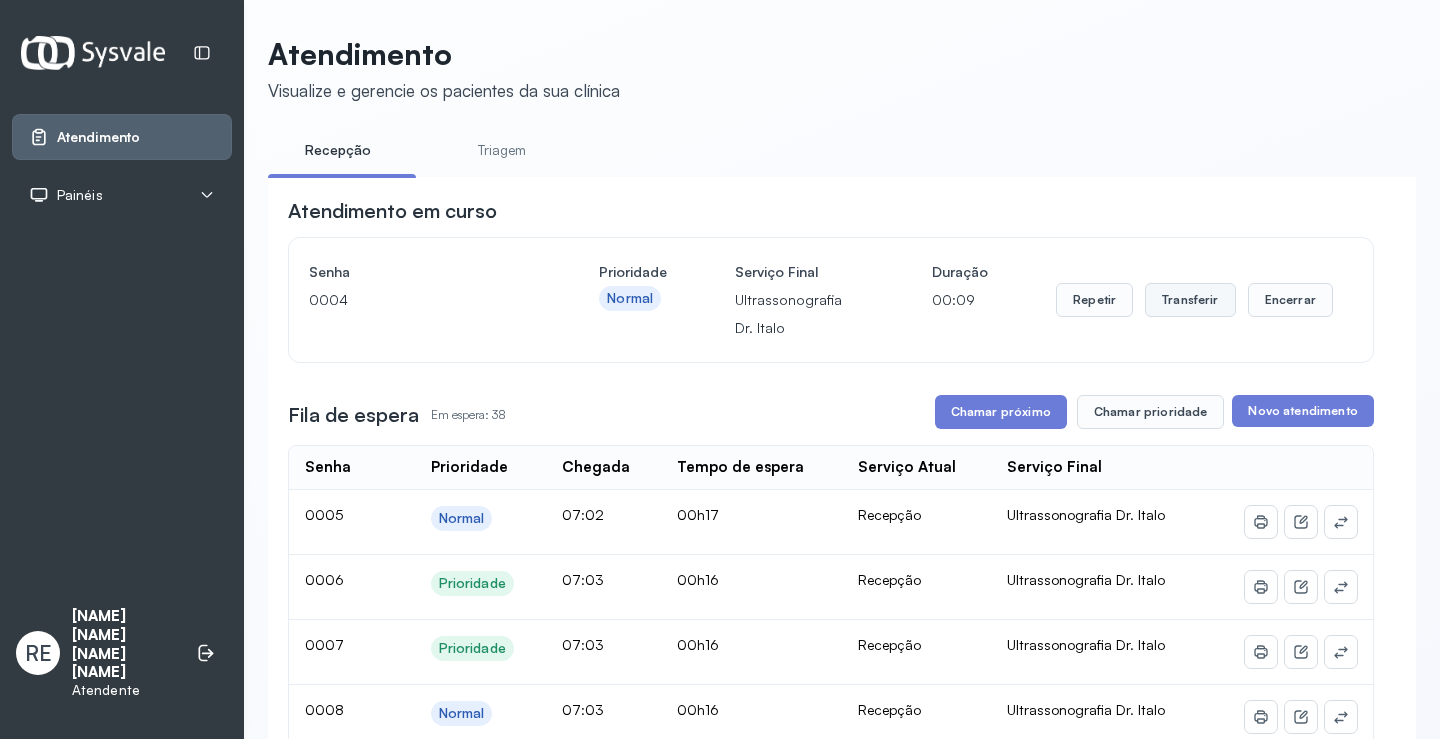 click on "Transferir" at bounding box center (1190, 300) 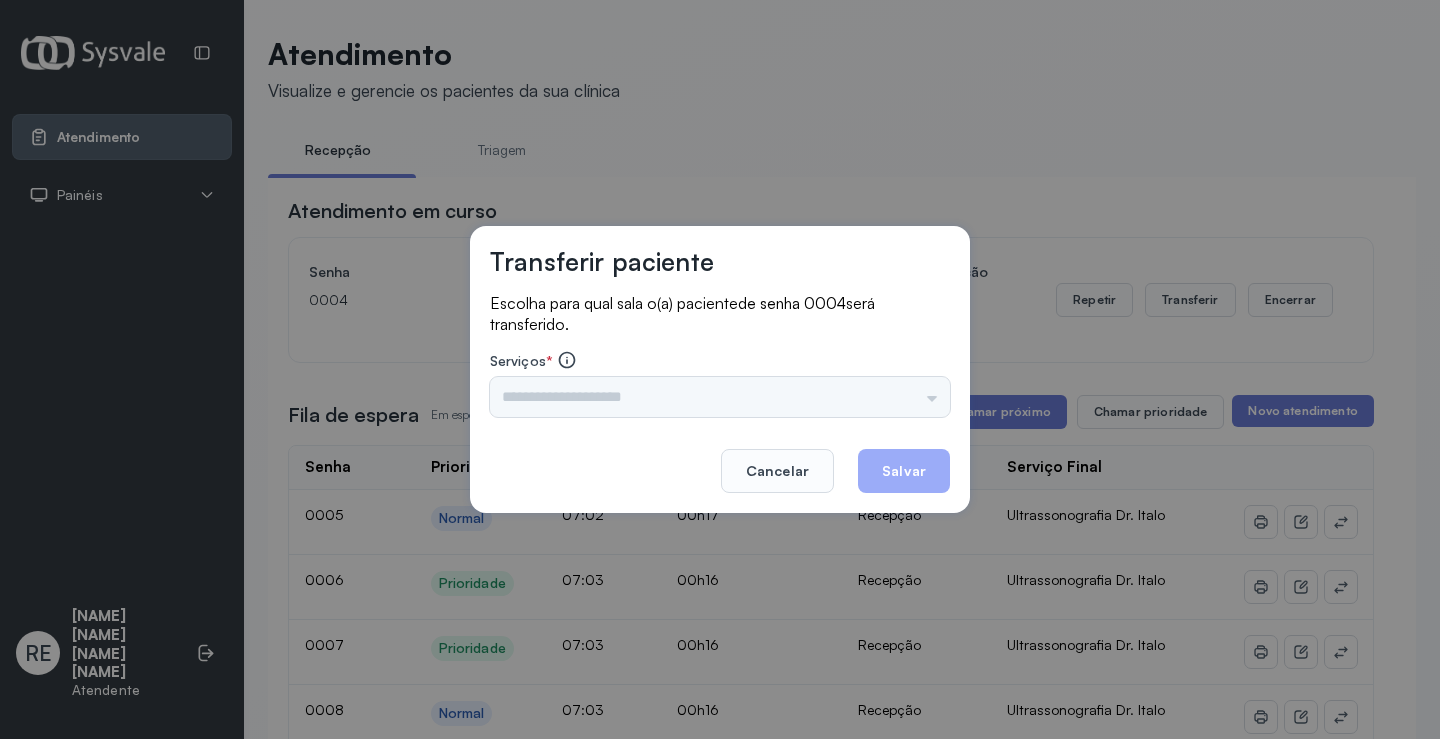click on "Nenhuma opção encontrada" at bounding box center (720, 397) 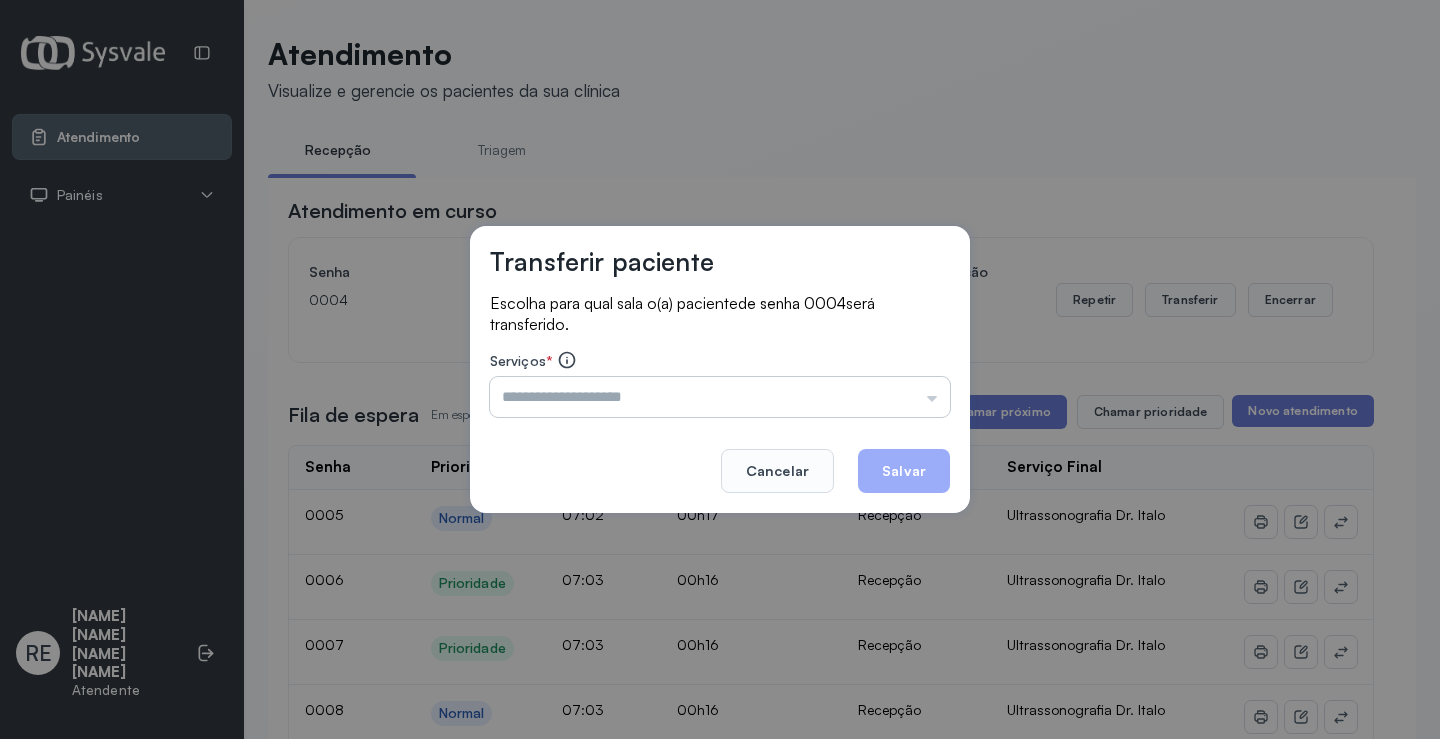 click at bounding box center [720, 397] 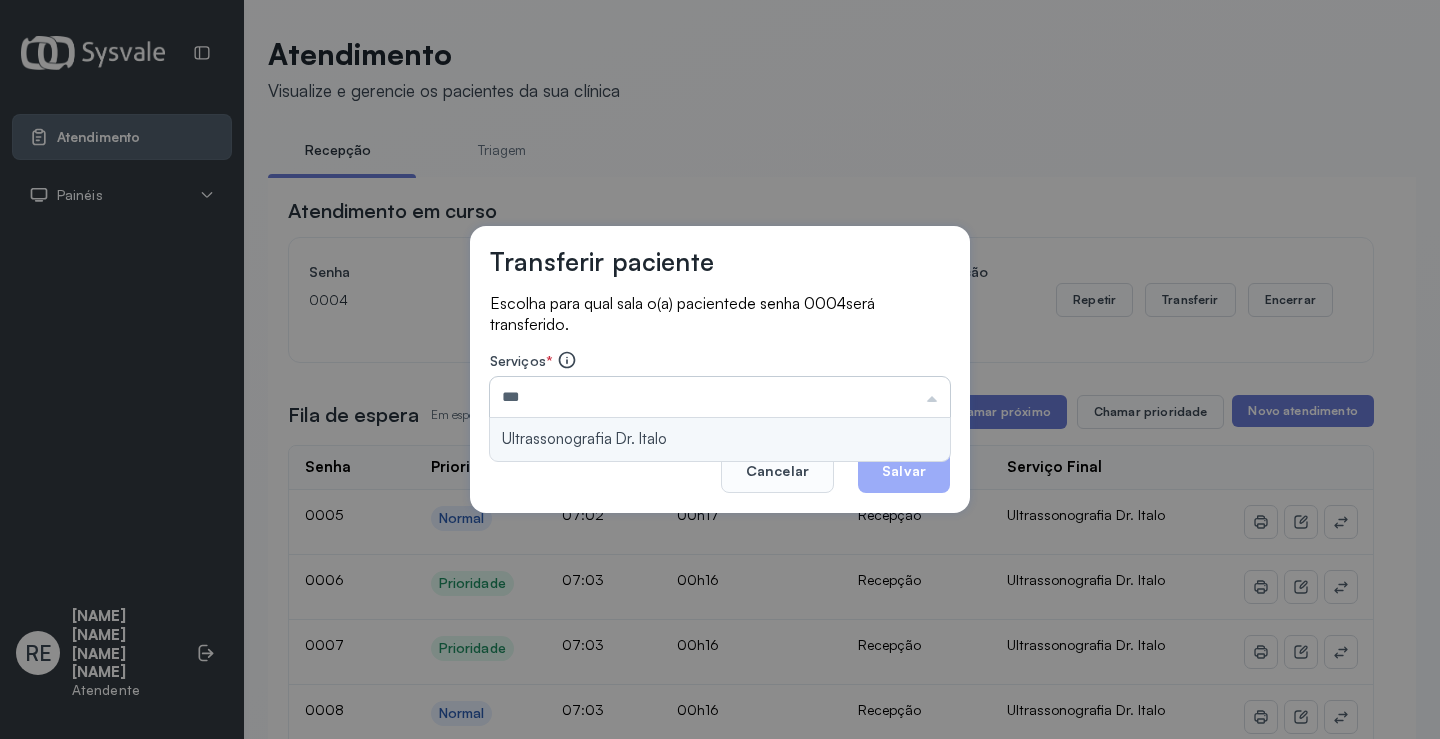 type on "**********" 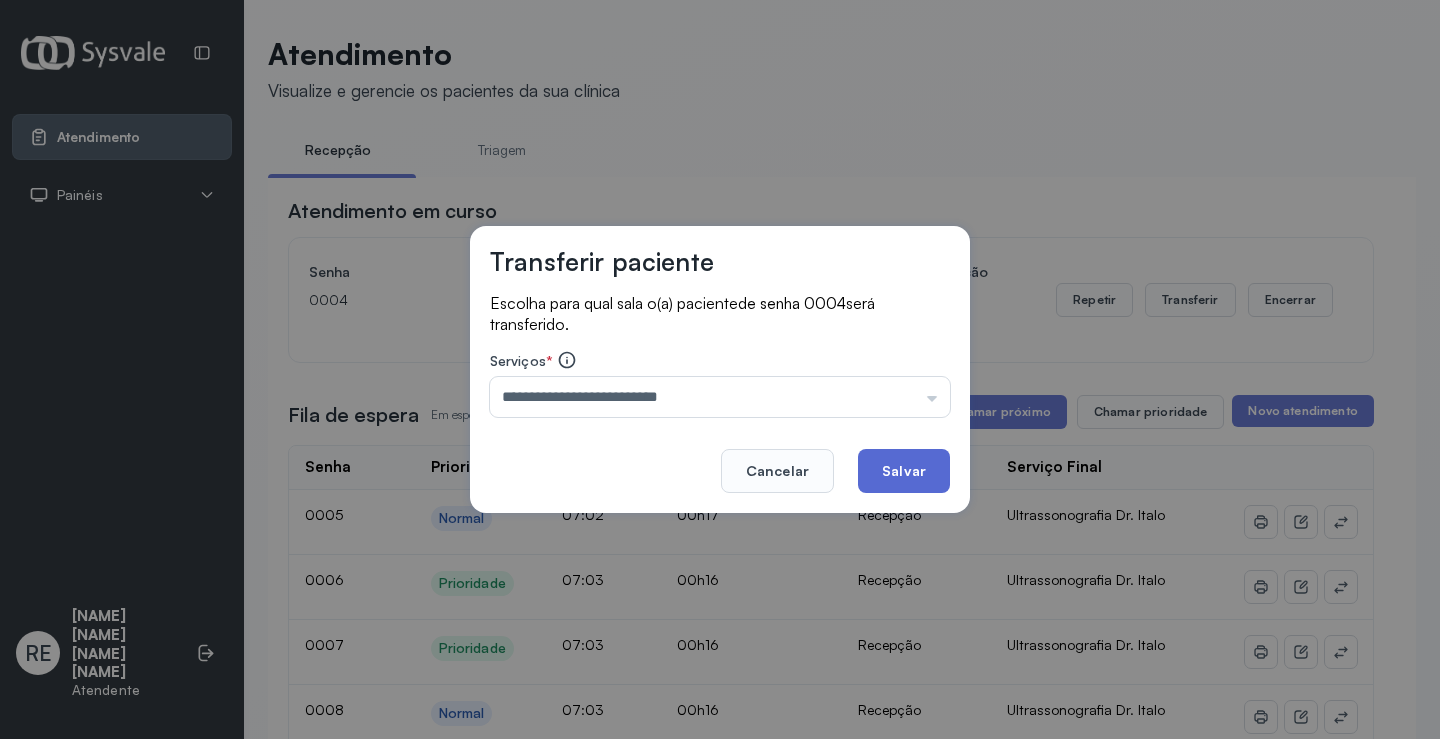 click on "Salvar" 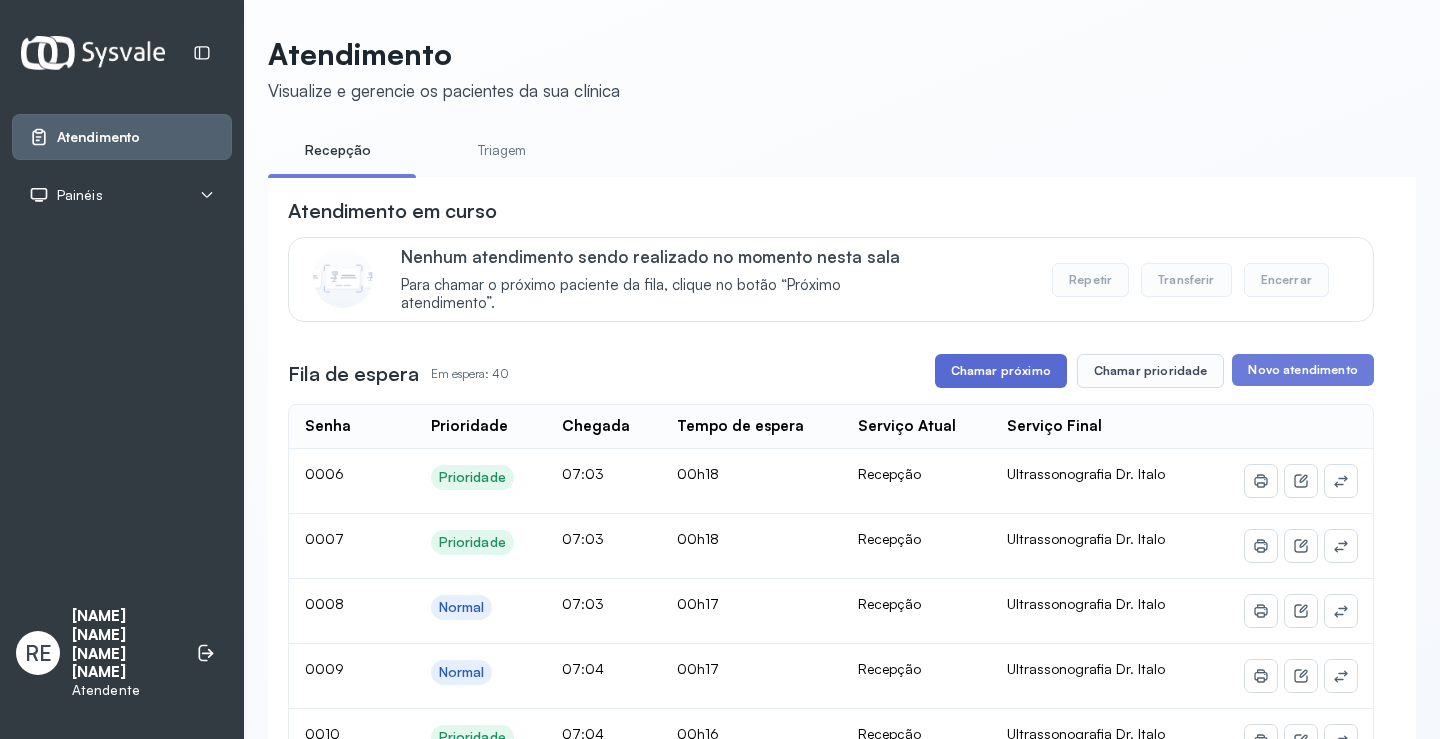 click on "Chamar próximo" at bounding box center [1001, 371] 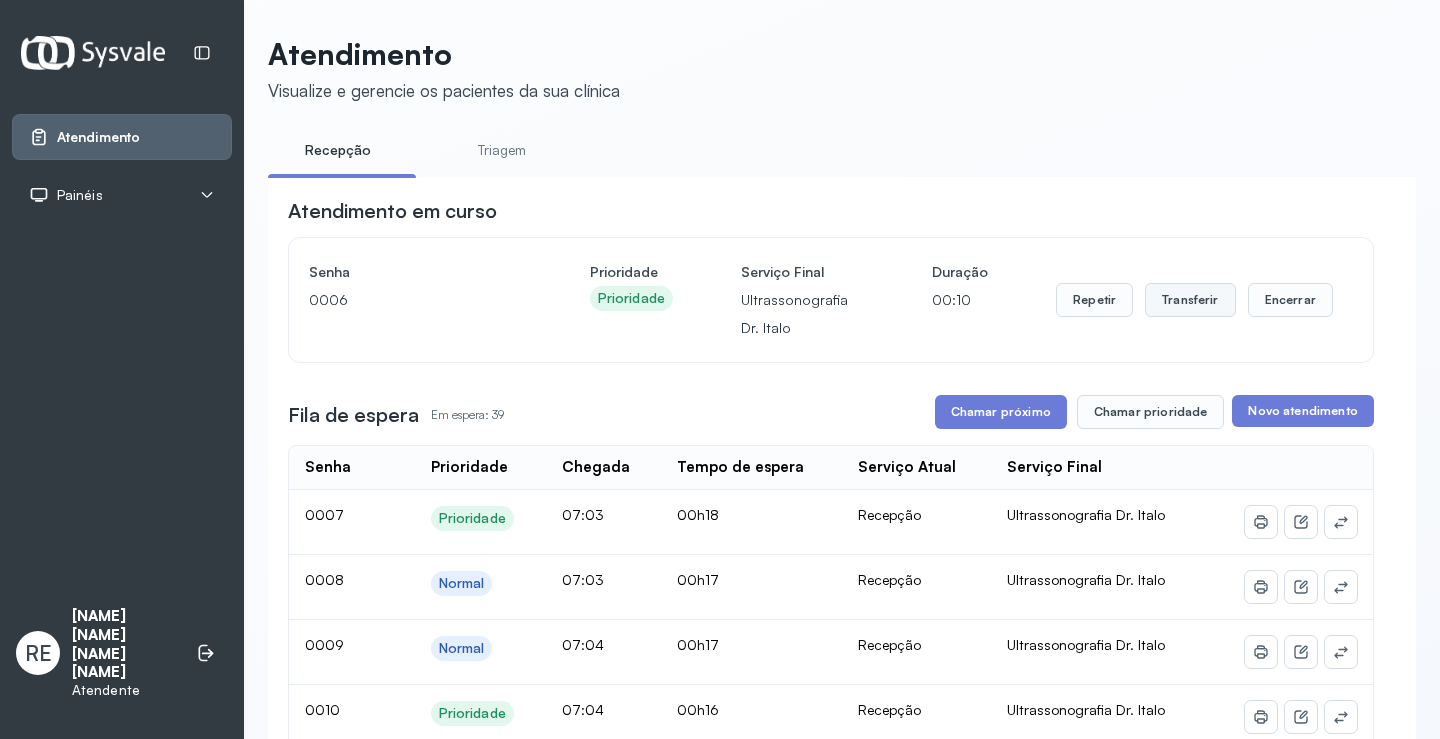 click on "Transferir" at bounding box center (1190, 300) 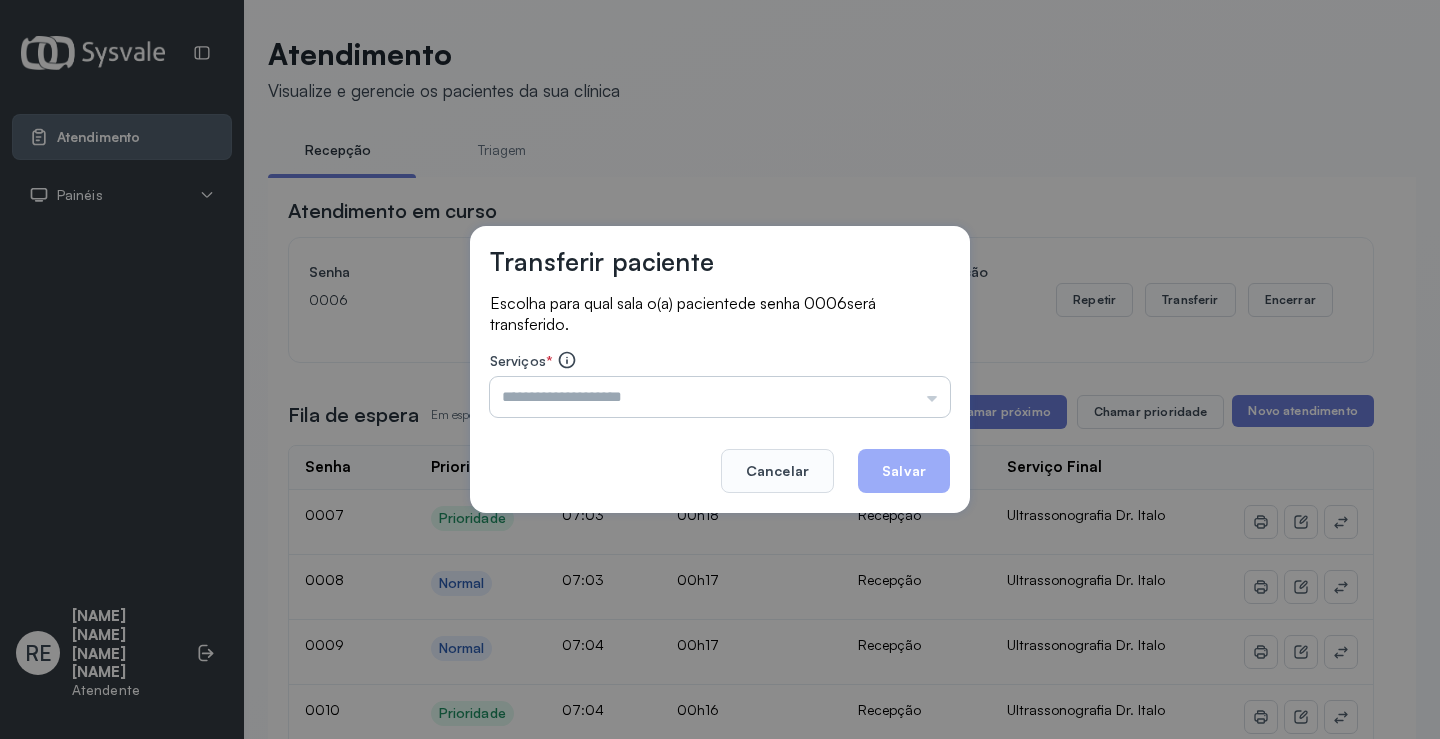 drag, startPoint x: 687, startPoint y: 376, endPoint x: 685, endPoint y: 400, distance: 24.083189 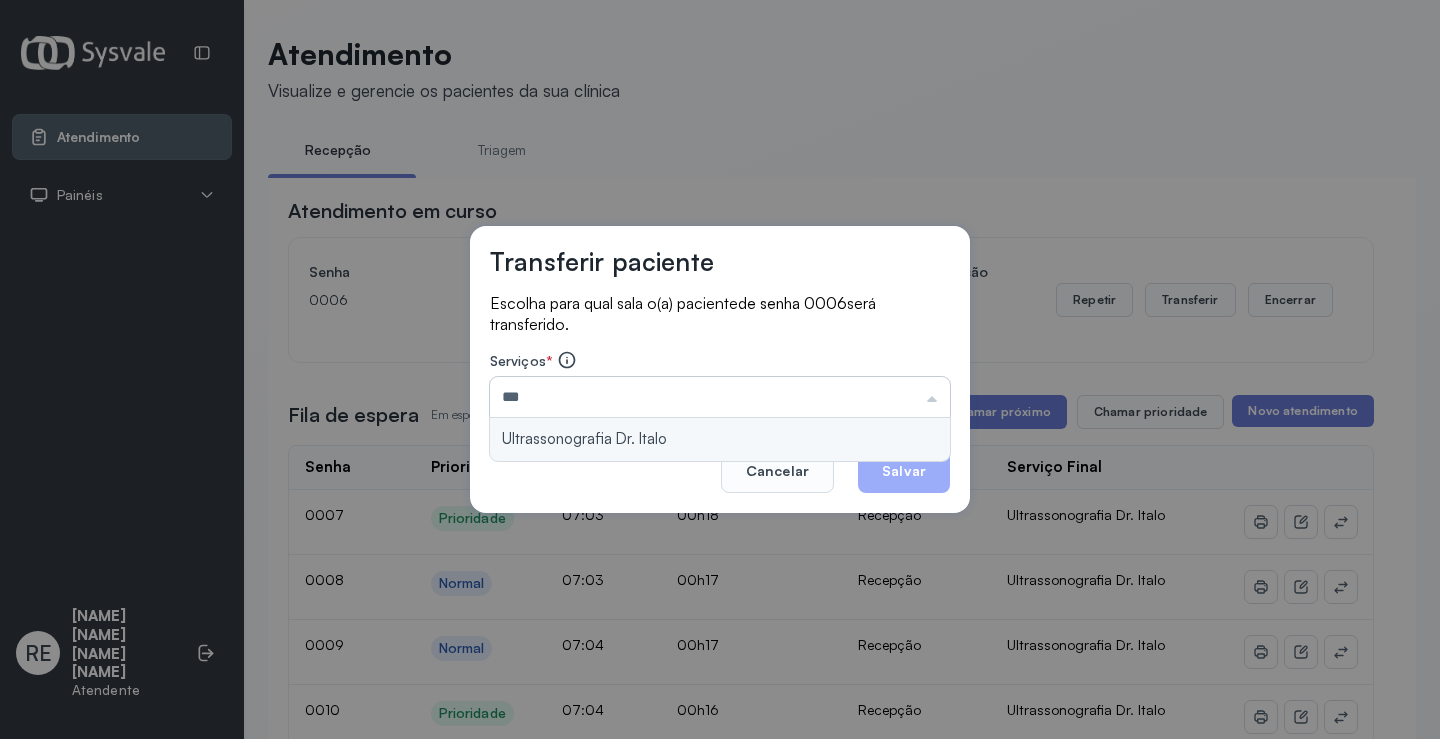 type on "**********" 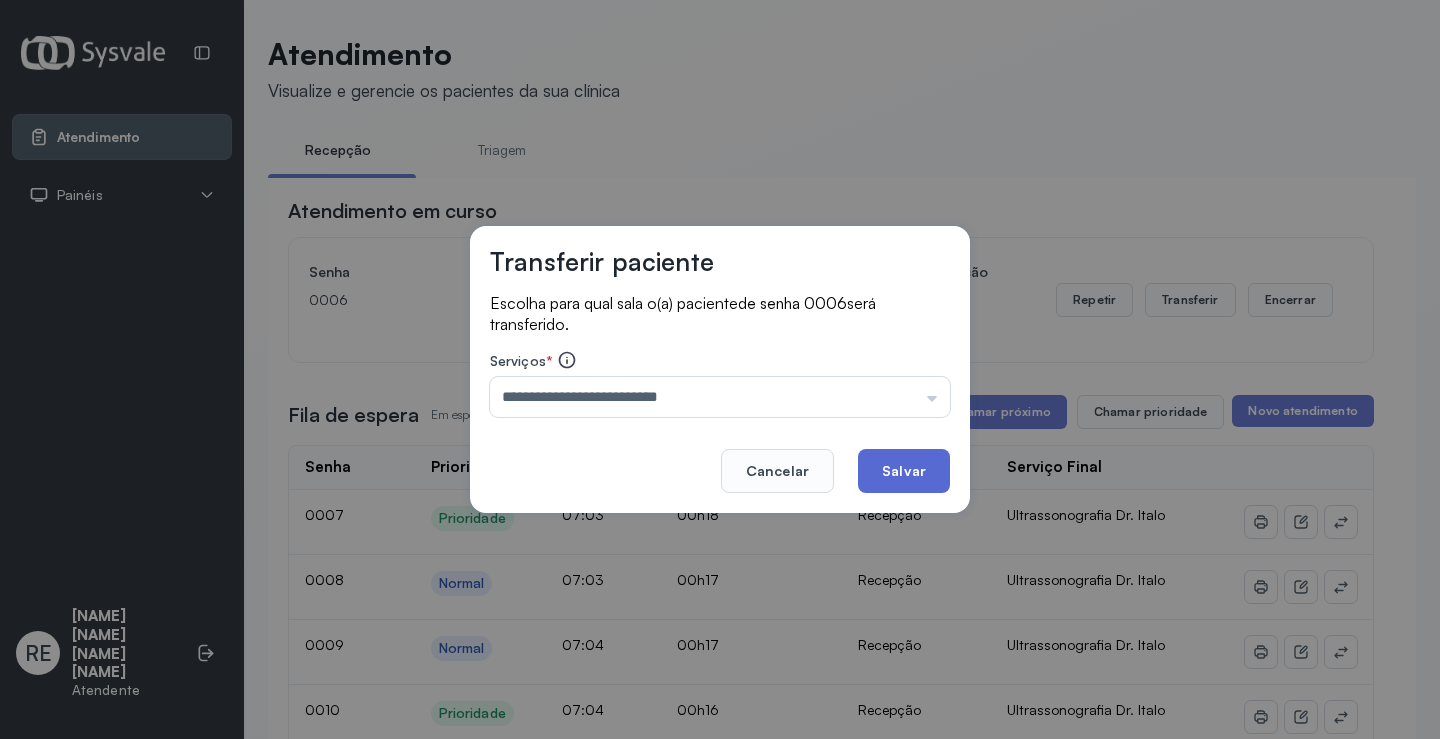 click on "Salvar" 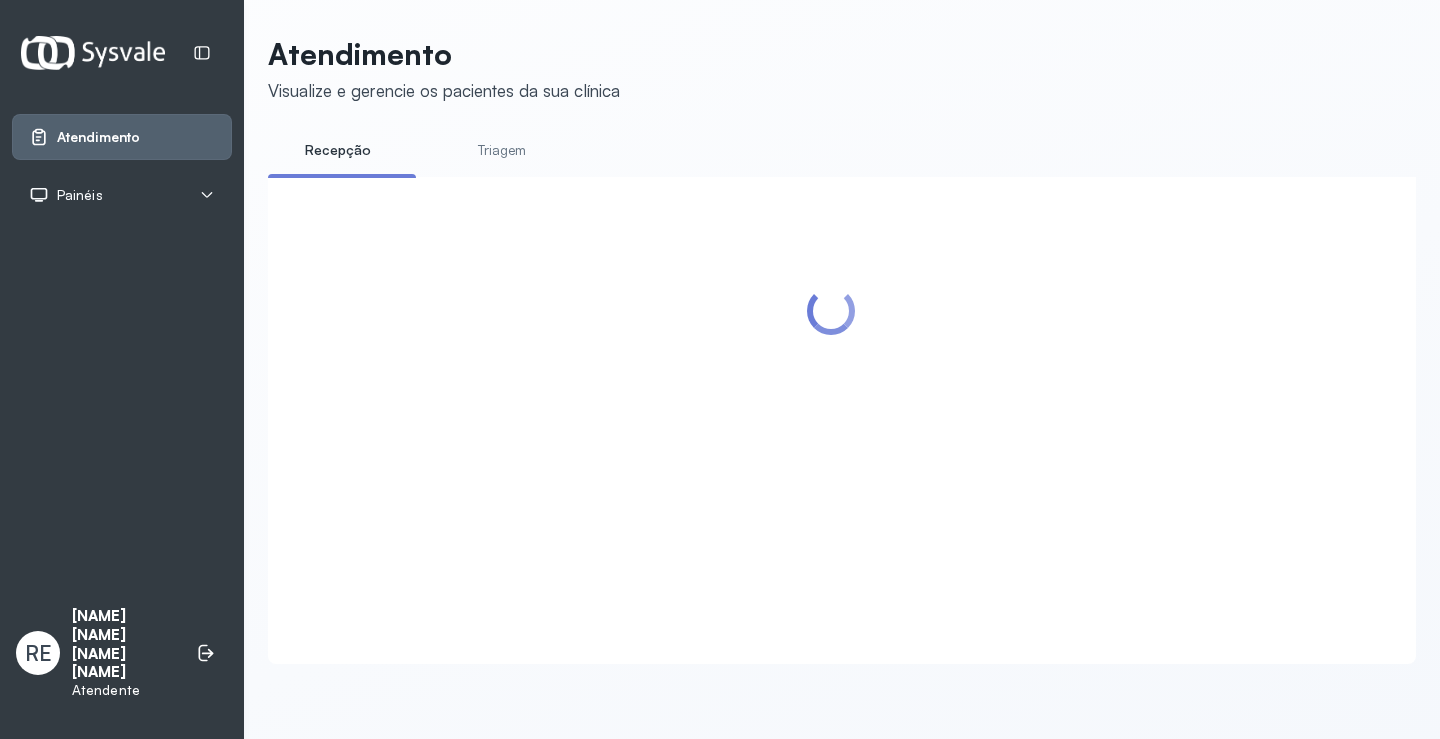 scroll, scrollTop: 0, scrollLeft: 0, axis: both 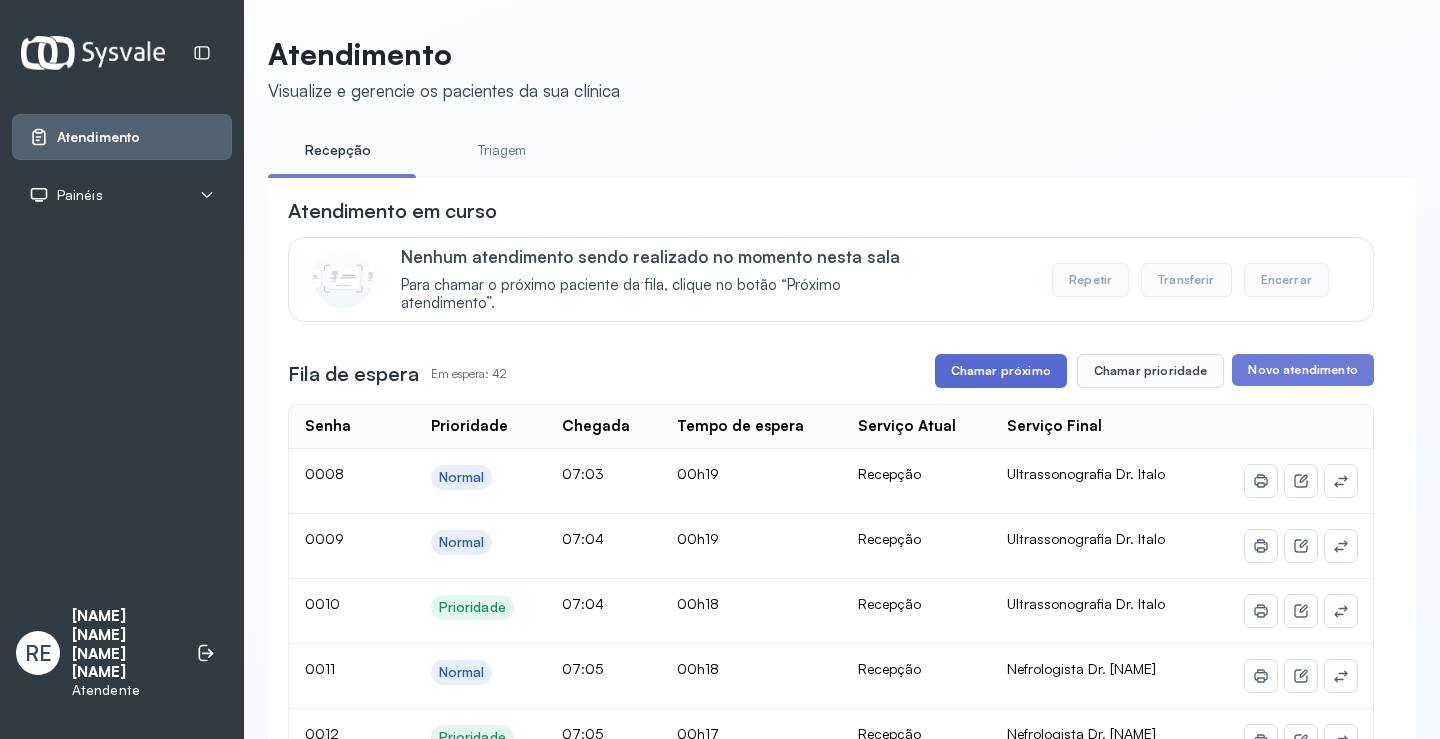 click on "Chamar próximo" at bounding box center [1001, 371] 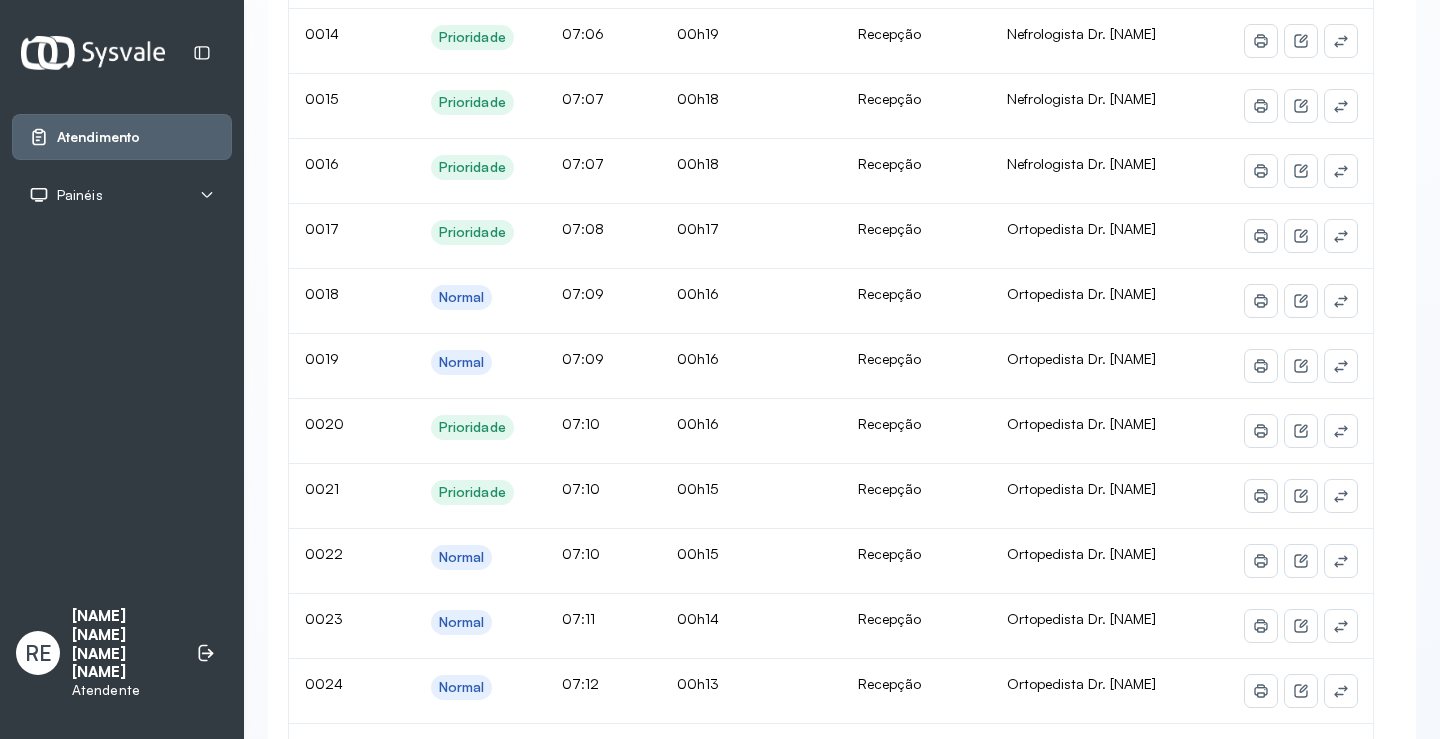 scroll, scrollTop: 0, scrollLeft: 0, axis: both 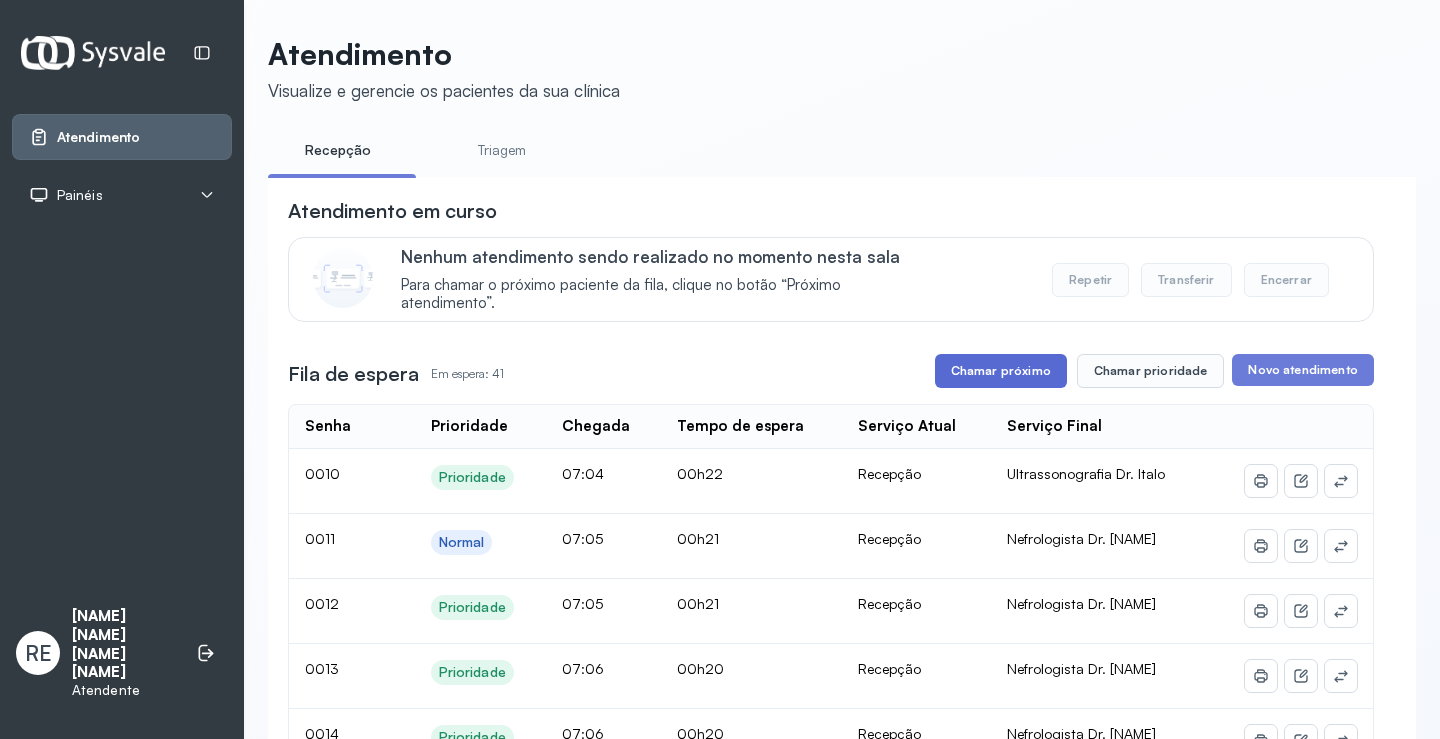 click on "Chamar próximo" at bounding box center [1001, 371] 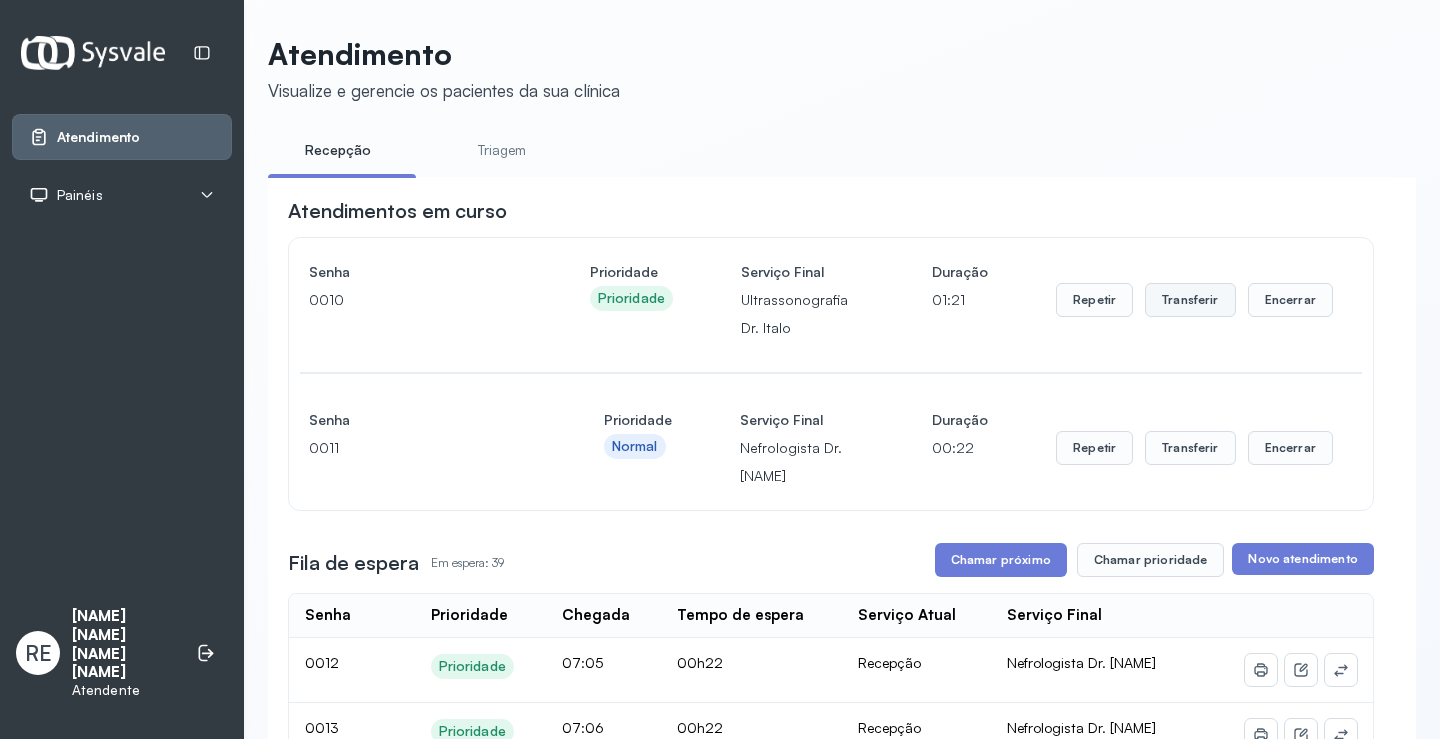 drag, startPoint x: 1171, startPoint y: 299, endPoint x: 1140, endPoint y: 300, distance: 31.016125 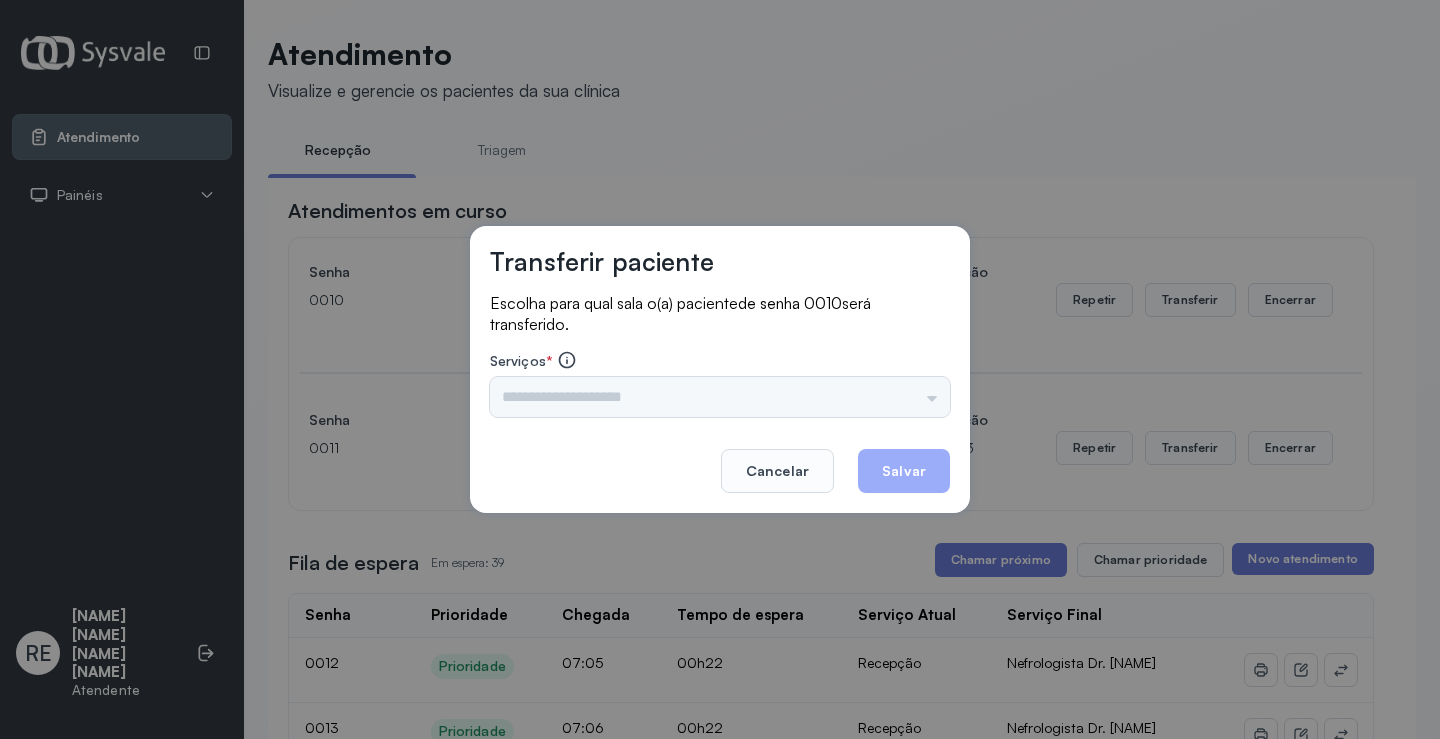 drag, startPoint x: 684, startPoint y: 383, endPoint x: 635, endPoint y: 395, distance: 50.447994 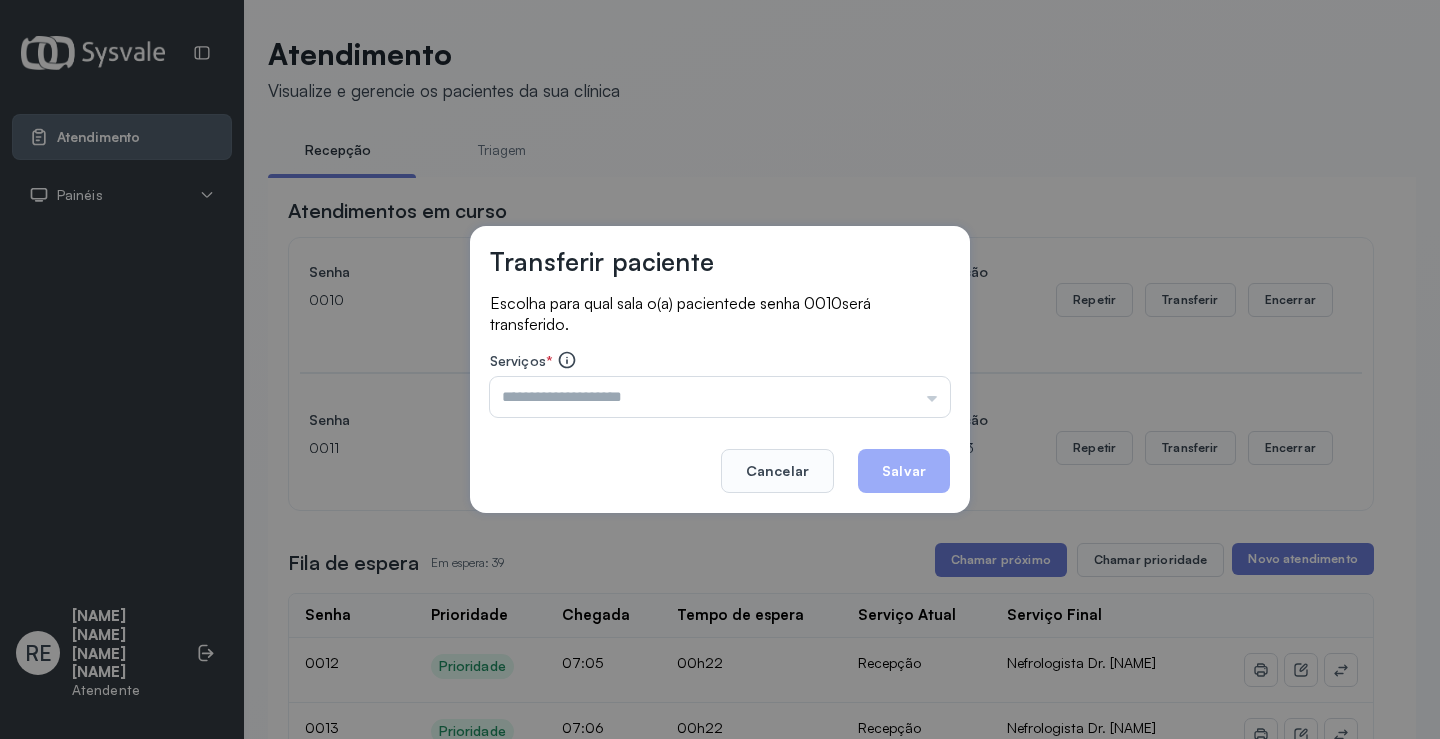 click at bounding box center [720, 397] 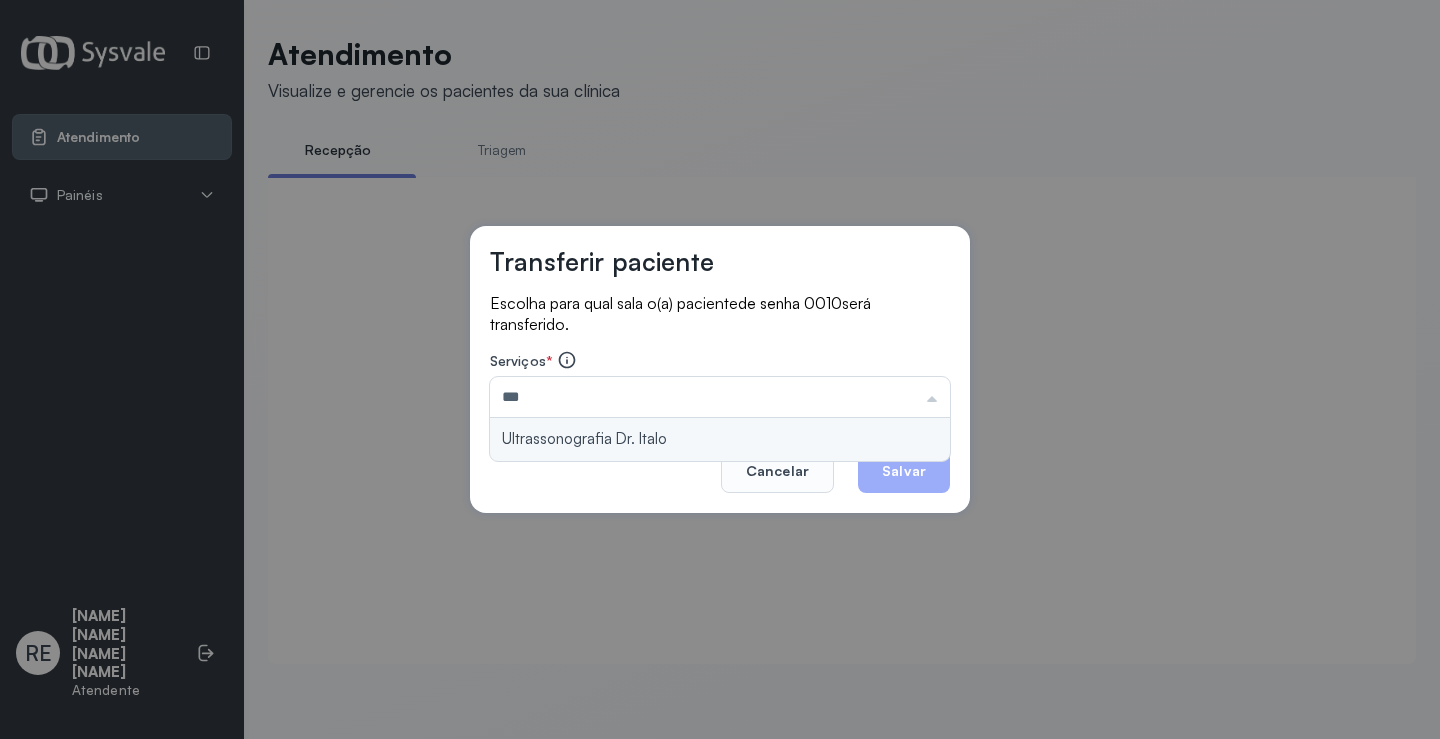 type on "**********" 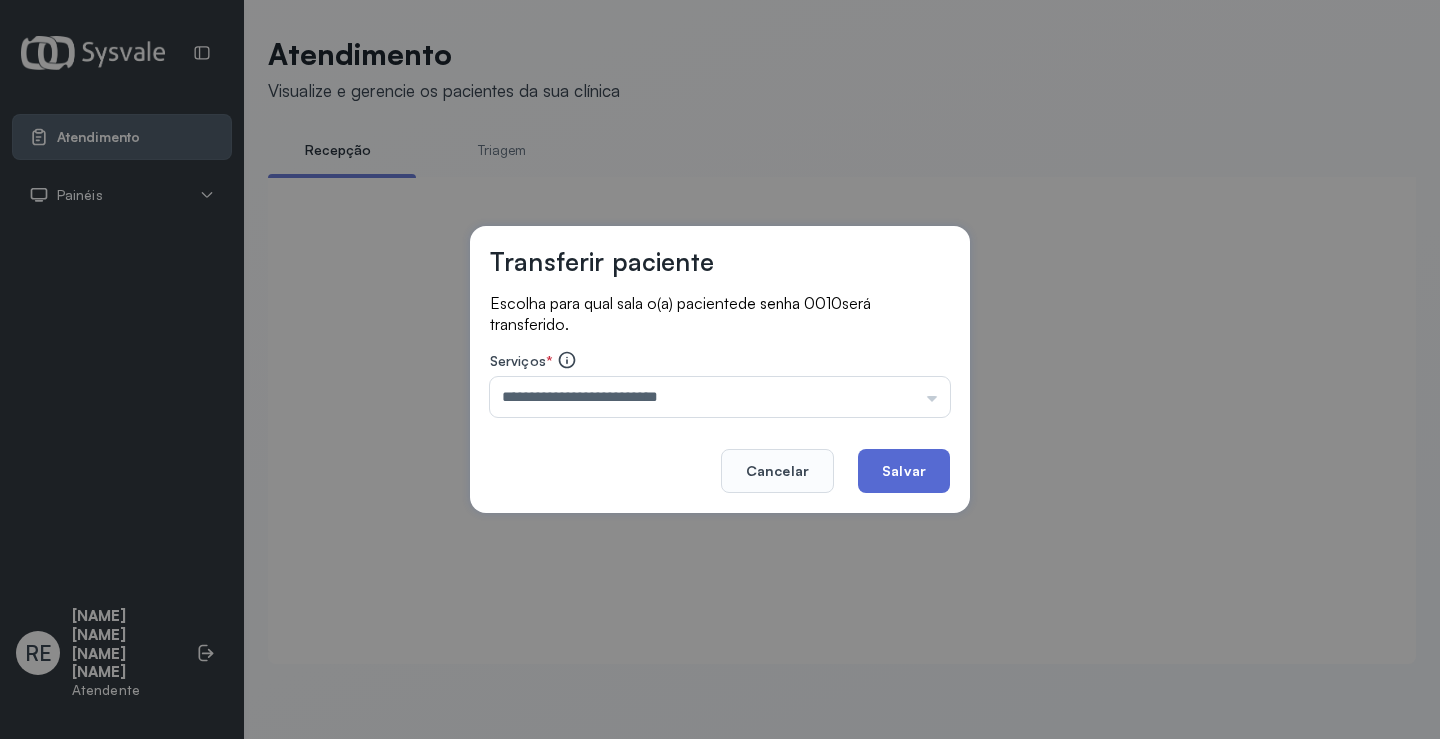 click on "Salvar" 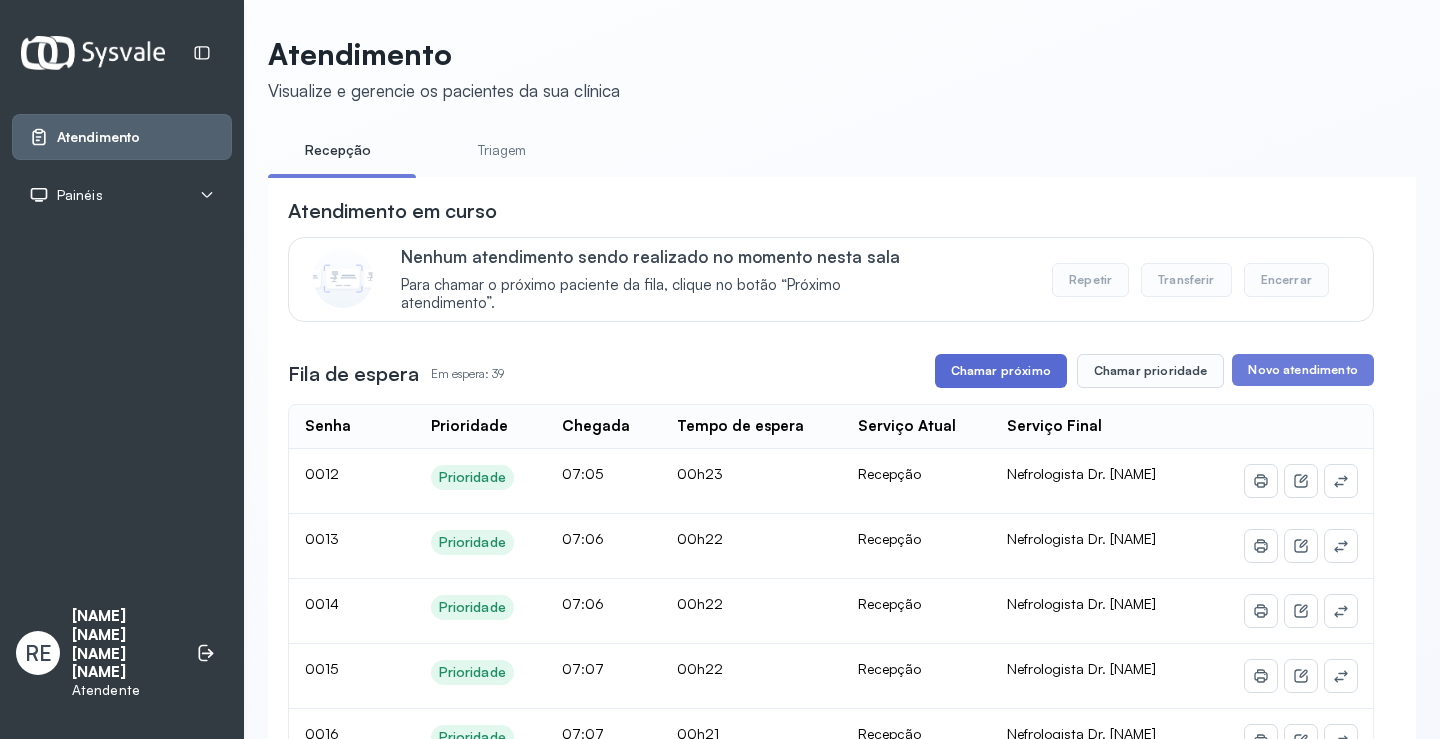 click on "Chamar próximo" at bounding box center [1001, 371] 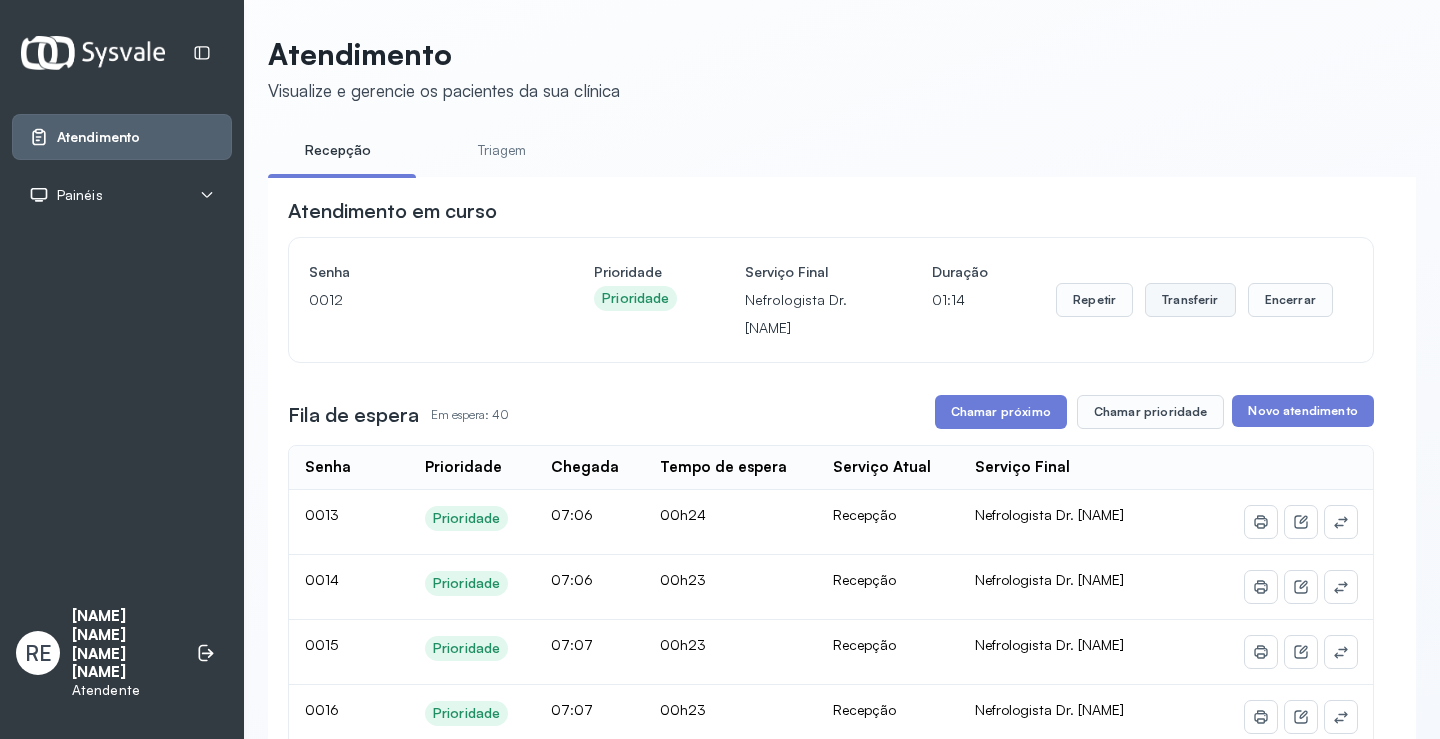 click on "Transferir" at bounding box center [1190, 300] 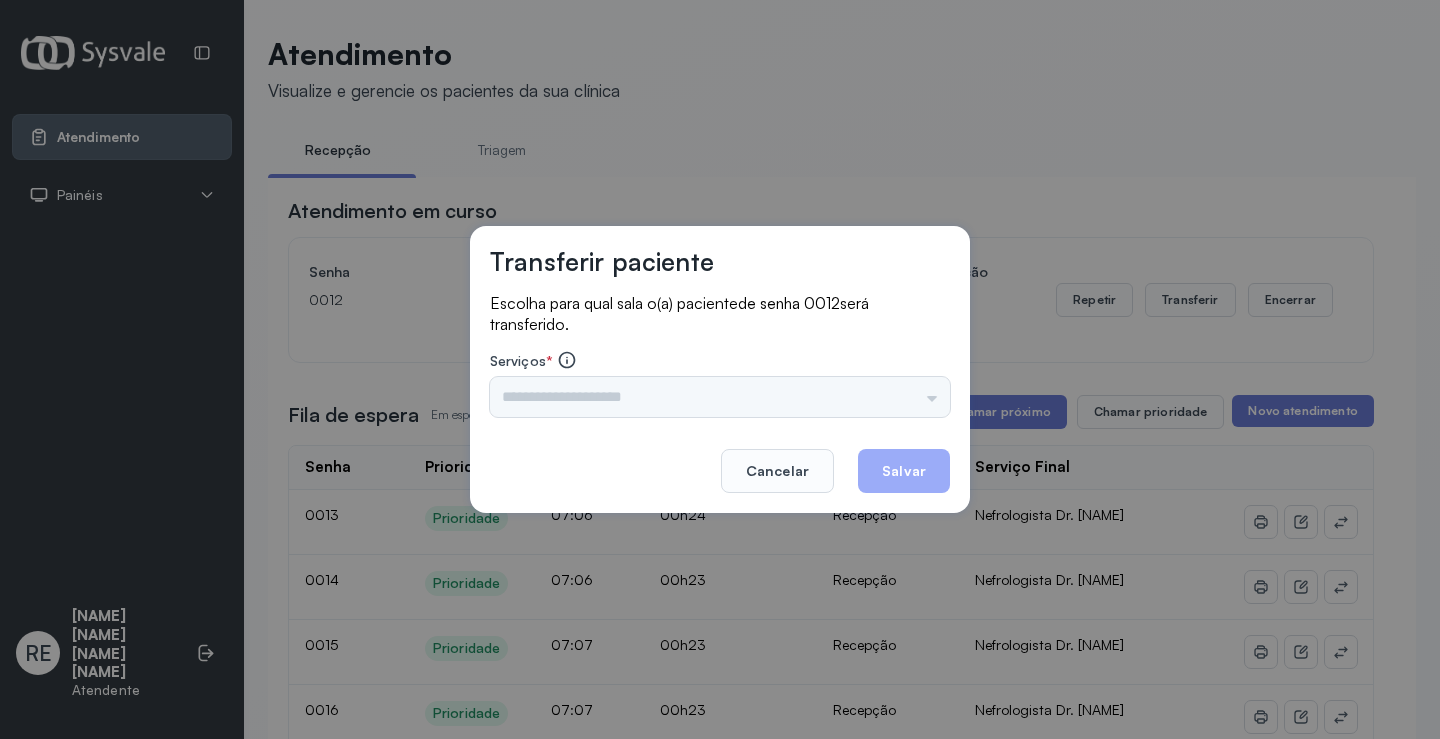 click on "Cancelar Salvar" at bounding box center [720, 457] 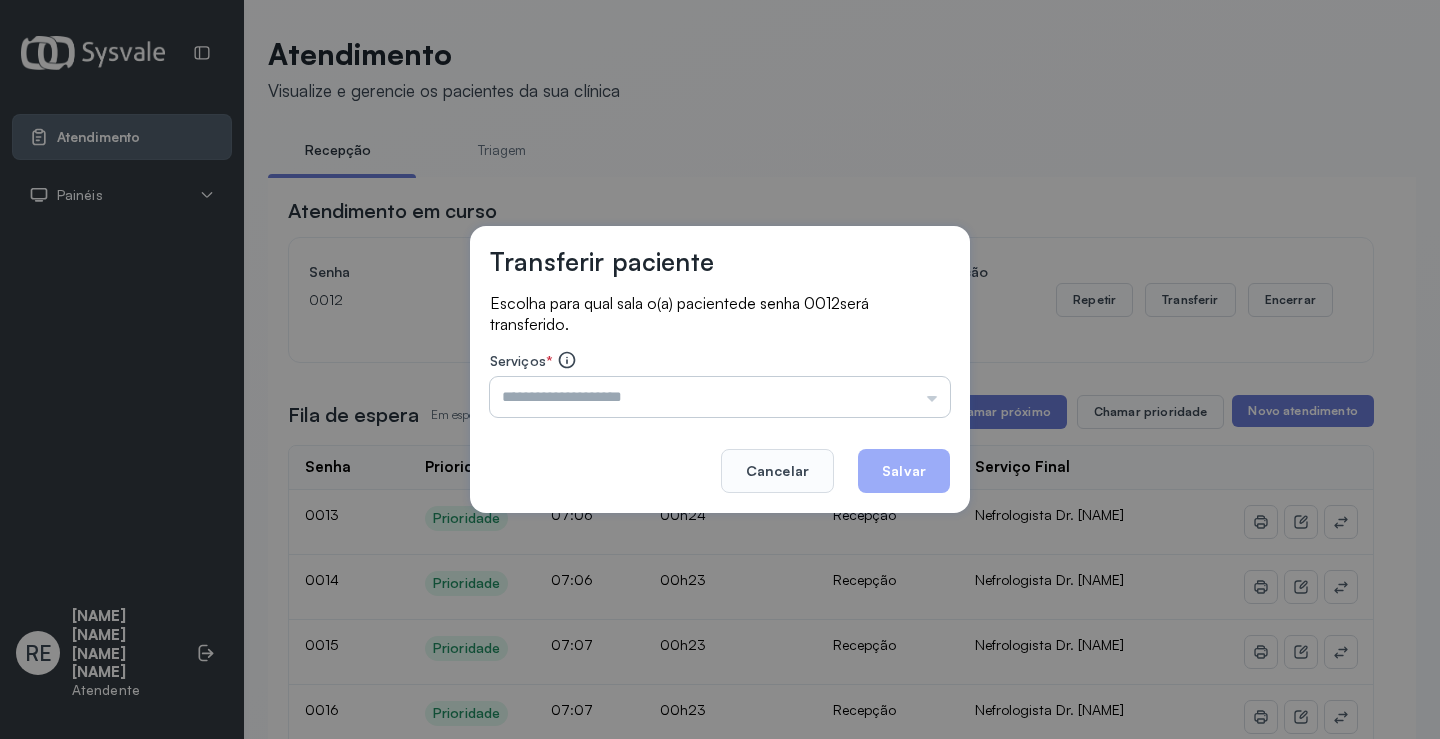 click at bounding box center (720, 397) 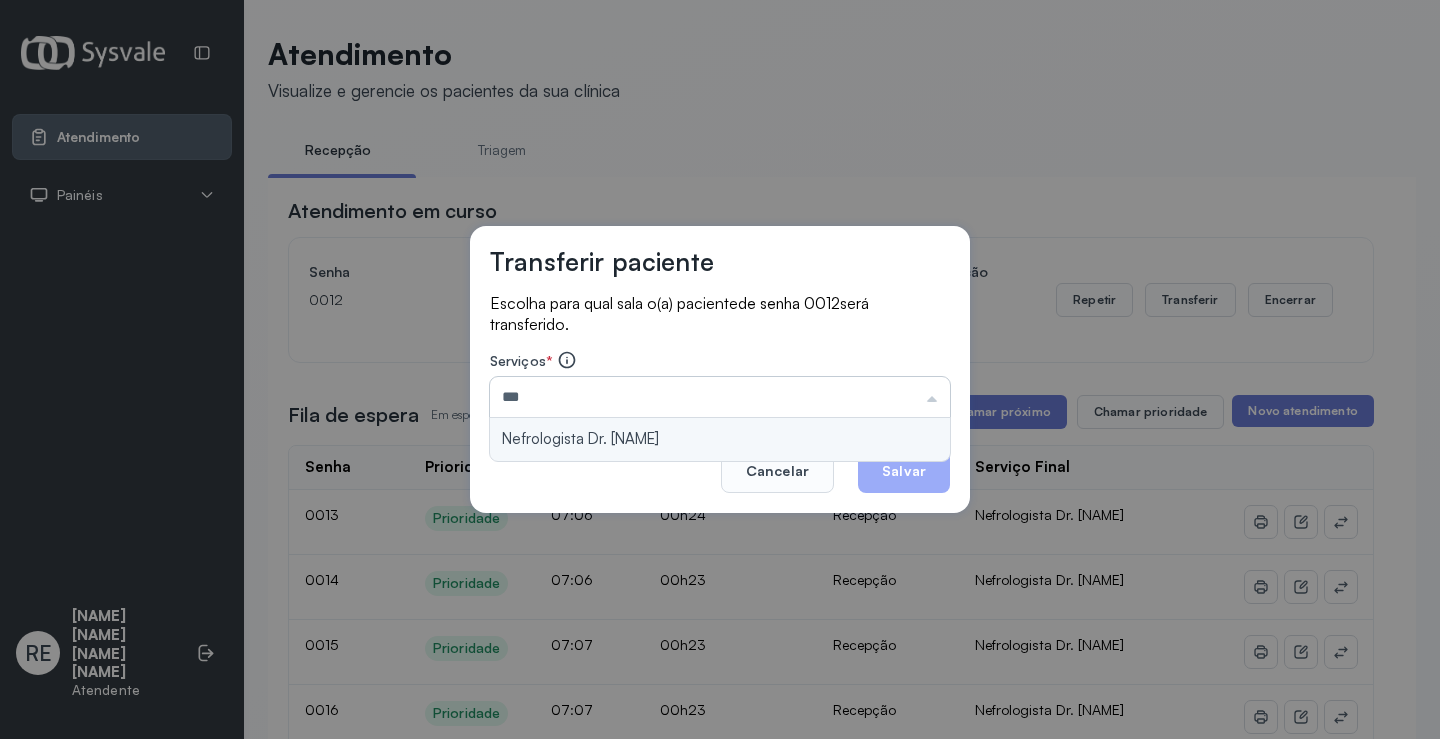 type on "**********" 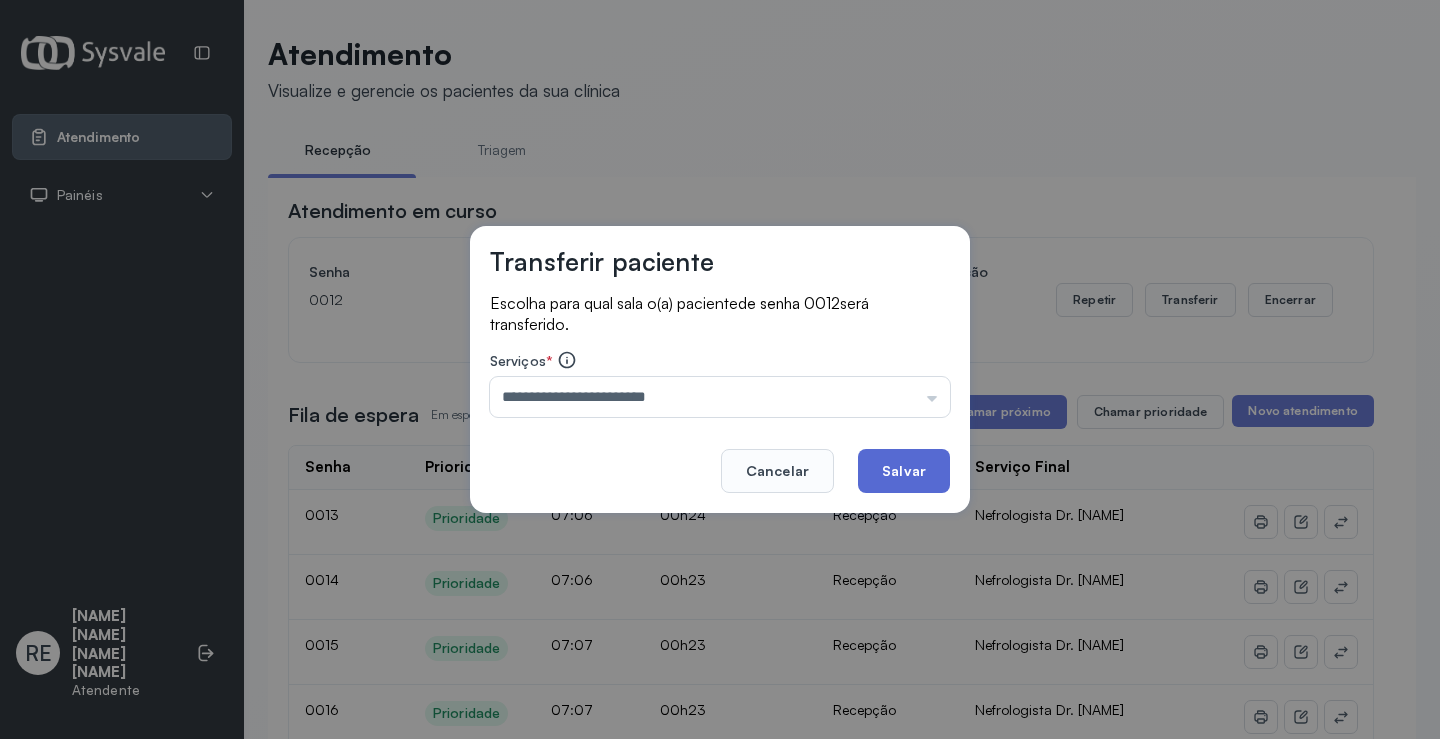 click on "Salvar" 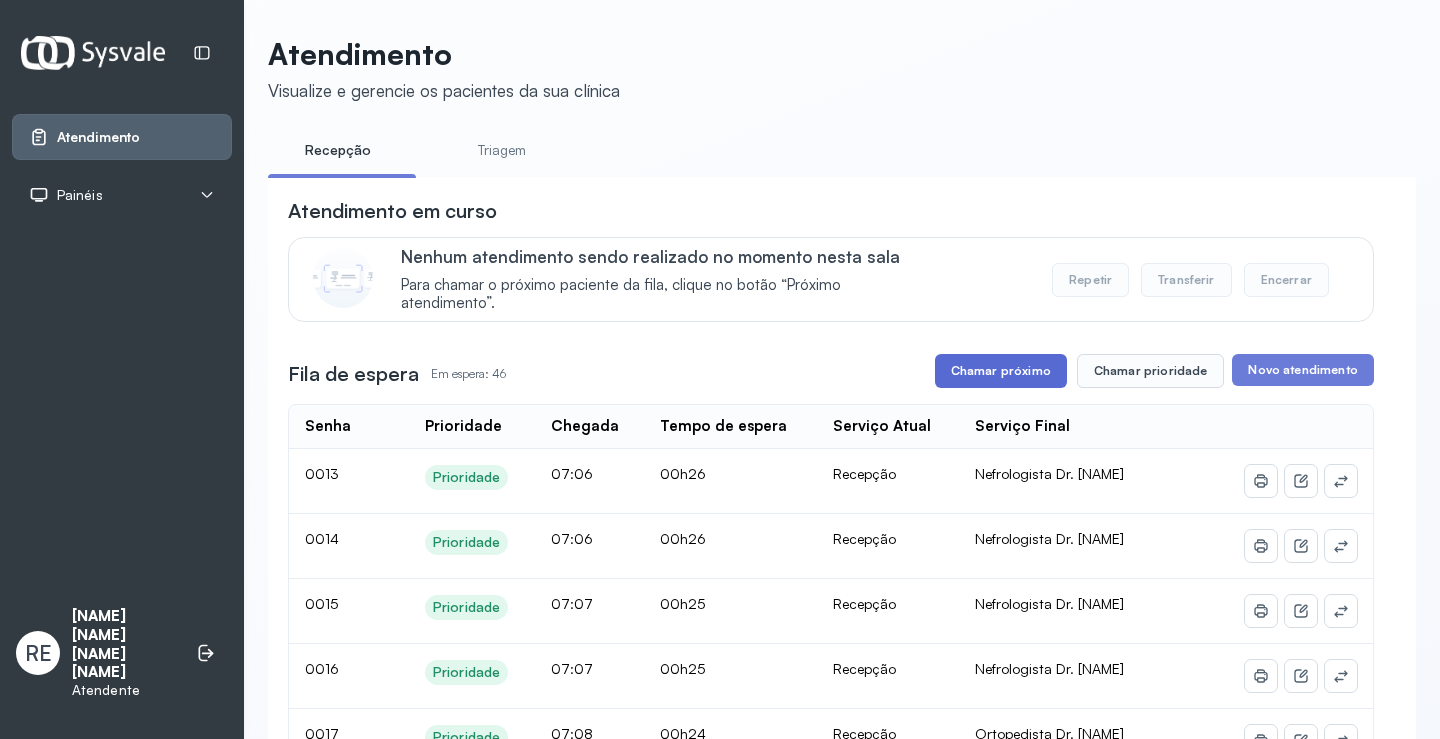 click on "Chamar próximo" at bounding box center [1001, 371] 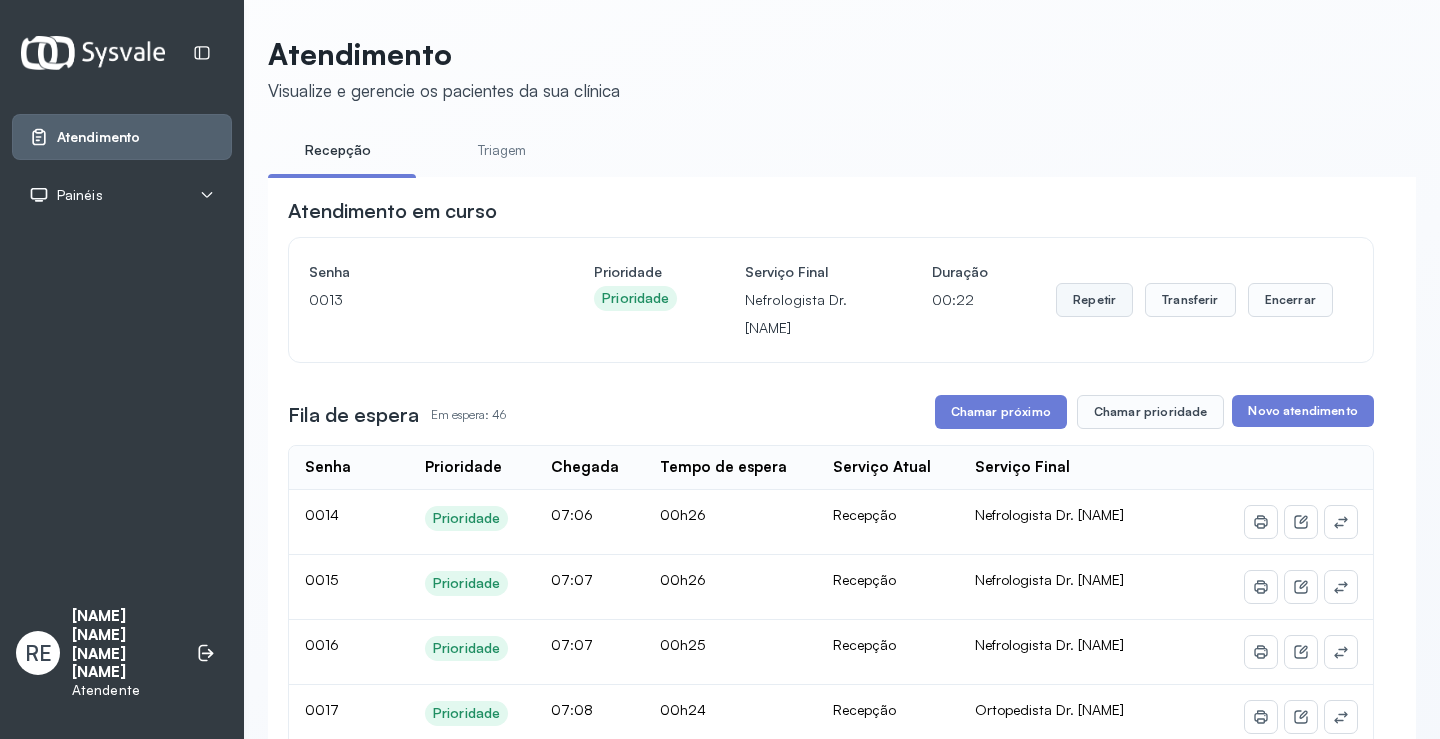 click on "Repetir" at bounding box center (1094, 300) 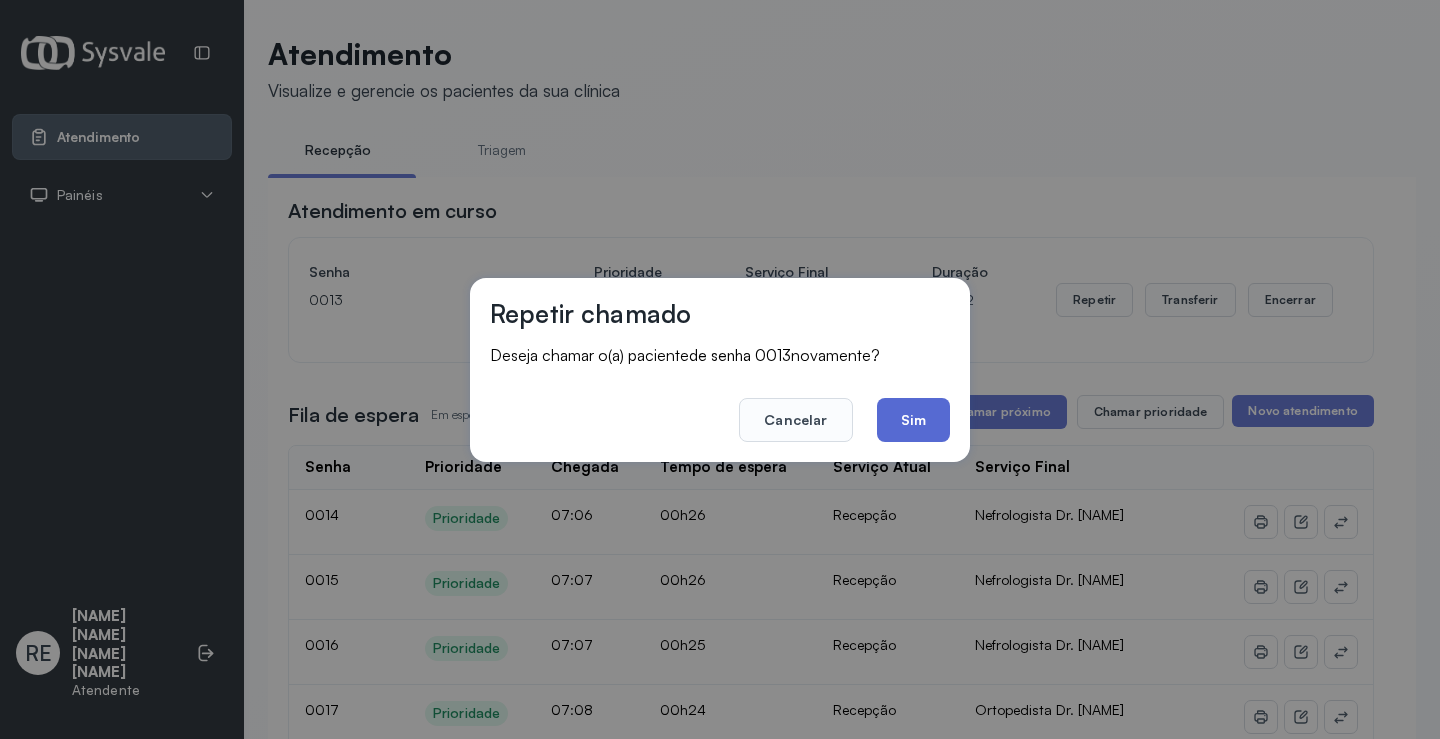 click on "Sim" 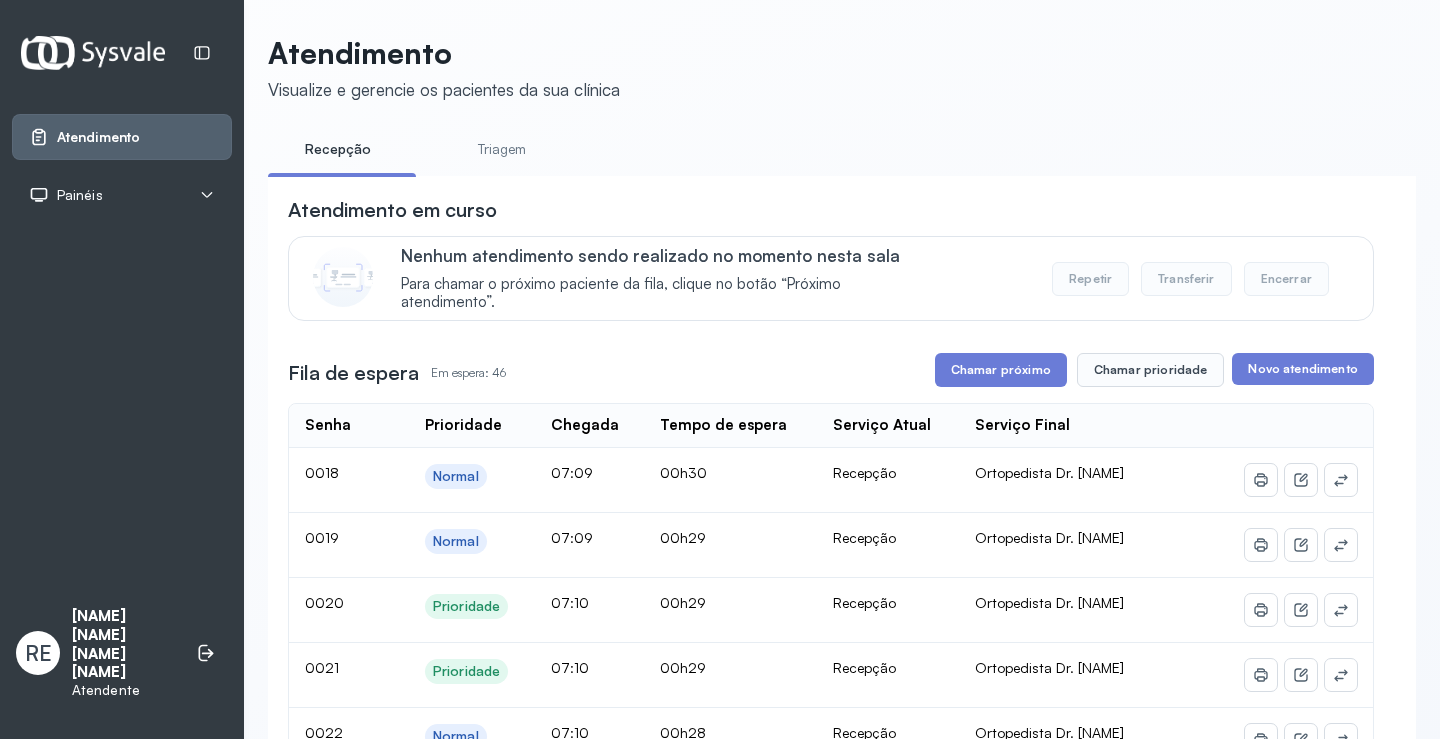 scroll, scrollTop: 300, scrollLeft: 0, axis: vertical 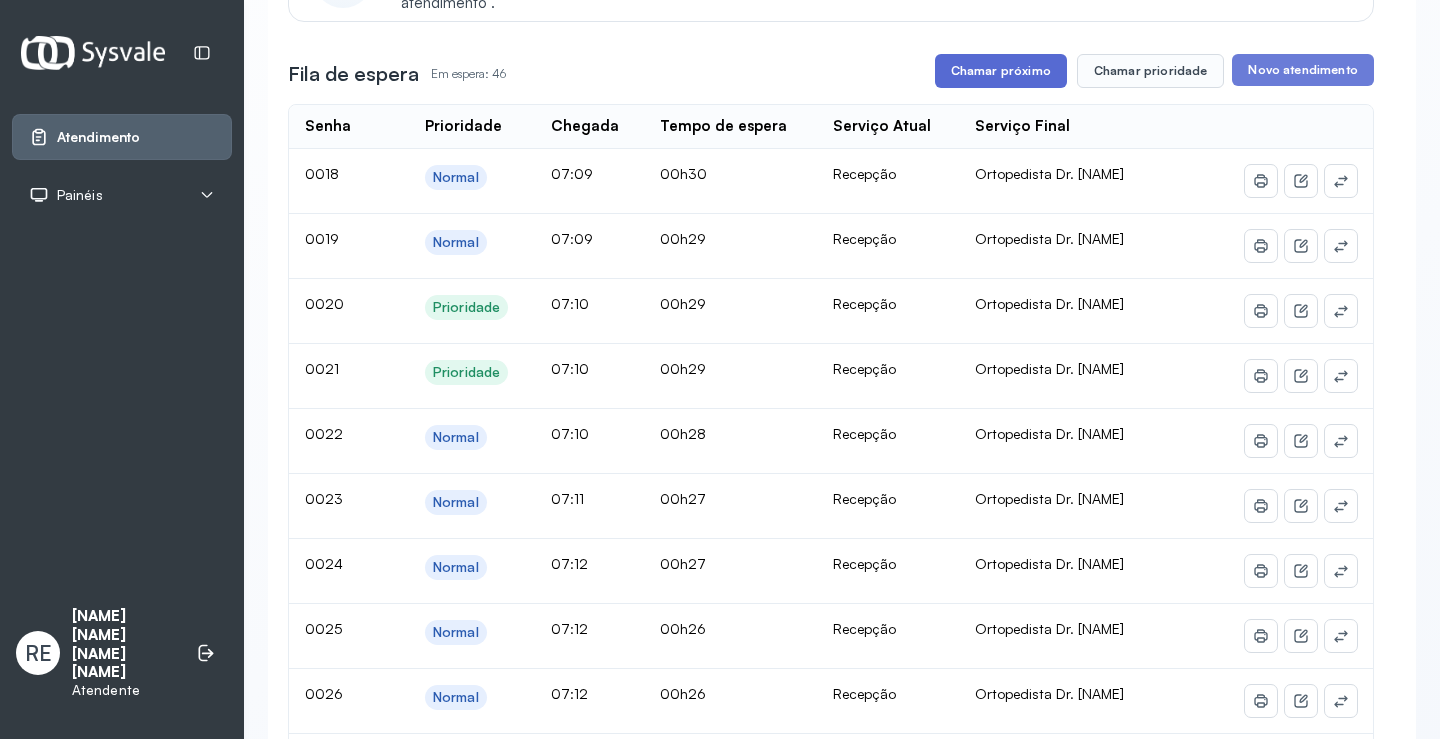 click on "Chamar próximo" at bounding box center (1001, 71) 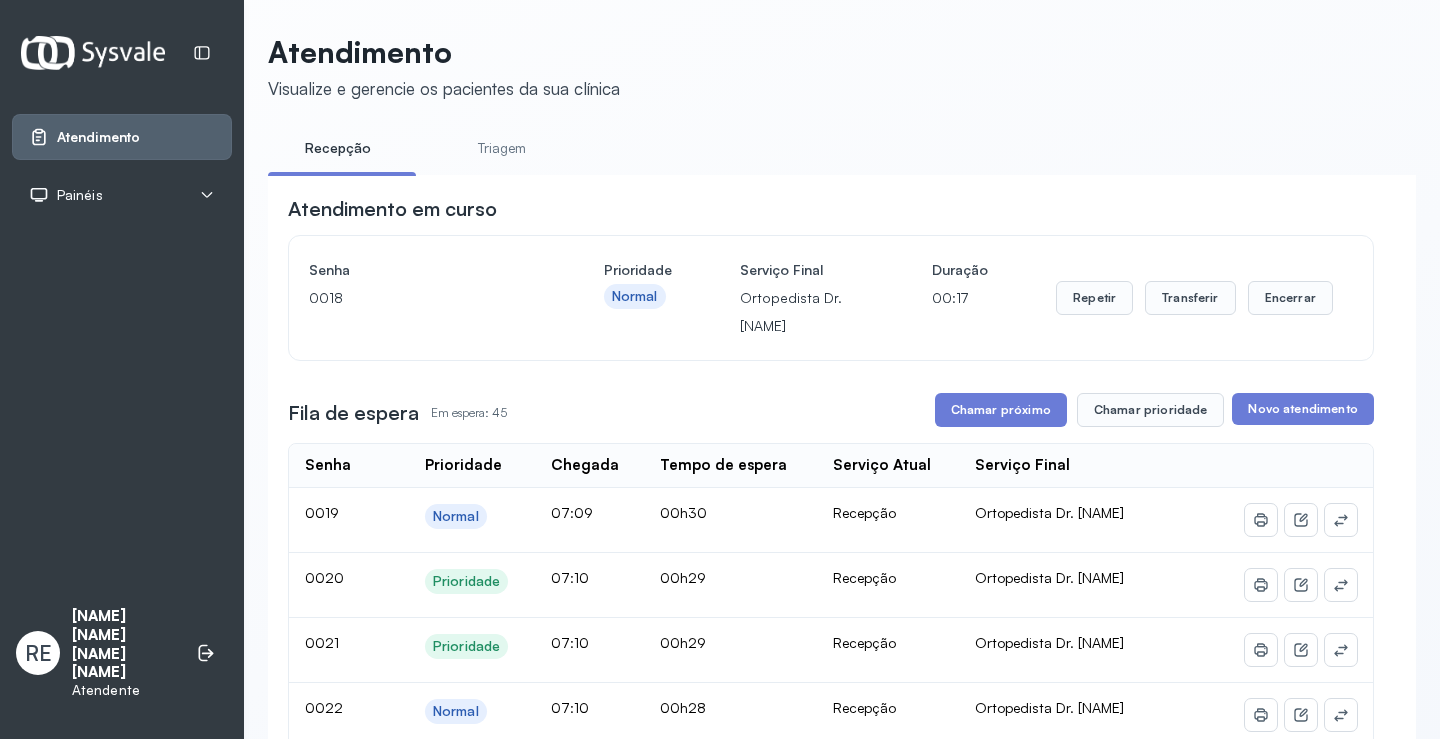 scroll, scrollTop: 0, scrollLeft: 0, axis: both 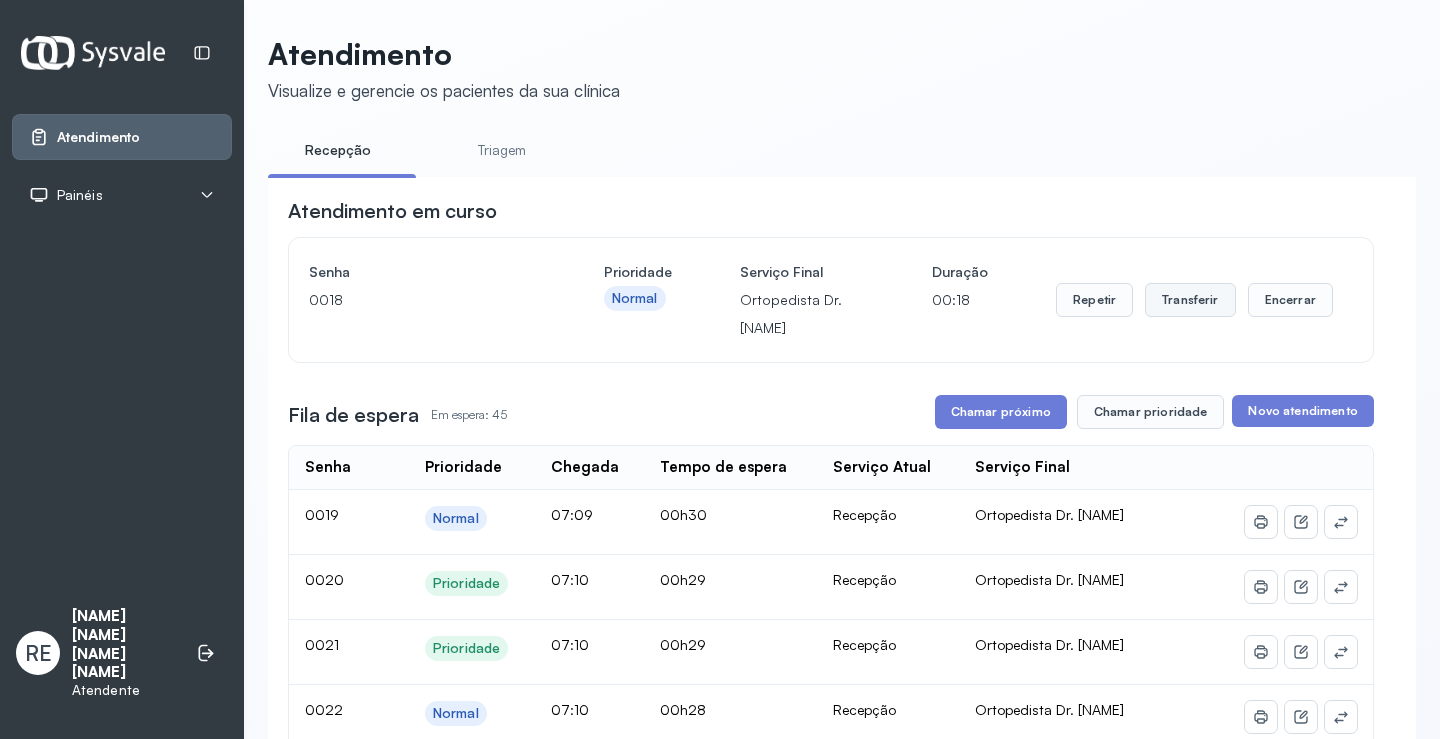 click on "Transferir" at bounding box center (1190, 300) 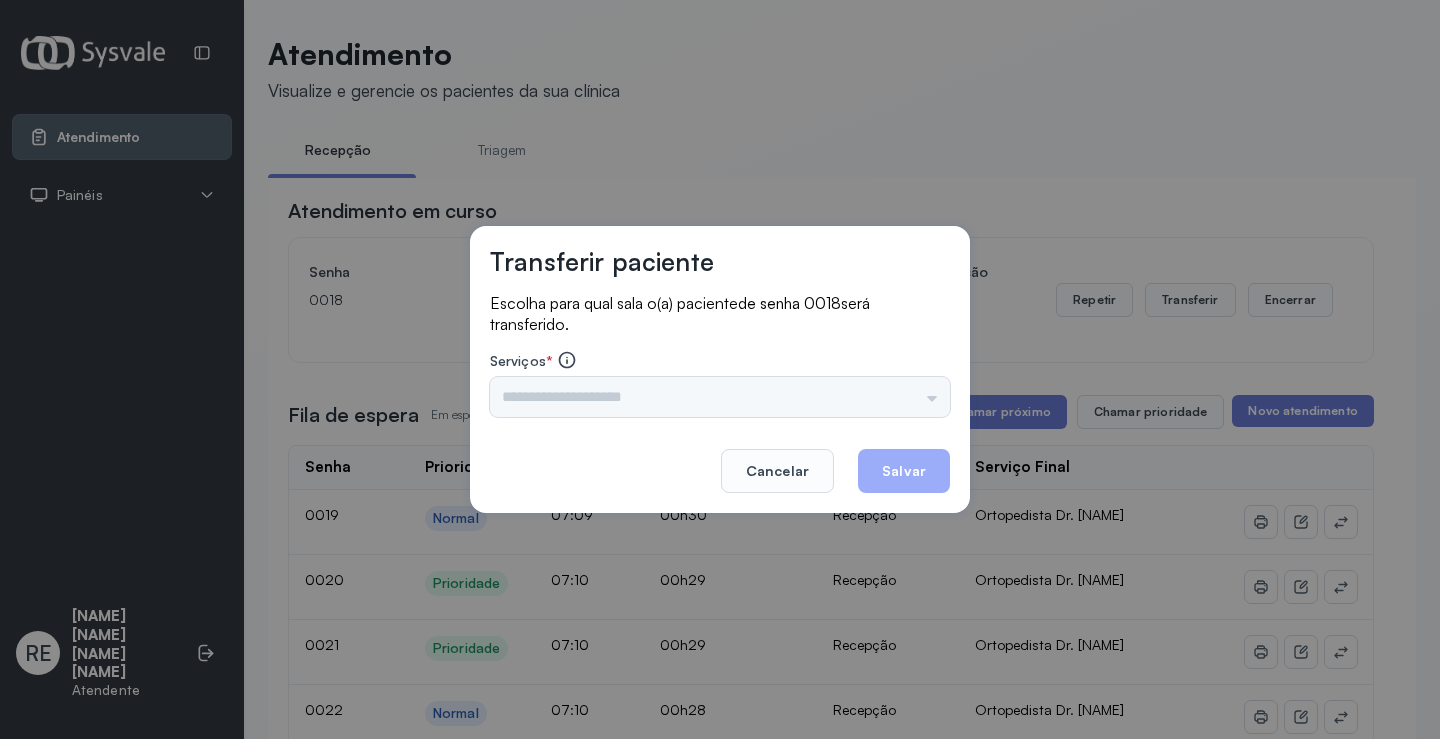click on "Triagem Ortopedista Dr. [NAME] Ortopedista Dr. [NAME] Ginecologista Dr. [NAME] Ginecologista Dra. [NAME] Obstetra Dr. [NAME] Obstetra Dra. [NAME] Ultrassonografia Dr. [NAME] Ultrassonografia Dr. [NAME] Consulta com Neurologista Dr. [NAME] Reumatologista Dr. [NAME] Endocrinologista [NAME] Dermatologista Dra. [NAME] Nefrologista Dr. [NAME] Geriatra Dra. [NAME] Infectologista Dra. [NAME] Oftalmologista Dra. Consulta Proctologista/Cirurgia Geral Dra. [NAME] Otorrinolaringologista Dr. [NAME] Pequena Cirurgia Dr. [NAME] Pequena Cirurgia Dr. [NAME] ECG Espirometria com Broncodilatador Espirometria sem Broncodilatador Ecocardiograma - Dra. [NAME] [NAME] Exame de PPD Enf. [NAME] [NAME] RETIRADA DE CERUME DR. [NAME] VACINAÇÃO Preventivo Enf. [NAME] Preventivo Enf. [NAME] [NAME] Consulta de Enfermagem Enf. [NAME] Consulta de Enfermagem Enf. [NAME] Consulta  Cardiologista Dr. [NAME] Consulta Enf. [NAME] [NAME] Dispensação de Medicação Agendamento Consulta Enf. [NAME] Agendamento consulta Enf. [NAME]" at bounding box center (720, 397) 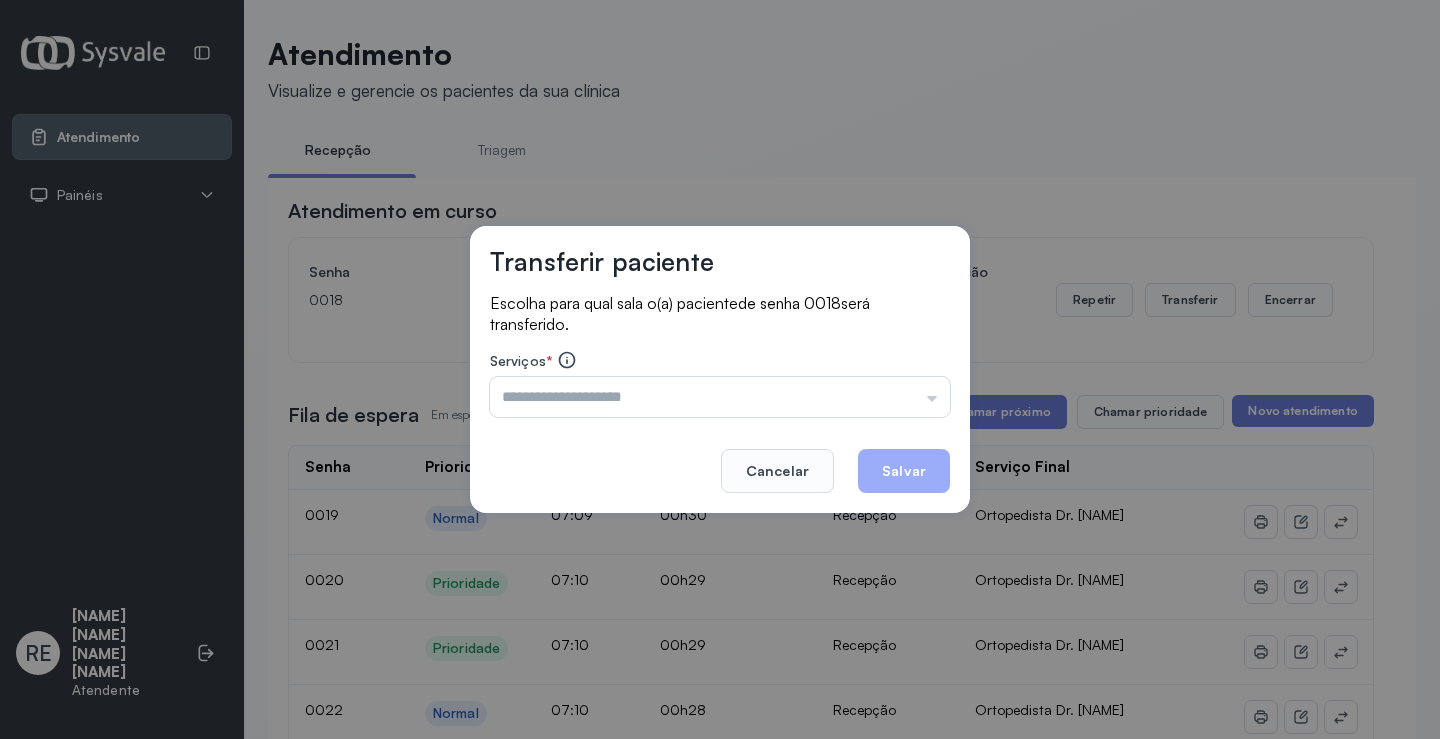 click at bounding box center [720, 397] 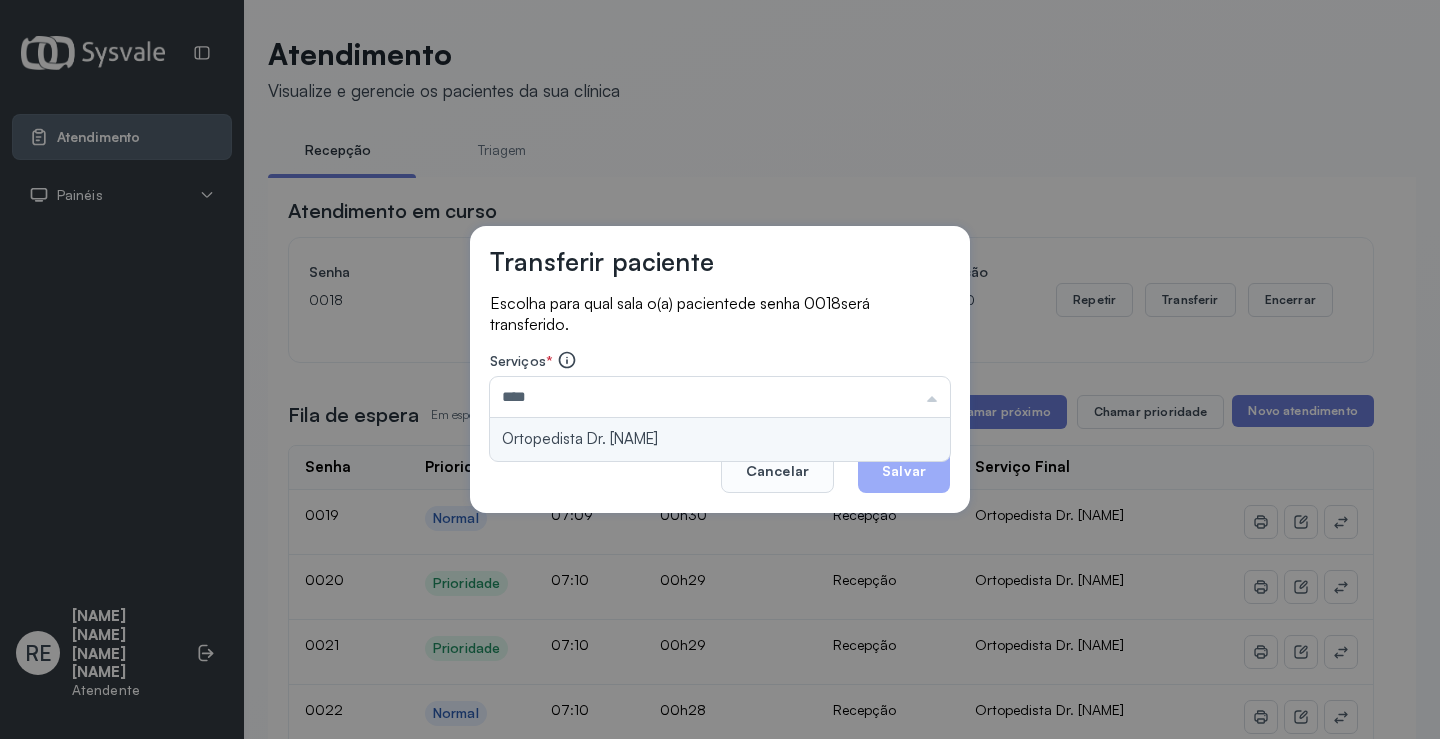 type on "**********" 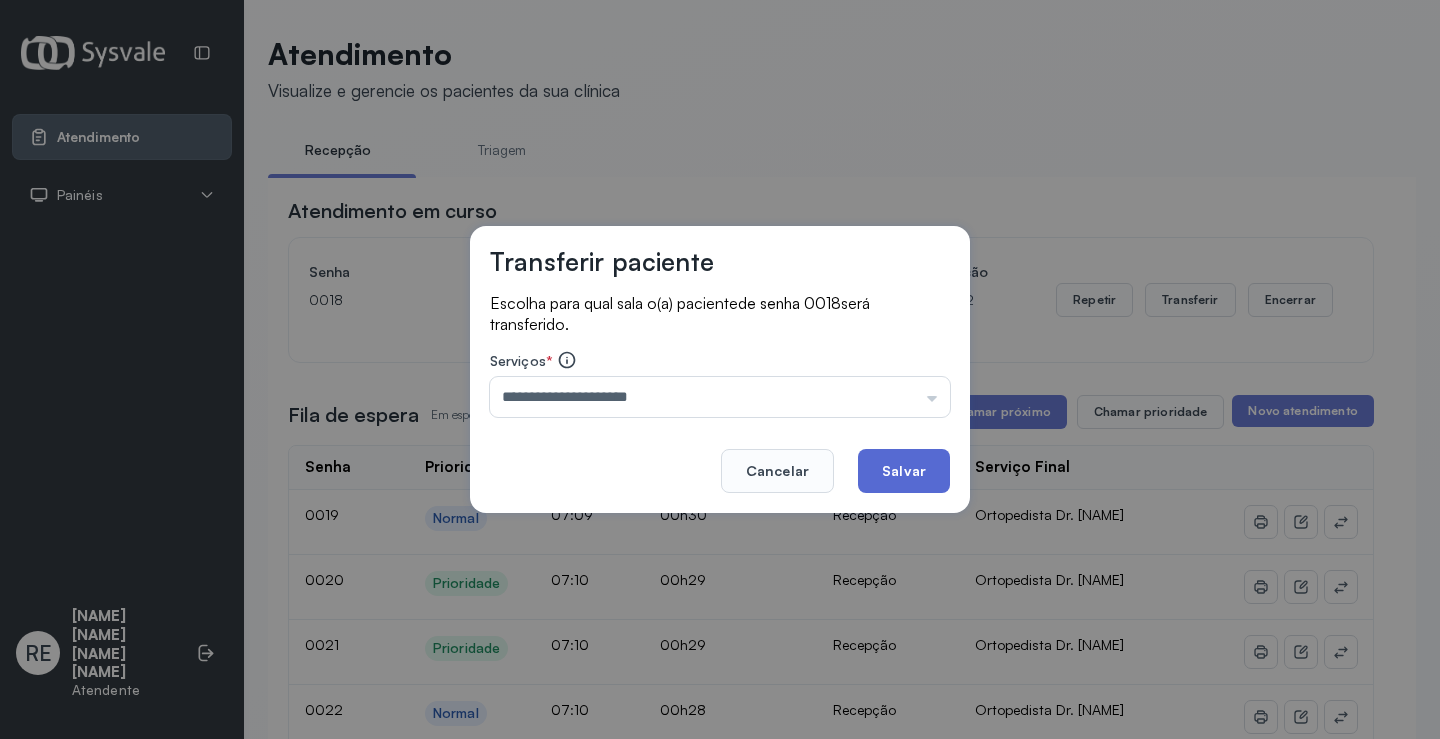 click on "Salvar" 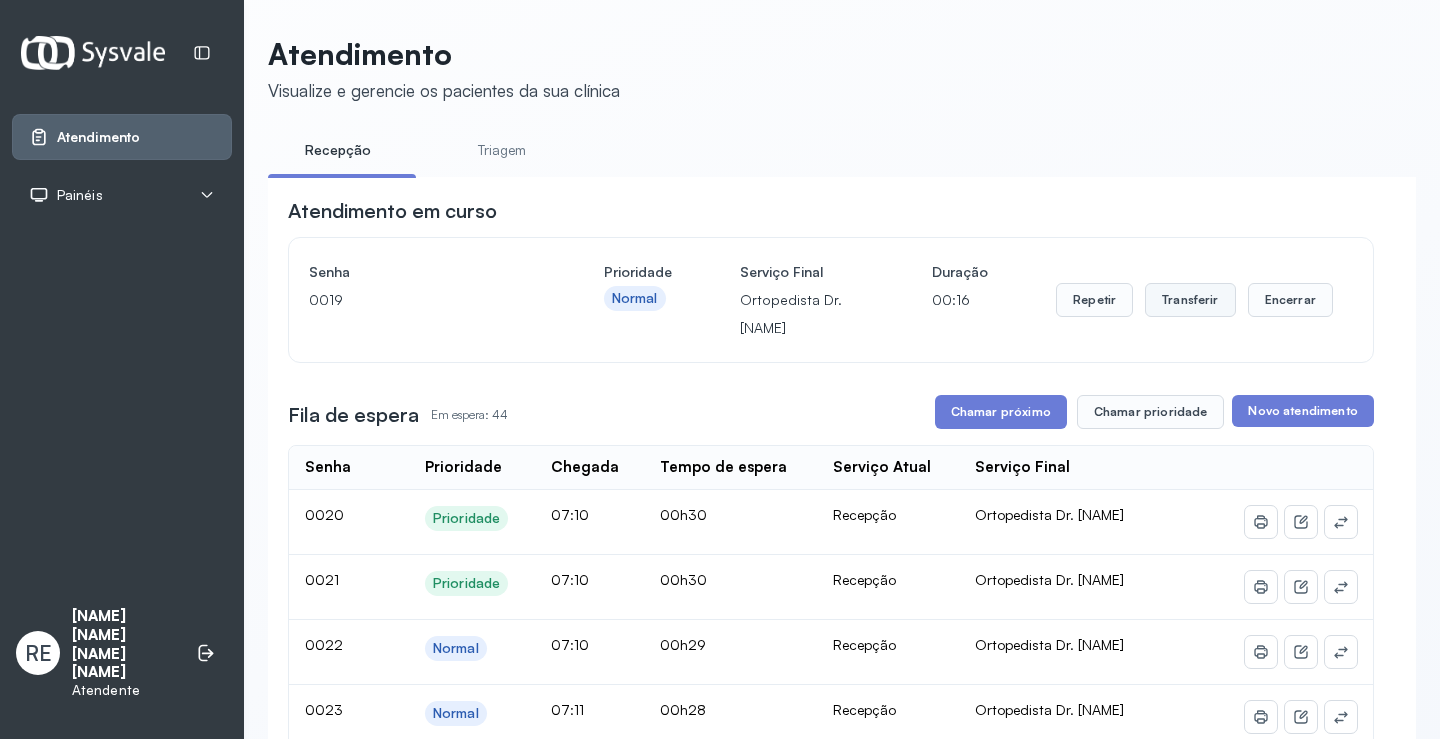 click on "Transferir" at bounding box center [1190, 300] 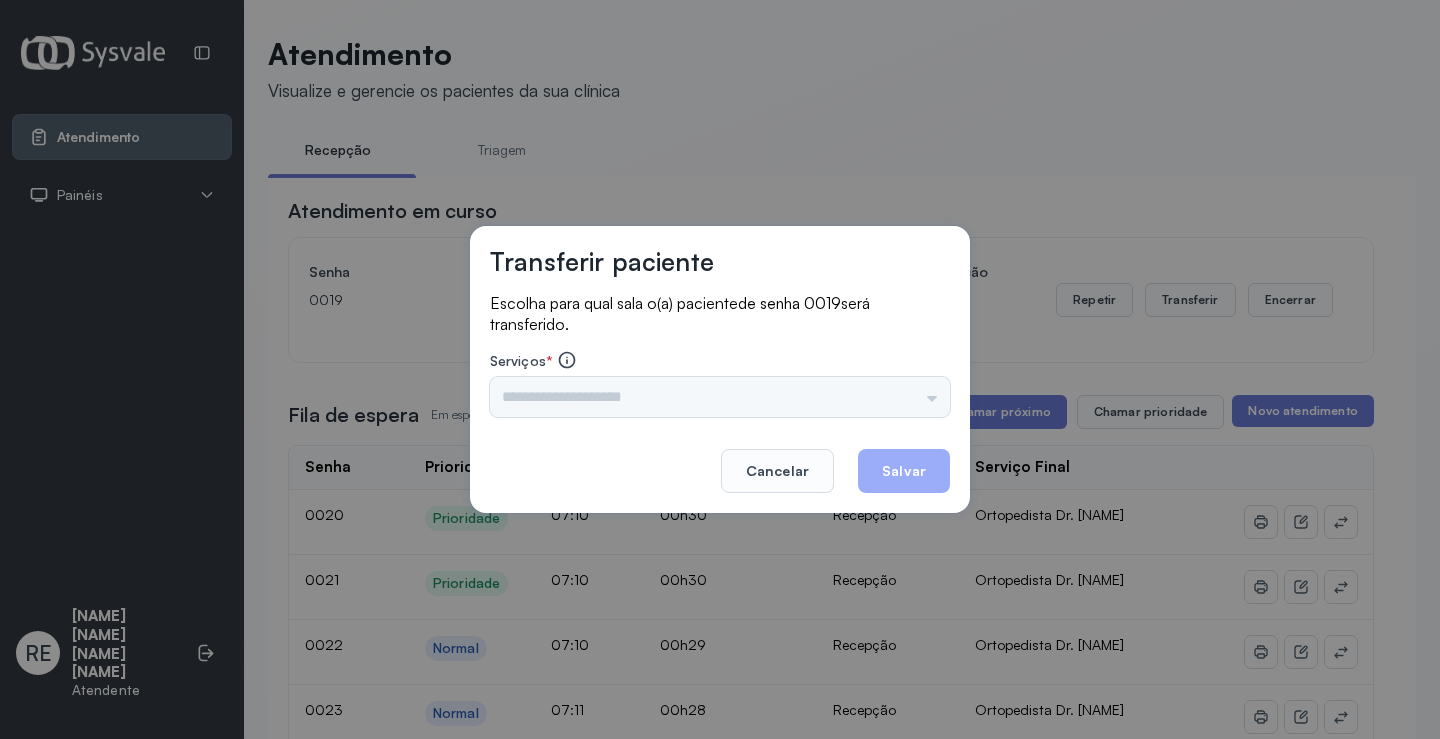 click on "Triagem Ortopedista Dr. [NAME] Ortopedista Dr. [NAME] Ginecologista Dr. [NAME] Ginecologista Dra. [NAME] Obstetra Dr. [NAME] Obstetra Dra. [NAME] Ultrassonografia Dr. [NAME] Ultrassonografia Dr. [NAME] Consulta com Neurologista Dr. [NAME] Reumatologista Dr. [NAME] Endocrinologista [NAME] Dermatologista Dra. [NAME] Nefrologista Dr. [NAME] Geriatra Dra. [NAME] Infectologista Dra. [NAME] Oftalmologista Dra. Consulta Proctologista/Cirurgia Geral Dra. [NAME] Otorrinolaringologista Dr. [NAME] Pequena Cirurgia Dr. [NAME] Pequena Cirurgia Dr. [NAME] ECG Espirometria com Broncodilatador Espirometria sem Broncodilatador Ecocardiograma - Dra. [NAME] [NAME] Exame de PPD Enf. [NAME] [NAME] RETIRADA DE CERUME DR. [NAME] VACINAÇÃO Preventivo Enf. [NAME] Preventivo Enf. [NAME] [NAME] Consulta de Enfermagem Enf. [NAME] Consulta de Enfermagem Enf. [NAME] Consulta  Cardiologista Dr. [NAME] Consulta Enf. [NAME] [NAME] Dispensação de Medicação Agendamento Consulta Enf. [NAME] Agendamento consulta Enf. [NAME]" at bounding box center (720, 397) 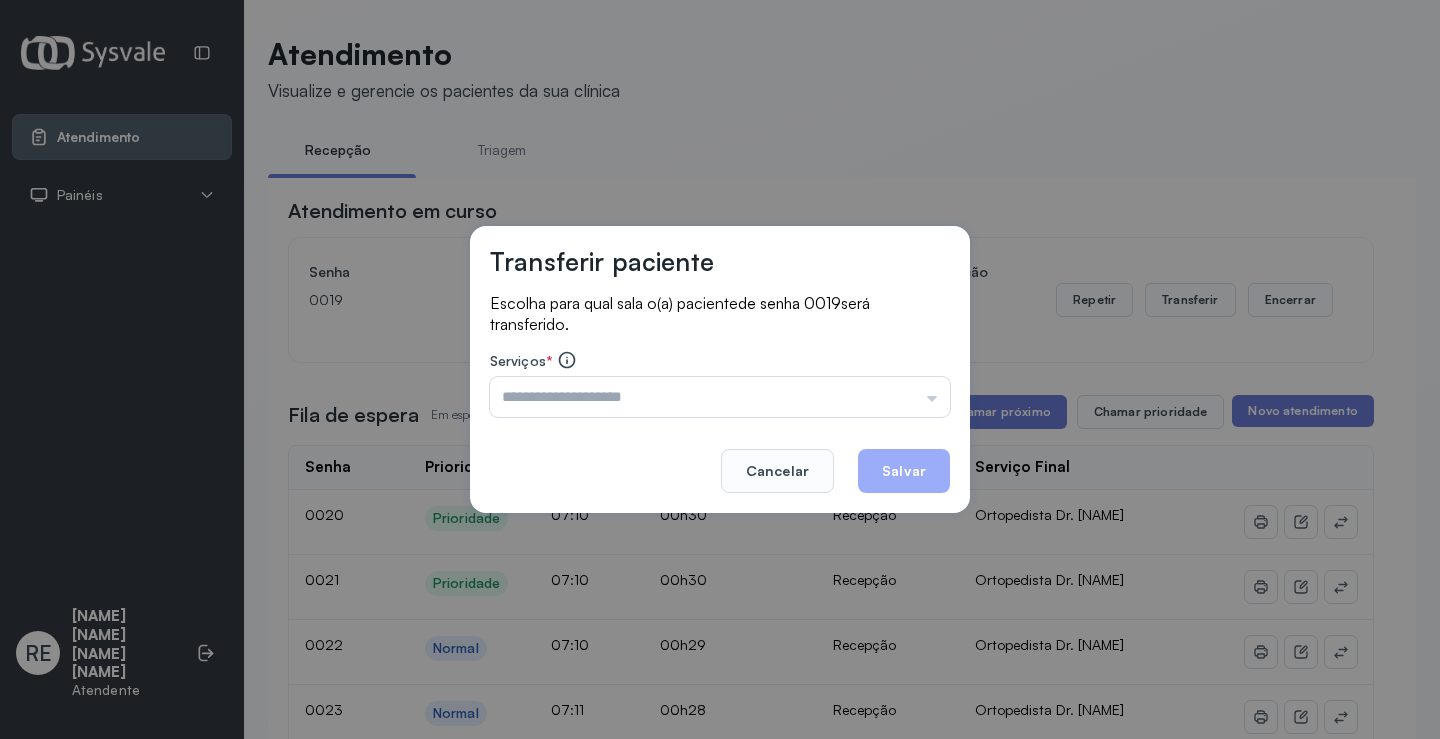 click at bounding box center (720, 397) 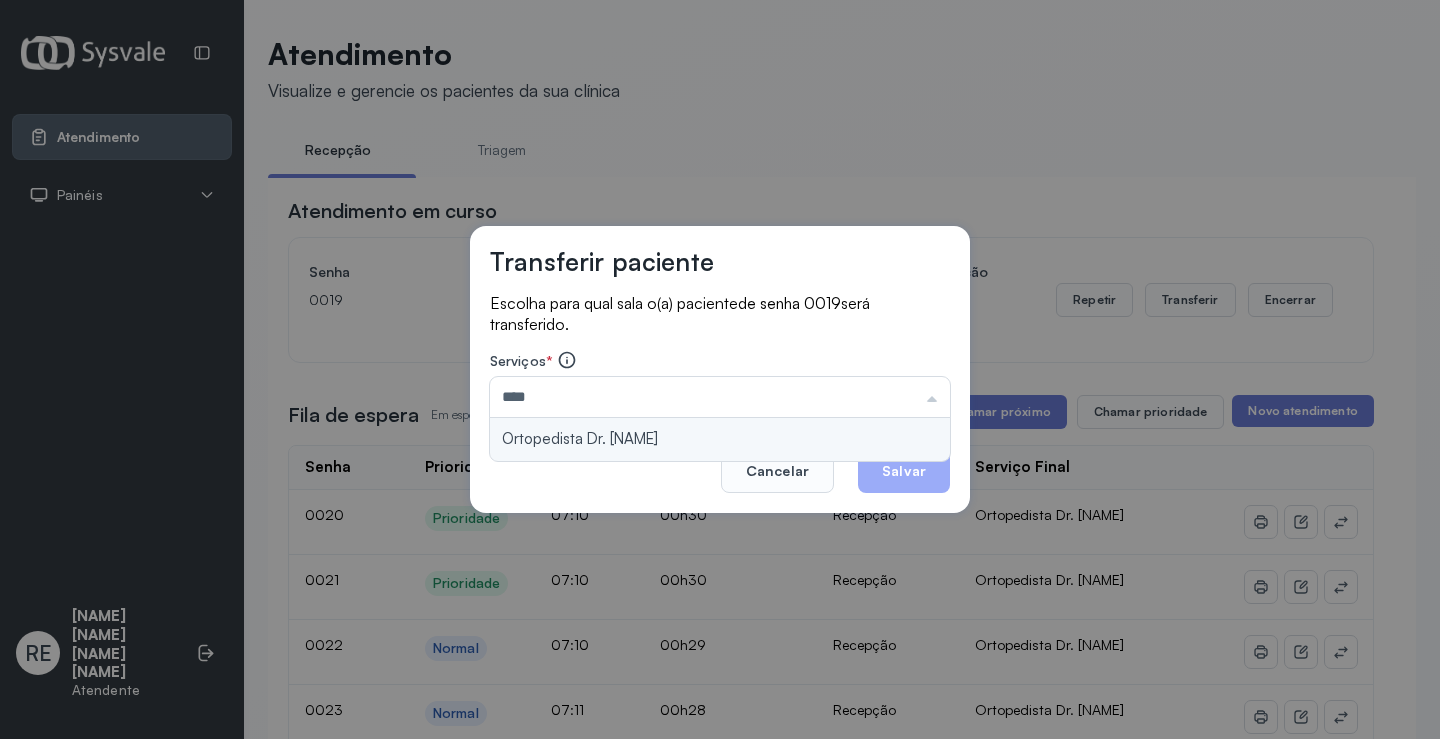 type on "**********" 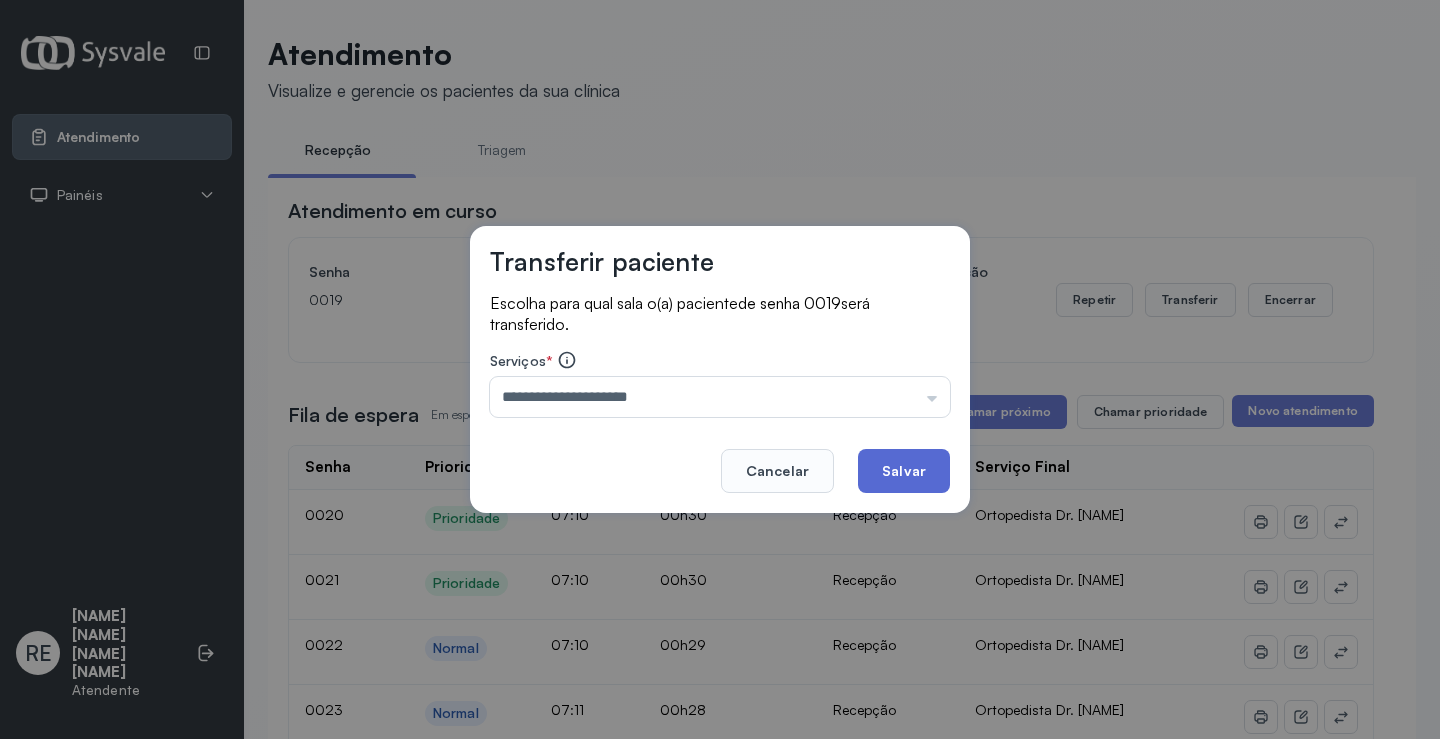 click on "Salvar" 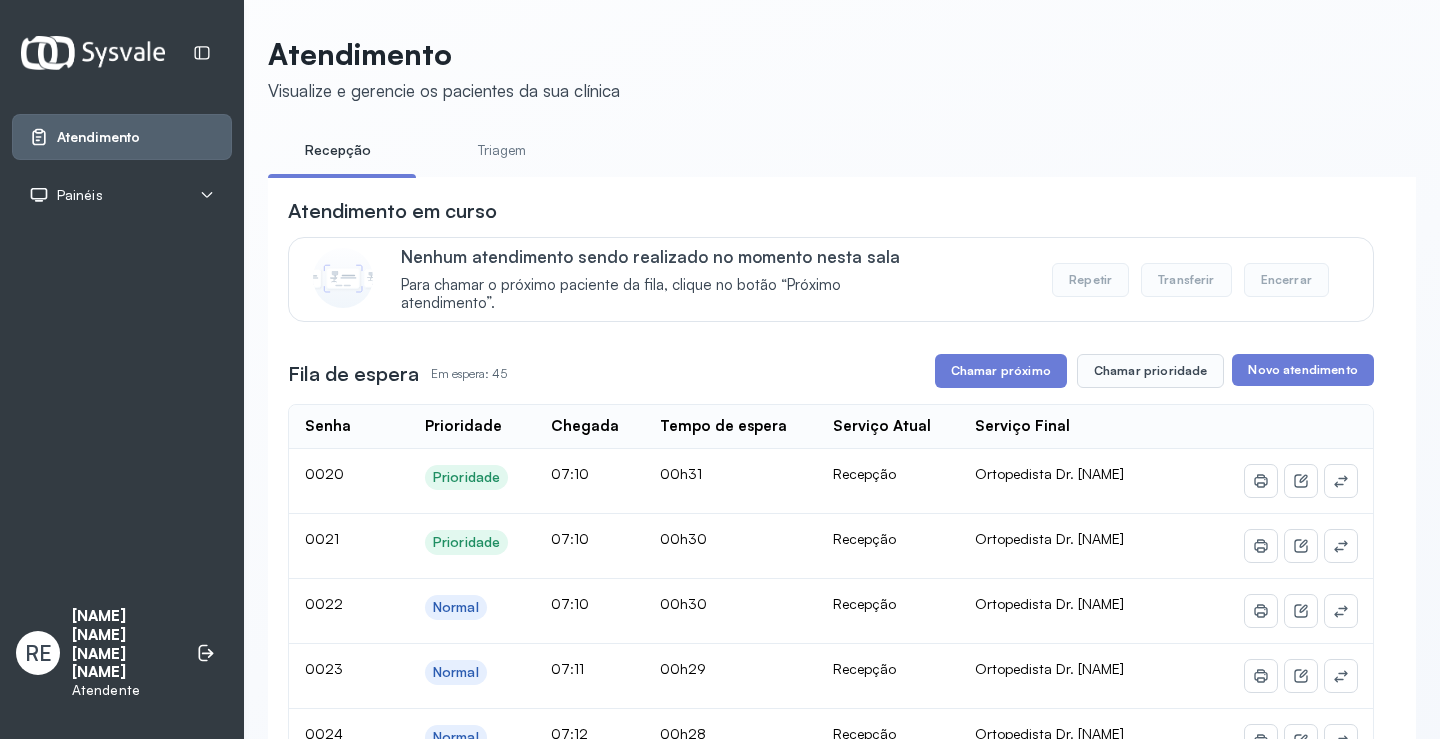 click on "Atendimento em curso Nenhum atendimento sendo realizado no momento nesta sala Para chamar o próximo paciente da fila, clique no botão “Próximo atendimento”. Repetir Transferir Encerrar Fila de espera  Em espera: 45 Chamar próximo Chamar prioridade Novo atendimento Senha    Prioridade  Chegada  Tempo de espera  Serviço Atual  Serviço Final    0020 Prioridade 07:10 00h31 Recepção Ortopedista Dr. Ramon 0021 Prioridade 07:10 00h30 Recepção Ortopedista Dr. Ramon 0022 Normal 07:10 00h30 Recepção Ortopedista Dr. Ramon 0023 Normal 07:11 00h29 Recepção Ortopedista Dr. Ramon 0024 Normal 07:12 00h28 Recepção Ortopedista Dr. Ramon 0025 Normal 07:12 00h28 Recepção Ortopedista Dr. Ramon 0026 Normal 07:12 00h28 Recepção Ortopedista Dr. Ramon 0027 Normal 07:13 00h27 Recepção Ortopedista Dr. Ramon 0028 Normal 07:13 00h27 Recepção Ortopedista Dr. Ramon 0029 Prioridade 07:14 00h27 Recepção Ortopedista Dr. Ramon 0030 Prioridade 07:14 00h26 Recepção Ortopedista Dr. Ramon 0031 Normal 07:14 00h26" at bounding box center (831, 1939) 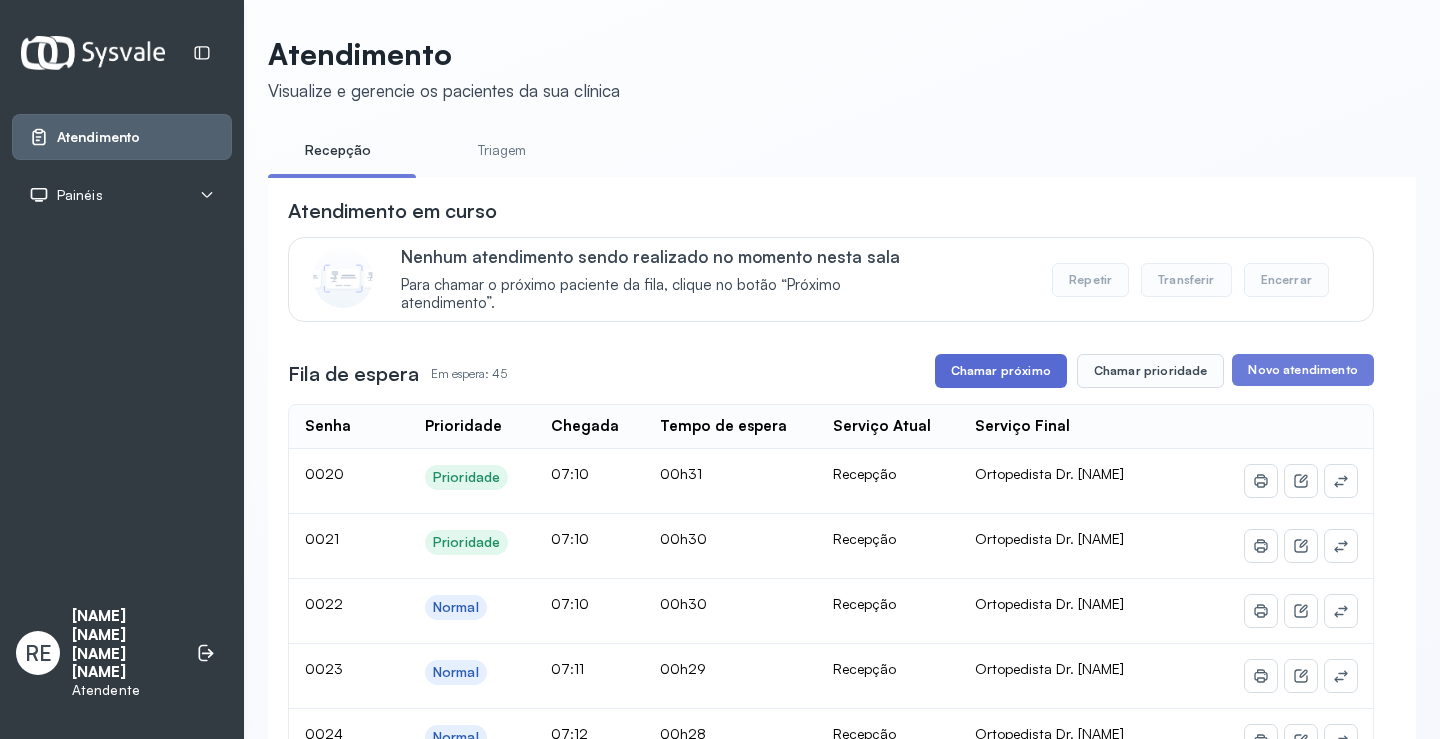 click on "Chamar próximo" at bounding box center [1001, 371] 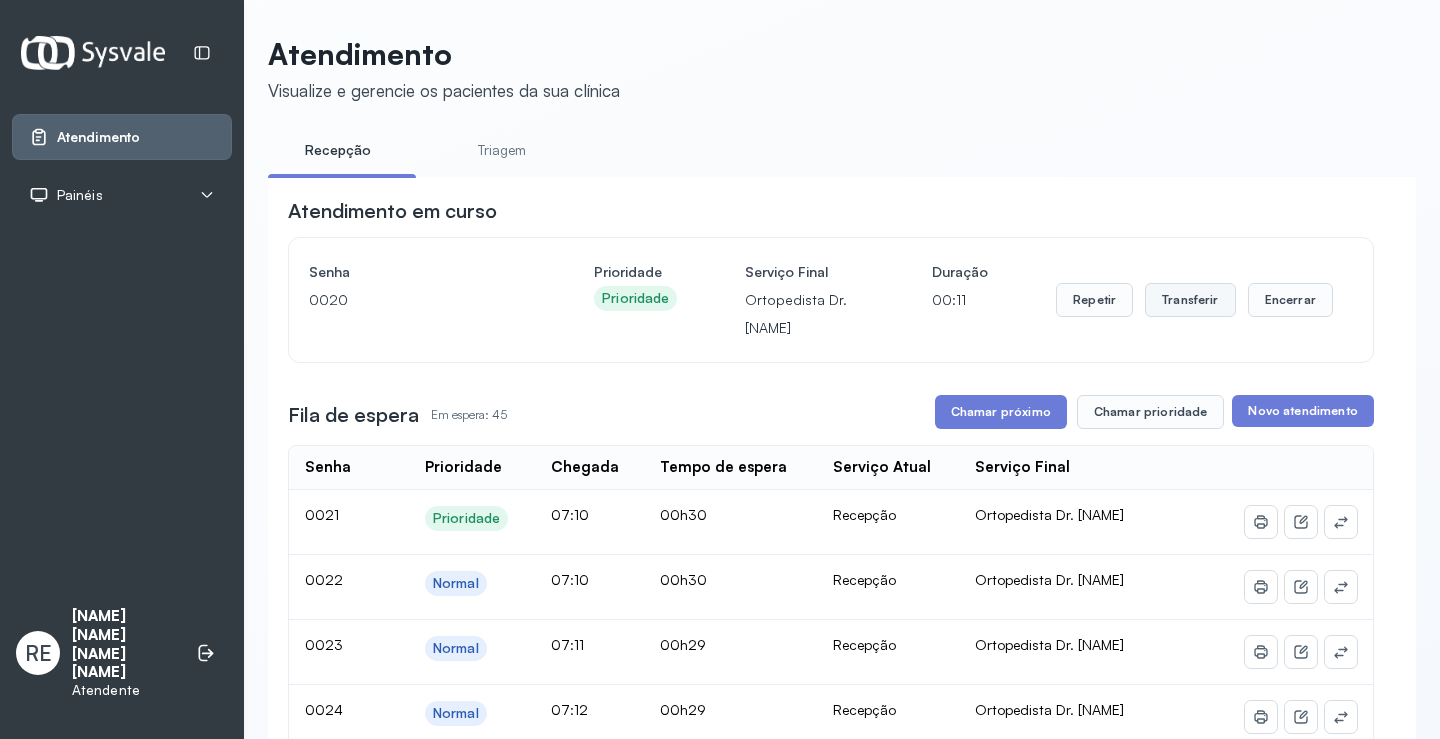 click on "Transferir" at bounding box center [1190, 300] 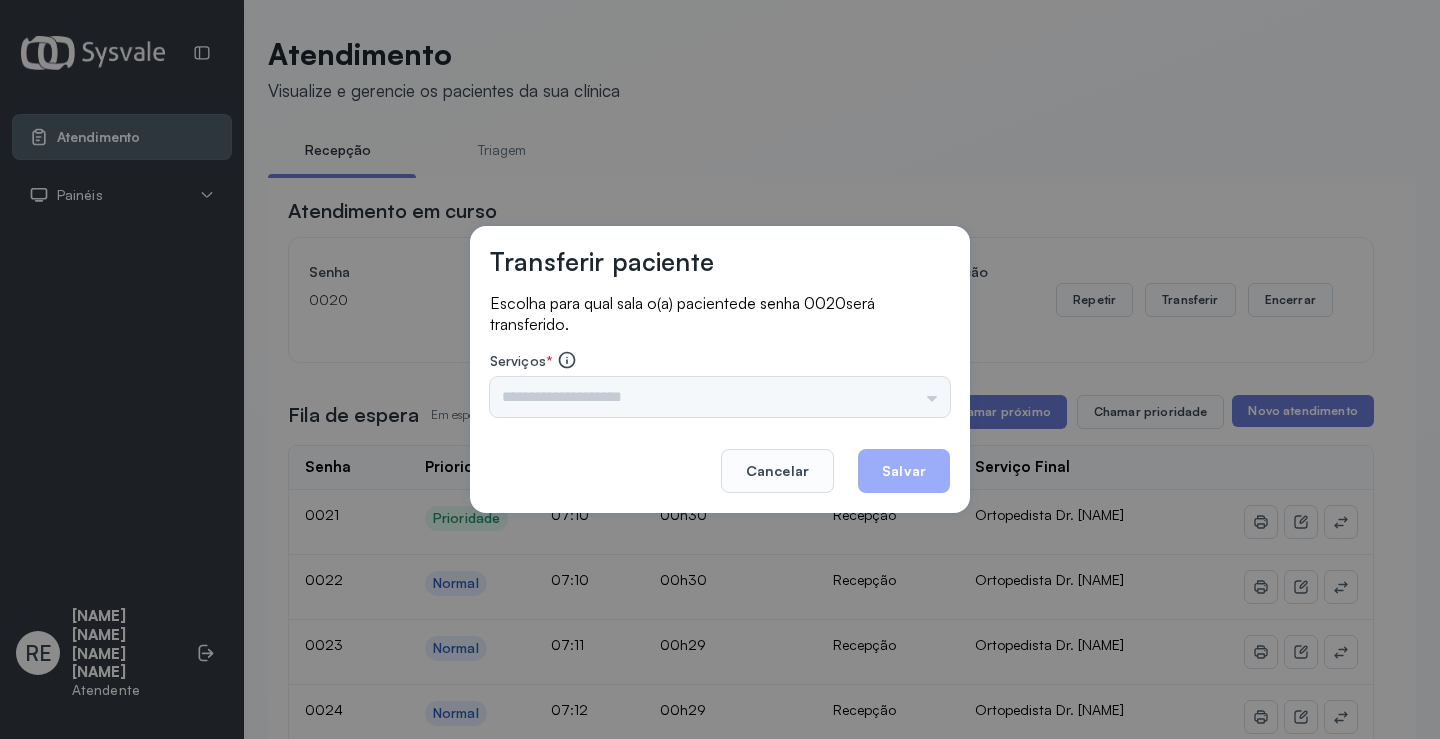 click on "Triagem Ortopedista Dr. [NAME] Ortopedista Dr. [NAME] Ginecologista Dr. [NAME] Ginecologista Dra. [NAME] Obstetra Dr. [NAME] Obstetra Dra. [NAME] Ultrassonografia Dr. [NAME] Ultrassonografia Dr. [NAME] Consulta com Neurologista Dr. [NAME] Reumatologista Dr. [NAME] Endocrinologista [NAME] Dermatologista Dra. [NAME] Nefrologista Dr. [NAME] Geriatra Dra. [NAME] Infectologista Dra. [NAME] Oftalmologista Dra. Consulta Proctologista/Cirurgia Geral Dra. [NAME] Otorrinolaringologista Dr. [NAME] Pequena Cirurgia Dr. [NAME] Pequena Cirurgia Dr. [NAME] ECG Espirometria com Broncodilatador Espirometria sem Broncodilatador Ecocardiograma - Dra. [NAME] [NAME] Exame de PPD Enf. [NAME] [NAME] RETIRADA DE CERUME DR. [NAME] VACINAÇÃO Preventivo Enf. [NAME] Preventivo Enf. [NAME] [NAME] Consulta de Enfermagem Enf. [NAME] Consulta de Enfermagem Enf. [NAME] Consulta  Cardiologista Dr. [NAME] Consulta Enf. [NAME] [NAME] Dispensação de Medicação Agendamento Consulta Enf. [NAME] Agendamento consulta Enf. [NAME]" at bounding box center (720, 397) 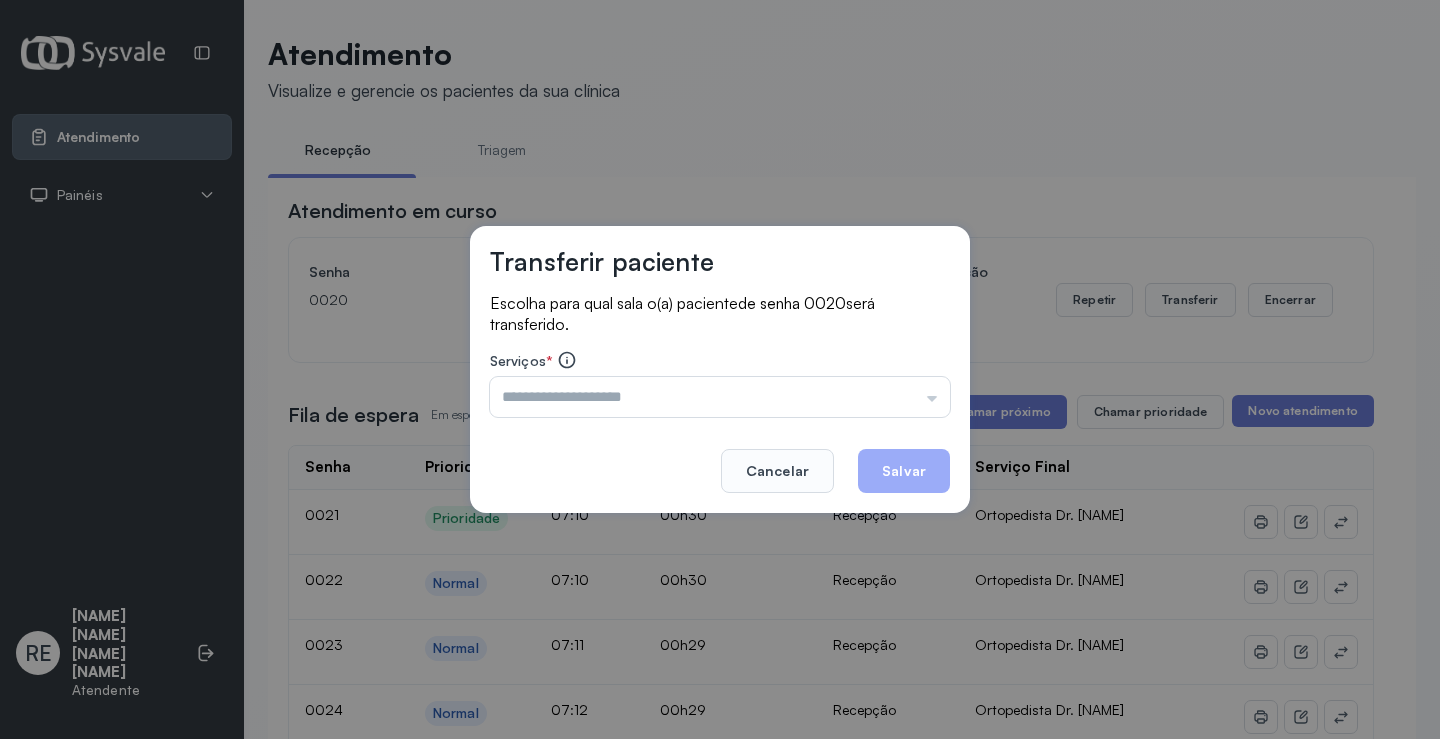 click at bounding box center [720, 397] 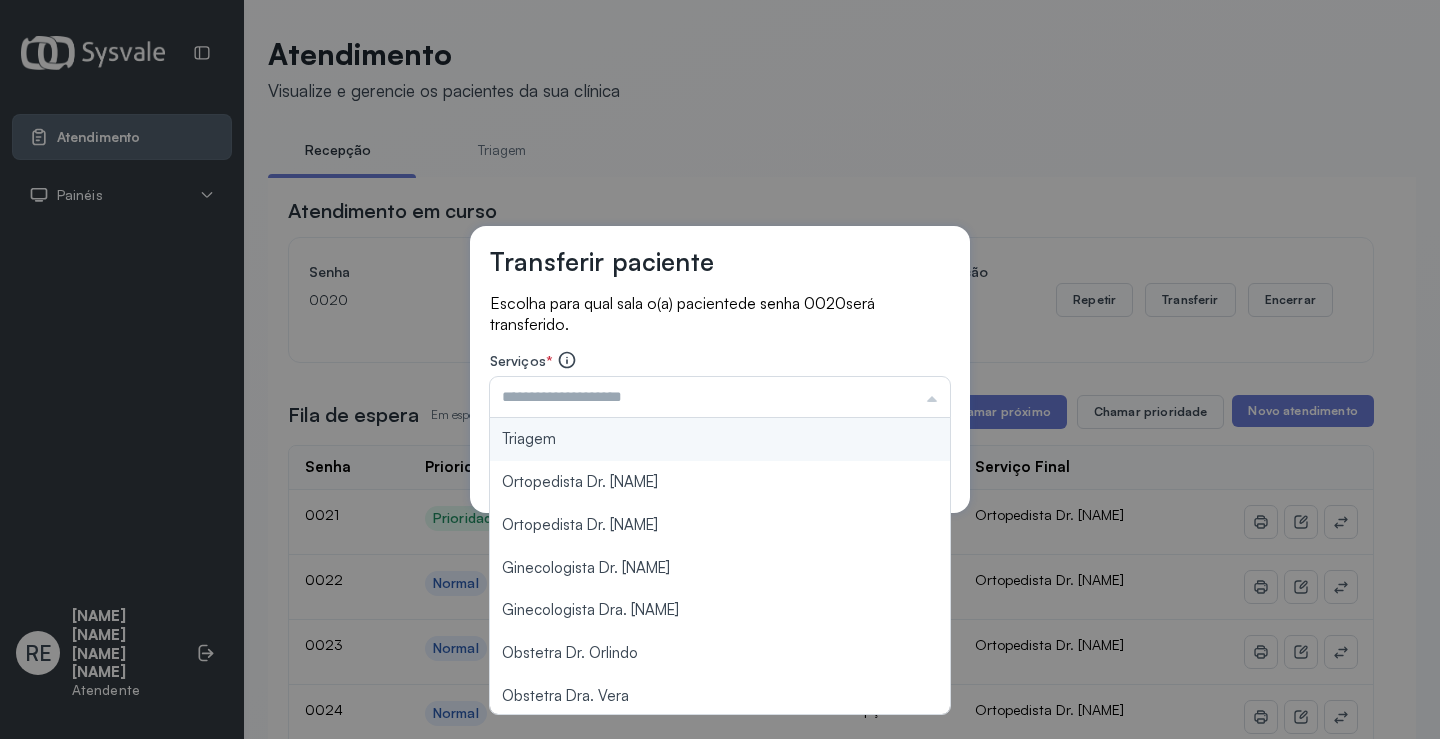 click at bounding box center [720, 397] 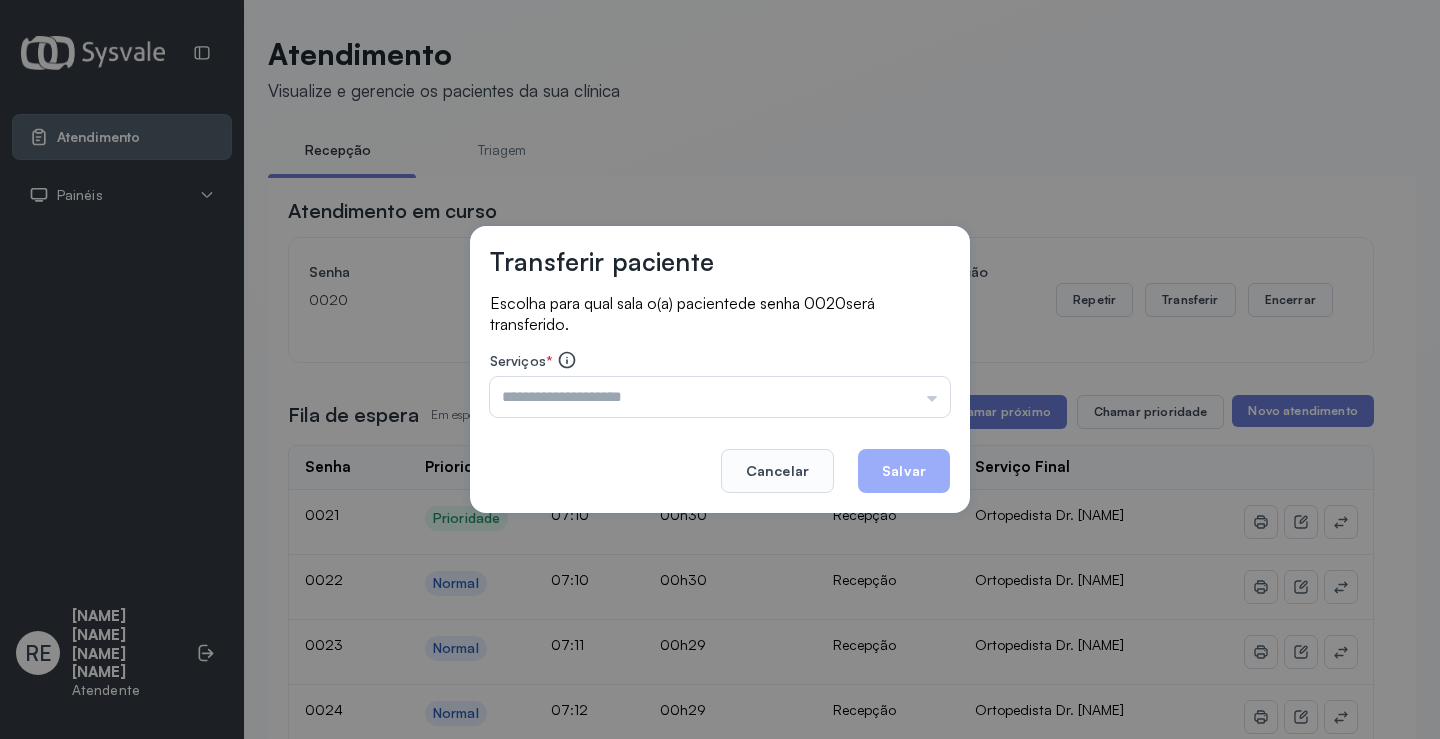 click at bounding box center [720, 397] 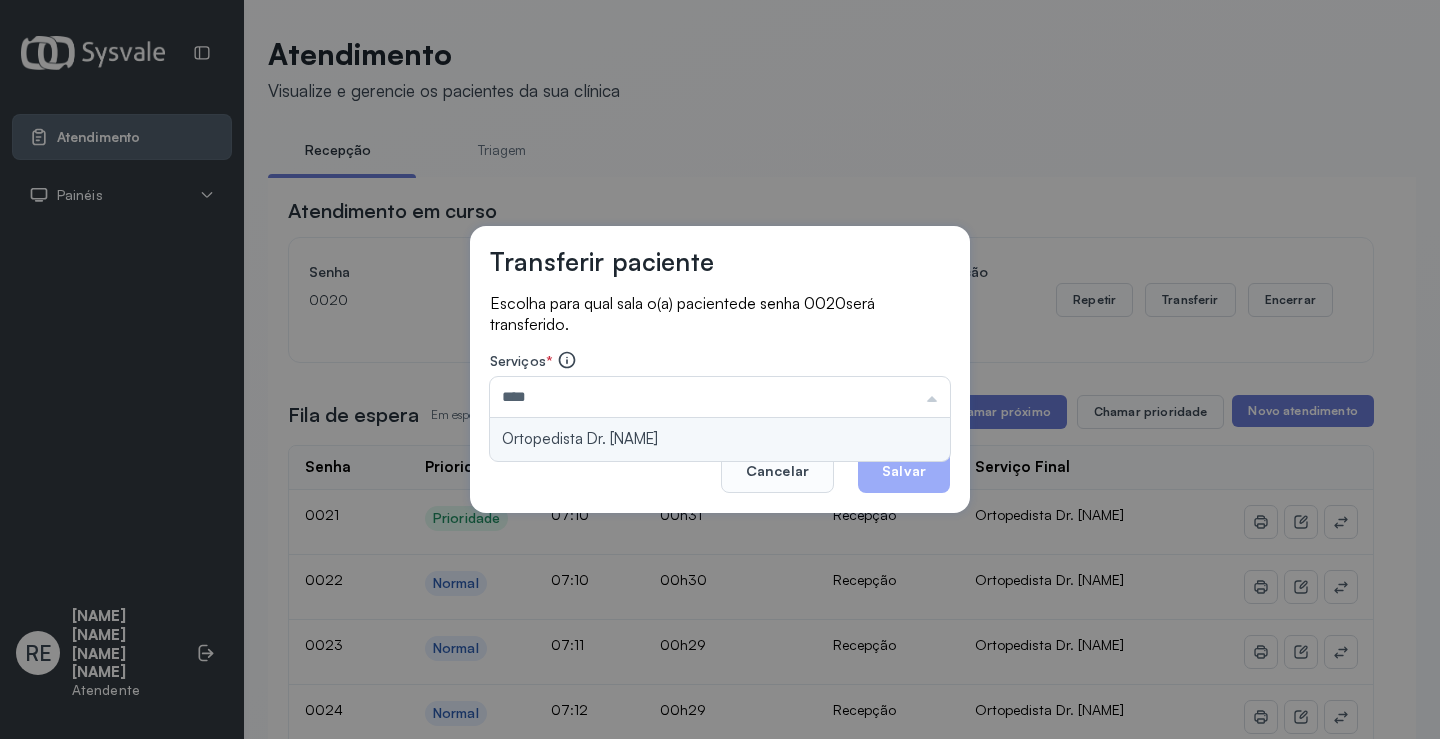 type on "**********" 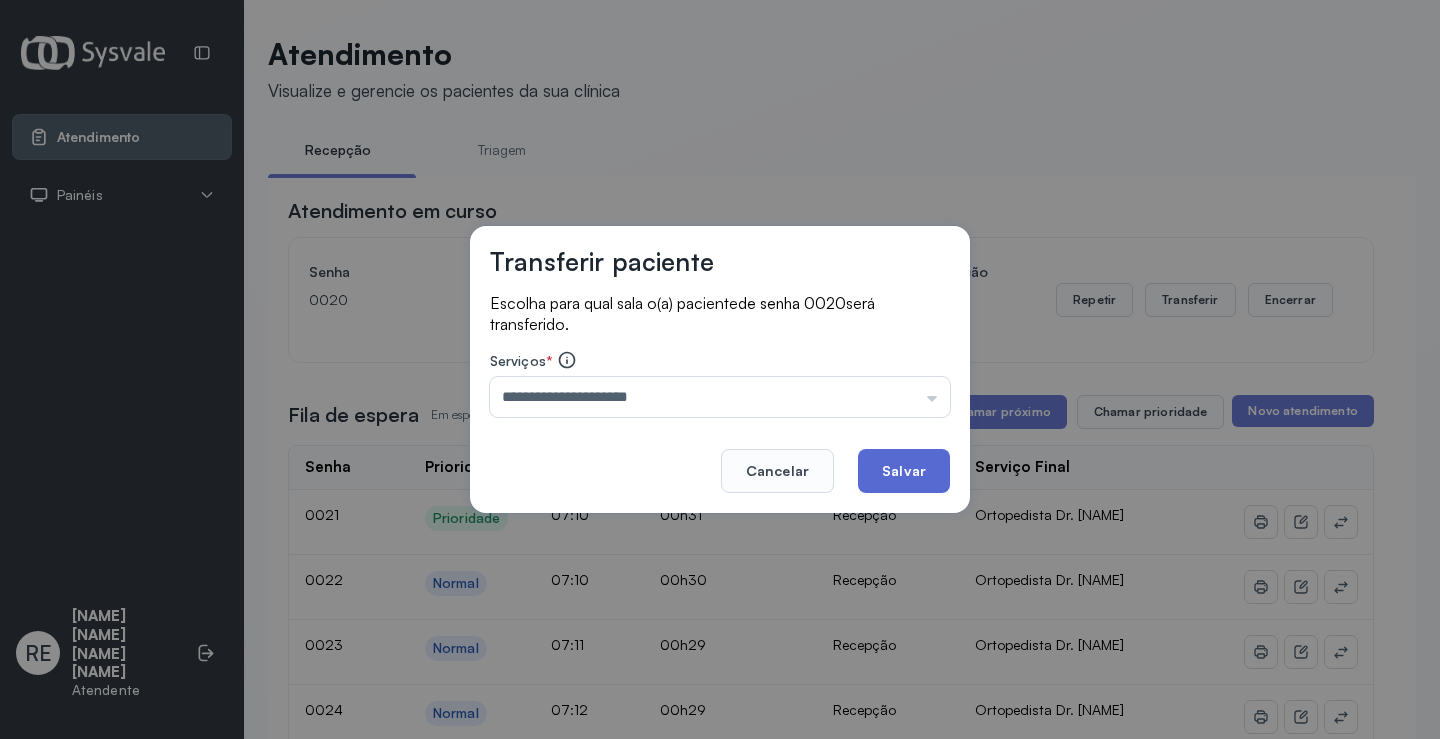 click on "Salvar" 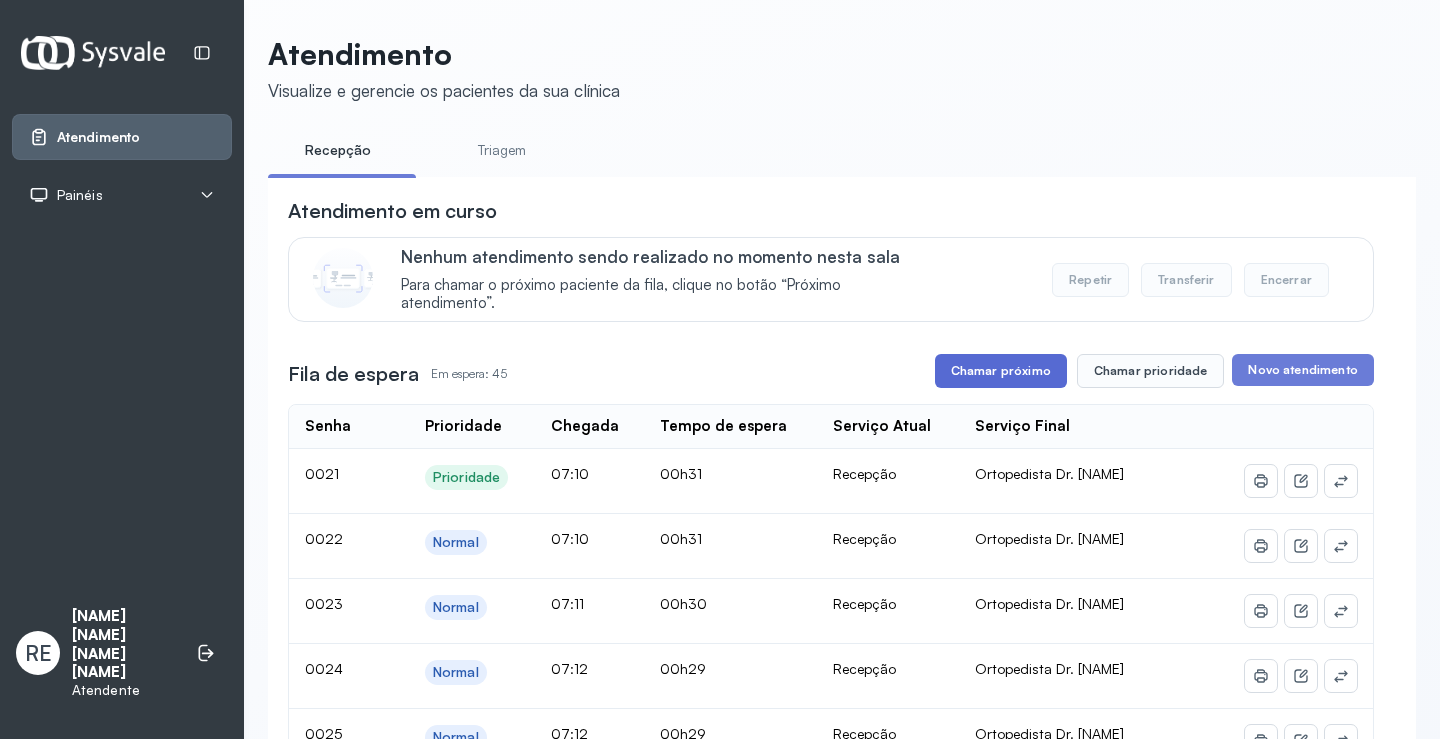 click on "Chamar próximo" at bounding box center [1001, 371] 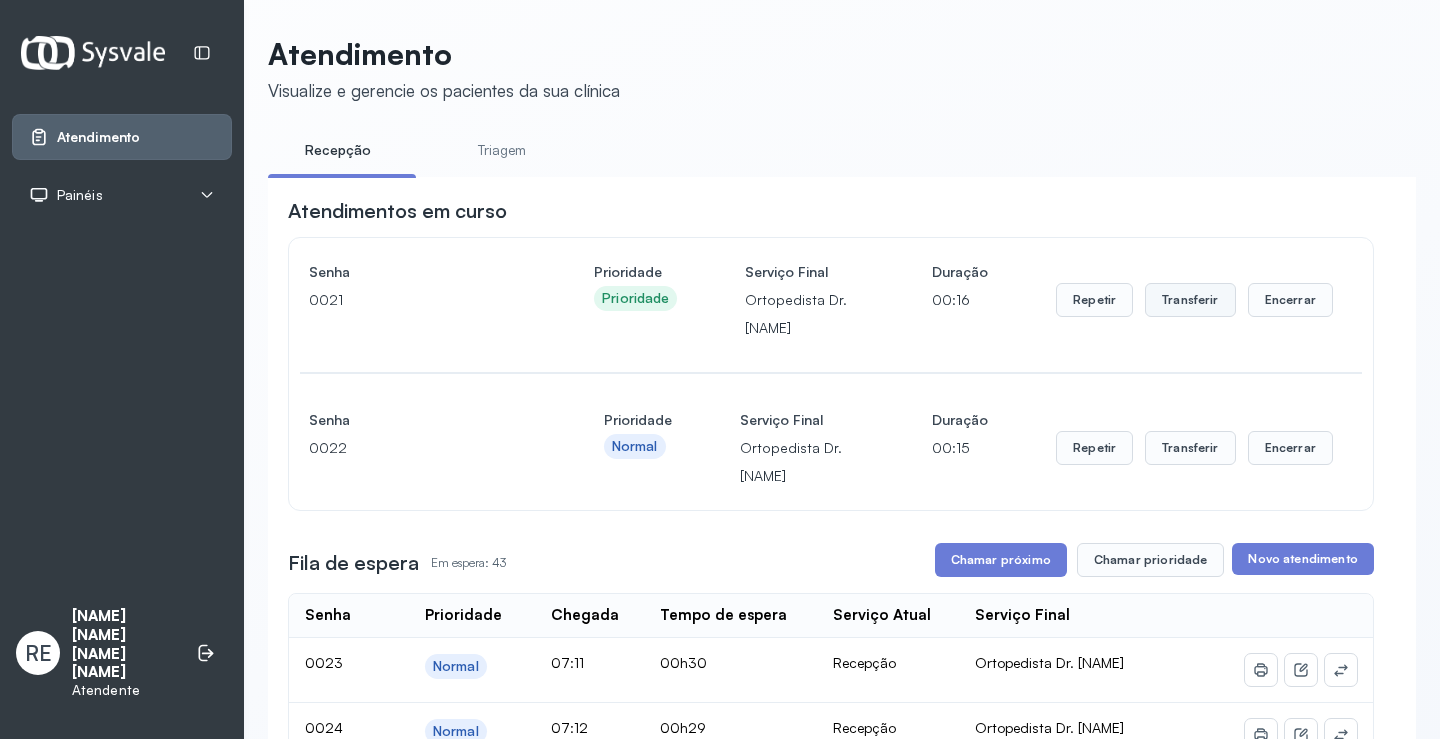 click on "Transferir" at bounding box center [1190, 300] 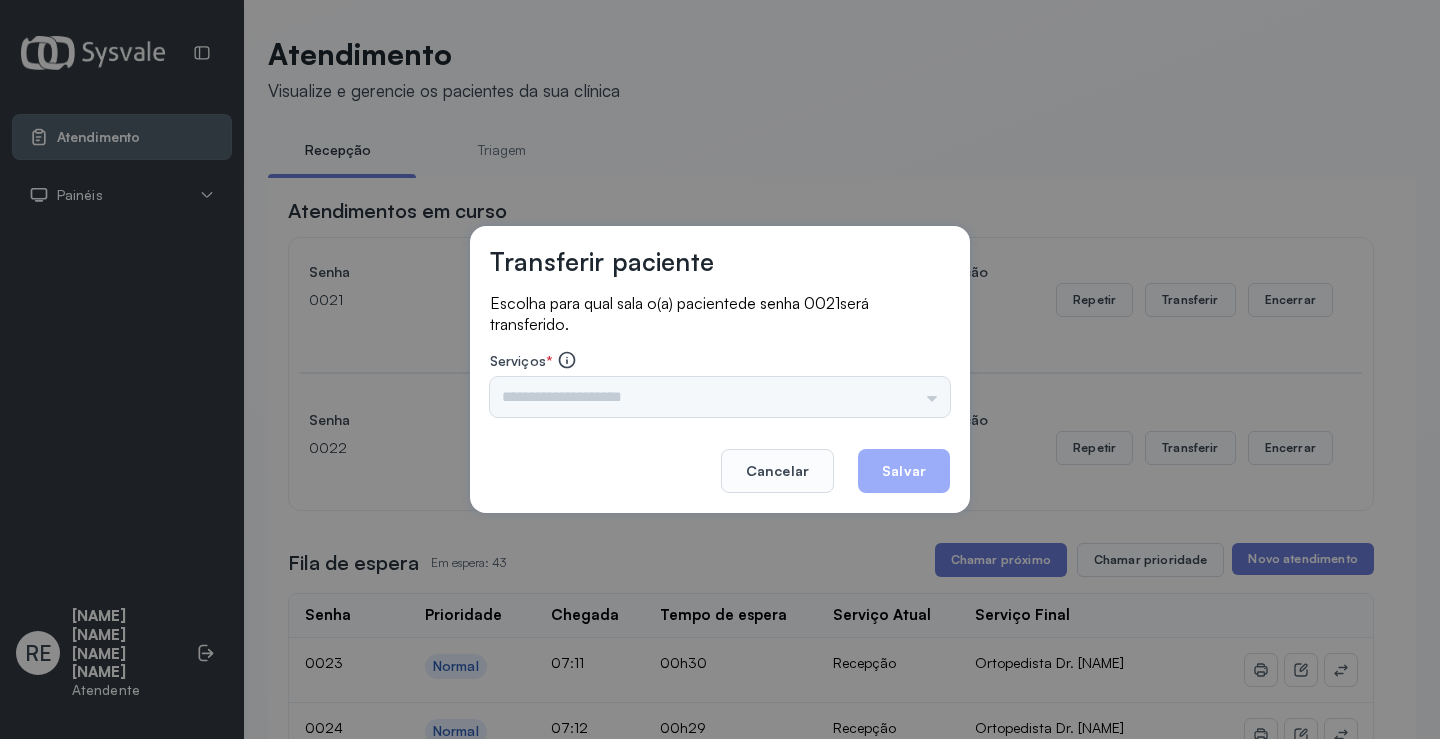 click on "Triagem Ortopedista Dr. [NAME] Ortopedista Dr. [NAME] Ginecologista Dr. [NAME] Ginecologista Dra. [NAME] Obstetra Dr. [NAME] Obstetra Dra. [NAME] Ultrassonografia Dr. [NAME] Ultrassonografia Dr. [NAME] Consulta com Neurologista Dr. [NAME] Reumatologista Dr. [NAME] Endocrinologista [NAME] Dermatologista Dra. [NAME] Nefrologista Dr. [NAME] Geriatra Dra. [NAME] Infectologista Dra. [NAME] Oftalmologista Dra. Consulta Proctologista/Cirurgia Geral Dra. [NAME] Otorrinolaringologista Dr. [NAME] Pequena Cirurgia Dr. [NAME] Pequena Cirurgia Dr. [NAME] ECG Espirometria com Broncodilatador Espirometria sem Broncodilatador Ecocardiograma - Dra. [NAME] [NAME] Exame de PPD Enf. [NAME] [NAME] RETIRADA DE CERUME DR. [NAME] VACINAÇÃO Preventivo Enf. [NAME] Preventivo Enf. [NAME] [NAME] Consulta de Enfermagem Enf. [NAME] Consulta de Enfermagem Enf. [NAME] Consulta  Cardiologista Dr. [NAME] Consulta Enf. [NAME] [NAME] Dispensação de Medicação Agendamento Consulta Enf. [NAME] Agendamento consulta Enf. [NAME]" at bounding box center (720, 397) 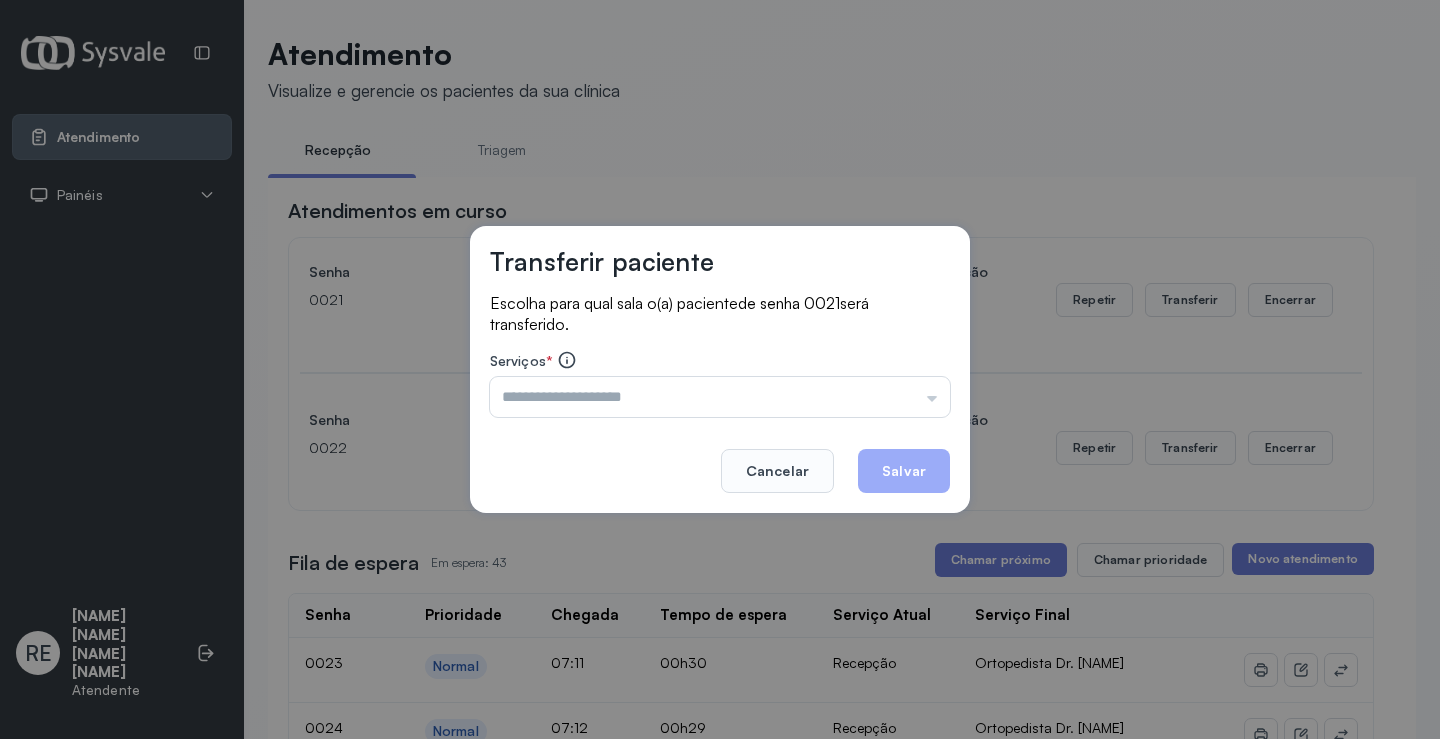 click at bounding box center [720, 397] 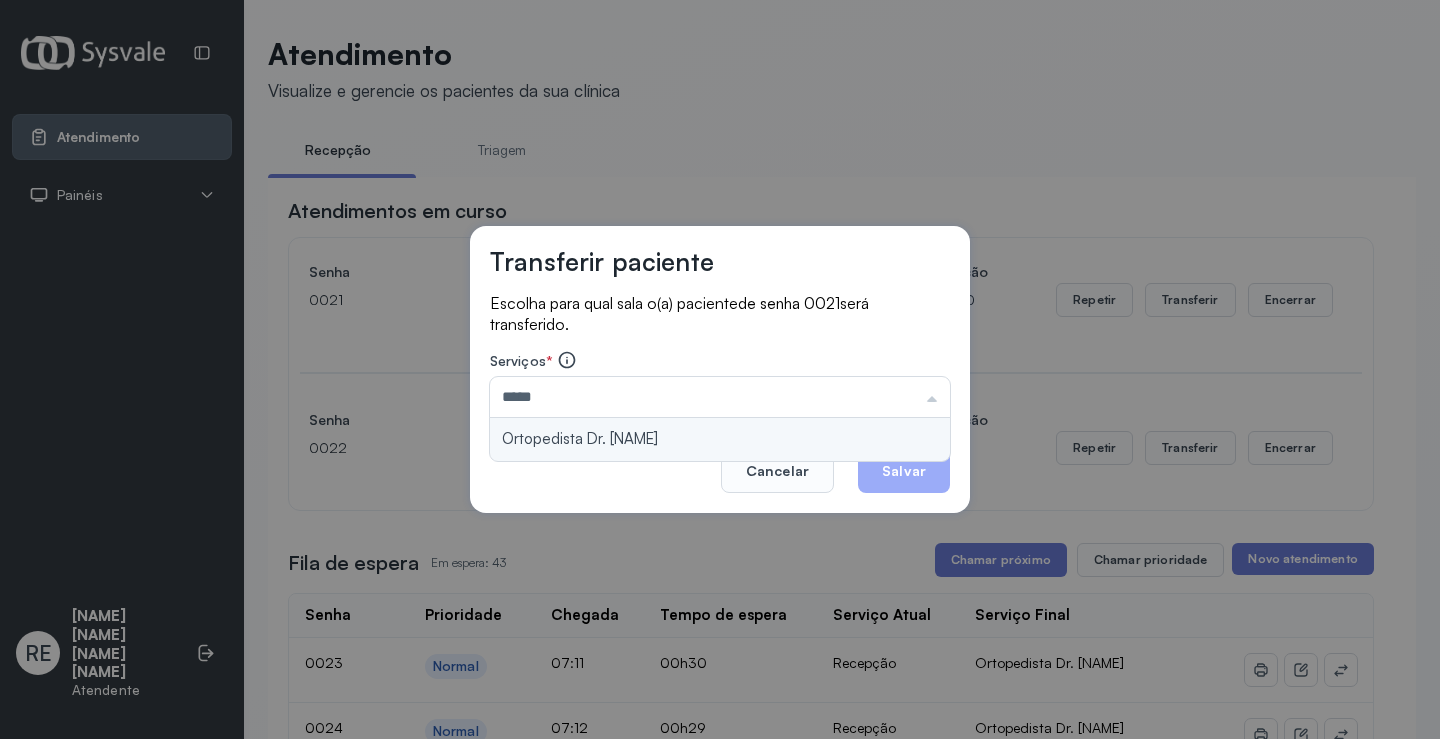 type on "**********" 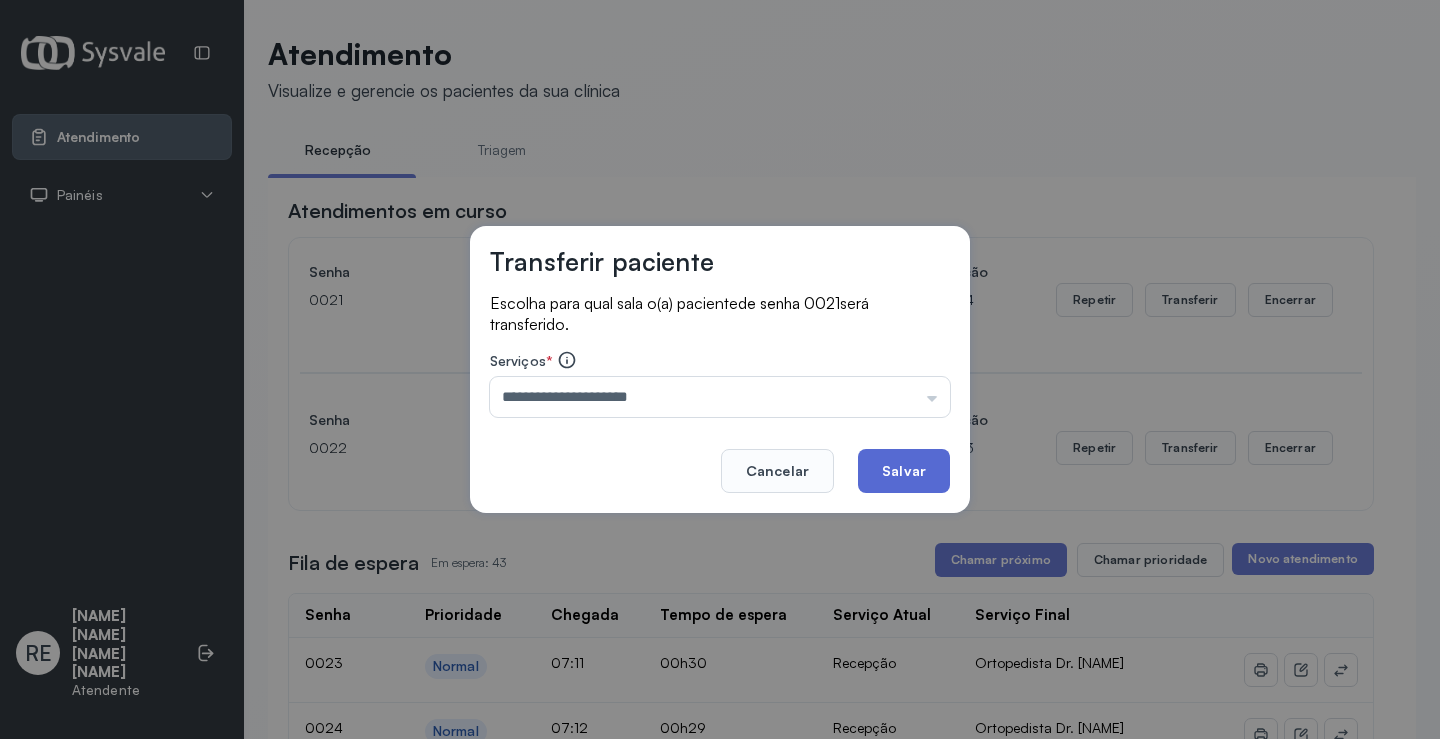 click on "Salvar" 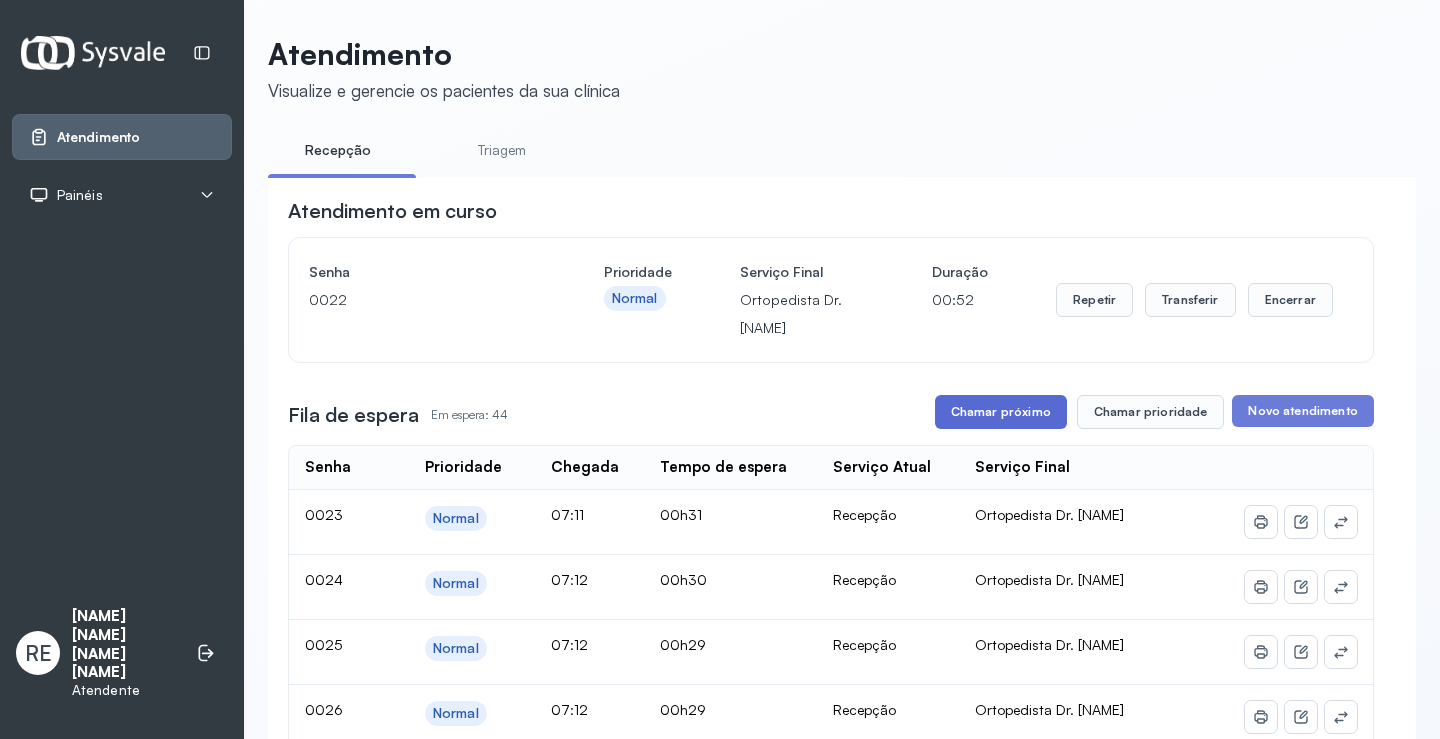click on "Chamar próximo" at bounding box center (1001, 412) 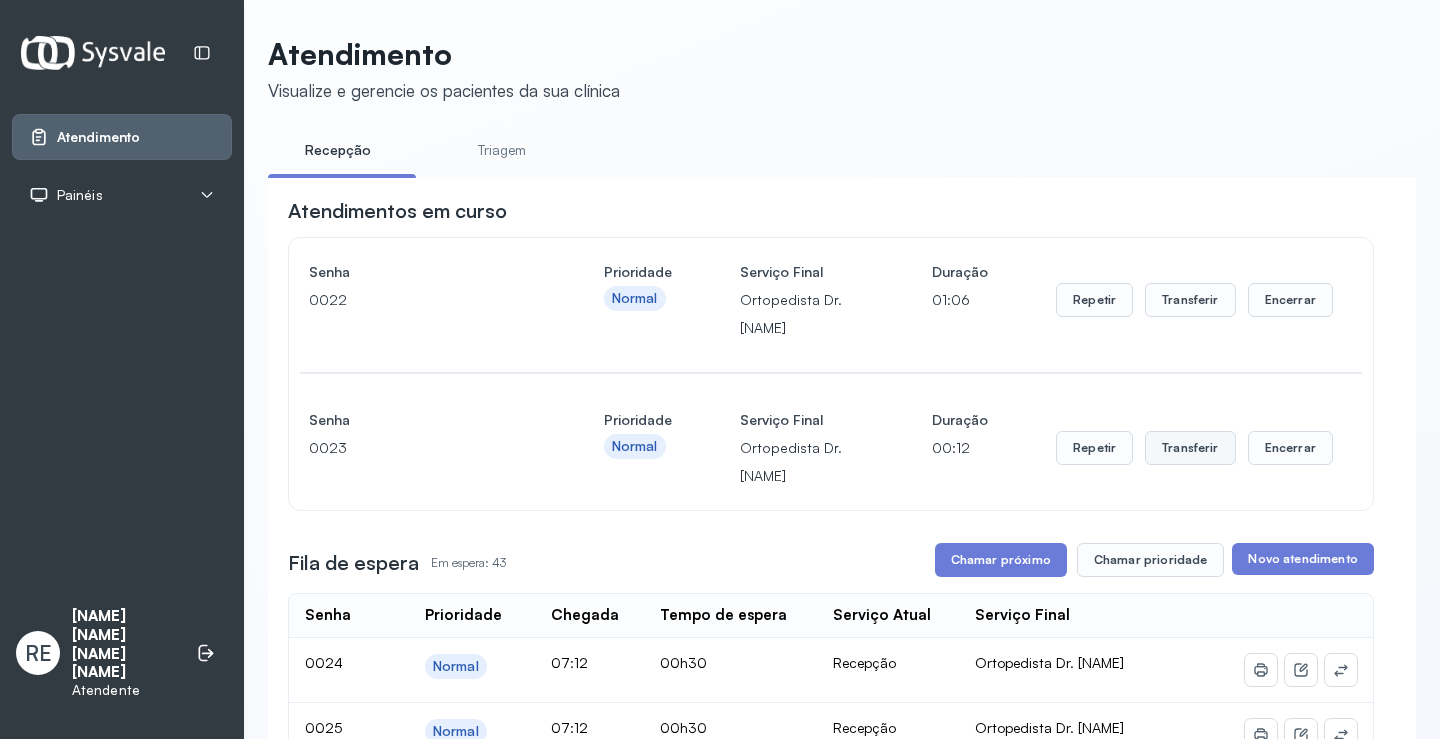 click on "Transferir" at bounding box center [1190, 300] 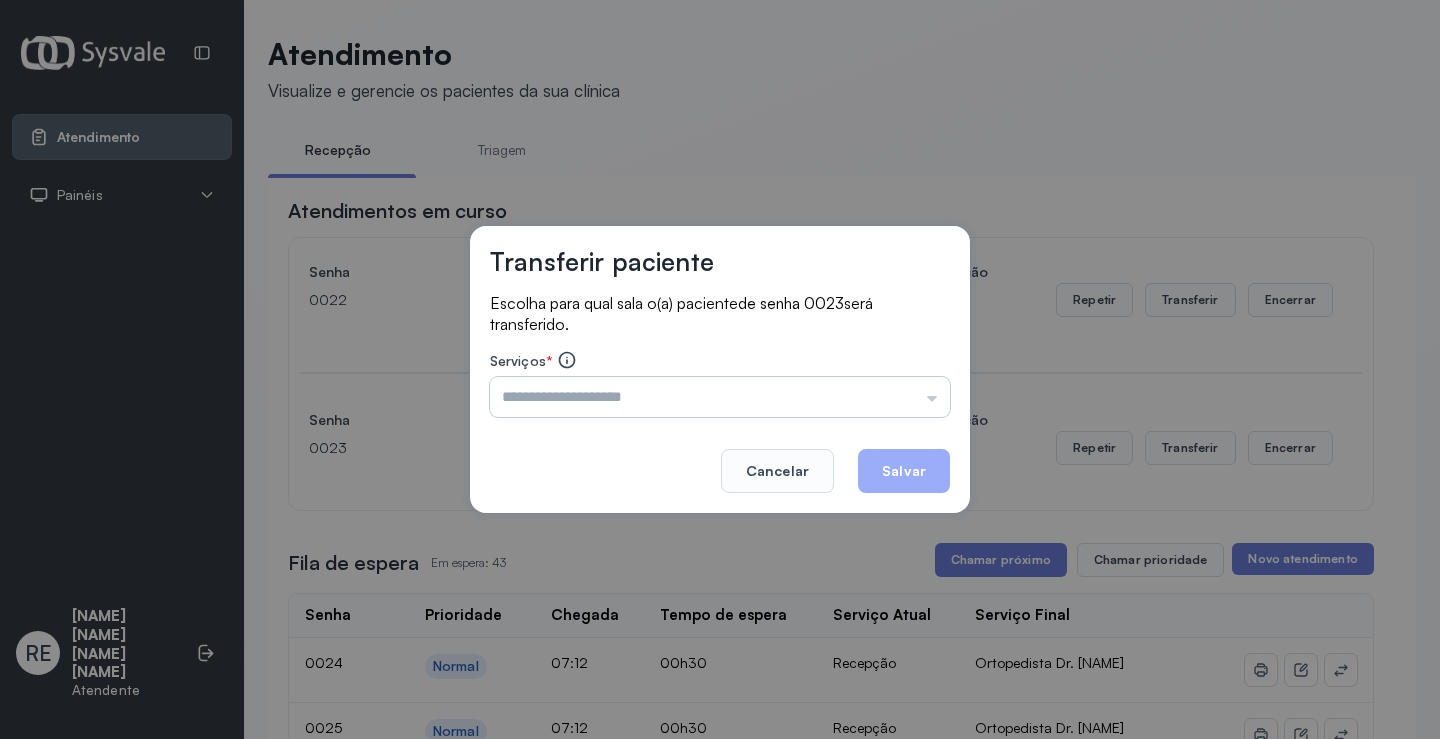 click at bounding box center [720, 397] 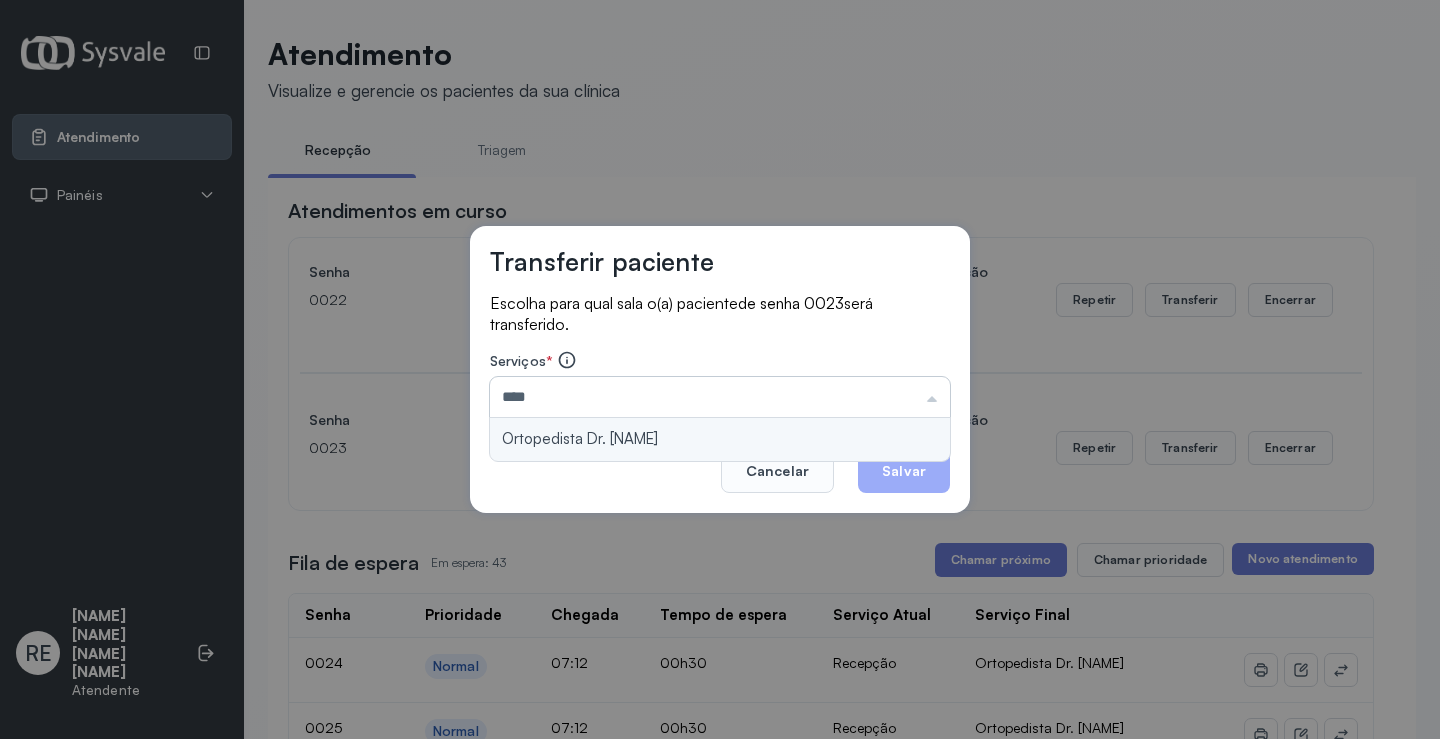type on "**********" 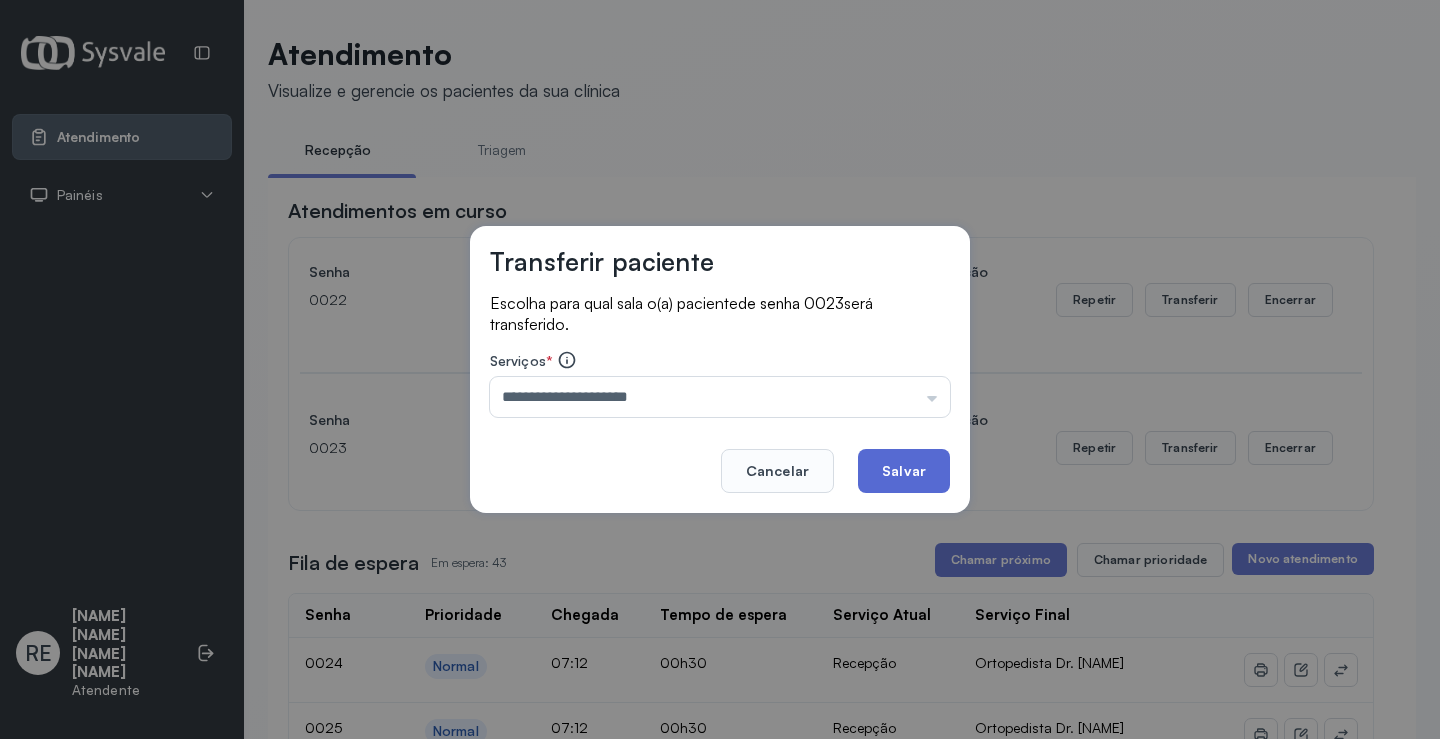 click on "Salvar" 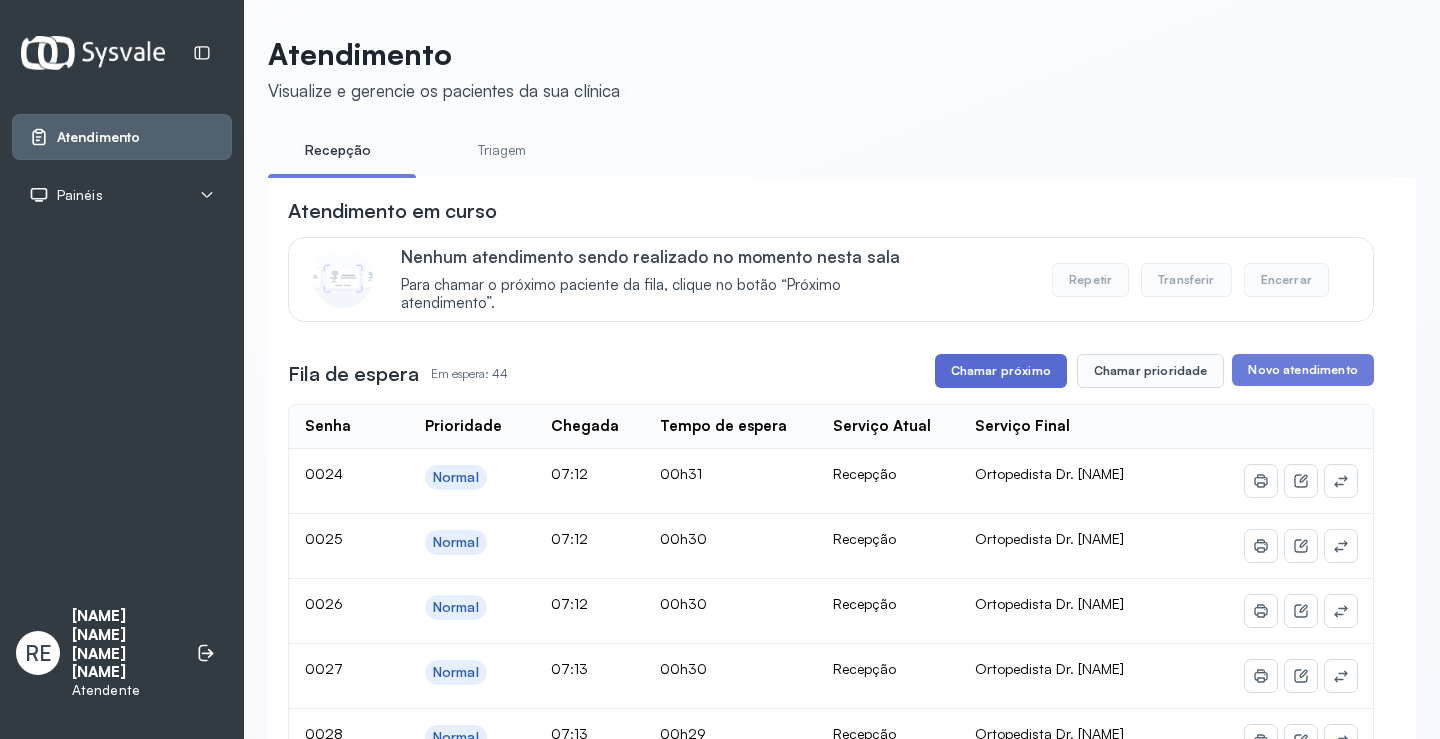 click on "Chamar próximo" at bounding box center (1001, 371) 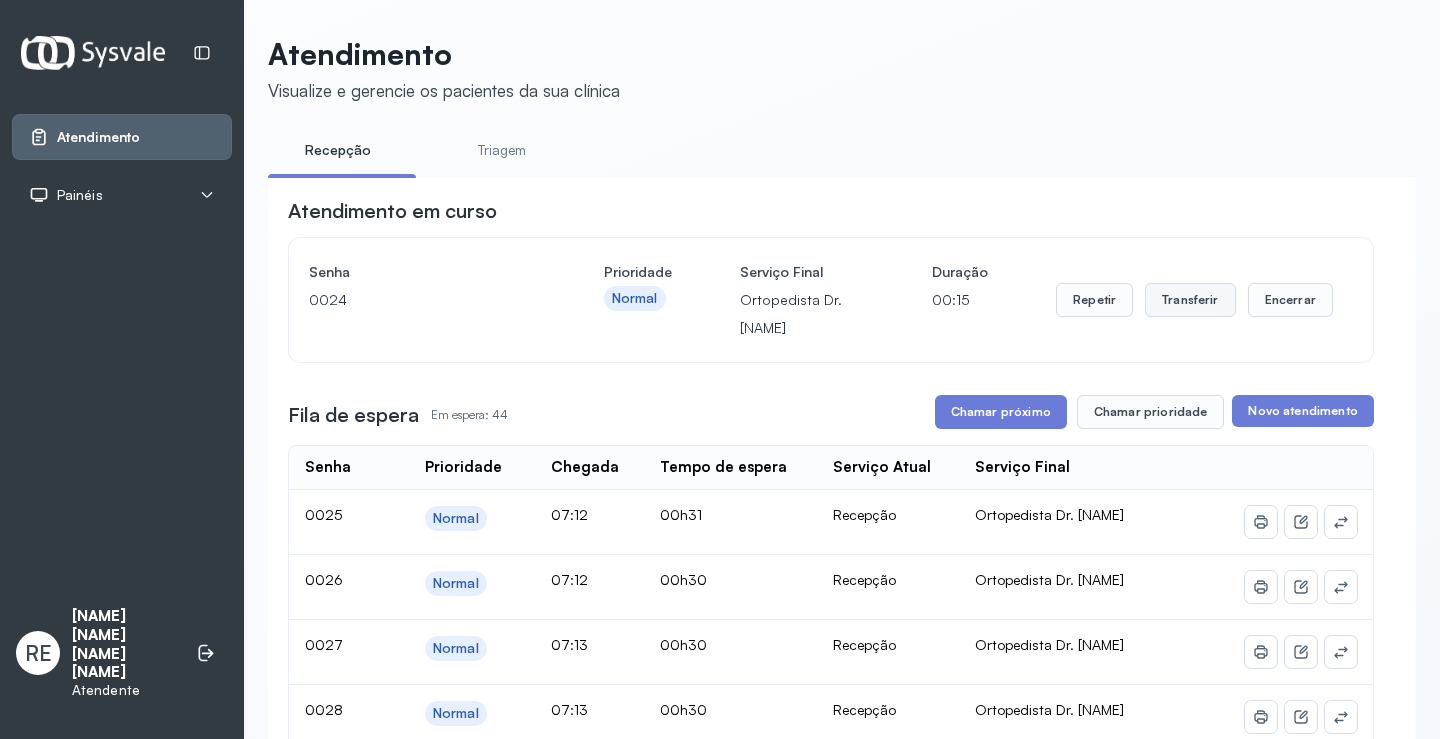 click on "Transferir" at bounding box center (1190, 300) 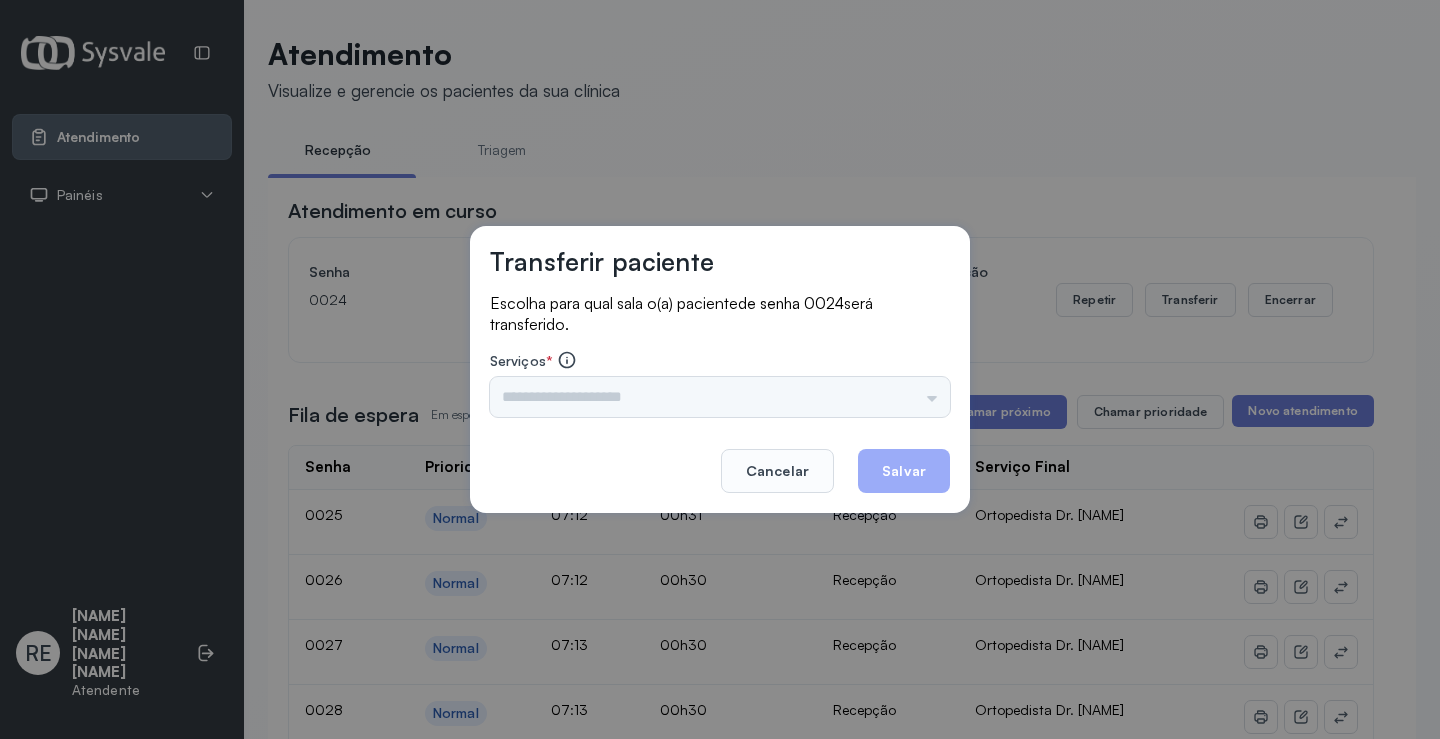 click on "Triagem Ortopedista Dr. Mauricio Ortopedista Dr. Ramon Ginecologista Dr. Amilton Ginecologista Dra. Luana Obstetra Dr. Orlindo Obstetra Dra. Vera Ultrassonografia Dr. Orlindo Ultrassonografia Dr. Amilton Consulta com Neurologista Dr. Ezir Reumatologista Dr. Juvenilson Endocrinologista Washington Dermatologista Dra. Renata Nefrologista Dr. Edvaldo Geriatra Dra. Vanessa Infectologista Dra. Vanessa Oftalmologista Dra. Consulta Proctologista/Cirurgia Geral Dra. Geislane Otorrinolaringologista Dr. Pedro Pequena Cirurgia Dr. Geislane Pequena Cirurgia Dr. AMILTON ECG Espirometria com Broncodilatador Espirometria sem Broncodilatador Ecocardiograma - Dra. Vanessa Viana Exame de PPD Enf. Jane Raquel RETIRADA DE CERUME DR. PEDRO VACINAÇÃO Preventivo Enf. Luciana Preventivo Enf. Tiago Araujo Consulta de Enfermagem Enf. Tiago Consulta de Enfermagem Enf. Luciana Consulta  Cardiologista Dr. Everson Consulta Enf. Jane Raquel Dispensação de Medicação Agendamento Consulta Enf. Tiago Agendamento consulta Enf. Luciana" at bounding box center [720, 397] 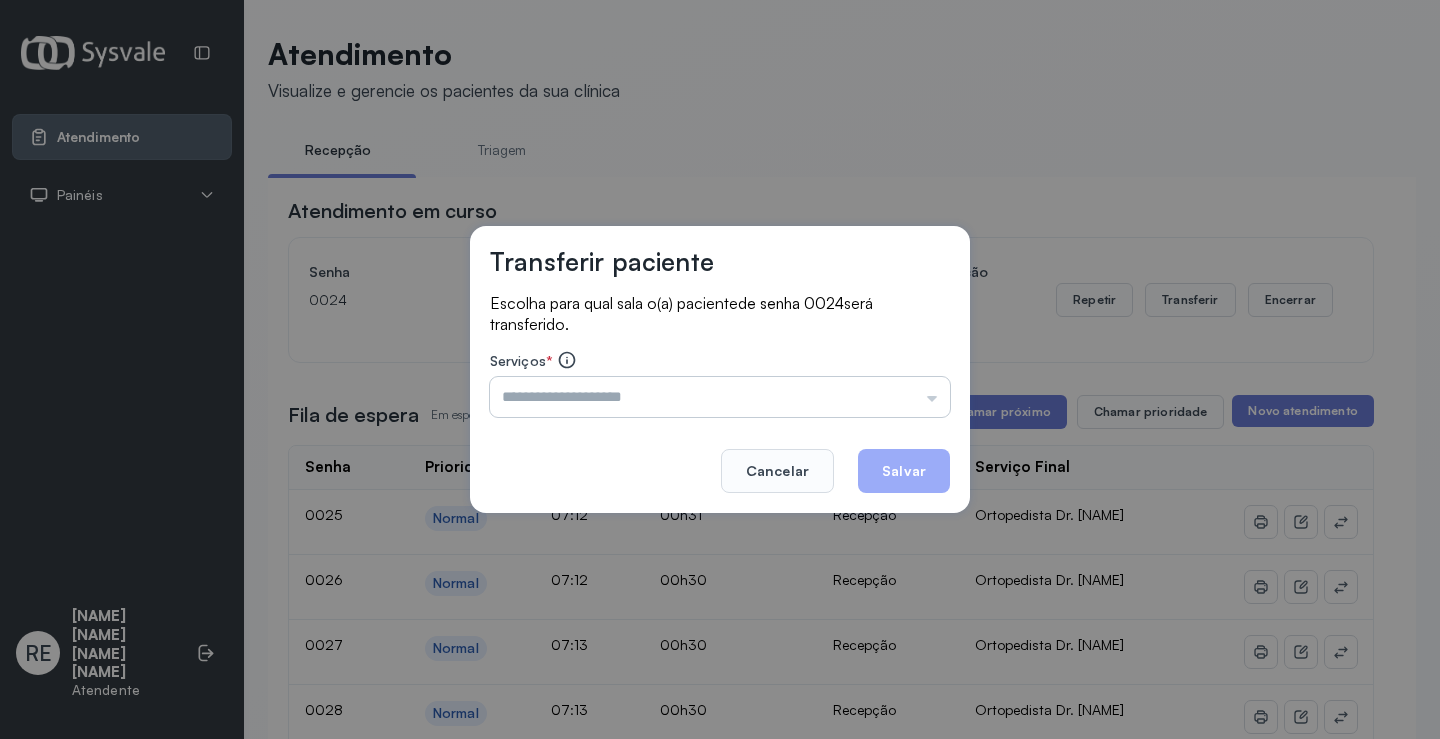 click at bounding box center (720, 397) 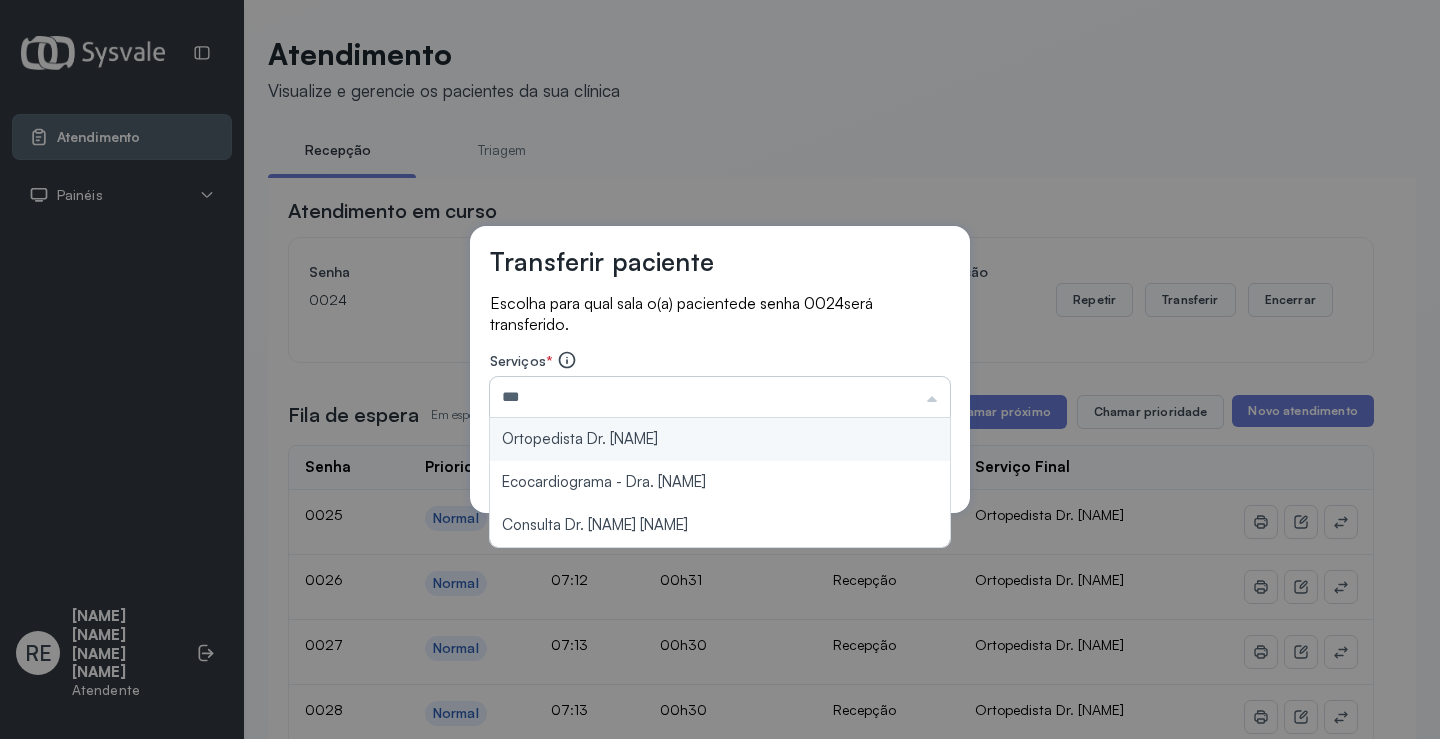 type on "**********" 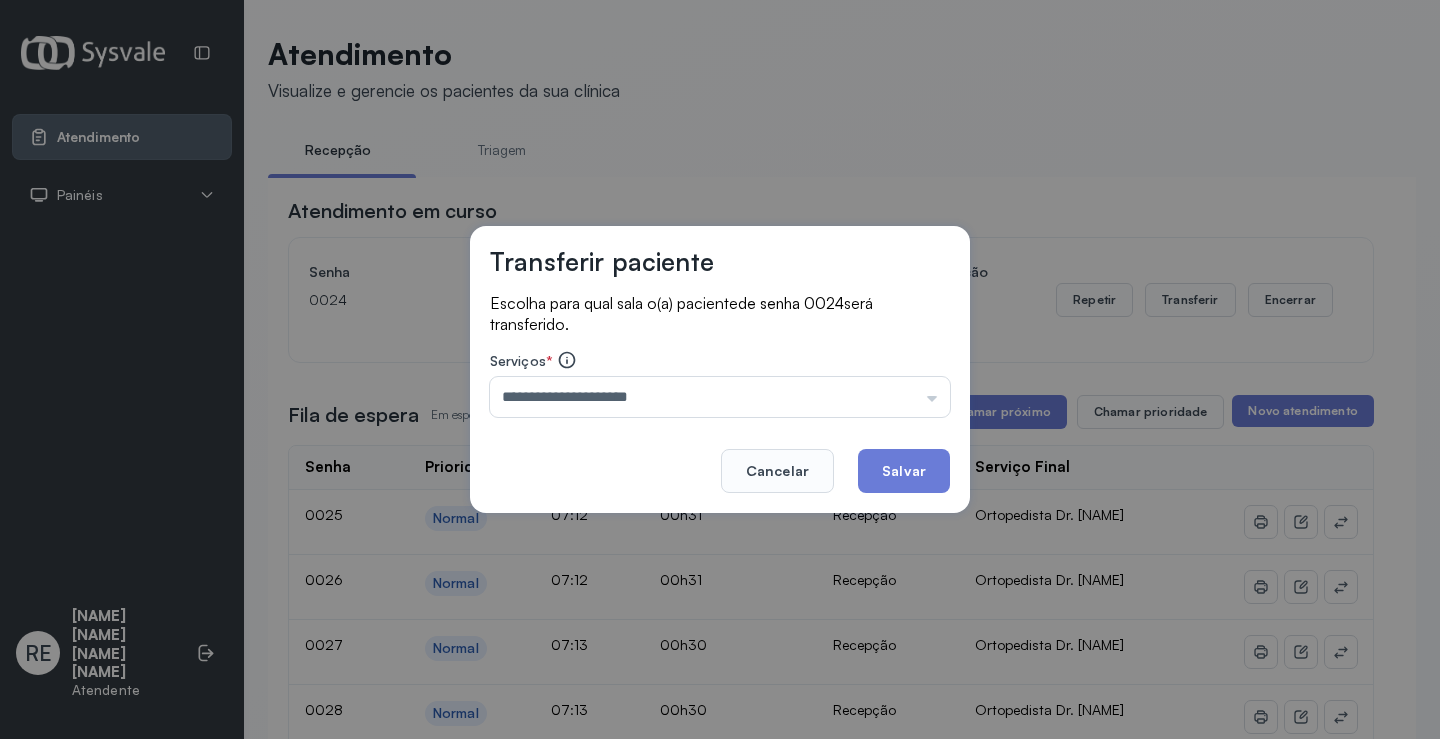 click on "**********" at bounding box center [720, 370] 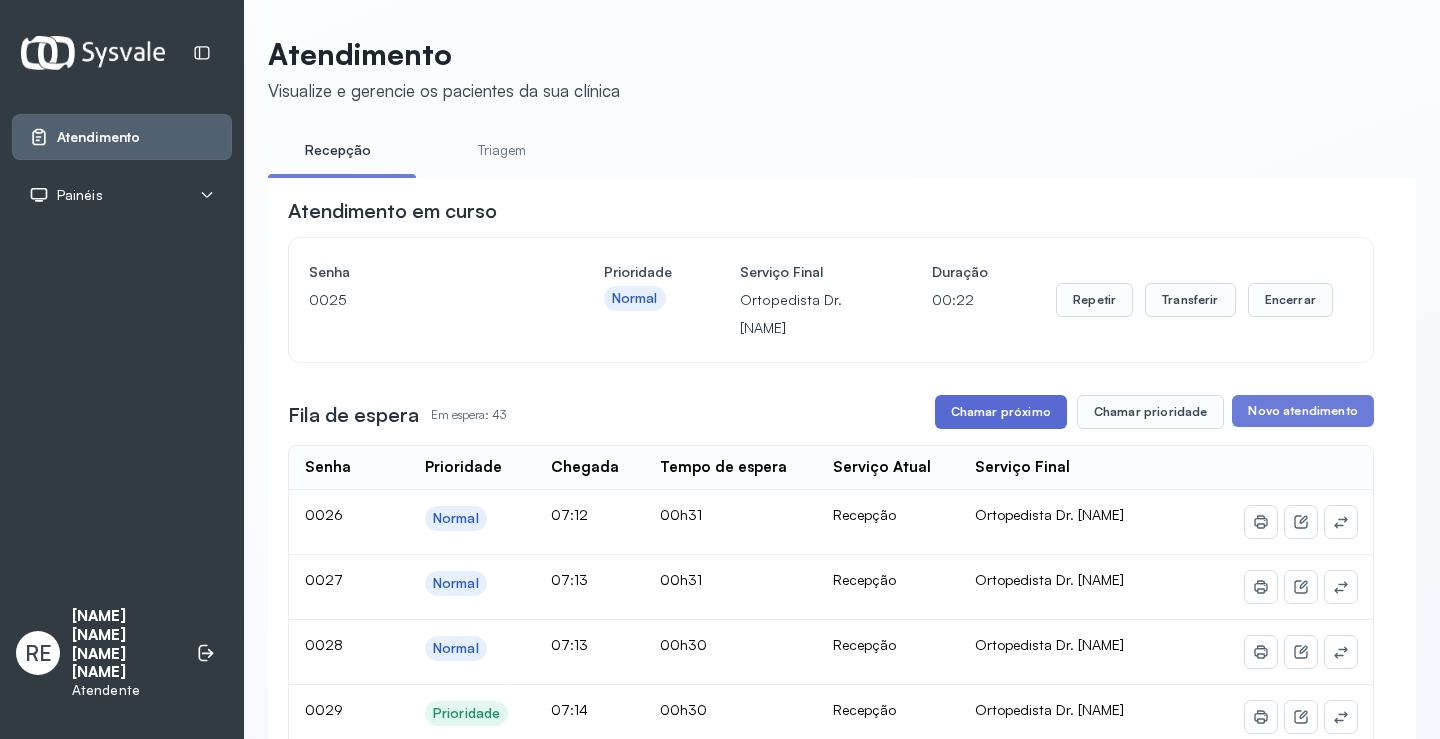 click on "Chamar próximo" at bounding box center (1001, 412) 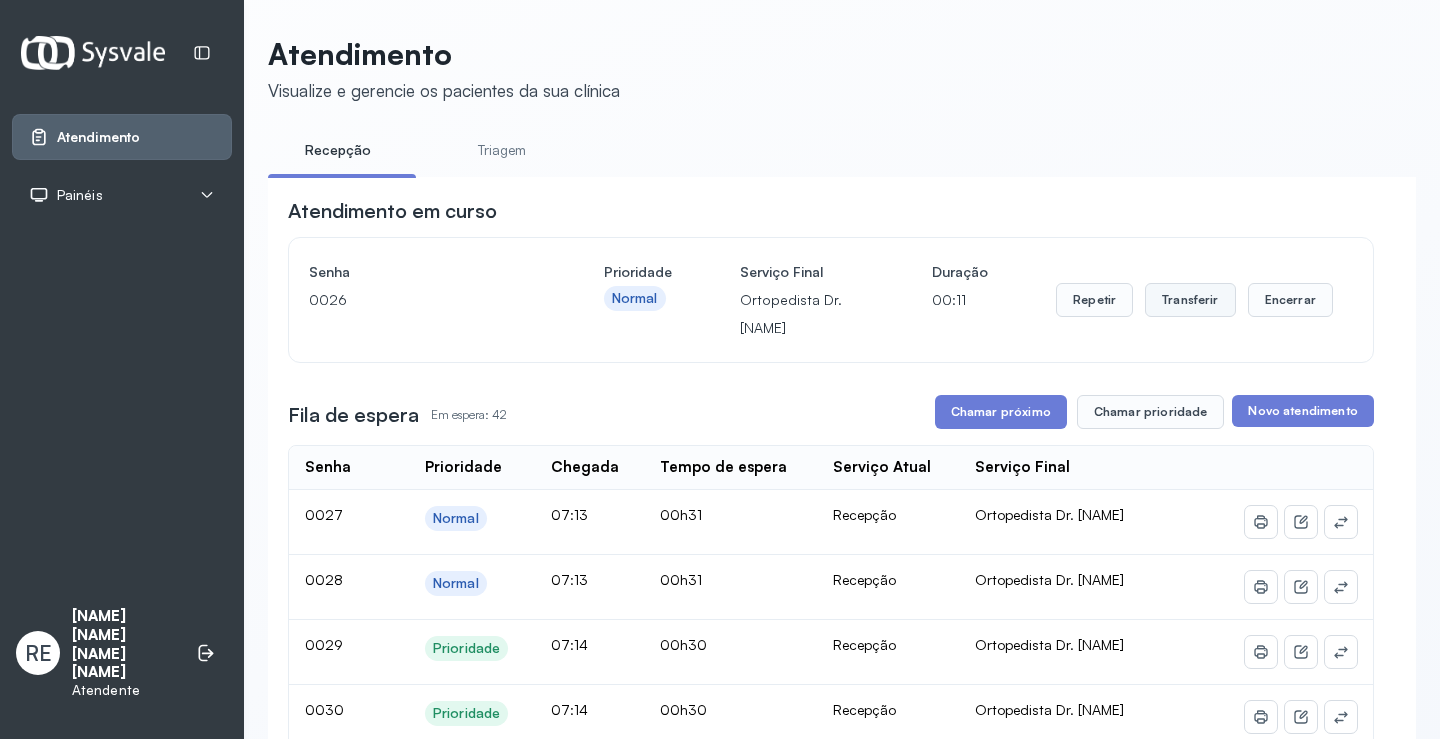 click on "Transferir" at bounding box center [1190, 300] 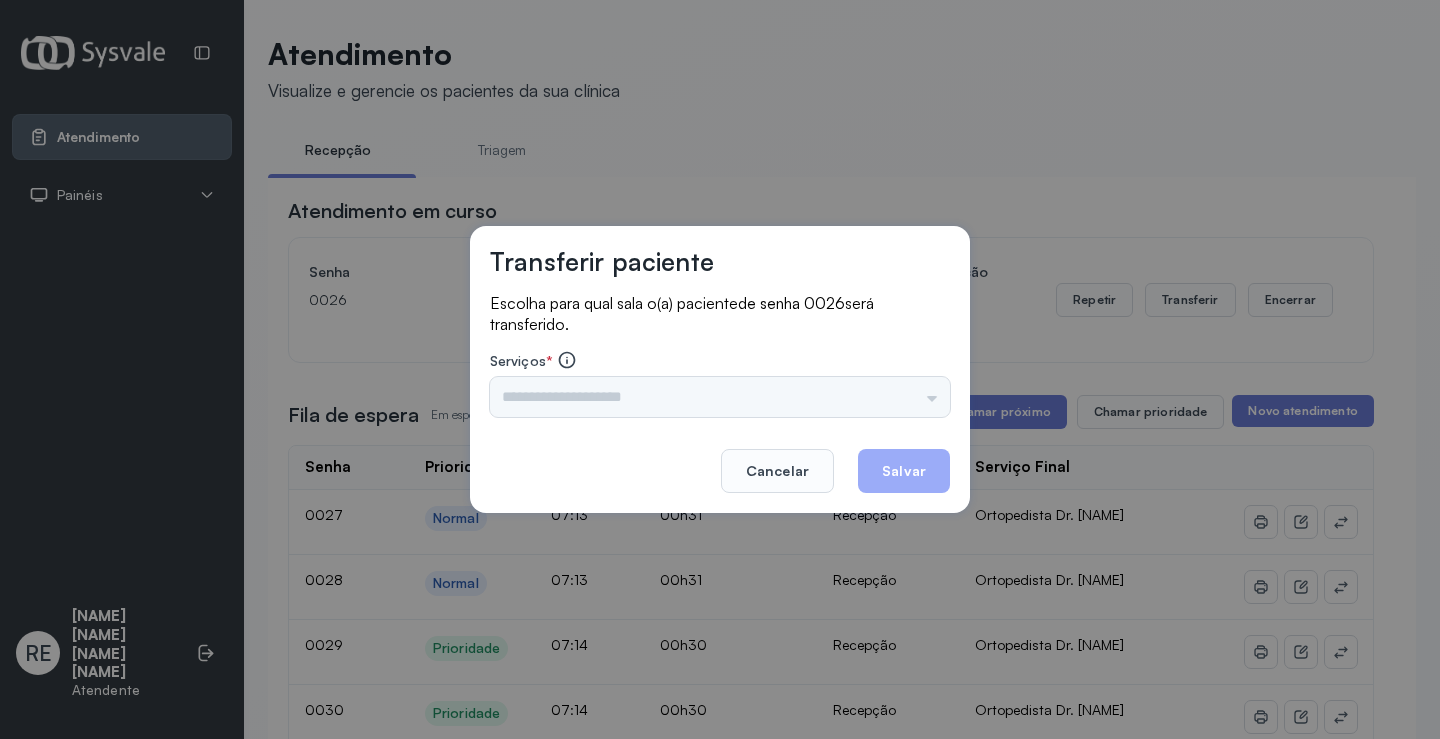 click on "Triagem Ortopedista Dr. Mauricio Ortopedista Dr. Ramon Ginecologista Dr. Amilton Ginecologista Dra. Luana Obstetra Dr. Orlindo Obstetra Dra. Vera Ultrassonografia Dr. Orlindo Ultrassonografia Dr. Amilton Consulta com Neurologista Dr. Ezir Reumatologista Dr. Juvenilson Endocrinologista Washington Dermatologista Dra. Renata Nefrologista Dr. Edvaldo Geriatra Dra. Vanessa Infectologista Dra. Vanessa Oftalmologista Dra. Consulta Proctologista/Cirurgia Geral Dra. Geislane Otorrinolaringologista Dr. Pedro Pequena Cirurgia Dr. Geislane Pequena Cirurgia Dr. AMILTON ECG Espirometria com Broncodilatador Espirometria sem Broncodilatador Ecocardiograma - Dra. Vanessa Viana Exame de PPD Enf. Jane Raquel RETIRADA DE CERUME DR. PEDRO VACINAÇÃO Preventivo Enf. Luciana Preventivo Enf. Tiago Araujo Consulta de Enfermagem Enf. Tiago Consulta de Enfermagem Enf. Luciana Consulta  Cardiologista Dr. Everson Consulta Enf. Jane Raquel Dispensação de Medicação Agendamento Consulta Enf. Tiago Agendamento consulta Enf. Luciana" at bounding box center [720, 397] 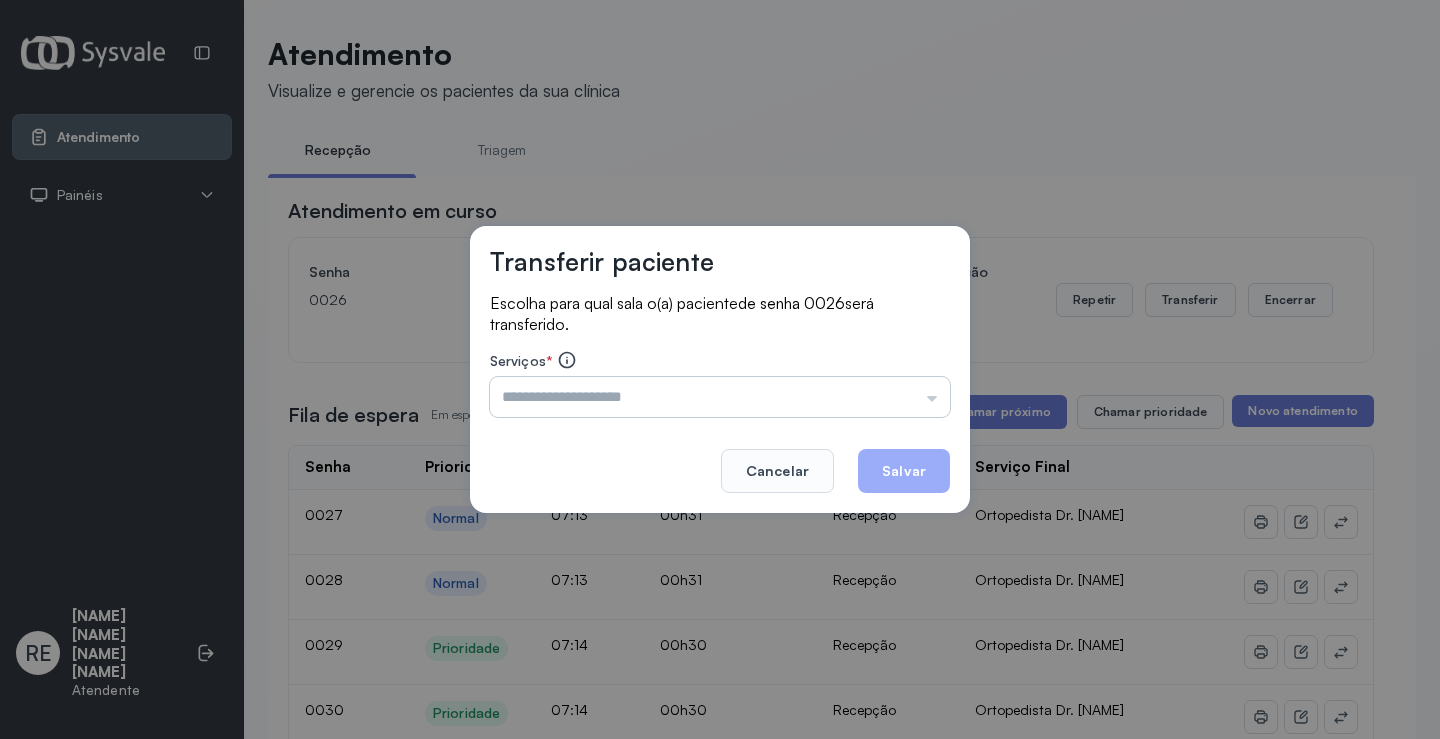 click at bounding box center (720, 397) 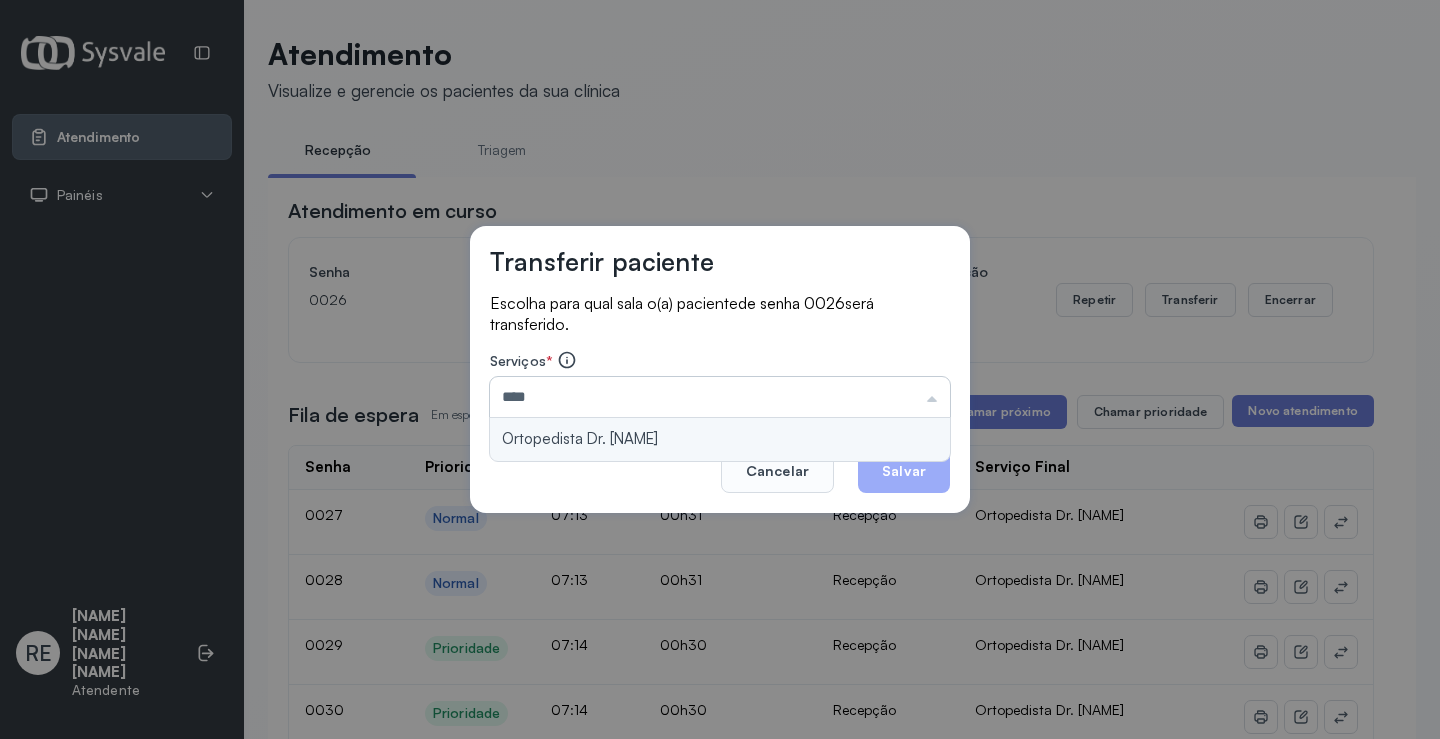 type on "**********" 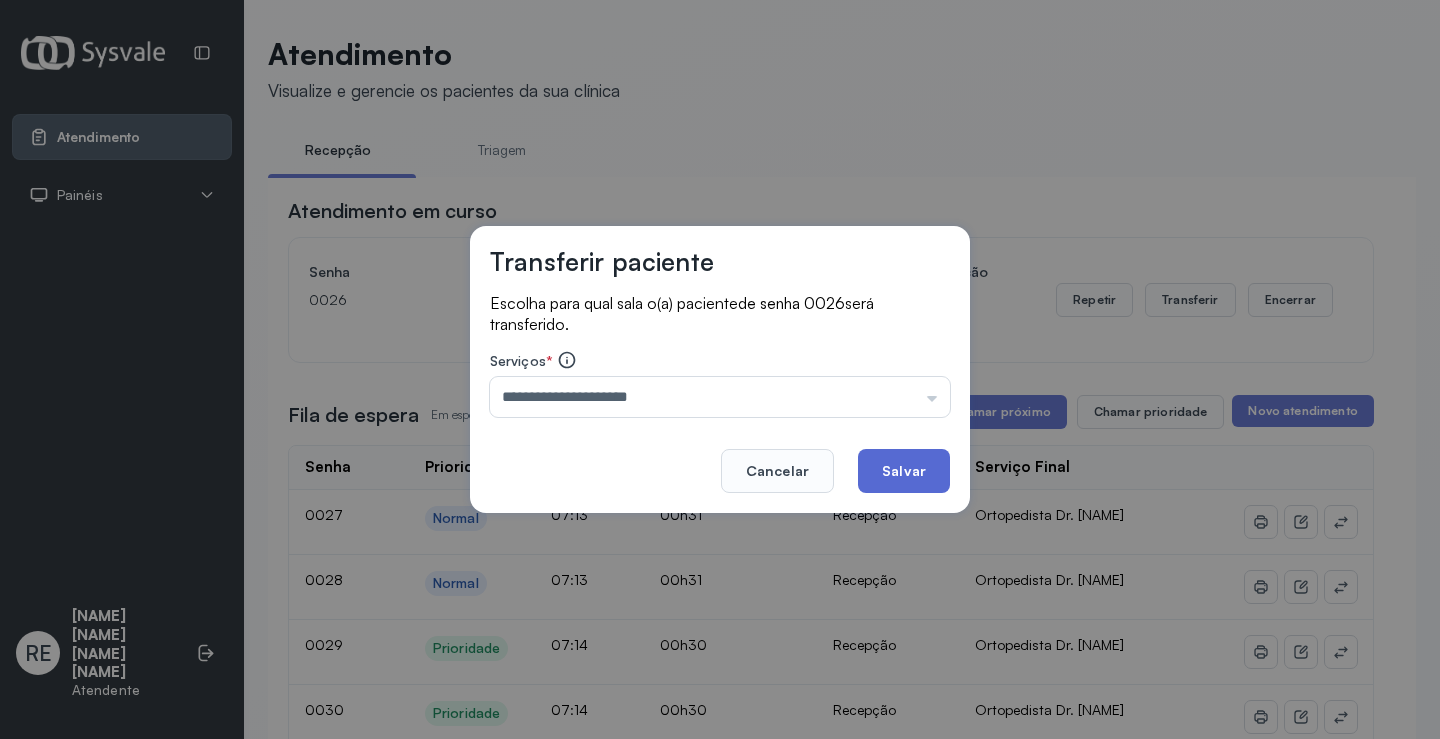 click on "Salvar" 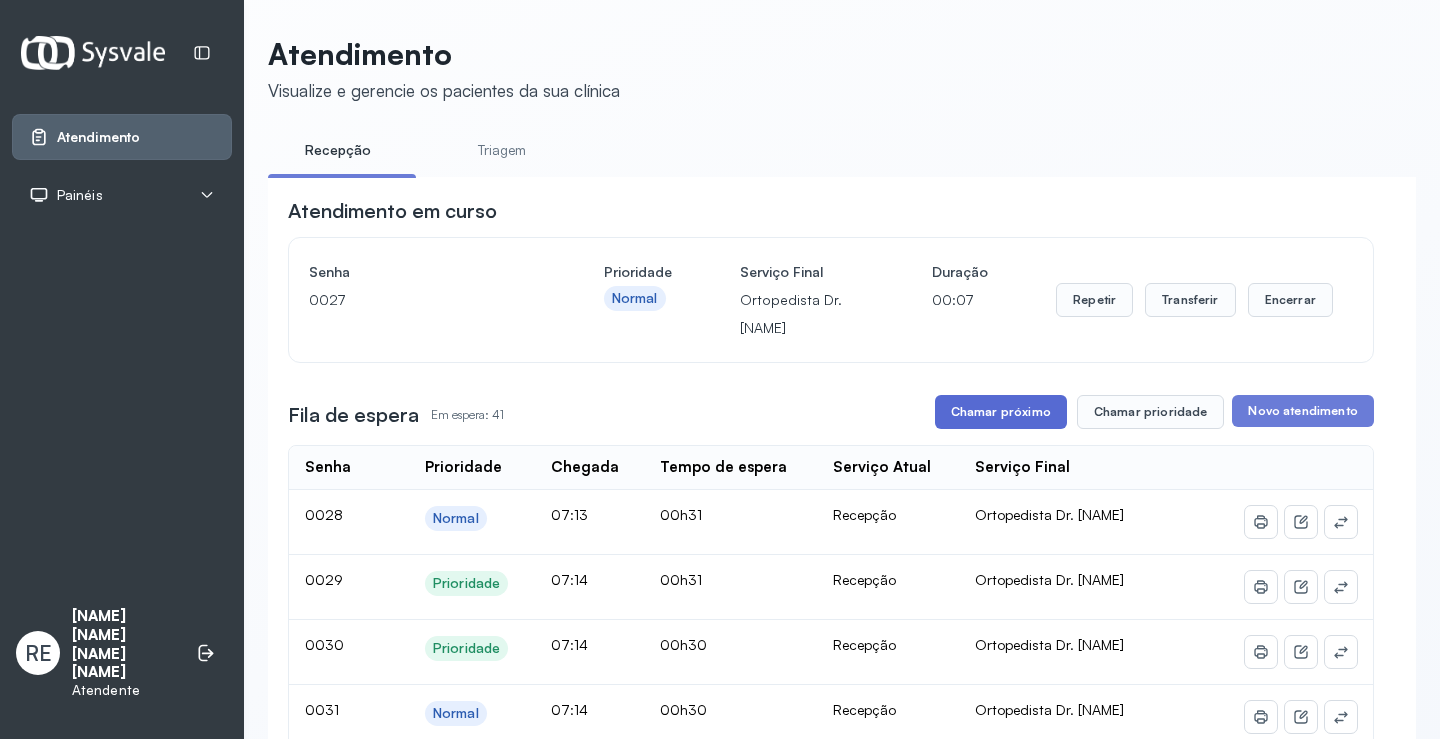 click on "Chamar próximo" at bounding box center (1001, 412) 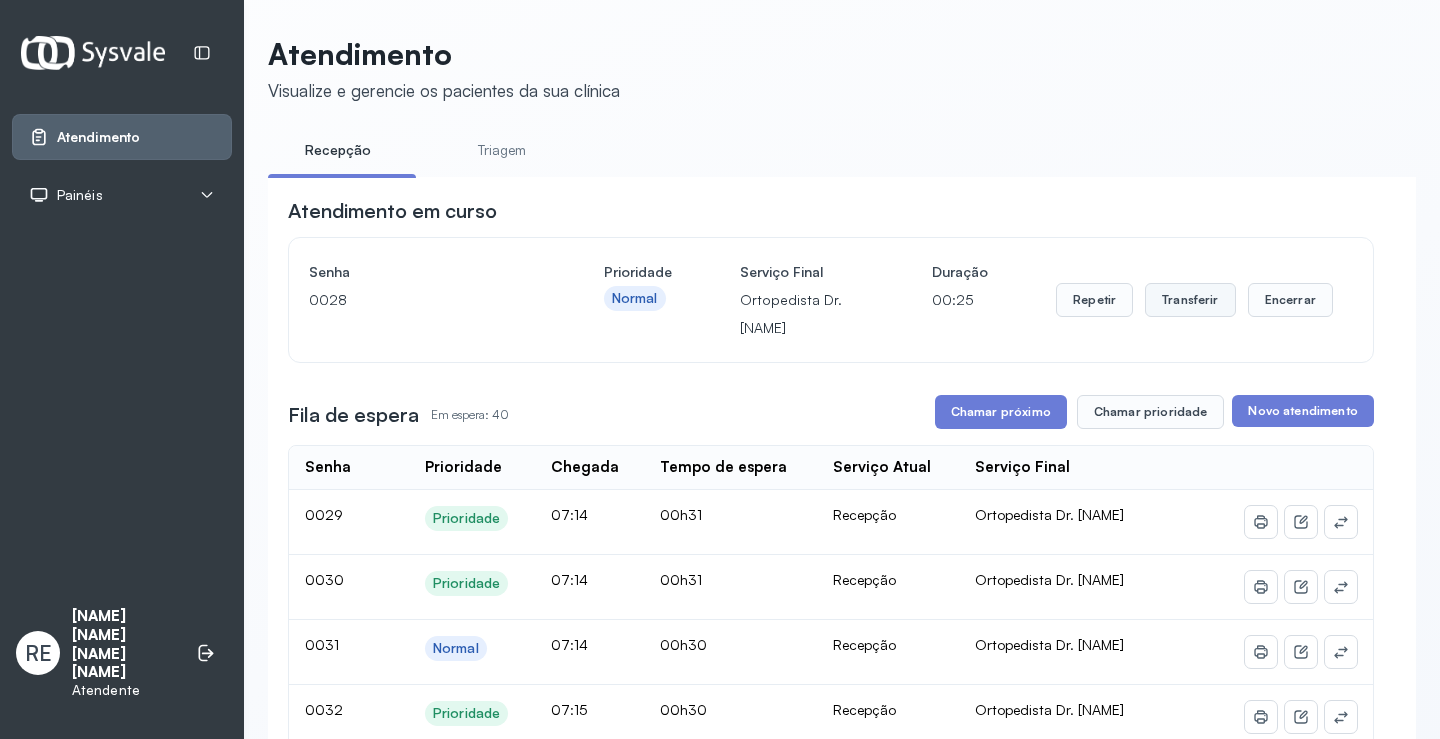 click on "Transferir" at bounding box center [1190, 300] 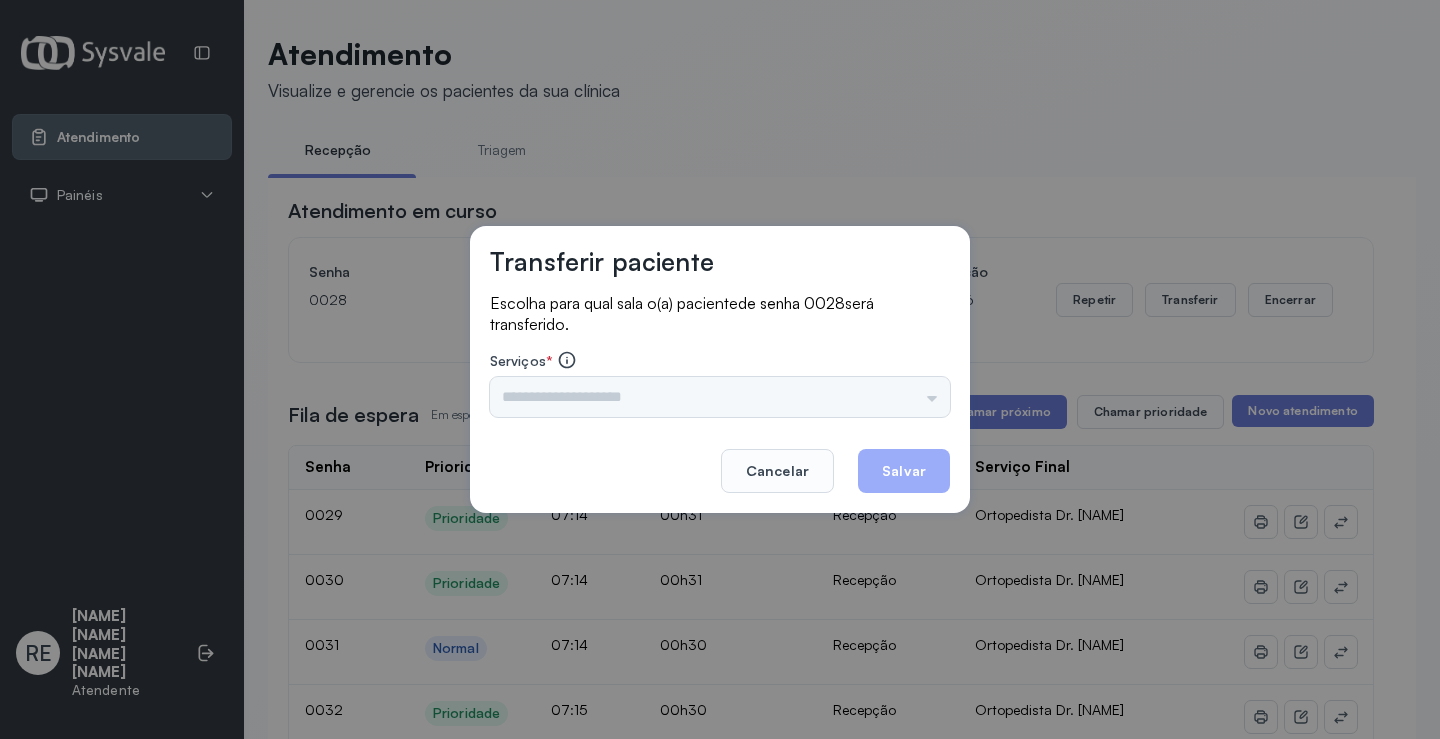 click on "Triagem Ortopedista Dr. Mauricio Ortopedista Dr. Ramon Ginecologista Dr. Amilton Ginecologista Dra. Luana Obstetra Dr. Orlindo Obstetra Dra. Vera Ultrassonografia Dr. Orlindo Ultrassonografia Dr. Amilton Consulta com Neurologista Dr. Ezir Reumatologista Dr. Juvenilson Endocrinologista Washington Dermatologista Dra. Renata Nefrologista Dr. Edvaldo Geriatra Dra. Vanessa Infectologista Dra. Vanessa Oftalmologista Dra. Consulta Proctologista/Cirurgia Geral Dra. Geislane Otorrinolaringologista Dr. Pedro Pequena Cirurgia Dr. Geislane Pequena Cirurgia Dr. AMILTON ECG Espirometria com Broncodilatador Espirometria sem Broncodilatador Ecocardiograma - Dra. Vanessa Viana Exame de PPD Enf. Jane Raquel RETIRADA DE CERUME DR. PEDRO VACINAÇÃO Preventivo Enf. Luciana Preventivo Enf. Tiago Araujo Consulta de Enfermagem Enf. Tiago Consulta de Enfermagem Enf. Luciana Consulta  Cardiologista Dr. Everson Consulta Enf. Jane Raquel Dispensação de Medicação Agendamento Consulta Enf. Tiago Agendamento consulta Enf. Luciana" at bounding box center [720, 397] 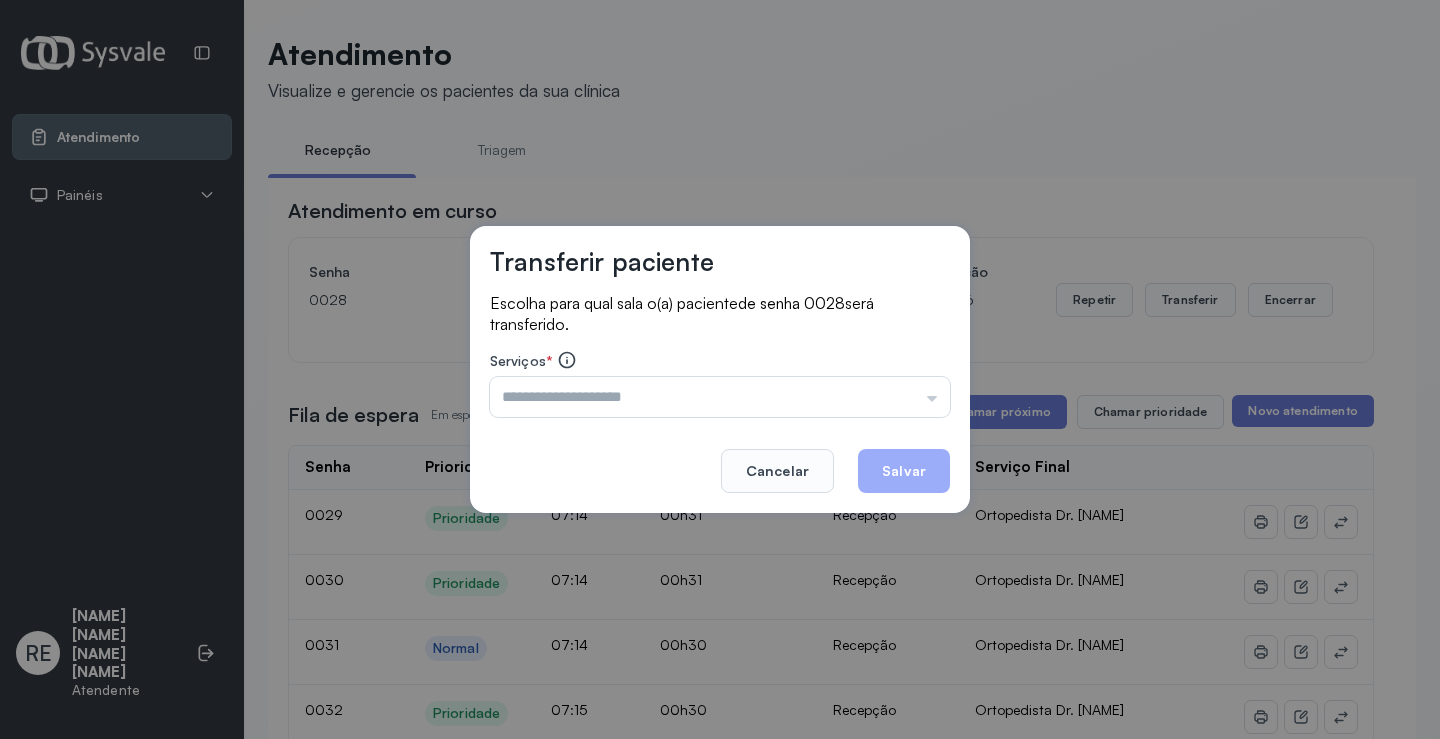 click at bounding box center (720, 397) 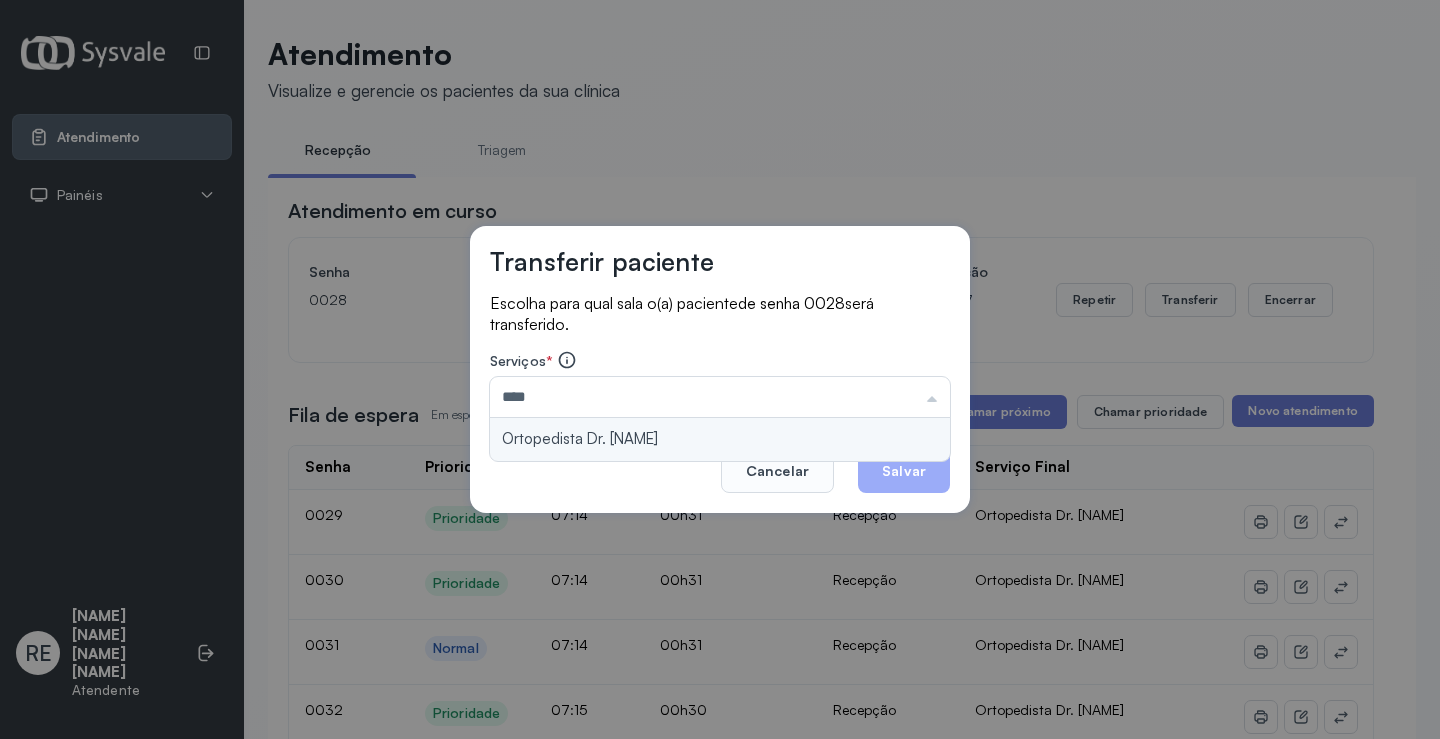 type on "**********" 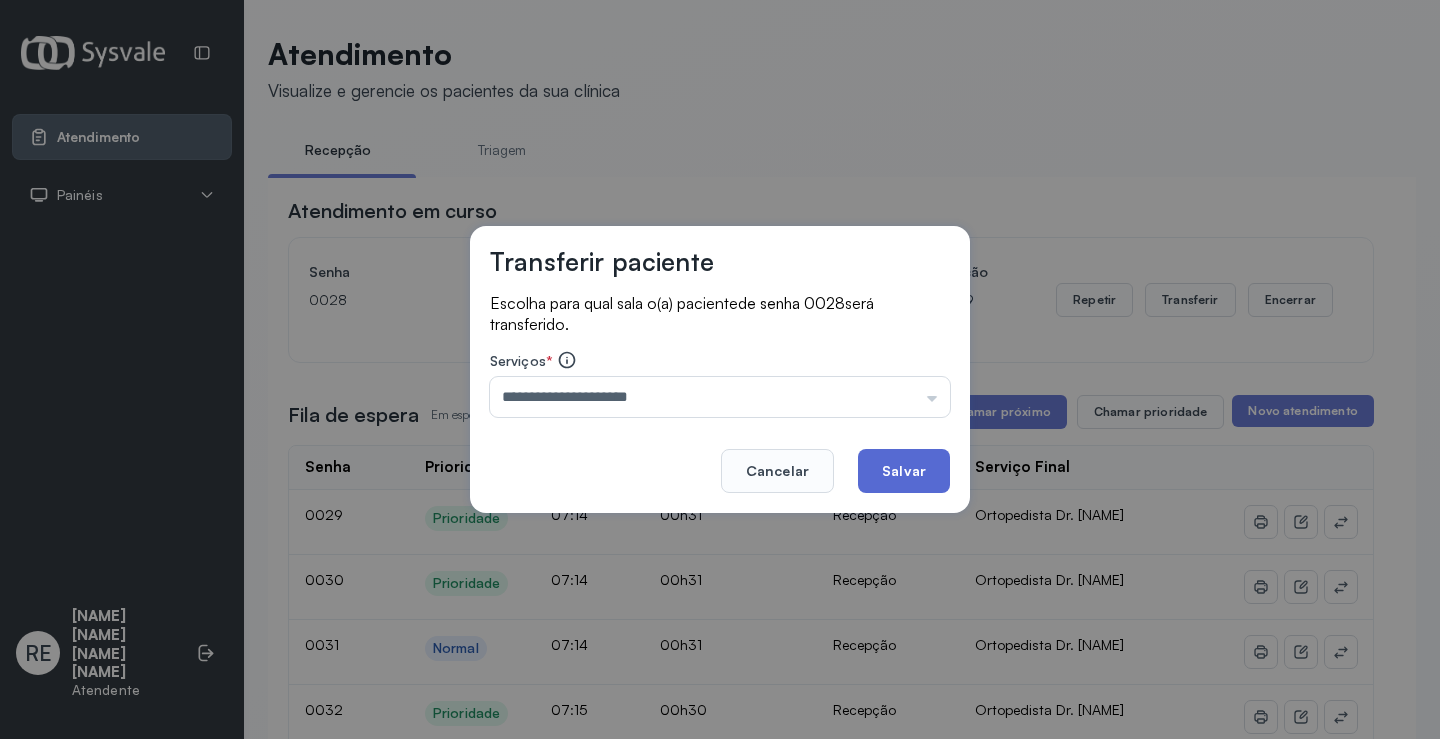 click on "Salvar" 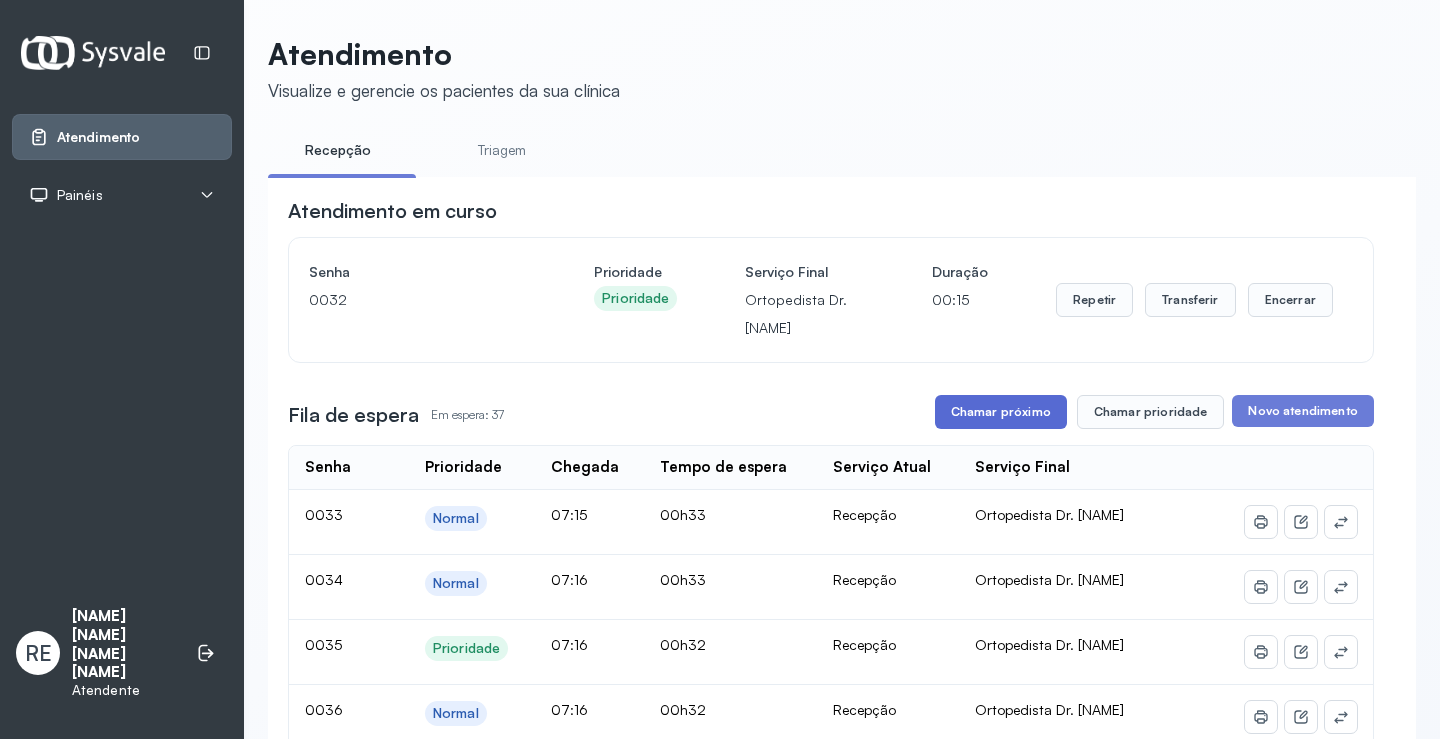 click on "Chamar próximo" at bounding box center (1001, 412) 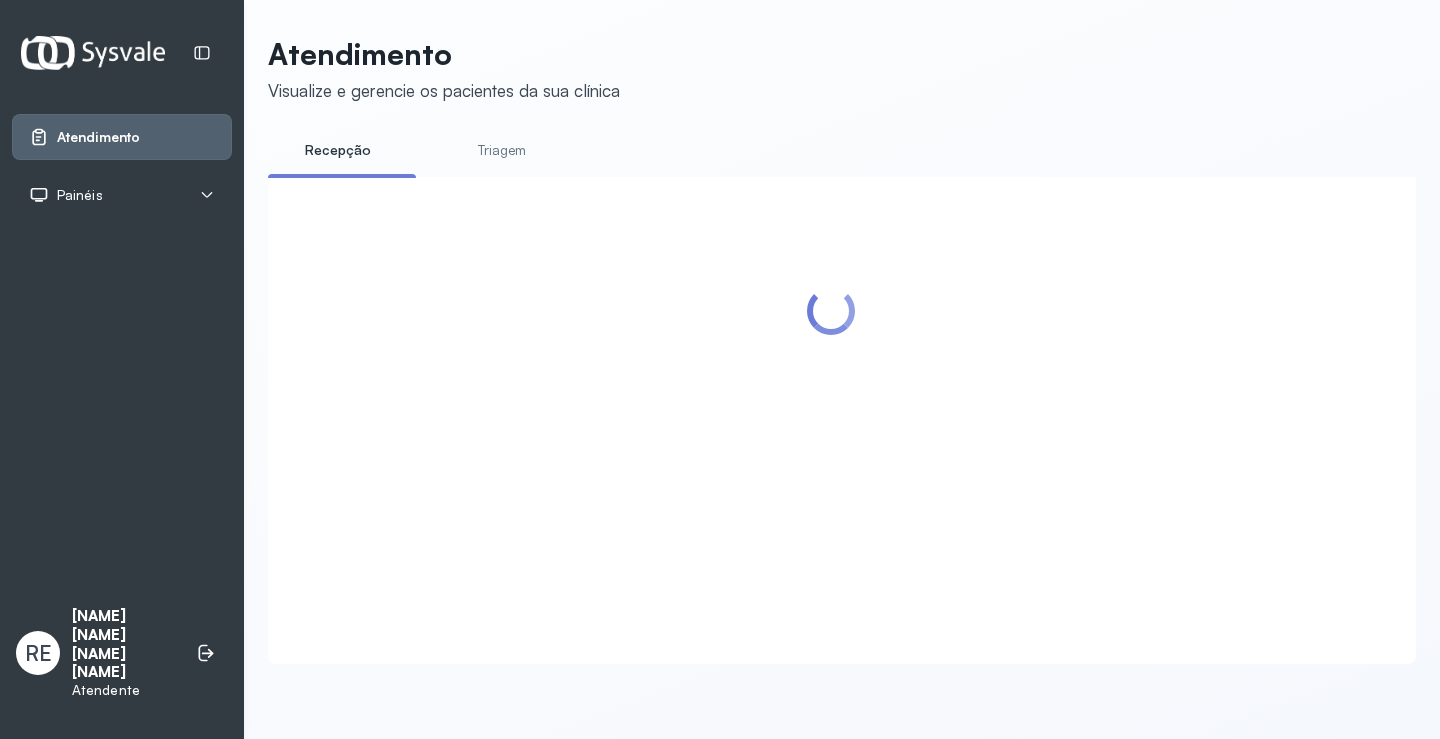 click on "Atendimento Visualize e gerencie os pacientes da sua clínica" at bounding box center (842, 69) 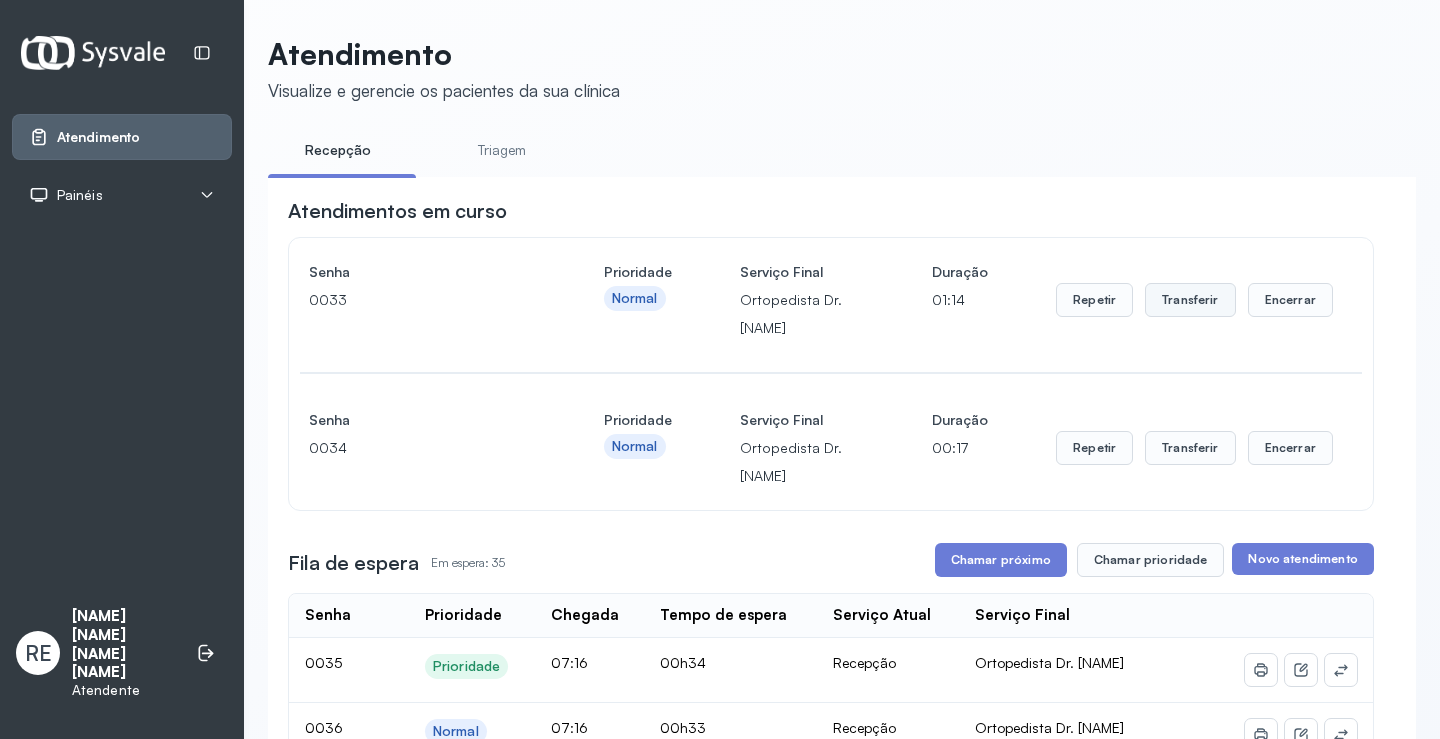 click on "Transferir" at bounding box center (1190, 300) 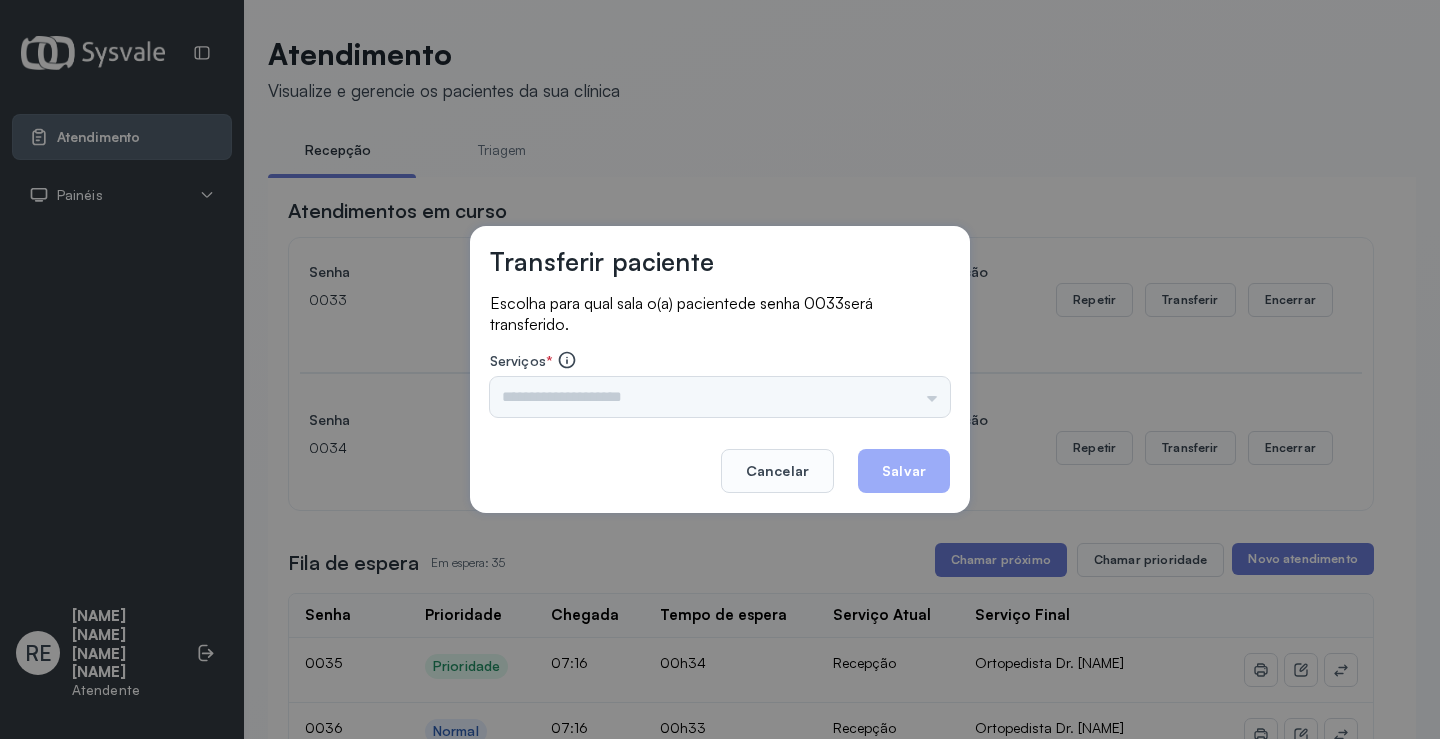 click on "Triagem Ortopedista Dr. Mauricio Ortopedista Dr. Ramon Ginecologista Dr. Amilton Ginecologista Dra. Luana Obstetra Dr. Orlindo Obstetra Dra. Vera Ultrassonografia Dr. Orlindo Ultrassonografia Dr. Amilton Consulta com Neurologista Dr. Ezir Reumatologista Dr. Juvenilson Endocrinologista Washington Dermatologista Dra. Renata Nefrologista Dr. Edvaldo Geriatra Dra. Vanessa Infectologista Dra. Vanessa Oftalmologista Dra. Consulta Proctologista/Cirurgia Geral Dra. Geislane Otorrinolaringologista Dr. Pedro Pequena Cirurgia Dr. Geislane Pequena Cirurgia Dr. AMILTON ECG Espirometria com Broncodilatador Espirometria sem Broncodilatador Ecocardiograma - Dra. Vanessa Viana Exame de PPD Enf. Jane Raquel RETIRADA DE CERUME DR. PEDRO VACINAÇÃO Preventivo Enf. Luciana Preventivo Enf. Tiago Araujo Consulta de Enfermagem Enf. Tiago Consulta de Enfermagem Enf. Luciana Consulta  Cardiologista Dr. Everson Consulta Enf. Jane Raquel Dispensação de Medicação Agendamento Consulta Enf. Tiago Agendamento consulta Enf. Luciana" at bounding box center [720, 397] 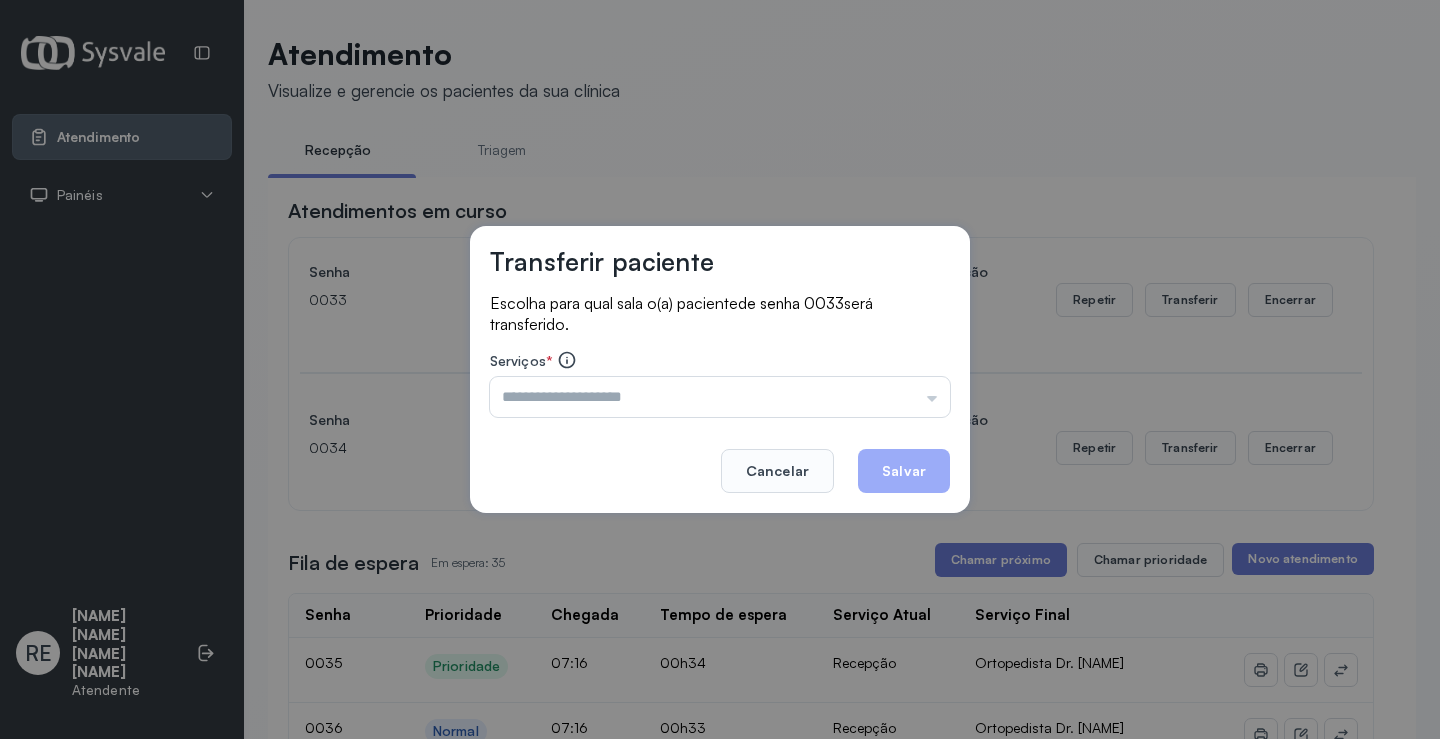 click at bounding box center [720, 397] 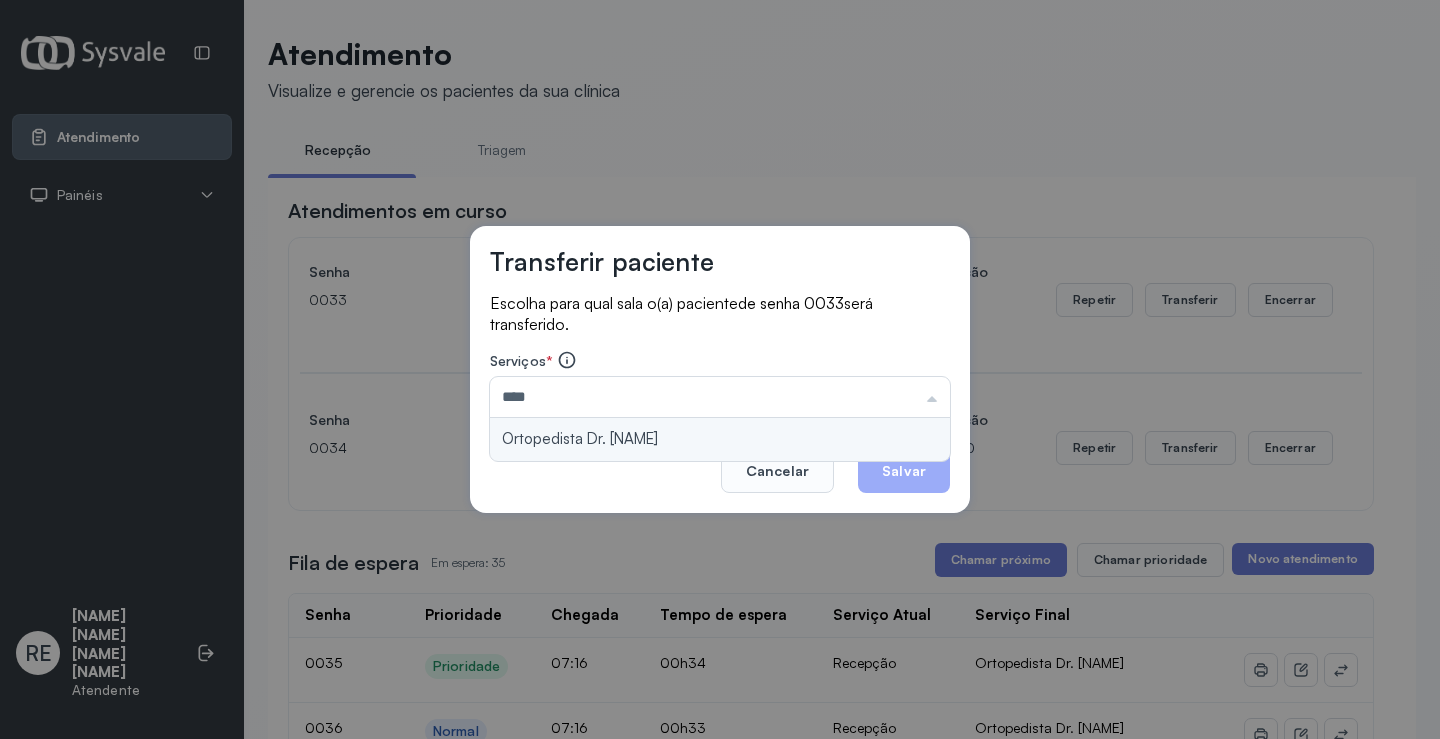 type on "**********" 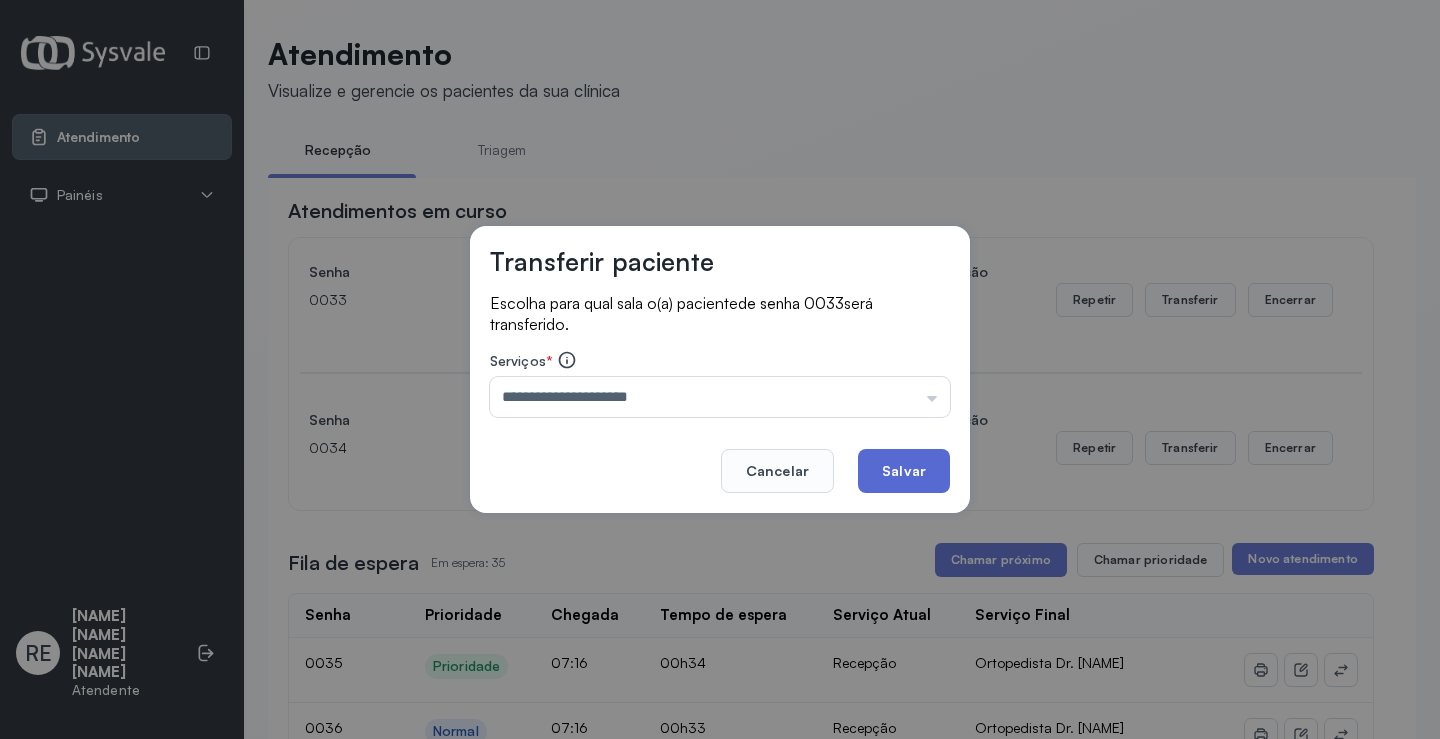 click on "Salvar" 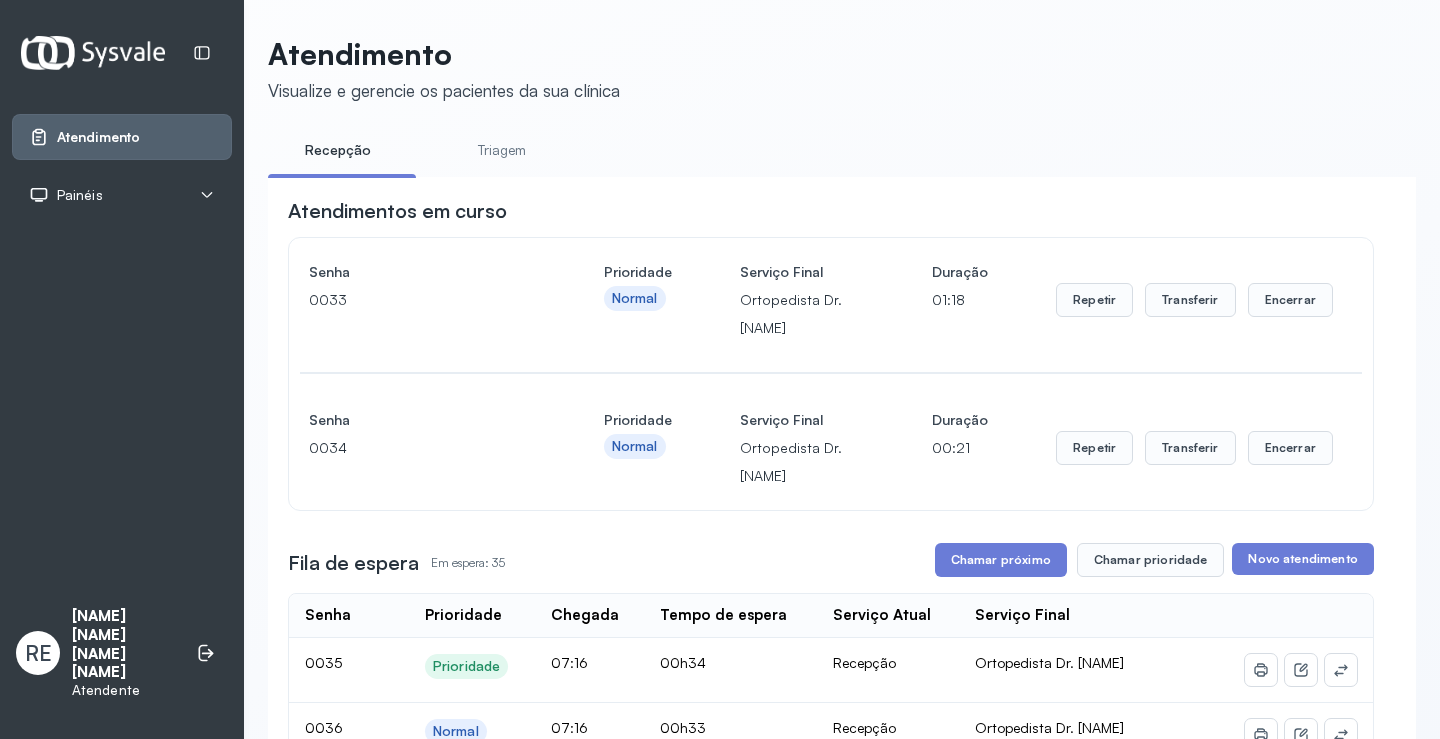 click on "Atendimentos em curso Senha 0033 Prioridade Normal Serviço Final Ortopedista Dr. Ramon Duração 01:18 Repetir Transferir Encerrar Senha 0034 Prioridade Normal Serviço Final Ortopedista Dr. Ramon Duração 00:21 Repetir Transferir Encerrar Fila de espera  Em espera: 35 Chamar próximo Chamar prioridade Novo atendimento Senha    Prioridade  Chegada  Tempo de espera  Serviço Atual  Serviço Final    0035 Prioridade 07:16 00h34 Recepção Ortopedista Dr. Ramon 0036 Normal 07:16 00h33 Recepção Ortopedista Dr. Ramon 0037 Normal 07:17 00h32 Recepção Ortopedista Dr. Ramon 0038 Prioridade 07:18 00h32 Recepção Ortopedista Dr. Ramon 0039 Prioridade 07:18 00h32 Recepção Ortopedista Dr. Ramon 0040 Normal 07:18 00h31 Recepção Ortopedista Dr. Ramon 0041 Normal 07:19 00h31 Recepção Ortopedista Dr. Ramon 0042 Normal 07:19 00h30 Recepção Ortopedista Dr. Ramon 0043 Prioridade 07:20 00h30 Recepção Ortopedista Dr. Ramon 0044 Normal 07:21 00h29 Recepção Ortopedista Dr. Ramon 0045 Normal 07:21 00h29 Recepção" at bounding box center [831, 1708] 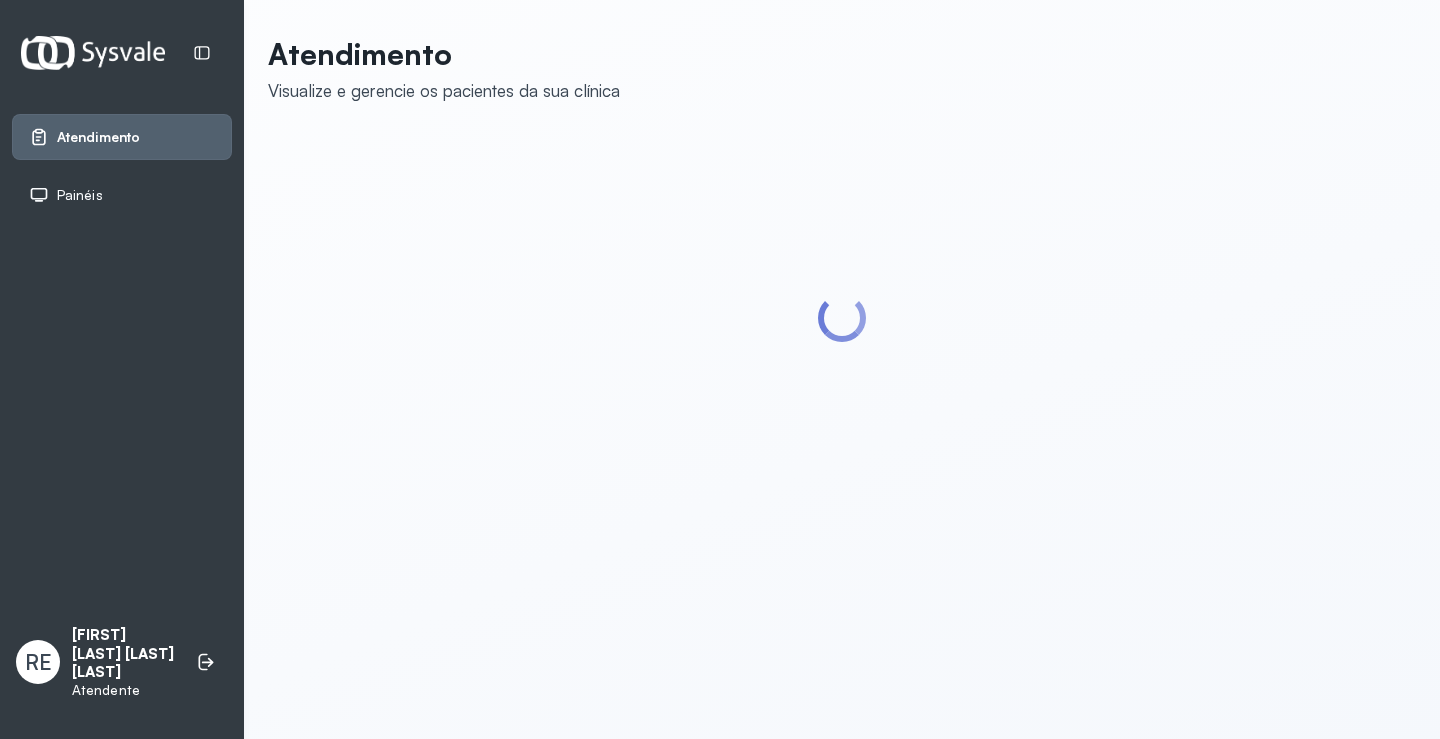 scroll, scrollTop: 0, scrollLeft: 0, axis: both 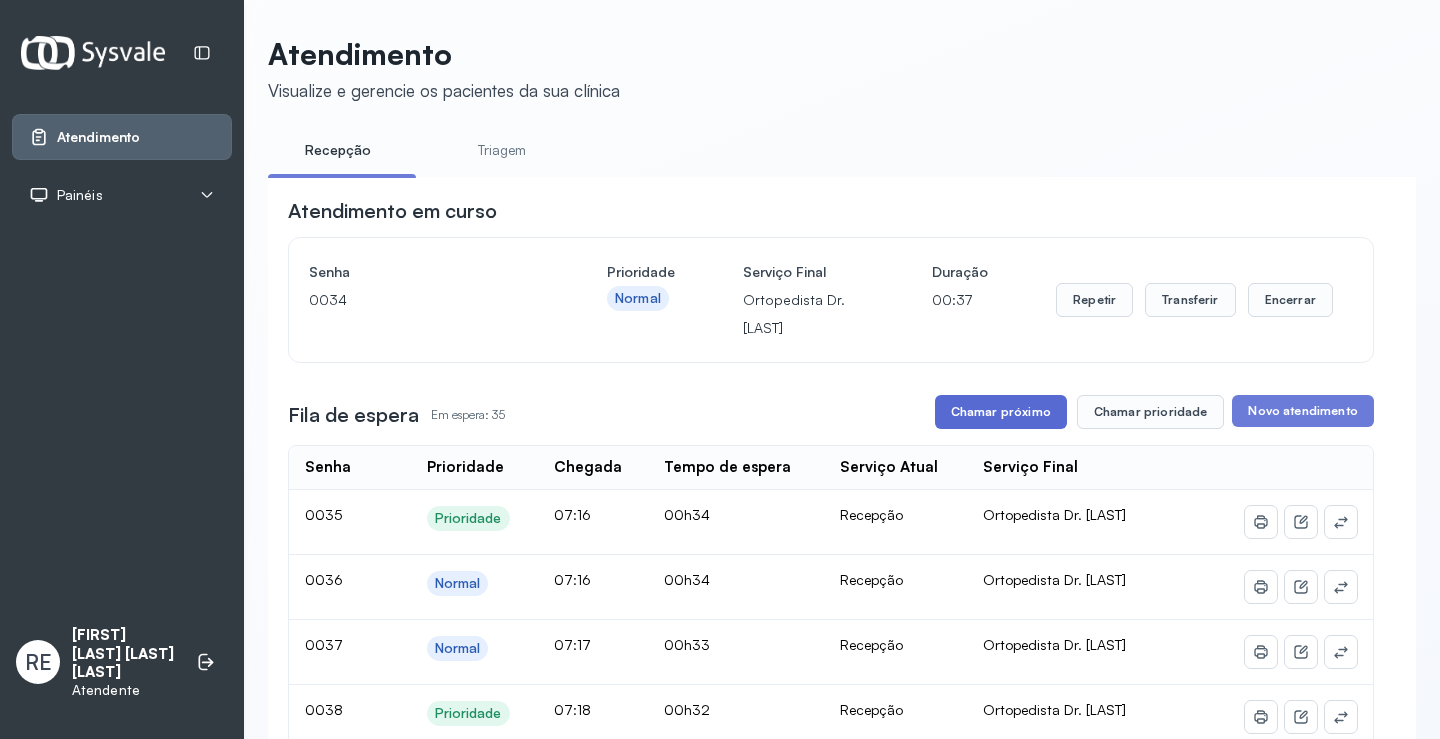 click on "Chamar próximo" at bounding box center [1001, 412] 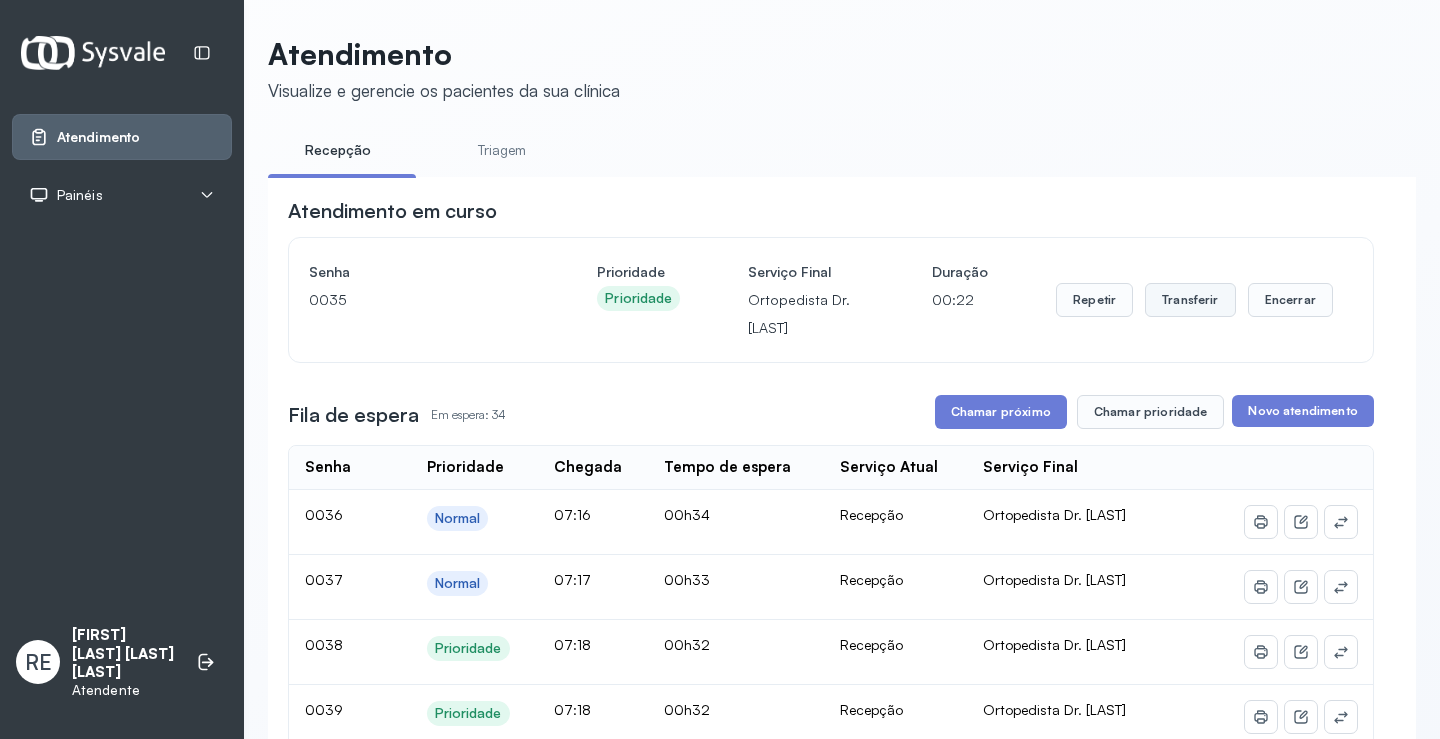 click on "Transferir" at bounding box center [1190, 300] 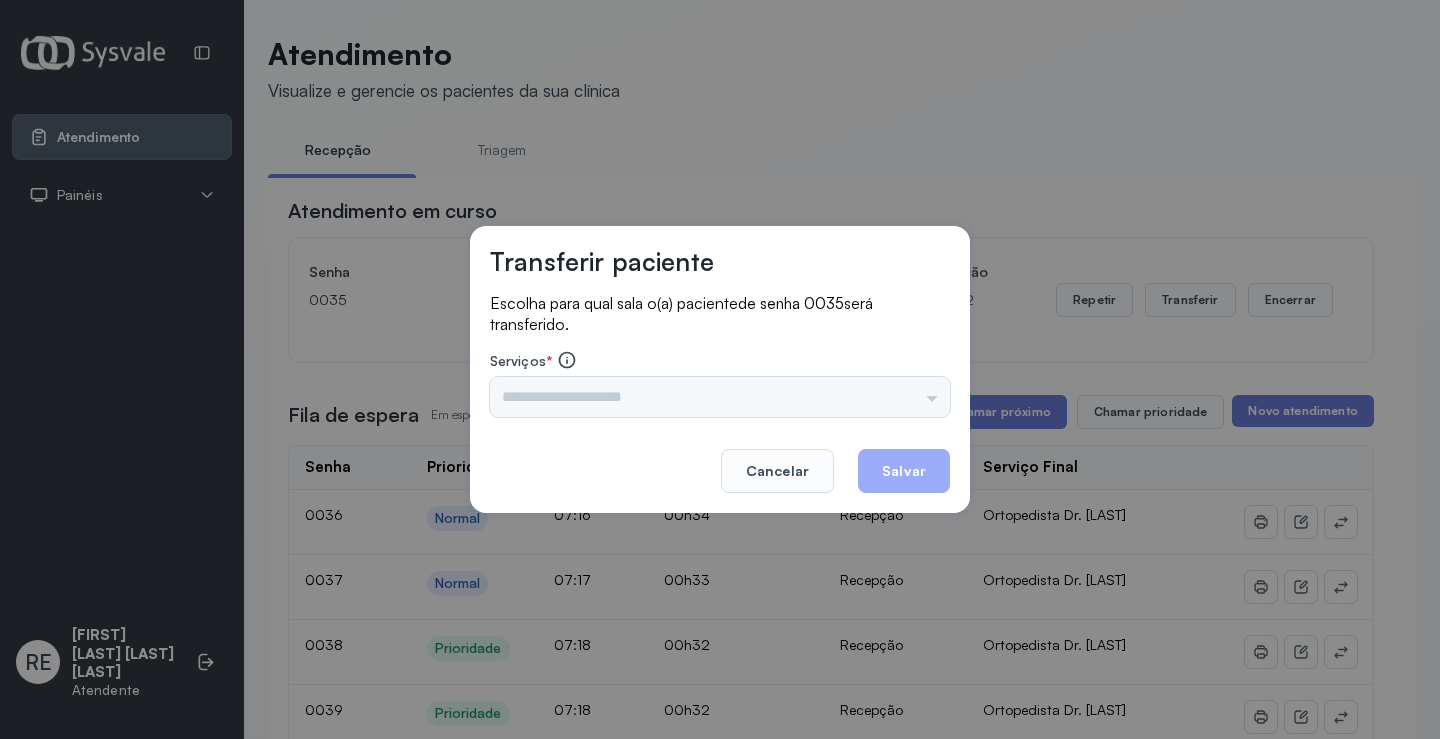 drag, startPoint x: 625, startPoint y: 427, endPoint x: 539, endPoint y: 407, distance: 88.29496 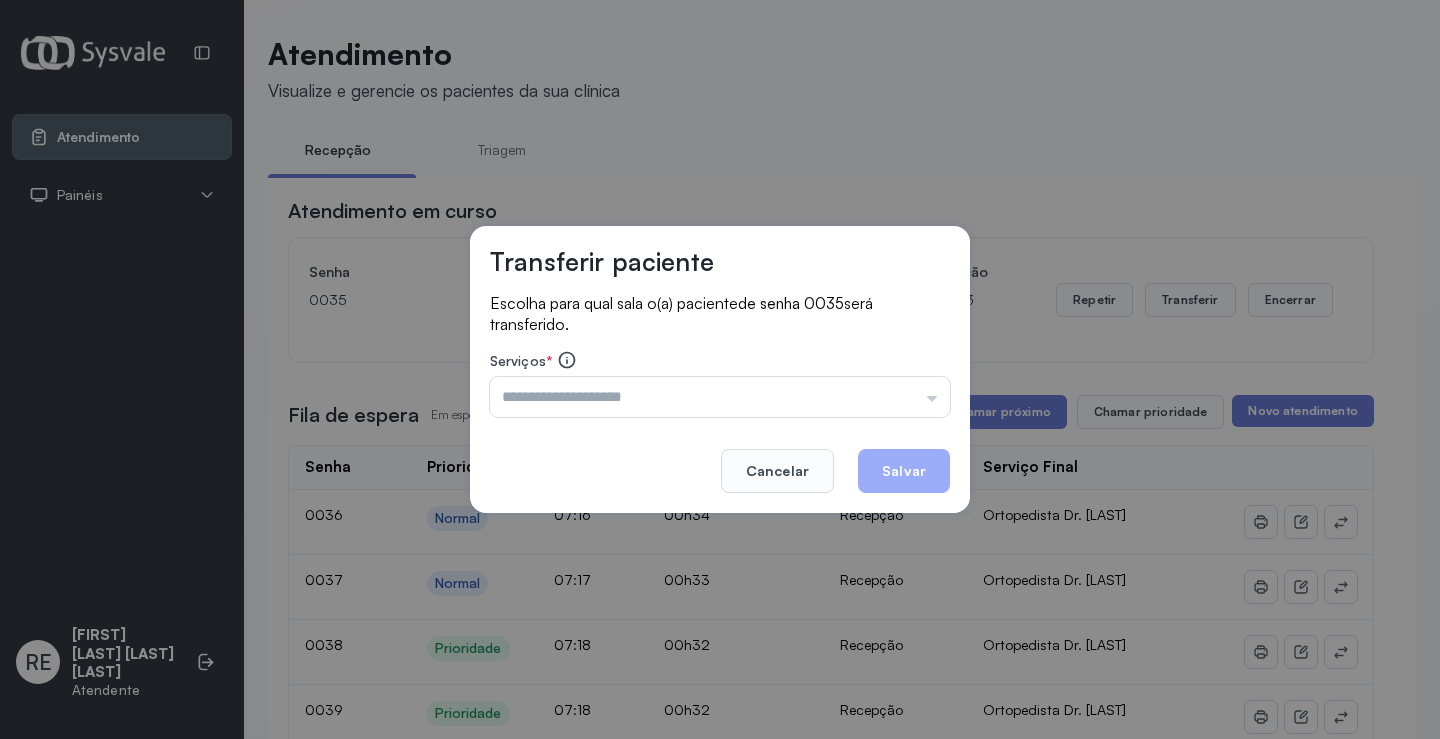 click at bounding box center [720, 397] 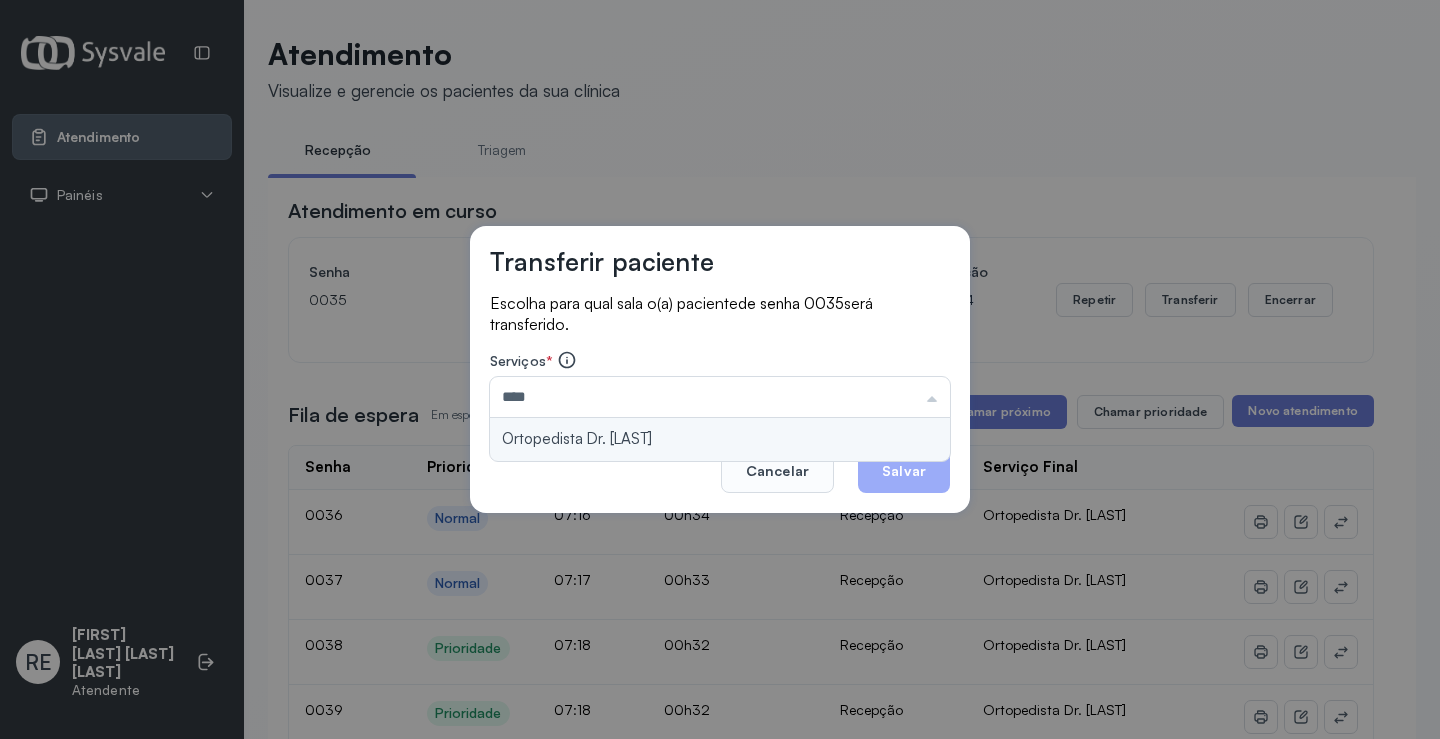 type on "**********" 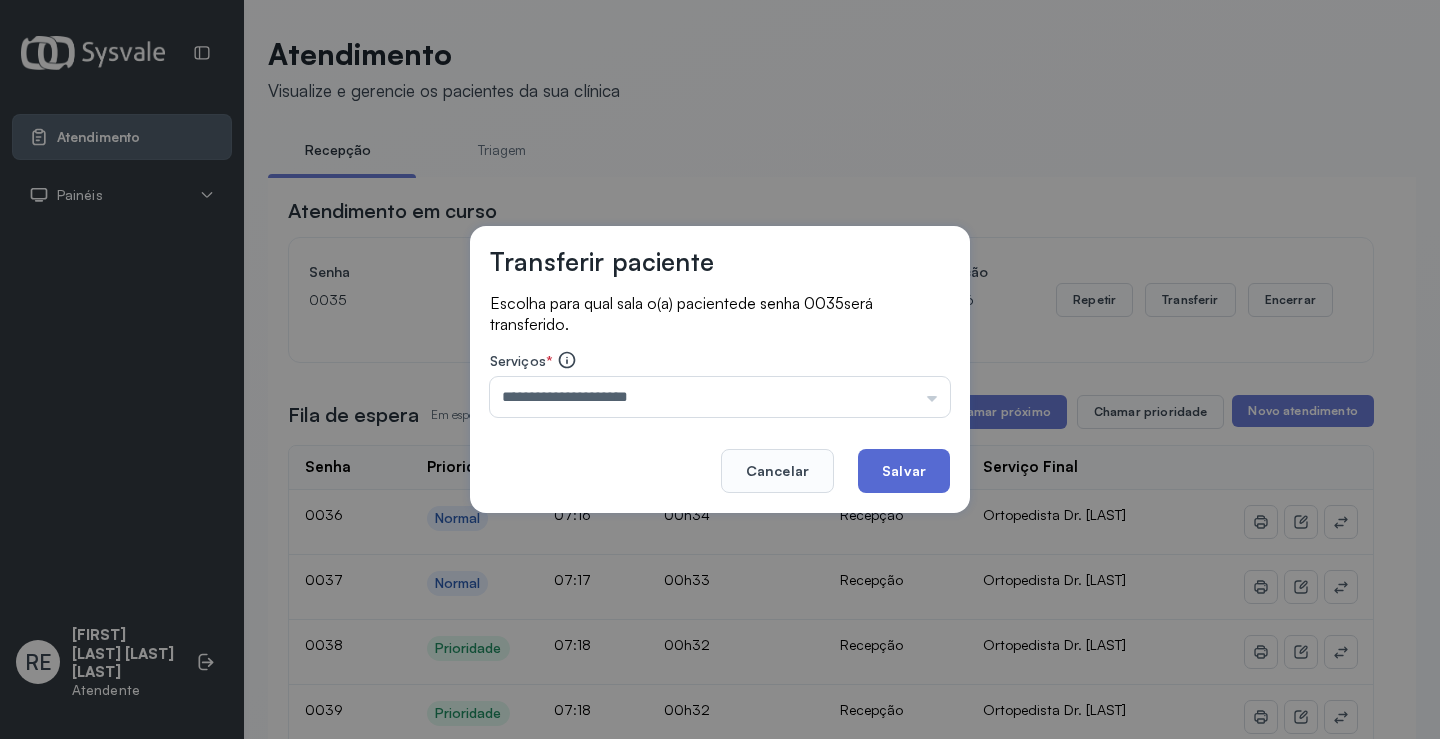 click on "Salvar" 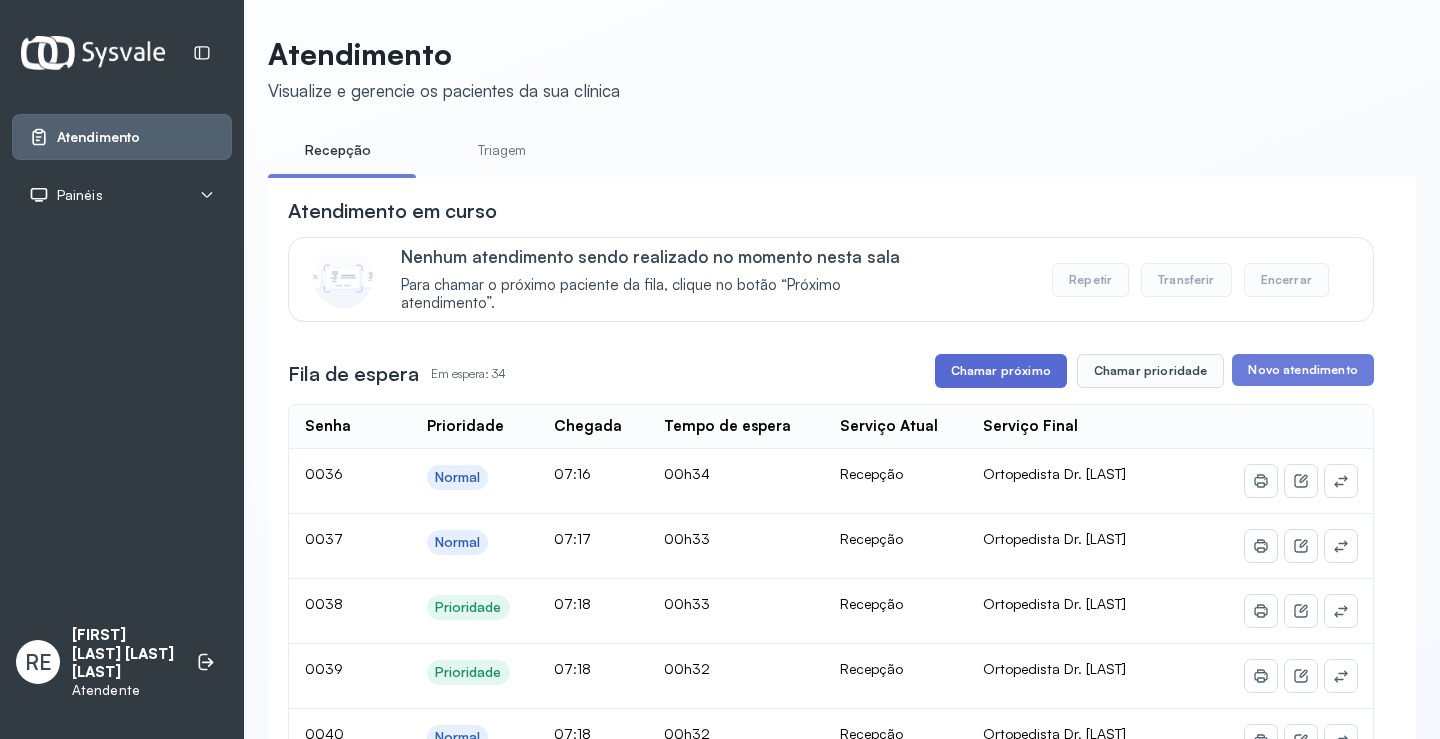 click on "Chamar próximo" at bounding box center (1001, 371) 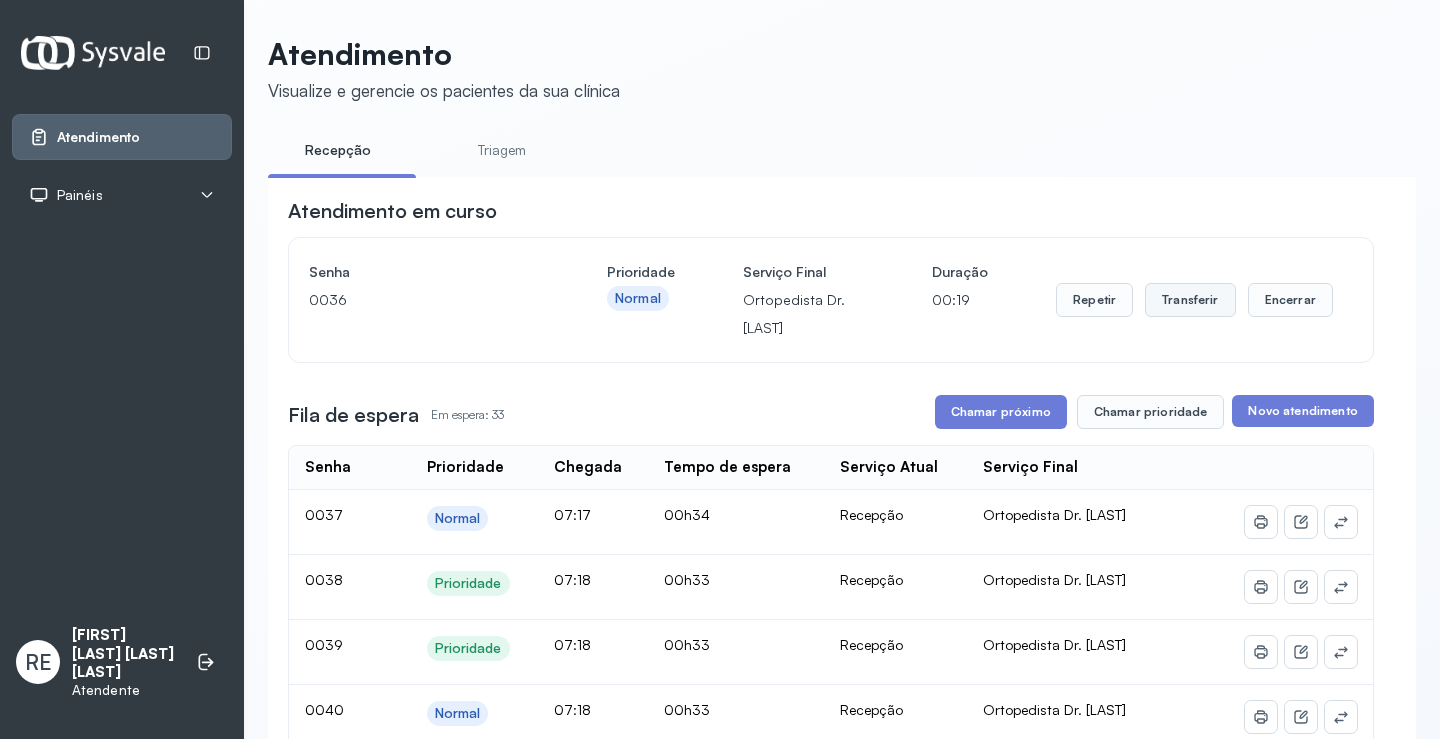 click on "Transferir" at bounding box center [1190, 300] 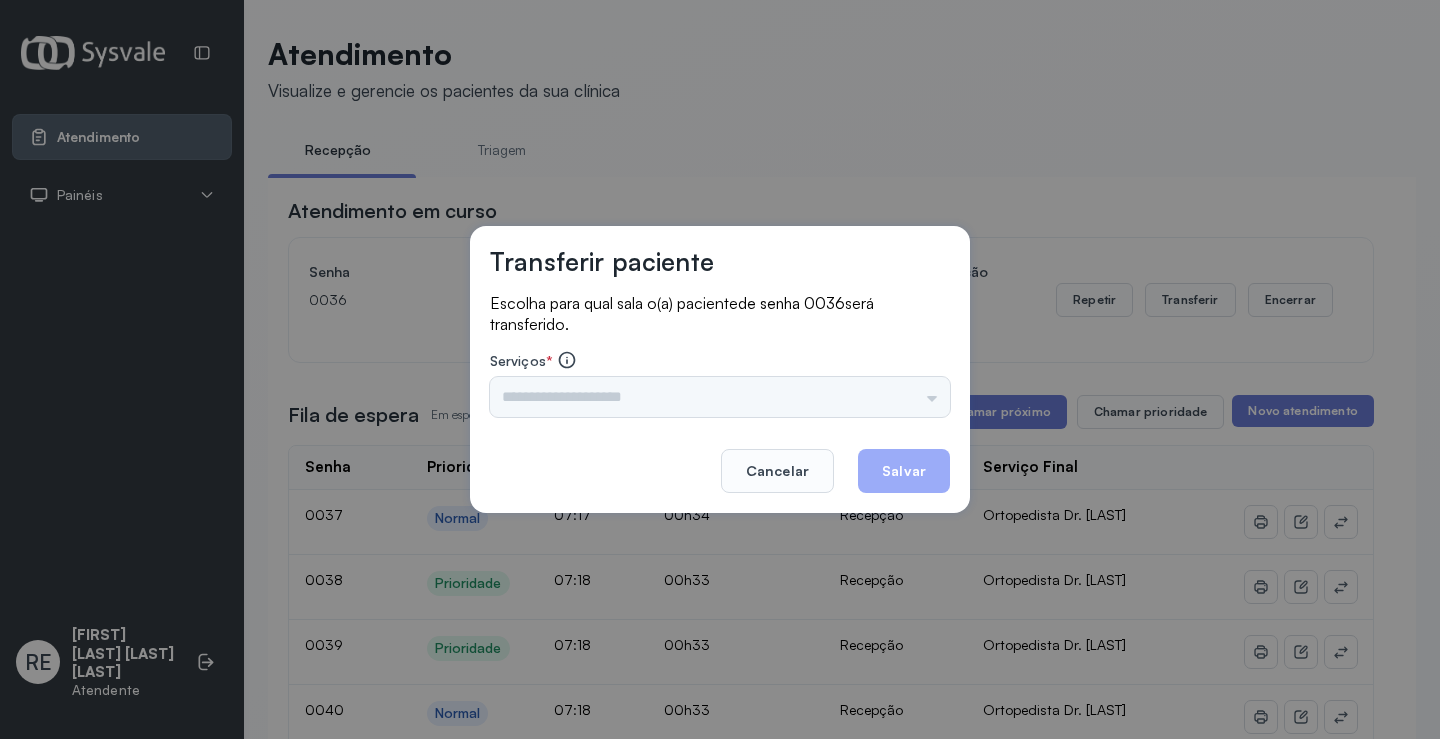 click on "Triagem Ortopedista Dr. [NAME] Ortopedista Dr. [NAME] Ginecologista Dr. [NAME] Ginecologista Dra. [NAME] Obstetra Dr. [NAME] Obstetra Dra. [NAME] Ultrassonografia Dr. [NAME] Ultrassonografia Dr. [NAME] Consulta com Neurologista Dr. [NAME] Reumatologista Dr. [NAME] Endocrinologista [NAME] Dermatologista Dra. [NAME] Nefrologista Dr. [NAME] Geriatra Dra. [NAME] Infectologista Dra. [NAME] Oftalmologista Dra. Consulta Proctologista/Cirurgia Geral Dra. [NAME] Otorrinolaringologista Dr. [NAME] Pequena Cirurgia Dr. [NAME] Pequena Cirurgia Dr. [NAME] ECG Espirometria com Broncodilatador Espirometria sem Broncodilatador Ecocardiograma - Dra. [NAME] [NAME] Exame de PPD Enf. [NAME] [NAME] RETIRADA DE CERUME DR. [NAME] VACINAÇÃO Preventivo Enf. [NAME] Preventivo Enf. [NAME] [NAME] Consulta de Enfermagem Enf. [NAME] Consulta de Enfermagem Enf. [NAME] Consulta  Cardiologista Dr. [NAME] Consulta Enf. [NAME] [NAME] Dispensação de Medicação Agendamento Consulta Enf. [NAME] Agendamento consulta Enf. [NAME]" at bounding box center [720, 397] 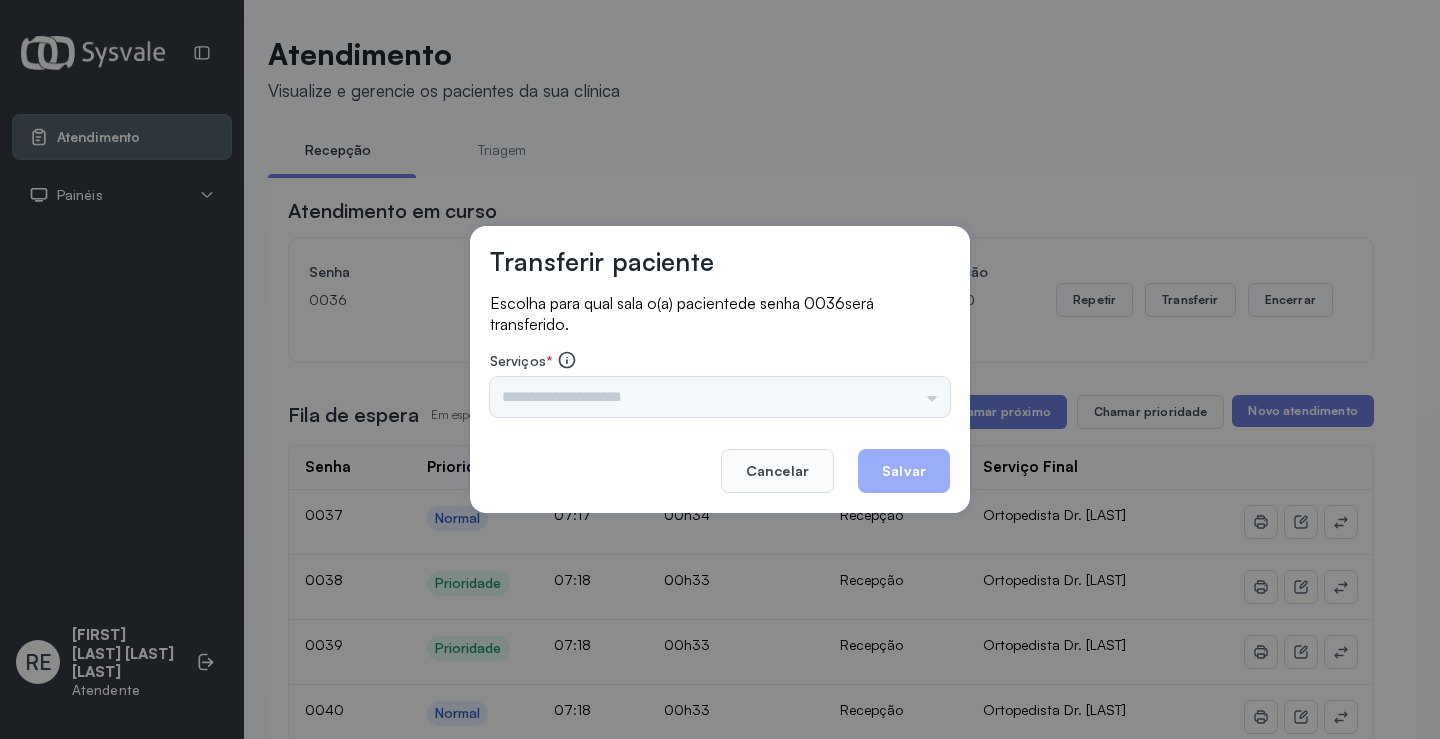click on "Triagem Ortopedista Dr. [NAME] Ortopedista Dr. [NAME] Ginecologista Dr. [NAME] Ginecologista Dra. [NAME] Obstetra Dr. [NAME] Obstetra Dra. [NAME] Ultrassonografia Dr. [NAME] Ultrassonografia Dr. [NAME] Consulta com Neurologista Dr. [NAME] Reumatologista Dr. [NAME] Endocrinologista [NAME] Dermatologista Dra. [NAME] Nefrologista Dr. [NAME] Geriatra Dra. [NAME] Infectologista Dra. [NAME] Oftalmologista Dra. Consulta Proctologista/Cirurgia Geral Dra. [NAME] Otorrinolaringologista Dr. [NAME] Pequena Cirurgia Dr. [NAME] Pequena Cirurgia Dr. [NAME] ECG Espirometria com Broncodilatador Espirometria sem Broncodilatador Ecocardiograma - Dra. [NAME] [NAME] Exame de PPD Enf. [NAME] [NAME] RETIRADA DE CERUME DR. [NAME] VACINAÇÃO Preventivo Enf. [NAME] Preventivo Enf. [NAME] [NAME] Consulta de Enfermagem Enf. [NAME] Consulta de Enfermagem Enf. [NAME] Consulta  Cardiologista Dr. [NAME] Consulta Enf. [NAME] [NAME] Dispensação de Medicação Agendamento Consulta Enf. [NAME] Agendamento consulta Enf. [NAME]" at bounding box center [720, 397] 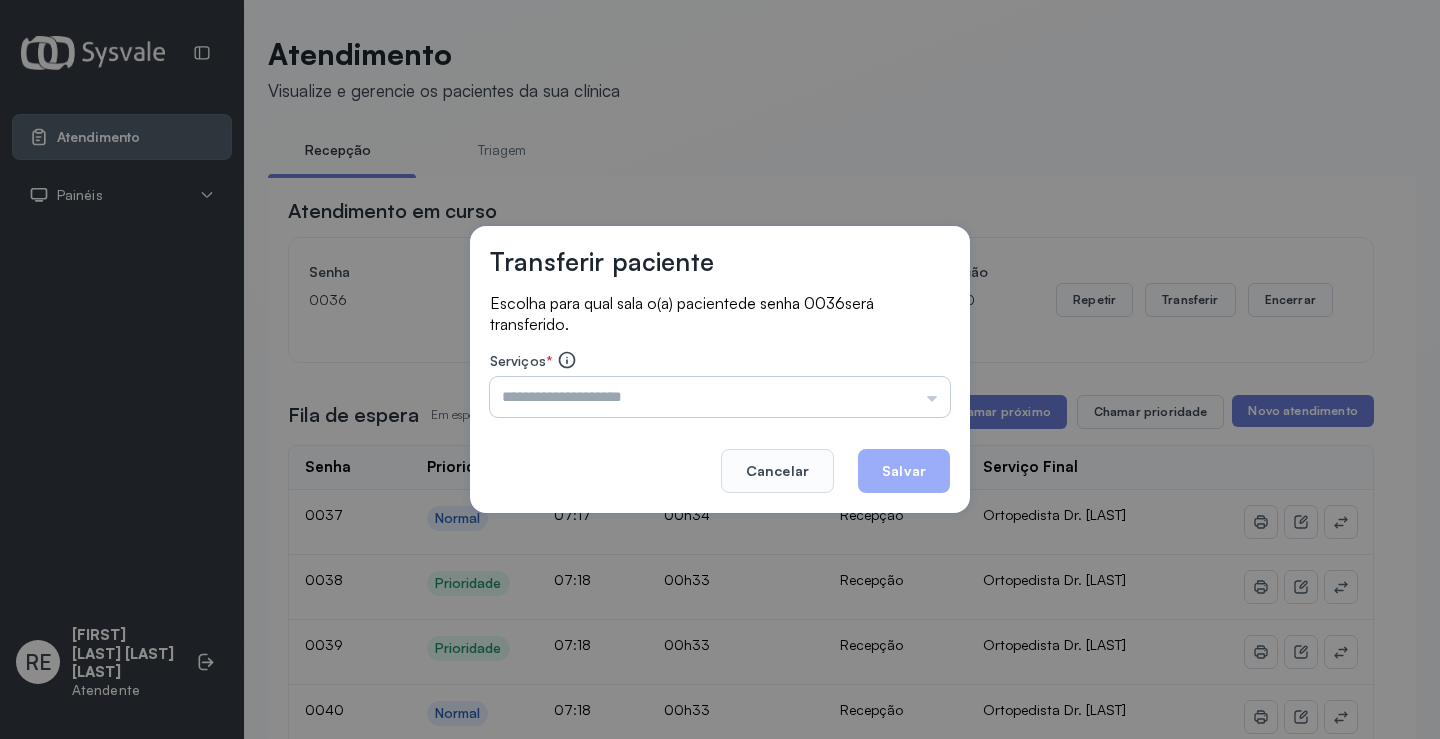 click at bounding box center [720, 397] 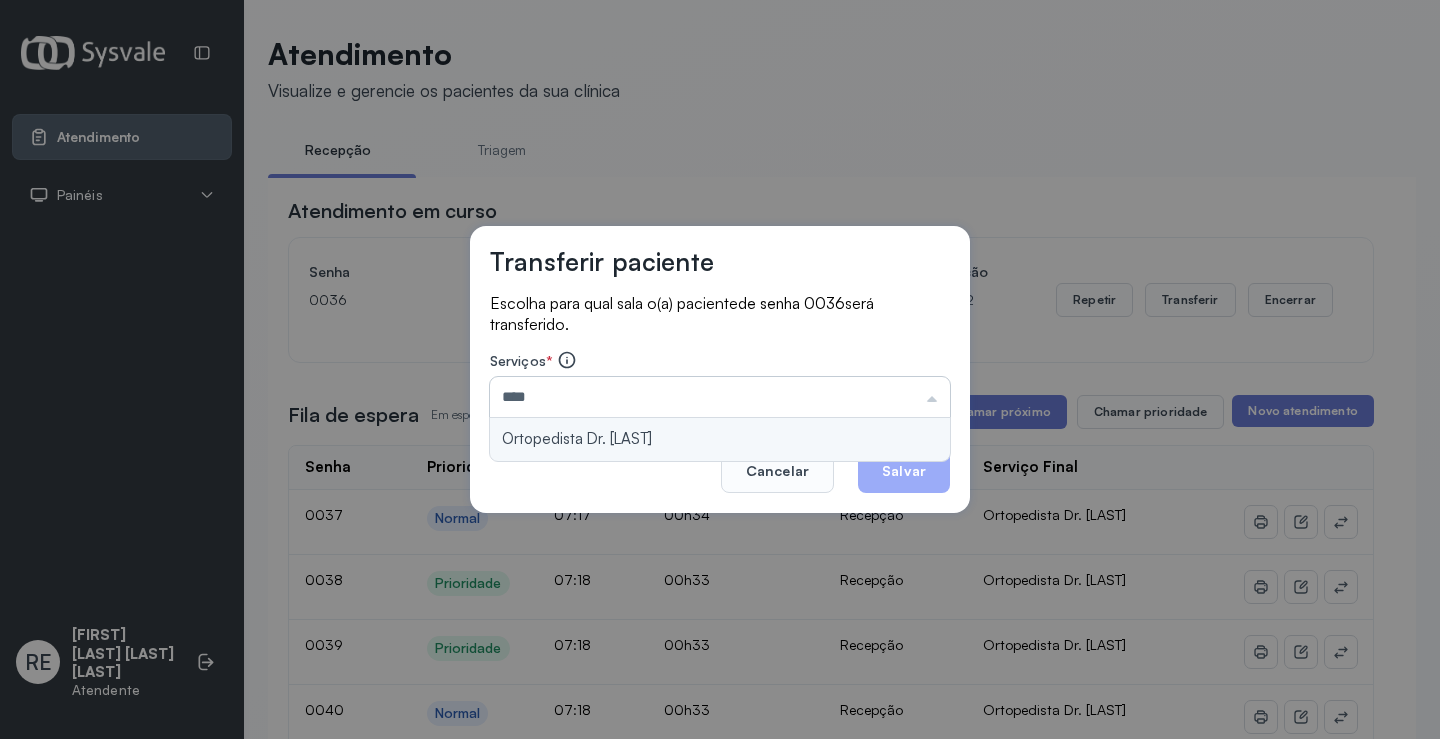 type on "**********" 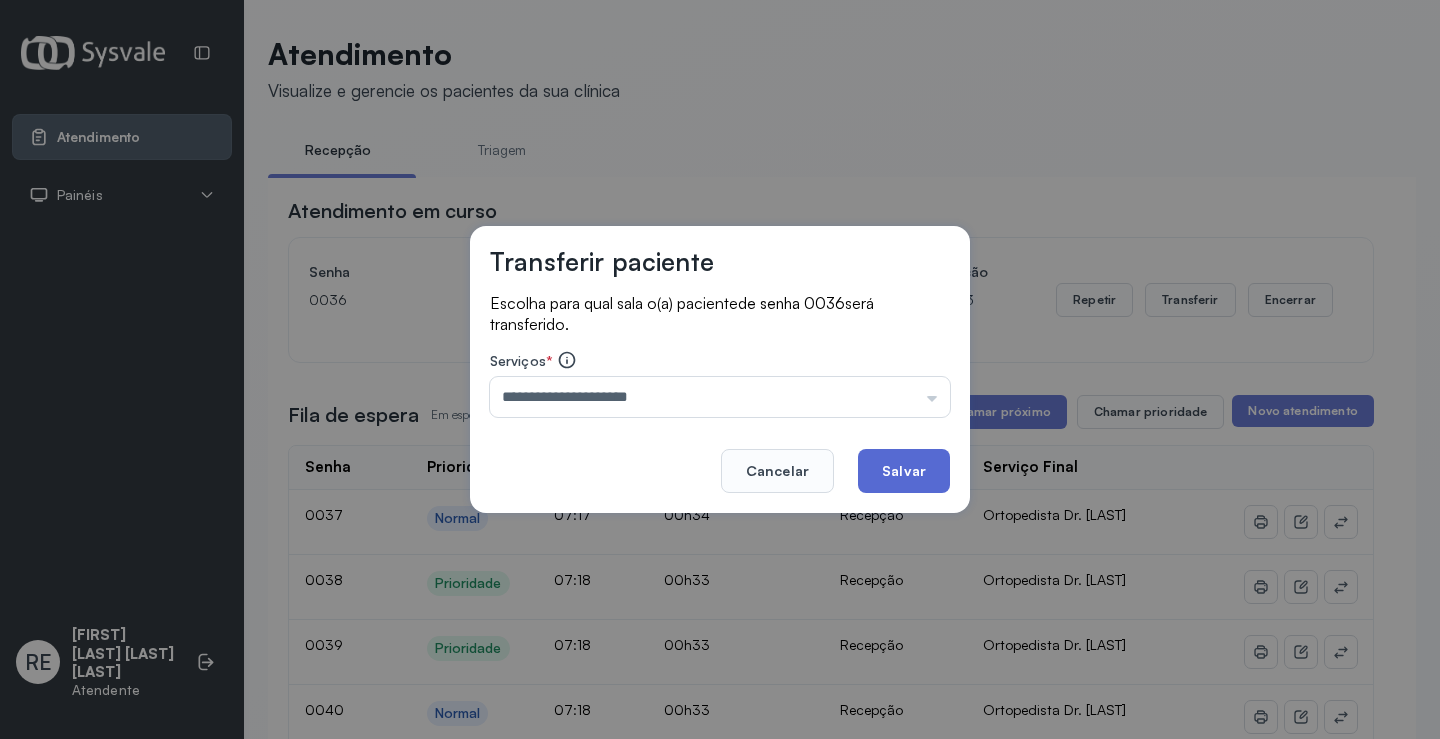 click on "Salvar" 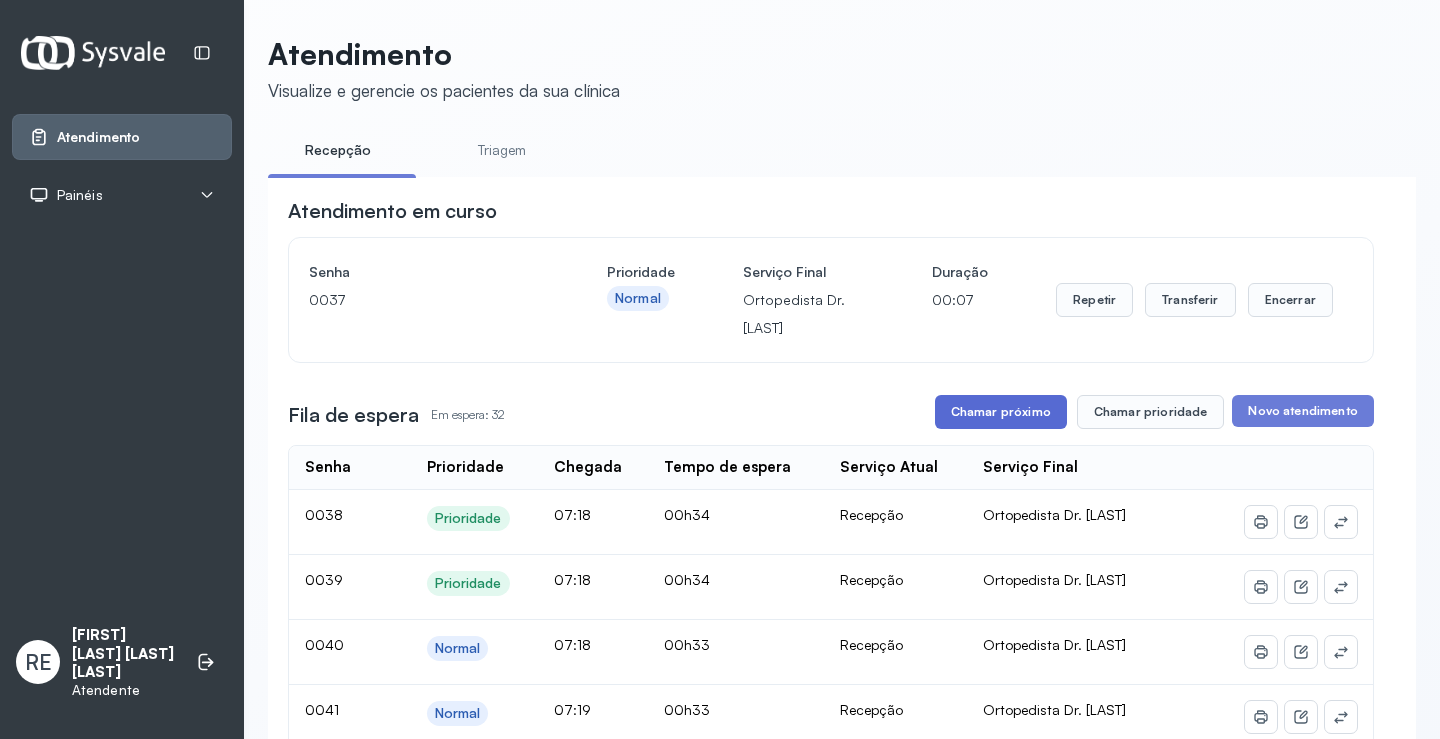 click on "Chamar próximo" at bounding box center (1001, 412) 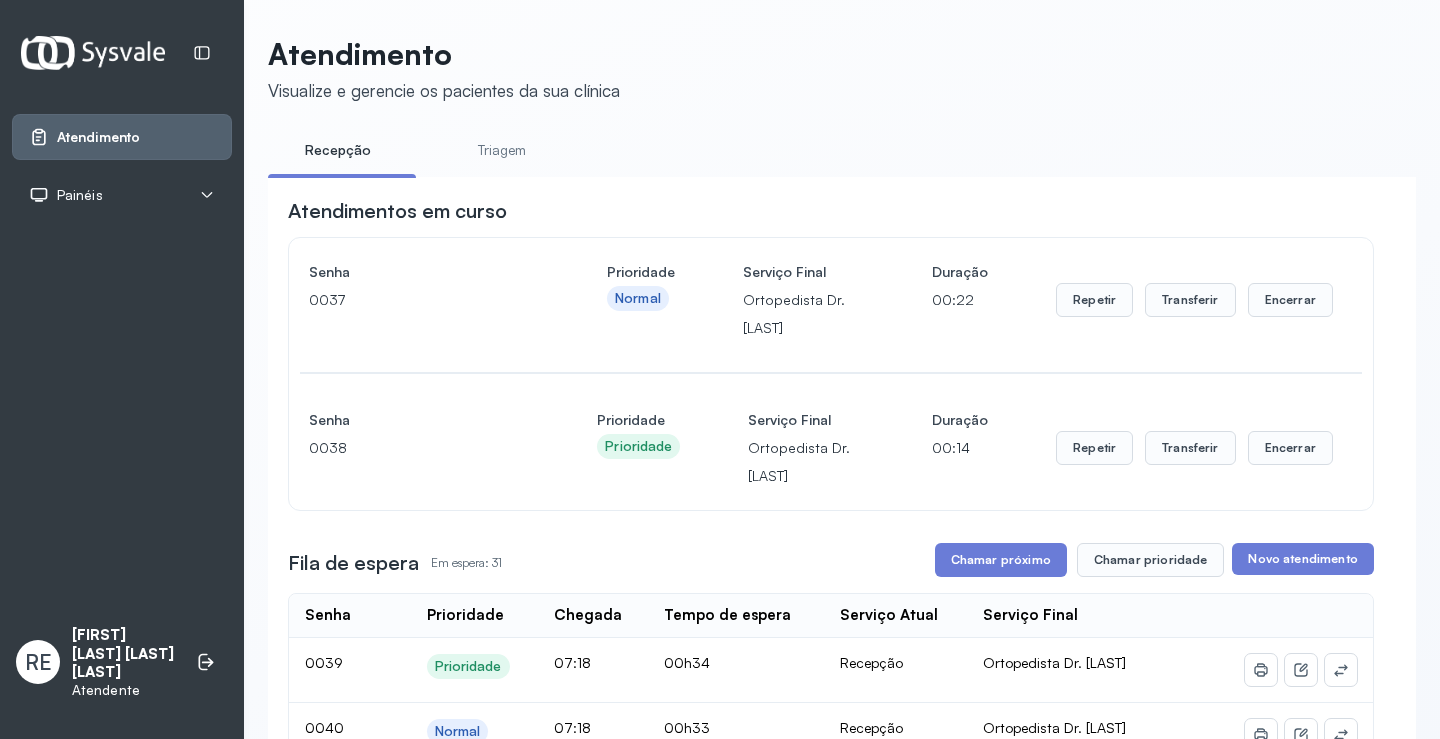 click on "Repetir Transferir Encerrar" at bounding box center (1194, 448) 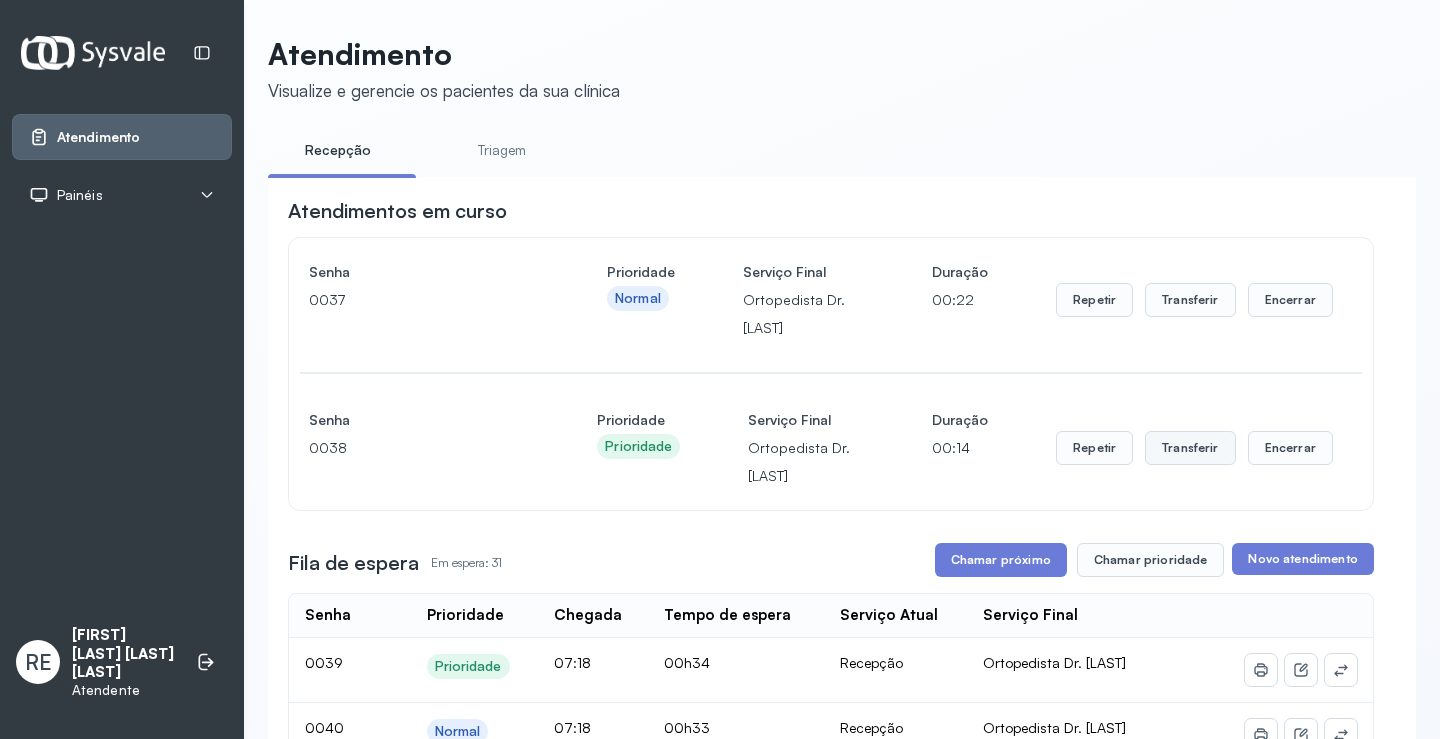 click on "Transferir" at bounding box center (1190, 300) 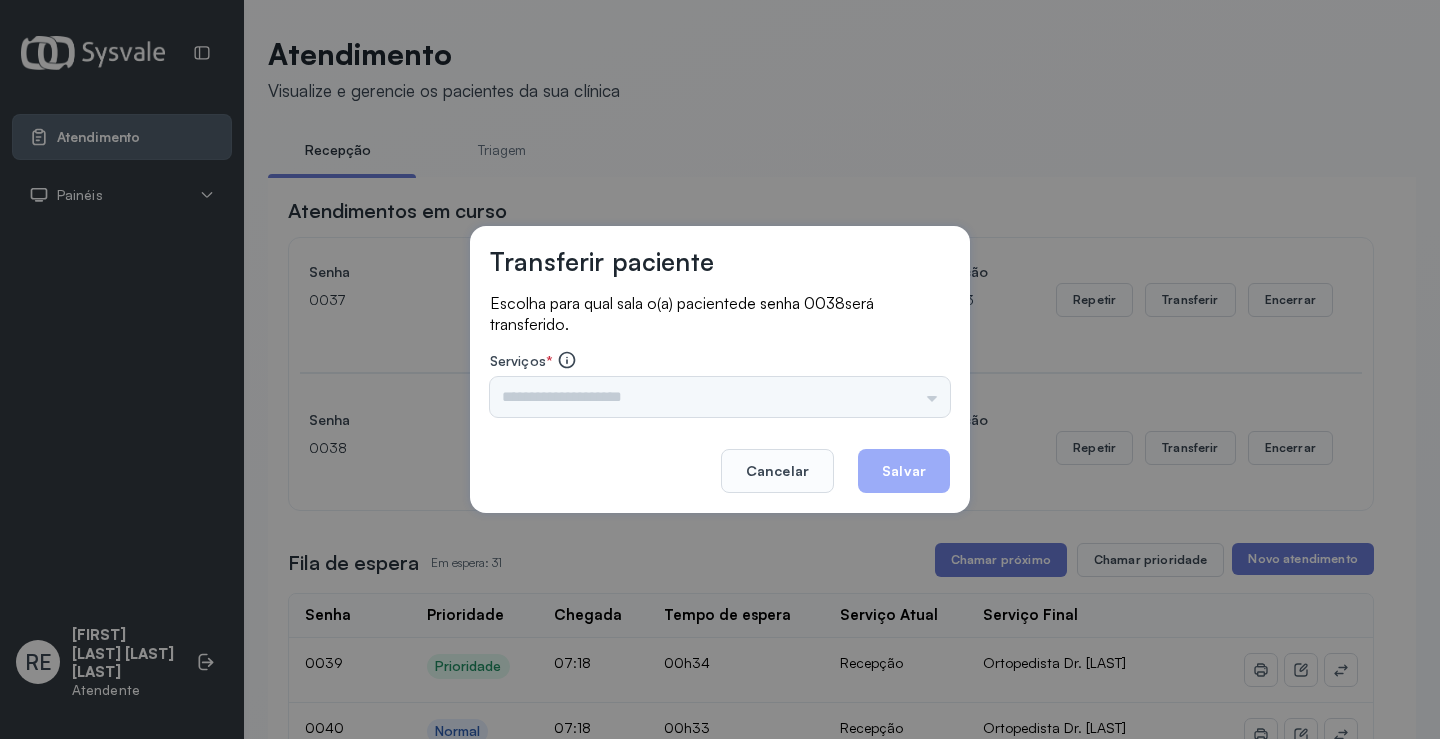 drag, startPoint x: 610, startPoint y: 421, endPoint x: 595, endPoint y: 415, distance: 16.155495 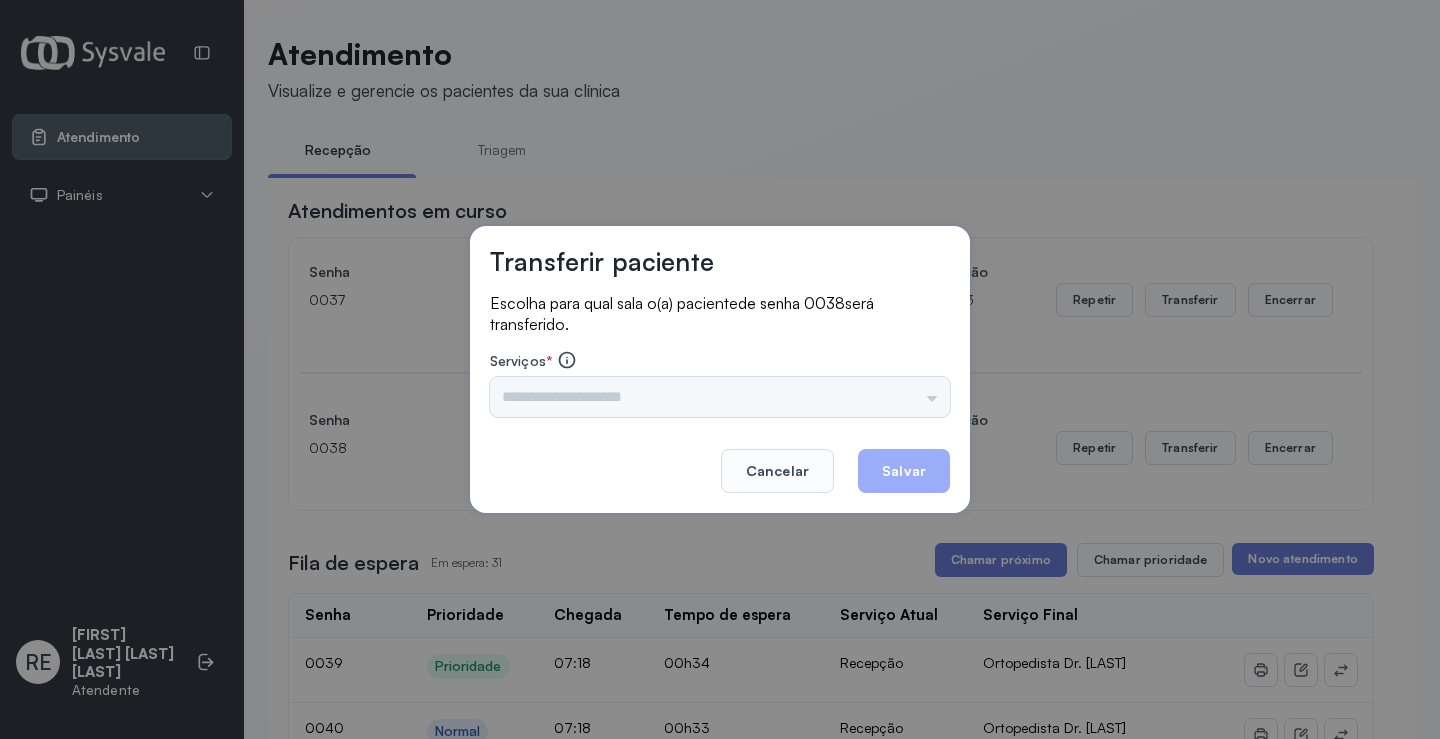 click on "Triagem Ortopedista Dr. [NAME] Ortopedista Dr. [NAME] Ginecologista Dr. [NAME] Ginecologista Dra. [NAME] Obstetra Dr. [NAME] Obstetra Dra. [NAME] Ultrassonografia Dr. [NAME] Ultrassonografia Dr. [NAME] Consulta com Neurologista Dr. [NAME] Reumatologista Dr. [NAME] Endocrinologista [NAME] Dermatologista Dra. [NAME] Nefrologista Dr. [NAME] Geriatra Dra. [NAME] Infectologista Dra. [NAME] Oftalmologista Dra. Consulta Proctologista/Cirurgia Geral Dra. [NAME] Otorrinolaringologista Dr. [NAME] Pequena Cirurgia Dr. [NAME] Pequena Cirurgia Dr. [NAME] ECG Espirometria com Broncodilatador Espirometria sem Broncodilatador Ecocardiograma - Dra. [NAME] [NAME] Exame de PPD Enf. [NAME] [NAME] RETIRADA DE CERUME DR. [NAME] VACINAÇÃO Preventivo Enf. [NAME] Preventivo Enf. [NAME] [NAME] Consulta de Enfermagem Enf. [NAME] Consulta de Enfermagem Enf. [NAME] Consulta  Cardiologista Dr. [NAME] Consulta Enf. [NAME] [NAME] Dispensação de Medicação Agendamento Consulta Enf. [NAME] Agendamento consulta Enf. [NAME]" at bounding box center [720, 397] 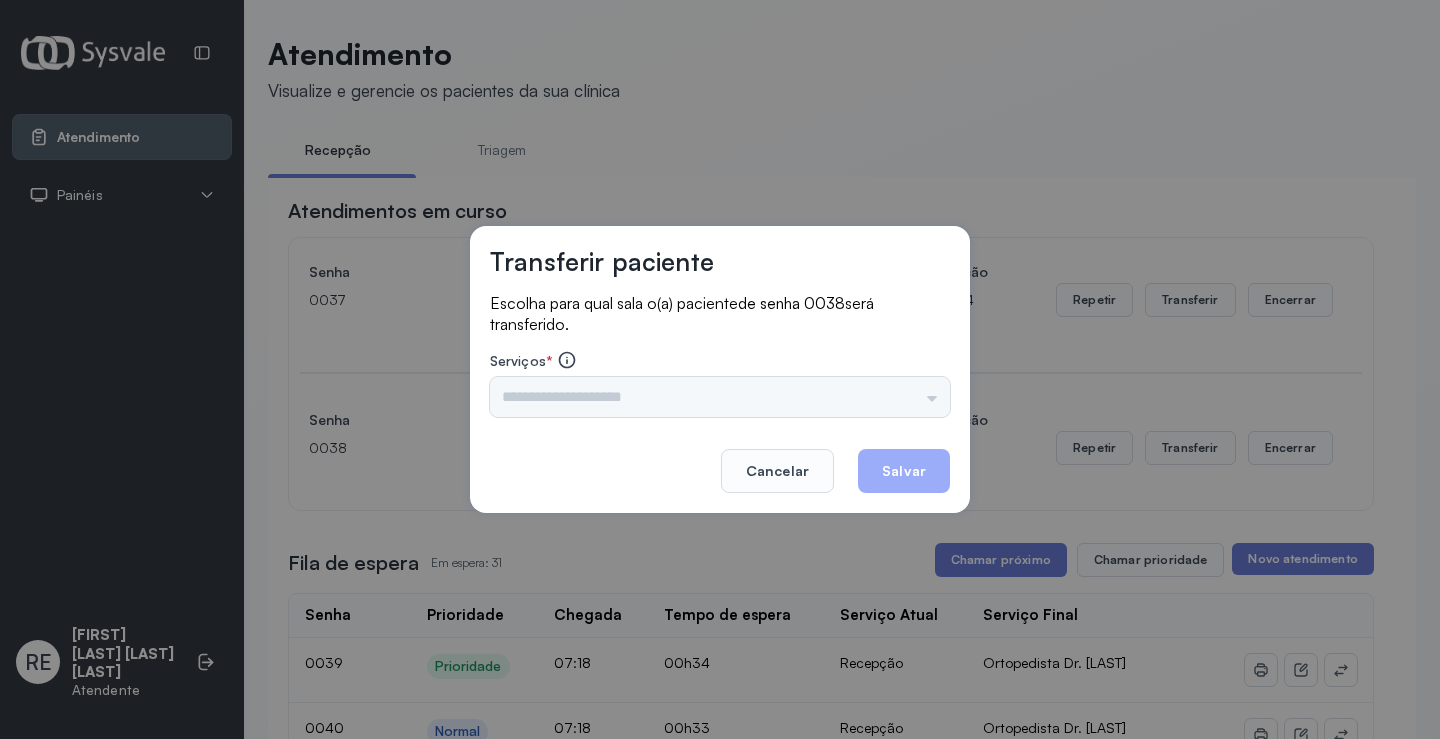 drag, startPoint x: 584, startPoint y: 410, endPoint x: 582, endPoint y: 396, distance: 14.142136 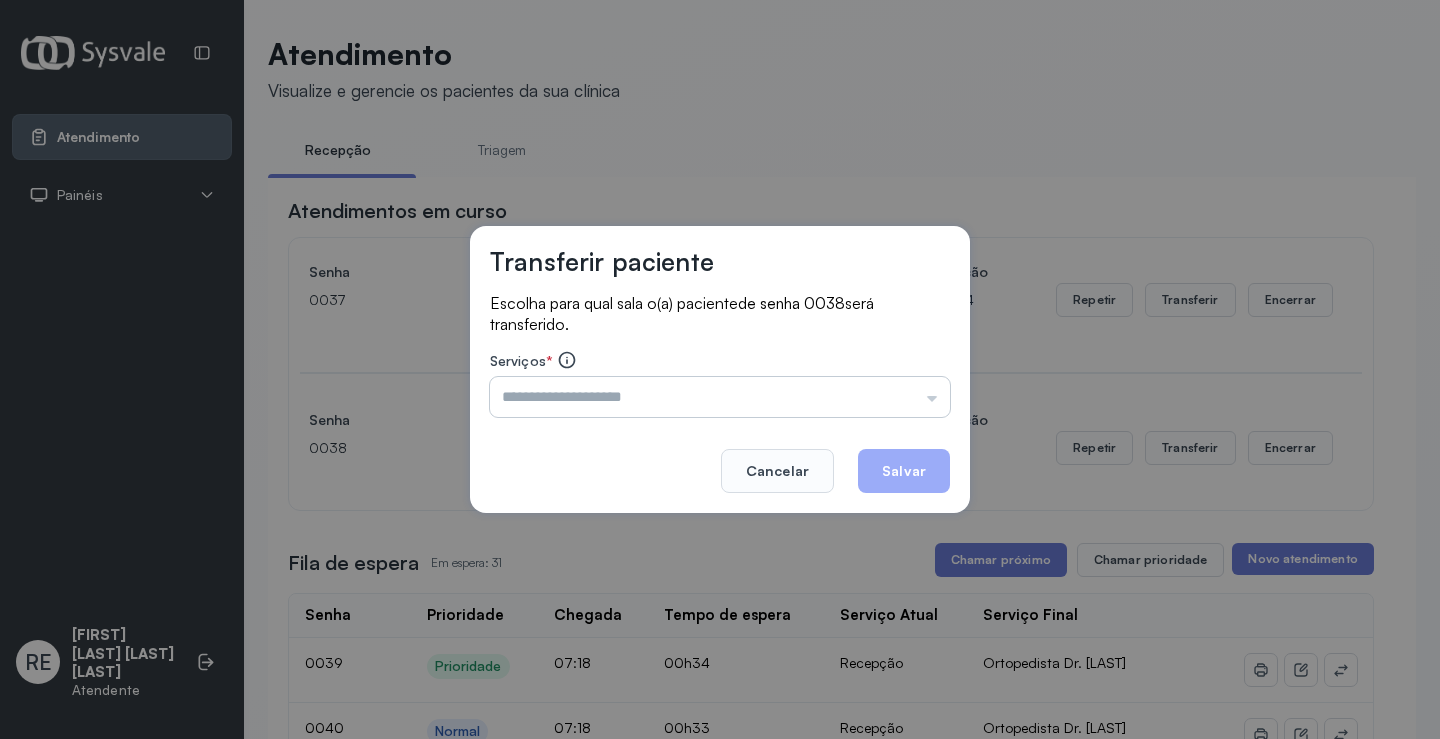 click at bounding box center [720, 397] 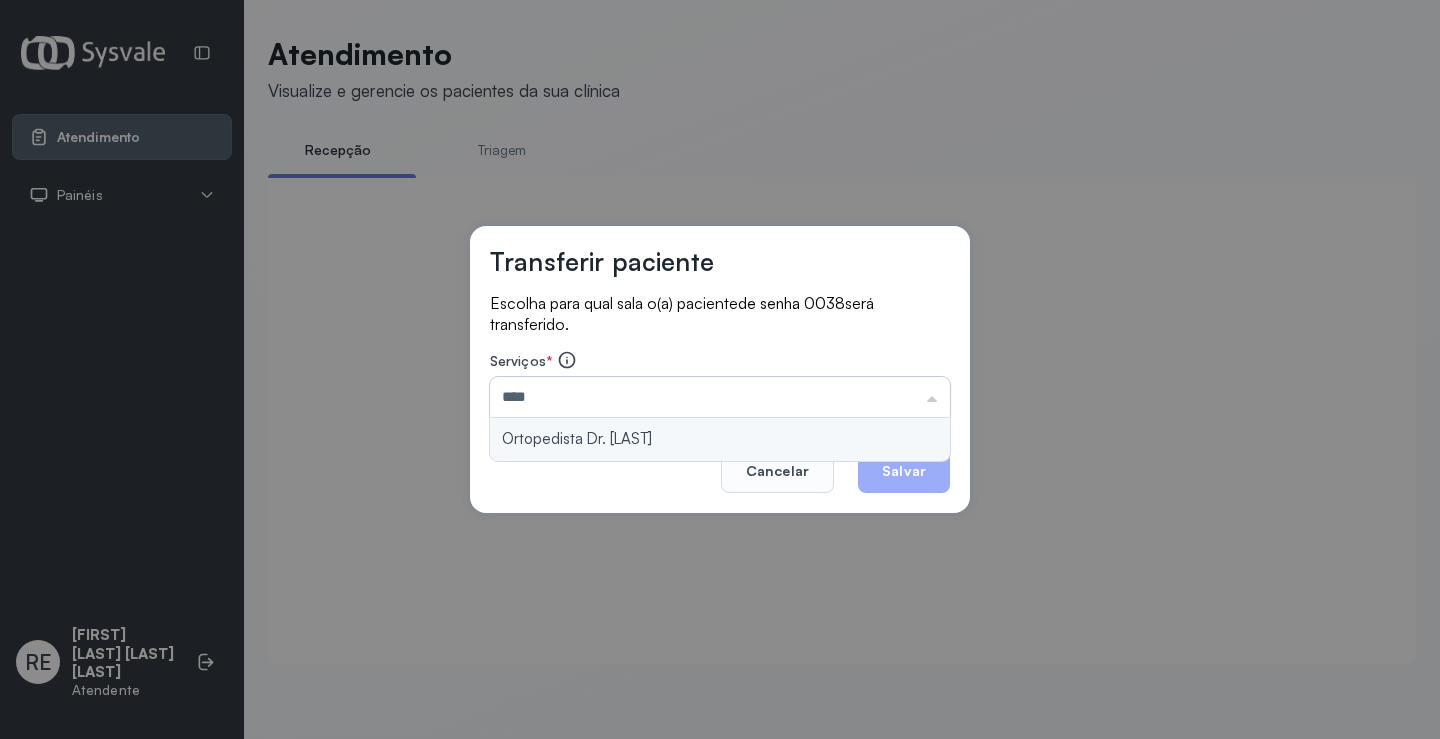 type on "**********" 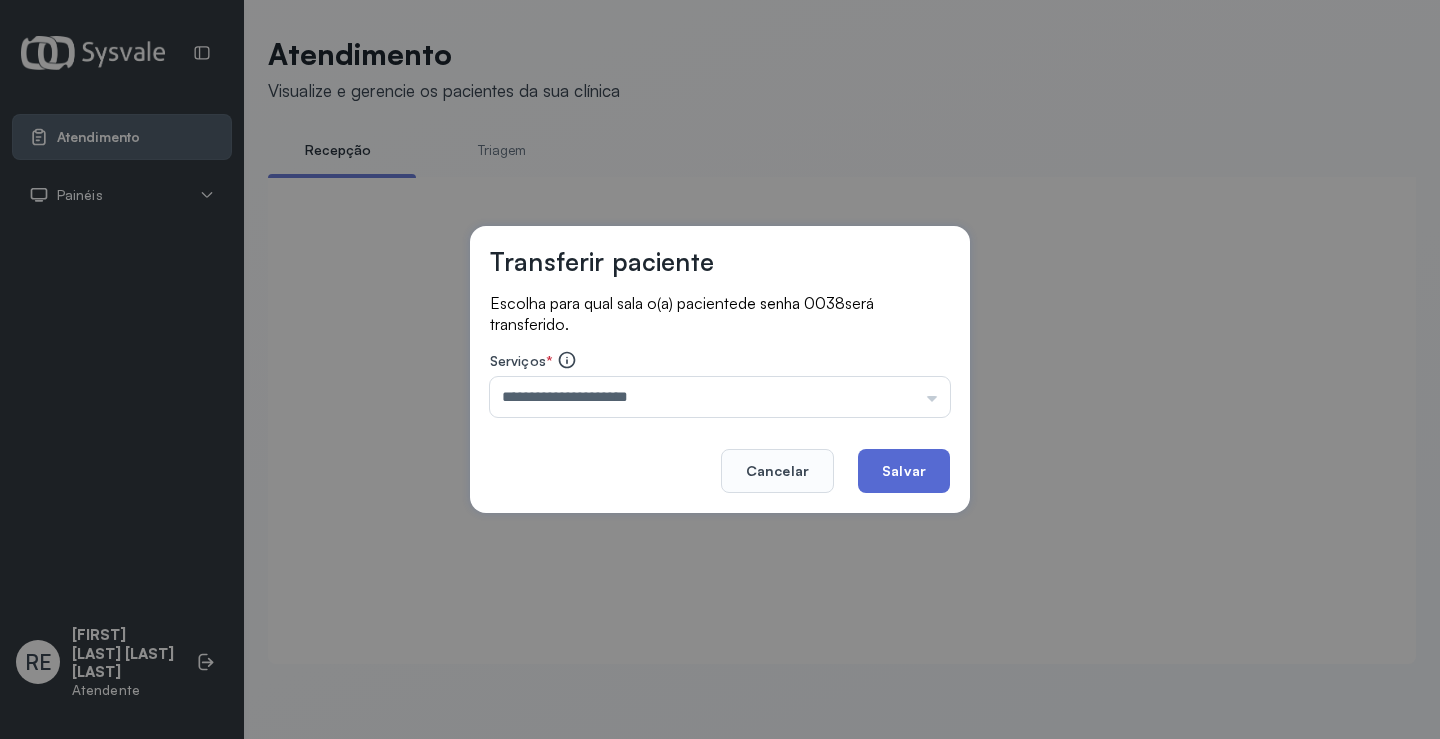click on "Salvar" 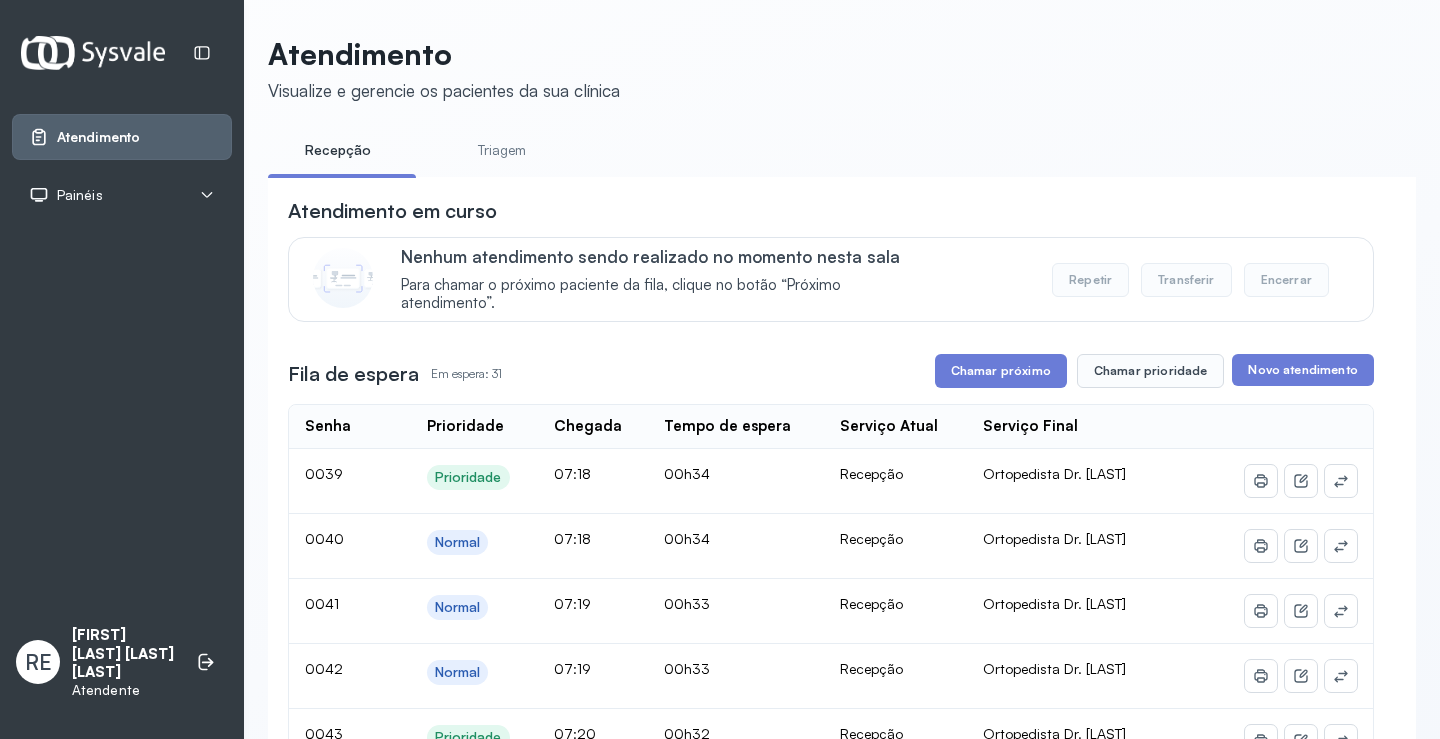 click on "Atendimento em curso Nenhum atendimento sendo realizado no momento nesta sala Para chamar o próximo paciente da fila, clique no botão “Próximo atendimento”. Repetir Transferir Encerrar Fila de espera  Em espera: 31 Chamar próximo Chamar prioridade Novo atendimento Senha    Prioridade  Chegada  Tempo de espera  Serviço Atual  Serviço Final    0039 Prioridade 07:18 00h34 Recepção Ortopedista Dr. Ramon 0040 Normal 07:18 00h34 Recepção Ortopedista Dr. Ramon 0041 Normal 07:19 00h33 Recepção Ortopedista Dr. Ramon 0042 Normal 07:19 00h33 Recepção Ortopedista Dr. Ramon 0043 Prioridade 07:20 00h32 Recepção Ortopedista Dr. Ramon 0044 Normal 07:21 00h32 Recepção Ortopedista Dr. Ramon 0045 Normal 07:21 00h31 Recepção Ultrassonografia Dr. Italo 0046 Normal 07:21 00h31 Recepção Ortopedista Dr. Ramon 0047 Normal 07:22 00h30 Recepção Ortopedista Dr. Ramon 0048 Prioridade 07:22 00h30 Recepção Ortopedista Dr. Ramon 0049 Prioridade 07:23 00h29 Recepção Ortopedista Dr. Ramon 0050 Normal 07:24 0051" at bounding box center (831, 1484) 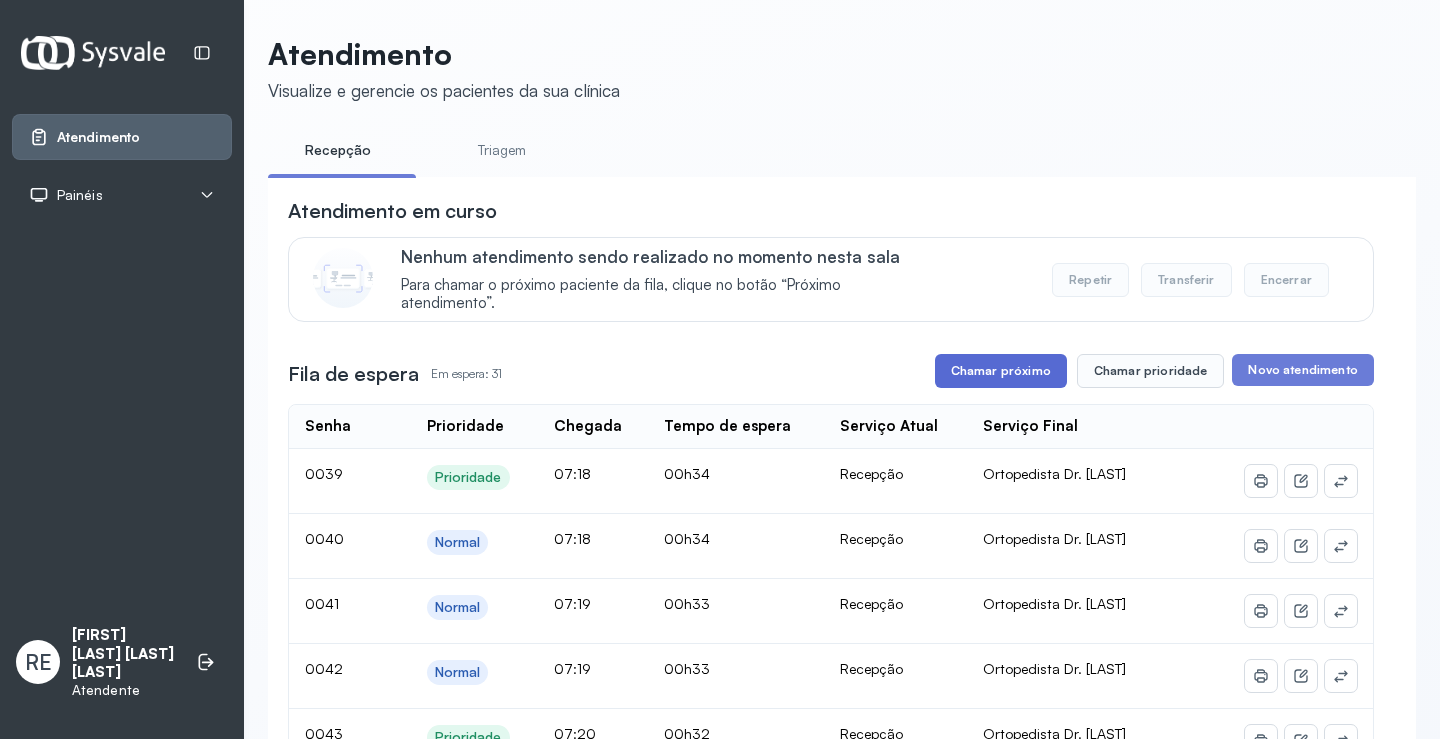 click on "Chamar próximo" at bounding box center (1001, 371) 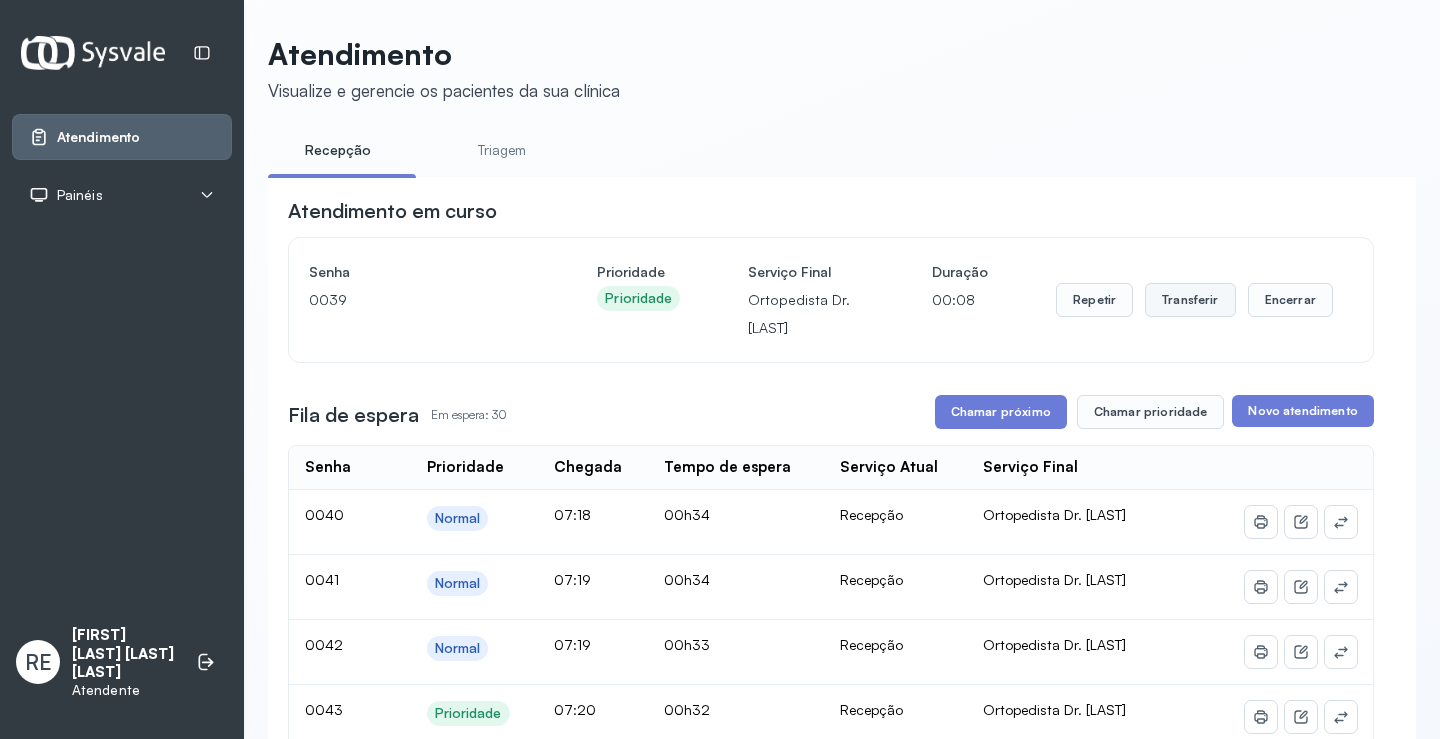 click on "Transferir" at bounding box center [1190, 300] 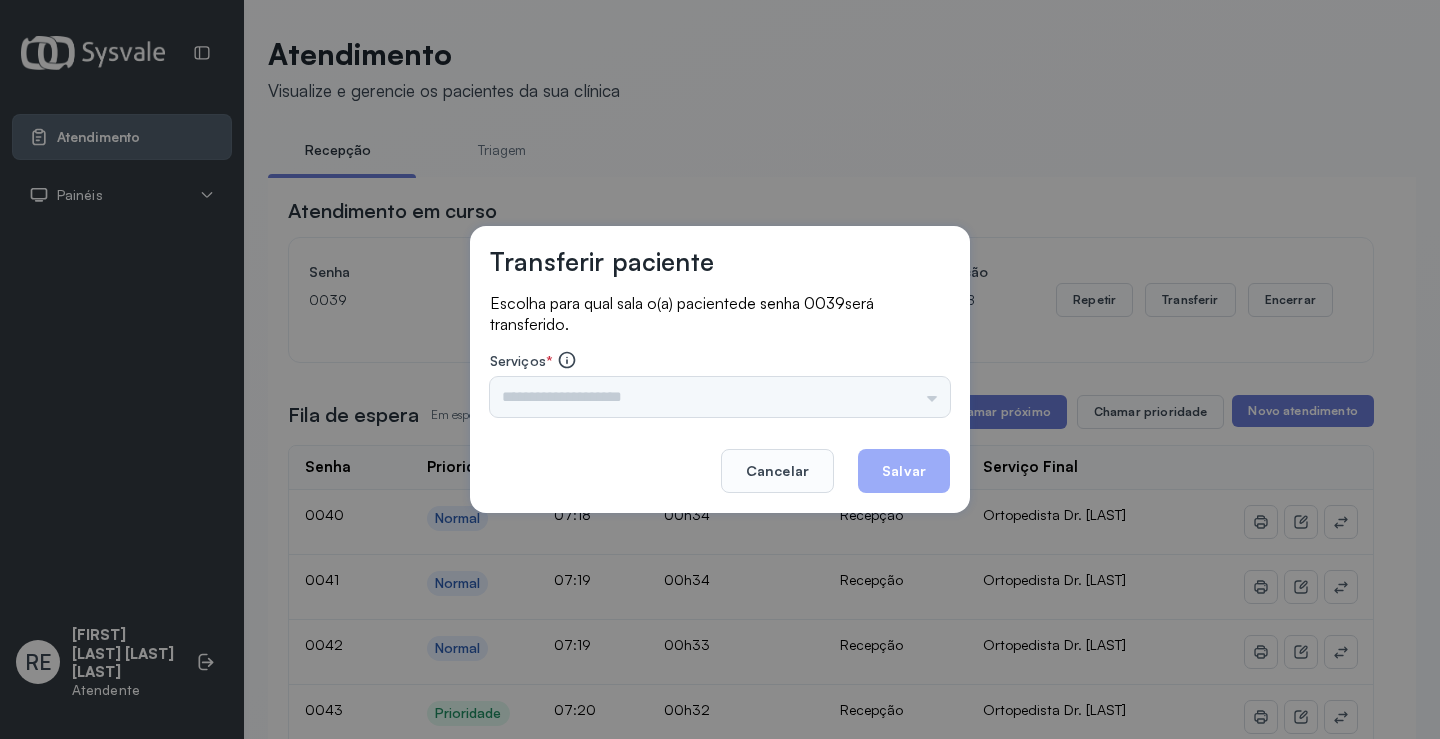 drag, startPoint x: 699, startPoint y: 394, endPoint x: 664, endPoint y: 401, distance: 35.69314 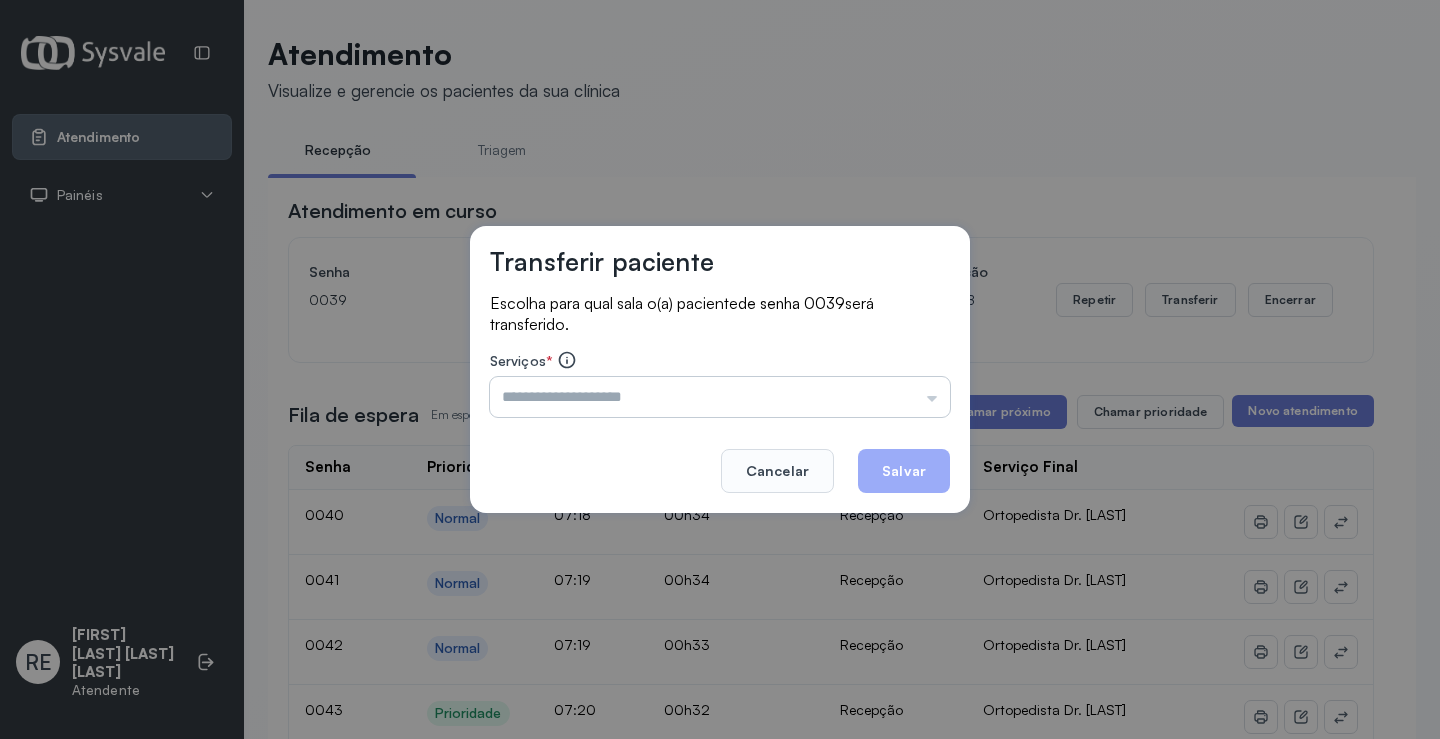 drag, startPoint x: 664, startPoint y: 401, endPoint x: 641, endPoint y: 398, distance: 23.194826 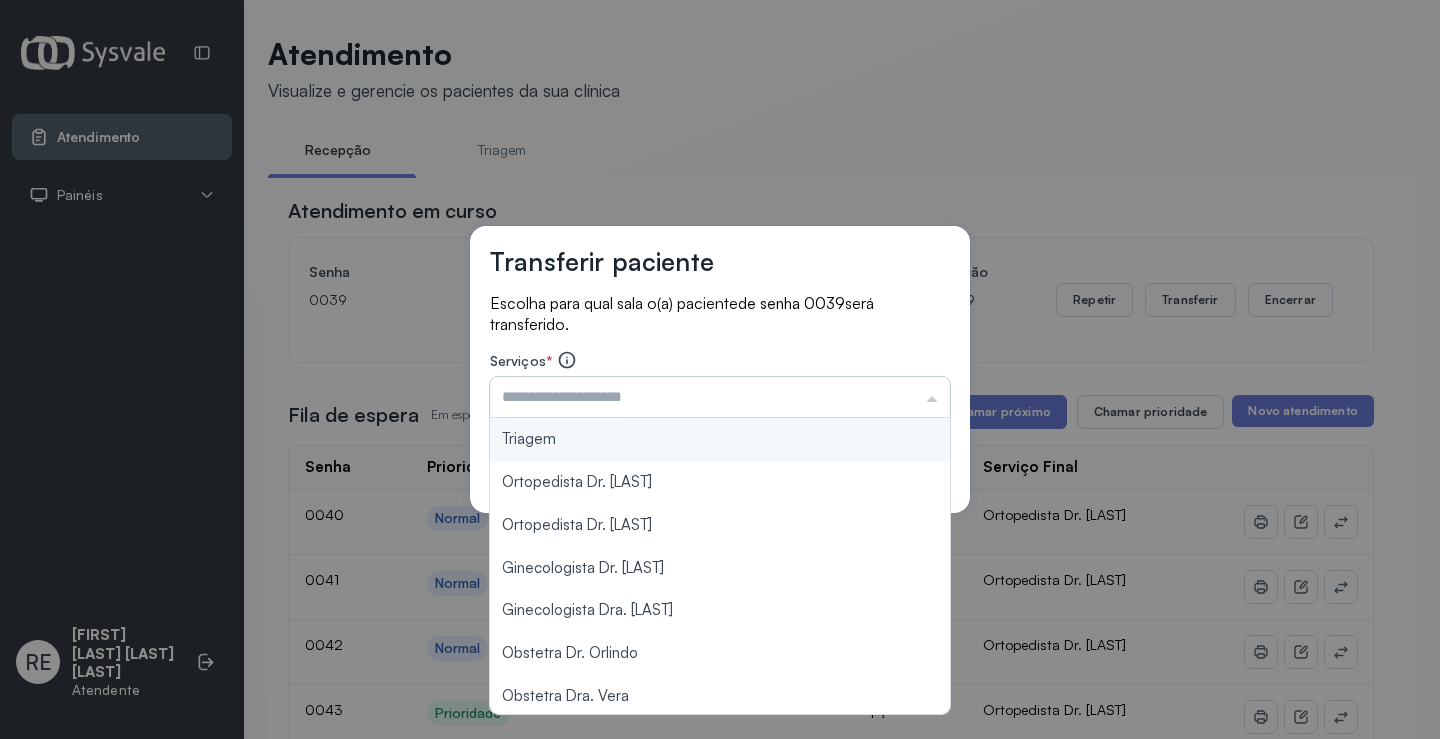 click at bounding box center [720, 397] 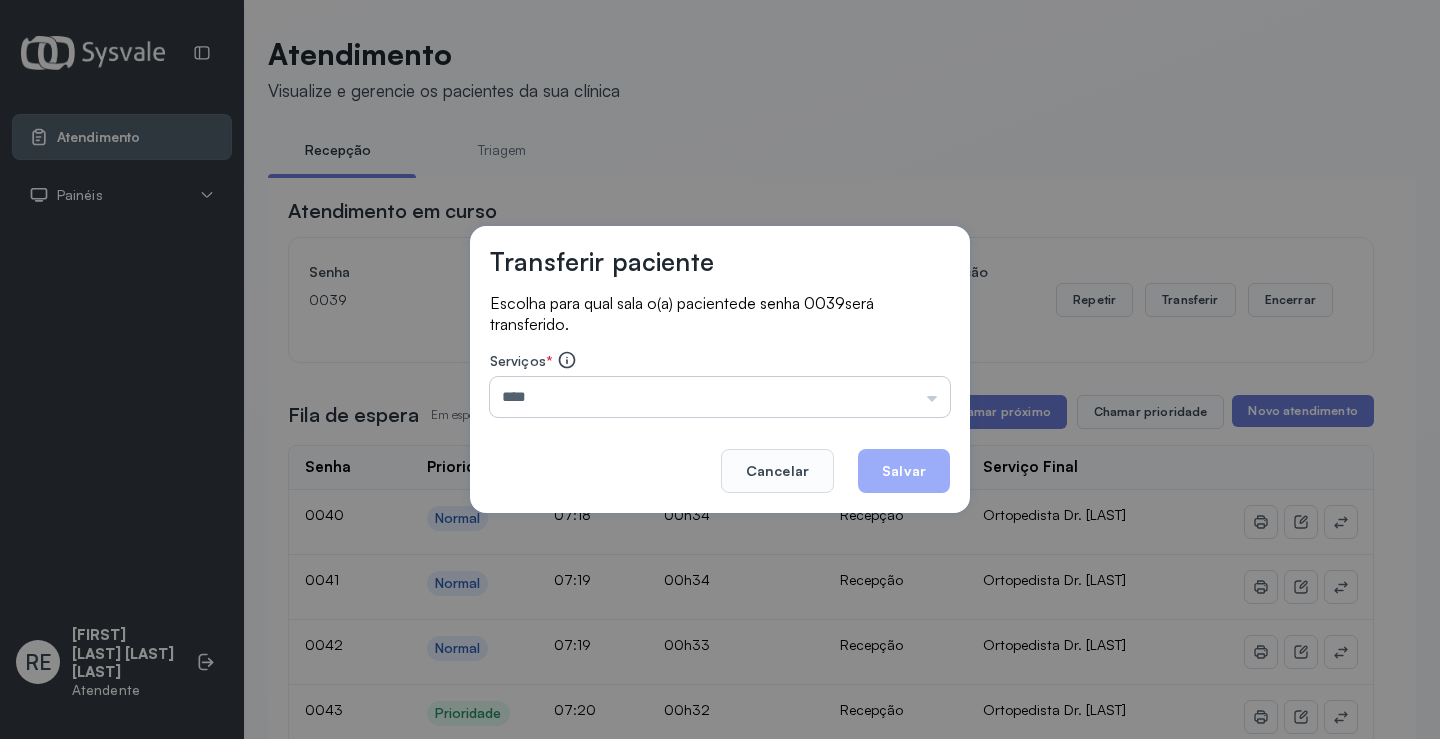 click on "****" at bounding box center [720, 397] 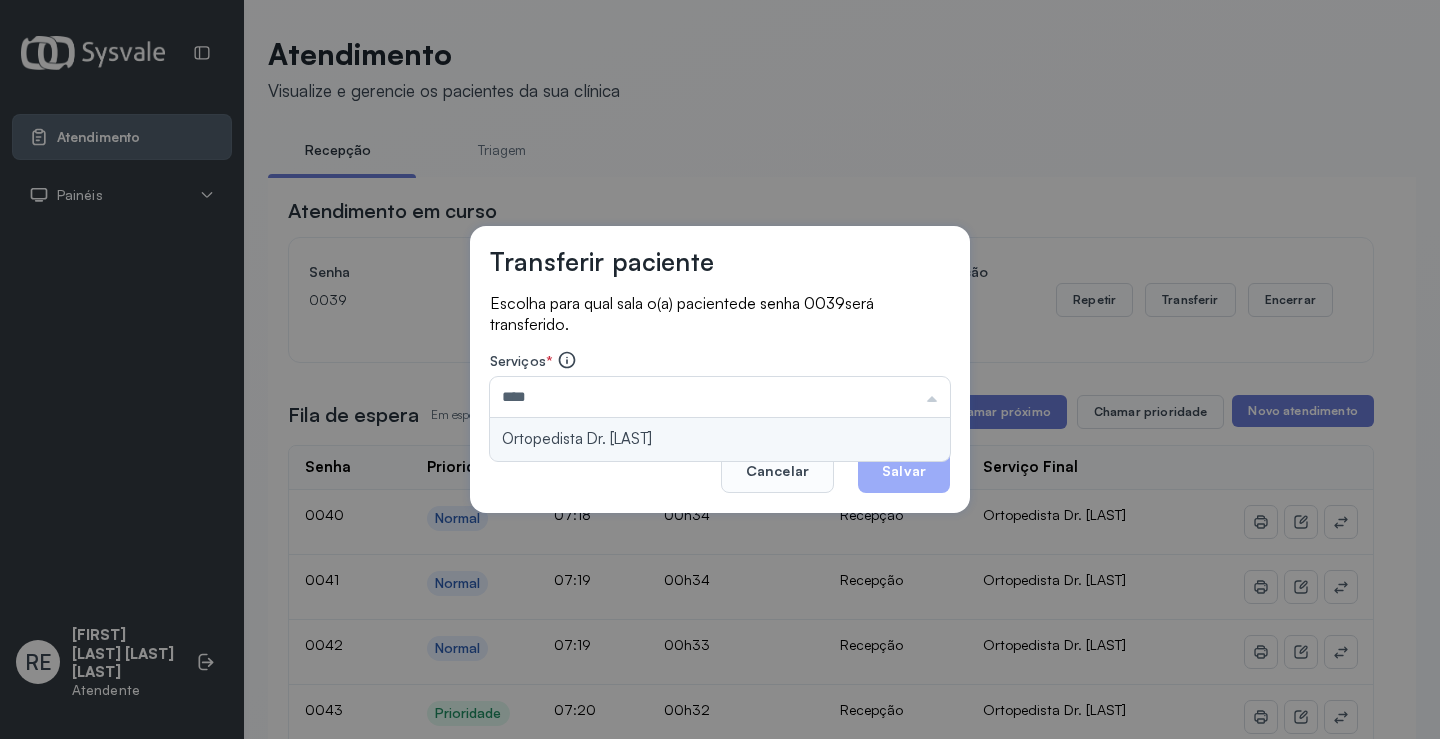 type on "**********" 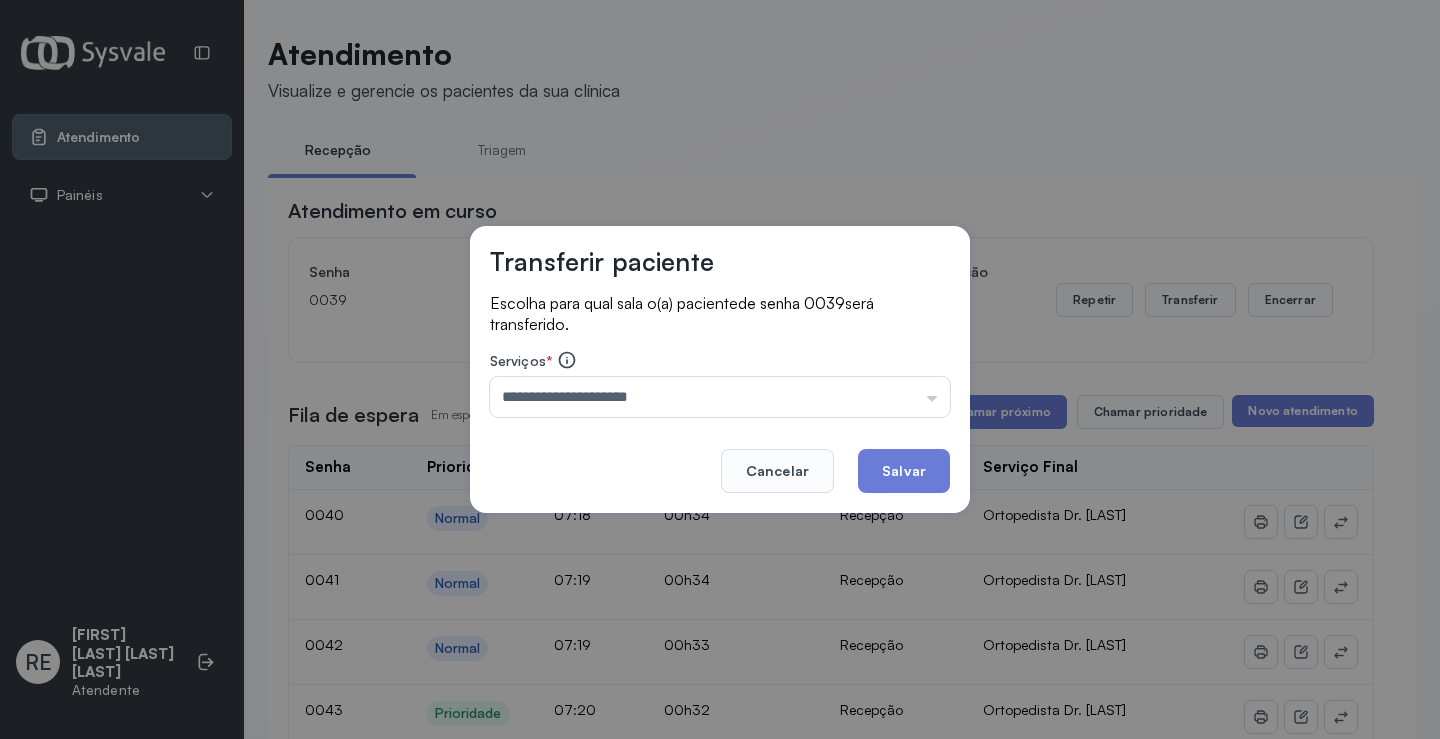 click on "**********" at bounding box center [720, 370] 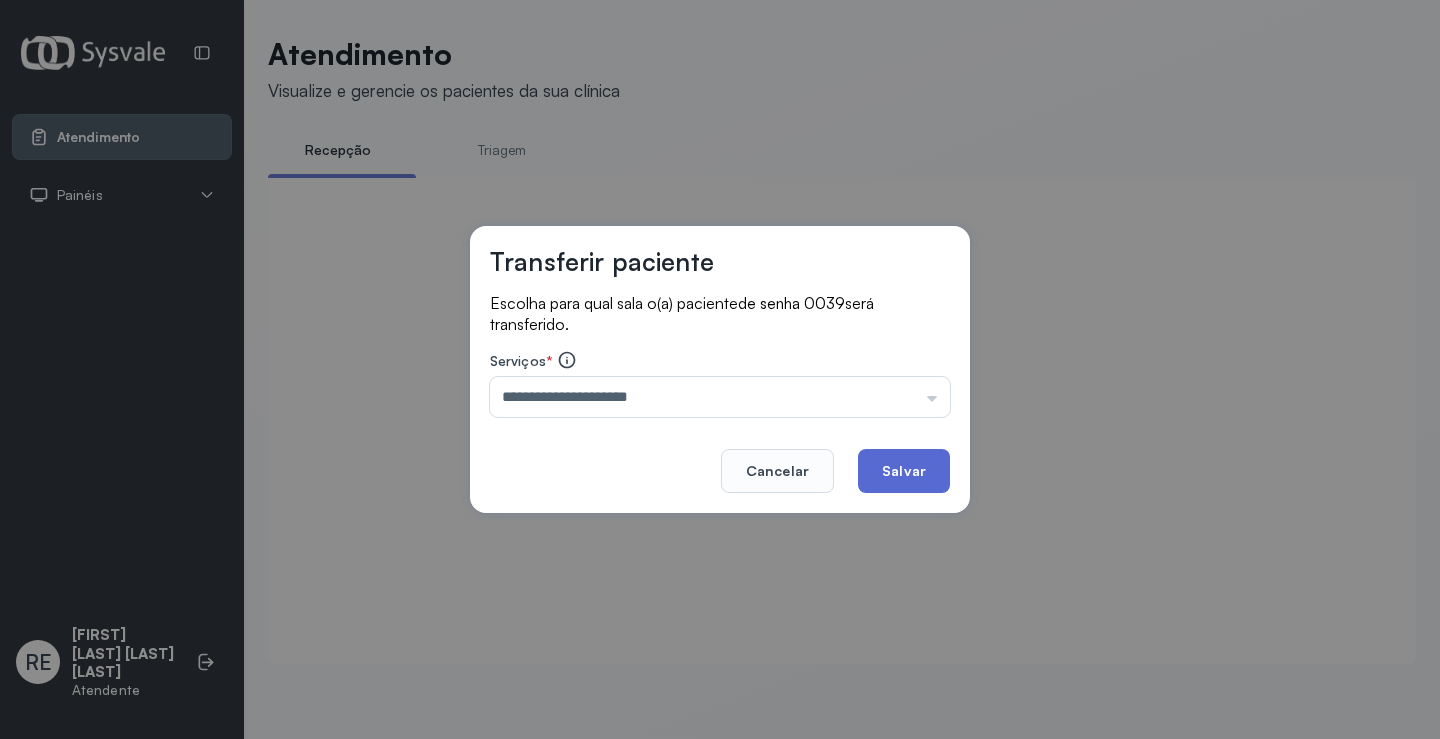 click on "Salvar" 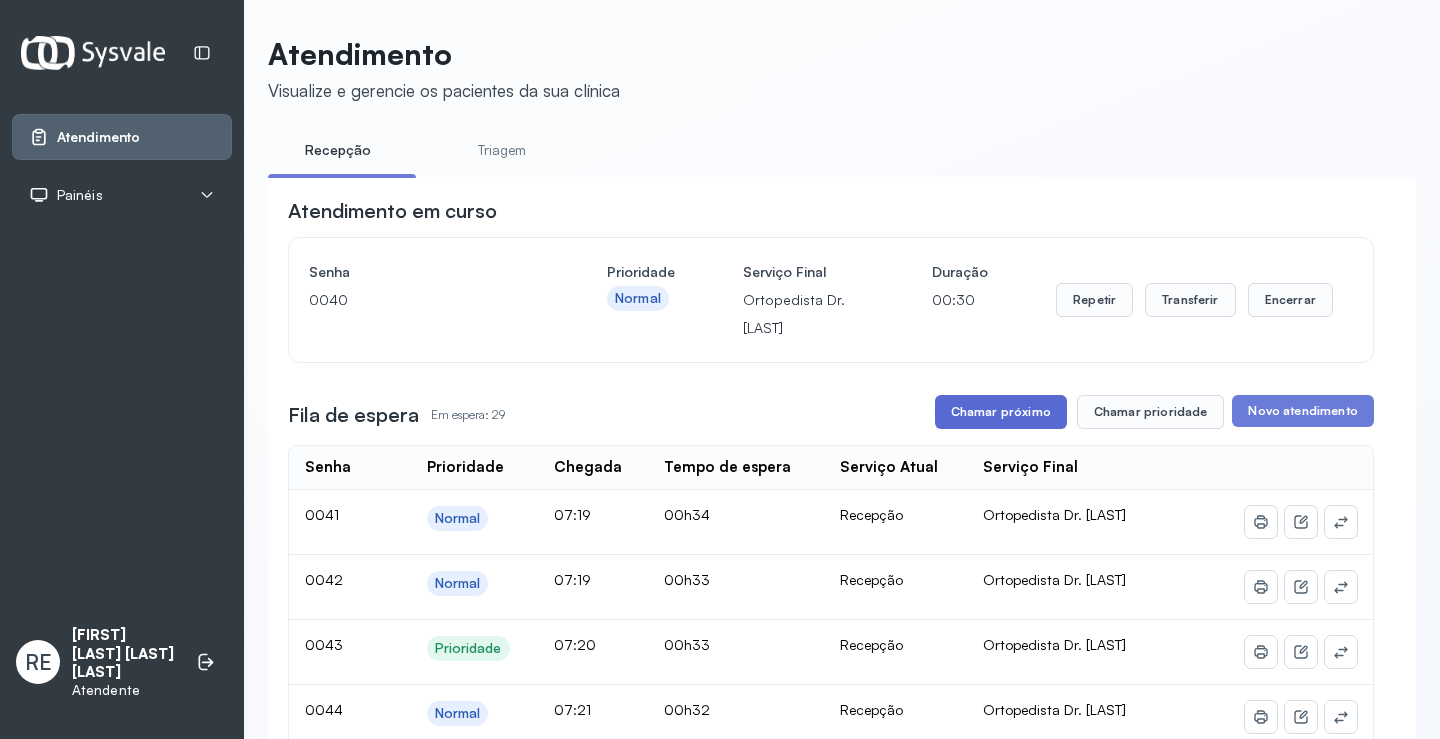 click on "Chamar próximo" at bounding box center [1001, 412] 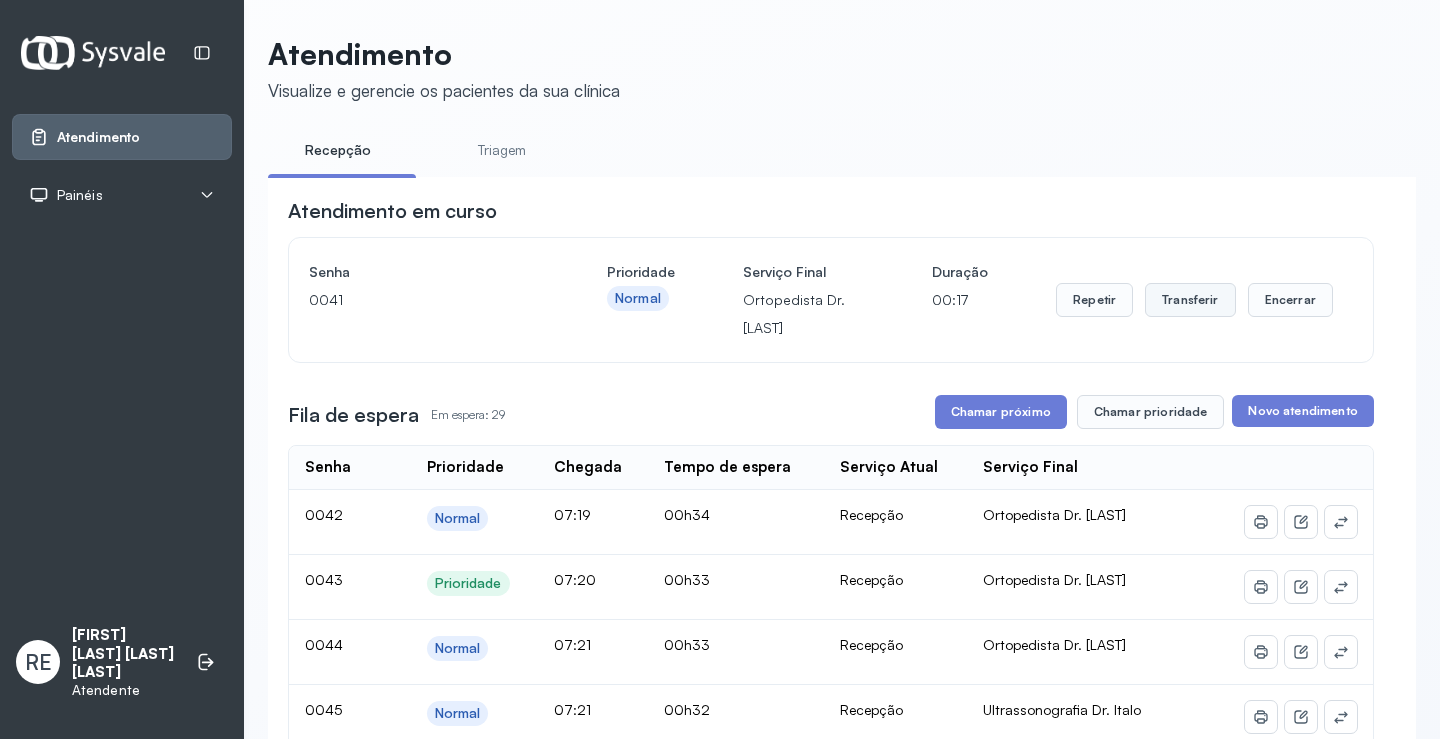 click on "Transferir" at bounding box center (1190, 300) 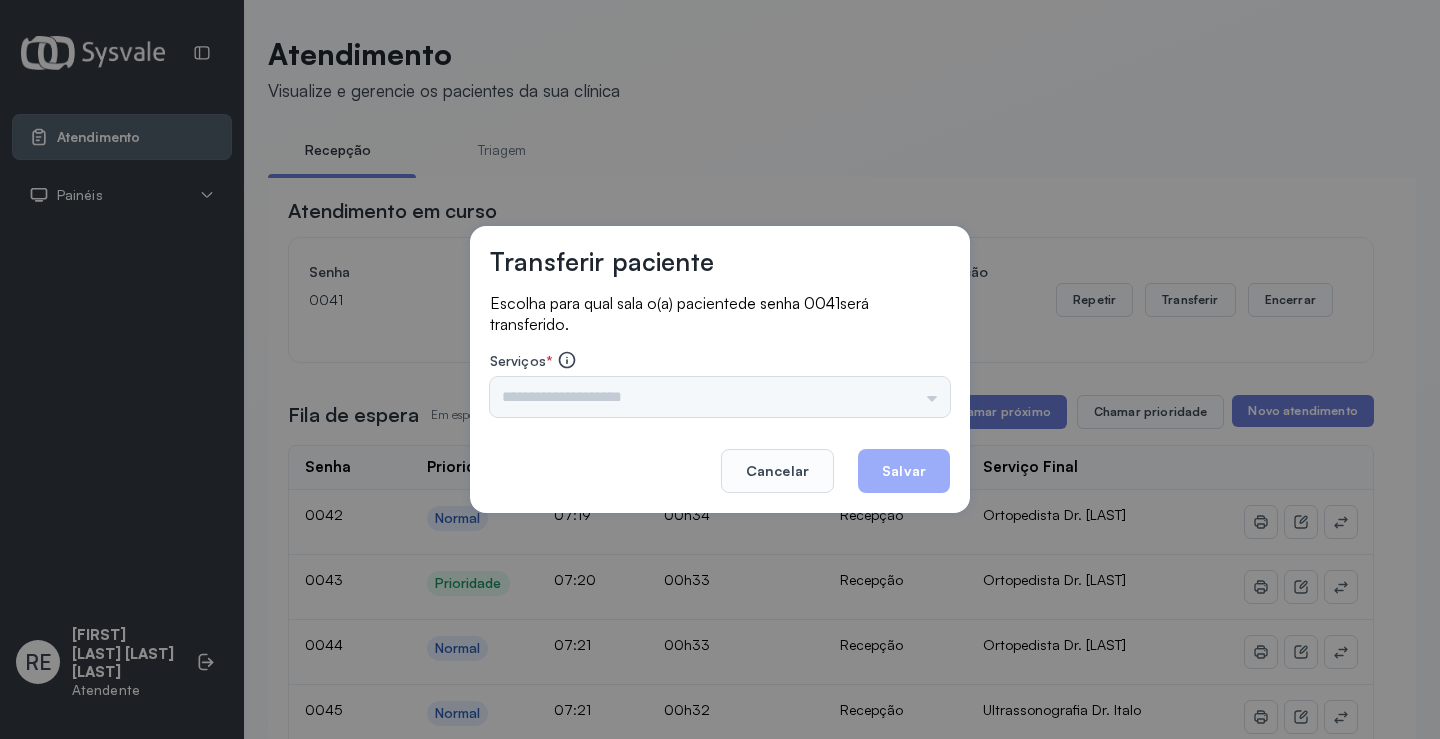click on "Triagem Ortopedista Dr. [NAME] Ortopedista Dr. [NAME] Ginecologista Dr. [NAME] Ginecologista Dra. [NAME] Obstetra Dr. [NAME] Obstetra Dra. [NAME] Ultrassonografia Dr. [NAME] Ultrassonografia Dr. [NAME] Consulta com Neurologista Dr. [NAME] Reumatologista Dr. [NAME] Endocrinologista [NAME] Dermatologista Dra. [NAME] Nefrologista Dr. [NAME] Geriatra Dra. [NAME] Infectologista Dra. [NAME] Oftalmologista Dra. Consulta Proctologista/Cirurgia Geral Dra. [NAME] Otorrinolaringologista Dr. [NAME] Pequena Cirurgia Dr. [NAME] Pequena Cirurgia Dr. [NAME] ECG Espirometria com Broncodilatador Espirometria sem Broncodilatador Ecocardiograma - Dra. [NAME] [NAME] Exame de PPD Enf. [NAME] [NAME] RETIRADA DE CERUME DR. [NAME] VACINAÇÃO Preventivo Enf. [NAME] Preventivo Enf. [NAME] [NAME] Consulta de Enfermagem Enf. [NAME] Consulta de Enfermagem Enf. [NAME] Consulta  Cardiologista Dr. [NAME] Consulta Enf. [NAME] [NAME] Dispensação de Medicação Agendamento Consulta Enf. [NAME] Agendamento consulta Enf. [NAME]" at bounding box center [720, 397] 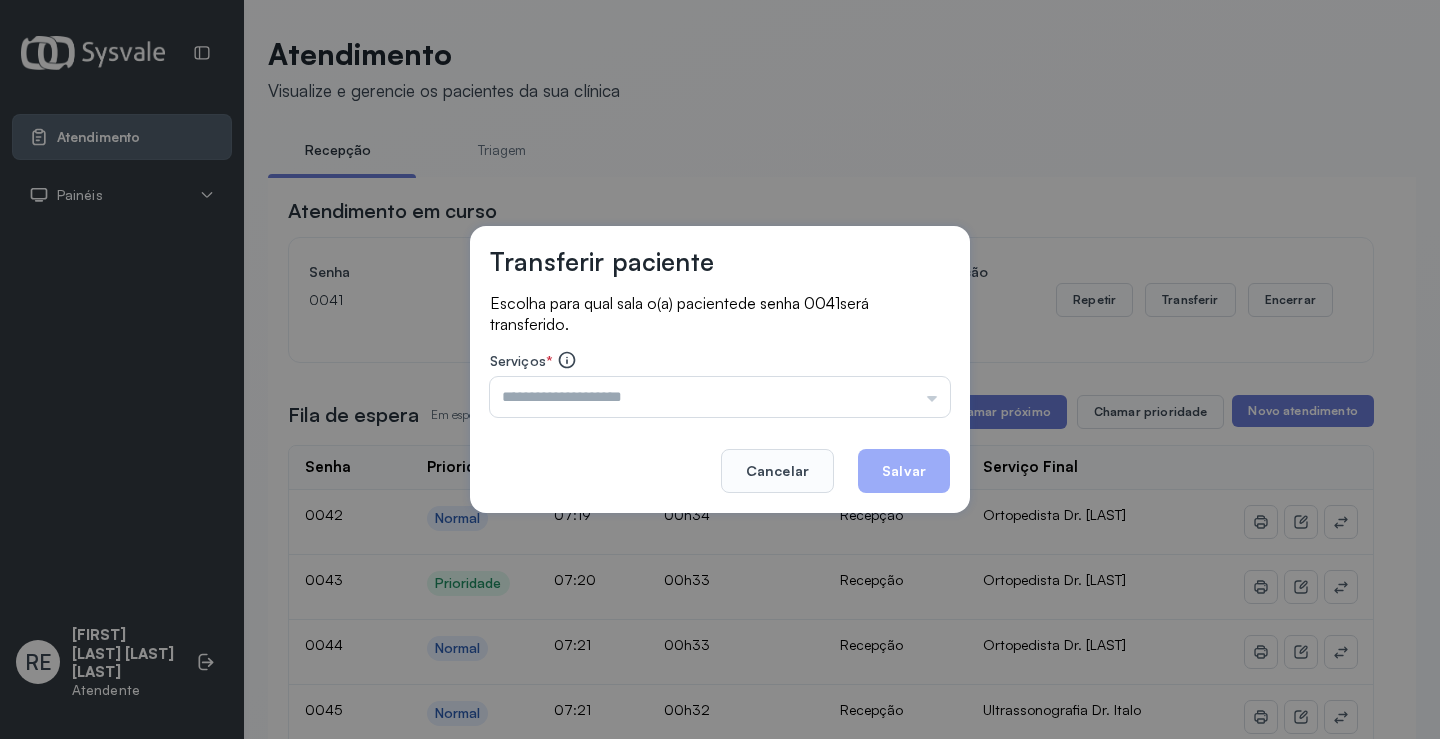 click at bounding box center (720, 397) 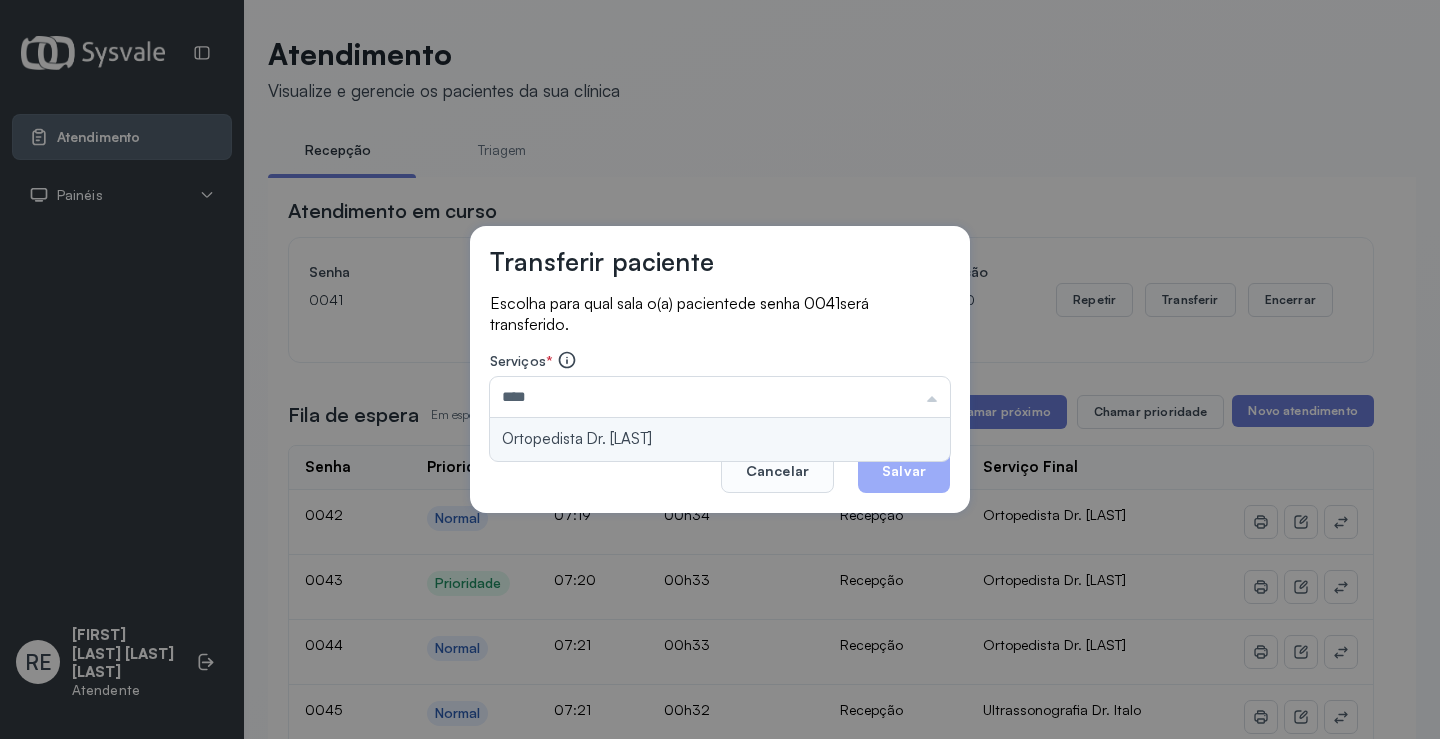 type on "**********" 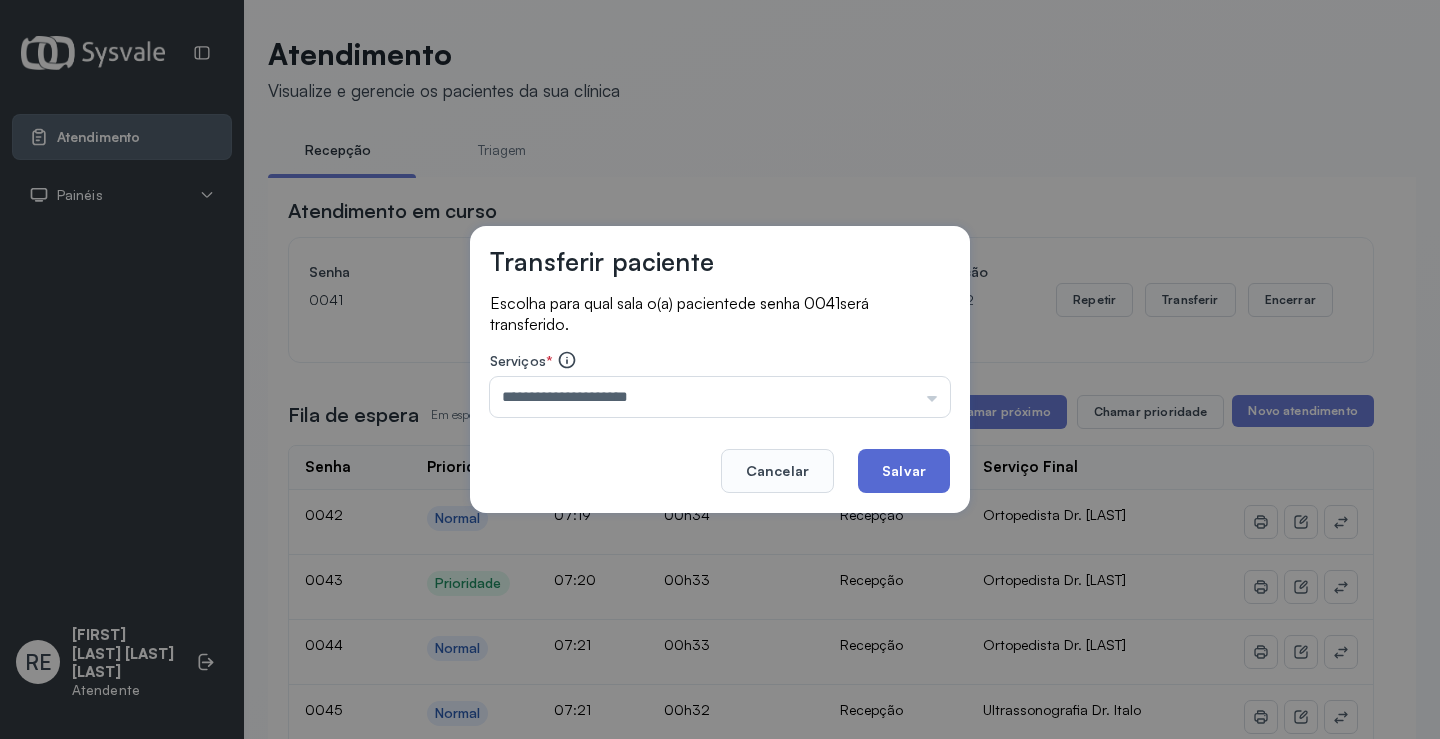 click on "Salvar" 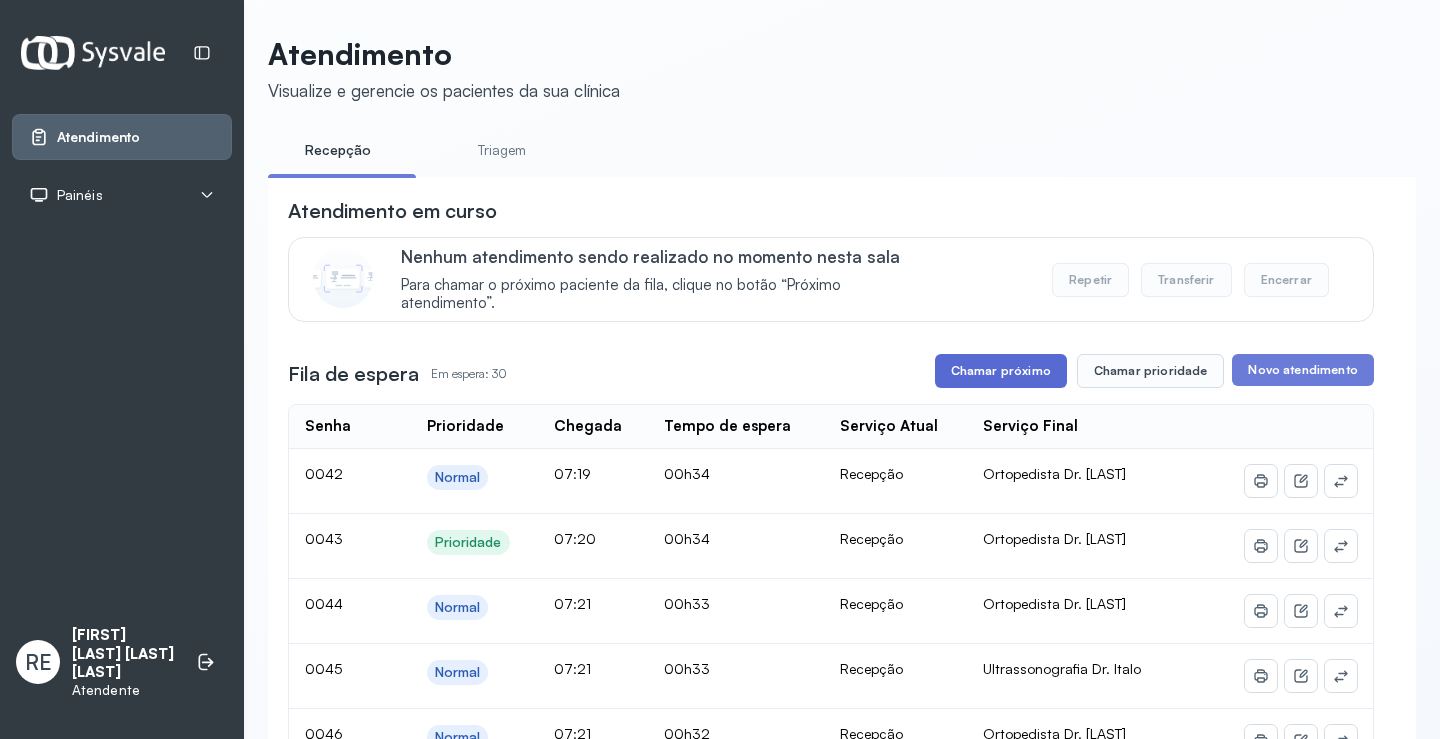 click on "Chamar próximo" at bounding box center (1001, 371) 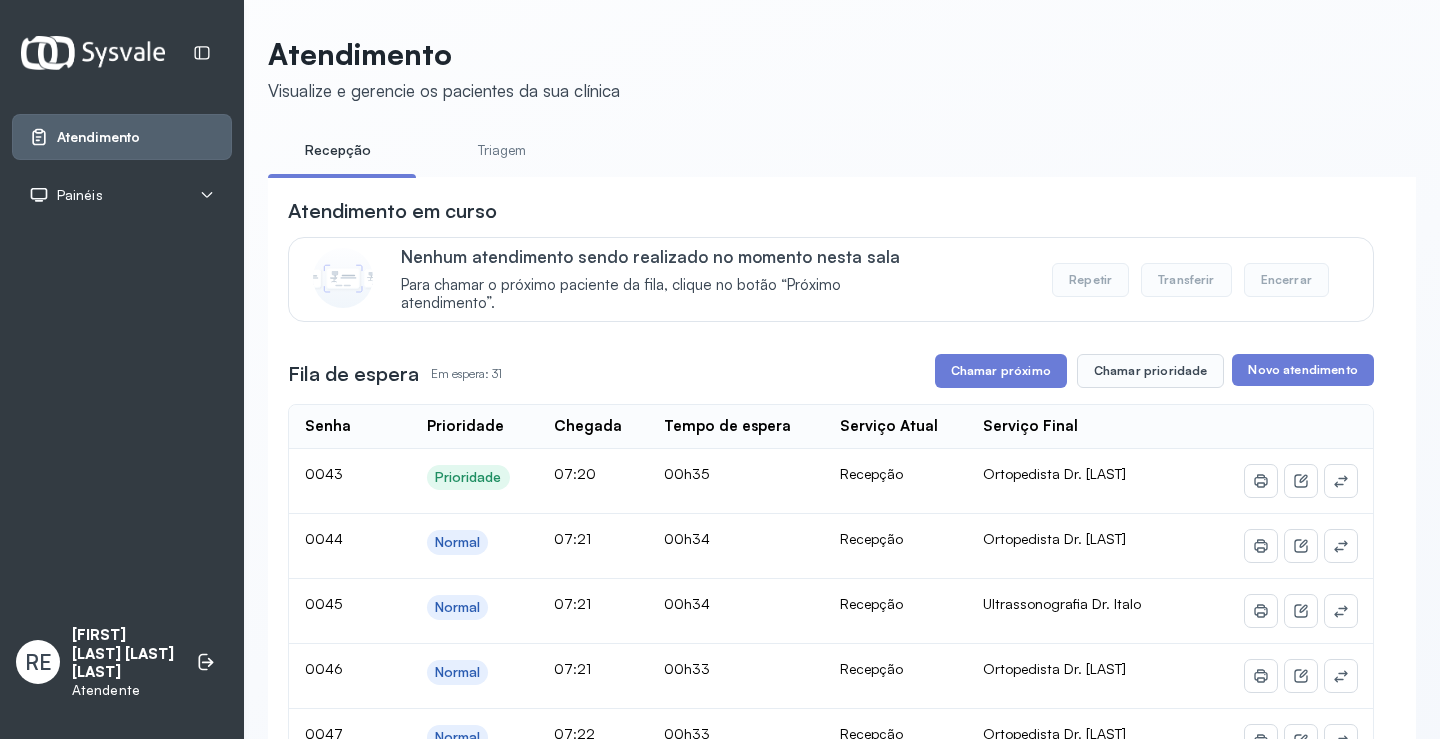 click on "Chamar próximo" at bounding box center [1001, 371] 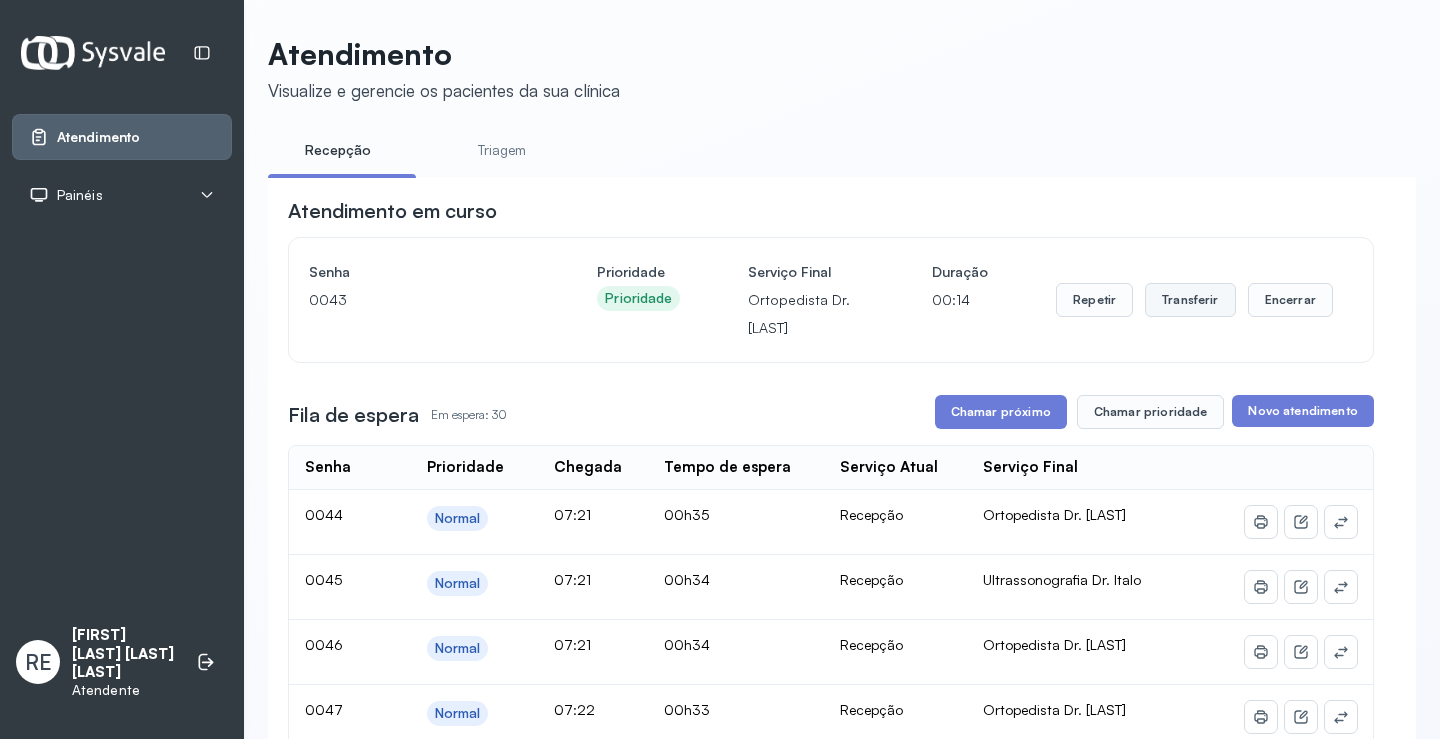 click on "Transferir" at bounding box center [1190, 300] 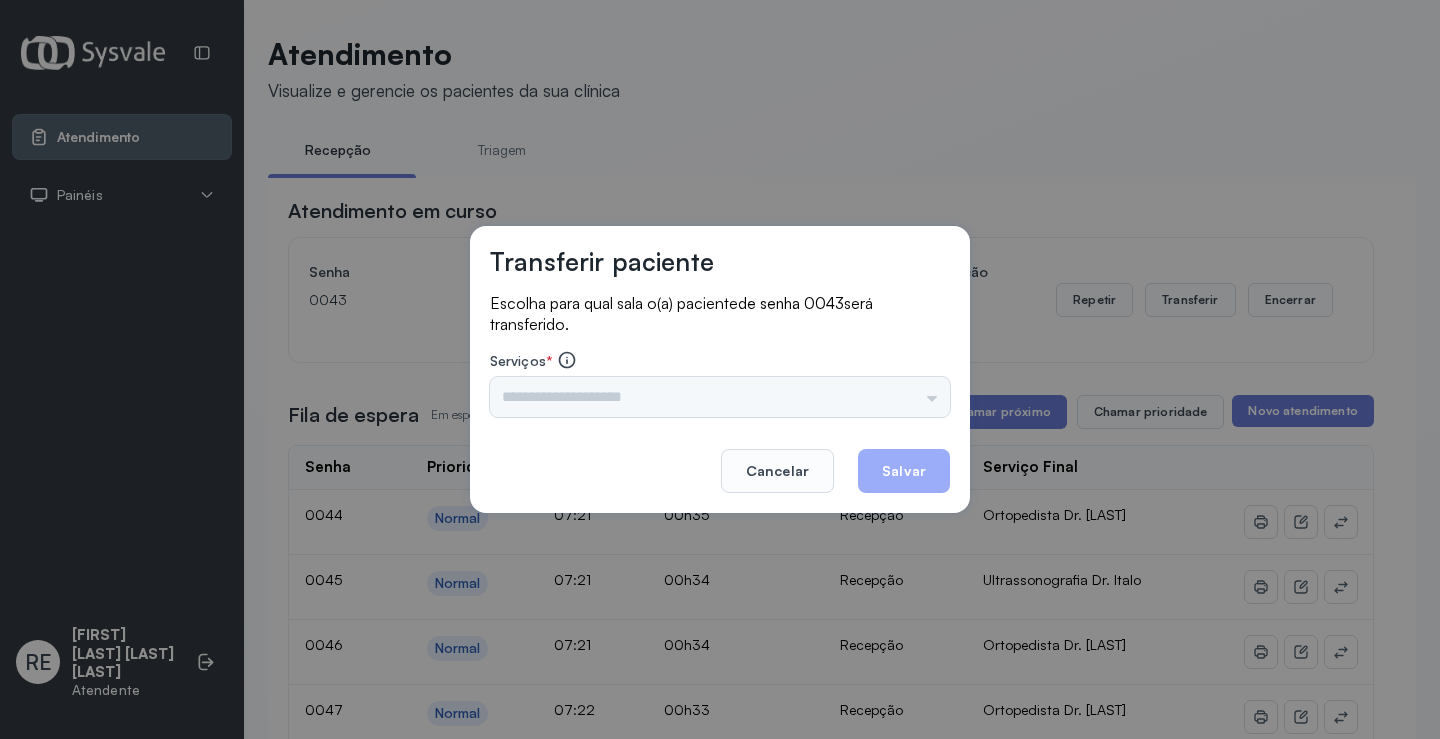 click on "Triagem Ortopedista Dr. [NAME] Ortopedista Dr. [NAME] Ginecologista Dr. [NAME] Ginecologista Dra. [NAME] Obstetra Dr. [NAME] Obstetra Dra. [NAME] Ultrassonografia Dr. [NAME] Ultrassonografia Dr. [NAME] Consulta com Neurologista Dr. [NAME] Reumatologista Dr. [NAME] Endocrinologista [NAME] Dermatologista Dra. [NAME] Nefrologista Dr. [NAME] Geriatra Dra. [NAME] Infectologista Dra. [NAME] Oftalmologista Dra. Consulta Proctologista/Cirurgia Geral Dra. [NAME] Otorrinolaringologista Dr. [NAME] Pequena Cirurgia Dr. [NAME] Pequena Cirurgia Dr. [NAME] ECG Espirometria com Broncodilatador Espirometria sem Broncodilatador Ecocardiograma - Dra. [NAME] [NAME] Exame de PPD Enf. [NAME] [NAME] RETIRADA DE CERUME DR. [NAME] VACINAÇÃO Preventivo Enf. [NAME] Preventivo Enf. [NAME] [NAME] Consulta de Enfermagem Enf. [NAME] Consulta de Enfermagem Enf. [NAME] Consulta  Cardiologista Dr. [NAME] Consulta Enf. [NAME] [NAME] Dispensação de Medicação Agendamento Consulta Enf. [NAME] Agendamento consulta Enf. [NAME]" at bounding box center [720, 397] 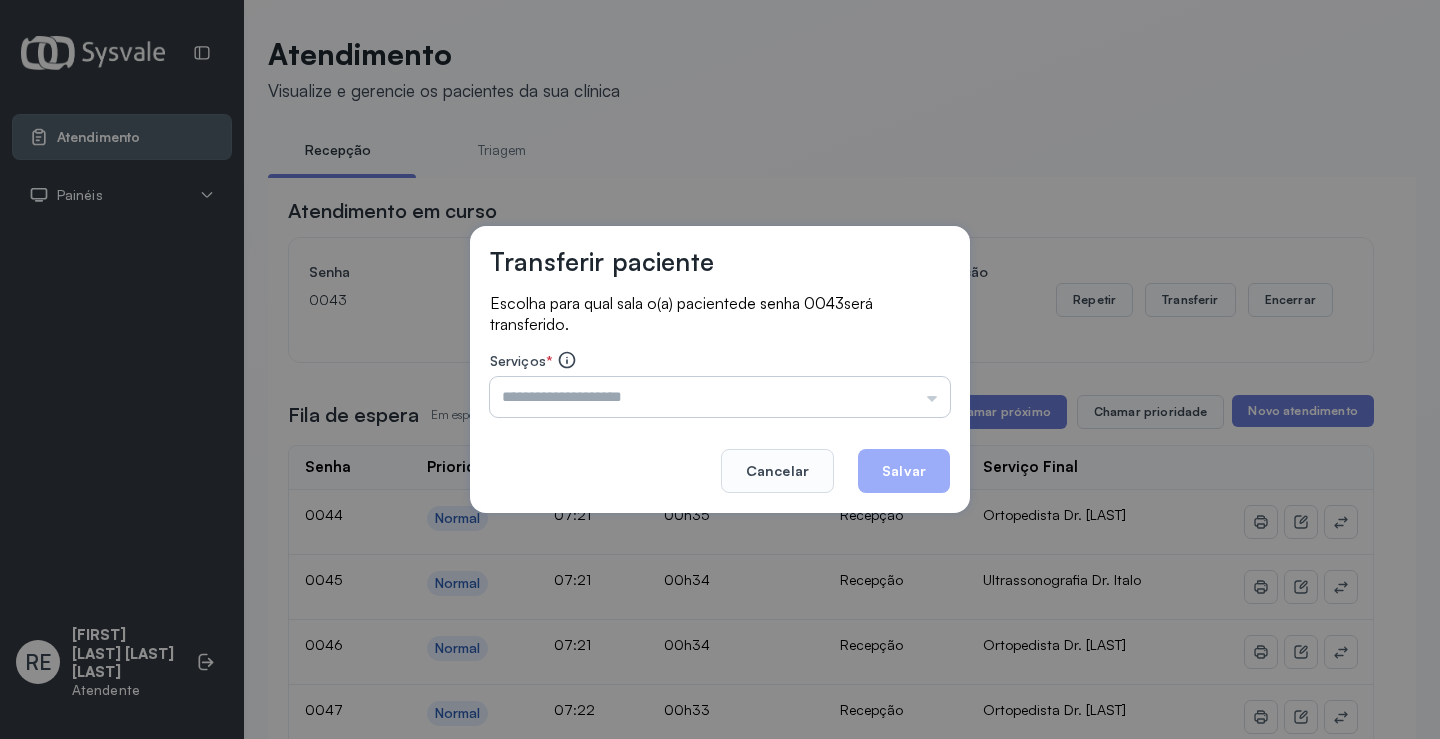 click at bounding box center [720, 397] 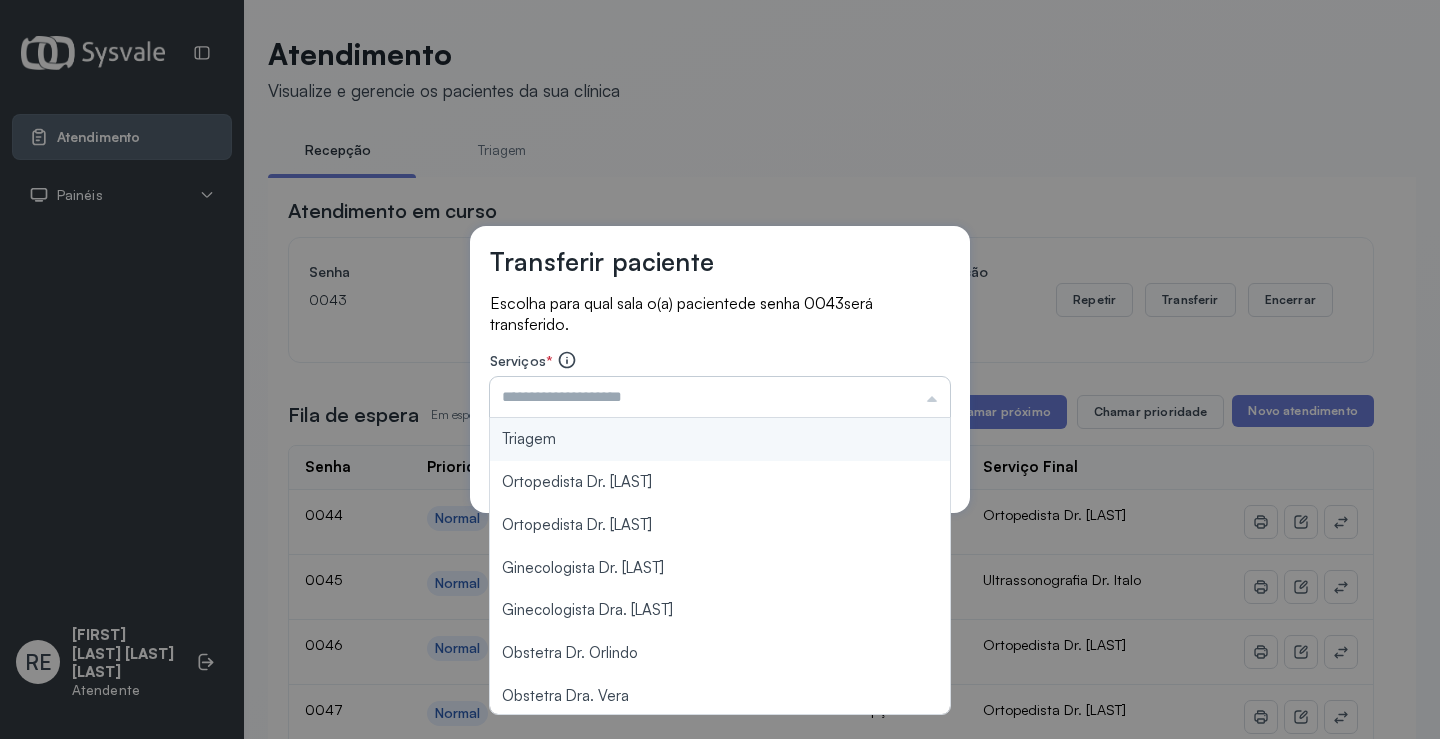 click at bounding box center [720, 397] 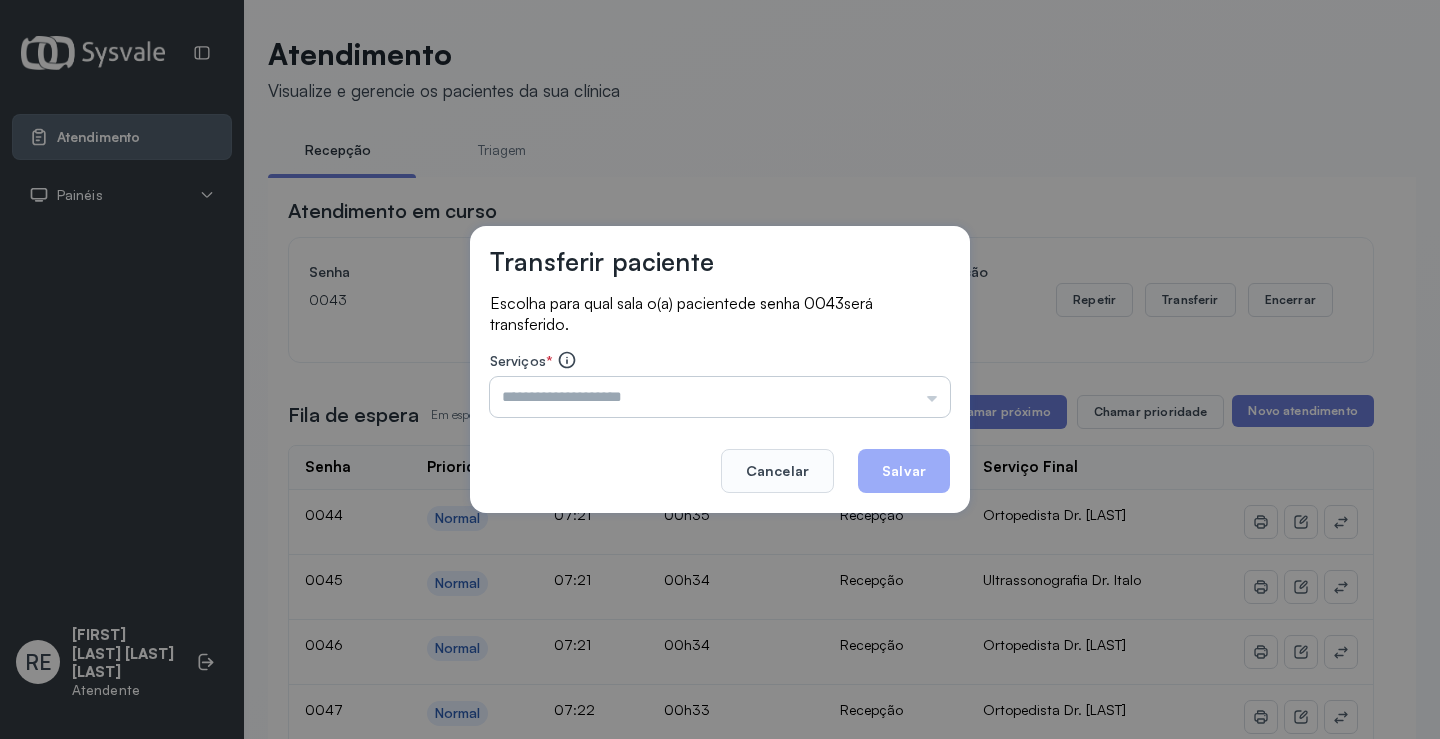 click at bounding box center [720, 397] 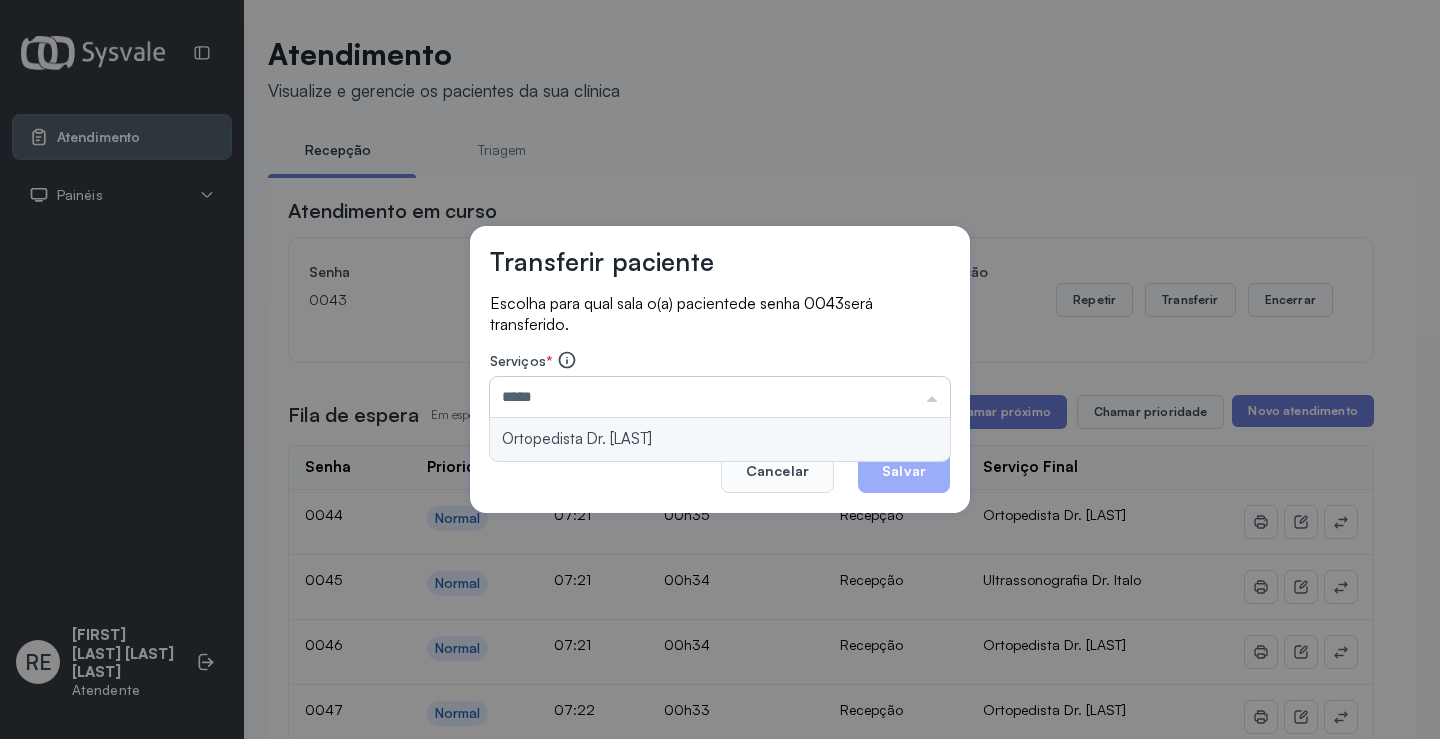 type on "**********" 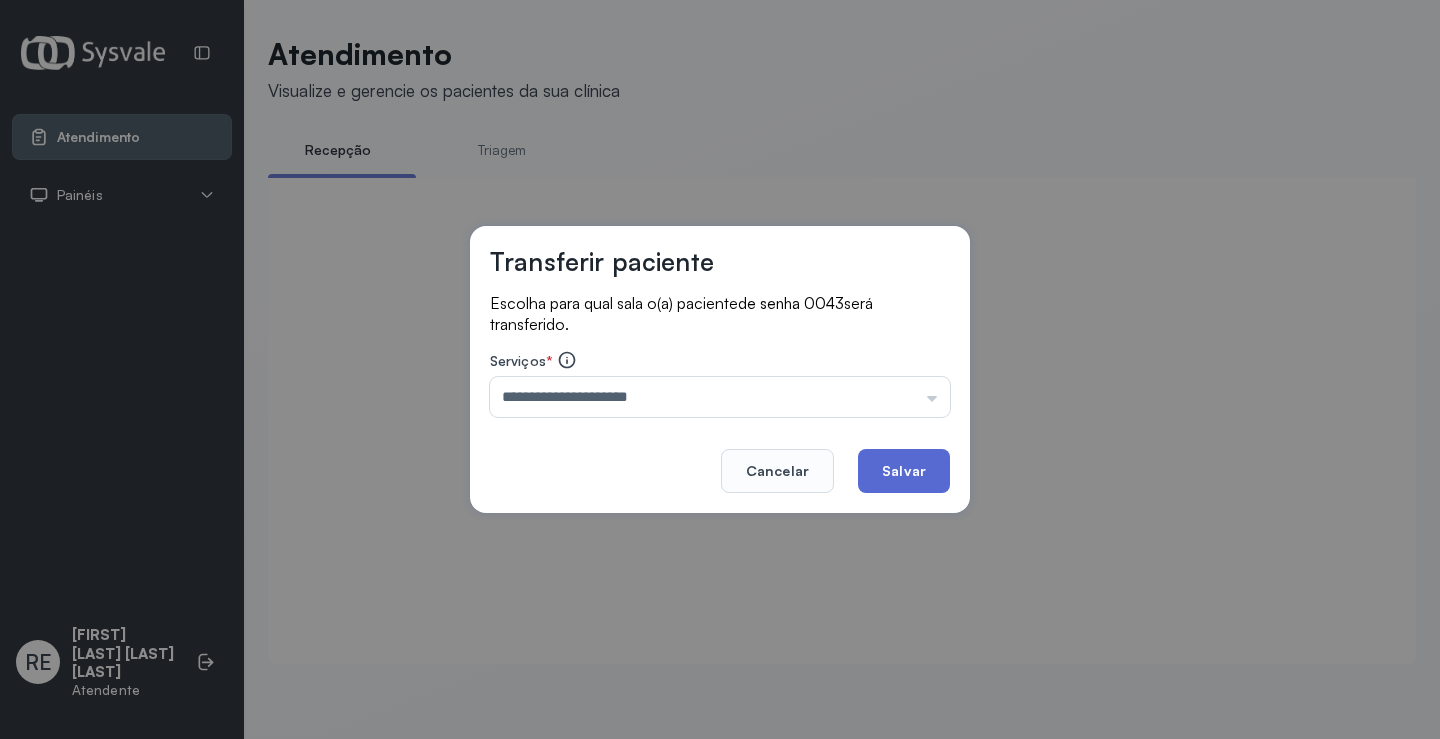 click on "Salvar" 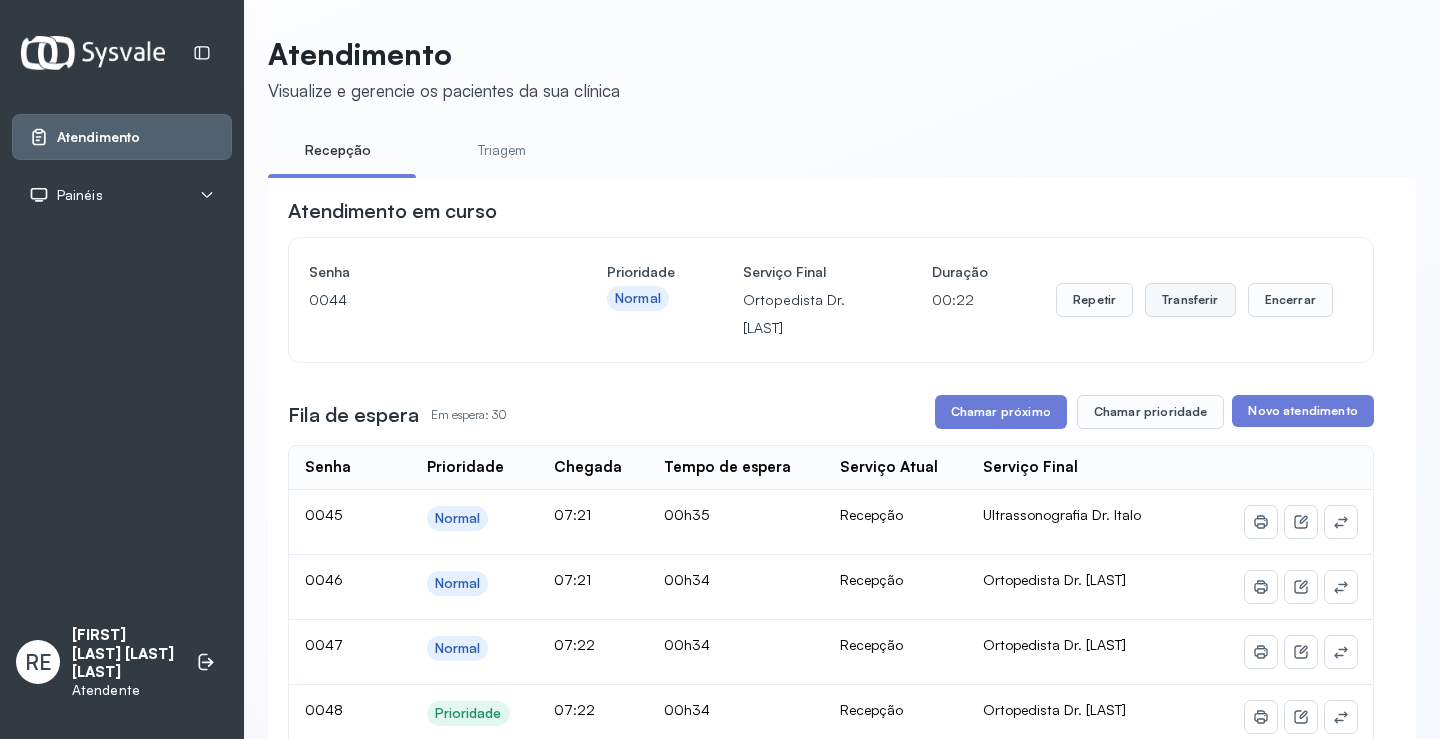 click on "Transferir" at bounding box center [1190, 300] 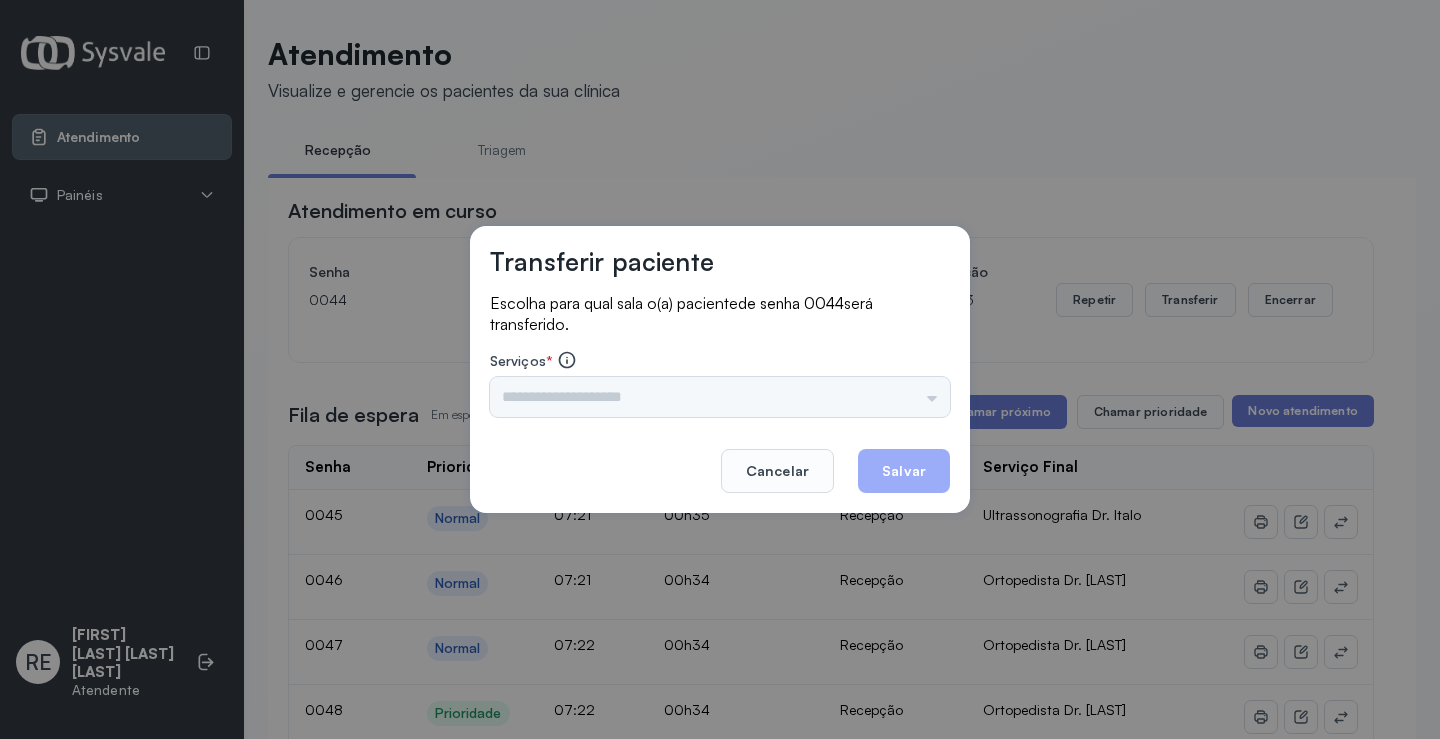 click on "Cancelar Salvar" at bounding box center (720, 457) 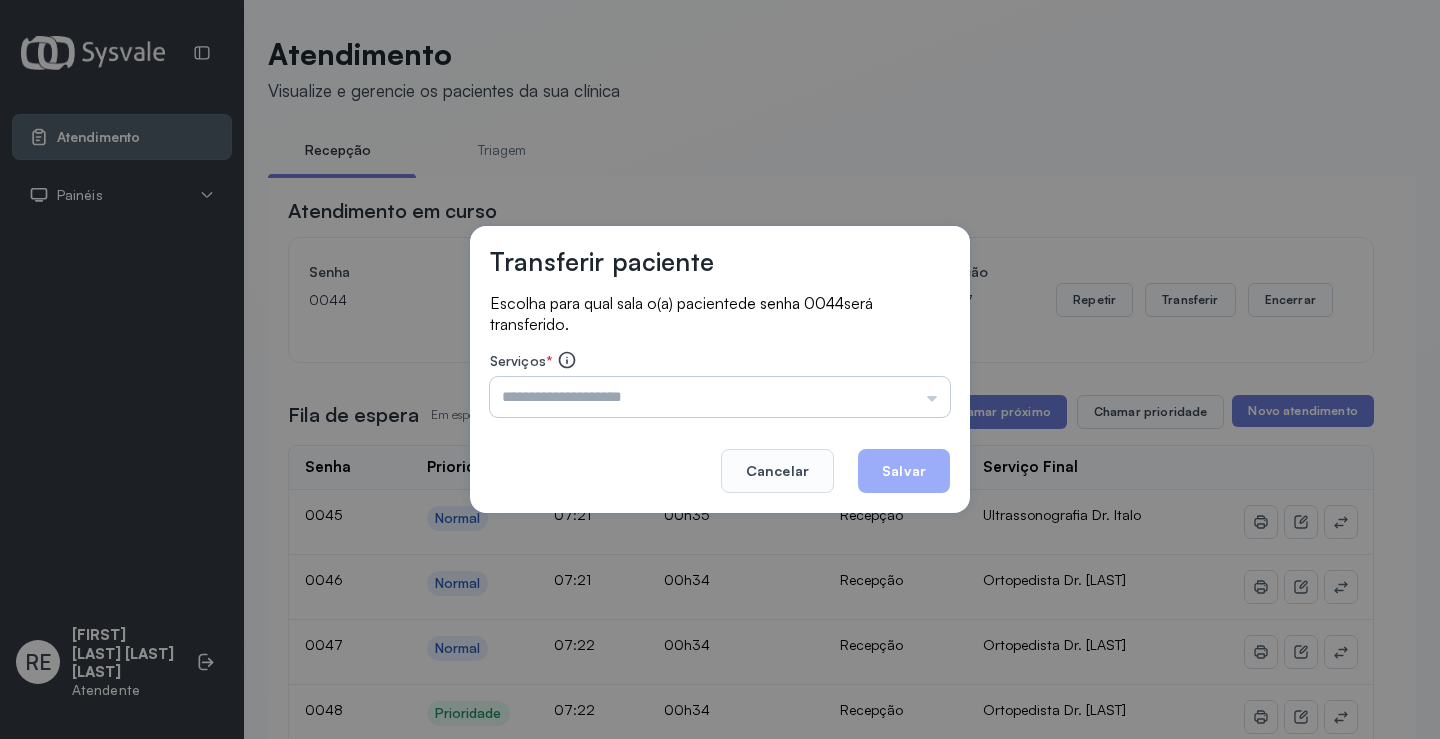 click at bounding box center [720, 397] 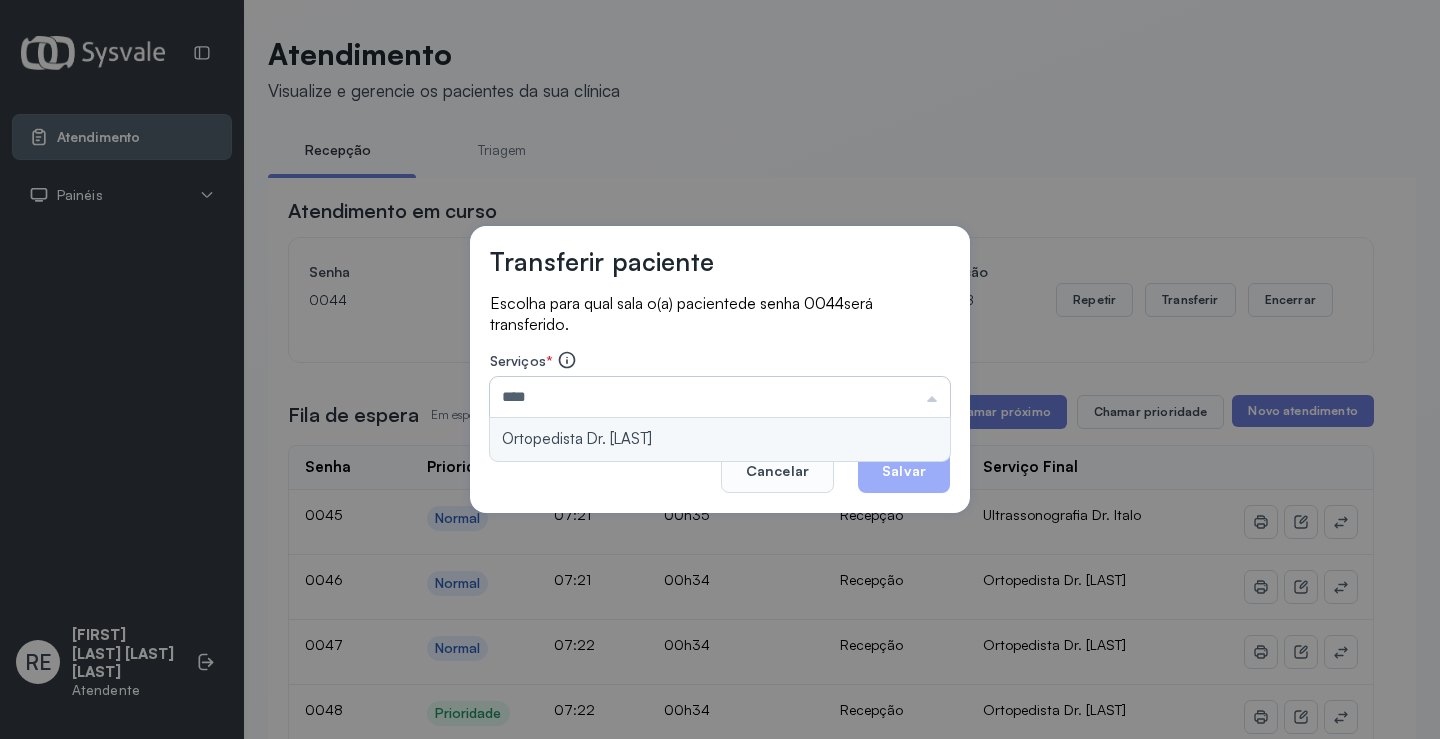 type on "**********" 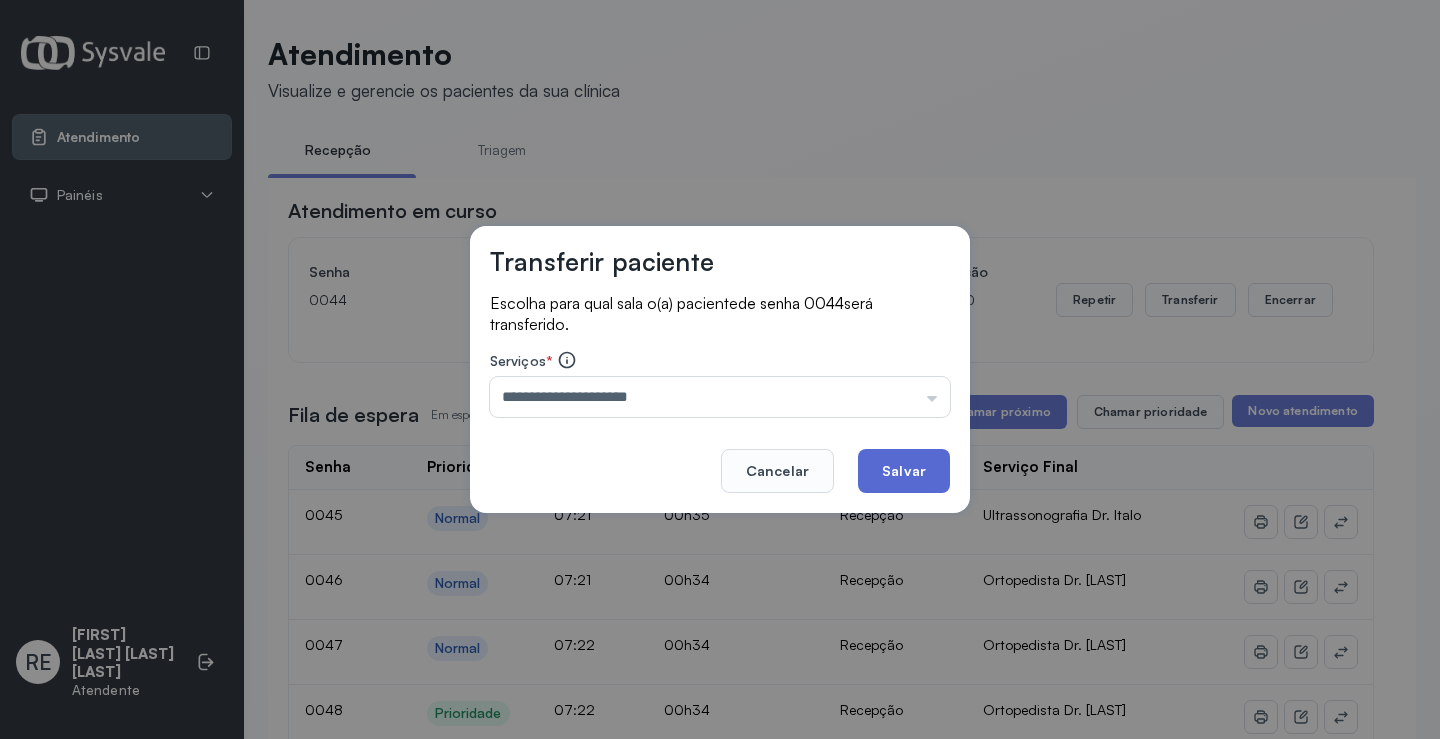 click on "Salvar" 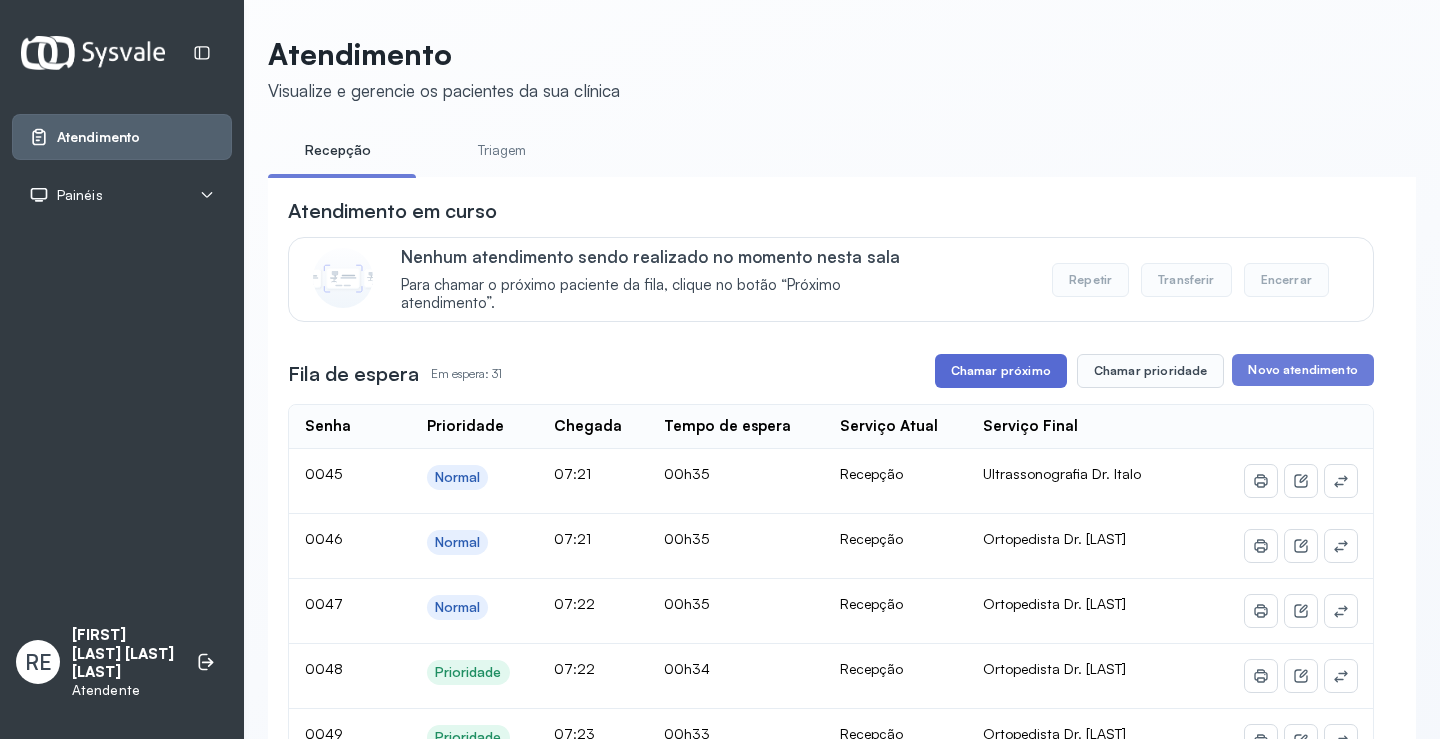 click on "Chamar próximo" at bounding box center [1001, 371] 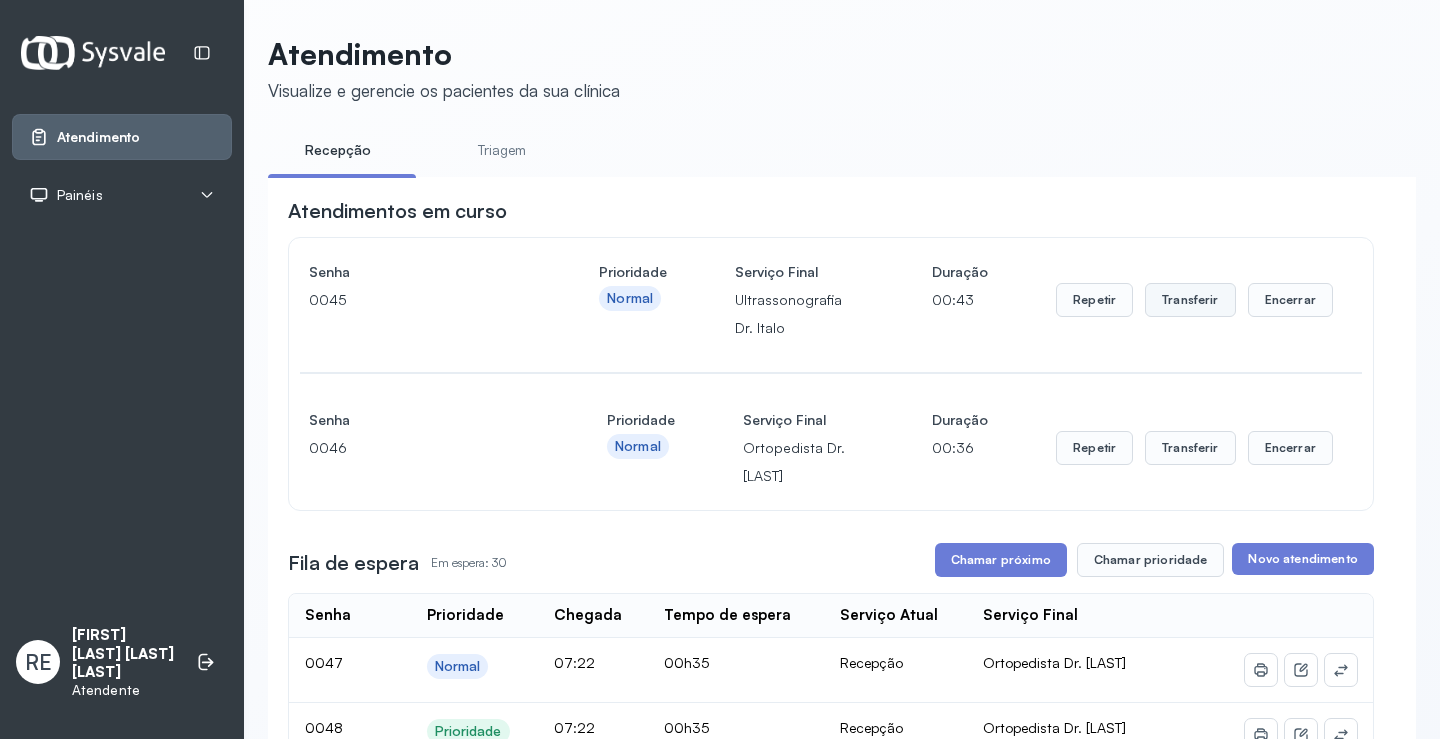 click on "Transferir" at bounding box center [1190, 300] 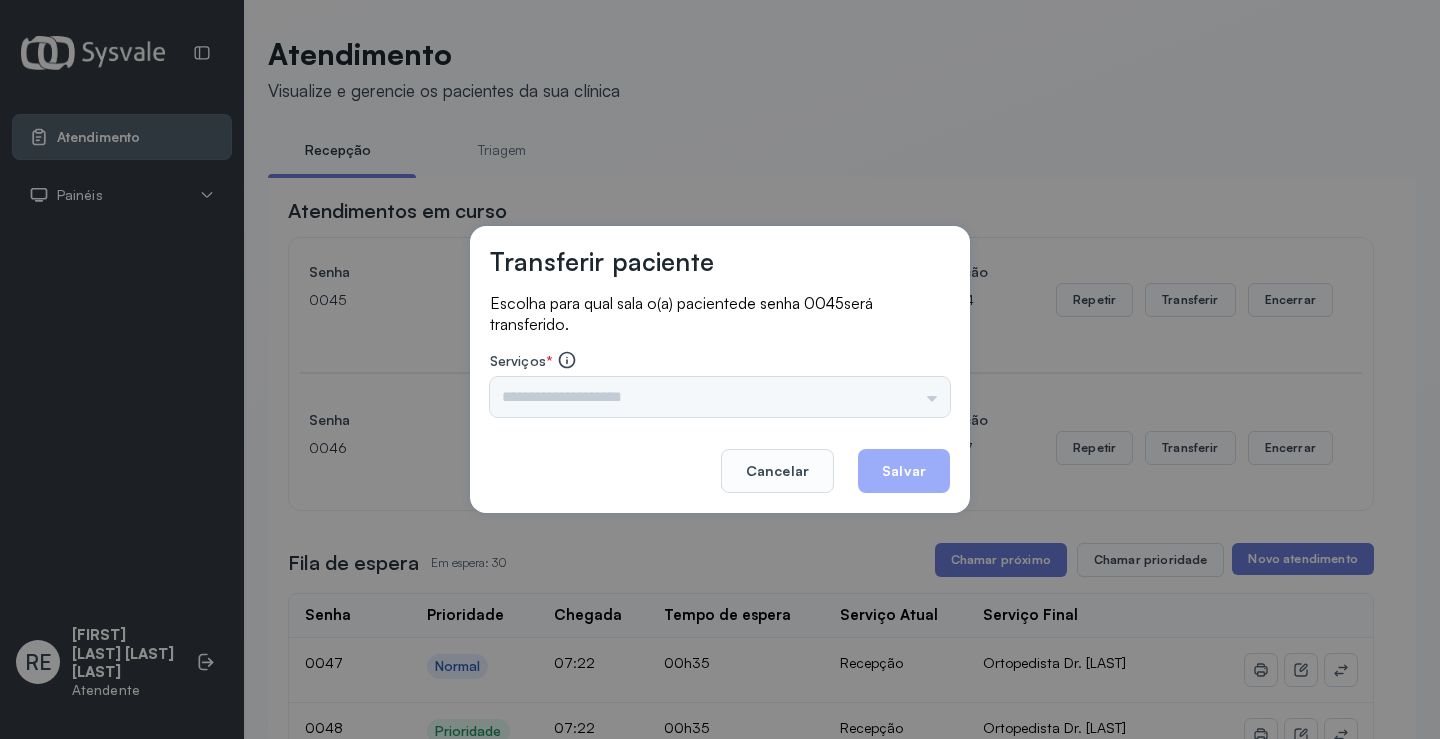 click on "Triagem Ortopedista Dr. [NAME] Ortopedista Dr. [NAME] Ginecologista Dr. [NAME] Ginecologista Dra. [NAME] Obstetra Dr. [NAME] Obstetra Dra. [NAME] Ultrassonografia Dr. [NAME] Ultrassonografia Dr. [NAME] Consulta com Neurologista Dr. [NAME] Reumatologista Dr. [NAME] Endocrinologista [NAME] Dermatologista Dra. [NAME] Nefrologista Dr. [NAME] Geriatra Dra. [NAME] Infectologista Dra. [NAME] Oftalmologista Dra. Consulta Proctologista/Cirurgia Geral Dra. [NAME] Otorrinolaringologista Dr. [NAME] Pequena Cirurgia Dr. [NAME] Pequena Cirurgia Dr. [NAME] ECG Espirometria com Broncodilatador Espirometria sem Broncodilatador Ecocardiograma - Dra. [NAME] [NAME] Exame de PPD Enf. [NAME] [NAME] RETIRADA DE CERUME DR. [NAME] VACINAÇÃO Preventivo Enf. [NAME] Preventivo Enf. [NAME] [NAME] Consulta de Enfermagem Enf. [NAME] Consulta de Enfermagem Enf. [NAME] Consulta  Cardiologista Dr. [NAME] Consulta Enf. [NAME] [NAME] Dispensação de Medicação Agendamento Consulta Enf. [NAME] Agendamento consulta Enf. [NAME]" at bounding box center (720, 397) 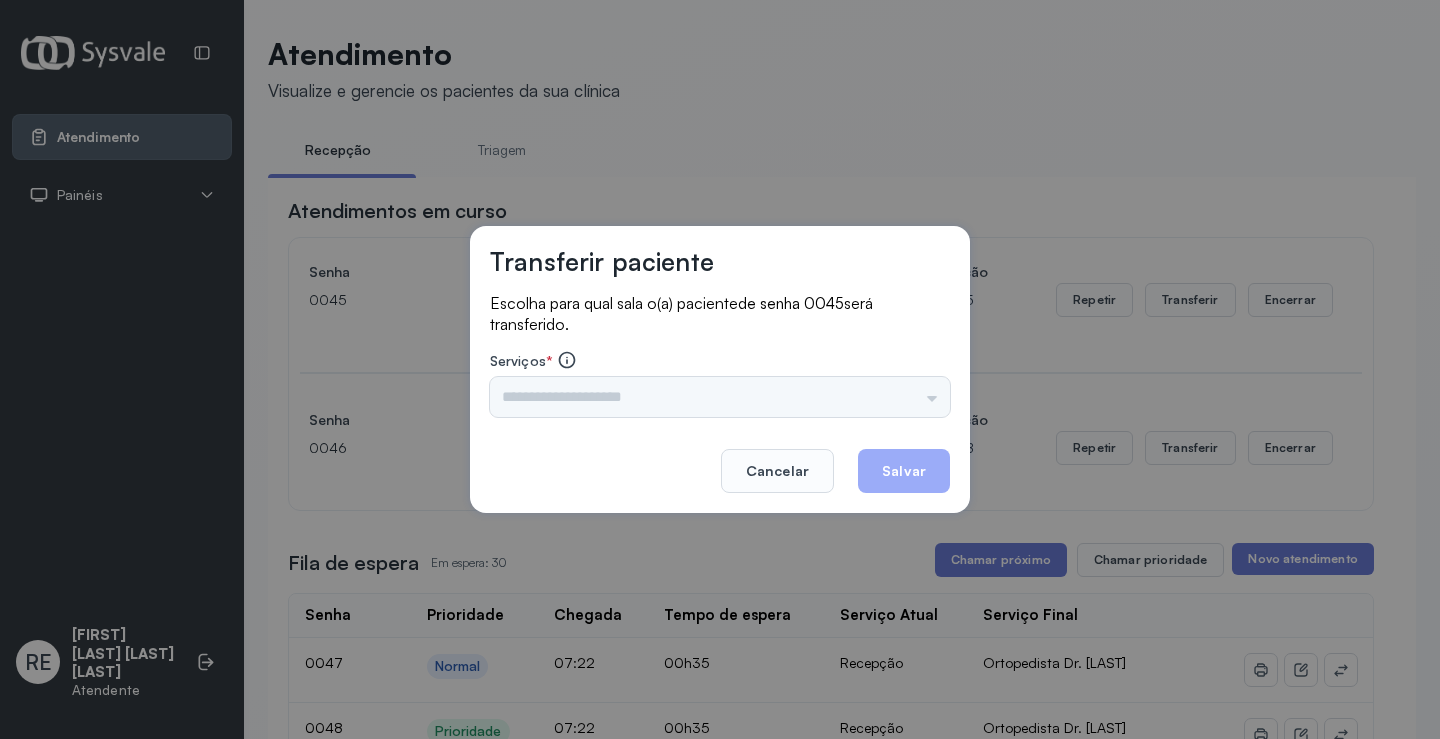 click on "Triagem Ortopedista Dr. [NAME] Ortopedista Dr. [NAME] Ginecologista Dr. [NAME] Ginecologista Dra. [NAME] Obstetra Dr. [NAME] Obstetra Dra. [NAME] Ultrassonografia Dr. [NAME] Ultrassonografia Dr. [NAME] Consulta com Neurologista Dr. [NAME] Reumatologista Dr. [NAME] Endocrinologista [NAME] Dermatologista Dra. [NAME] Nefrologista Dr. [NAME] Geriatra Dra. [NAME] Infectologista Dra. [NAME] Oftalmologista Dra. Consulta Proctologista/Cirurgia Geral Dra. [NAME] Otorrinolaringologista Dr. [NAME] Pequena Cirurgia Dr. [NAME] Pequena Cirurgia Dr. [NAME] ECG Espirometria com Broncodilatador Espirometria sem Broncodilatador Ecocardiograma - Dra. [NAME] [NAME] Exame de PPD Enf. [NAME] [NAME] RETIRADA DE CERUME DR. [NAME] VACINAÇÃO Preventivo Enf. [NAME] Preventivo Enf. [NAME] [NAME] Consulta de Enfermagem Enf. [NAME] Consulta de Enfermagem Enf. [NAME] Consulta  Cardiologista Dr. [NAME] Consulta Enf. [NAME] [NAME] Dispensação de Medicação Agendamento Consulta Enf. [NAME] Agendamento consulta Enf. [NAME]" at bounding box center [720, 397] 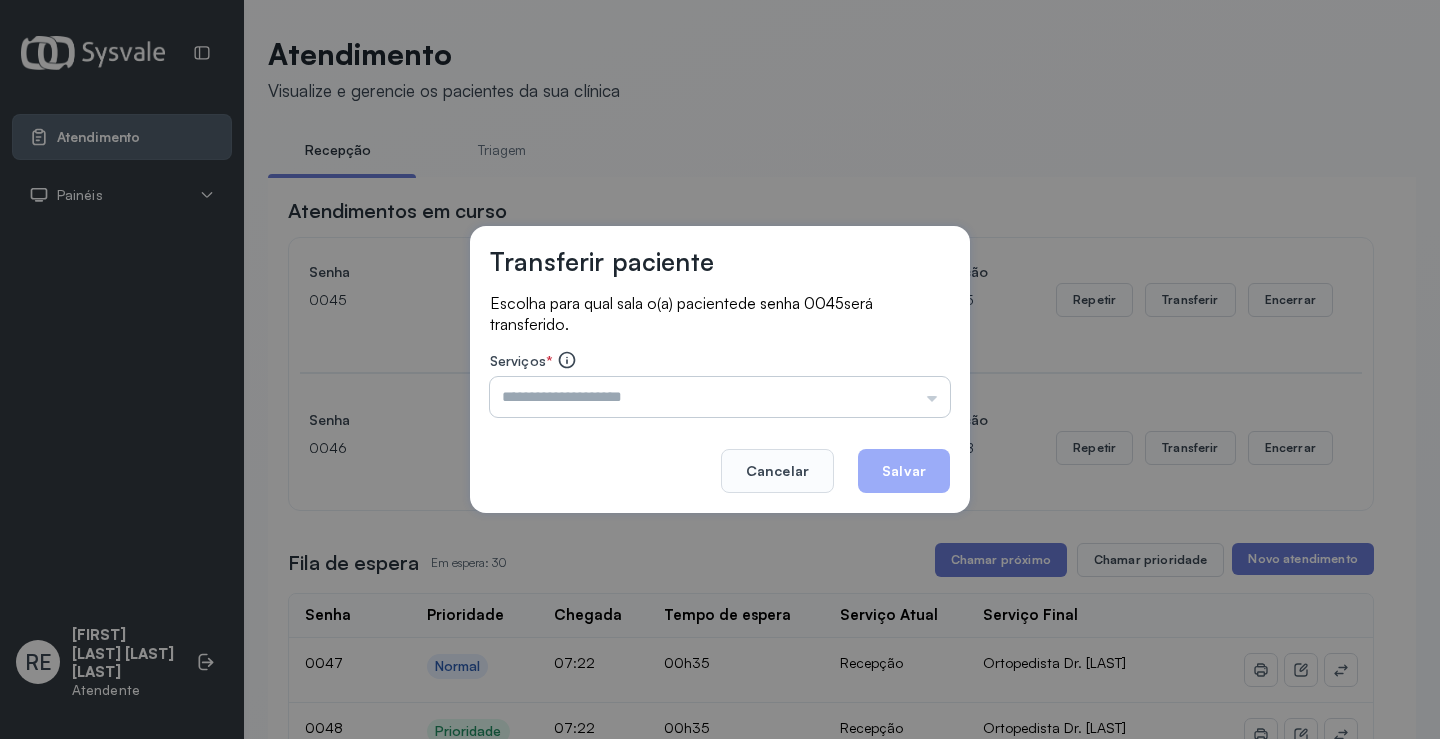 click at bounding box center (720, 397) 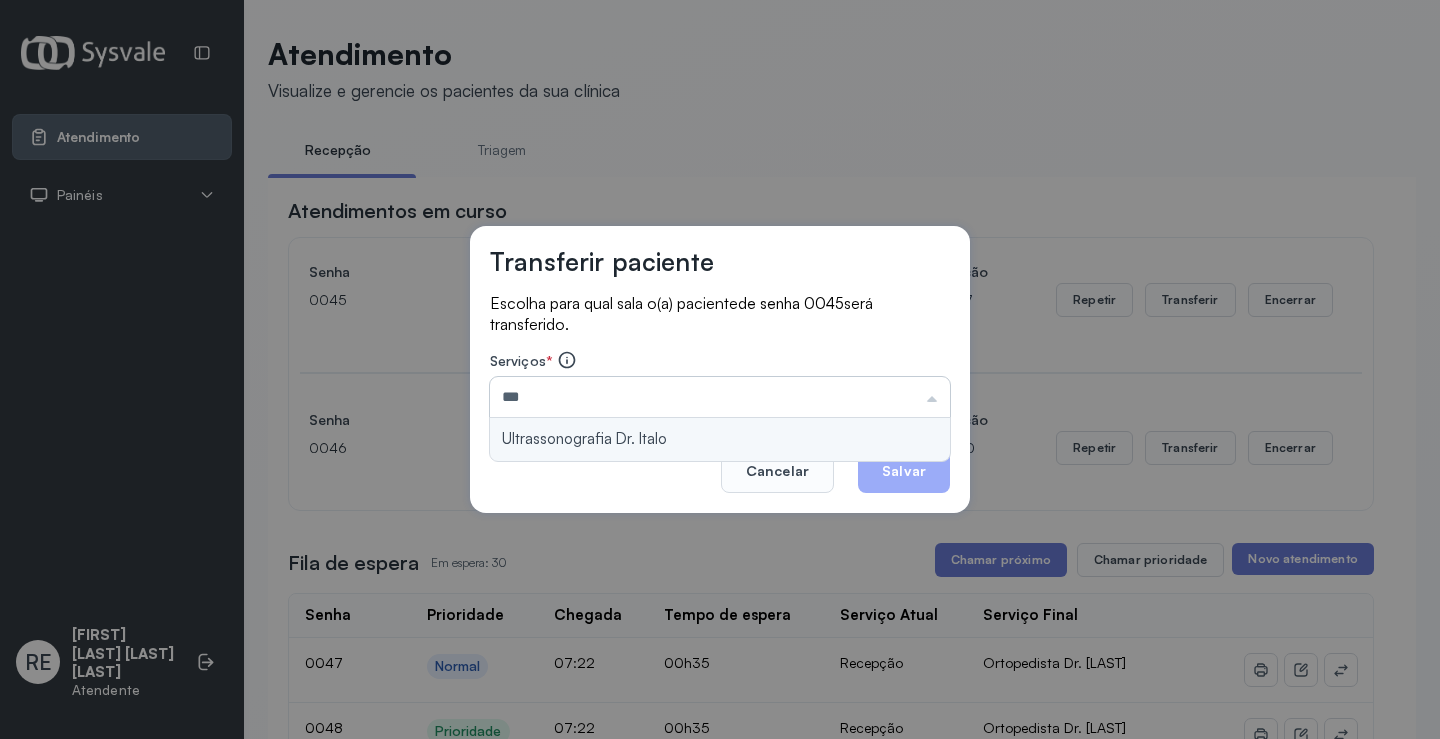 type on "**********" 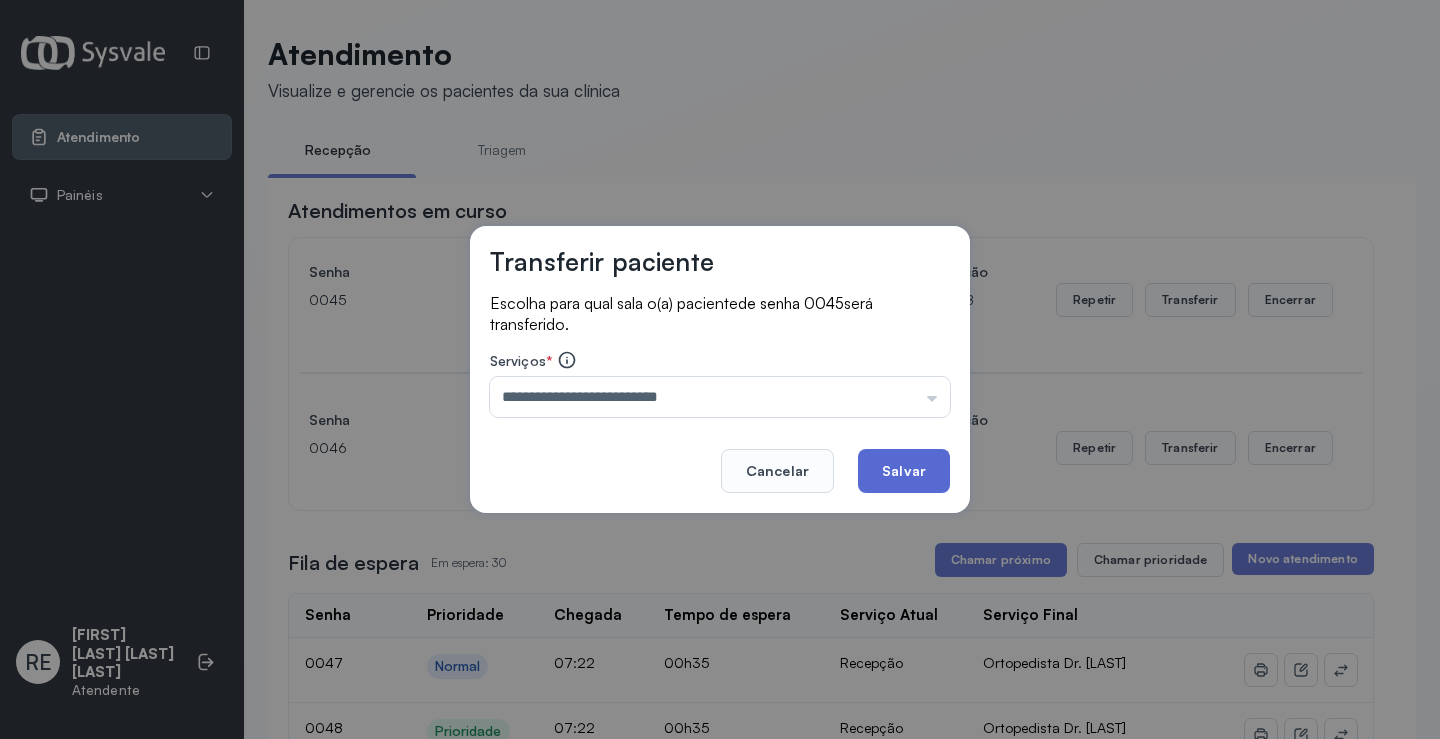 click on "Salvar" 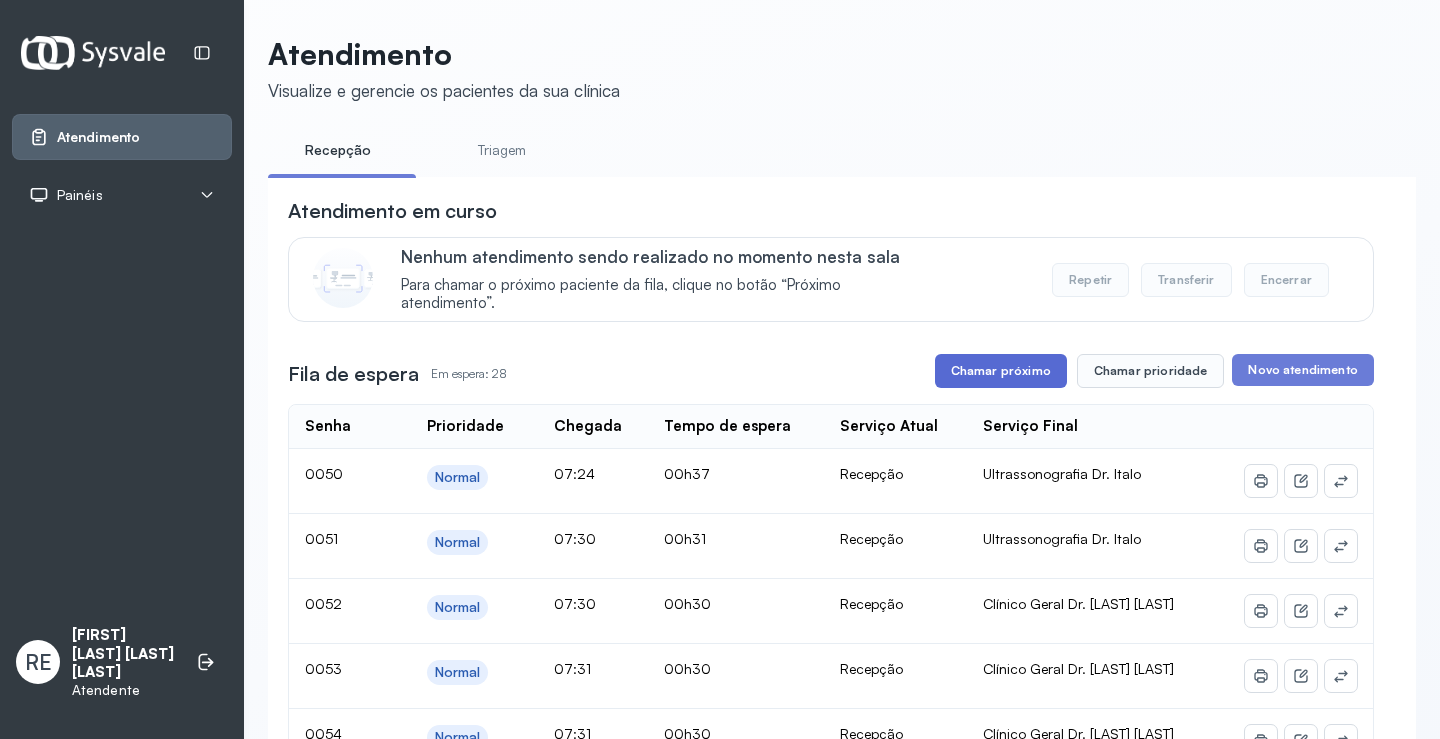 click on "Chamar próximo" at bounding box center [1001, 371] 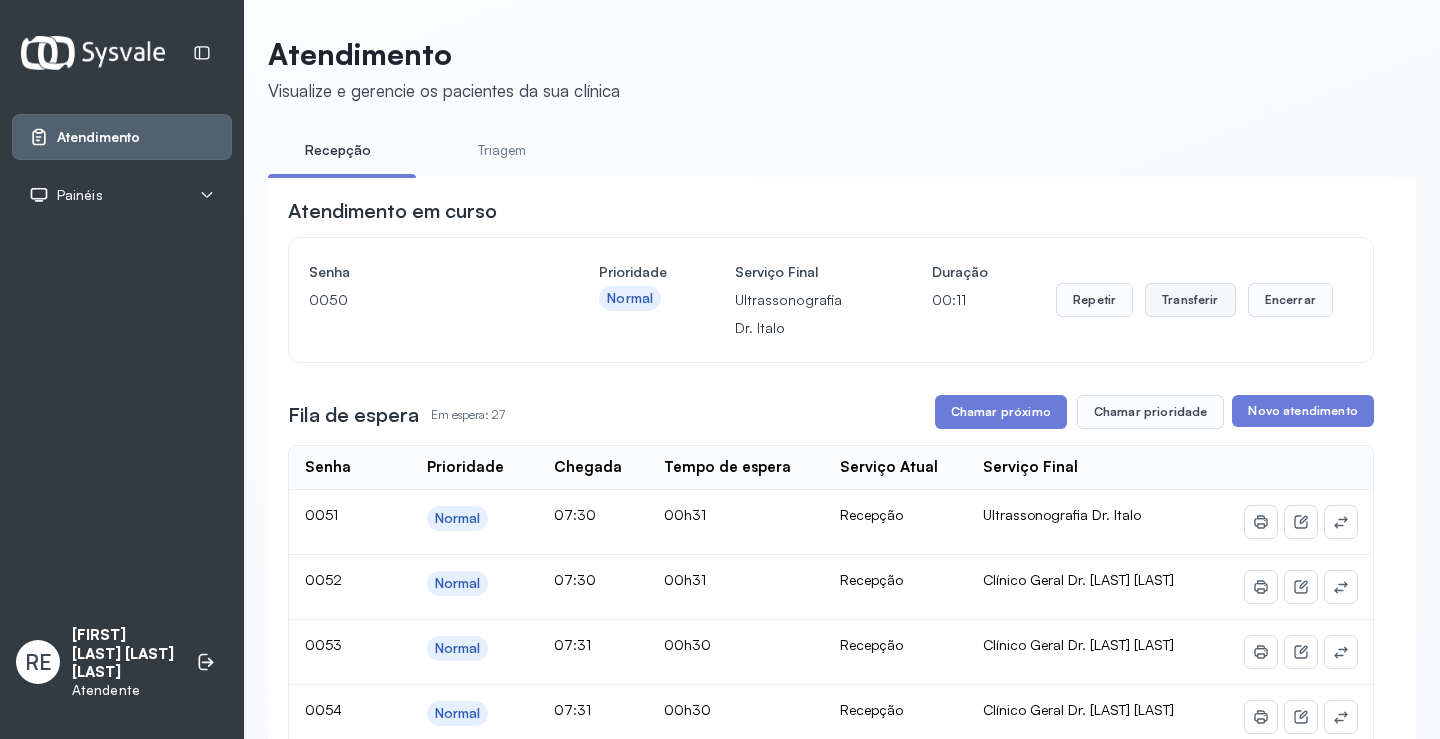 click on "Transferir" at bounding box center [1190, 300] 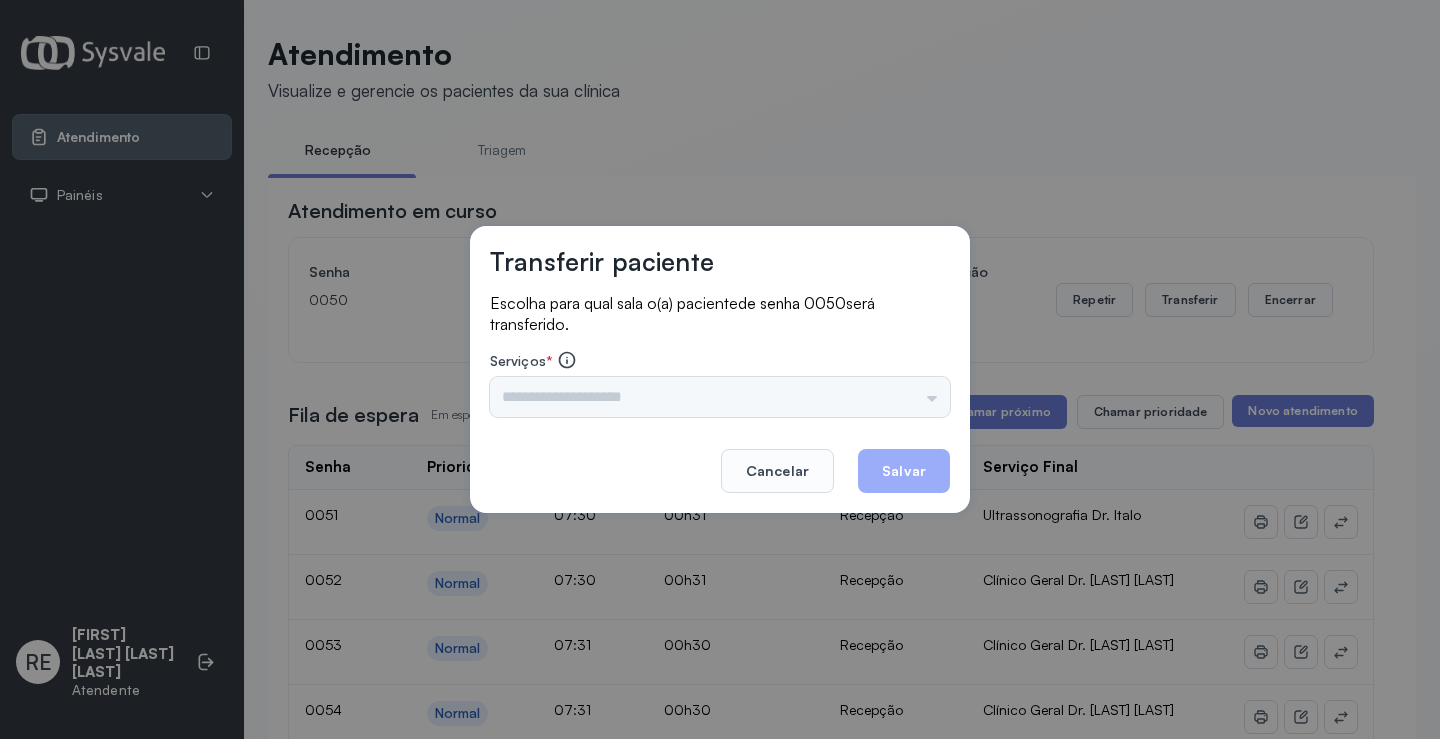 drag, startPoint x: 651, startPoint y: 401, endPoint x: 635, endPoint y: 401, distance: 16 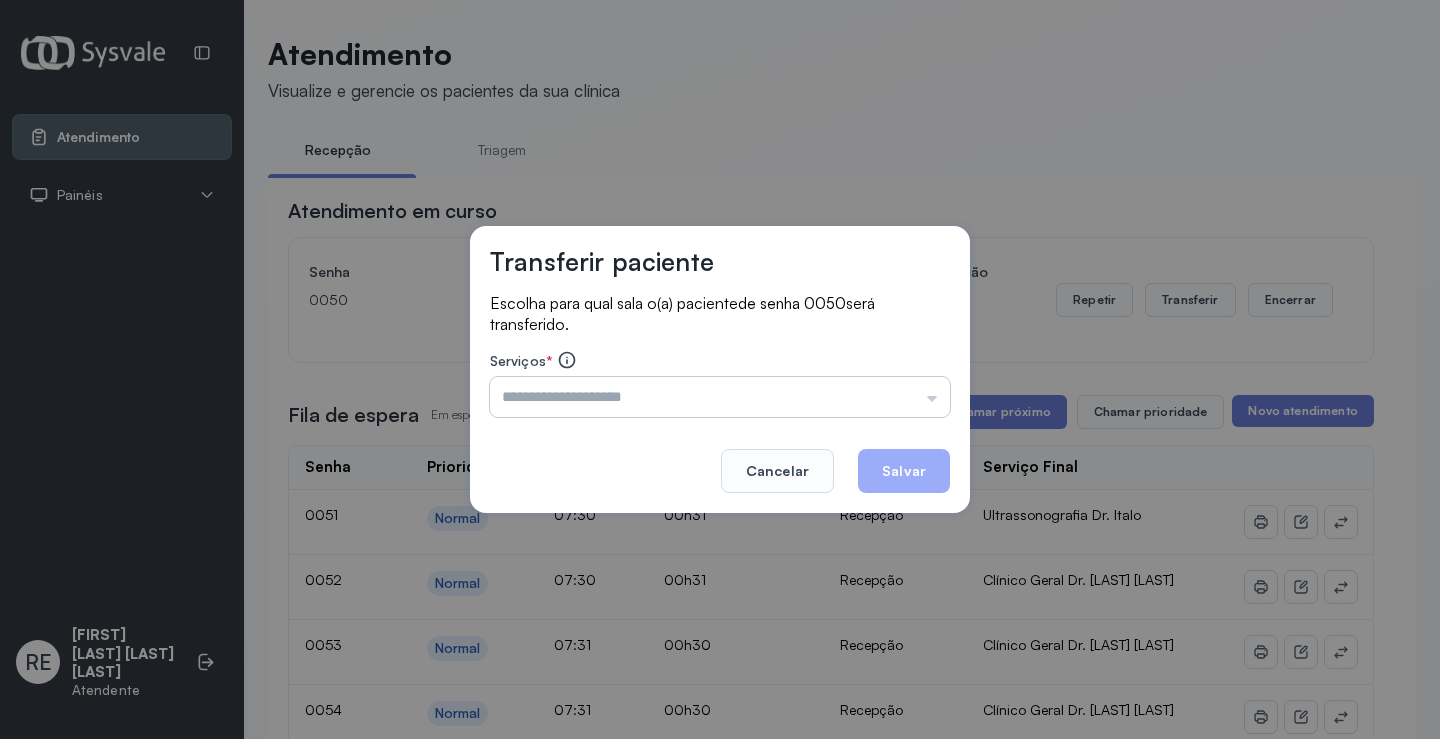 click at bounding box center (720, 397) 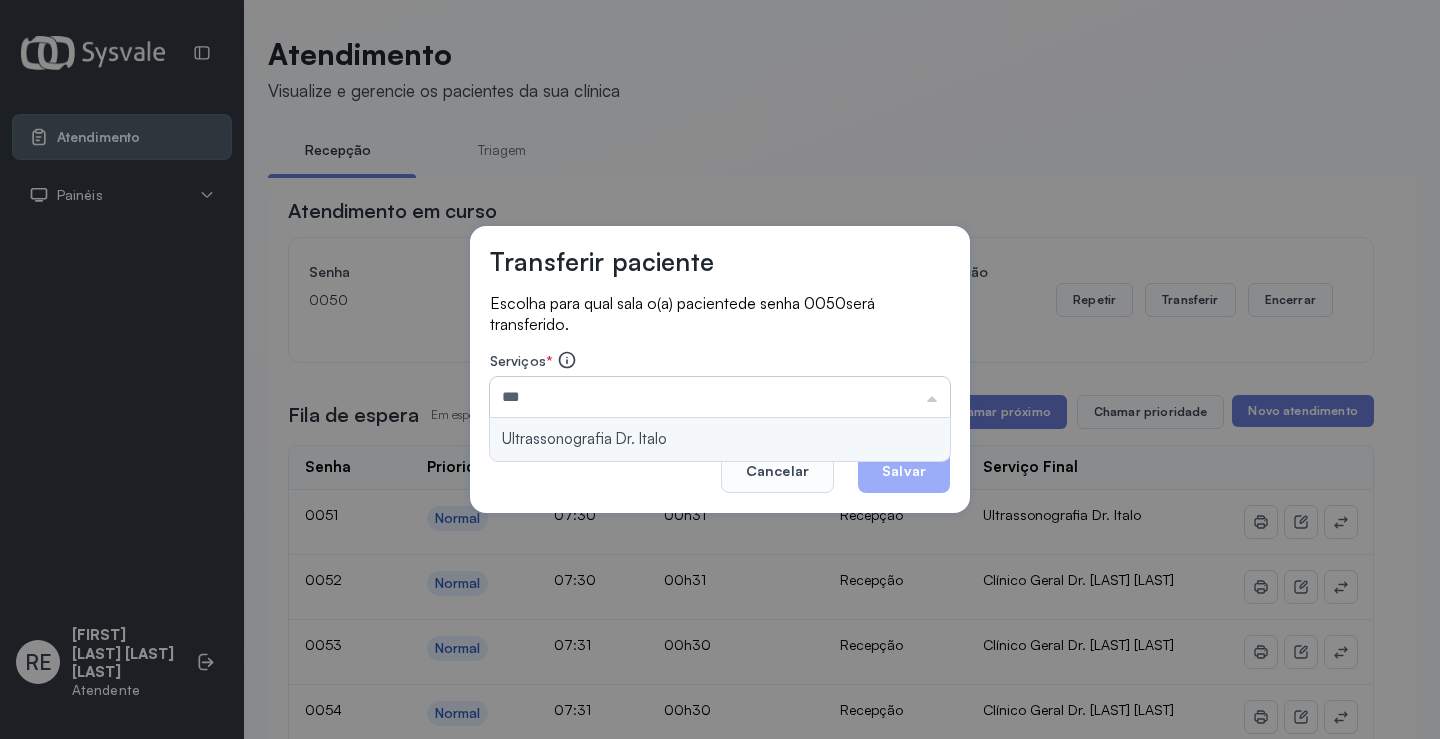 type on "**********" 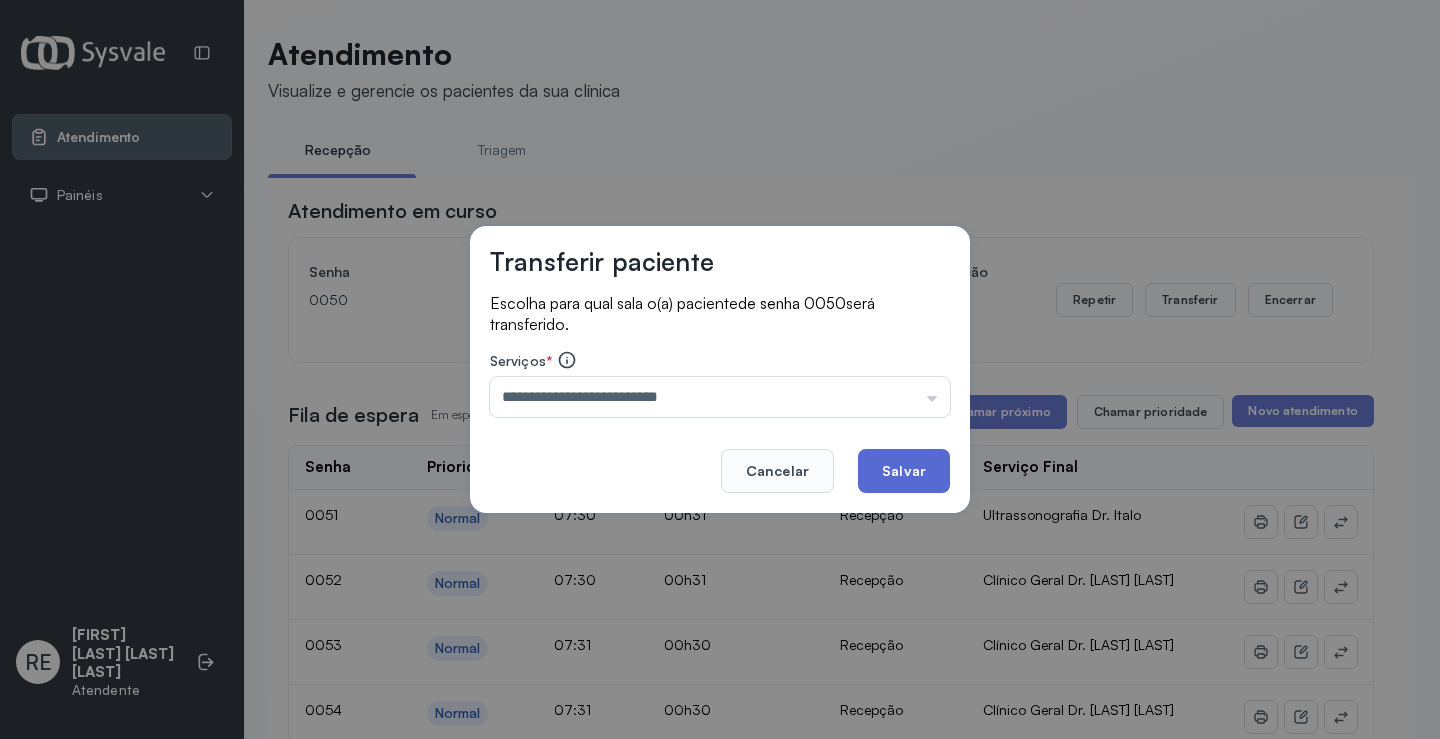 click on "Salvar" 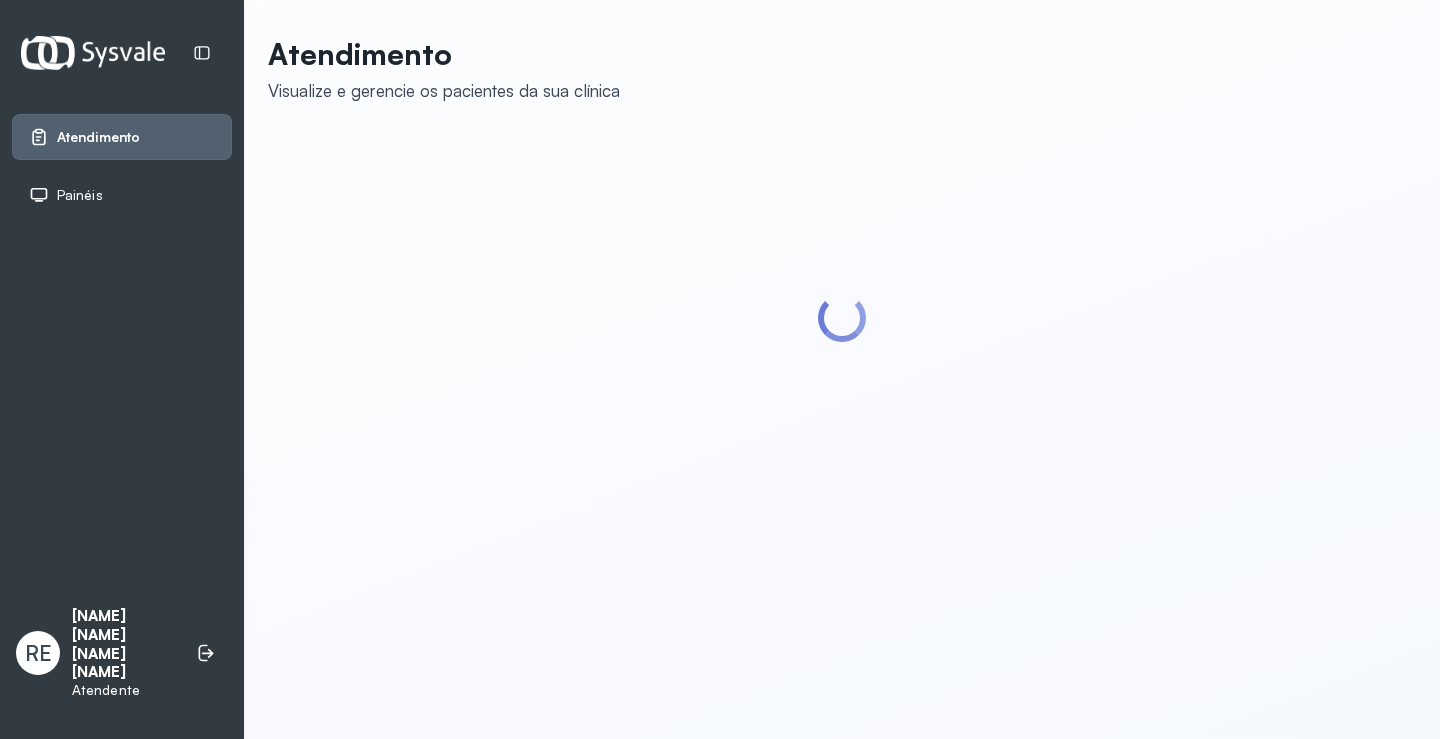 scroll, scrollTop: 0, scrollLeft: 0, axis: both 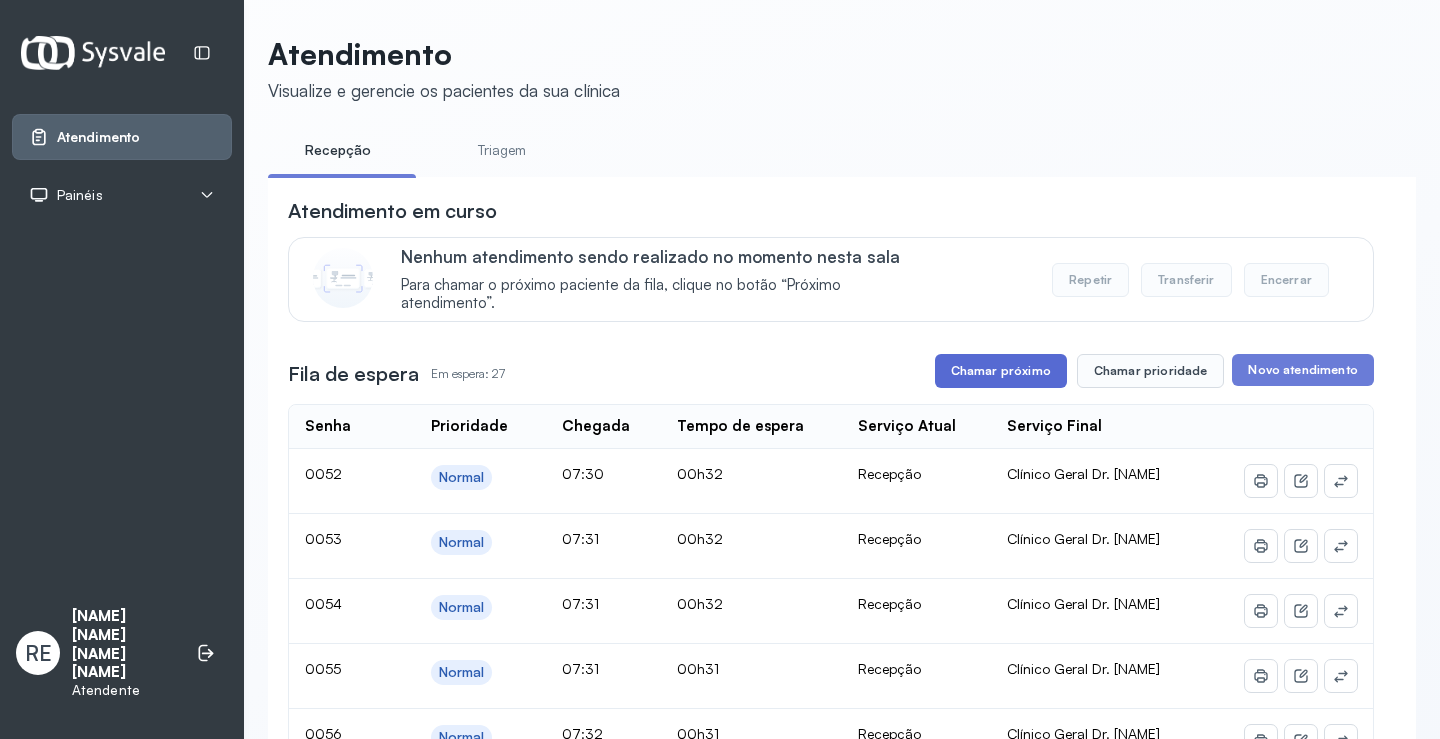 click on "Chamar próximo" at bounding box center (1001, 371) 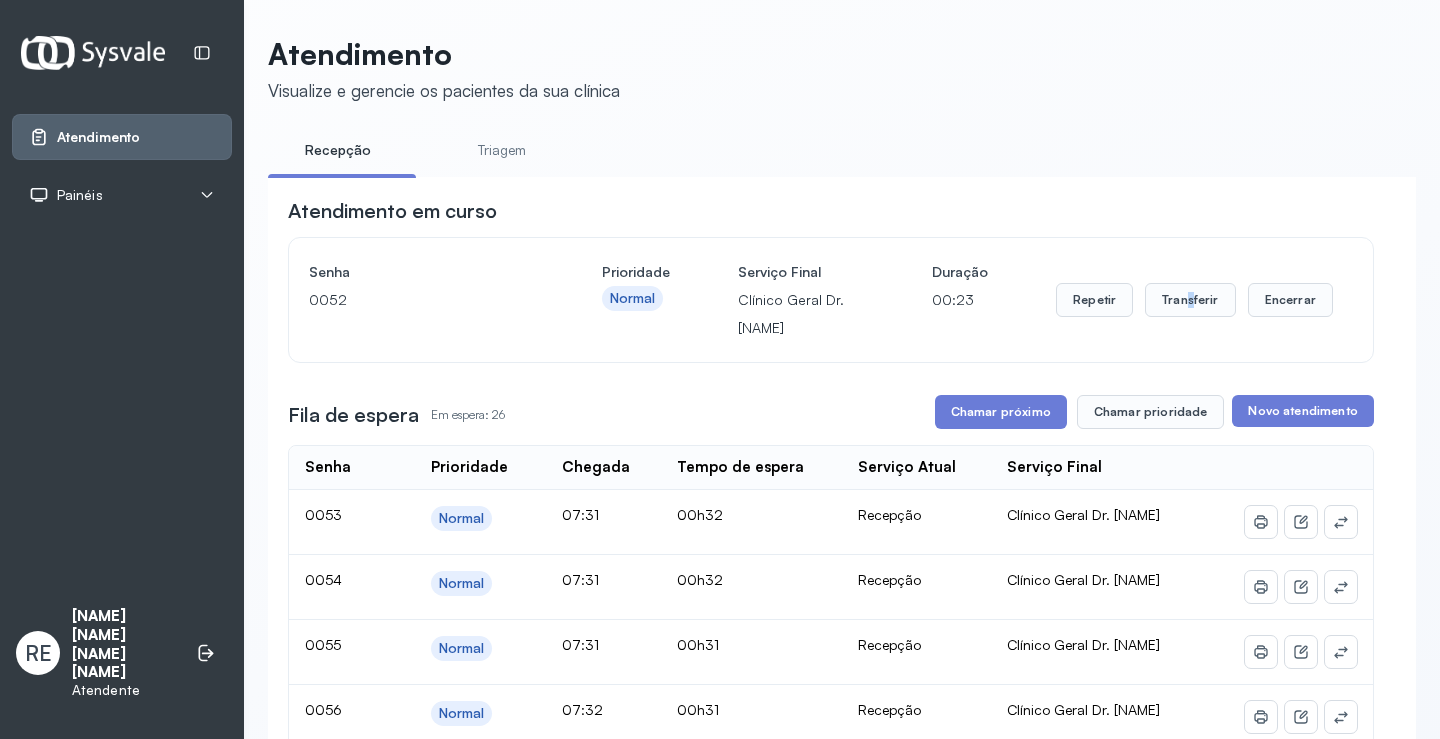 click on "Repetir Transferir Encerrar" at bounding box center (1194, 300) 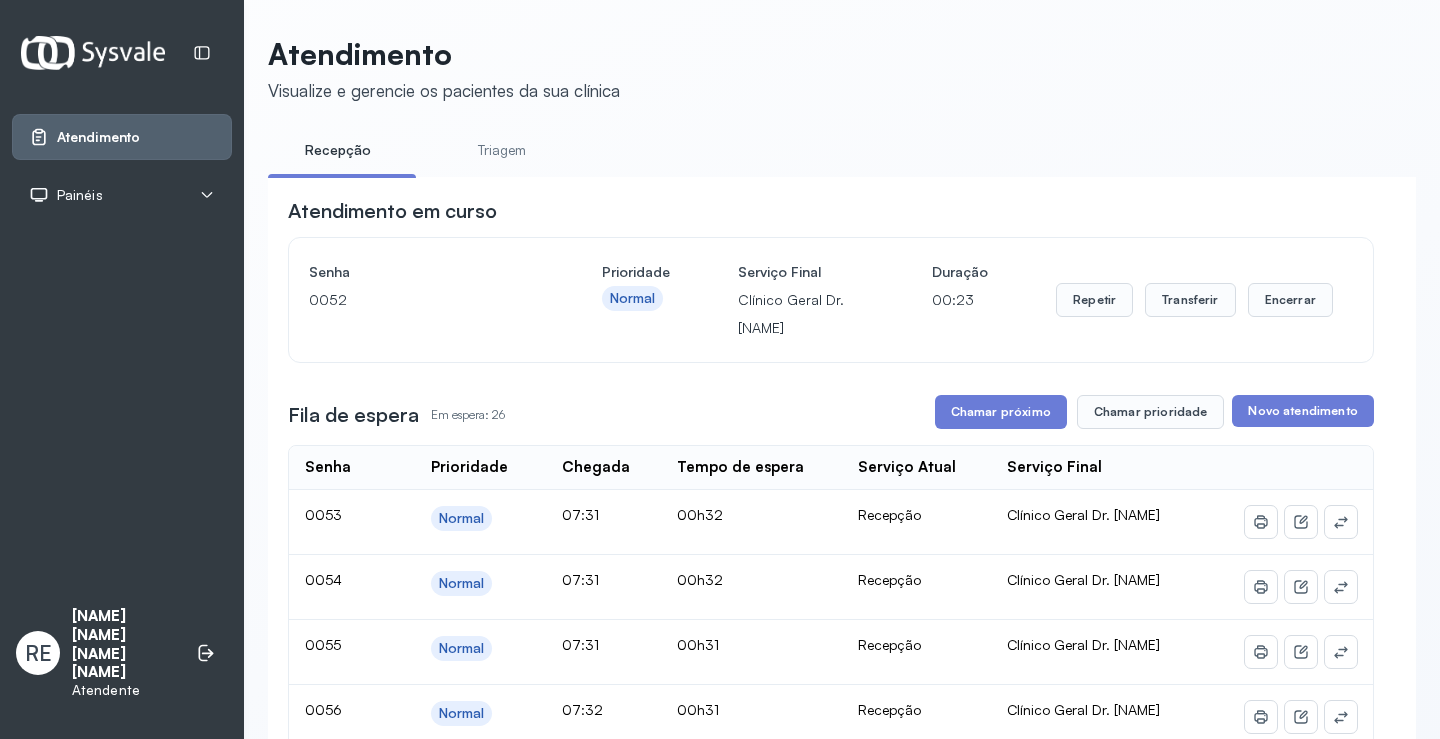 click on "Repetir Transferir Encerrar" at bounding box center [1194, 300] 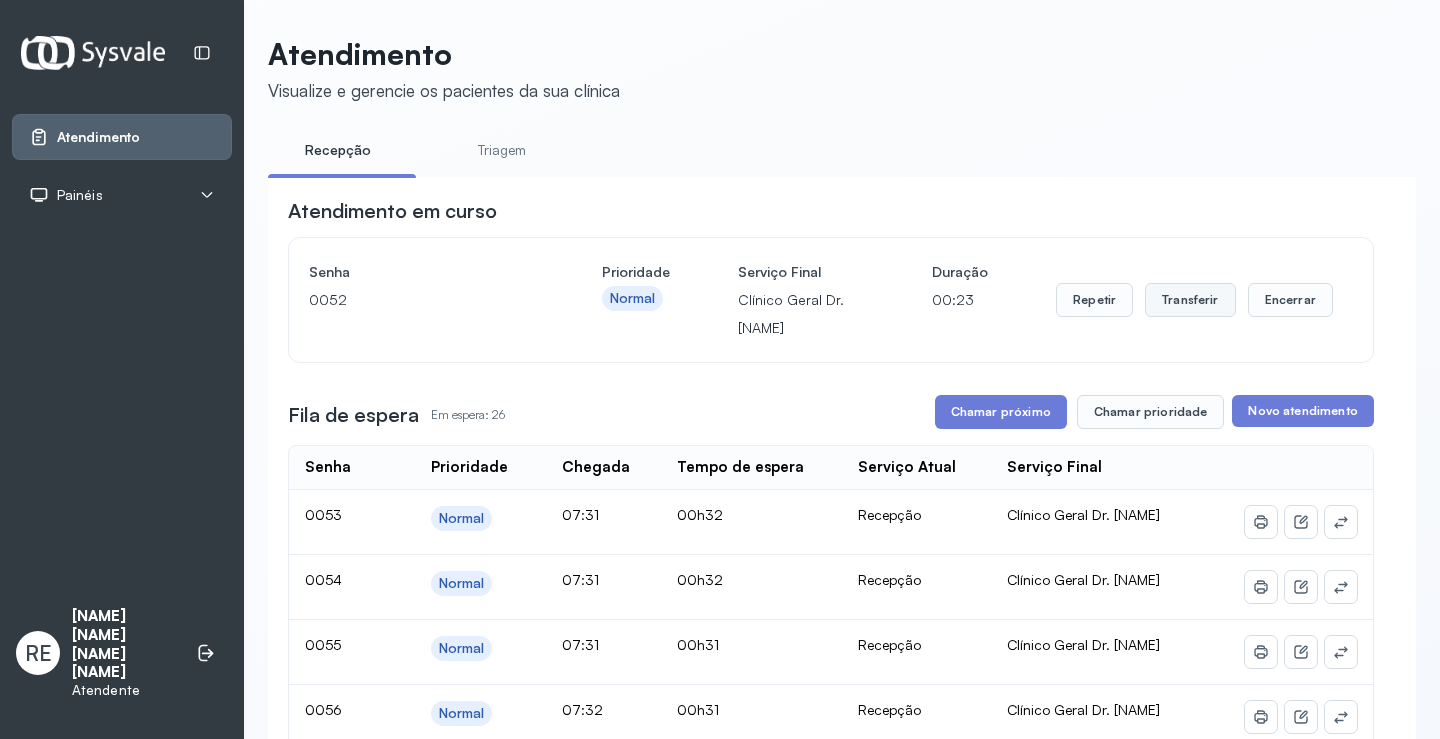 click on "Transferir" at bounding box center (1190, 300) 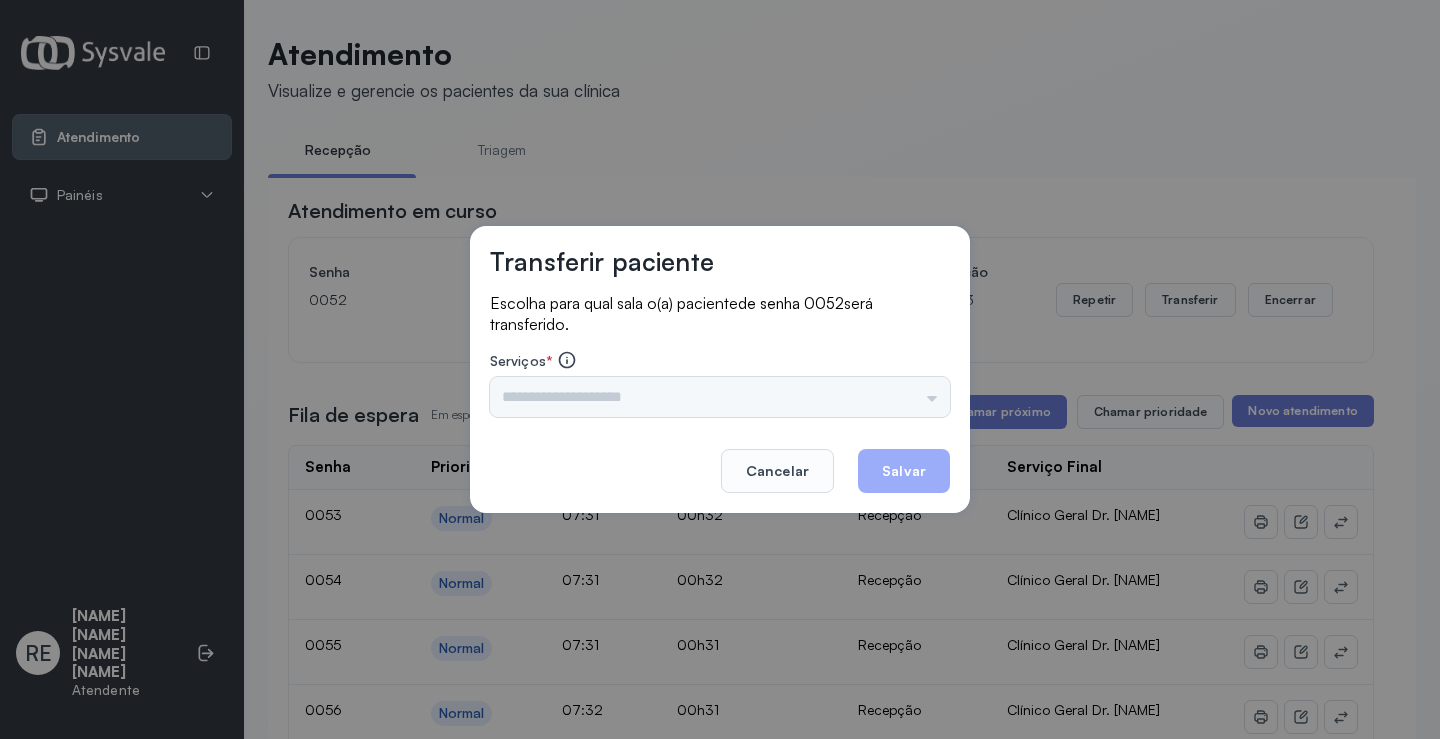 click on "Nenhuma opção encontrada" at bounding box center (720, 397) 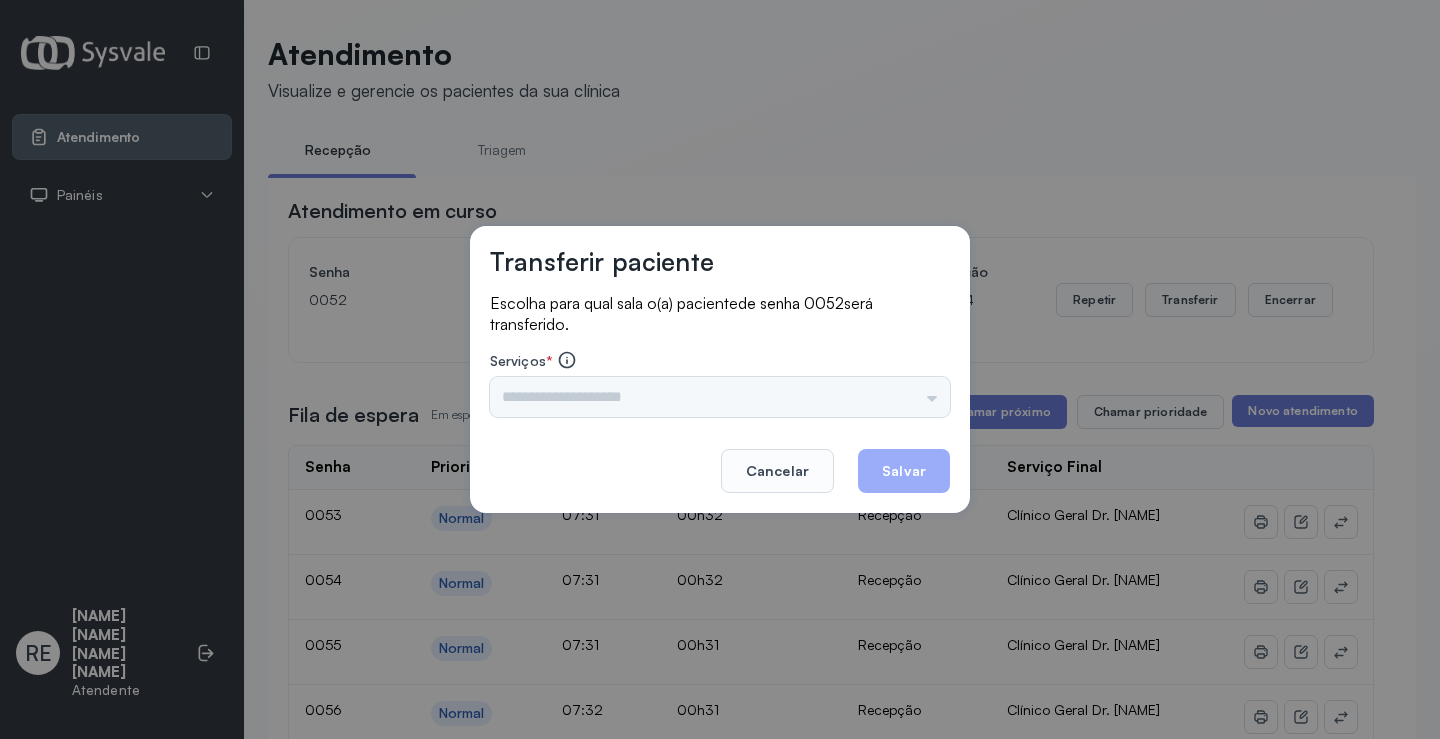 click on "Nenhuma opção encontrada" at bounding box center (720, 397) 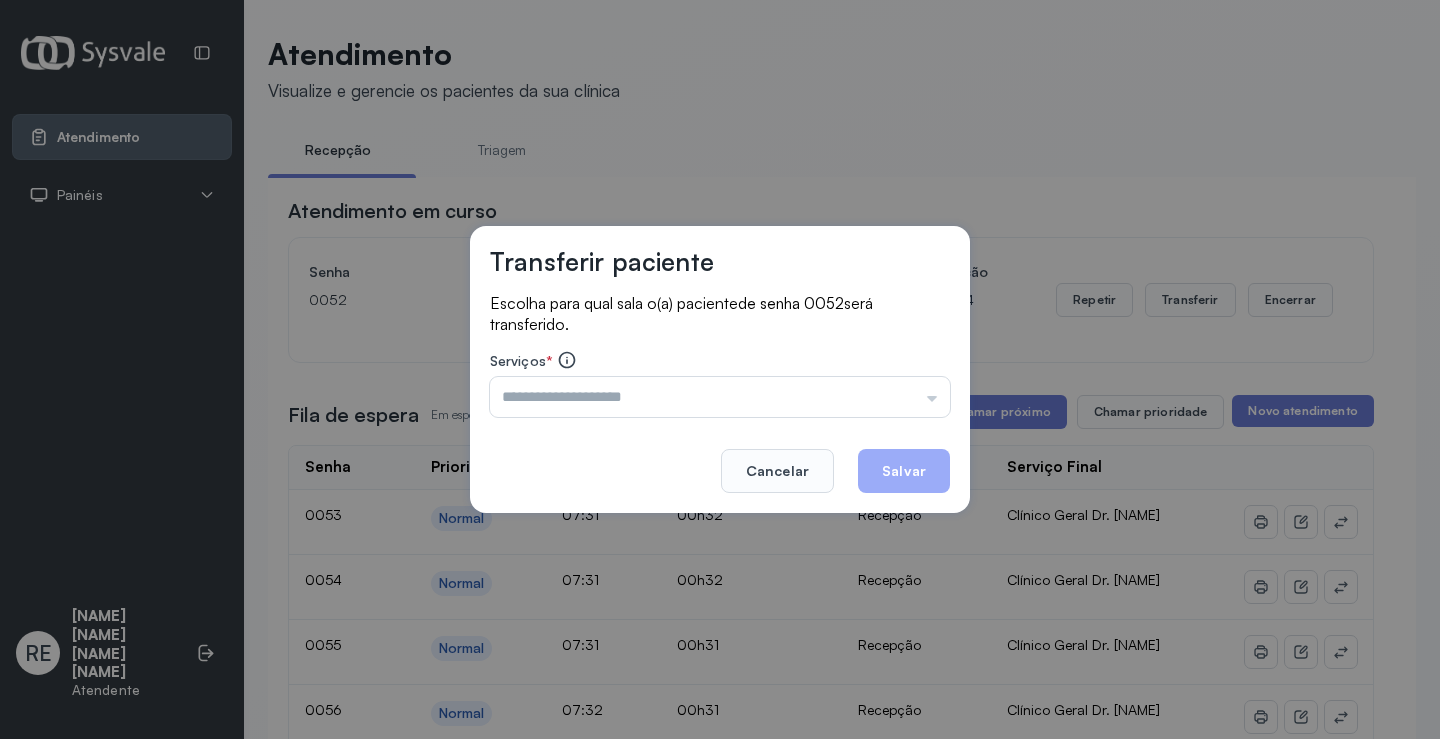 click at bounding box center (720, 397) 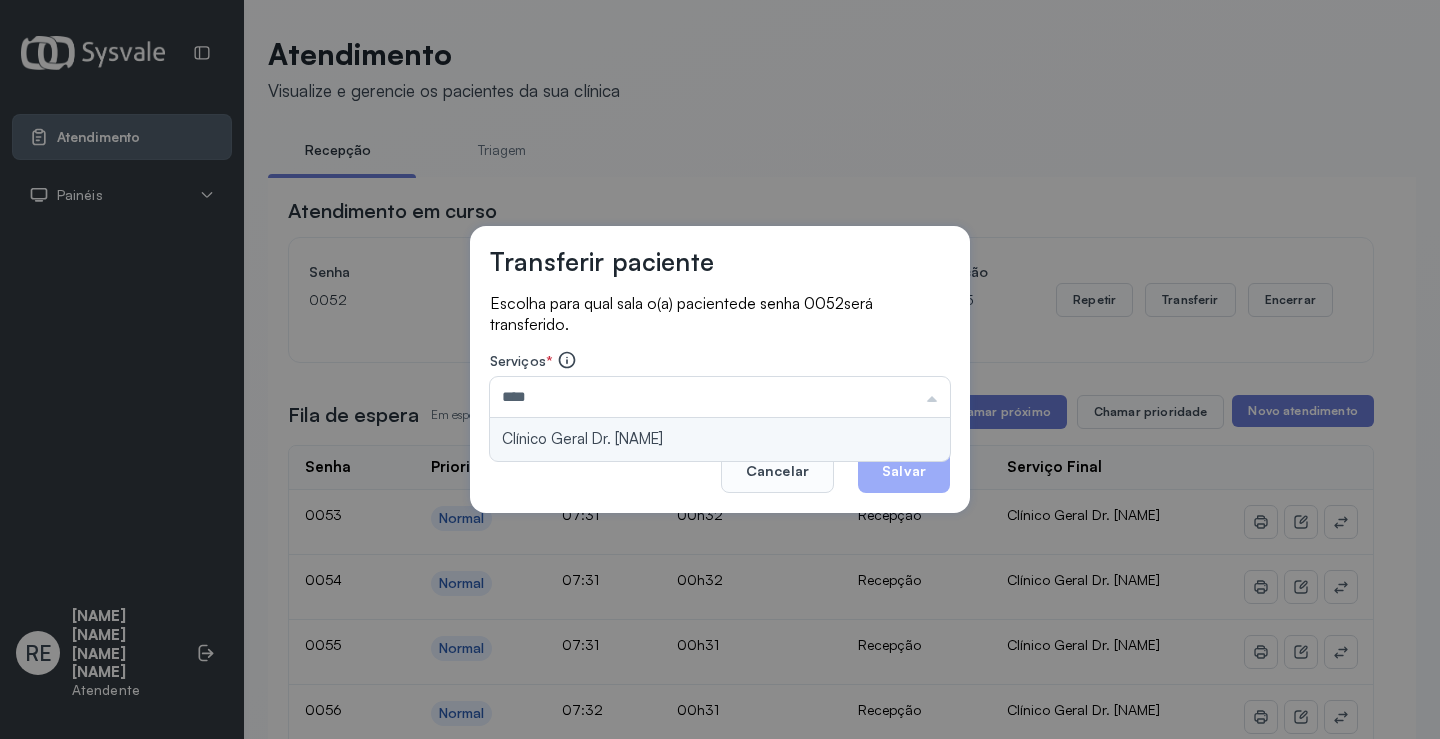 type on "**********" 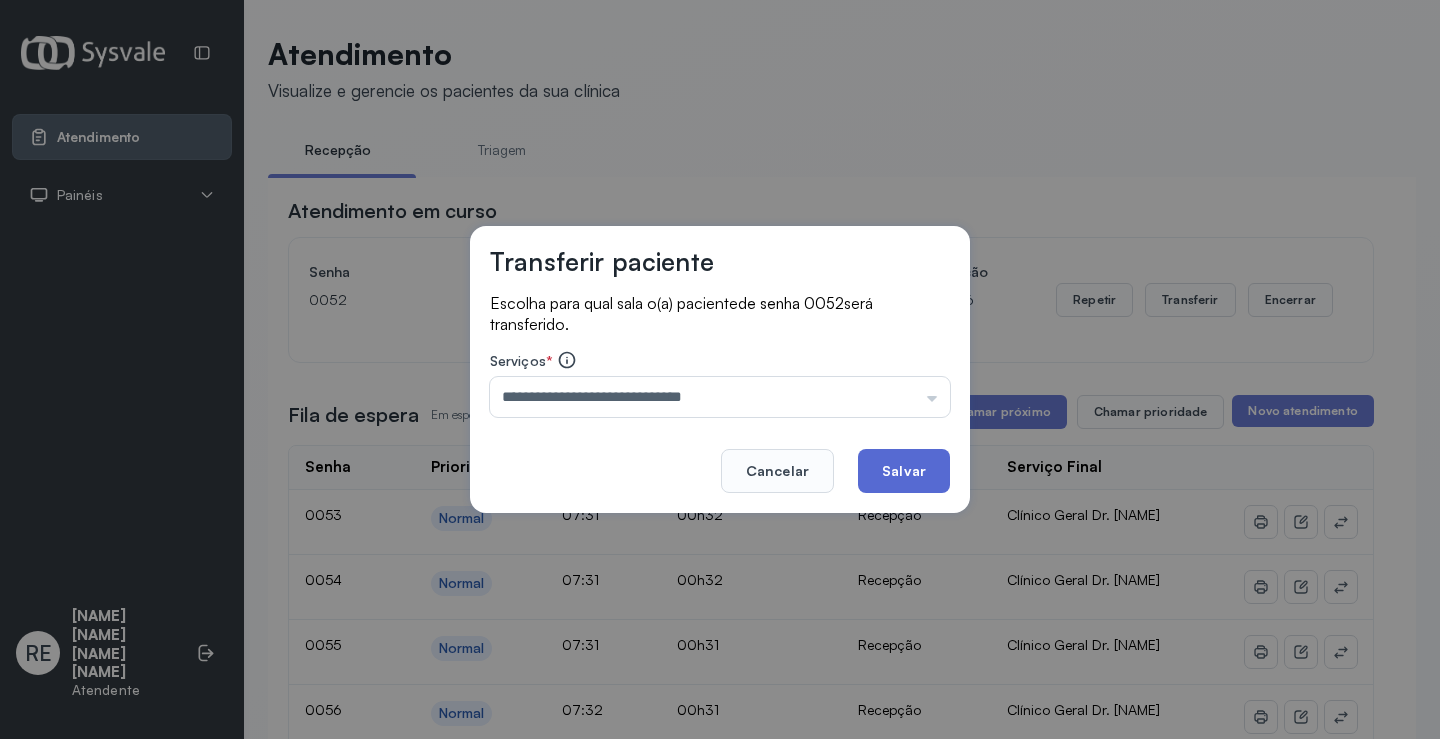 click on "Salvar" 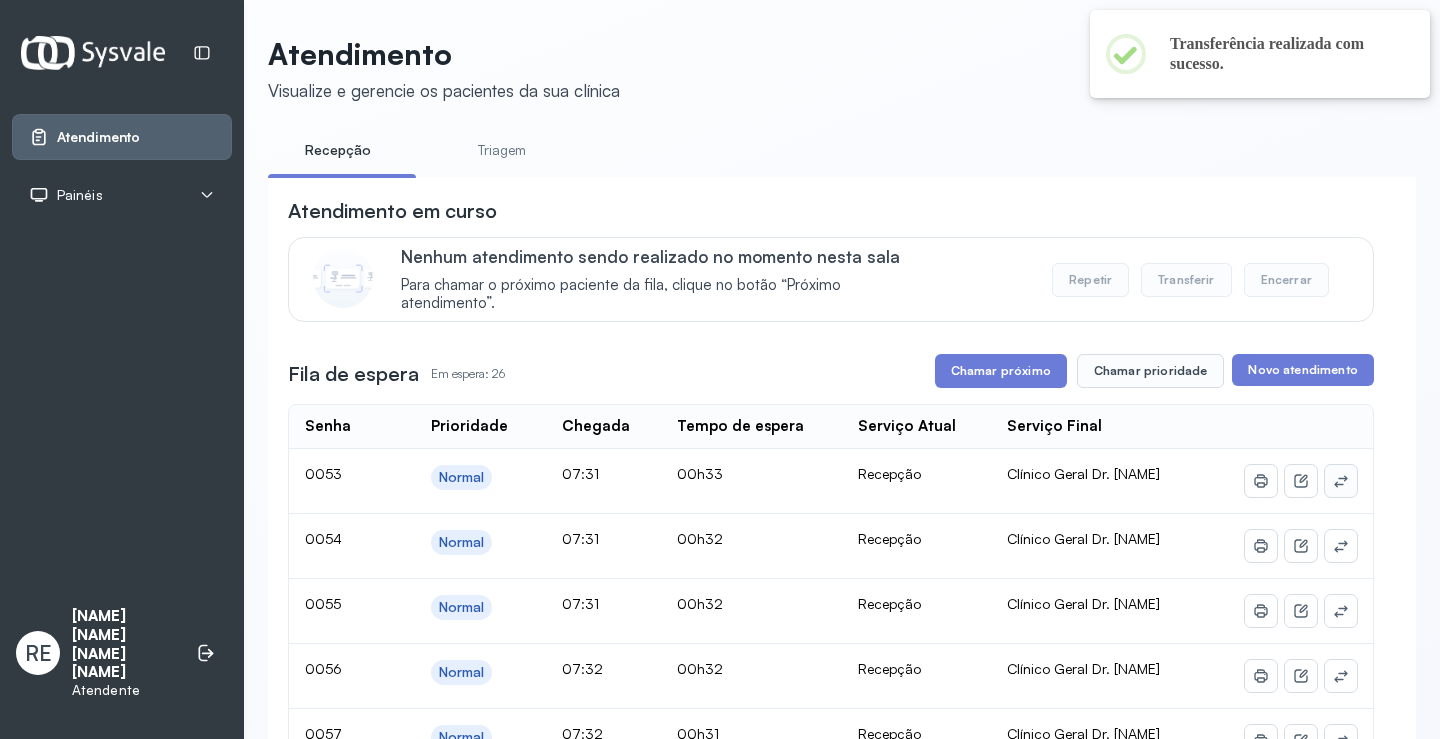 click 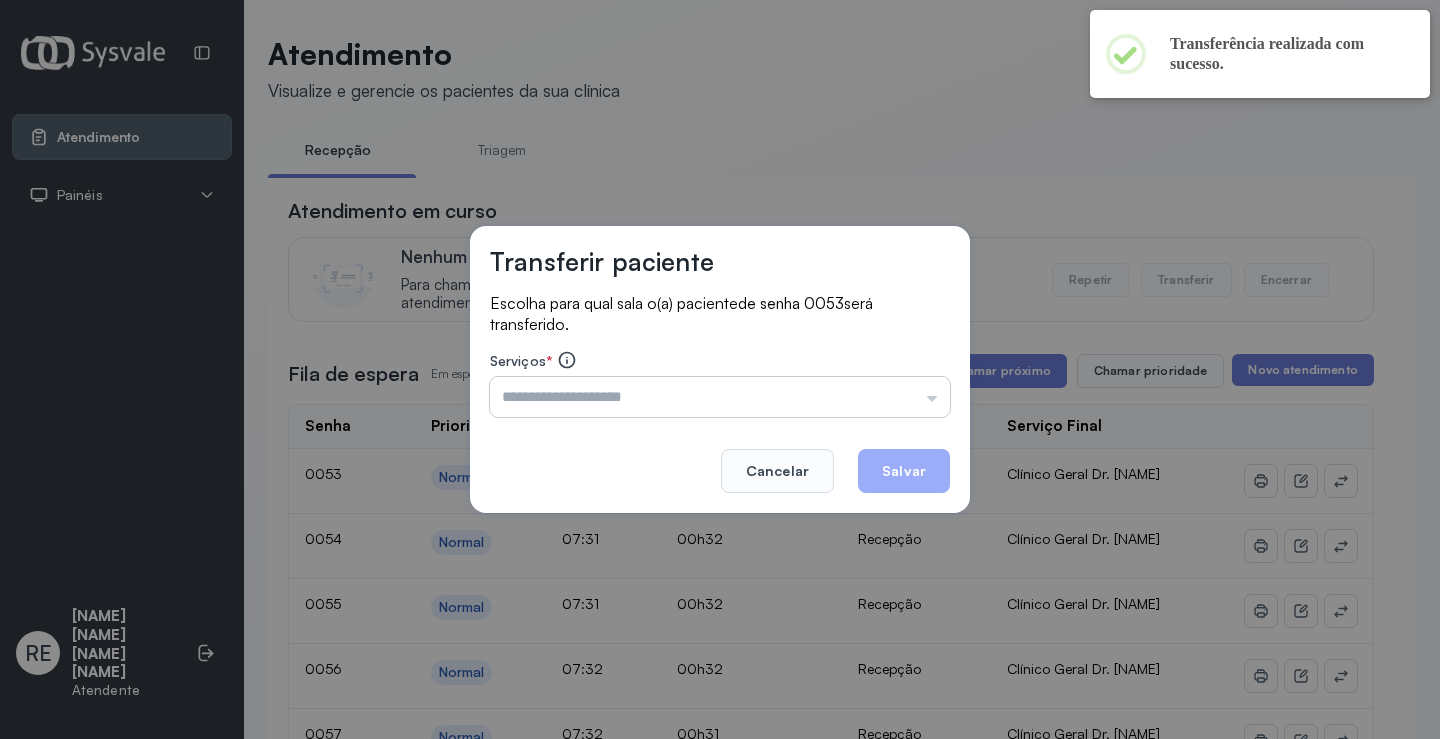 click at bounding box center [720, 397] 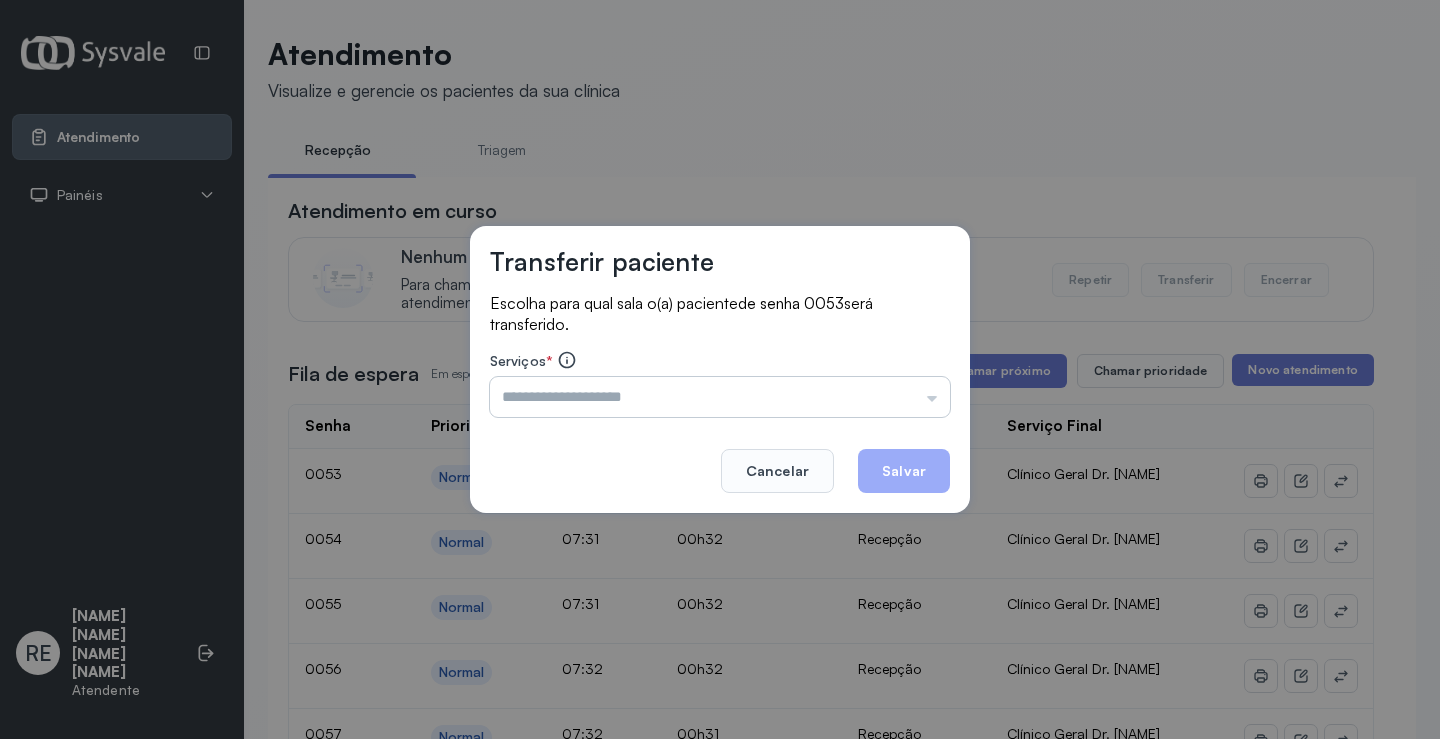 click at bounding box center (720, 397) 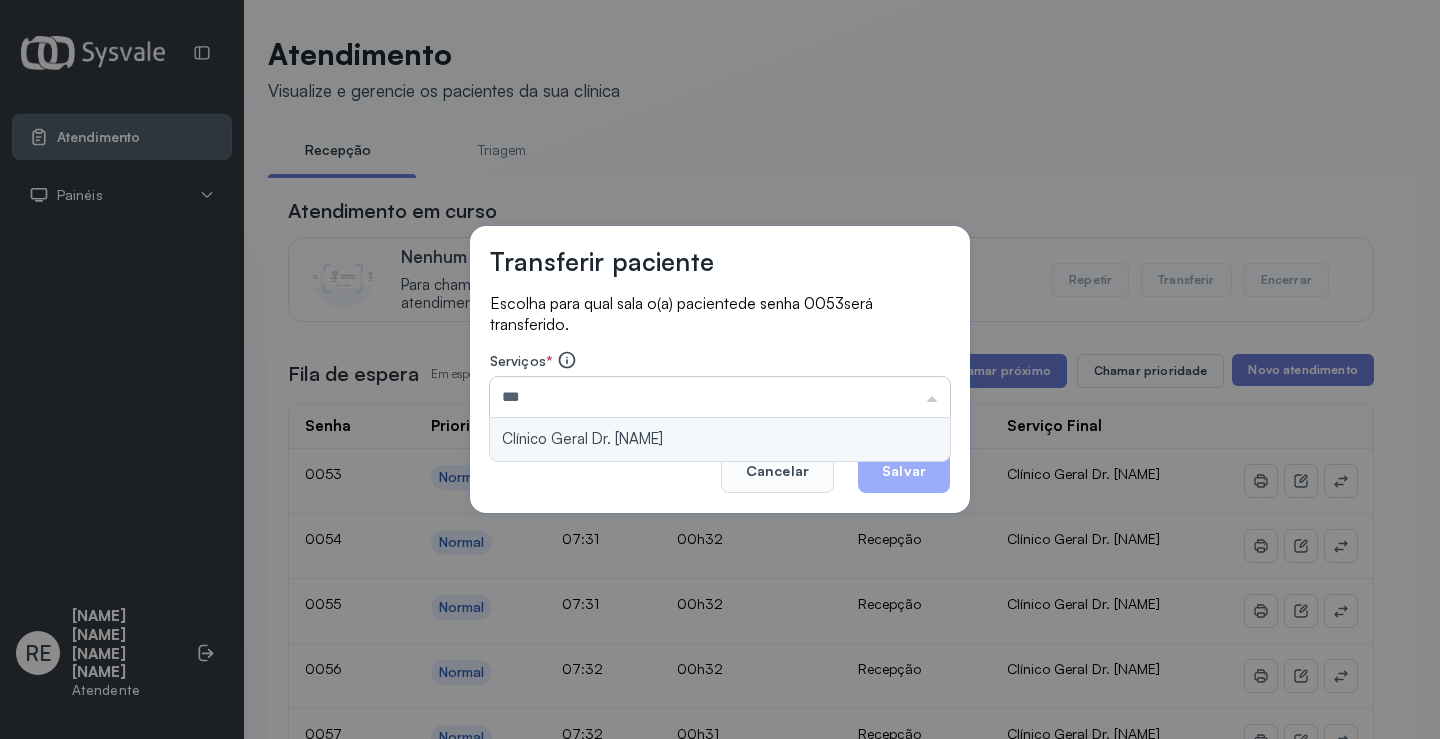 type on "**********" 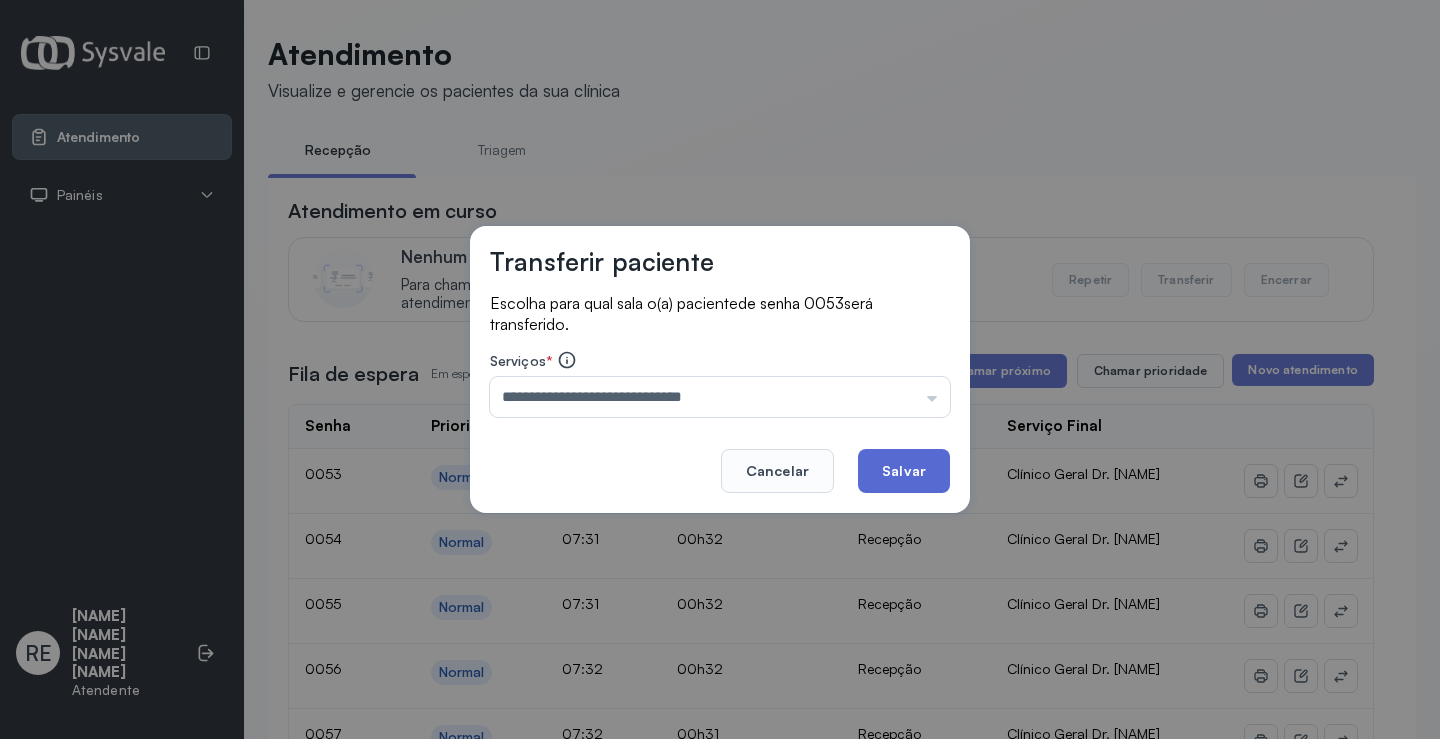 click on "Salvar" 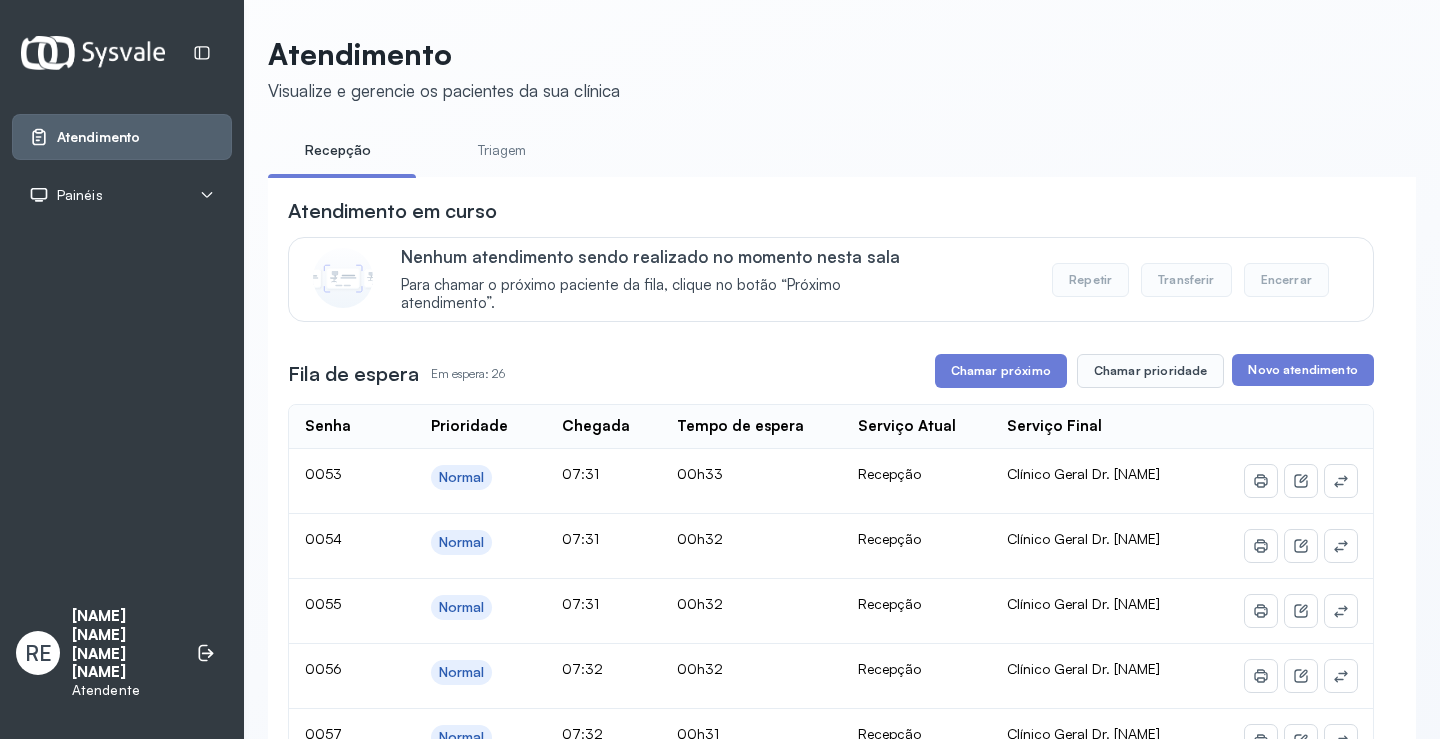 click on "Fila de espera  Em espera: 26 Chamar próximo Chamar prioridade Novo atendimento" at bounding box center (831, 371) 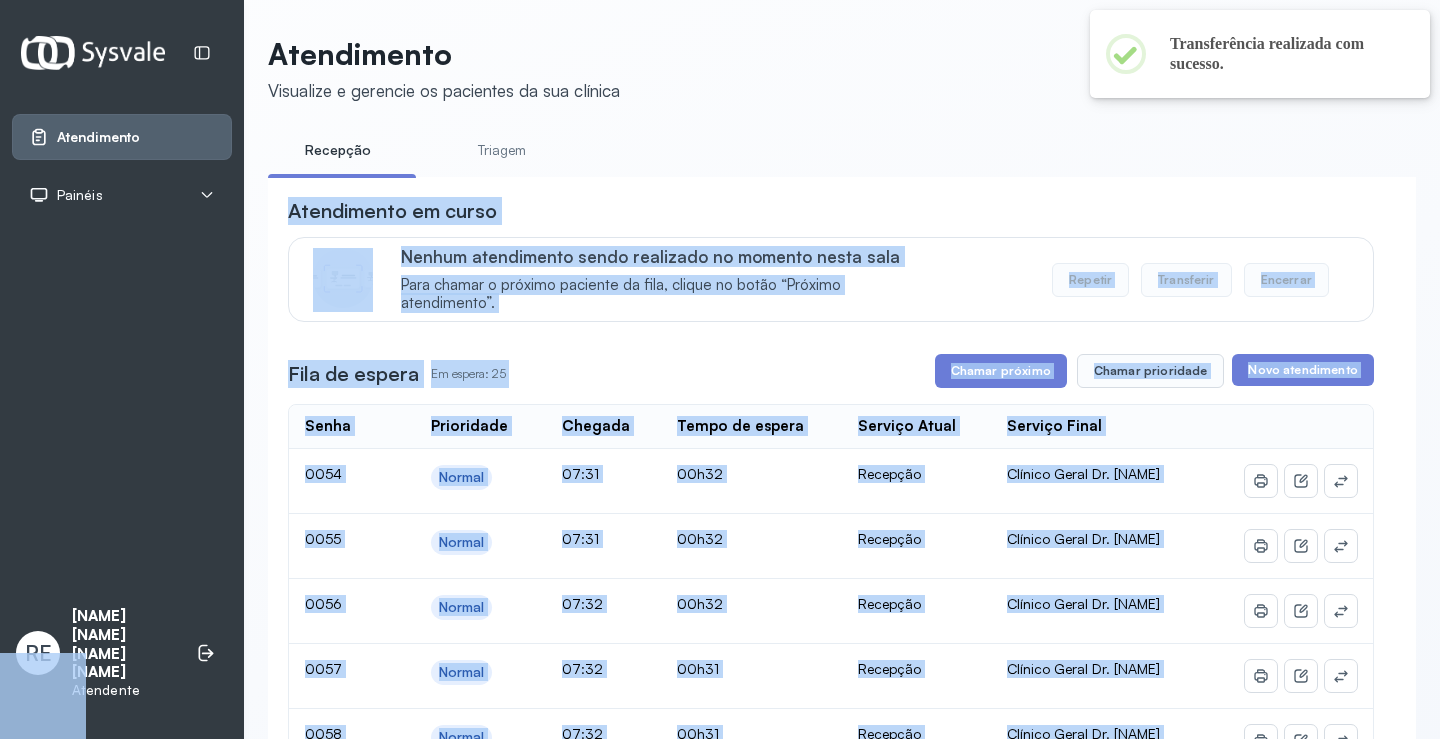 click on "Chamar próximo" at bounding box center (1001, 371) 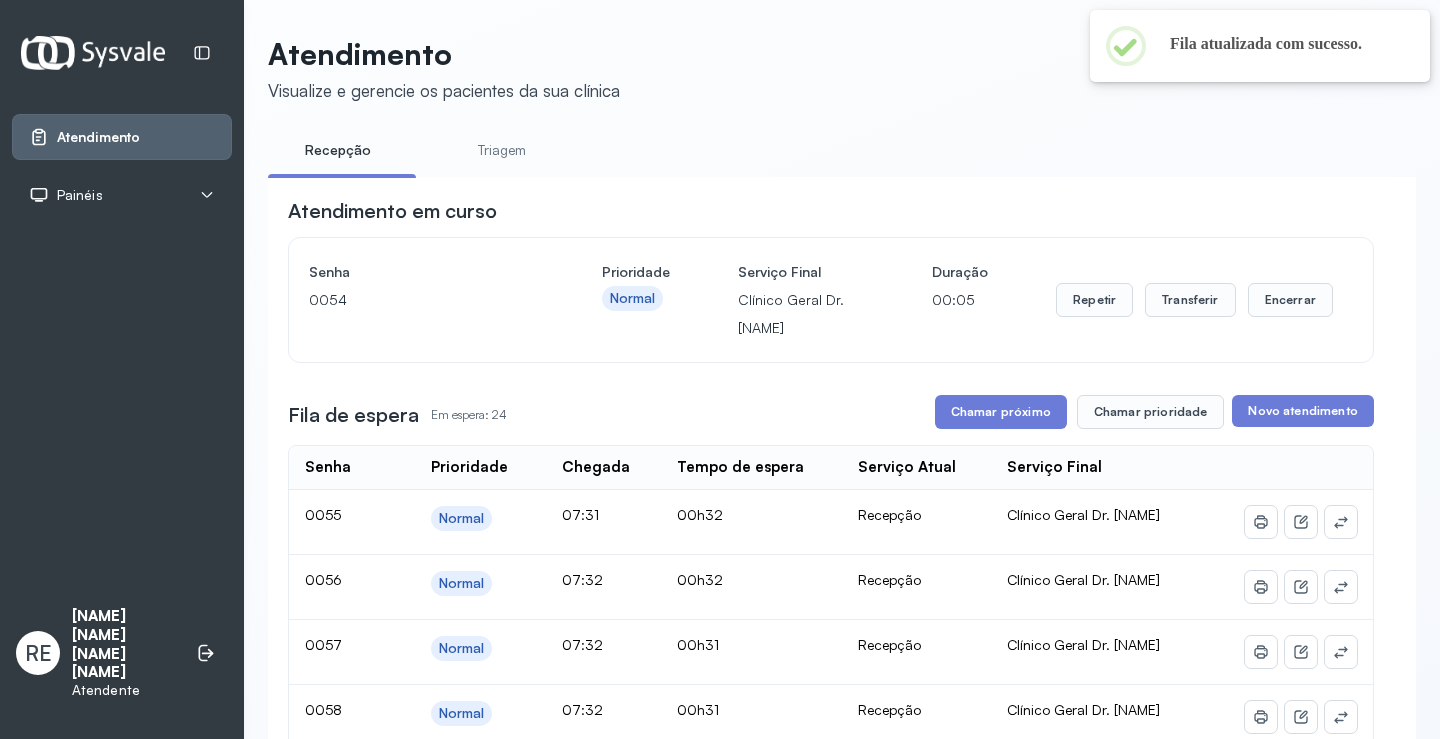 click on "Recepção Triagem" at bounding box center (842, 156) 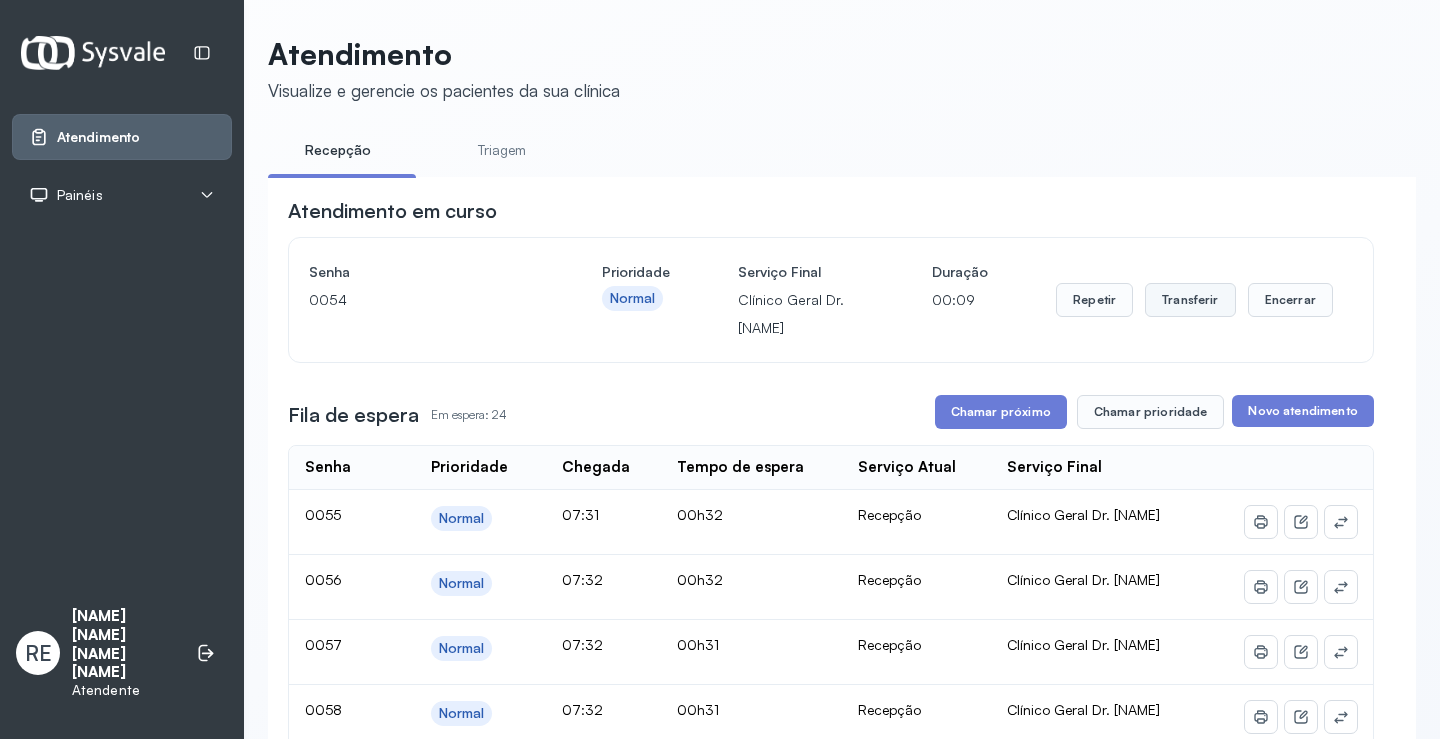 click on "Transferir" at bounding box center [1190, 300] 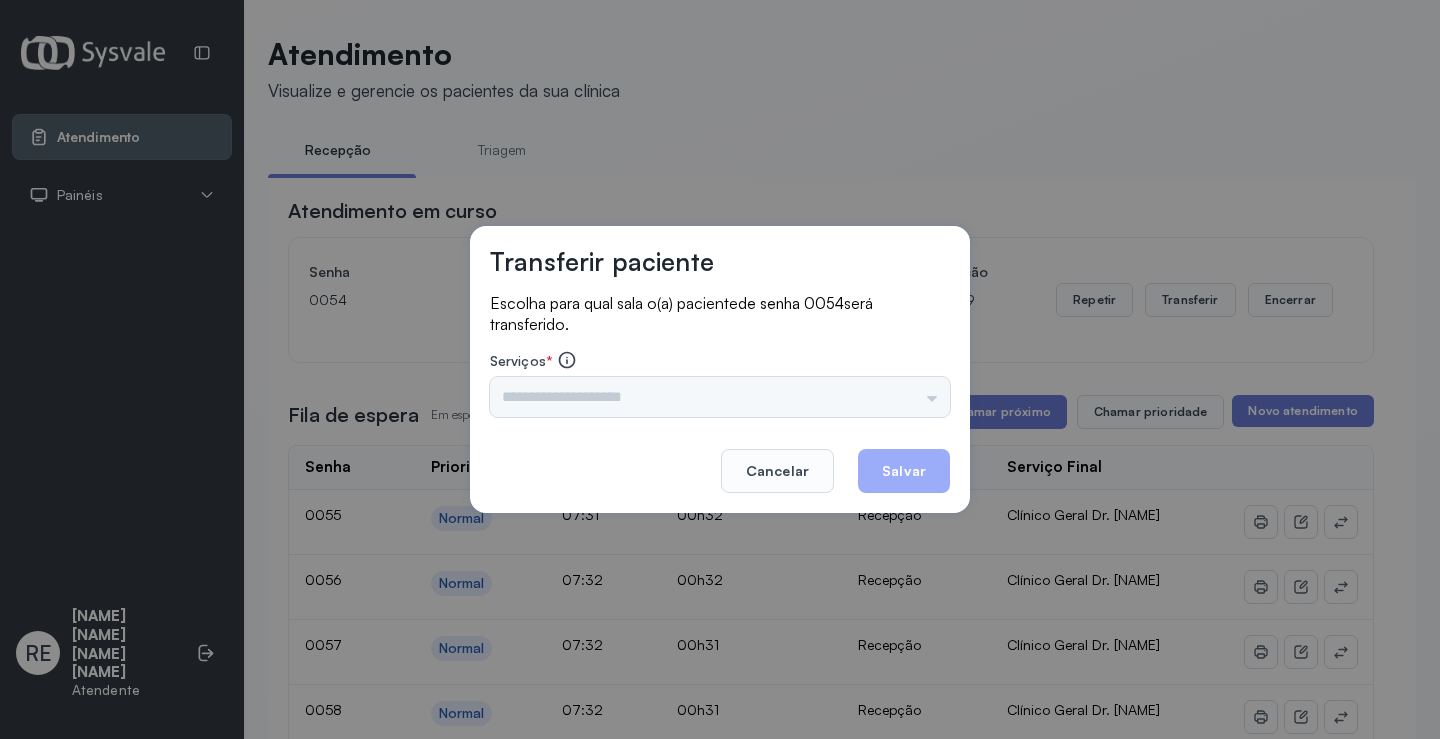 click on "Serviços  *" at bounding box center [720, 362] 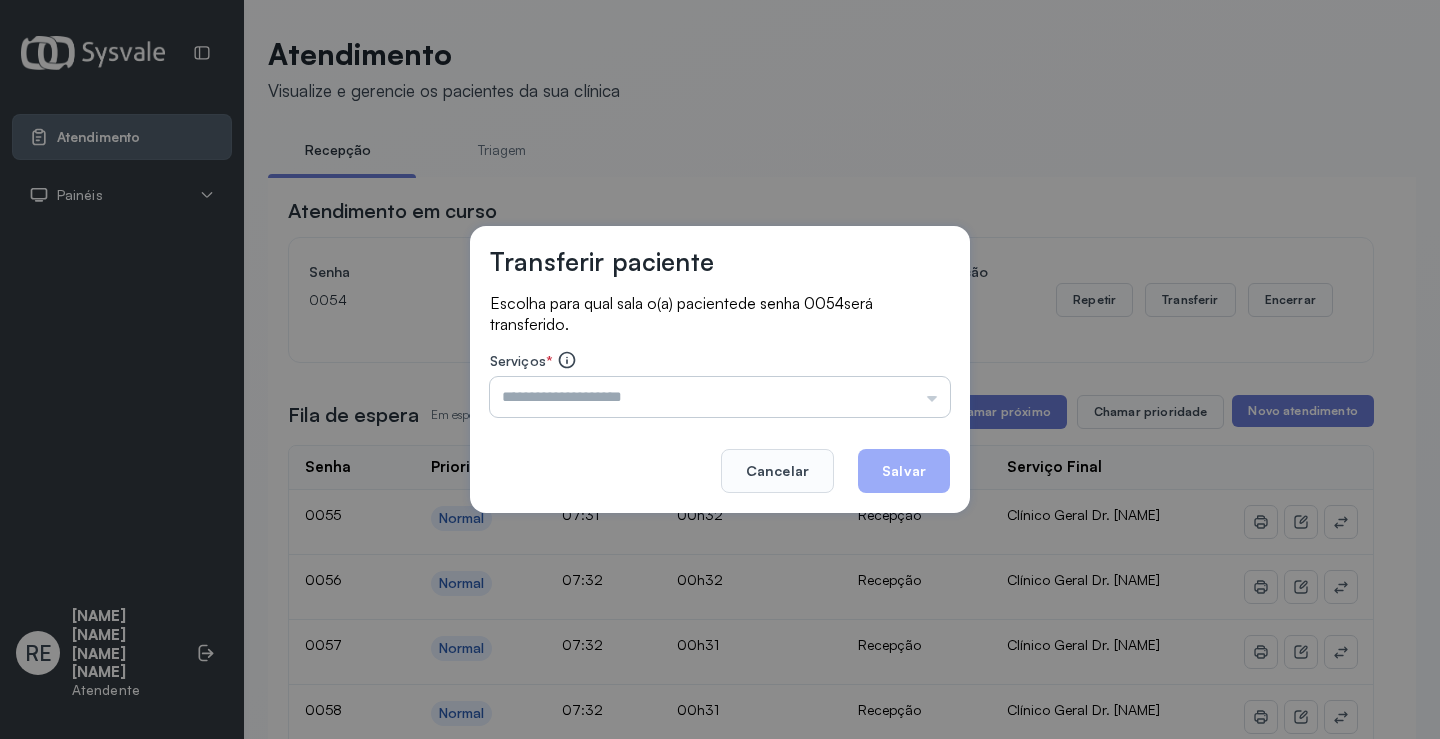 click at bounding box center (720, 397) 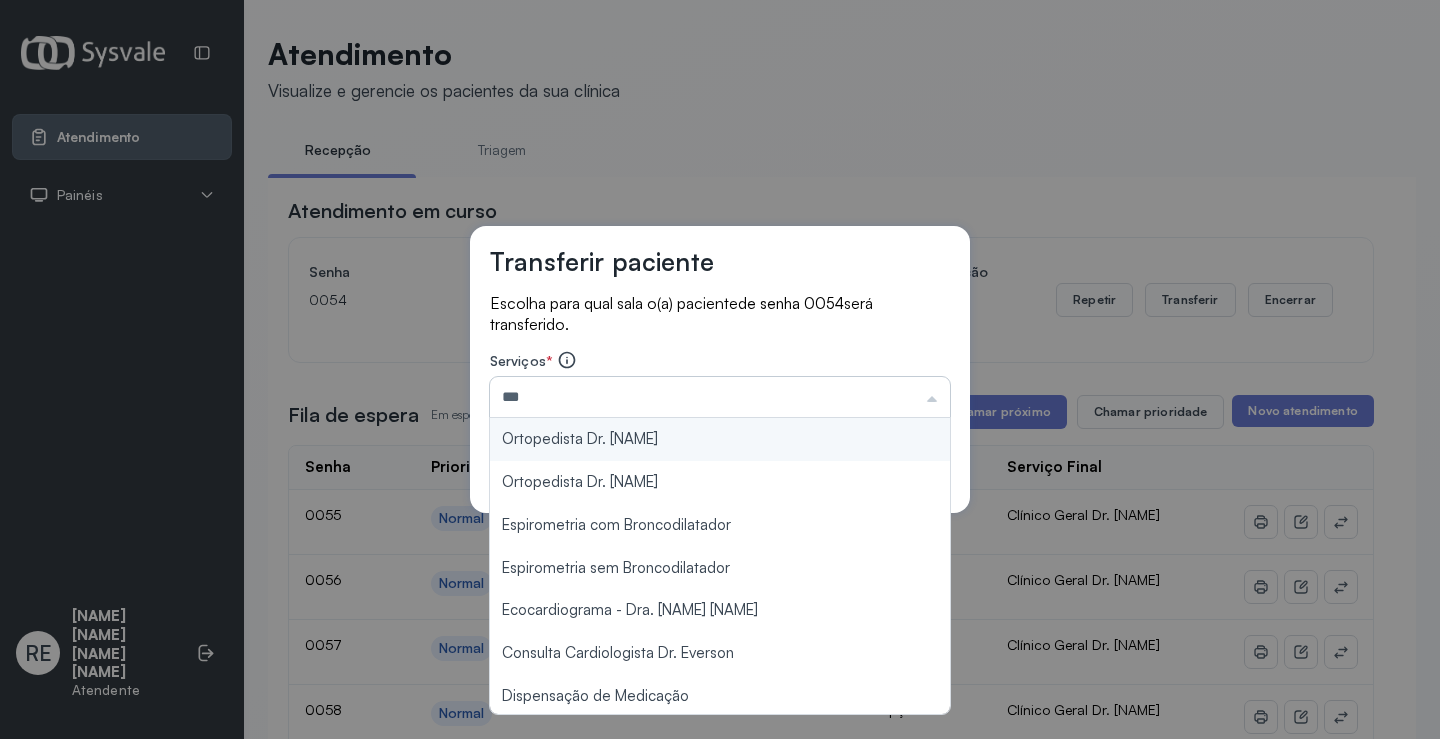 type on "**********" 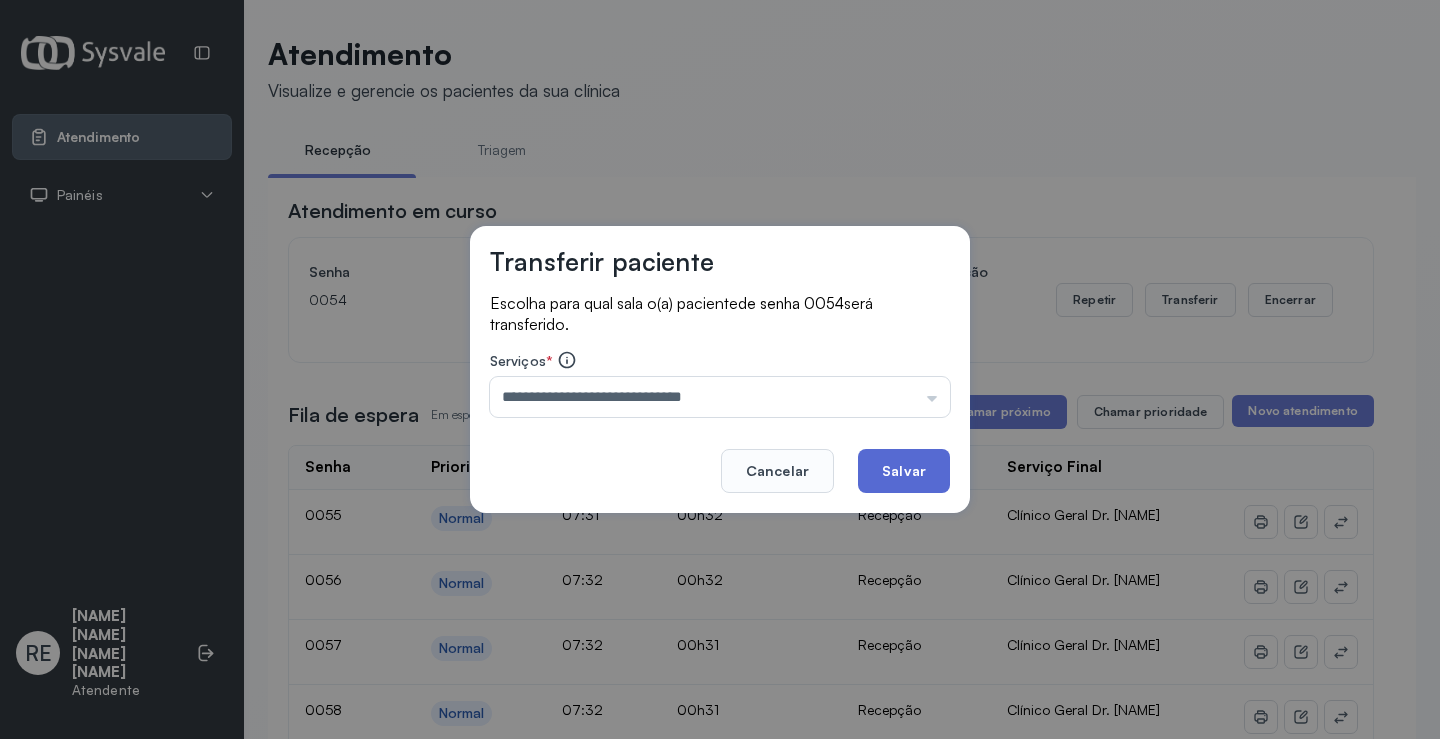 click on "Salvar" 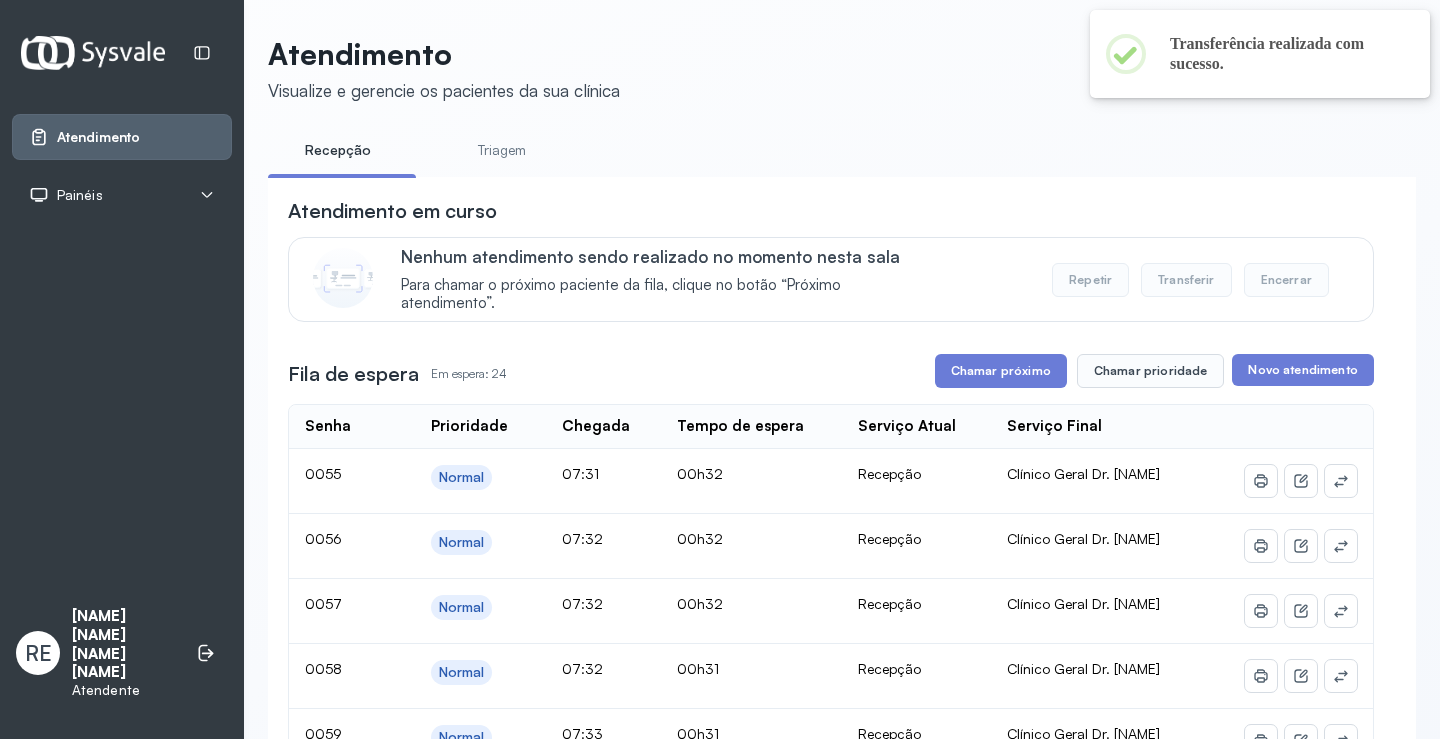 click on "Atendimento em curso Nenhum atendimento sendo realizado no momento nesta sala Para chamar o próximo paciente da fila, clique no botão “Próximo atendimento”. Repetir Transferir Encerrar Fila de espera  Em espera: 24 Chamar próximo Chamar prioridade Novo atendimento Senha    Prioridade  Chegada  Tempo de espera  Serviço Atual  Serviço Final    0055 Normal 07:31 00h32 Recepção Clínico Geral Dr. Diego Guirra 0056 Normal 07:32 00h32 Recepção Clínico Geral Dr. Diego Guirra 0057 Normal 07:32 00h32 Recepção Clínico Geral Dr. Diego Guirra 0058 Normal 07:32 00h31 Recepção Clínico Geral Dr. Diego Guirra 0059 Normal 07:33 00h31 Recepção Clínico Geral Dr. Diego Guirra 0060 Prioridade 07:33 00h30 Recepção Clínico Geral Dr. Diego Guirra 0061 Normal 07:36 00h28 Recepção Ortopedista Dr. Ramon 0062 Prioridade 07:38 00h26 Recepção Nefrologista Dr. Edvaldo 0063 Normal 07:39 00h25 Recepção Ortopedista Dr. Ramon 0064 Normal 07:40 00h23 Recepção Ultrassonografia Dr. Italo 0065 Prioridade 07:41" at bounding box center (831, 1256) 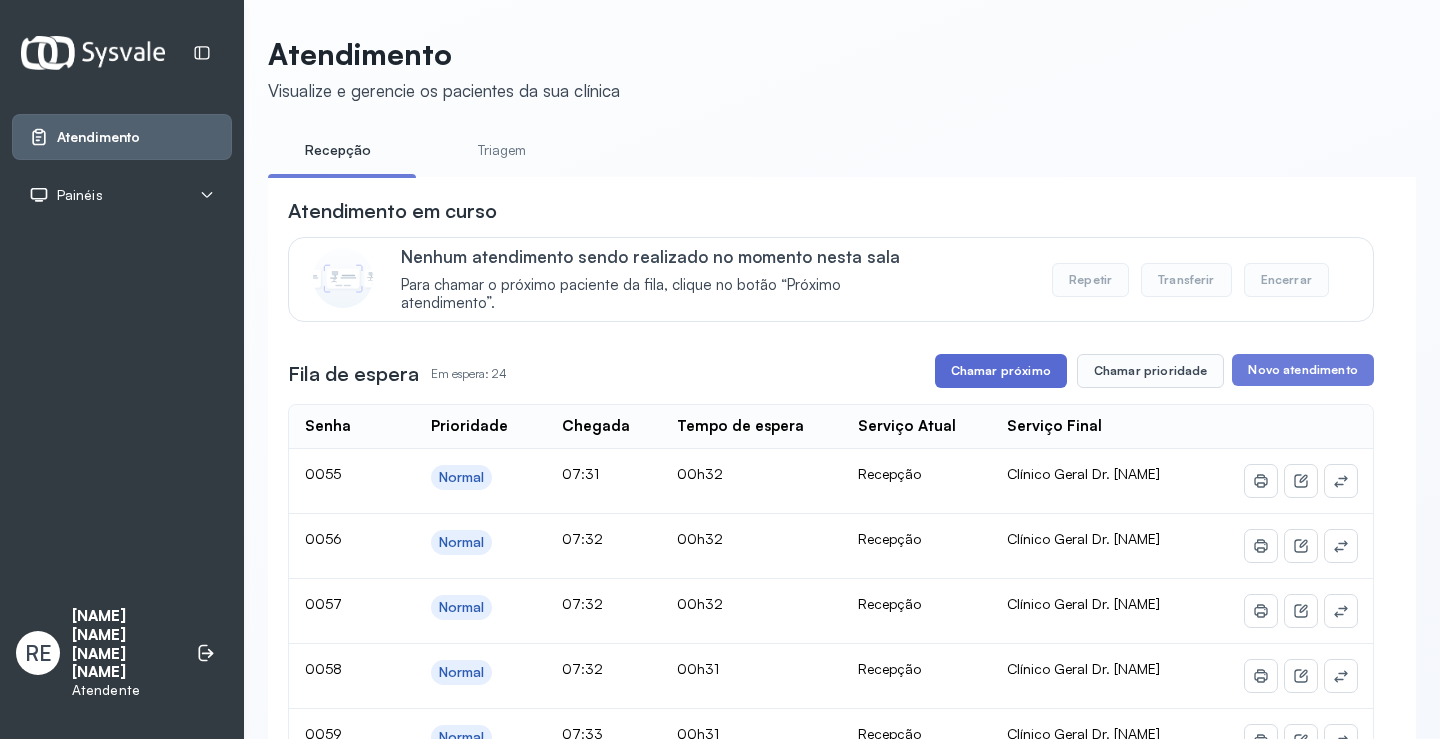 click on "Chamar próximo" at bounding box center (1001, 371) 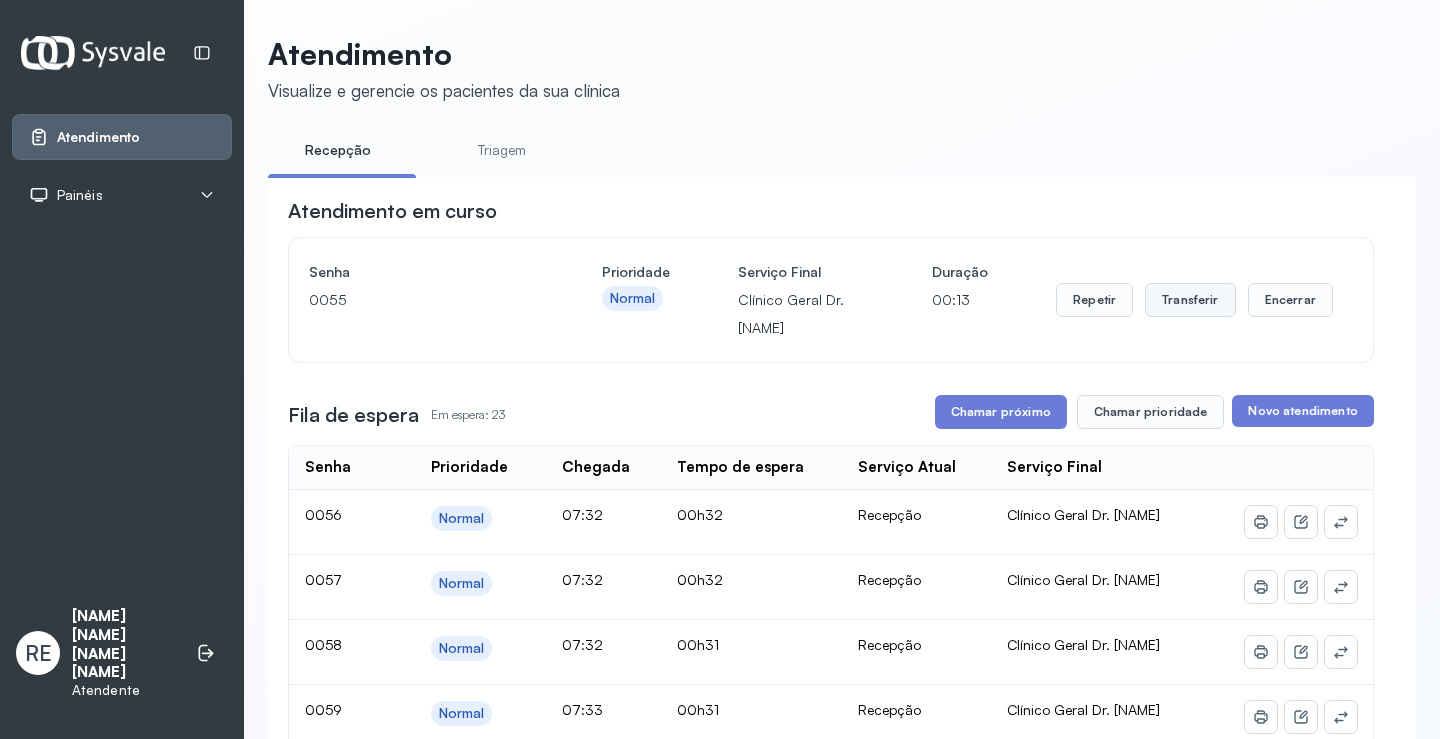 click on "Transferir" at bounding box center (1190, 300) 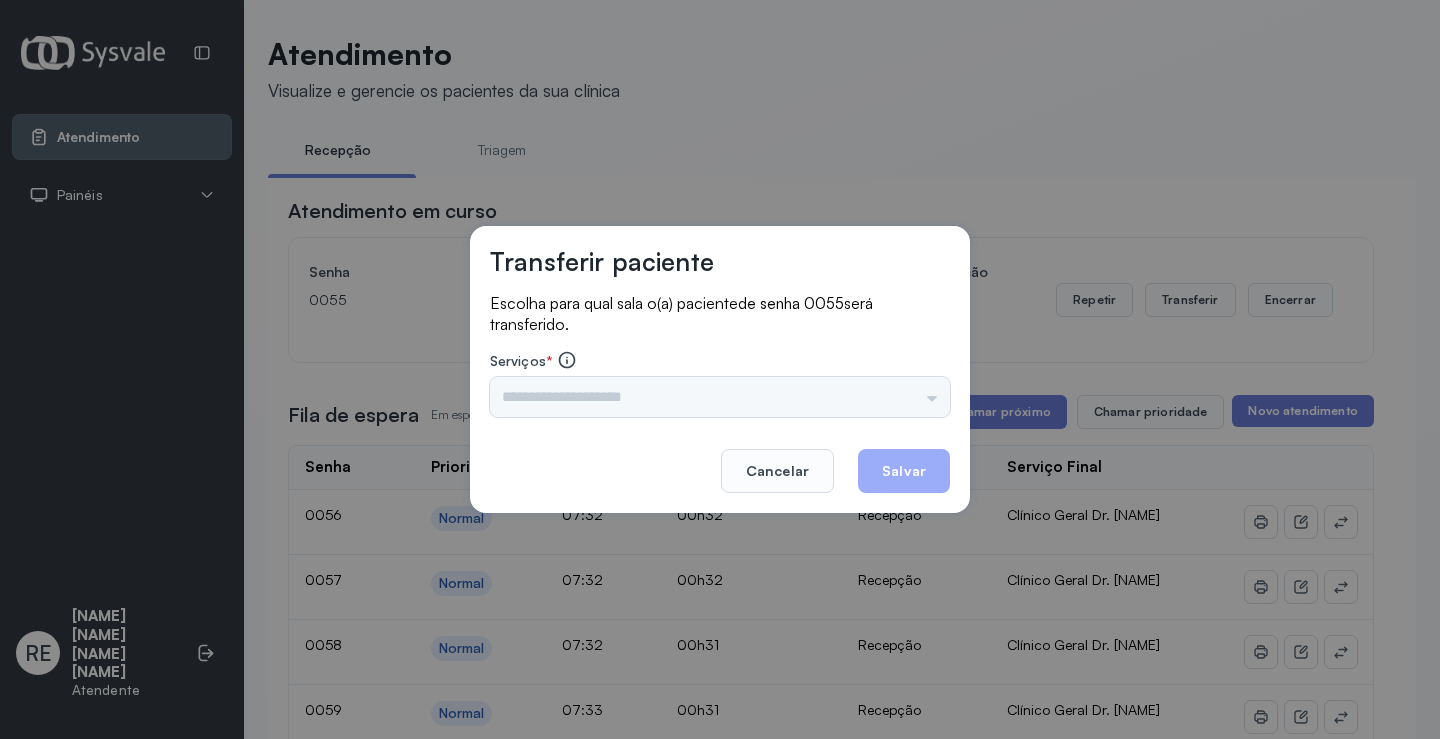 click on "Triagem Ortopedista Dr. [NAME] Ortopedista Dr. [NAME] Ginecologista Dr. [NAME] Ginecologista Dra. [NAME] Obstetra Dr. [NAME] Obstetra Dra. [NAME] Ultrassonografia Dr. [NAME] Ultrassonografia Dr. [NAME] Consulta com Neurologista Dr. [NAME] Reumatologista Dr. [NAME] Endocrinologista [NAME] Dermatologista Dra. [NAME] Nefrologista Dr. [NAME] Geriatra Dra. [NAME] Infectologista Dra. [NAME] Oftalmologista Dra. Consulta Proctologista/Cirurgia Geral Dra. [NAME] Otorrinolaringologista Dr. [NAME] Pequena Cirurgia Dr. [NAME] Pequena Cirurgia Dr. [NAME] ECG Espirometria com Broncodilatador Espirometria sem Broncodilatador Ecocardiograma - Dra. [NAME] [NAME] Exame de PPD Enf. [NAME] [NAME] RETIRADA DE CERUME DR. [NAME] VACINAÇÃO Preventivo Enf. [NAME] Preventivo Enf. [NAME] [NAME] Consulta de Enfermagem Enf. [NAME] Consulta de Enfermagem Enf. [NAME] Consulta  Cardiologista Dr. [NAME] Consulta Enf. [NAME] [NAME] Dispensação de Medicação Agendamento Consulta Enf. [NAME] Agendamento consulta Enf. [NAME]" at bounding box center [720, 397] 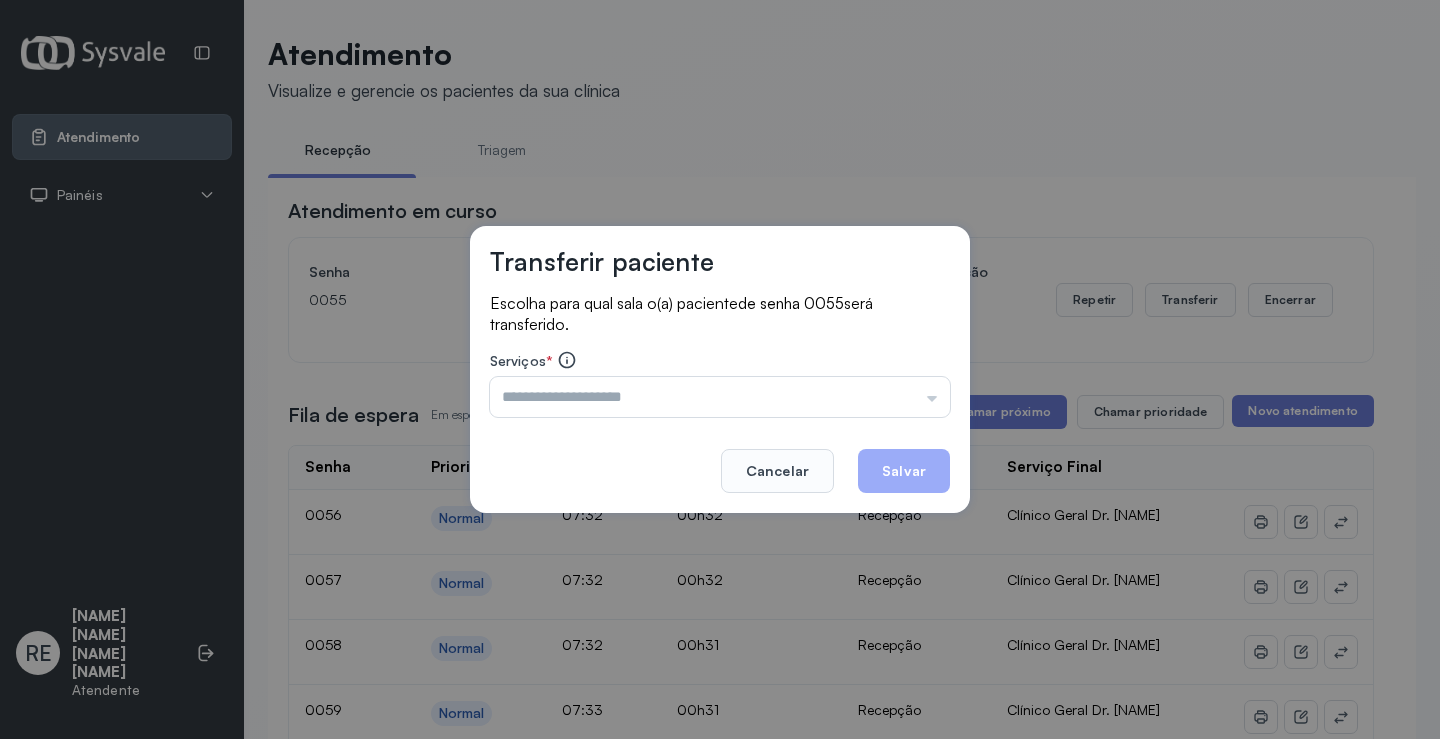 click at bounding box center [720, 397] 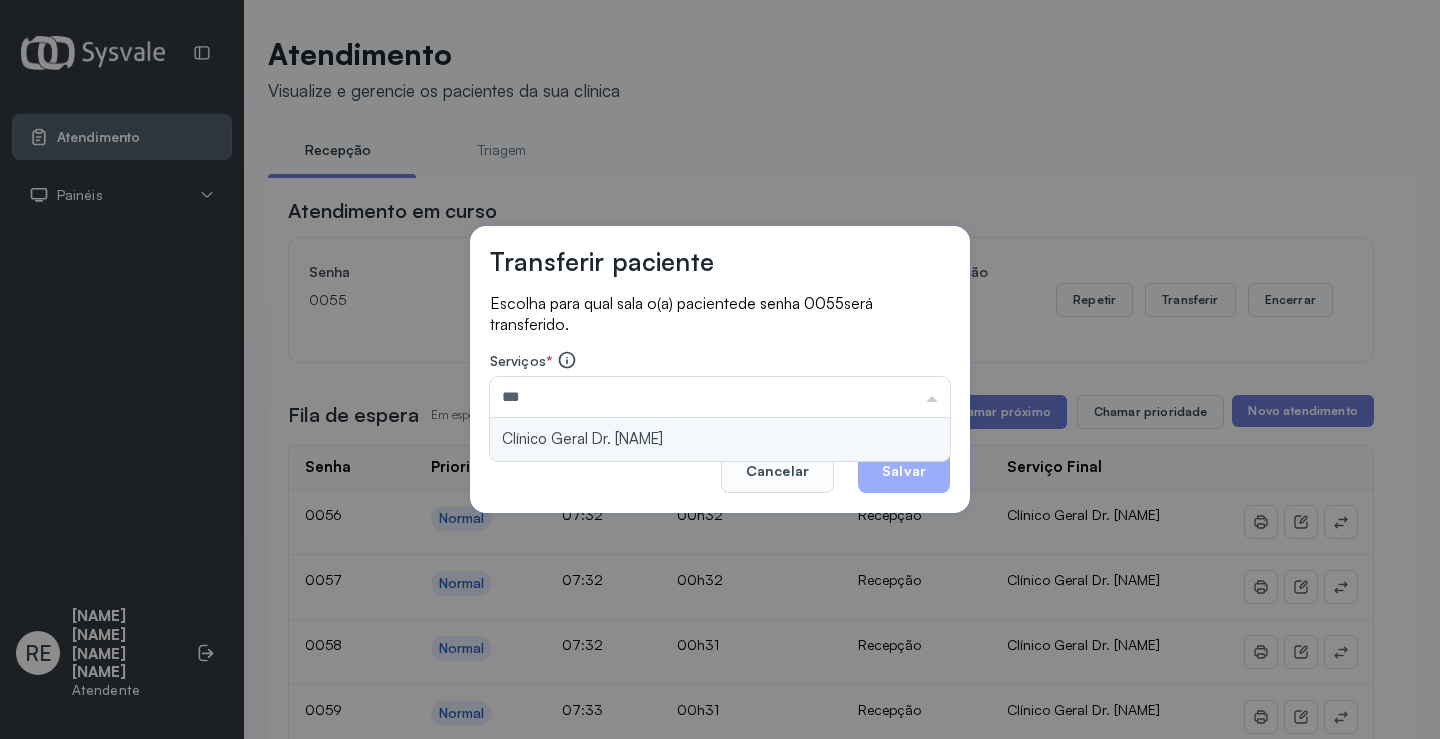 type on "**********" 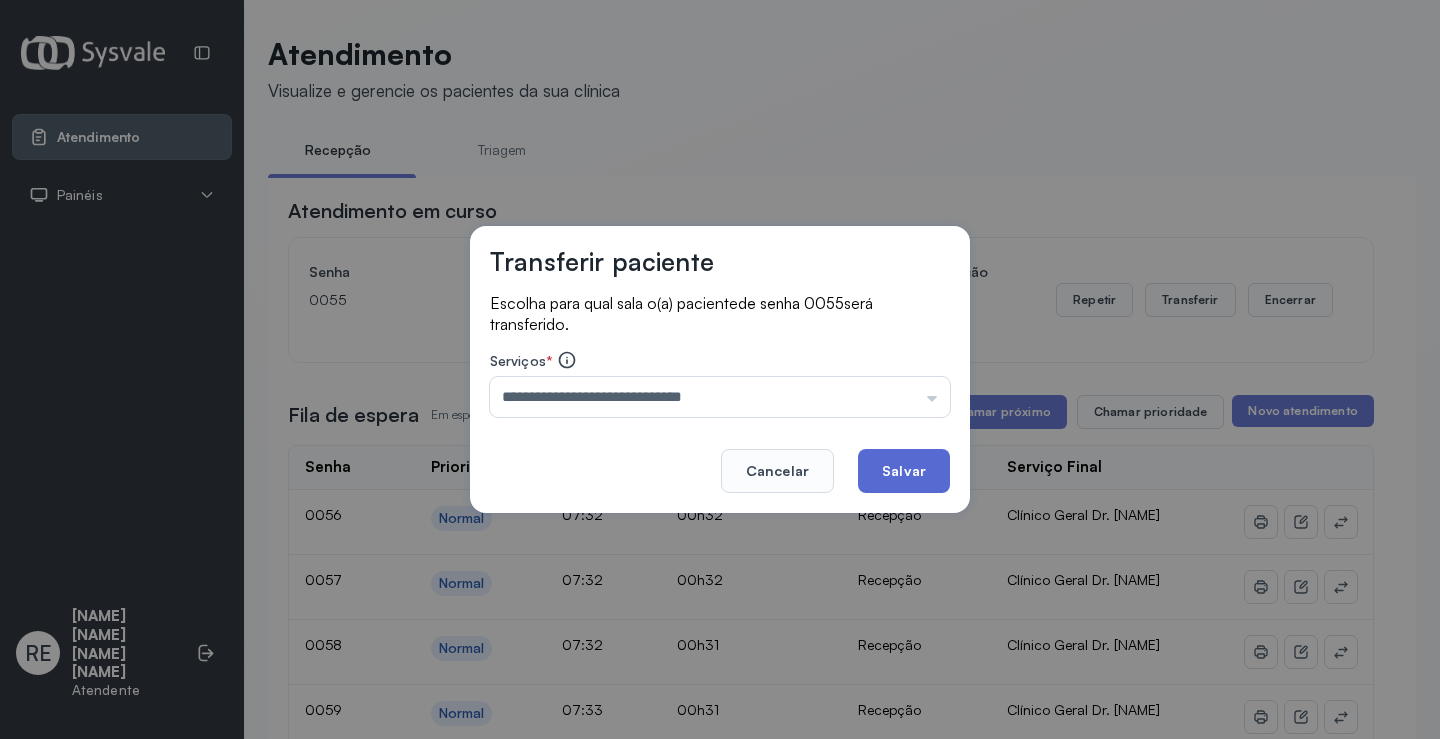 click on "Salvar" 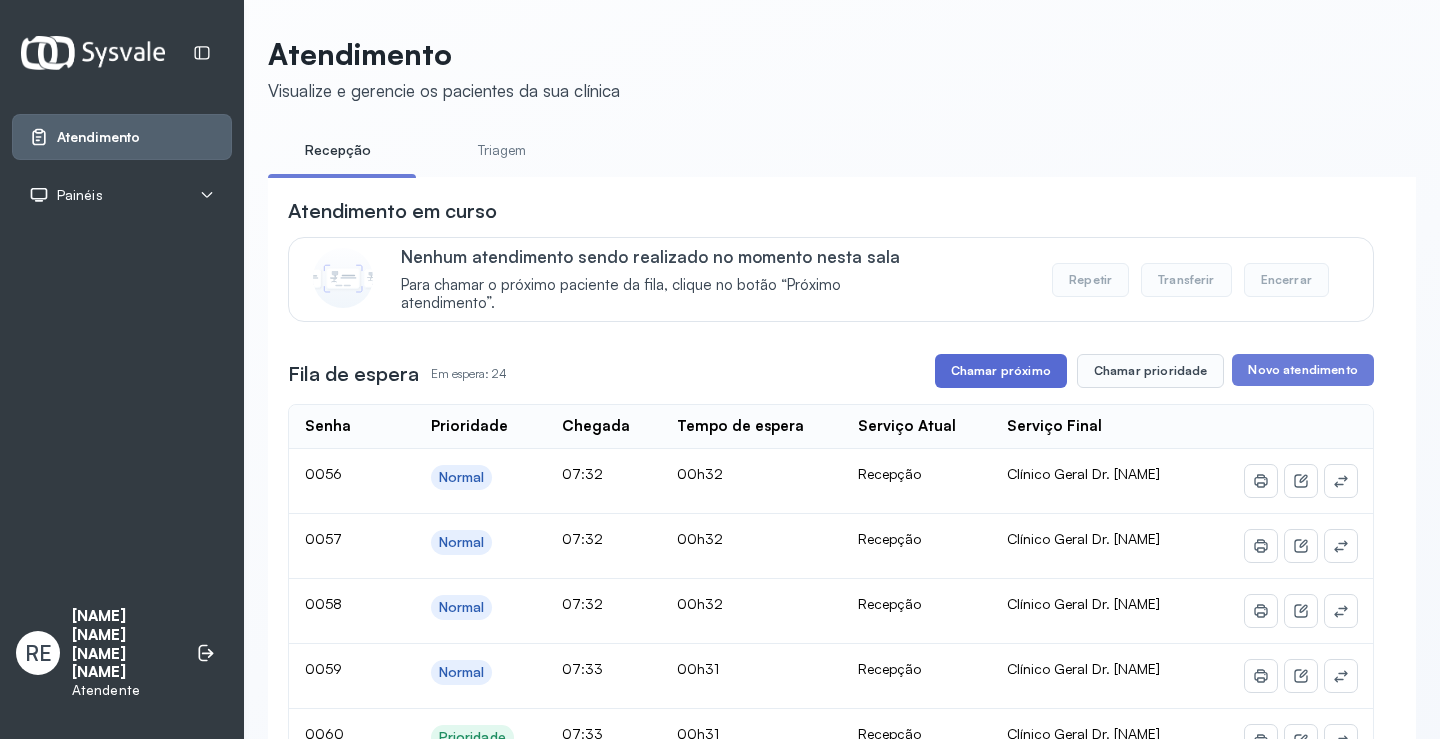 click on "Chamar próximo" at bounding box center (1001, 371) 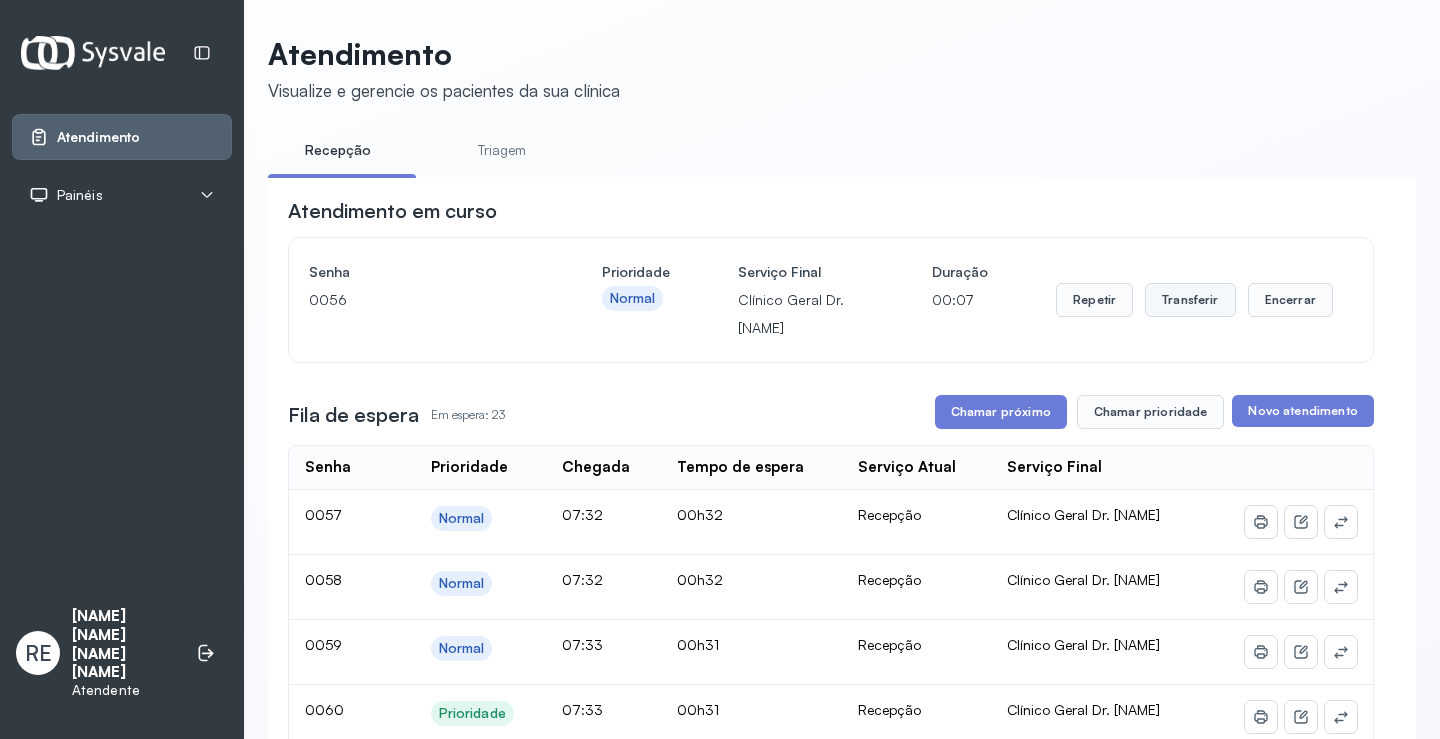 click on "Transferir" at bounding box center [1190, 300] 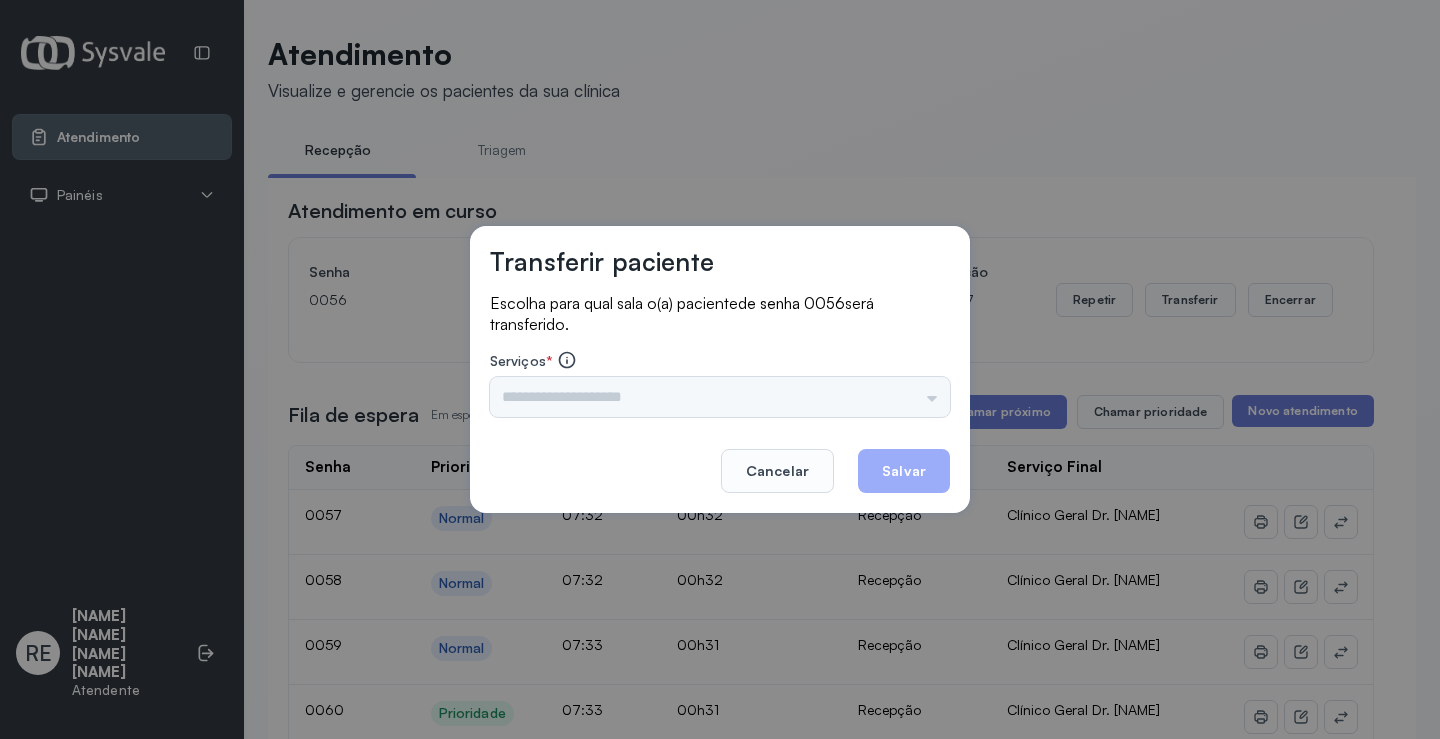 click on "Triagem Ortopedista Dr. [NAME] Ortopedista Dr. [NAME] Ginecologista Dr. [NAME] Ginecologista Dra. [NAME] Obstetra Dr. [NAME] Obstetra Dra. [NAME] Ultrassonografia Dr. [NAME] Ultrassonografia Dr. [NAME] Consulta com Neurologista Dr. [NAME] Reumatologista Dr. [NAME] Endocrinologista [NAME] Dermatologista Dra. [NAME] Nefrologista Dr. [NAME] Geriatra Dra. [NAME] Infectologista Dra. [NAME] Oftalmologista Dra. Consulta Proctologista/Cirurgia Geral Dra. [NAME] Otorrinolaringologista Dr. [NAME] Pequena Cirurgia Dr. [NAME] Pequena Cirurgia Dr. [NAME] ECG Espirometria com Broncodilatador Espirometria sem Broncodilatador Ecocardiograma - Dra. [NAME] [NAME] Exame de PPD Enf. [NAME] [NAME] RETIRADA DE CERUME DR. [NAME] VACINAÇÃO Preventivo Enf. [NAME] Preventivo Enf. [NAME] [NAME] Consulta de Enfermagem Enf. [NAME] Consulta de Enfermagem Enf. [NAME] Consulta  Cardiologista Dr. [NAME] Consulta Enf. [NAME] [NAME] Dispensação de Medicação Agendamento Consulta Enf. [NAME] Agendamento consulta Enf. [NAME]" at bounding box center [720, 397] 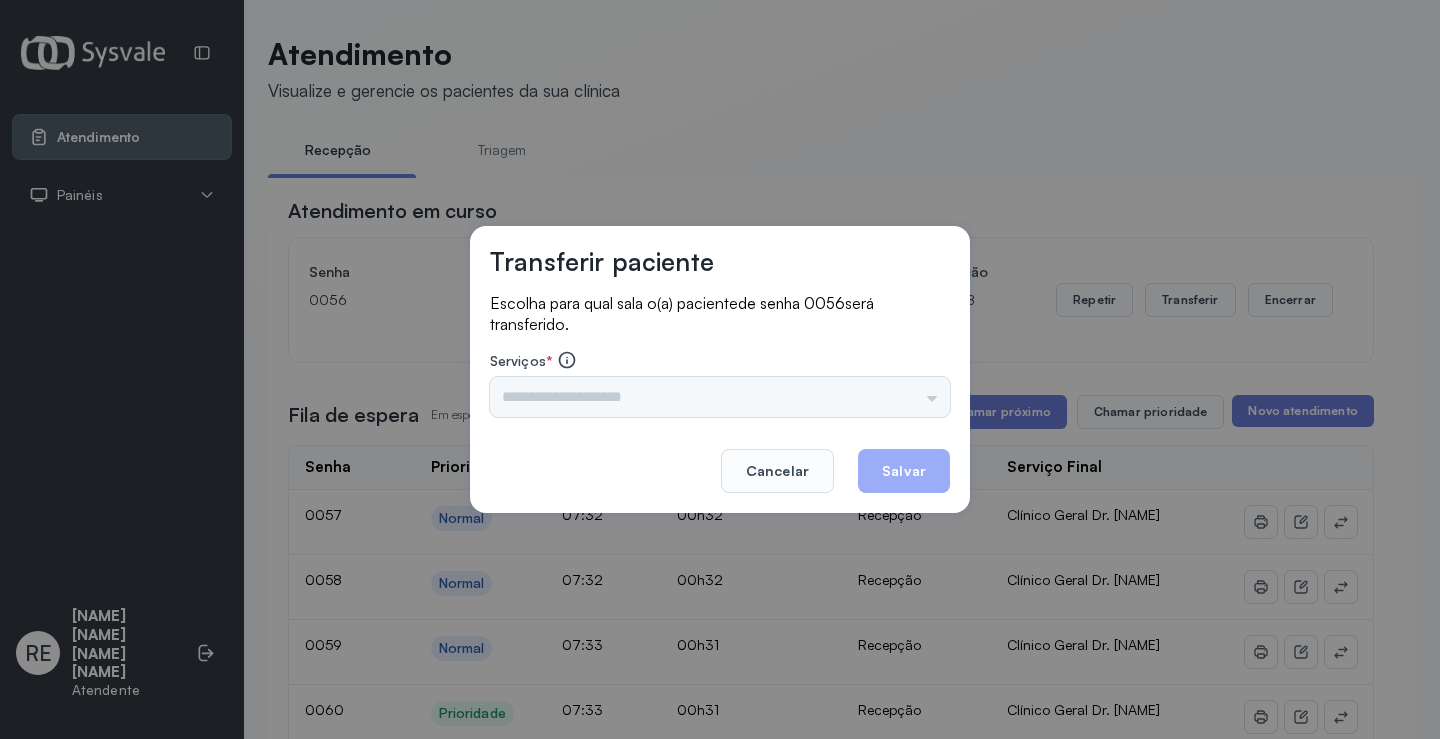 click on "Triagem Ortopedista Dr. [NAME] Ortopedista Dr. [NAME] Ginecologista Dr. [NAME] Ginecologista Dra. [NAME] Obstetra Dr. [NAME] Obstetra Dra. [NAME] Ultrassonografia Dr. [NAME] Ultrassonografia Dr. [NAME] Consulta com Neurologista Dr. [NAME] Reumatologista Dr. [NAME] Endocrinologista [NAME] Dermatologista Dra. [NAME] Nefrologista Dr. [NAME] Geriatra Dra. [NAME] Infectologista Dra. [NAME] Oftalmologista Dra. Consulta Proctologista/Cirurgia Geral Dra. [NAME] Otorrinolaringologista Dr. [NAME] Pequena Cirurgia Dr. [NAME] Pequena Cirurgia Dr. [NAME] ECG Espirometria com Broncodilatador Espirometria sem Broncodilatador Ecocardiograma - Dra. [NAME] [NAME] Exame de PPD Enf. [NAME] [NAME] RETIRADA DE CERUME DR. [NAME] VACINAÇÃO Preventivo Enf. [NAME] Preventivo Enf. [NAME] [NAME] Consulta de Enfermagem Enf. [NAME] Consulta de Enfermagem Enf. [NAME] Consulta  Cardiologista Dr. [NAME] Consulta Enf. [NAME] [NAME] Dispensação de Medicação Agendamento Consulta Enf. [NAME] Agendamento consulta Enf. [NAME]" at bounding box center [720, 397] 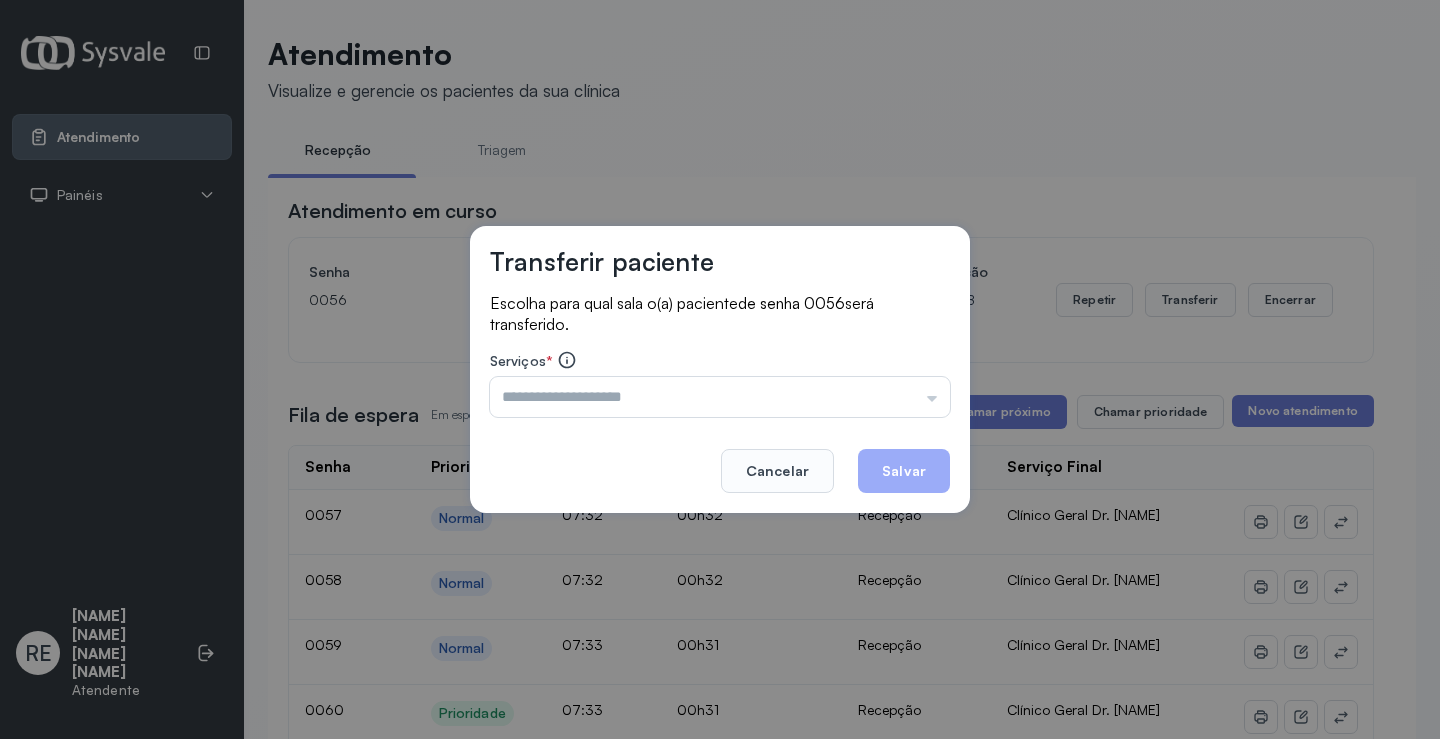 click at bounding box center (720, 397) 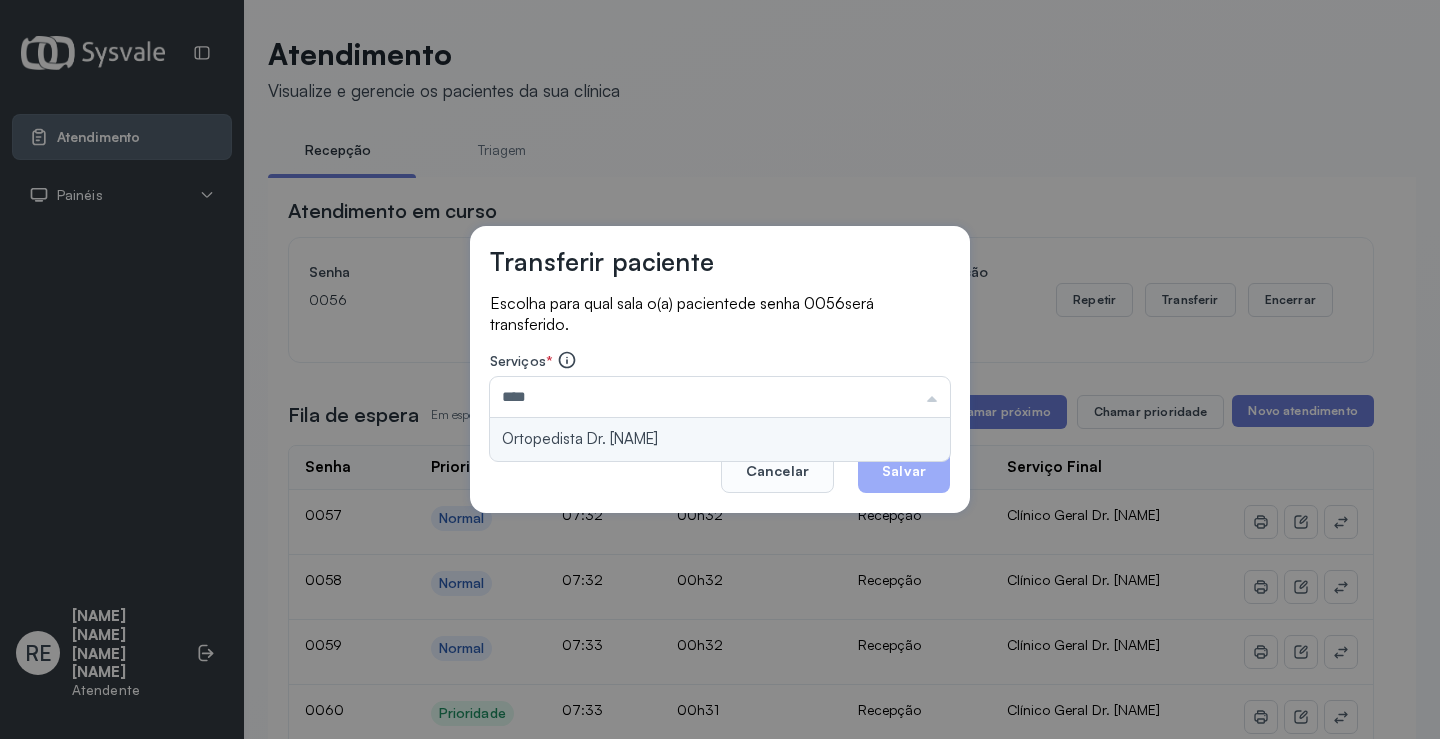 type on "**********" 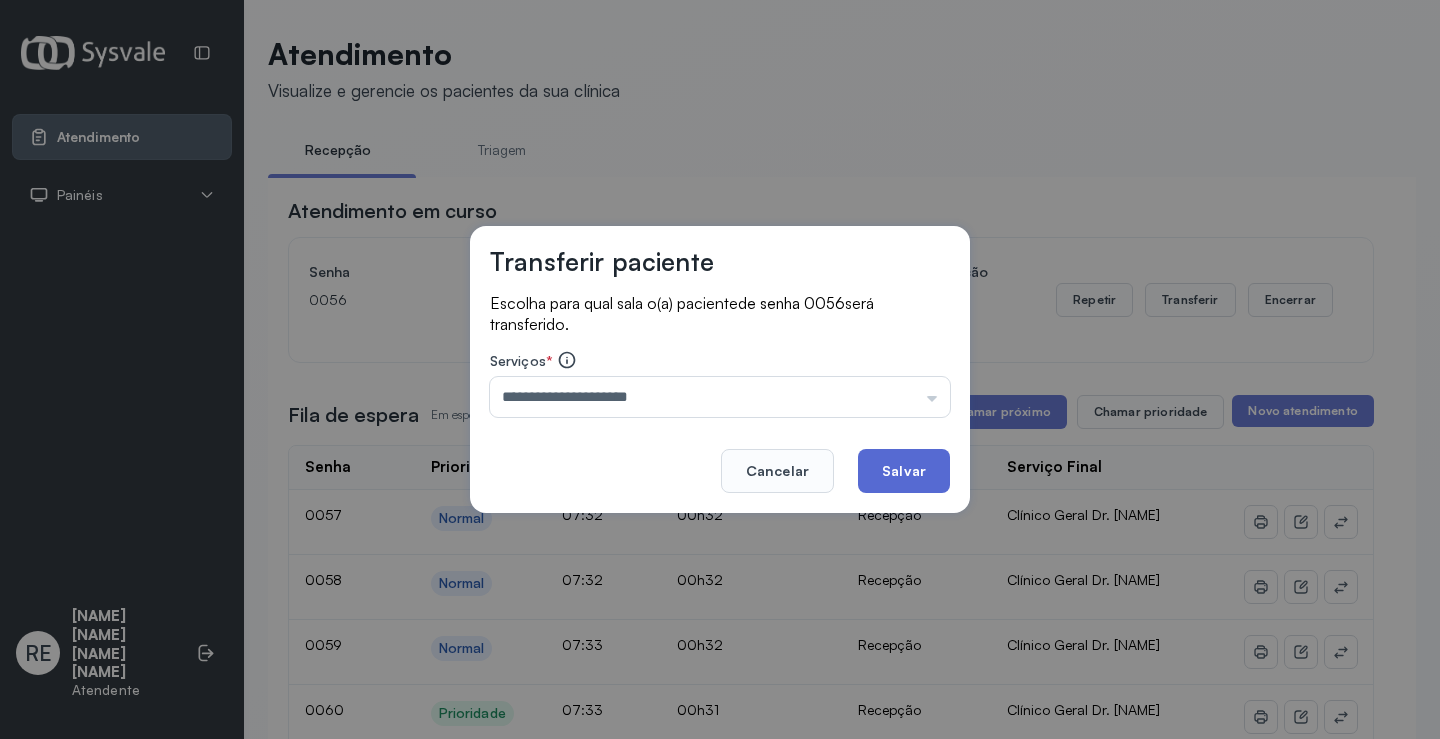click on "Salvar" 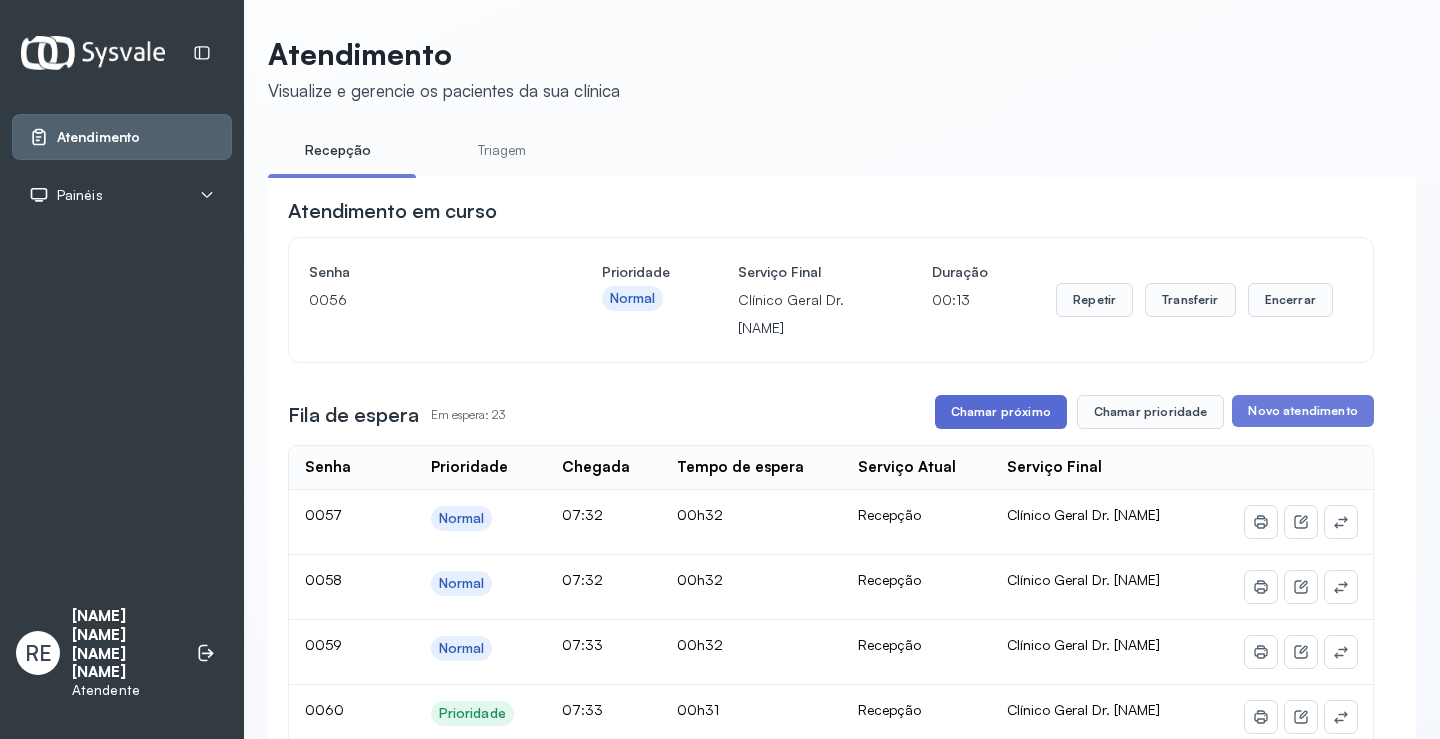 click on "Chamar próximo" at bounding box center [1001, 412] 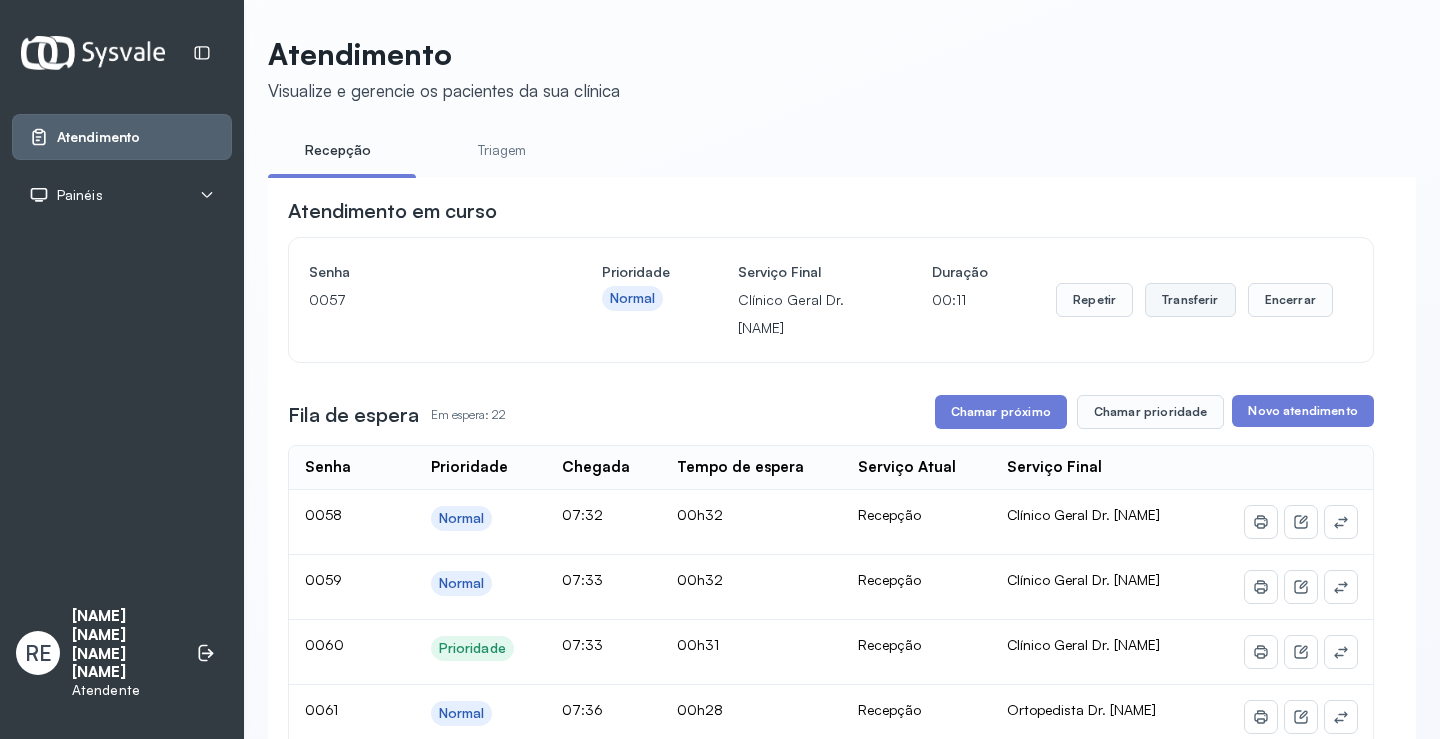 click on "Transferir" at bounding box center (1190, 300) 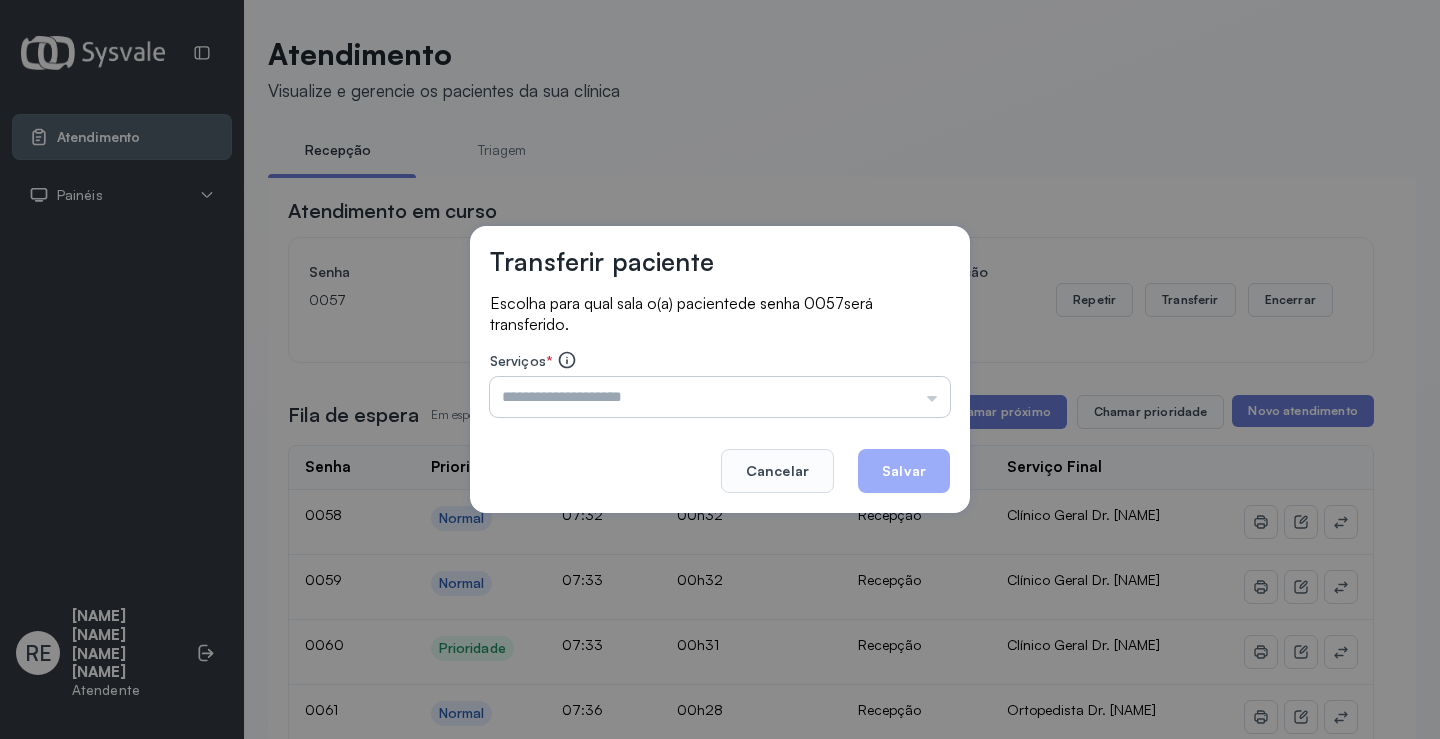 click at bounding box center [720, 397] 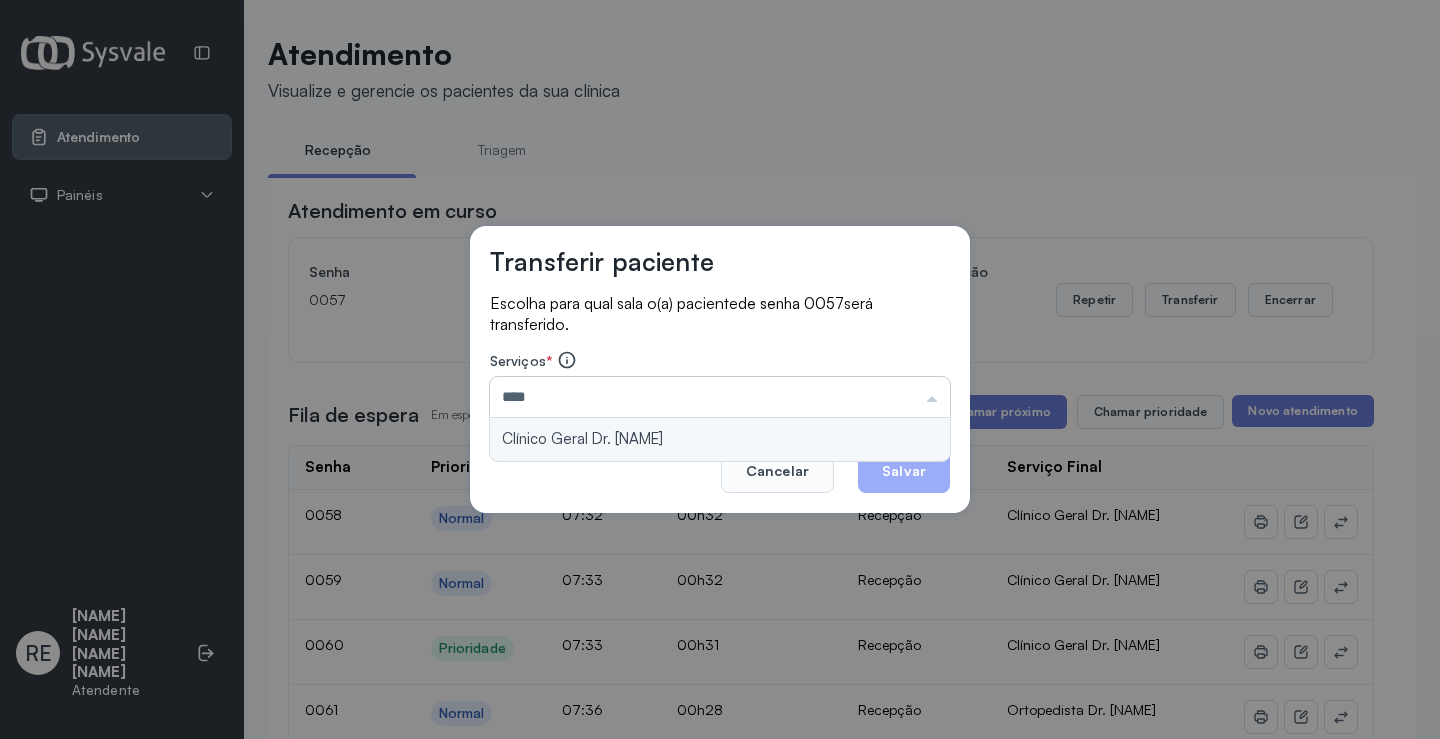 type on "**********" 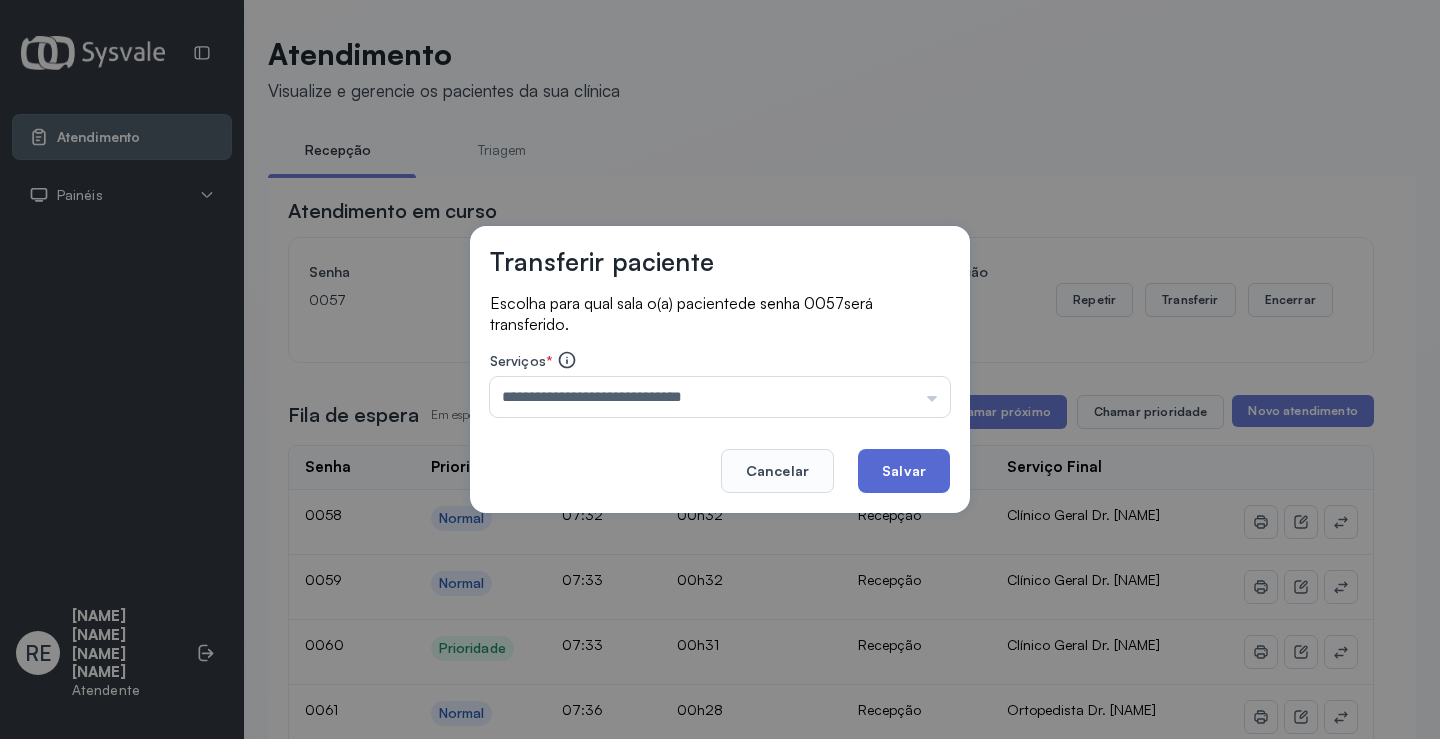 click on "Salvar" 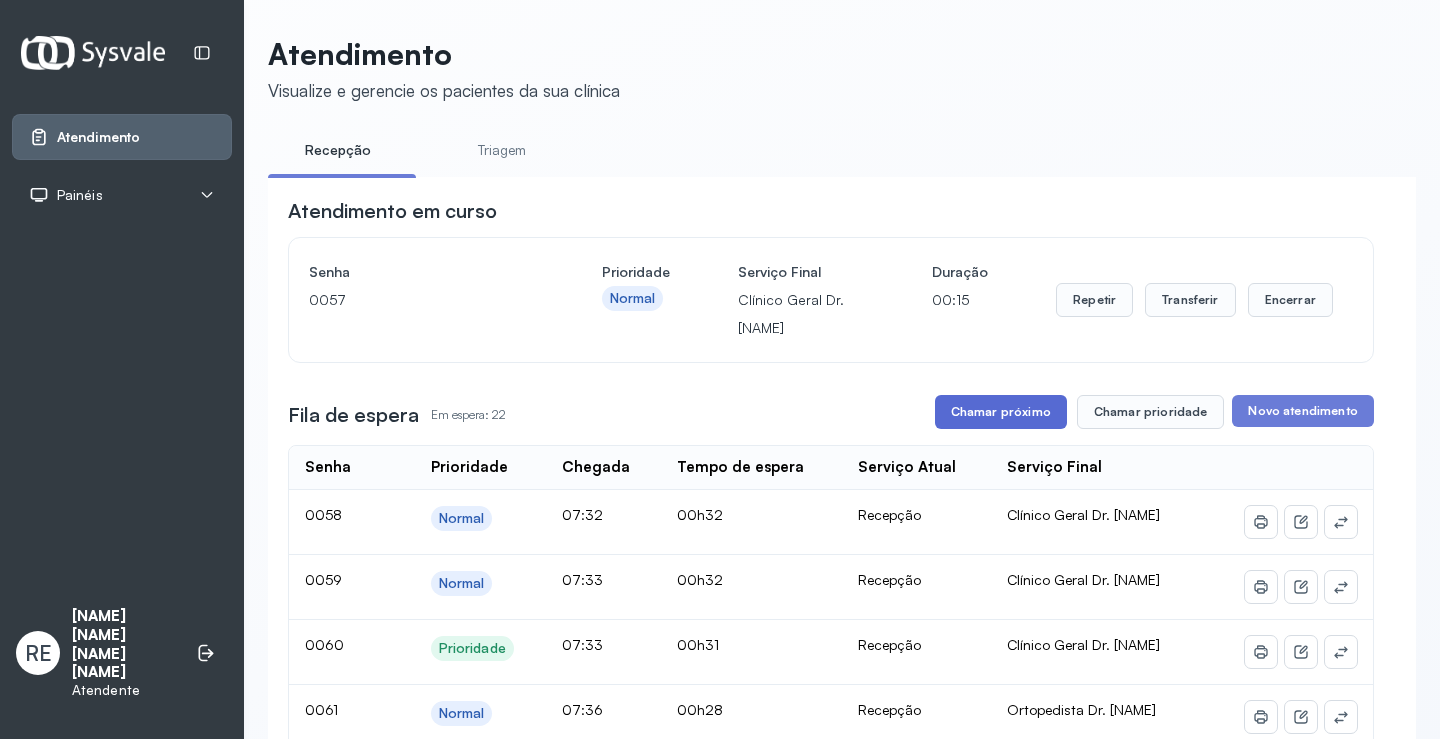 click on "Chamar próximo" at bounding box center [1001, 412] 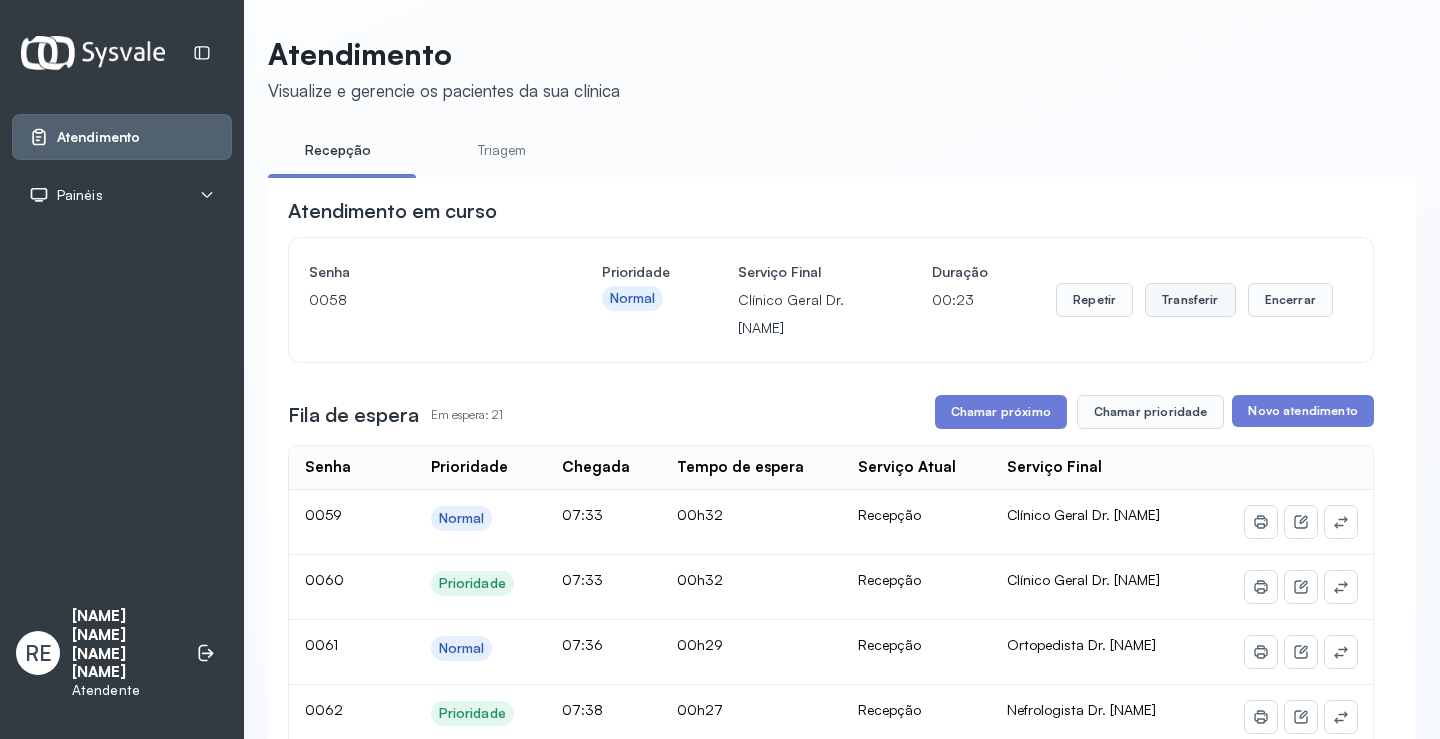 click on "Transferir" at bounding box center [1190, 300] 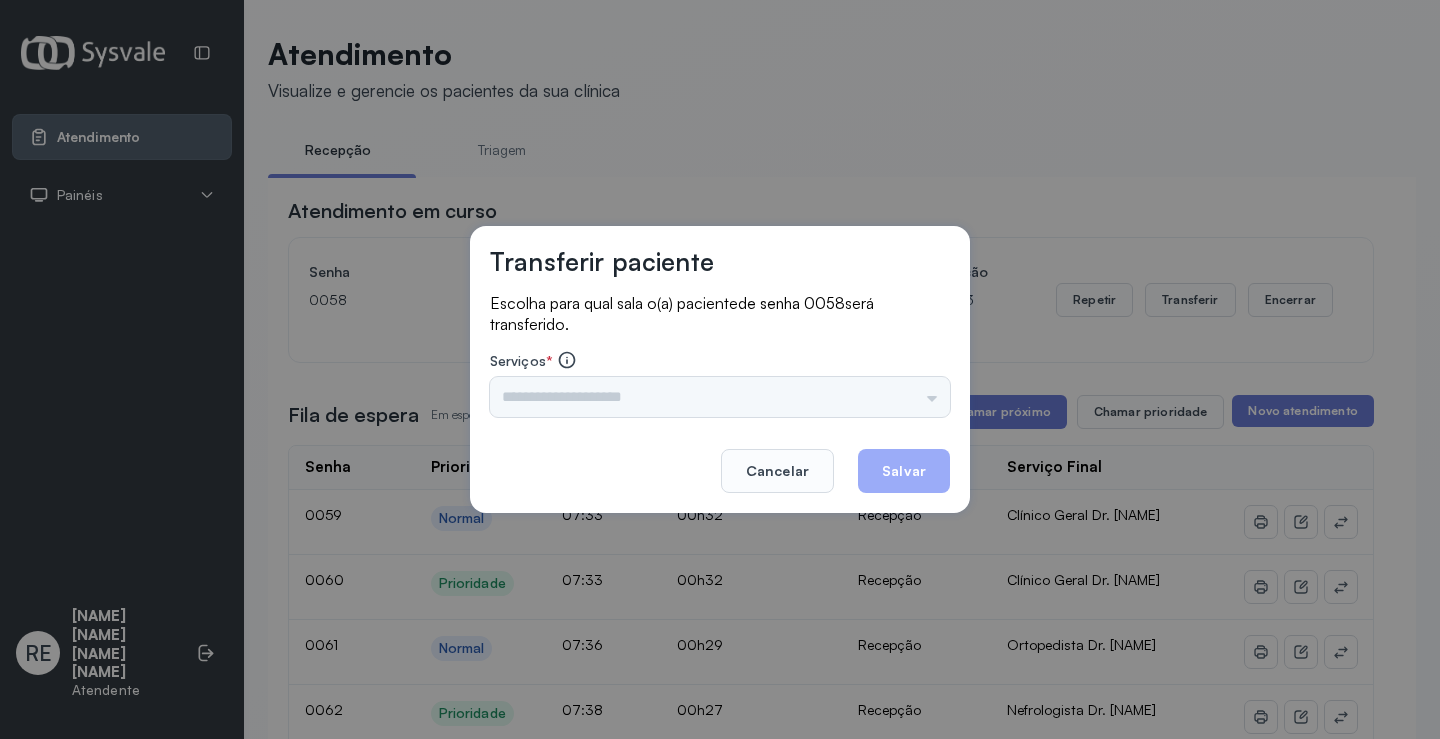 click on "Triagem Ortopedista Dr. [NAME] Ortopedista Dr. [NAME] Ginecologista Dr. [NAME] Ginecologista Dra. [NAME] Obstetra Dr. [NAME] Obstetra Dra. [NAME] Ultrassonografia Dr. [NAME] Ultrassonografia Dr. [NAME] Consulta com Neurologista Dr. [NAME] Reumatologista Dr. [NAME] Endocrinologista [NAME] Dermatologista Dra. [NAME] Nefrologista Dr. [NAME] Geriatra Dra. [NAME] Infectologista Dra. [NAME] Oftalmologista Dra. Consulta Proctologista/Cirurgia Geral Dra. [NAME] Otorrinolaringologista Dr. [NAME] Pequena Cirurgia Dr. [NAME] Pequena Cirurgia Dr. [NAME] ECG Espirometria com Broncodilatador Espirometria sem Broncodilatador Ecocardiograma - Dra. [NAME] [NAME] Exame de PPD Enf. [NAME] [NAME] RETIRADA DE CERUME DR. [NAME] VACINAÇÃO Preventivo Enf. [NAME] Preventivo Enf. [NAME] [NAME] Consulta de Enfermagem Enf. [NAME] Consulta de Enfermagem Enf. [NAME] Consulta  Cardiologista Dr. [NAME] Consulta Enf. [NAME] [NAME] Dispensação de Medicação Agendamento Consulta Enf. [NAME] Agendamento consulta Enf. [NAME]" at bounding box center (720, 397) 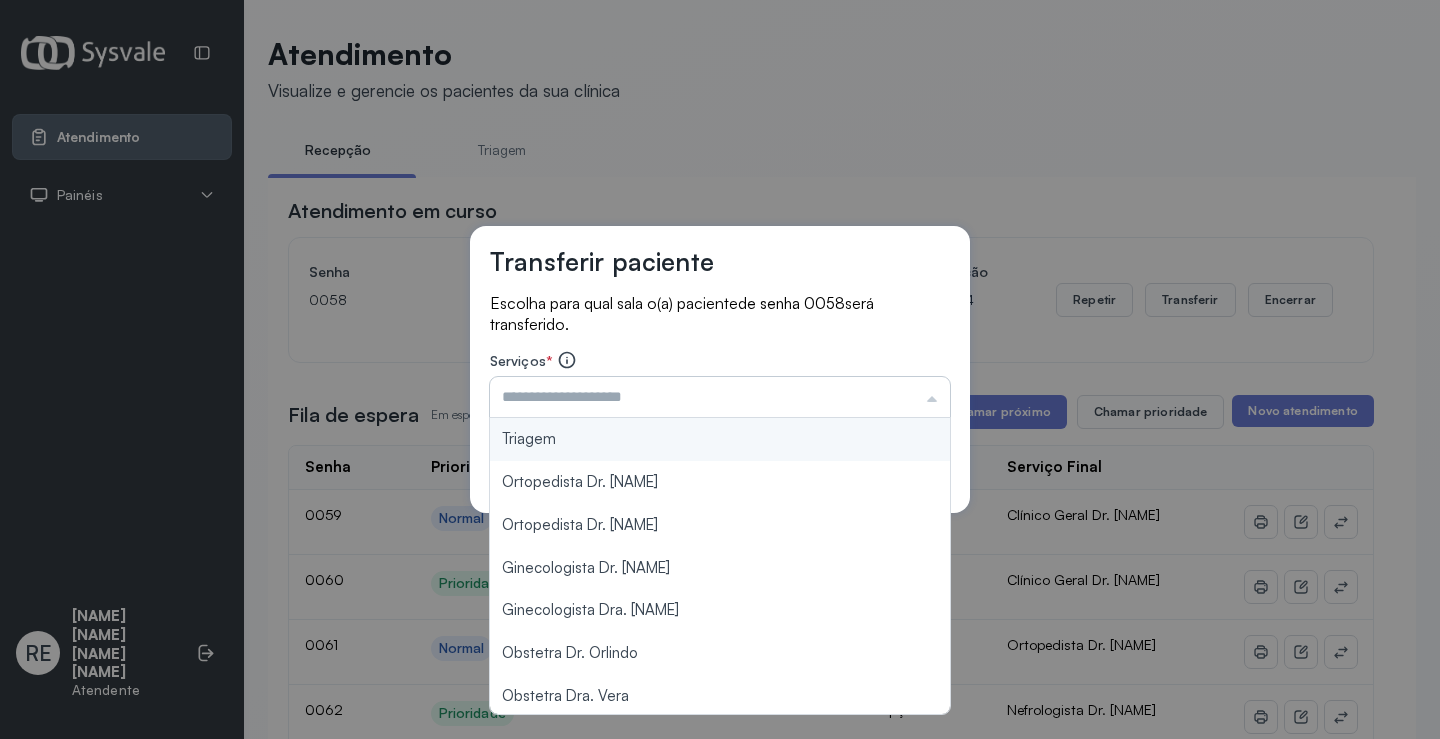 click at bounding box center [720, 397] 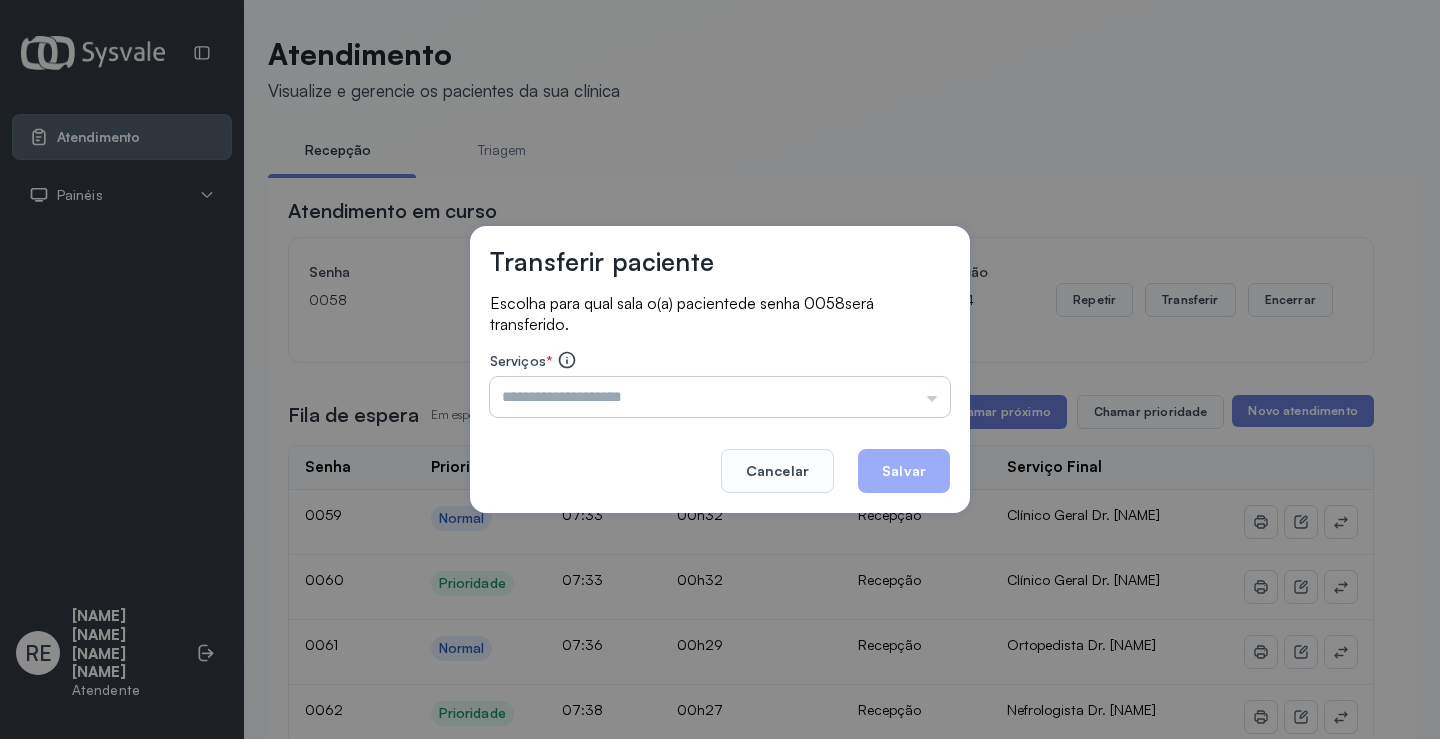 click at bounding box center (720, 397) 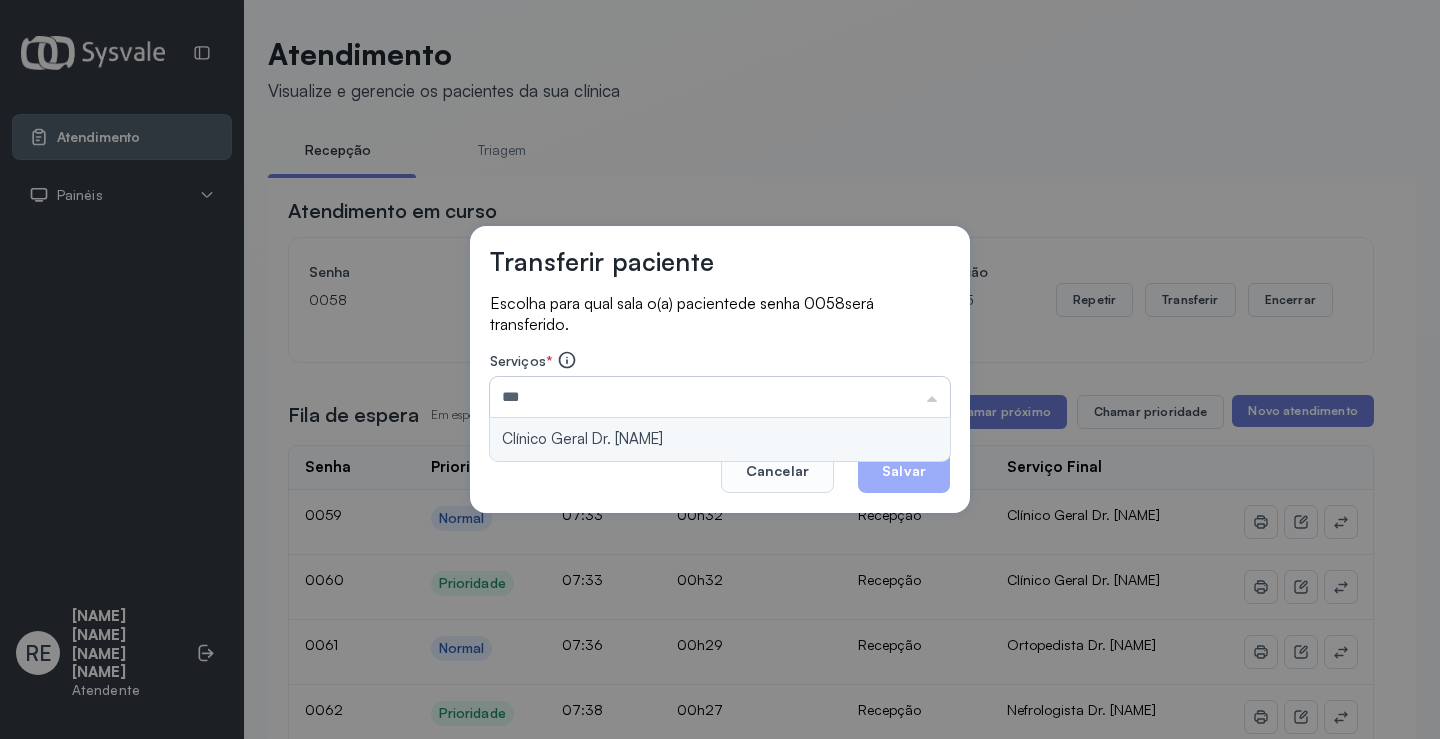 type on "**********" 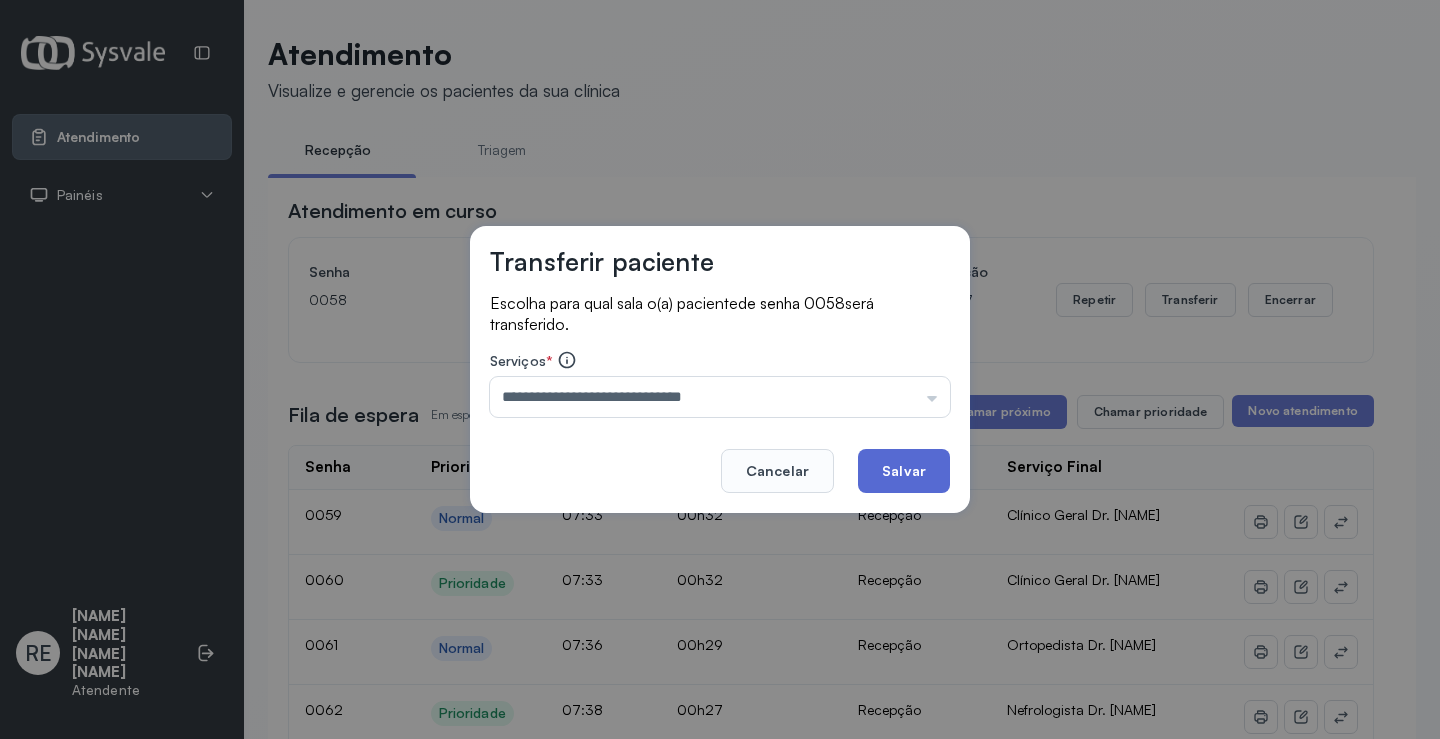 click on "Salvar" 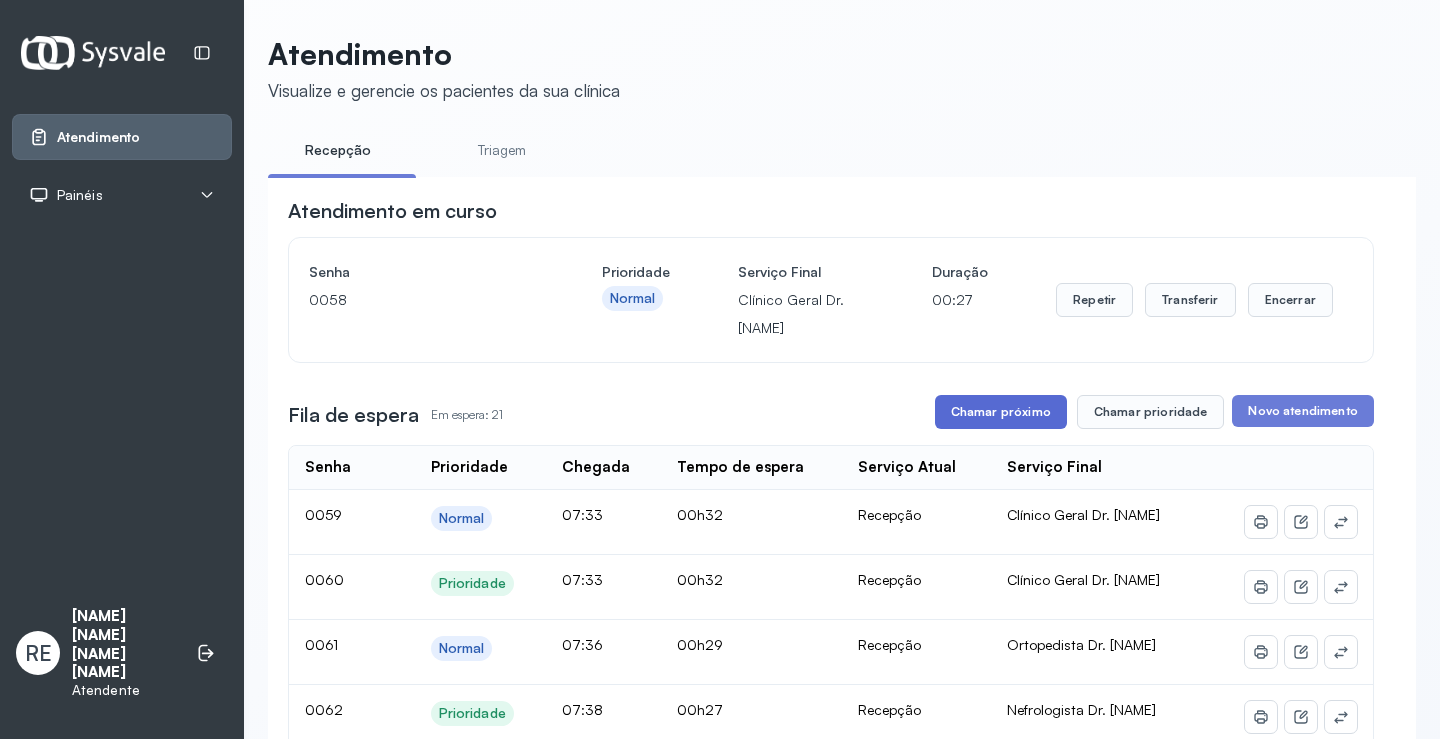 click on "Chamar próximo" at bounding box center [1001, 412] 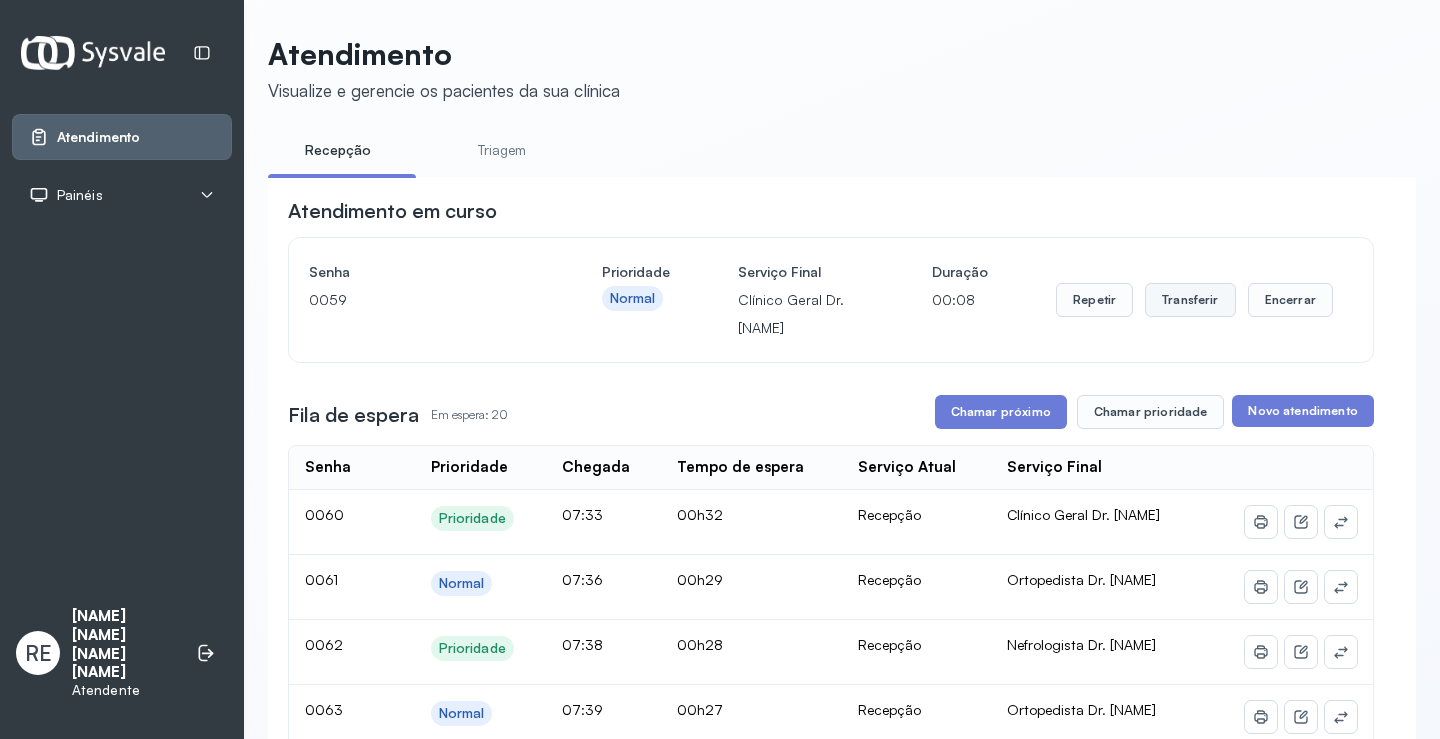 click on "Transferir" at bounding box center [1190, 300] 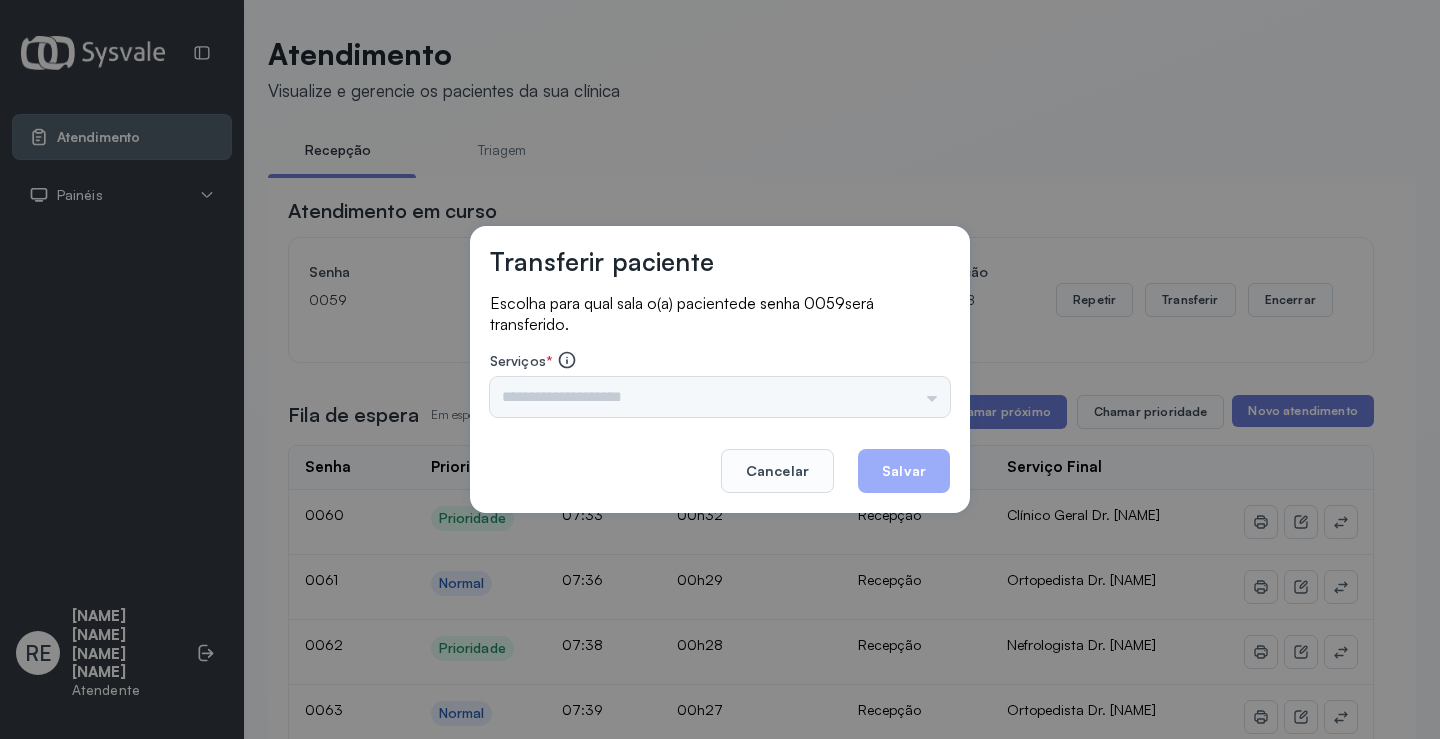 click on "Triagem Ortopedista Dr. [NAME] Ortopedista Dr. [NAME] Ginecologista Dr. [NAME] Ginecologista Dra. [NAME] Obstetra Dr. [NAME] Obstetra Dra. [NAME] Ultrassonografia Dr. [NAME] Ultrassonografia Dr. [NAME] Consulta com Neurologista Dr. [NAME] Reumatologista Dr. [NAME] Endocrinologista [NAME] Dermatologista Dra. [NAME] Nefrologista Dr. [NAME] Geriatra Dra. [NAME] Infectologista Dra. [NAME] Oftalmologista Dra. Consulta Proctologista/Cirurgia Geral Dra. [NAME] Otorrinolaringologista Dr. [NAME] Pequena Cirurgia Dr. [NAME] Pequena Cirurgia Dr. [NAME] ECG Espirometria com Broncodilatador Espirometria sem Broncodilatador Ecocardiograma - Dra. [NAME] [NAME] Exame de PPD Enf. [NAME] [NAME] RETIRADA DE CERUME DR. [NAME] VACINAÇÃO Preventivo Enf. [NAME] Preventivo Enf. [NAME] [NAME] Consulta de Enfermagem Enf. [NAME] Consulta de Enfermagem Enf. [NAME] Consulta  Cardiologista Dr. [NAME] Consulta Enf. [NAME] [NAME] Dispensação de Medicação Agendamento Consulta Enf. [NAME] Agendamento consulta Enf. [NAME]" at bounding box center [720, 397] 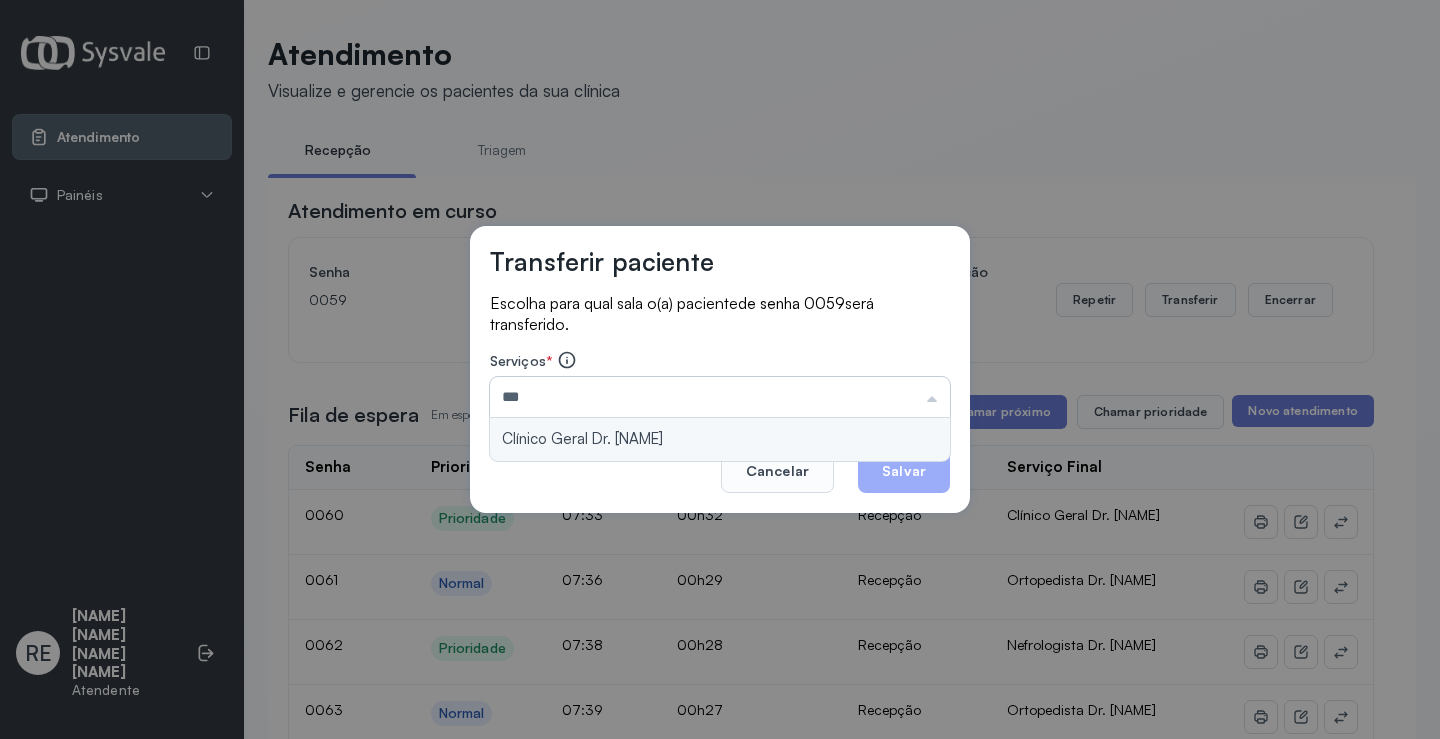 type on "**********" 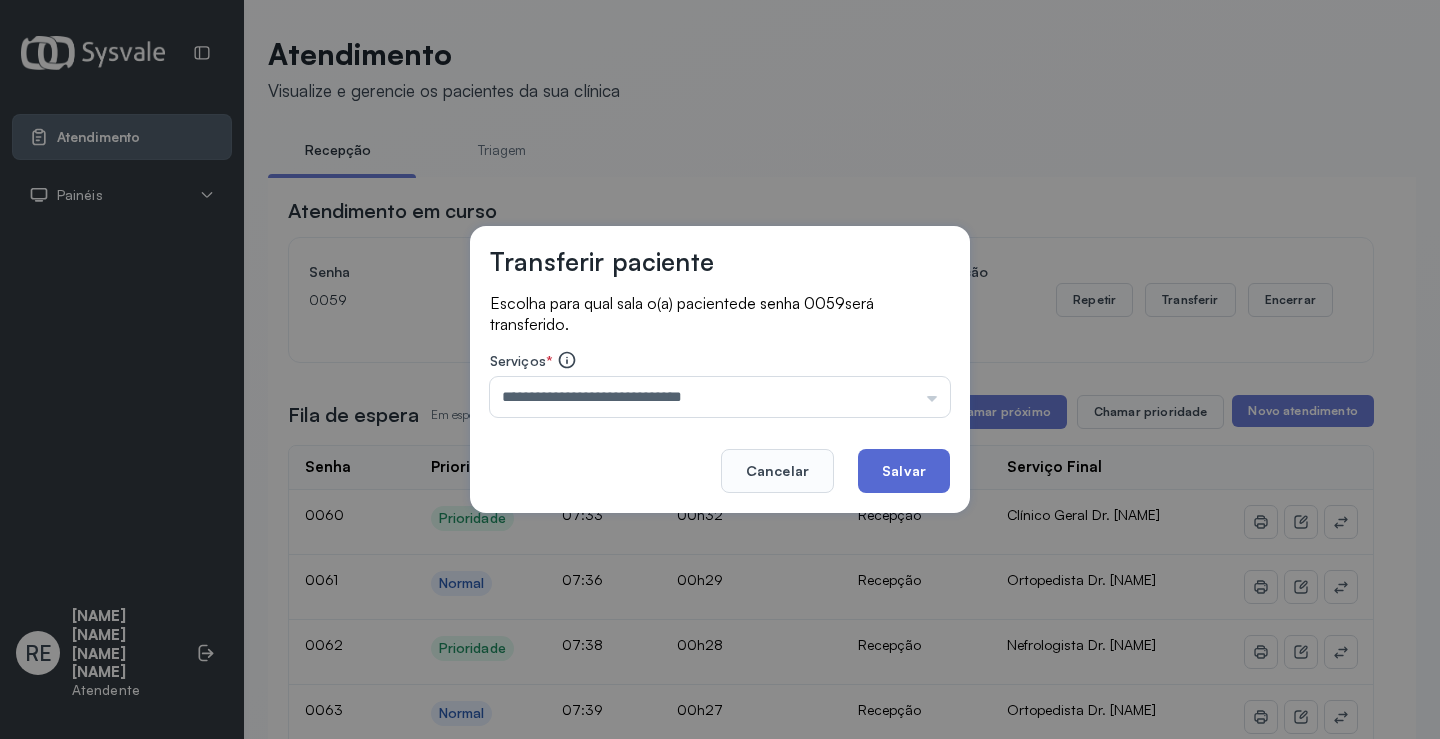 click on "Salvar" 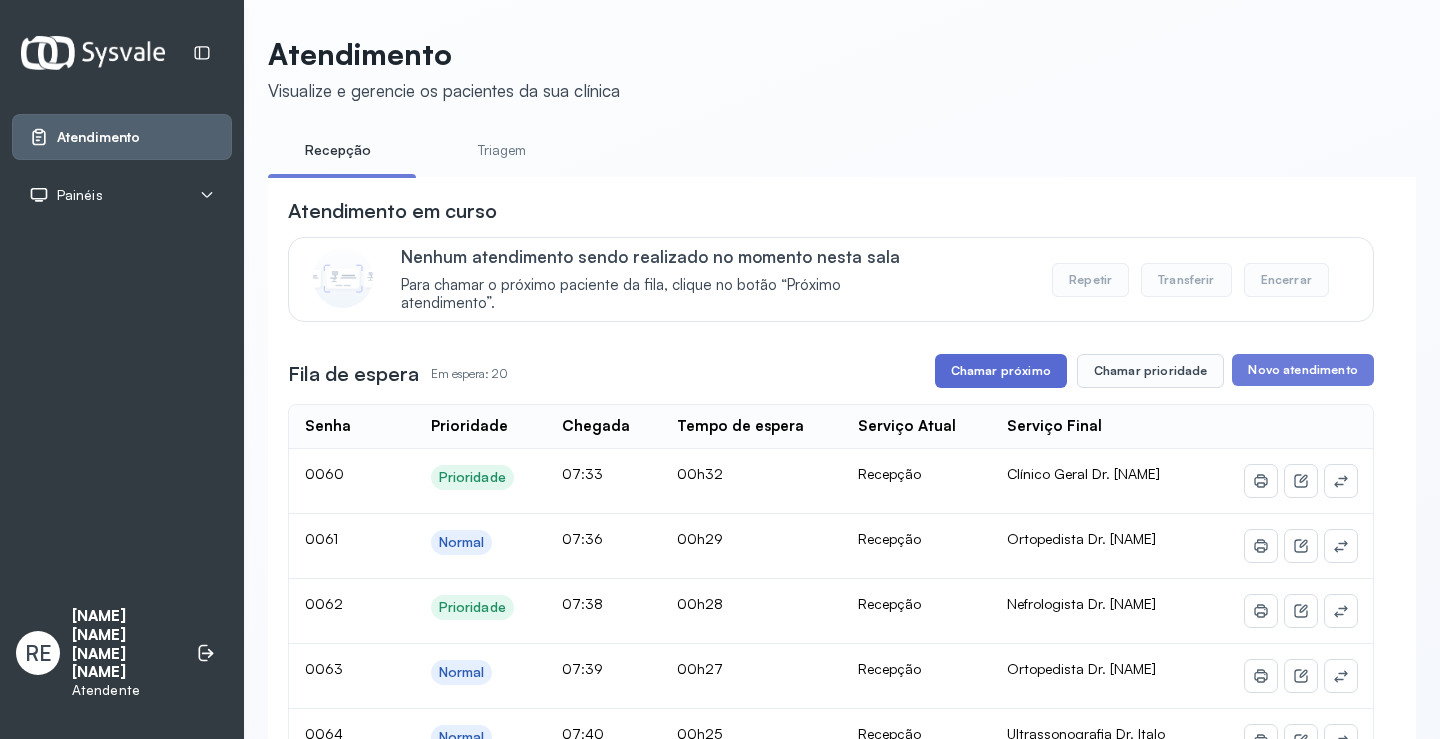 click on "Chamar próximo" at bounding box center (1001, 371) 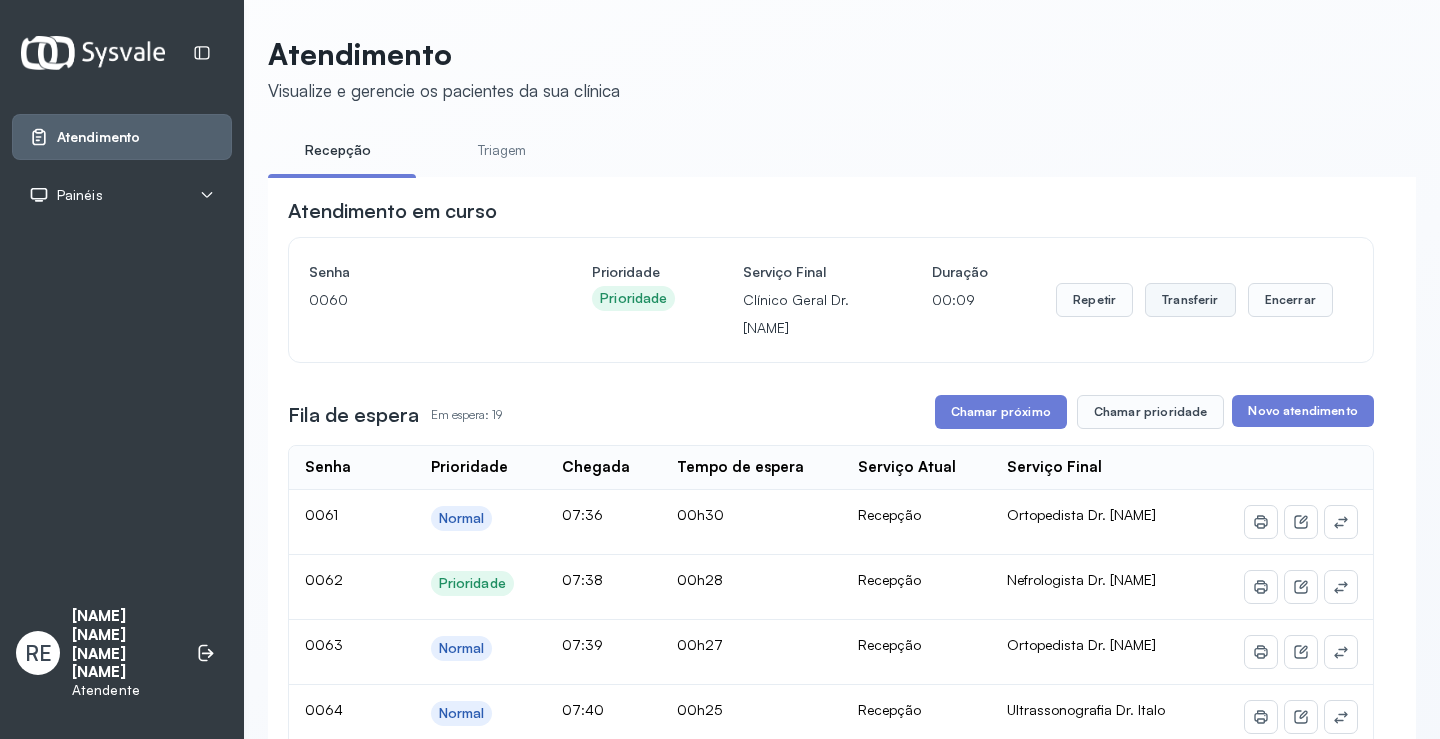 click on "Transferir" at bounding box center (1190, 300) 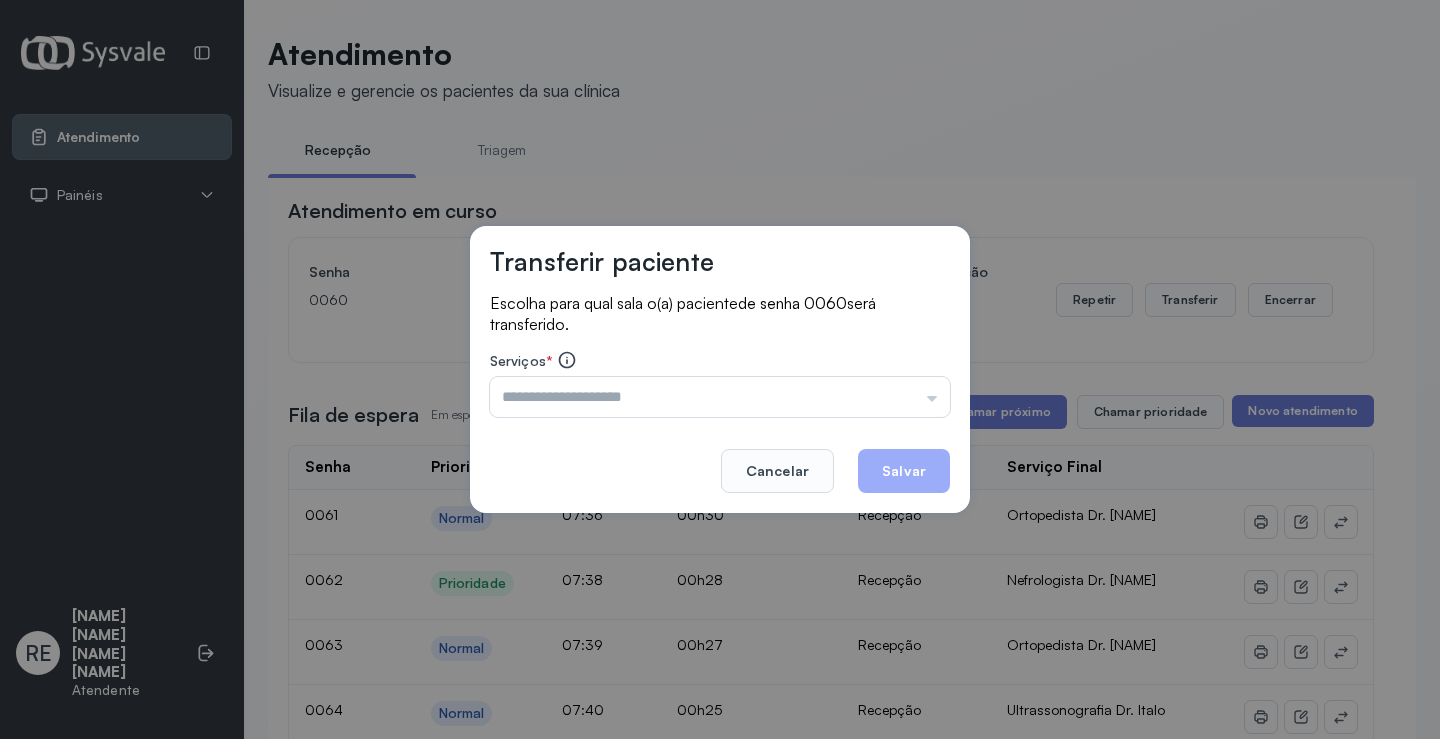 click on "Triagem Ortopedista Dr. [NAME] Ortopedista Dr. [NAME] Ginecologista Dr. [NAME] Ginecologista Dra. [NAME] Obstetra Dr. [NAME] Obstetra Dra. [NAME] Ultrassonografia Dr. [NAME] Ultrassonografia Dr. [NAME] Consulta com Neurologista Dr. [NAME] Reumatologista Dr. [NAME] Endocrinologista [NAME] Dermatologista Dra. [NAME] Nefrologista Dr. [NAME] Geriatra Dra. [NAME] Infectologista Dra. [NAME] Oftalmologista Dra. Consulta Proctologista/Cirurgia Geral Dra. [NAME] Otorrinolaringologista Dr. [NAME] Pequena Cirurgia Dr. [NAME] Pequena Cirurgia Dr. [NAME] ECG Espirometria com Broncodilatador Espirometria sem Broncodilatador Ecocardiograma - Dra. [NAME] [NAME] Exame de PPD Enf. [NAME] [NAME] RETIRADA DE CERUME DR. [NAME] VACINAÇÃO Preventivo Enf. [NAME] Preventivo Enf. [NAME] [NAME] Consulta de Enfermagem Enf. [NAME] Consulta de Enfermagem Enf. [NAME] Consulta  Cardiologista Dr. [NAME] Consulta Enf. [NAME] [NAME] Dispensação de Medicação Agendamento Consulta Enf. [NAME] Agendamento consulta Enf. [NAME]" at bounding box center [720, 397] 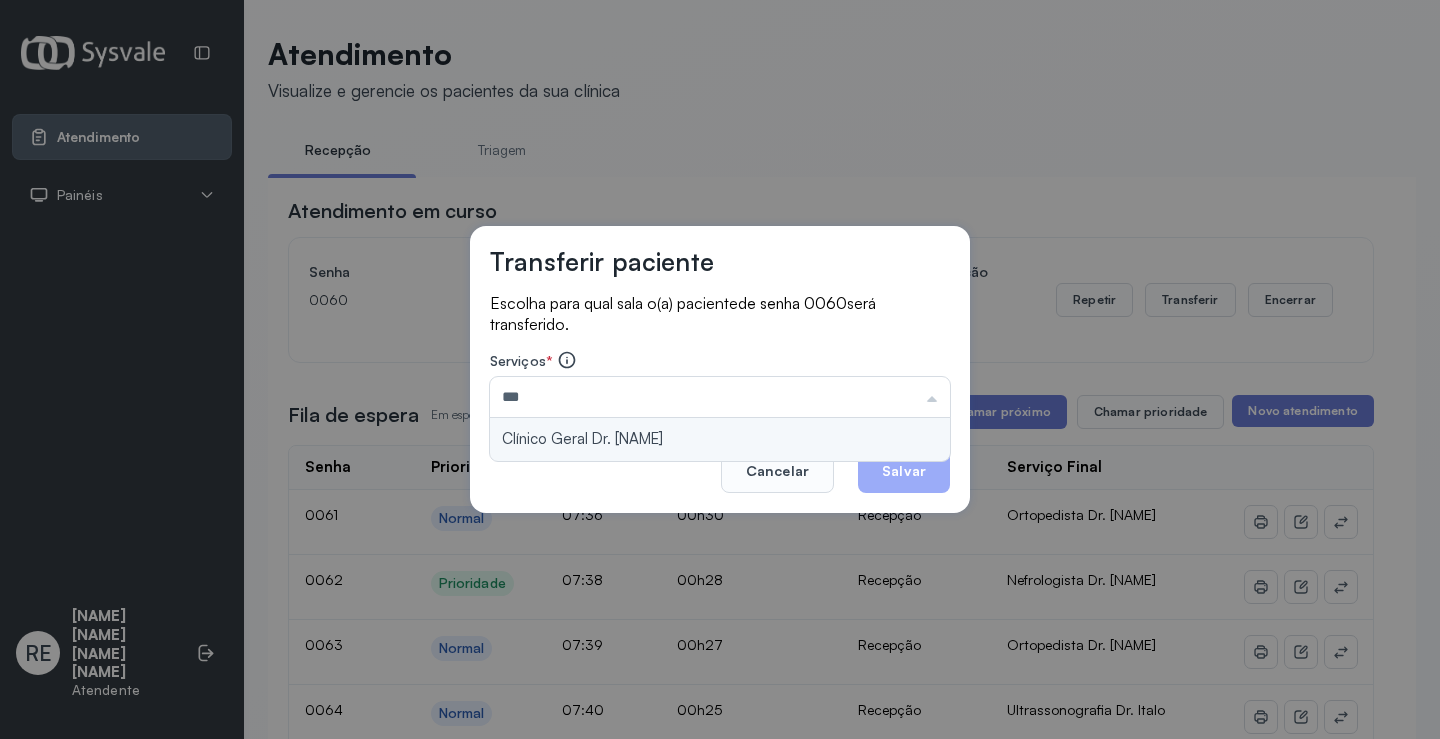 type on "**********" 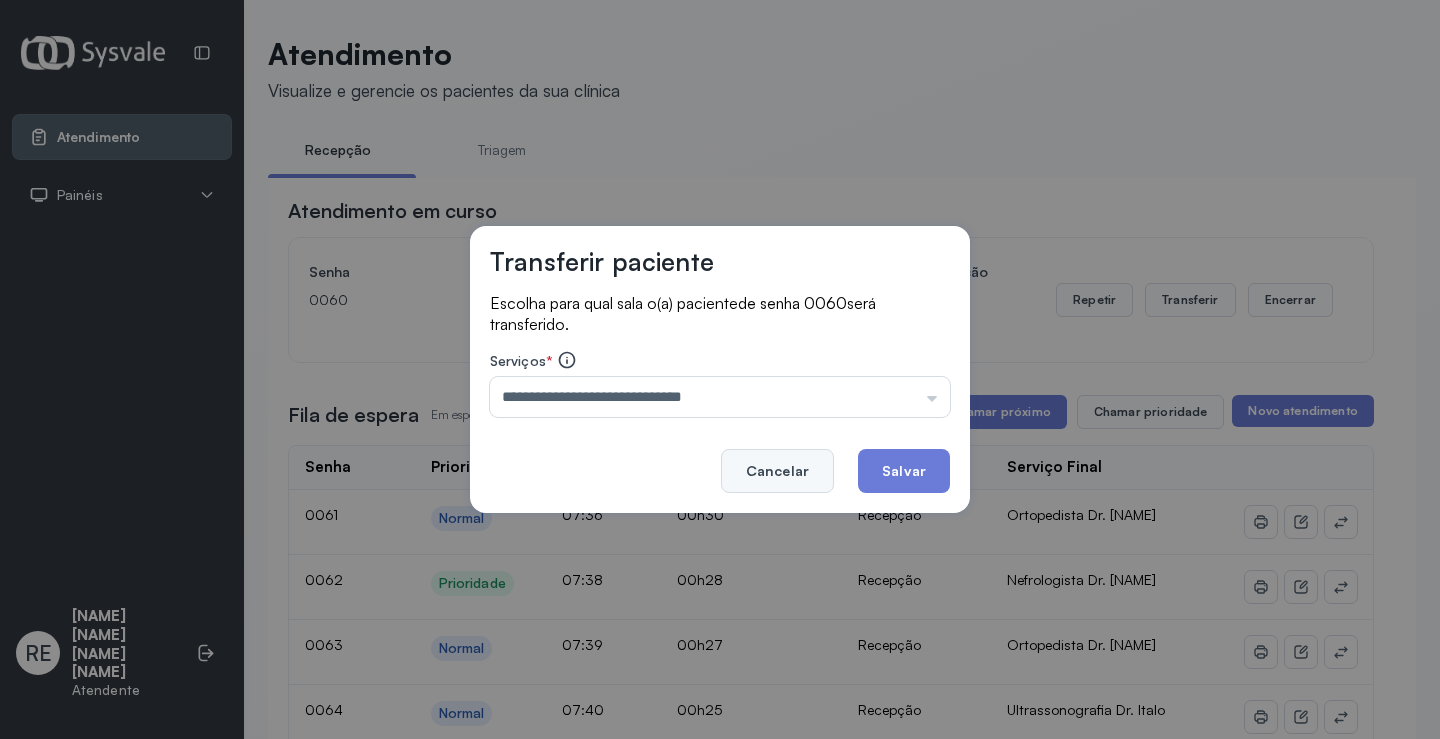 click on "Cancelar" 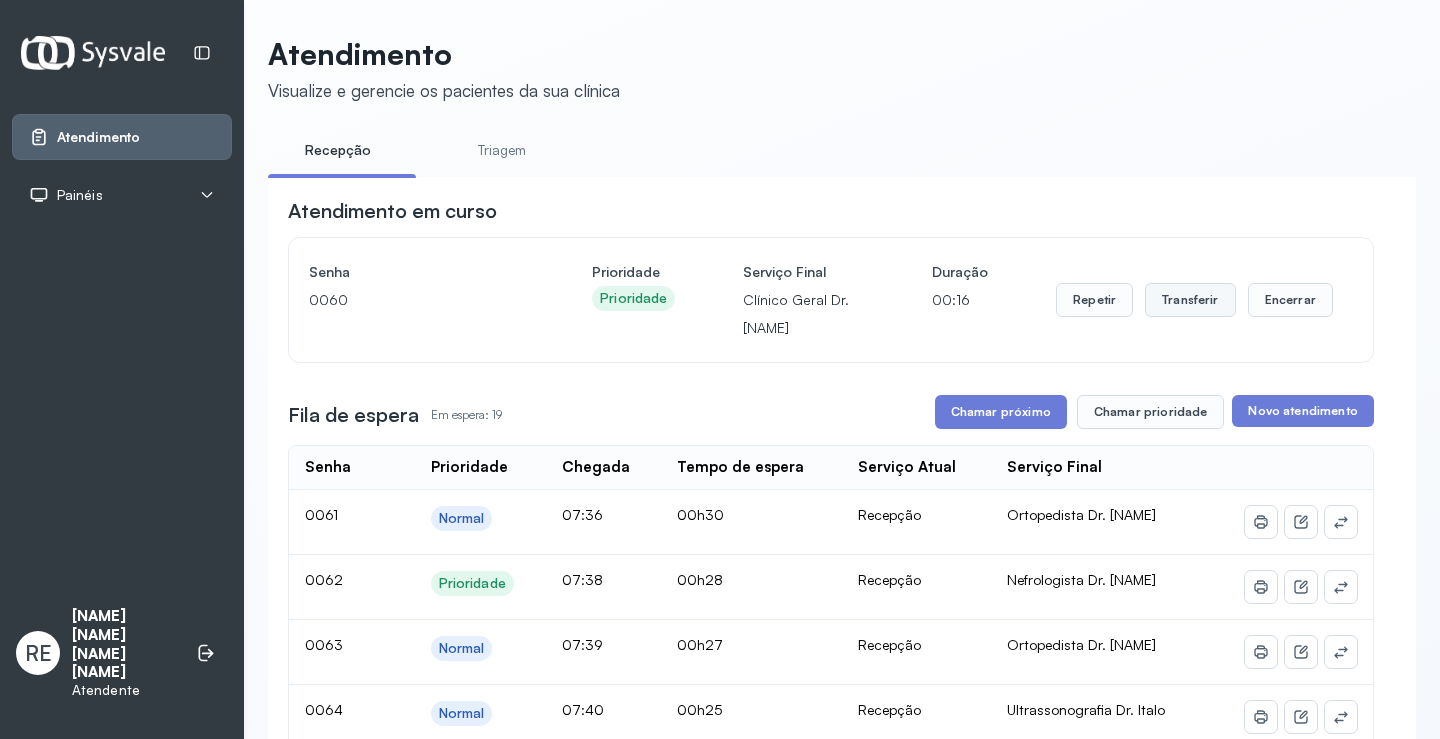 click on "Transferir" at bounding box center (1190, 300) 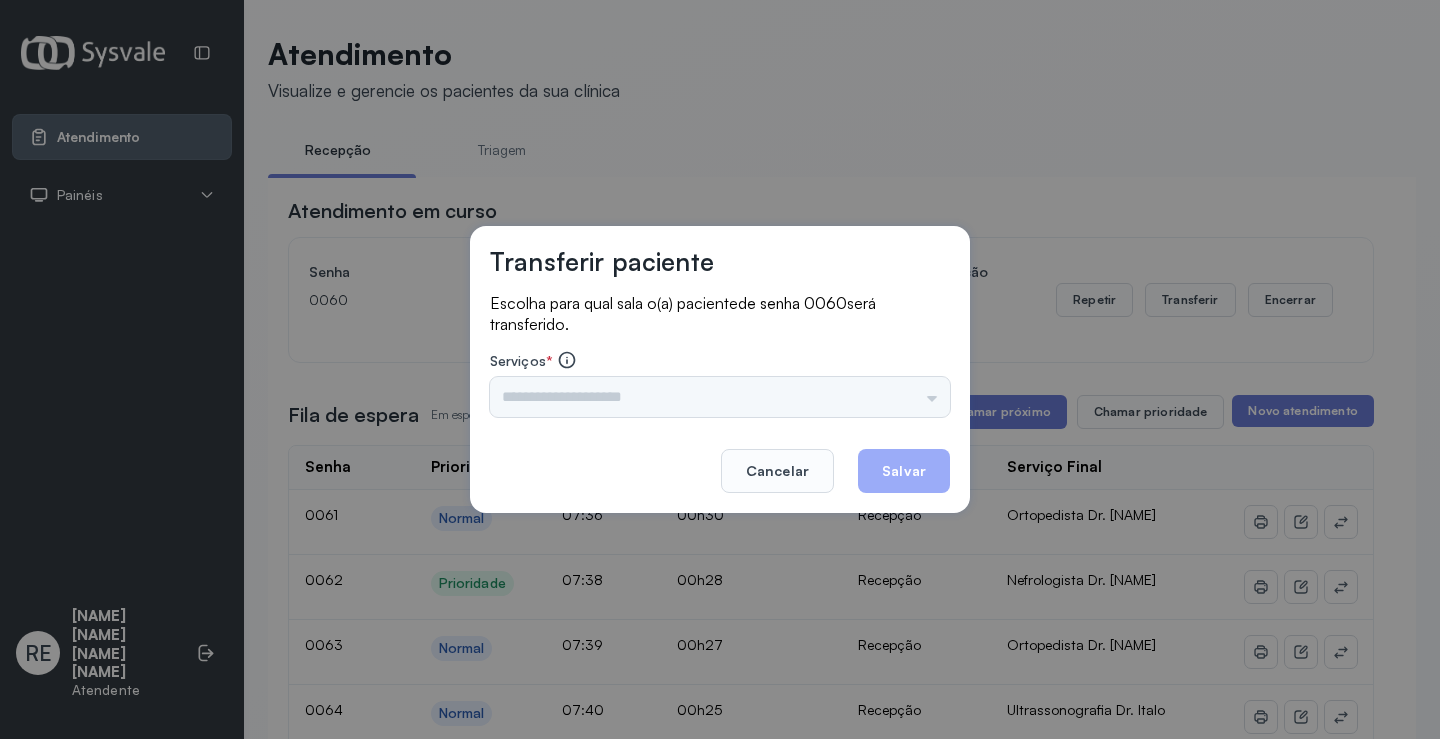 drag, startPoint x: 605, startPoint y: 416, endPoint x: 576, endPoint y: 406, distance: 30.675724 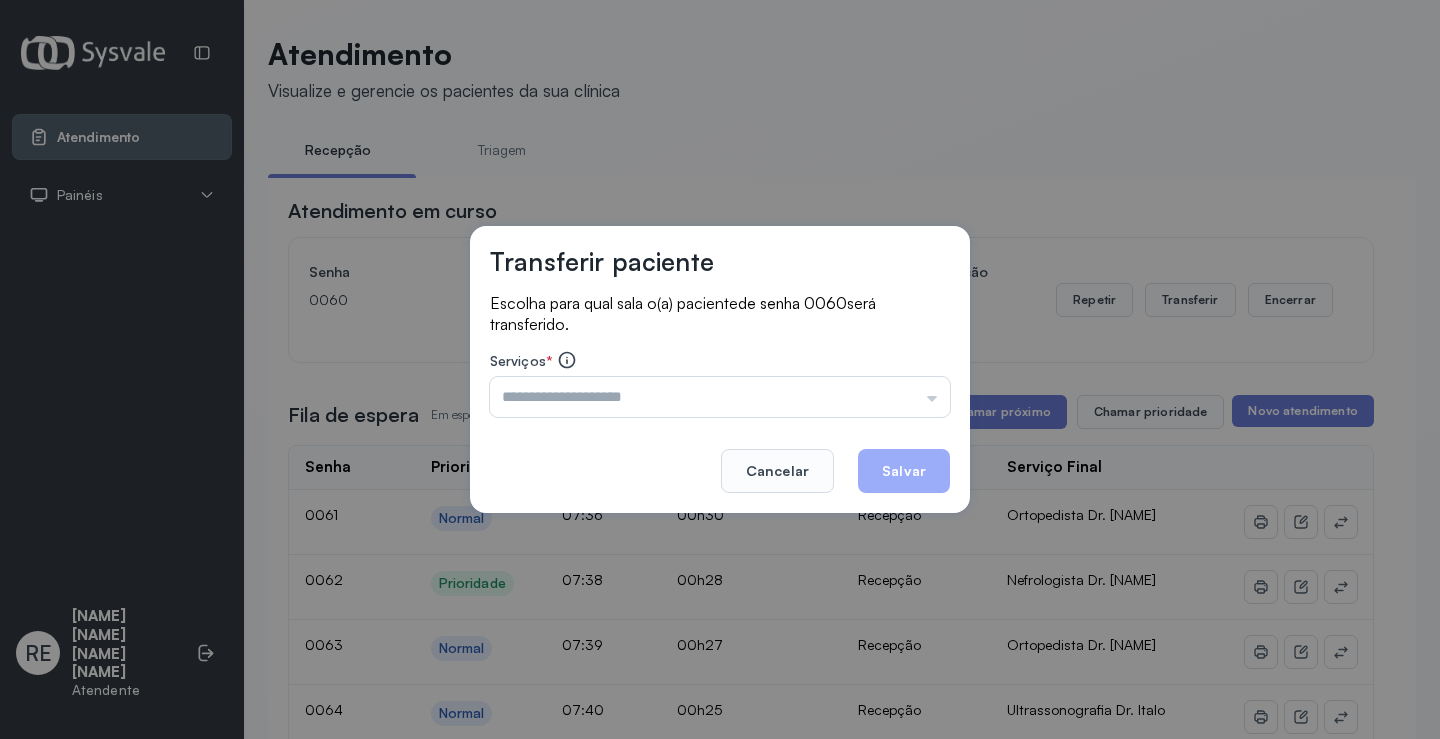 click at bounding box center [720, 397] 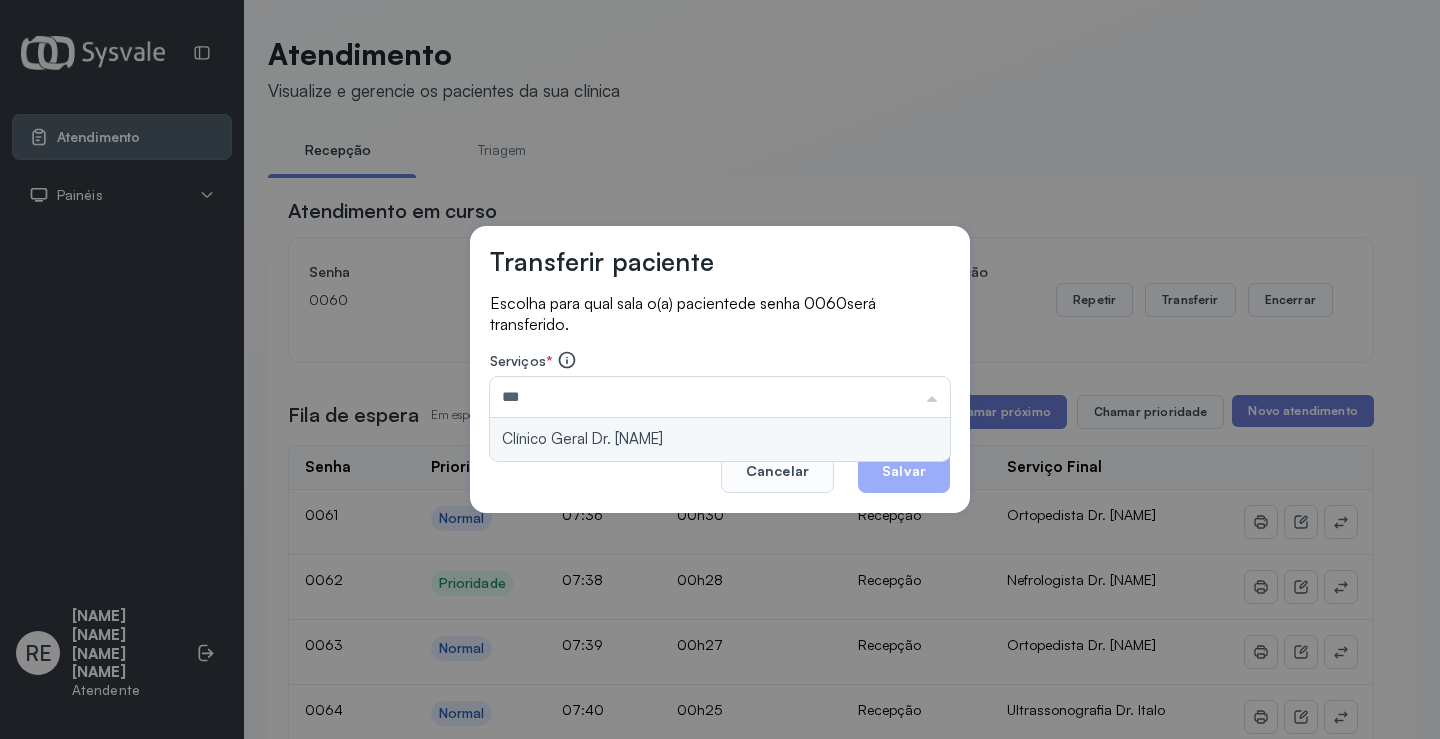 type on "**********" 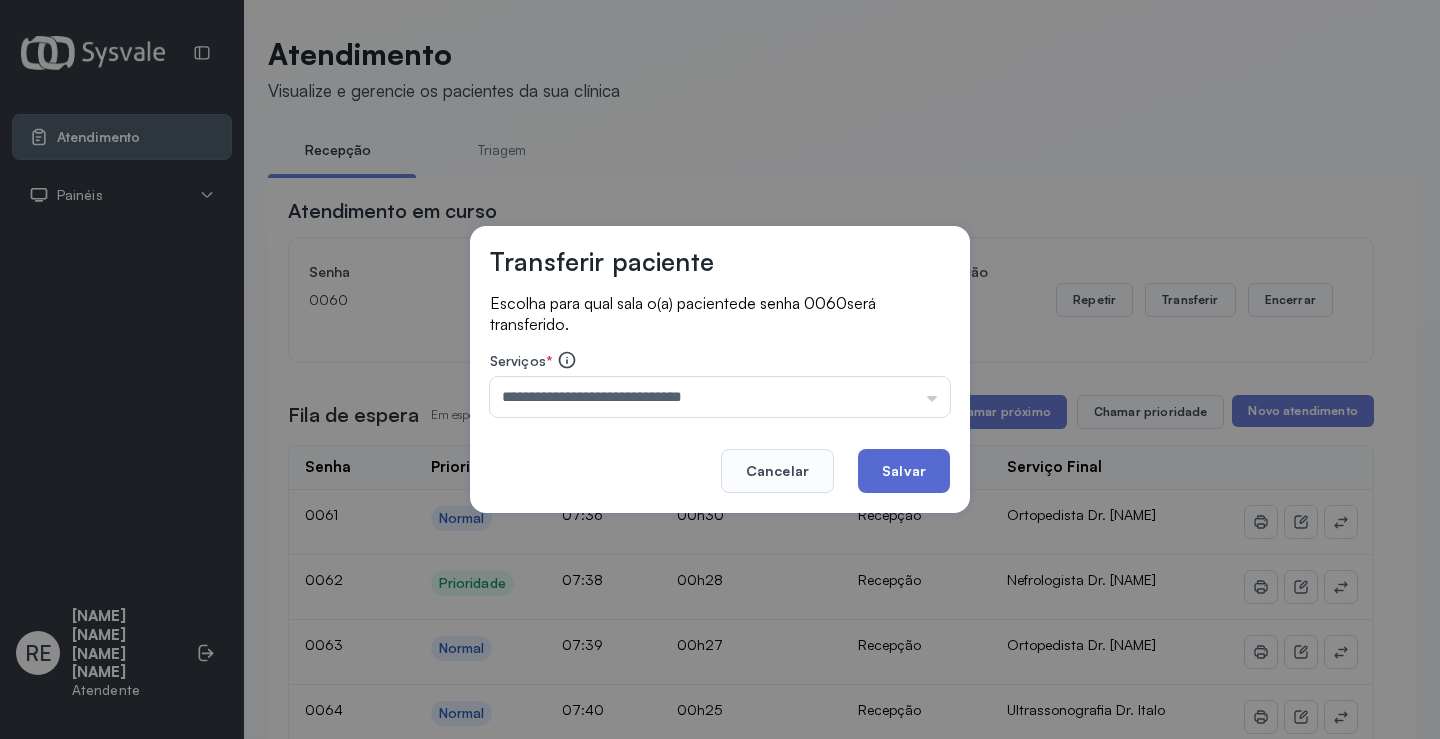 click on "Salvar" 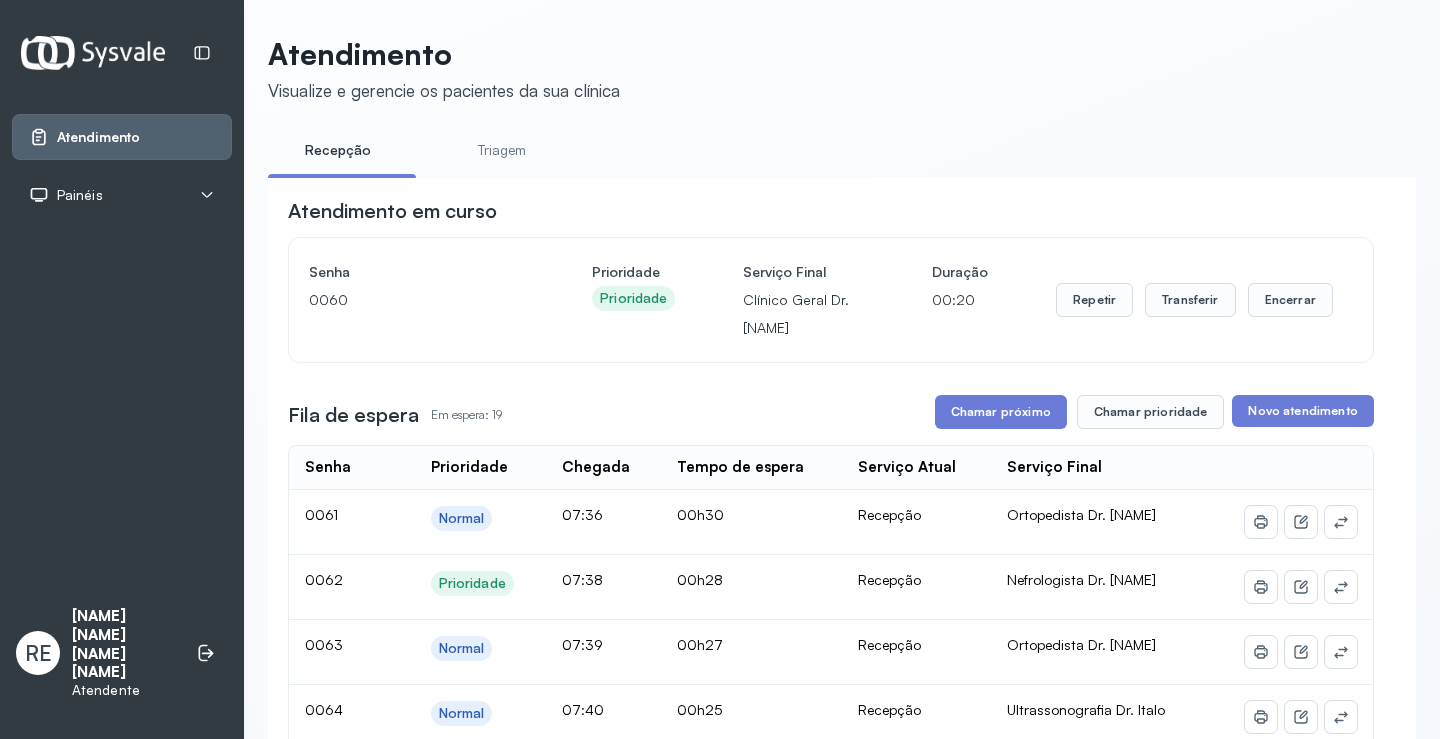 click on "Atendimento em curso Senha 0060 Prioridade Prioridade Serviço Final Clínico Geral Dr. Diego Guirra Duração 00:20 Repetir Transferir Encerrar Fila de espera  Em espera: 19 Chamar próximo Chamar prioridade Novo atendimento Senha    Prioridade  Chegada  Tempo de espera  Serviço Atual  Serviço Final    0061 Normal 07:36 00h30 Recepção Ortopedista Dr. Ramon 0062 Prioridade 07:38 00h28 Recepção Nefrologista Dr. Edvaldo 0063 Normal 07:39 00h27 Recepção Ortopedista Dr. Ramon 0064 Normal 07:40 00h25 Recepção Ultrassonografia Dr. Italo 0065 Prioridade 07:41 00h25 Recepção Nefrologista Dr. Edvaldo 0066 Normal 07:42 00h24 Recepção Ortopedista Dr. Ramon 0067 Normal 07:43 00h23 Recepção Ortopedista Dr. Ramon 0068 Normal 07:43 00h22 Recepção Clínico Geral Dr. Diego Guirra 0069 Prioridade 07:48 00h18 Recepção Nefrologista Dr. Edvaldo 0070 Prioridade 07:54 00h12 Recepção Clínico Geral Dr. Diego Guirra 0071 Normal 07:54 00h12 Recepção Ortopedista Dr. Ramon 0072 Normal 07:55 00h11 Recepção 0073" at bounding box center [831, 1114] 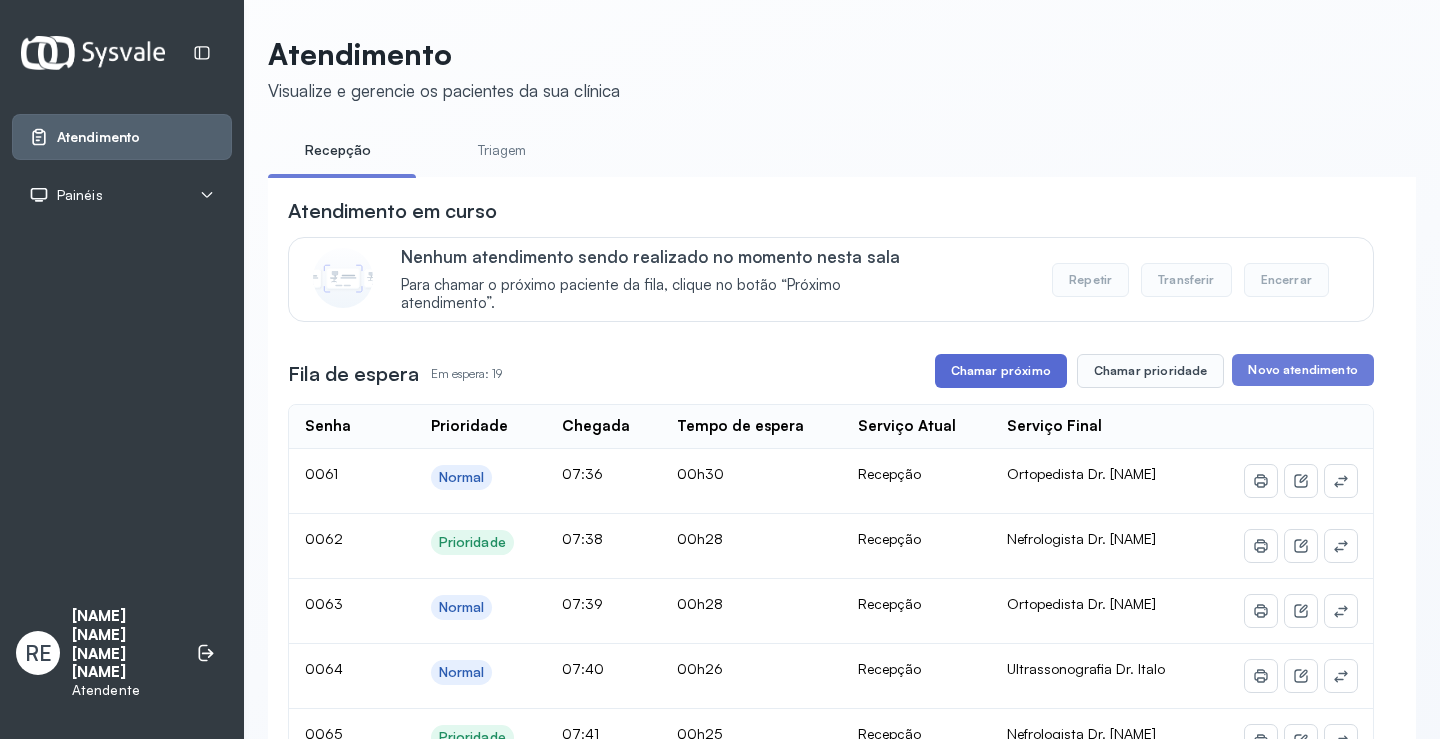 click on "Chamar próximo" at bounding box center [1001, 371] 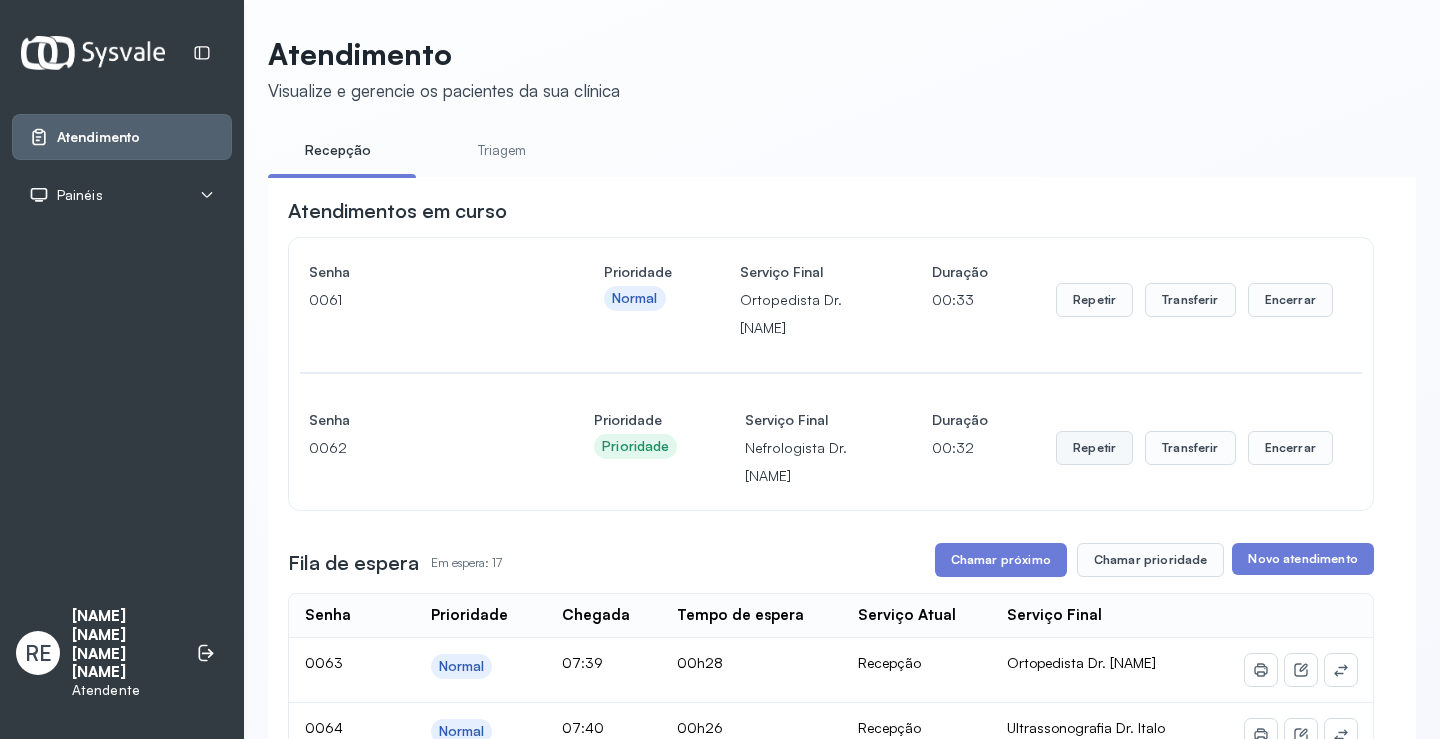 click on "Repetir" at bounding box center (1094, 300) 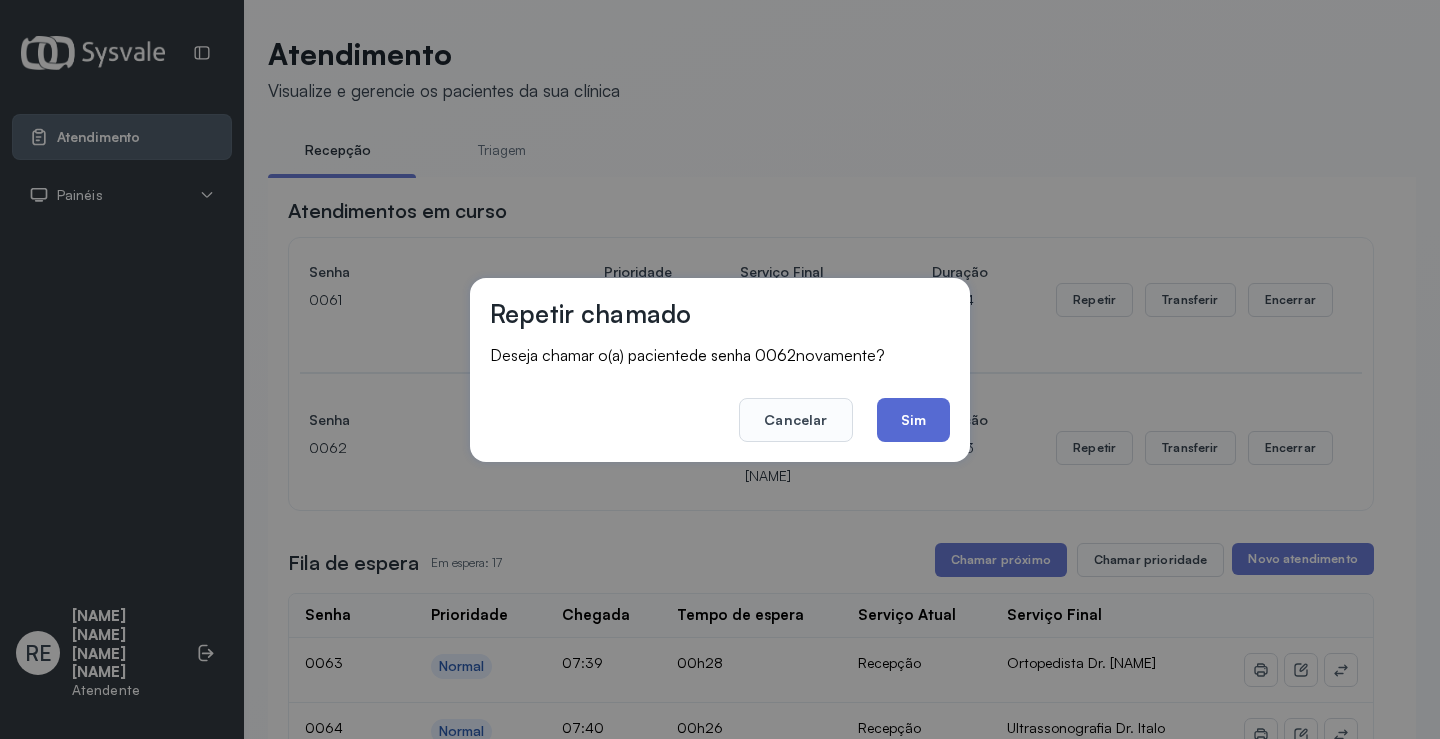 click on "Sim" 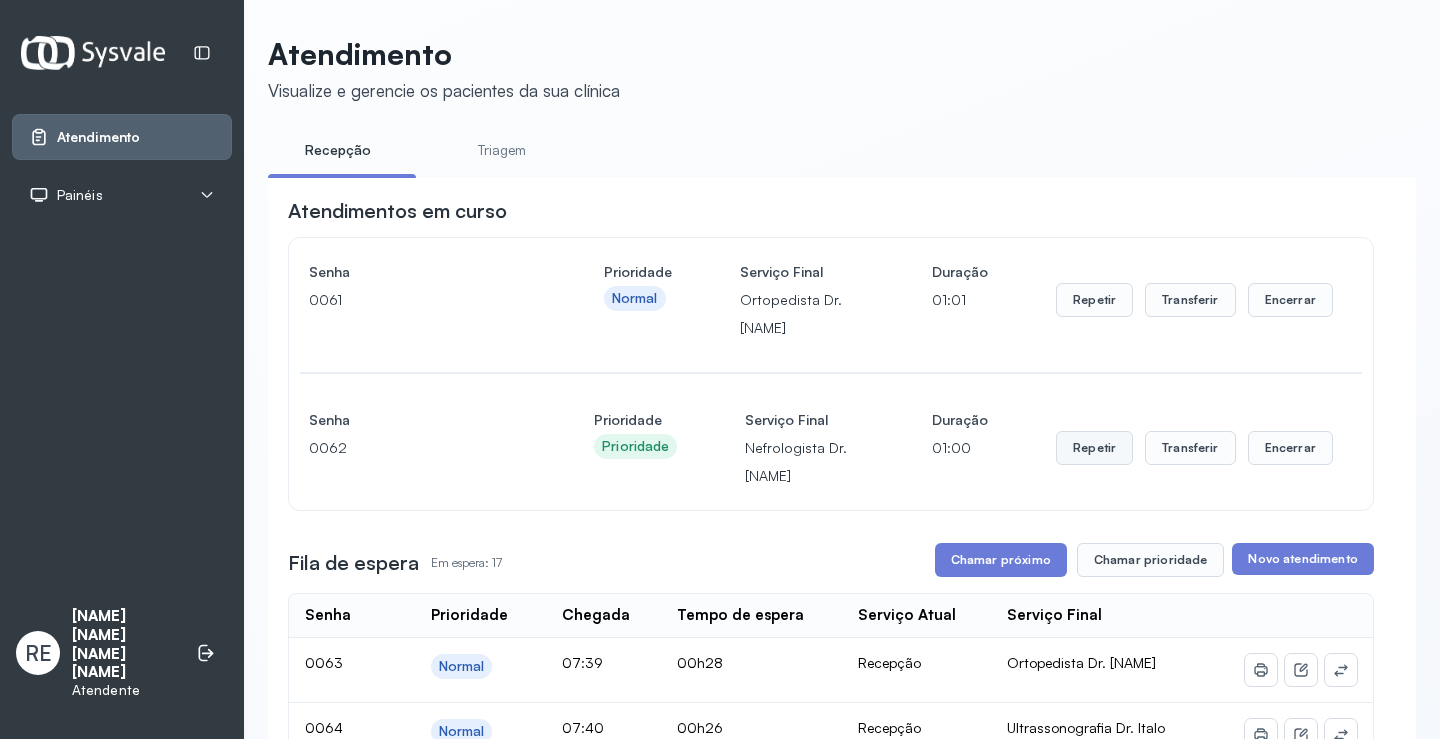 click on "Repetir" at bounding box center (1094, 300) 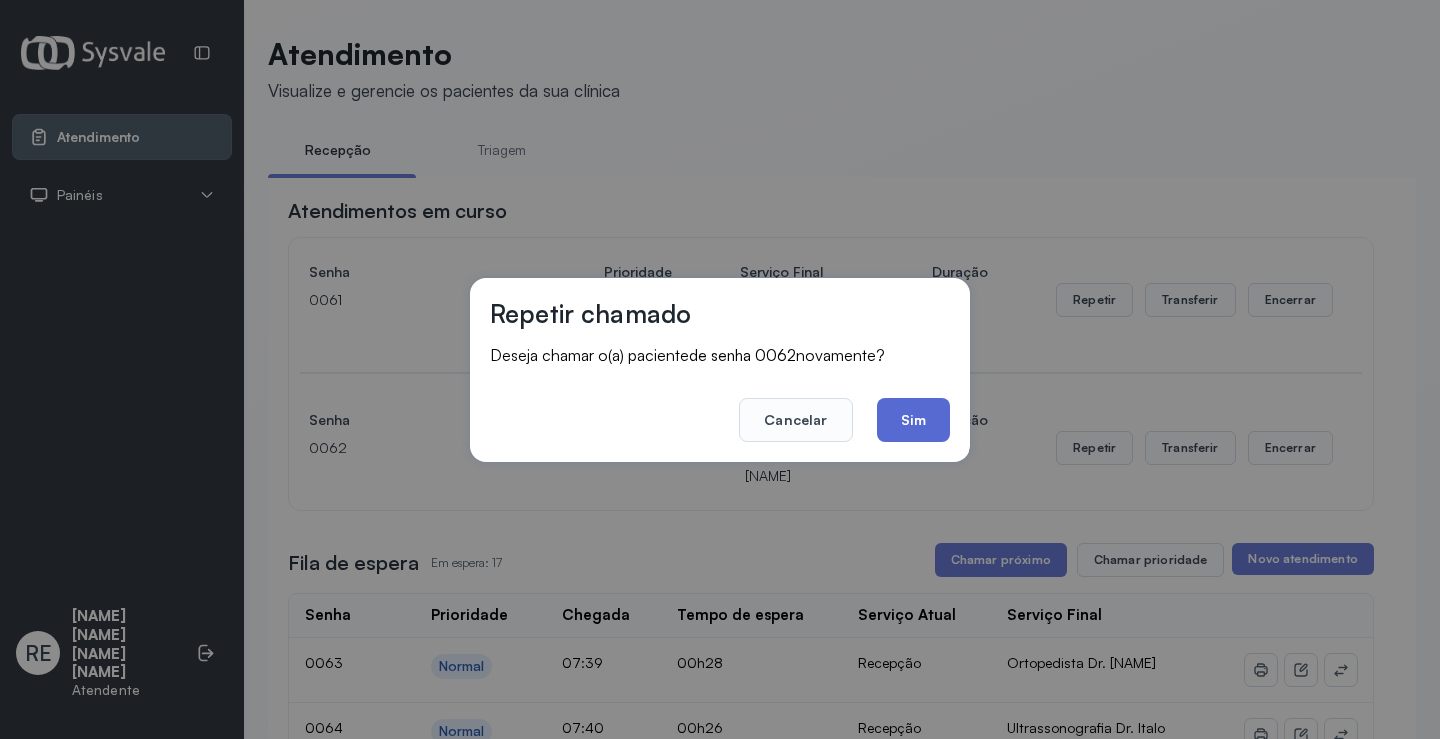 drag, startPoint x: 889, startPoint y: 445, endPoint x: 930, endPoint y: 417, distance: 49.648766 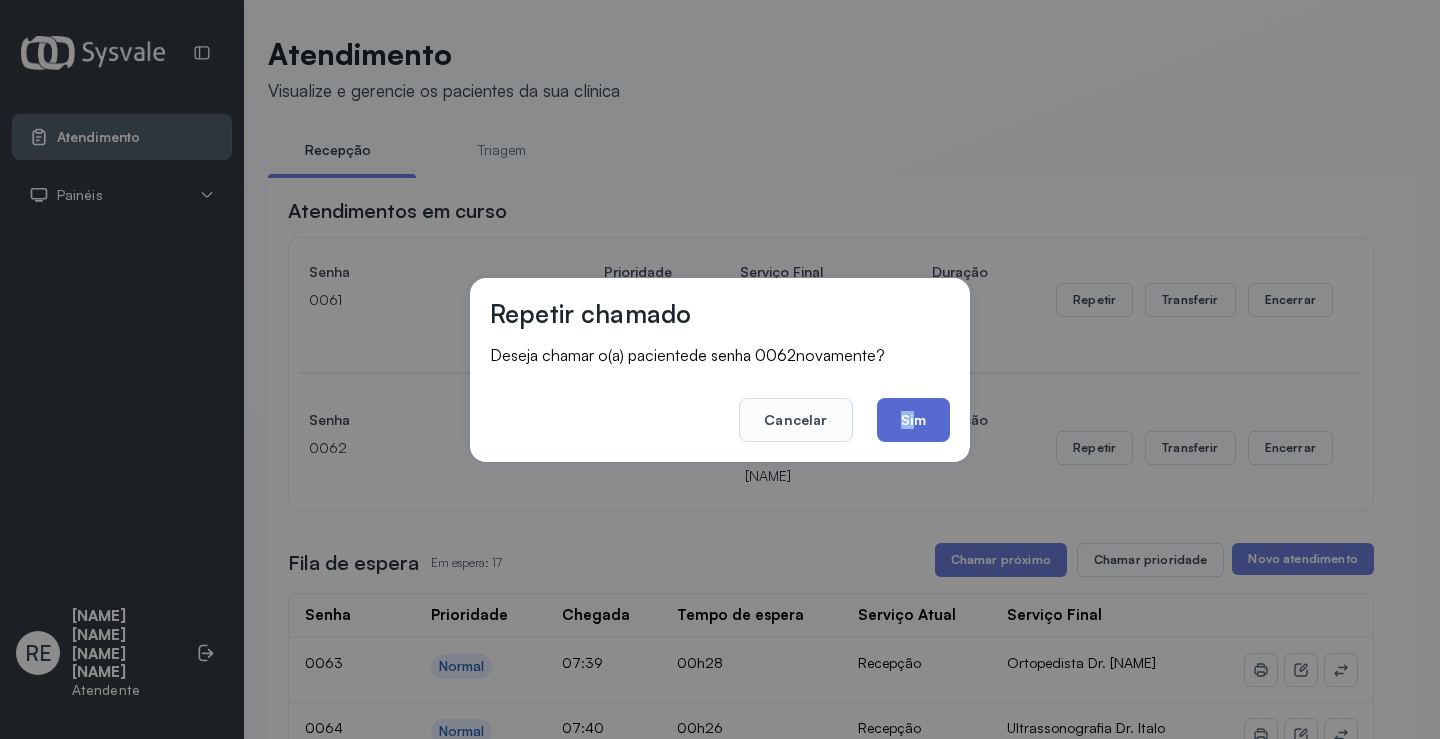 click on "Sim" 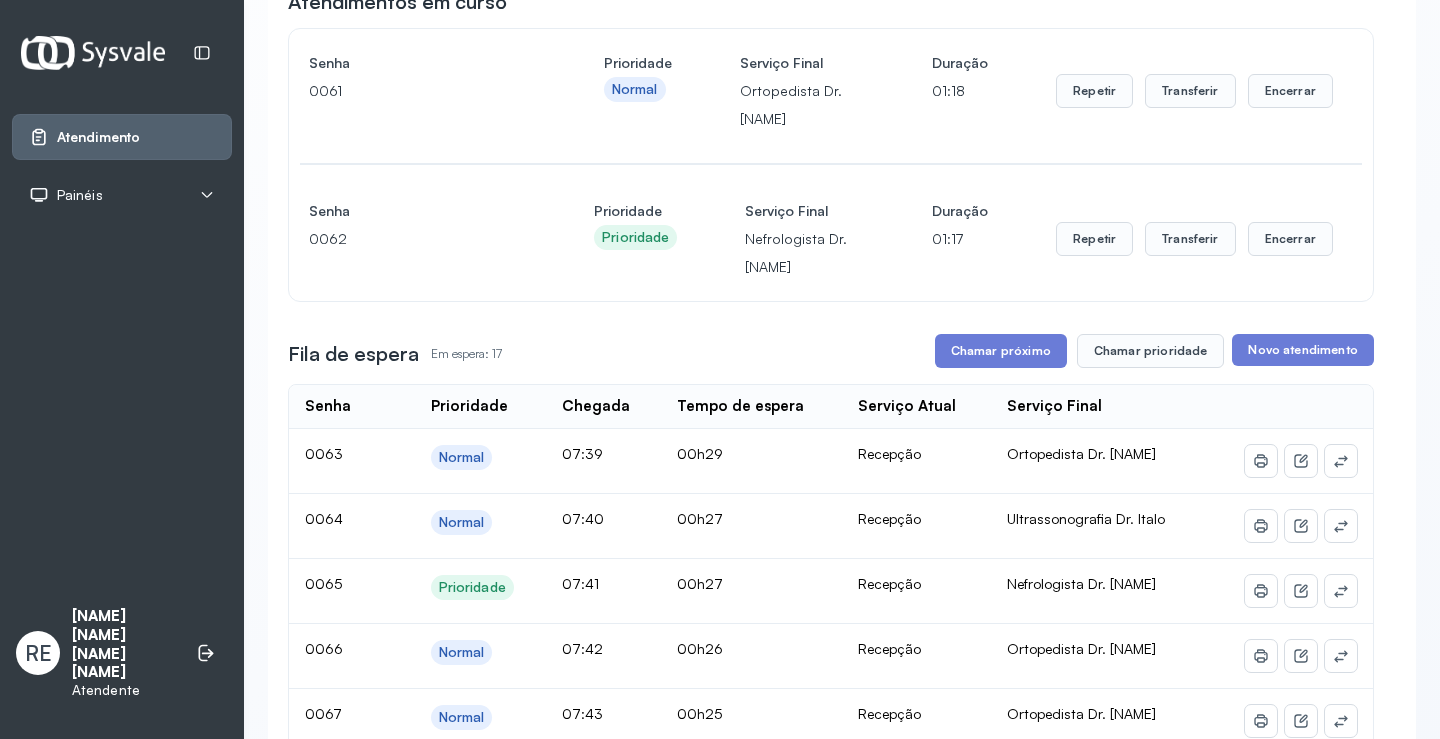 scroll, scrollTop: 0, scrollLeft: 0, axis: both 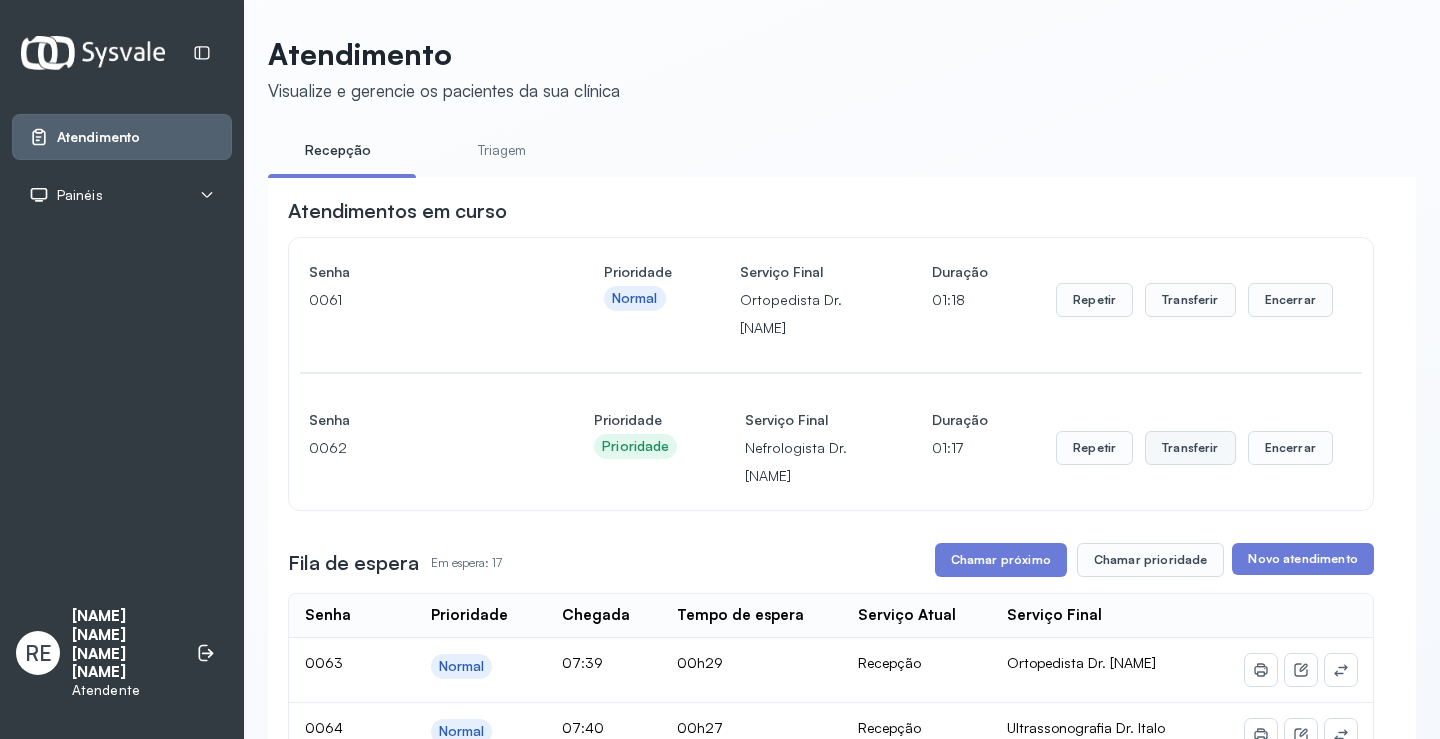 click on "Transferir" at bounding box center (1190, 300) 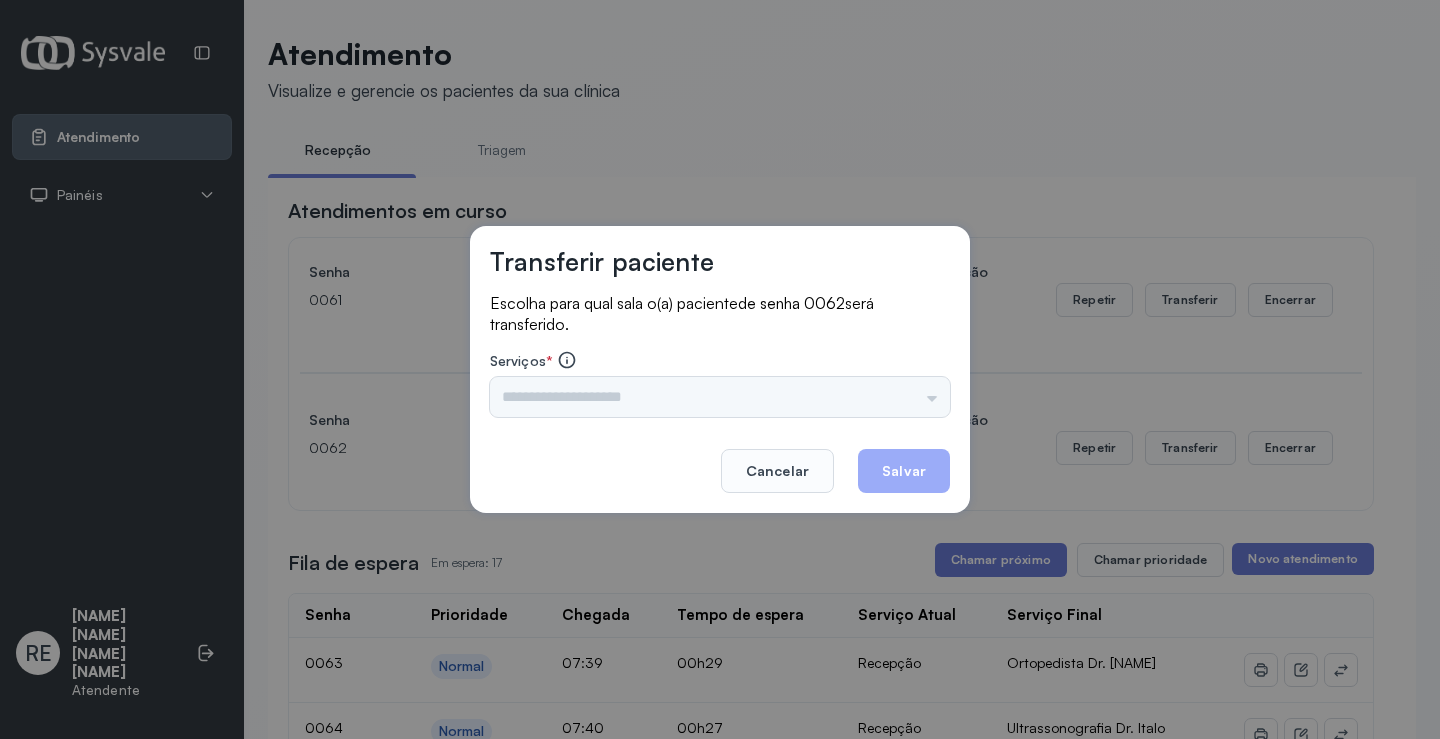 drag, startPoint x: 730, startPoint y: 411, endPoint x: 648, endPoint y: 394, distance: 83.74366 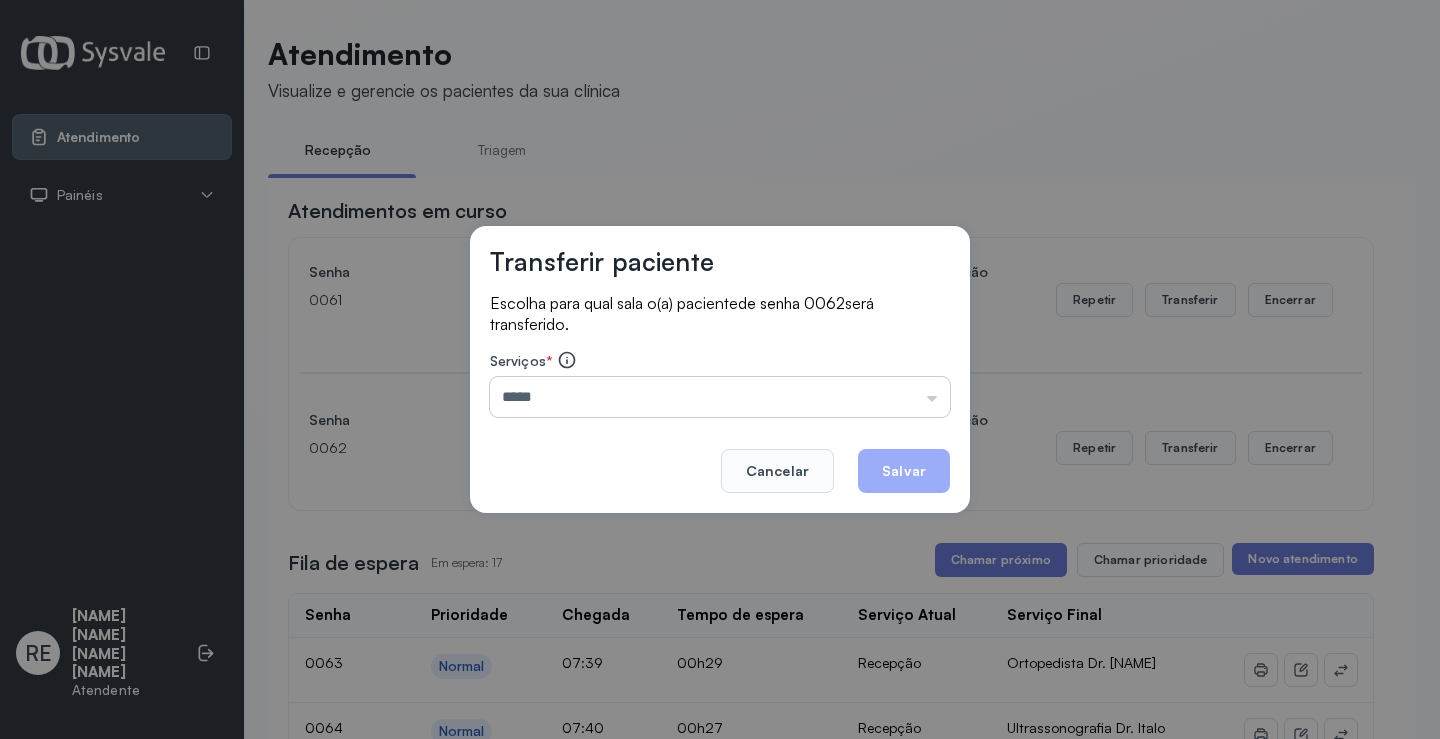 click on "*****" at bounding box center [720, 397] 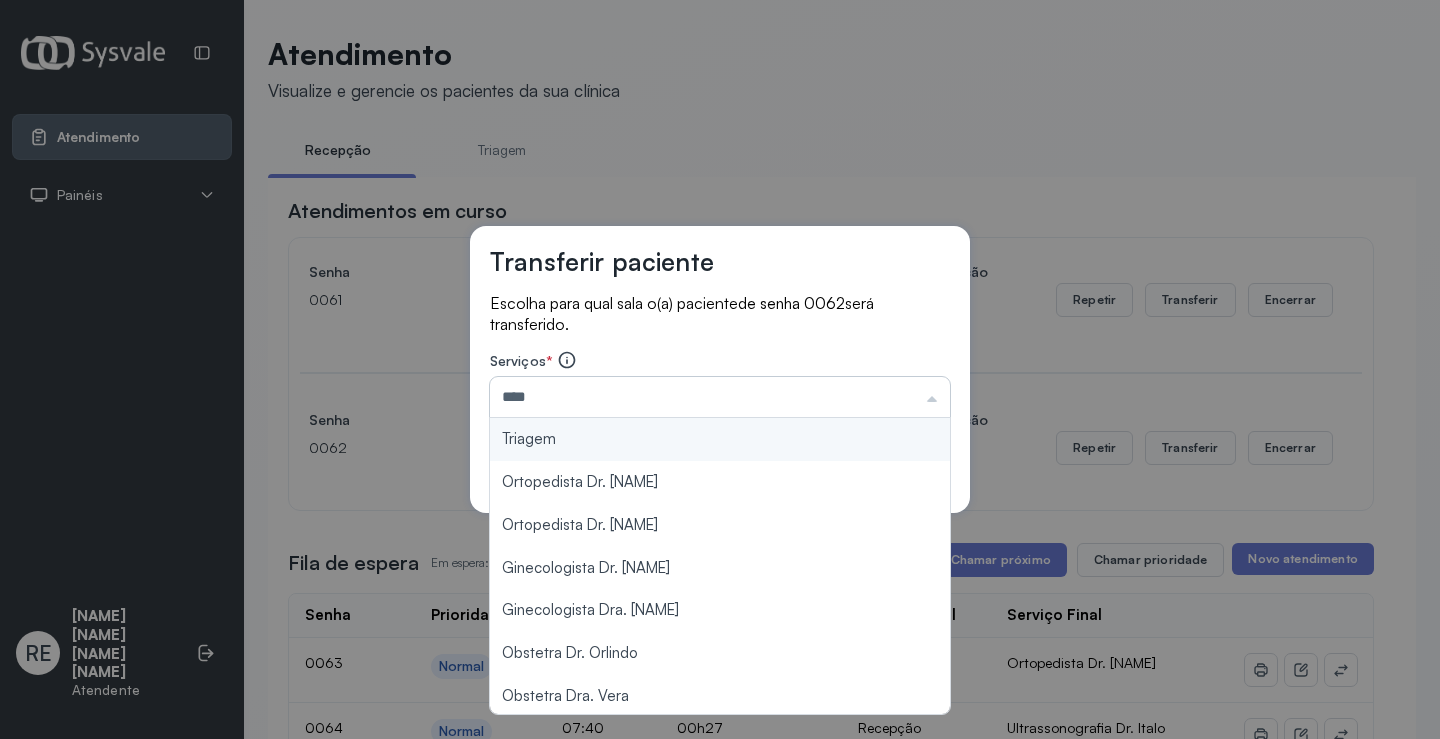 type on "**********" 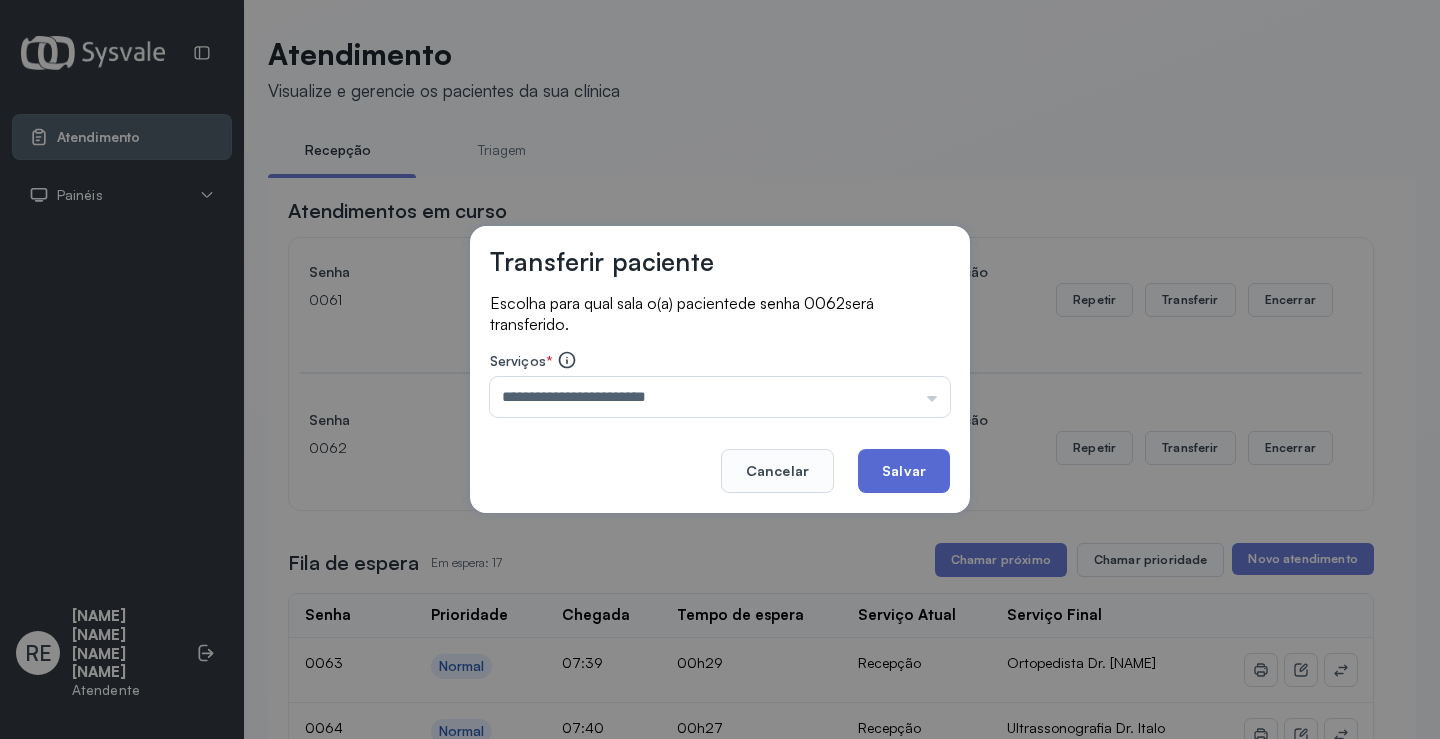 click on "Salvar" 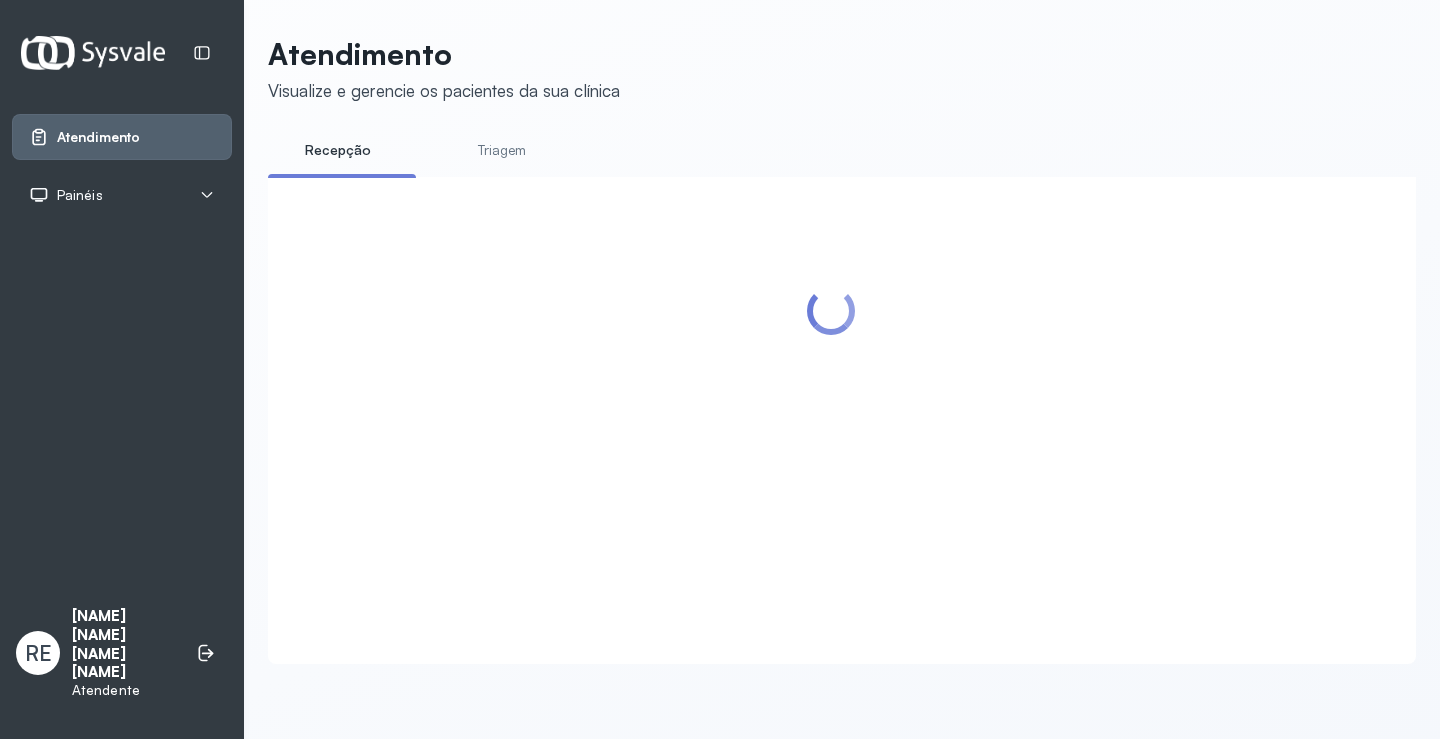 click at bounding box center (831, 396) 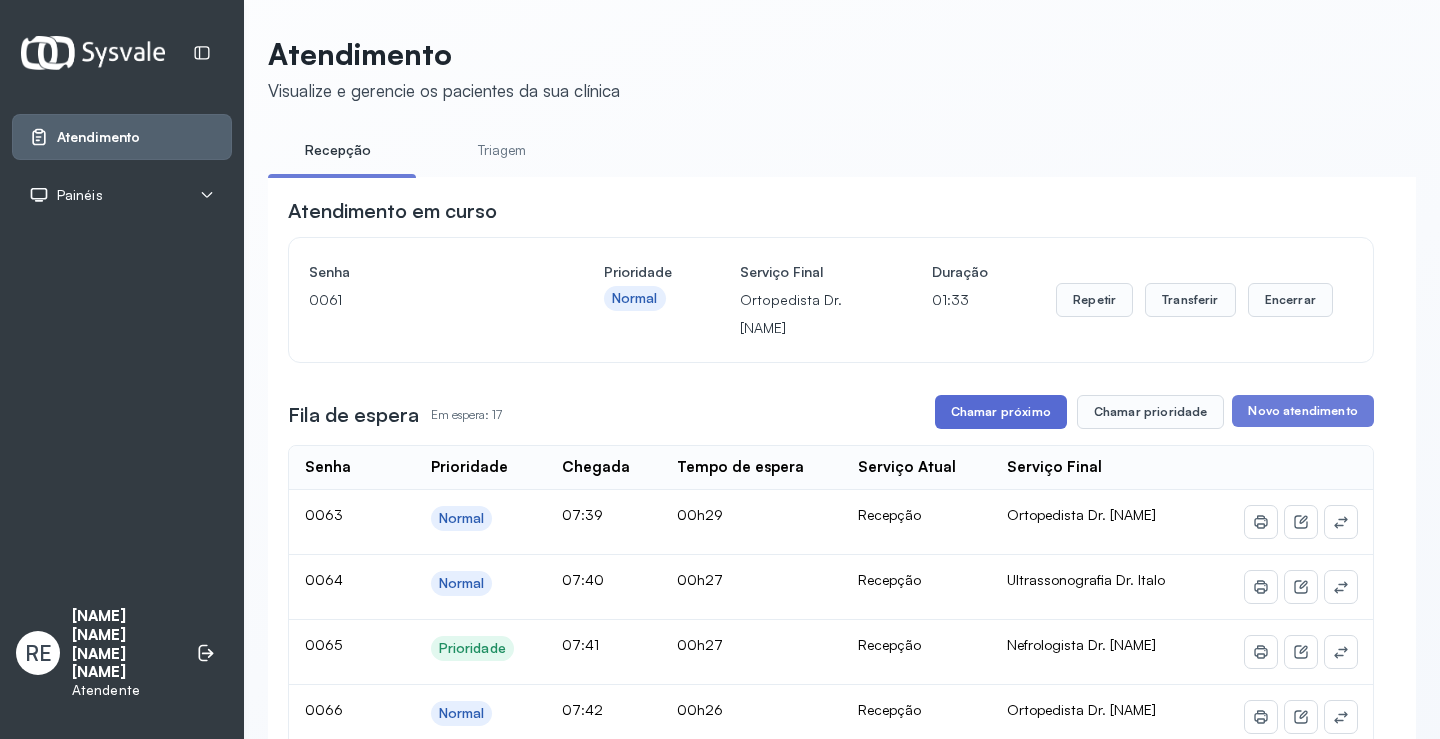 click on "Chamar próximo" at bounding box center [1001, 412] 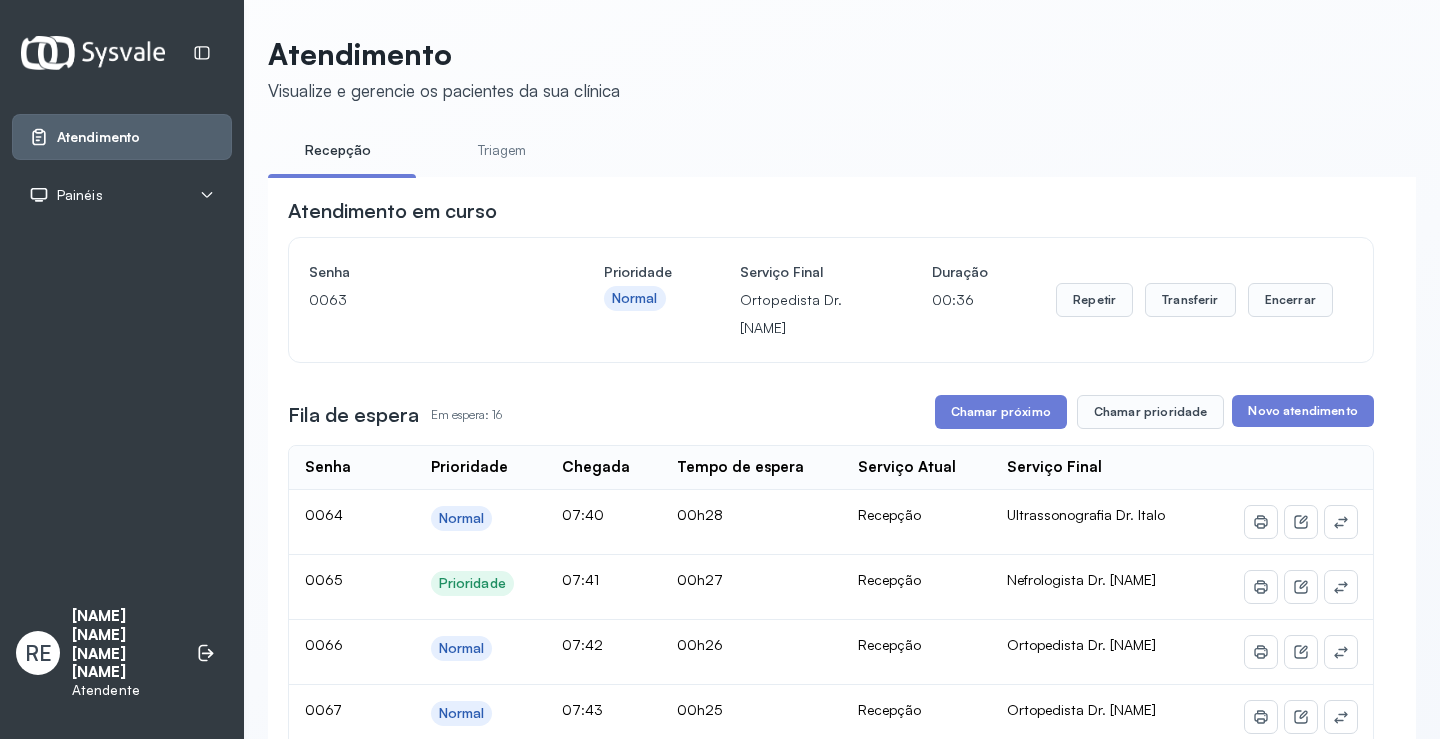 click on "Atendimento Visualize e gerencie os pacientes da sua clínica Recepção Triagem Atendimento em curso Senha 0063 Prioridade Normal Serviço Final Ortopedista Dr. Ramon Duração 00:36 Repetir Transferir Encerrar Fila de espera  Em espera: 16 Chamar próximo Chamar prioridade Novo atendimento Senha    Prioridade  Chegada  Tempo de espera  Serviço Atual  Serviço Final    0064 Normal 07:40 00h28 Recepção Ultrassonografia Dr. Italo 0065 Prioridade 07:41 00h27 Recepção Nefrologista Dr. Edvaldo 0066 Normal 07:42 00h26 Recepção Ortopedista Dr. Ramon 0067 Normal 07:43 00h25 Recepção Ortopedista Dr. Ramon 0068 Normal 07:43 00h25 Recepção Clínico Geral Dr. Diego Guirra 0069 Prioridade 07:48 00h20 Recepção Nefrologista Dr. Edvaldo 0070 Prioridade 07:54 00h14 Recepção Clínico Geral Dr. Diego Guirra 0071 Normal 07:54 00h14 Recepção Ortopedista Dr. Ramon 0072 Normal 07:55 00h13 Recepção Clínico Geral Dr. Diego Guirra 0073 Prioridade 07:55 00h13 Recepção Ortopedista Dr. Ramon 0074 Prioridade 07:56" 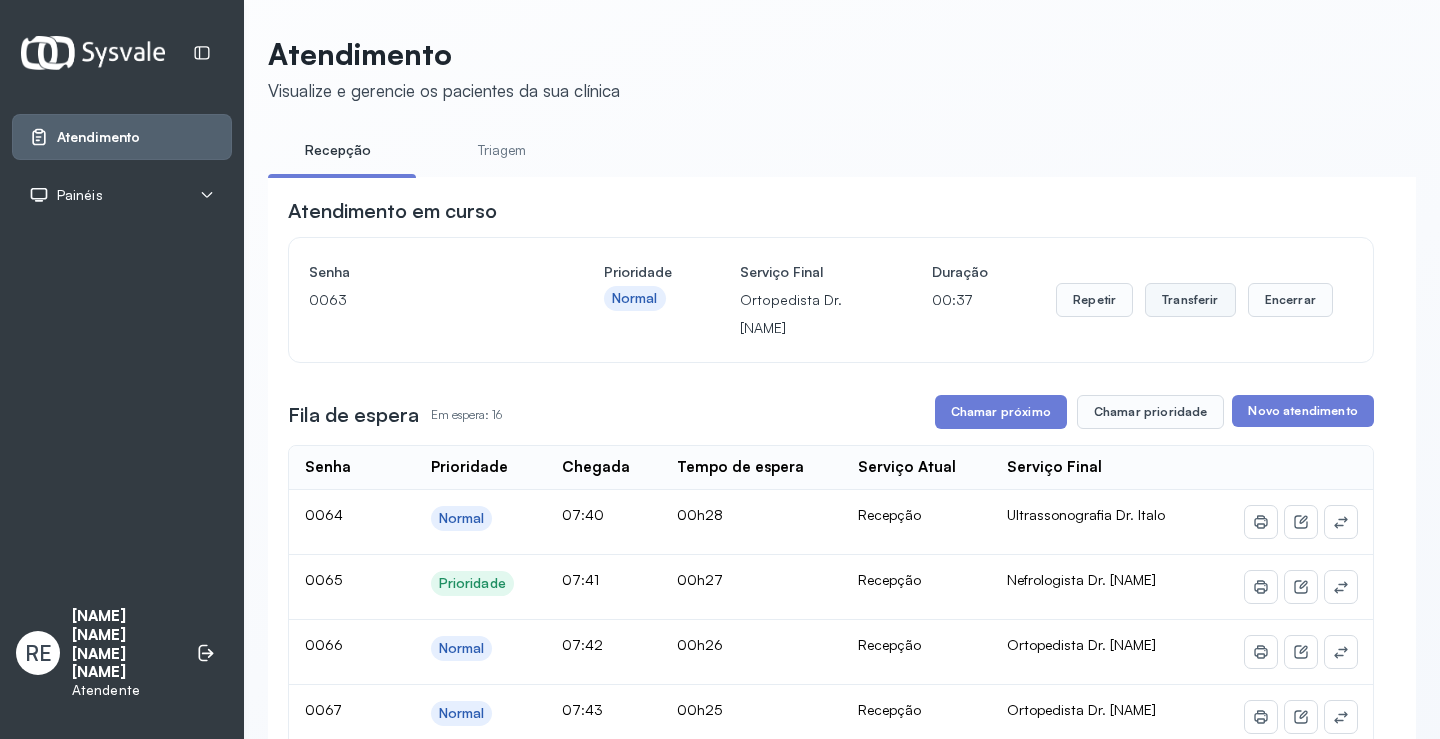 click on "Transferir" at bounding box center (1190, 300) 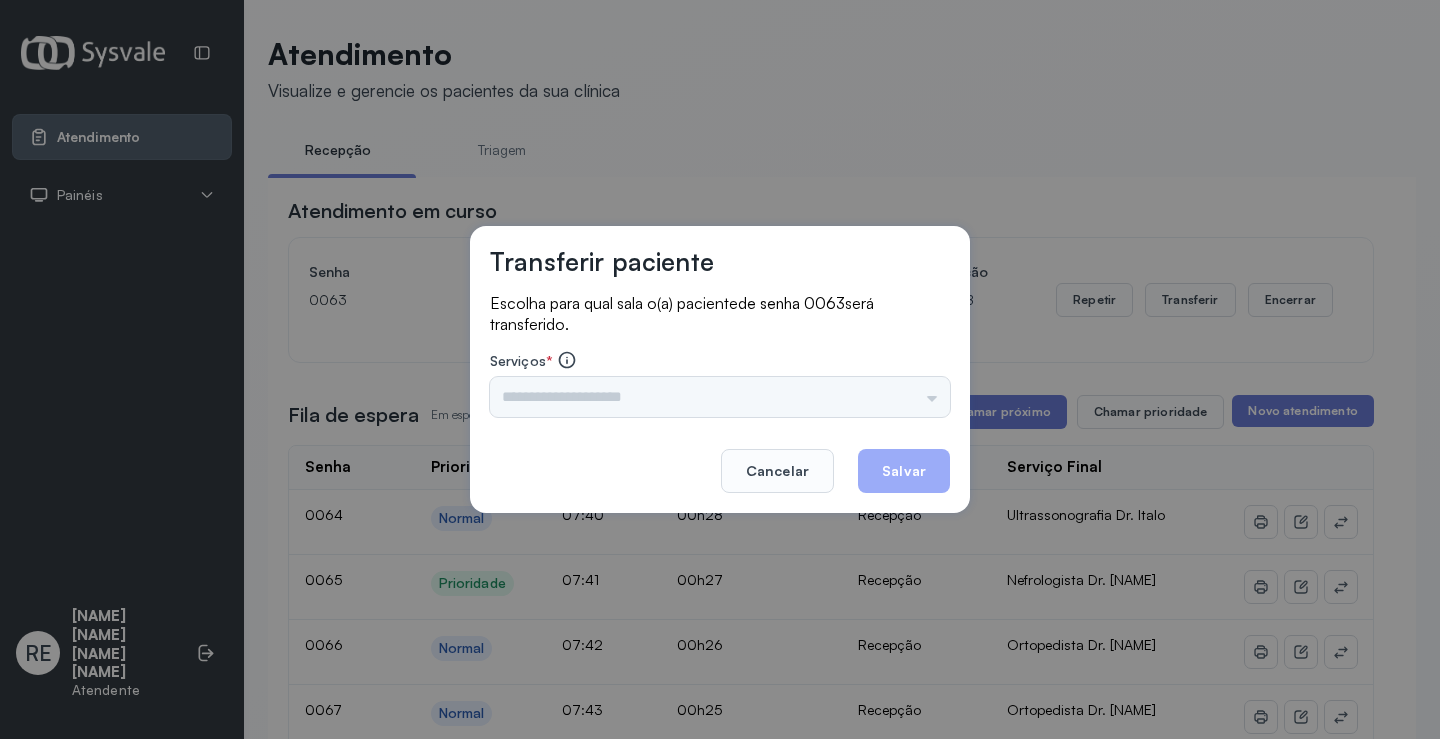 click on "Triagem Ortopedista Dr. [NAME] Ortopedista Dr. [NAME] Ginecologista Dr. [NAME] Ginecologista Dra. [NAME] Obstetra Dr. [NAME] Obstetra Dra. [NAME] Ultrassonografia Dr. [NAME] Ultrassonografia Dr. [NAME] Consulta com Neurologista Dr. [NAME] Reumatologista Dr. [NAME] Endocrinologista [NAME] Dermatologista Dra. [NAME] Nefrologista Dr. [NAME] Geriatra Dra. [NAME] Infectologista Dra. [NAME] Oftalmologista Dra. Consulta Proctologista/Cirurgia Geral Dra. [NAME] Otorrinolaringologista Dr. [NAME] Pequena Cirurgia Dr. [NAME] Pequena Cirurgia Dr. [NAME] ECG Espirometria com Broncodilatador Espirometria sem Broncodilatador Ecocardiograma - Dra. [NAME] [NAME] Exame de PPD Enf. [NAME] [NAME] RETIRADA DE CERUME DR. [NAME] VACINAÇÃO Preventivo Enf. [NAME] Preventivo Enf. [NAME] [NAME] Consulta de Enfermagem Enf. [NAME] Consulta de Enfermagem Enf. [NAME] Consulta  Cardiologista Dr. [NAME] Consulta Enf. [NAME] [NAME] Dispensação de Medicação Agendamento Consulta Enf. [NAME] Agendamento consulta Enf. [NAME]" at bounding box center [720, 397] 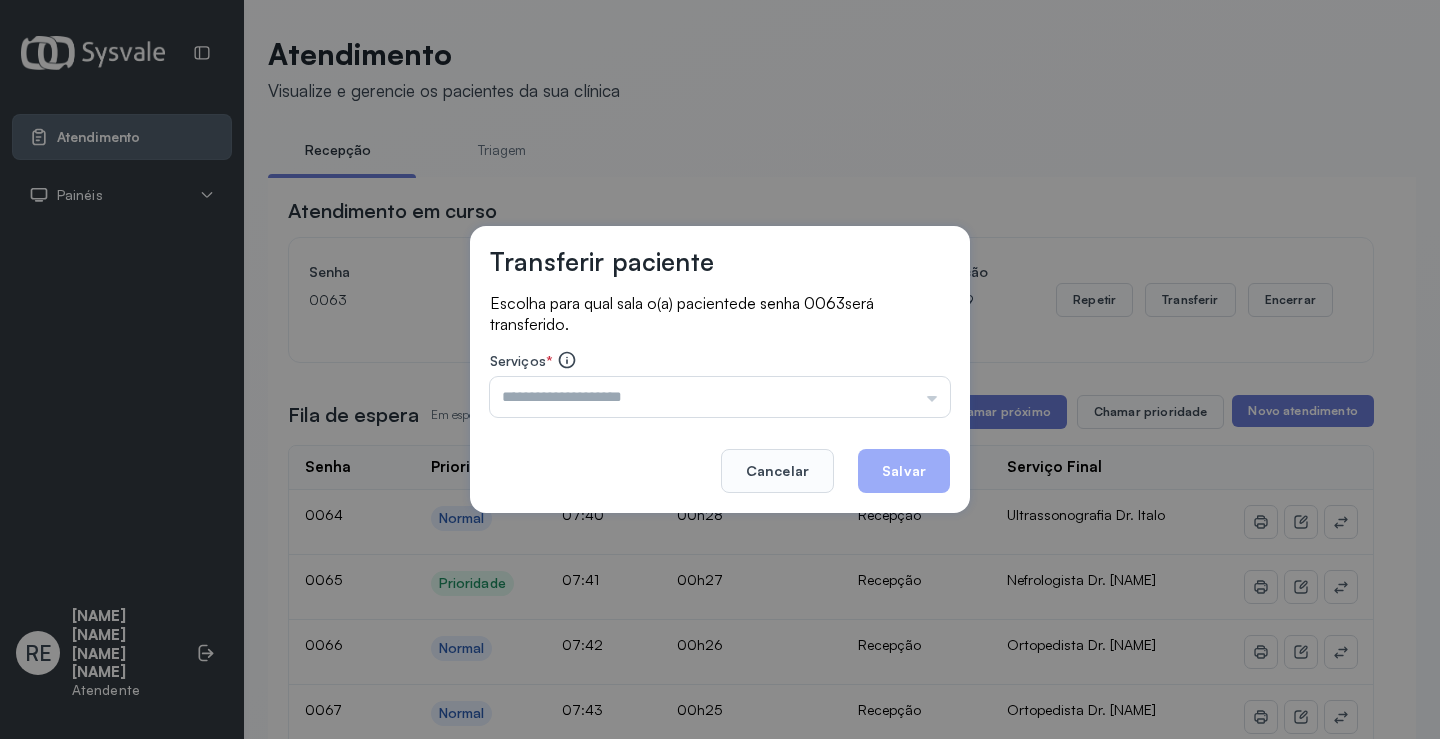 click at bounding box center [720, 397] 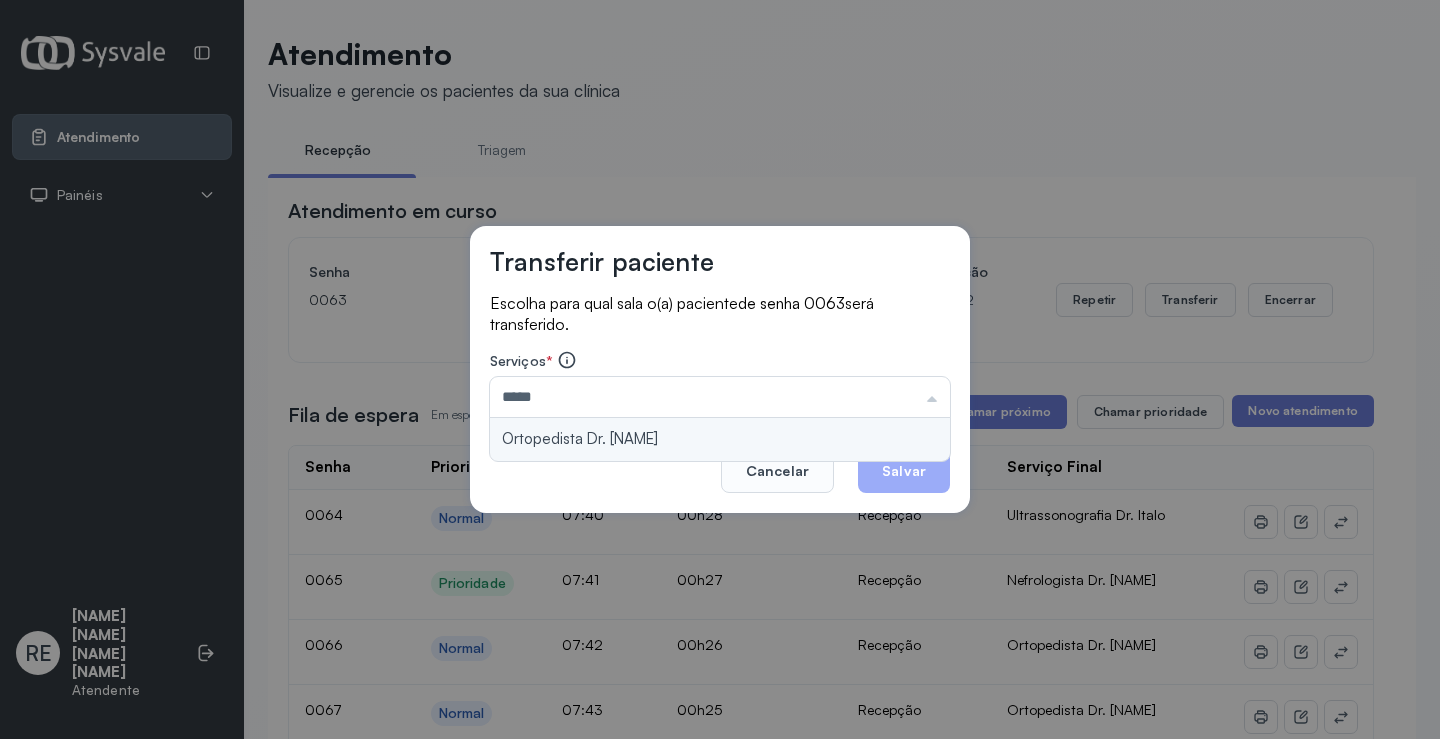 type on "**********" 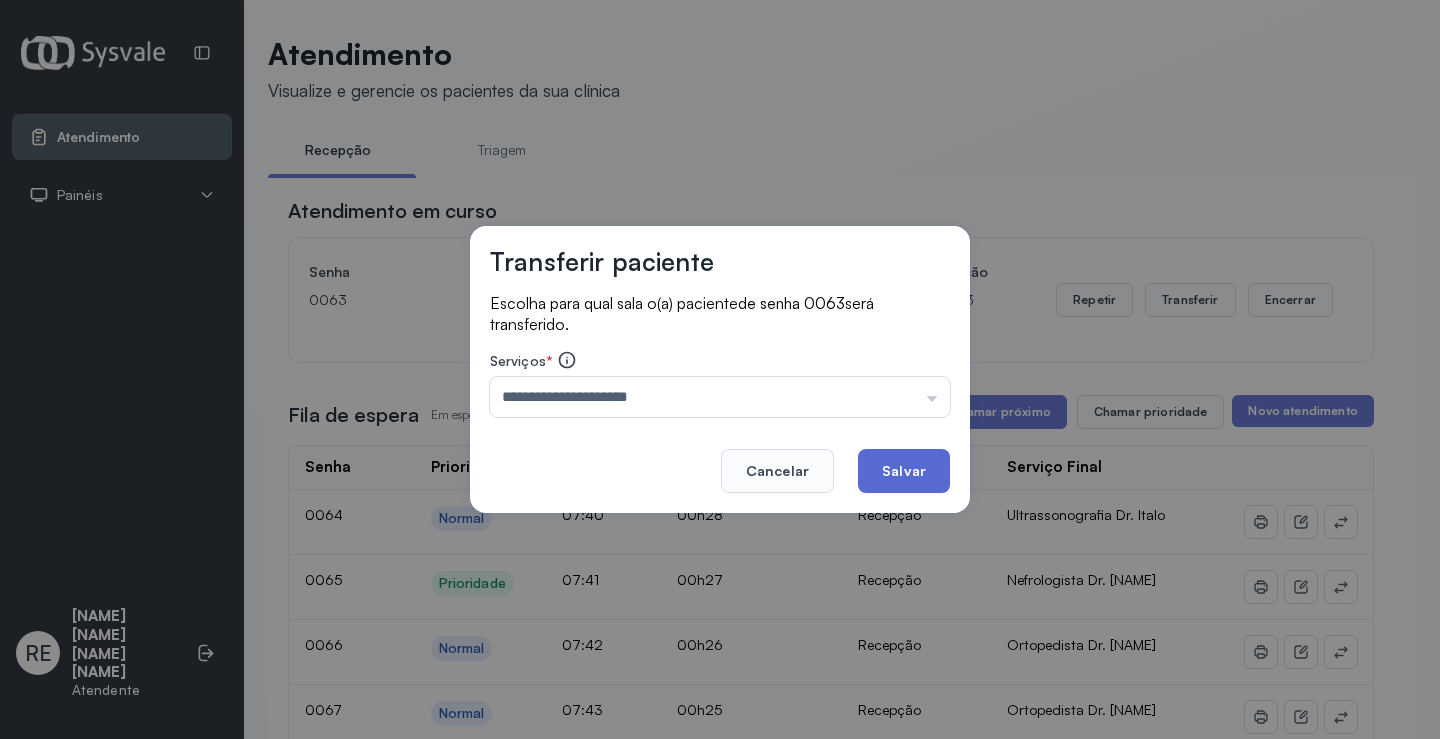 click on "Salvar" 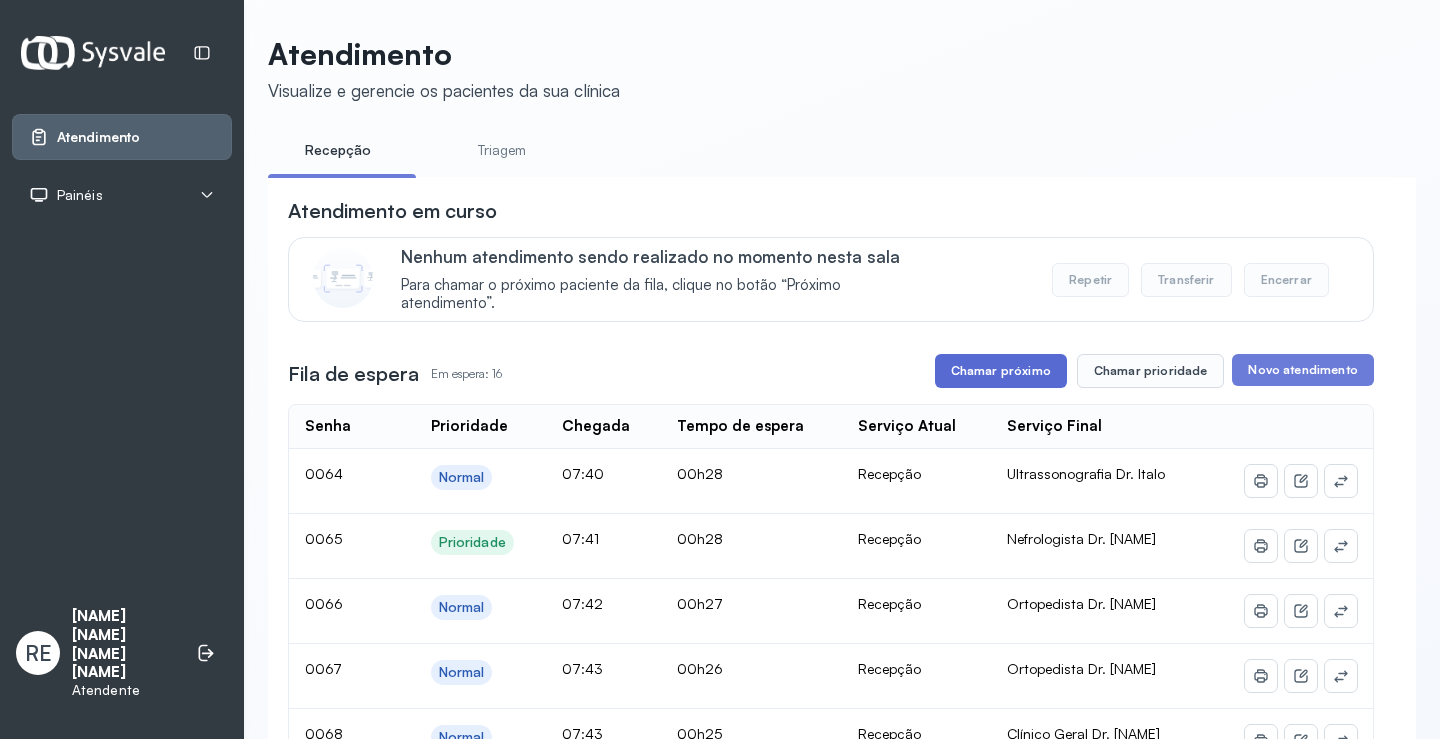 click on "Chamar próximo" at bounding box center (1001, 371) 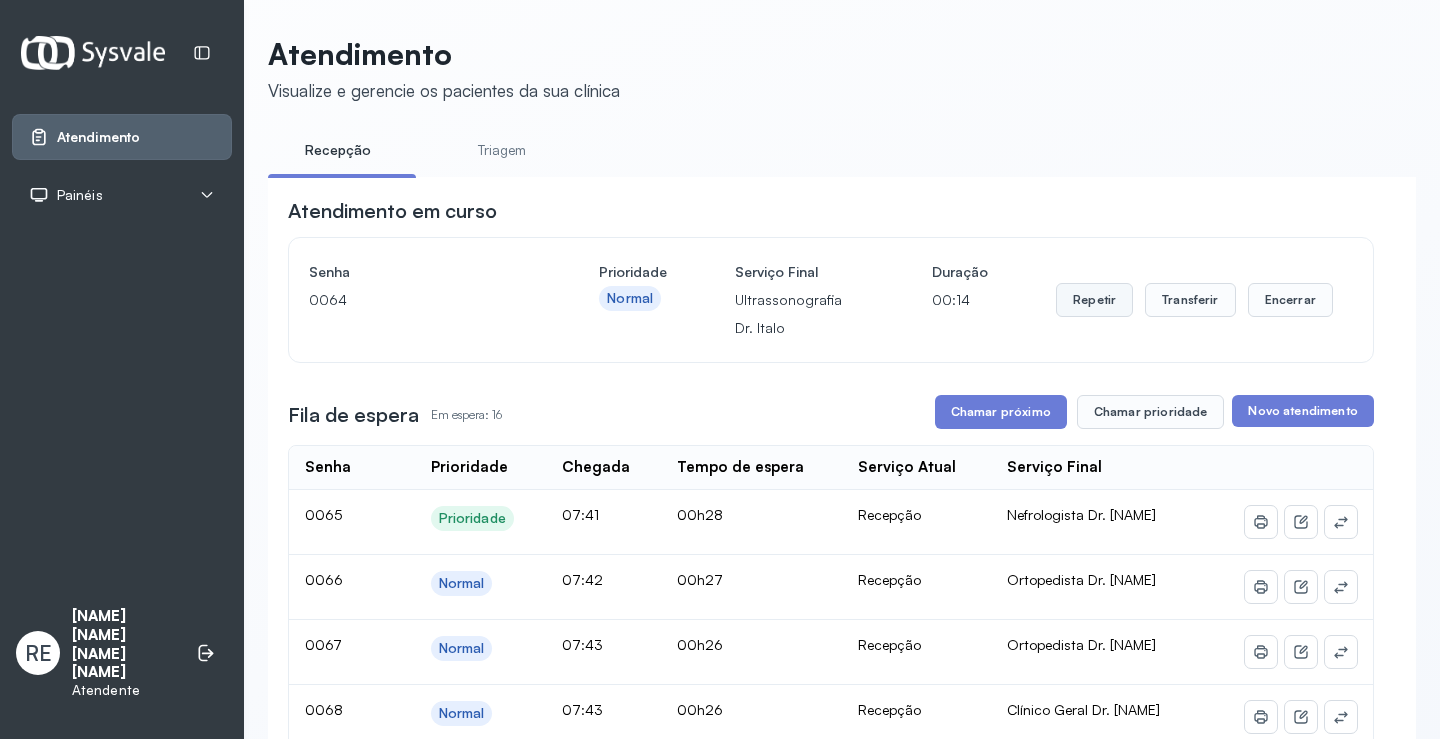 click on "Repetir" at bounding box center (1094, 300) 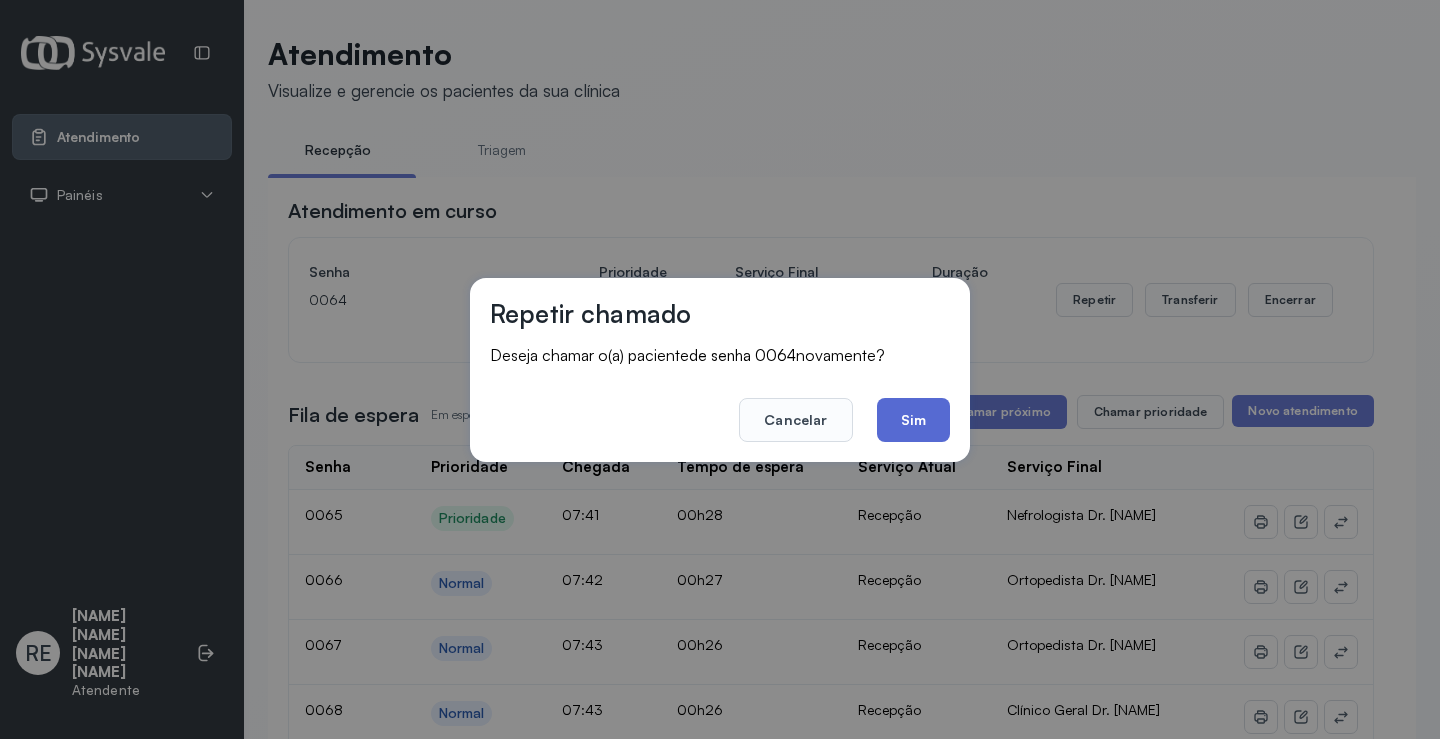 click on "Sim" 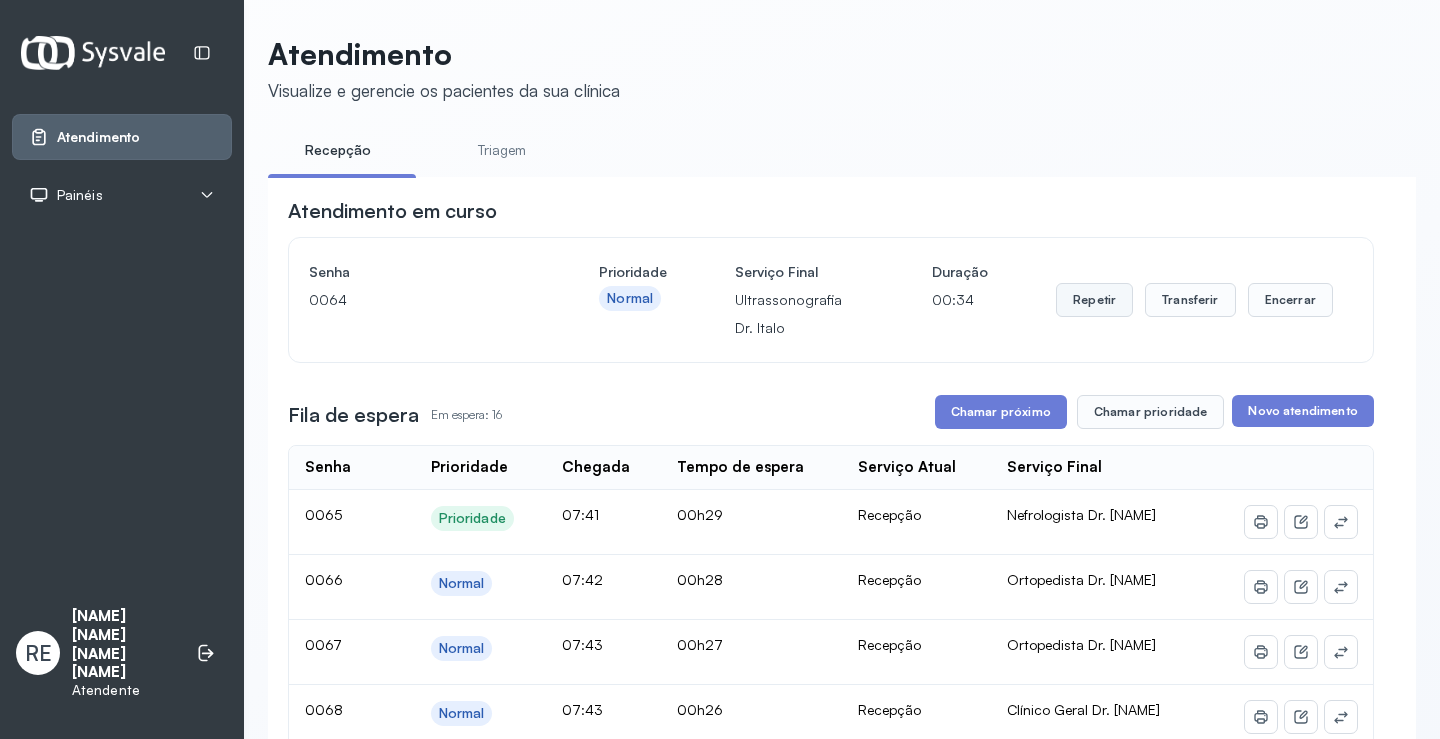 click on "Repetir" at bounding box center [1094, 300] 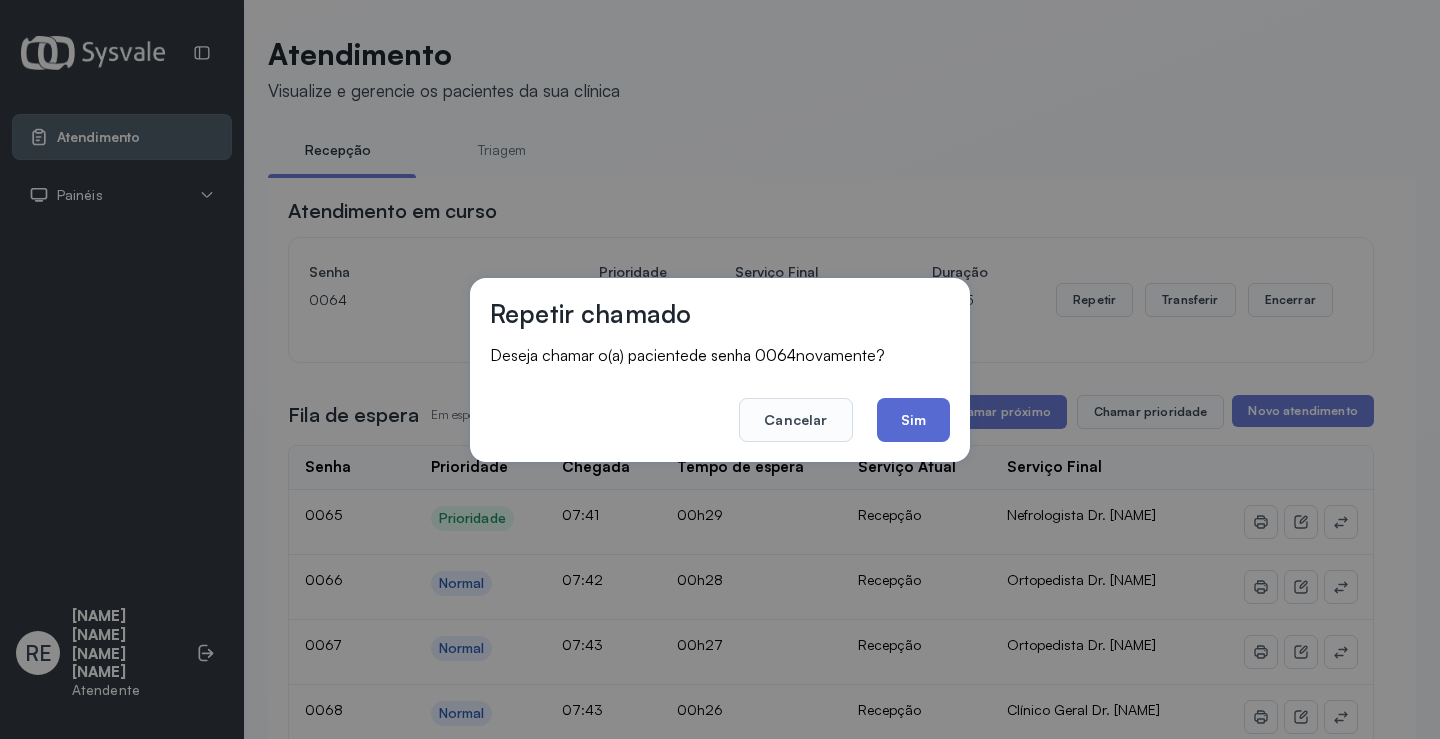 click on "Sim" 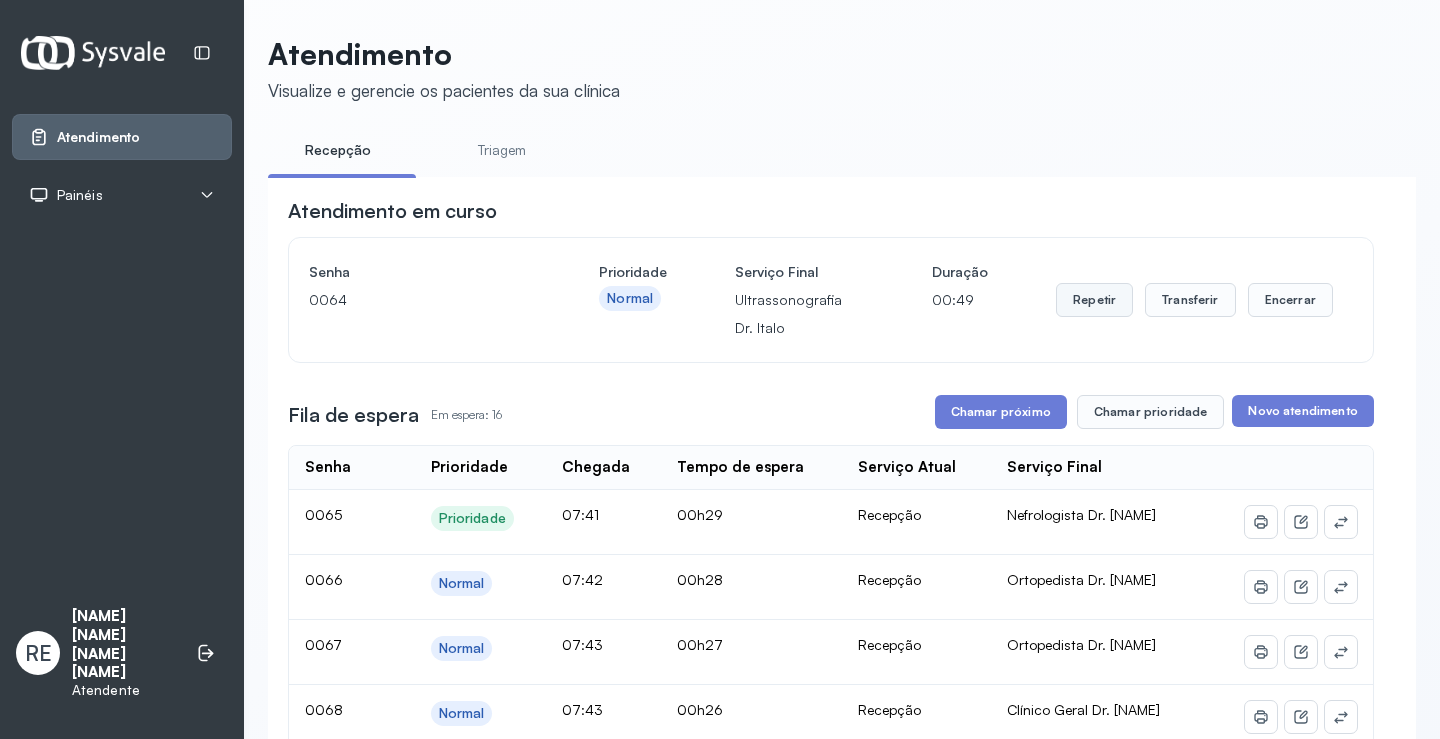 click on "Repetir" at bounding box center (1094, 300) 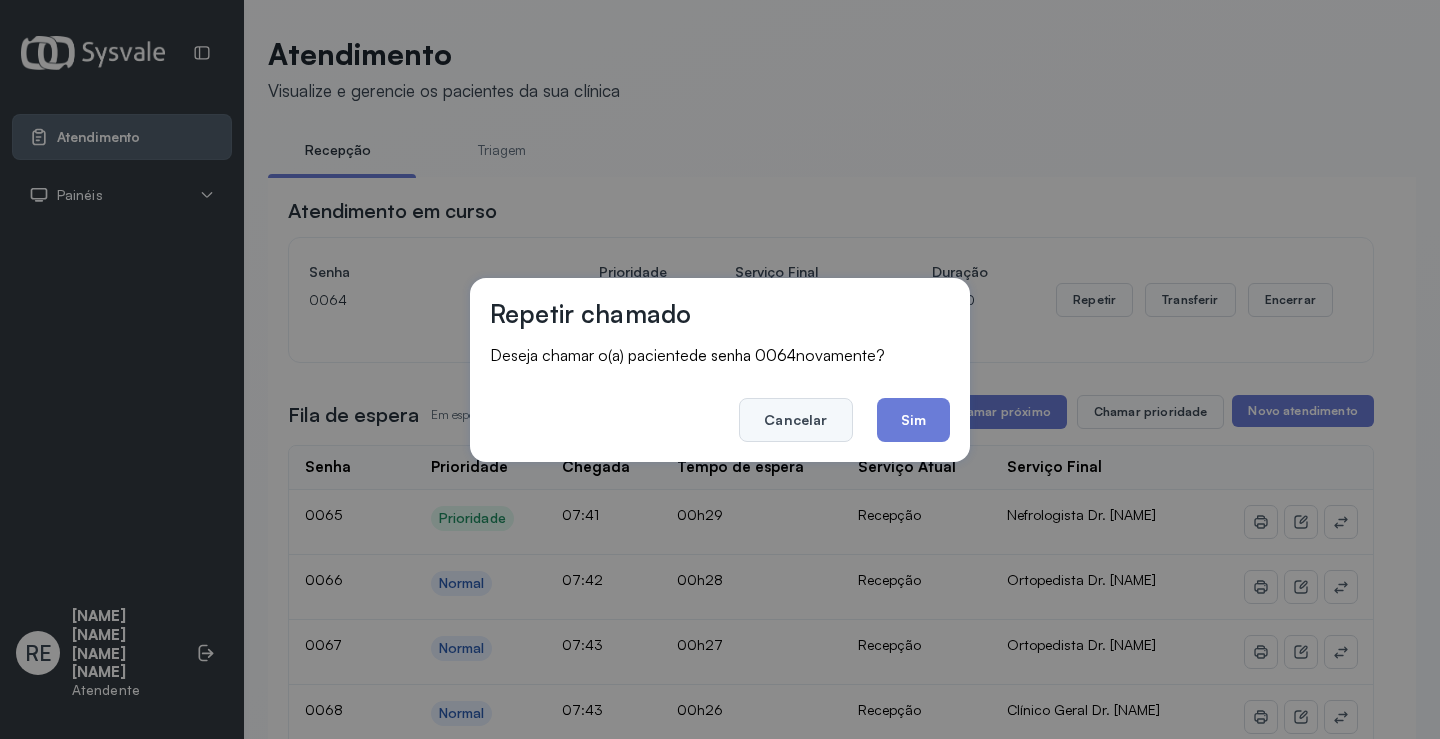 click on "Cancelar" 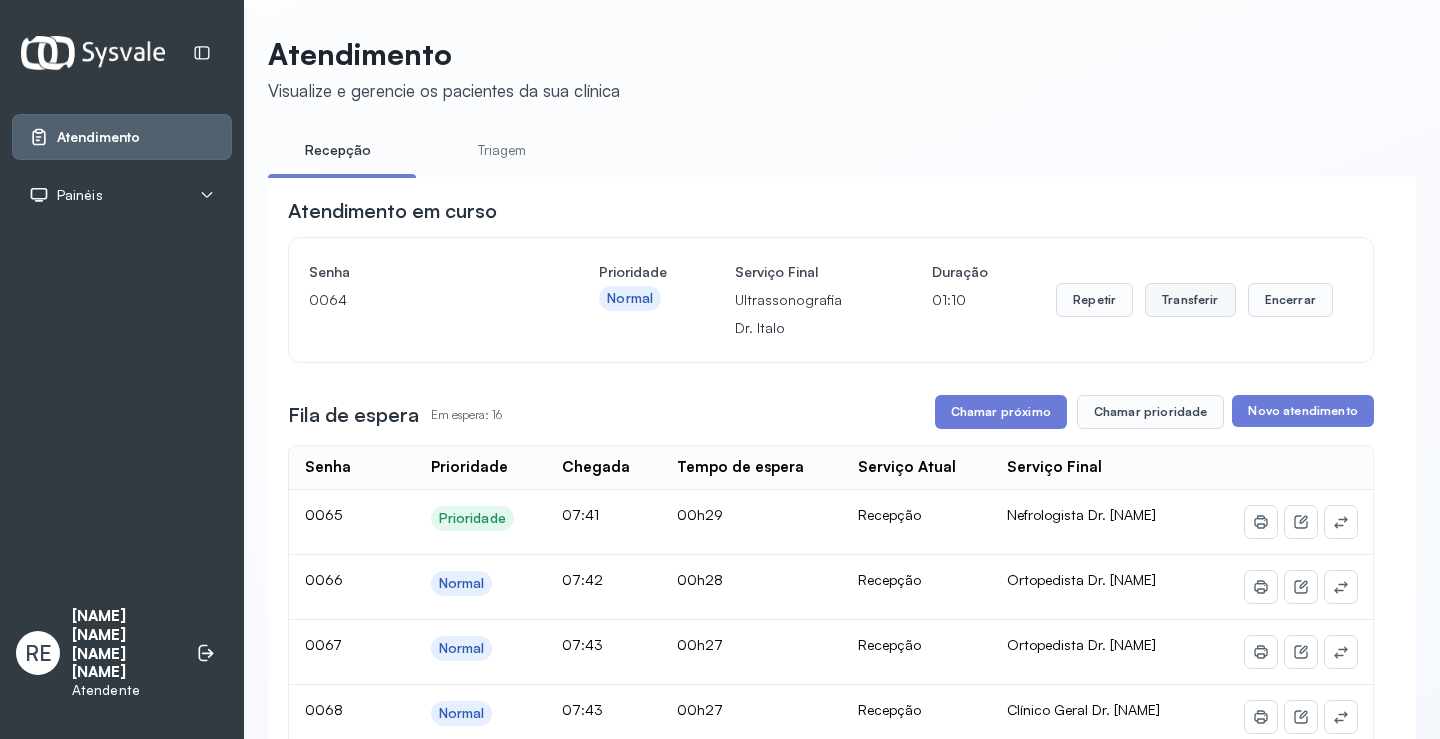 click on "Transferir" at bounding box center (1190, 300) 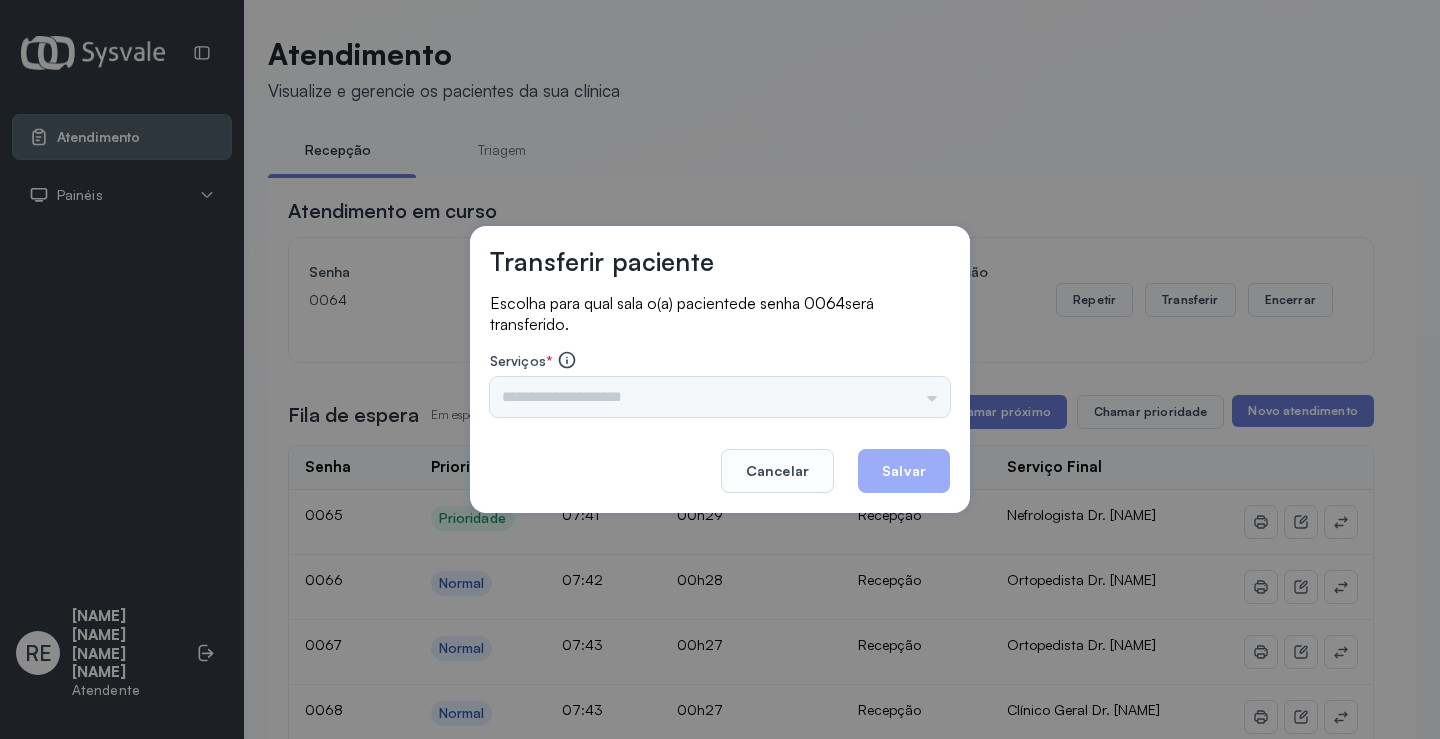 drag, startPoint x: 634, startPoint y: 397, endPoint x: 618, endPoint y: 399, distance: 16.124516 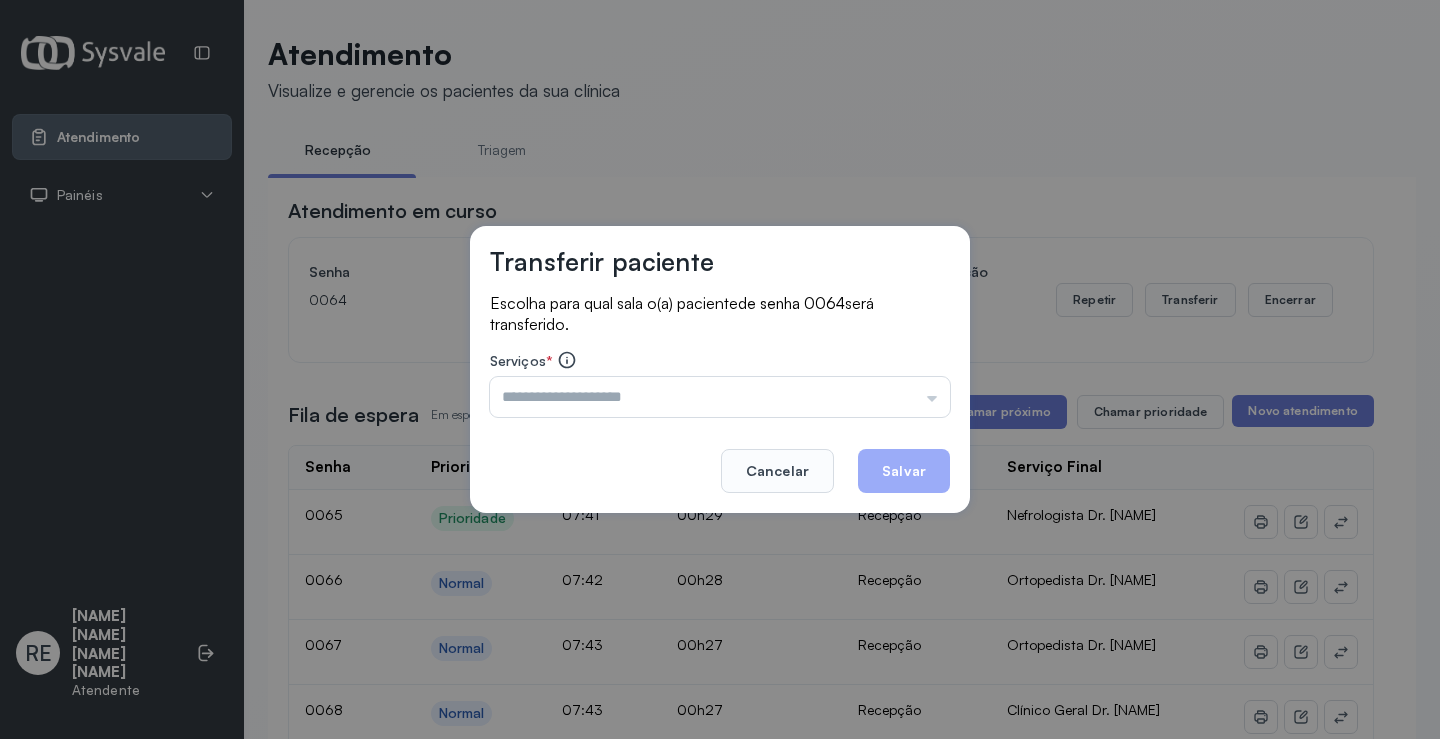 click at bounding box center (720, 397) 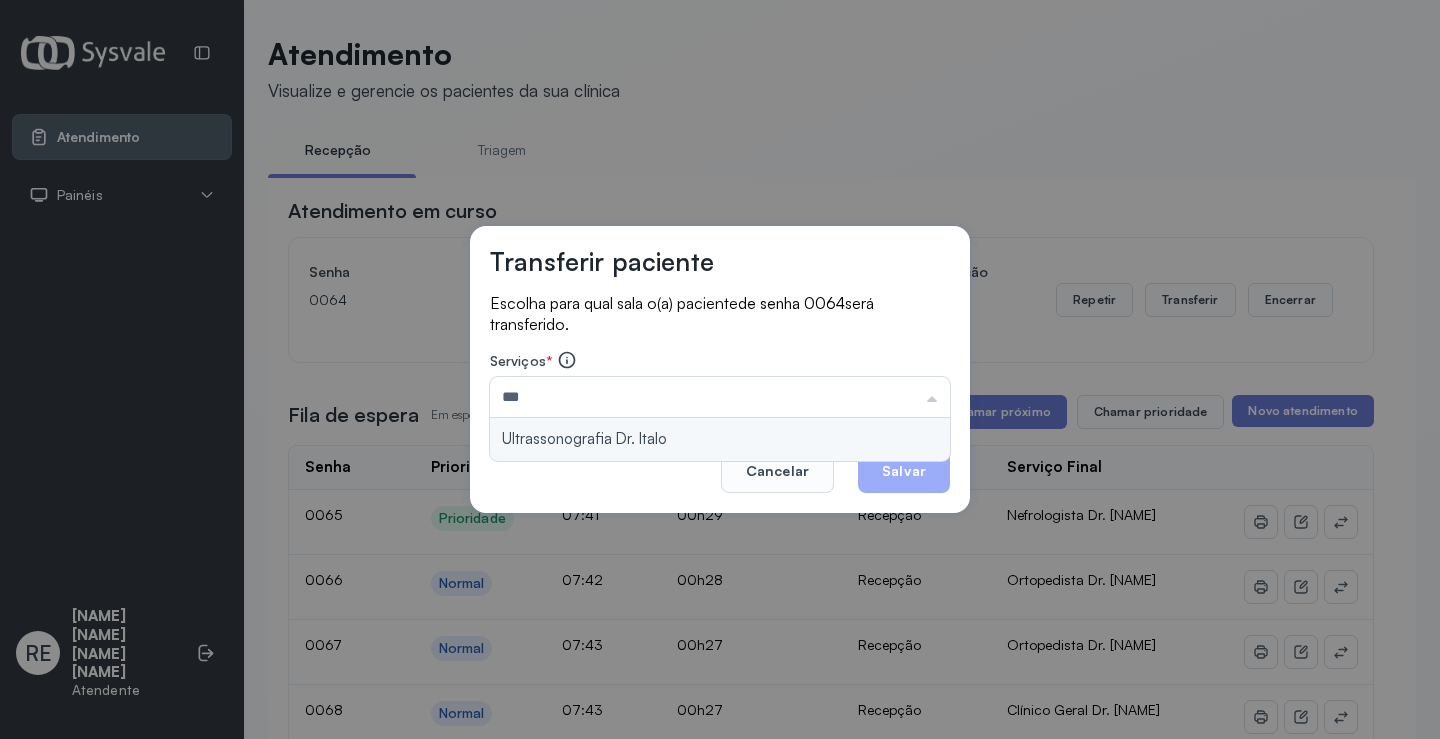 type on "**********" 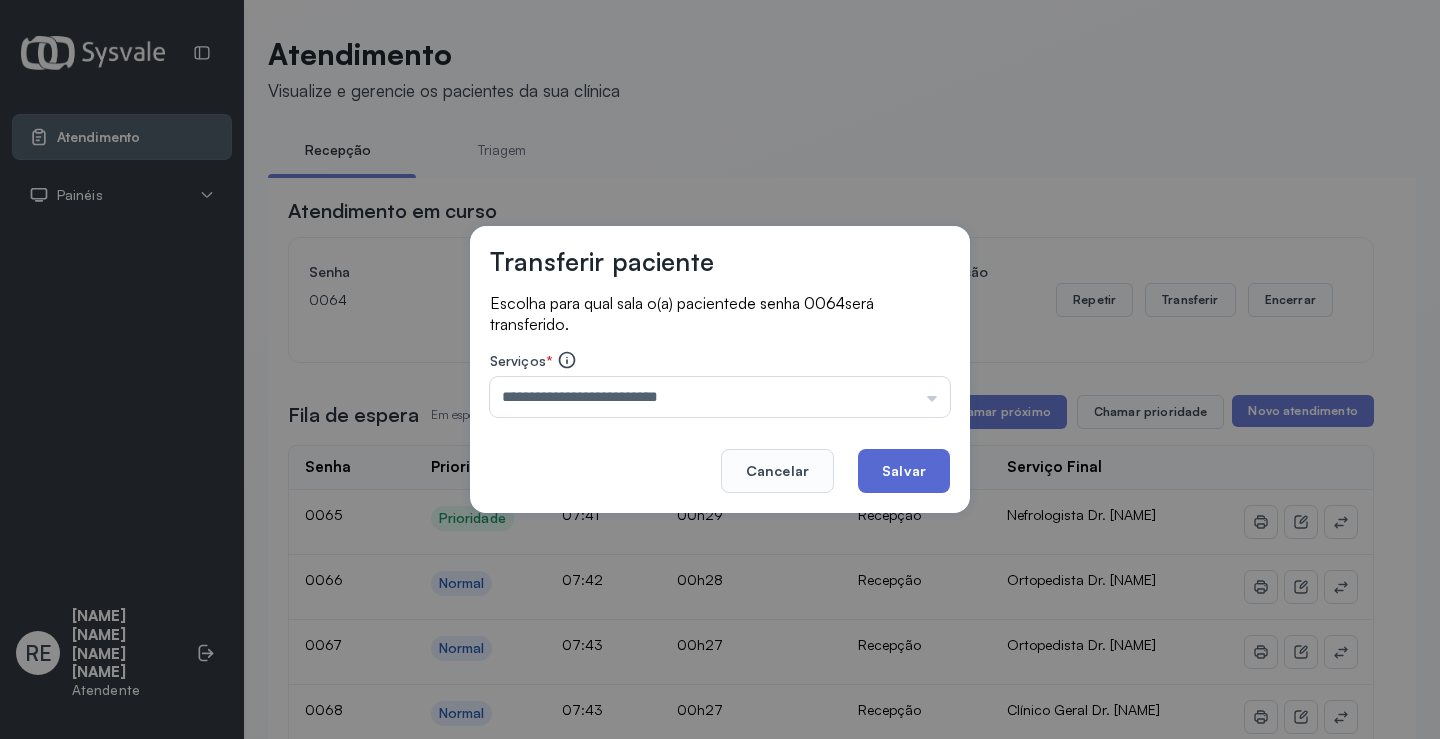 click on "Salvar" 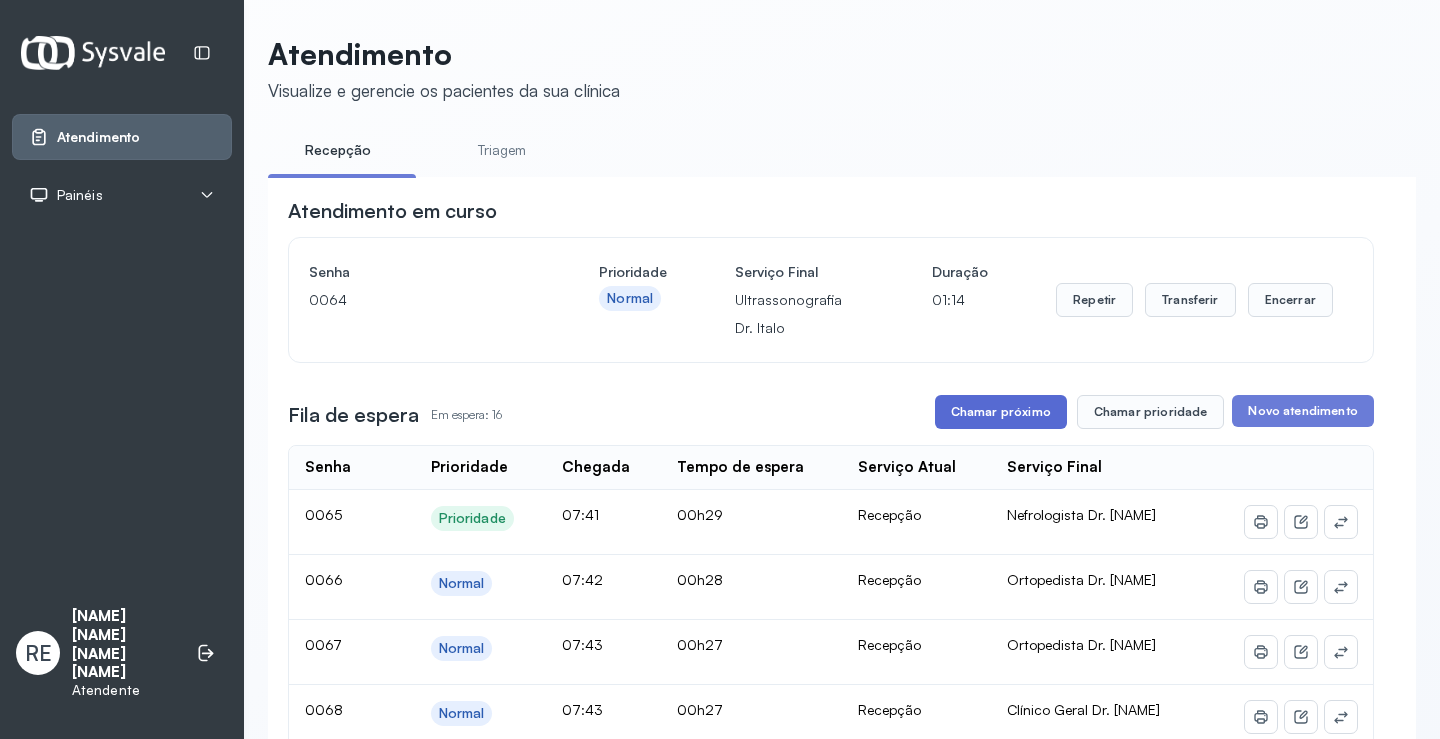 click on "Chamar próximo" at bounding box center (1001, 412) 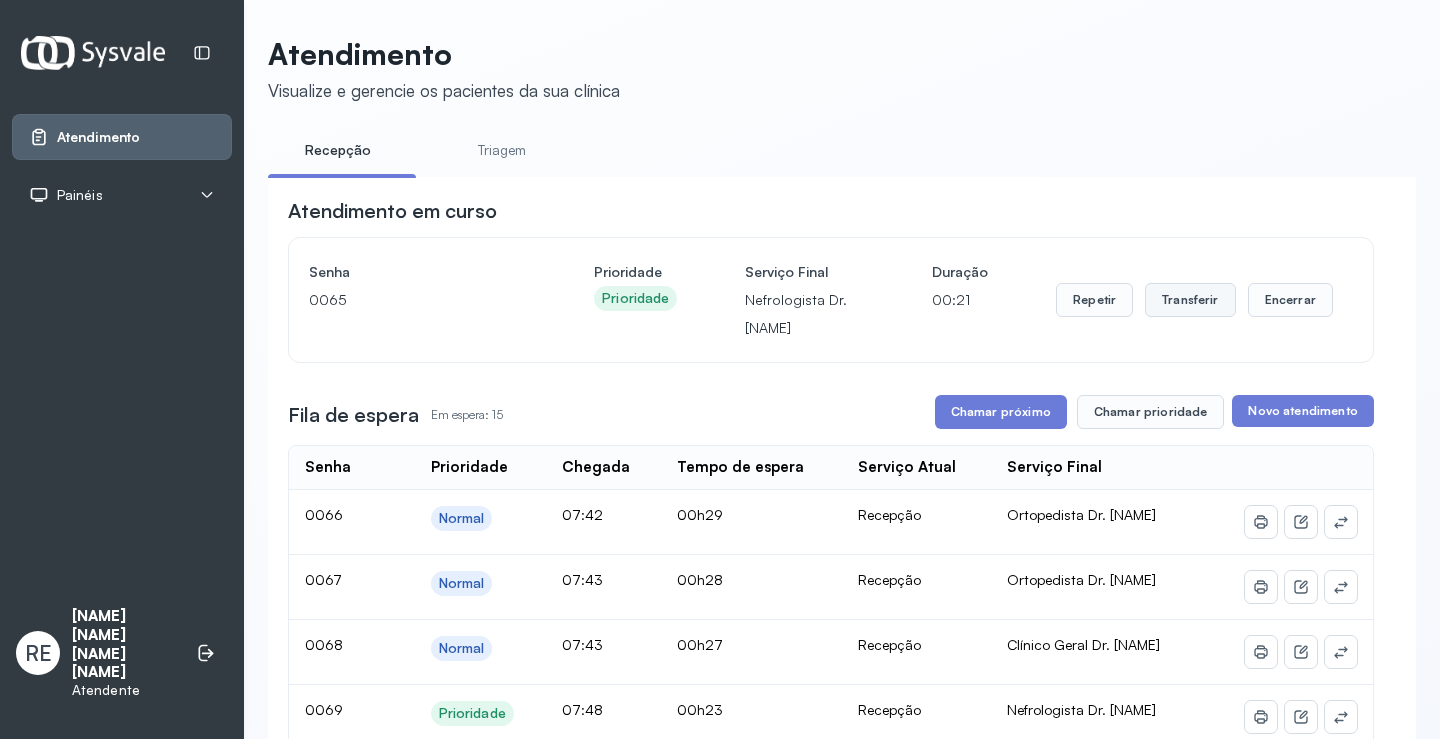 click on "Transferir" at bounding box center [1190, 300] 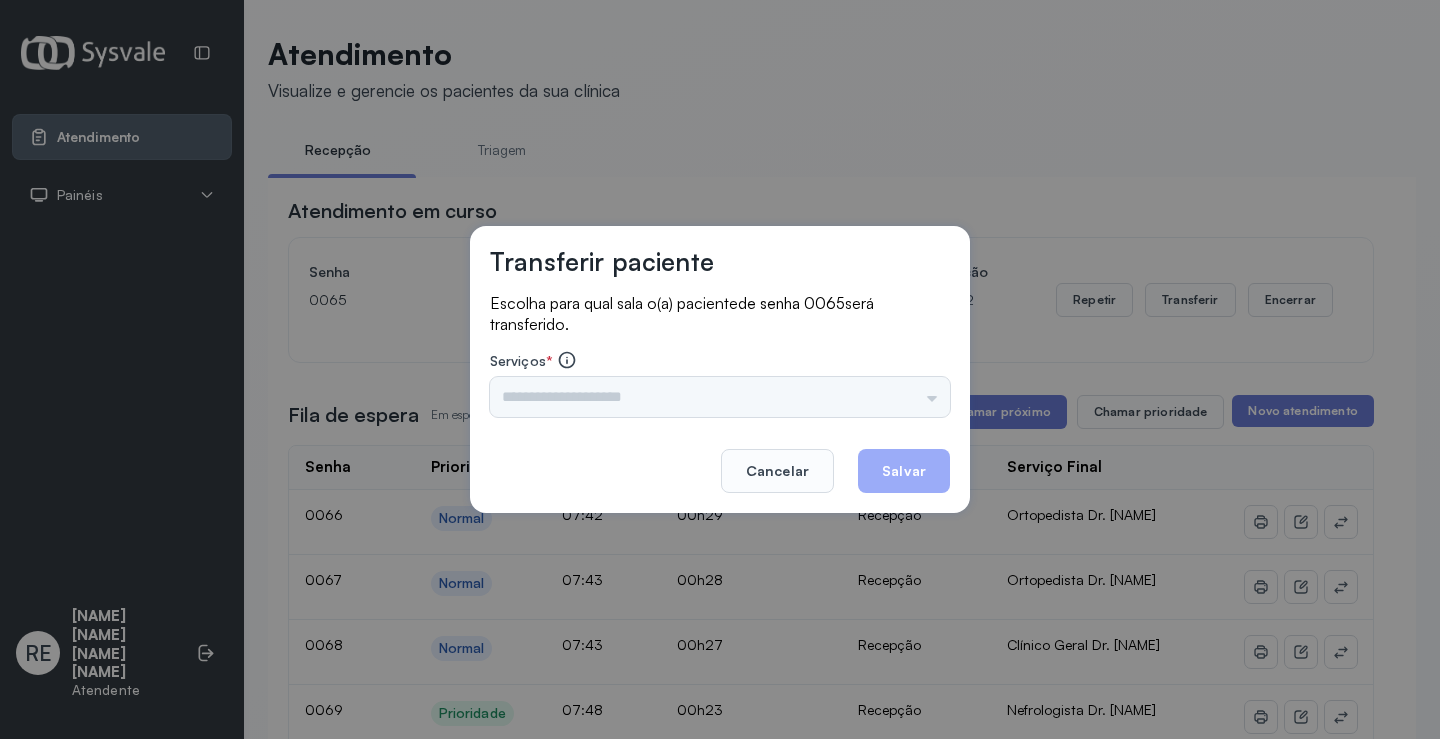 click on "Triagem Ortopedista Dr. Mauricio Ortopedista Dr. Ramon Ginecologista Dr. Amilton Ginecologista Dra. Luana Obstetra Dr. Orlindo Obstetra Dra. Vera Ultrassonografia Dr. Orlindo Ultrassonografia Dr. Amilton Consulta com Neurologista Dr. Ezir Reumatologista Dr. Juvenilson Endocrinologista Washington Dermatologista Dra. Renata Nefrologista Dr. Edvaldo Geriatra Dra. Vanessa Infectologista Dra. Vanessa Oftalmologista Dra. Consulta Proctologista/Cirurgia Geral Dra. Geislane Otorrinolaringologista Dr. Pedro Pequena Cirurgia Dr. Geislane Pequena Cirurgia Dr. AMILTON ECG Espirometria com Broncodilatador Espirometria sem Broncodilatador Ecocardiograma - Dra. Vanessa Viana Exame de PPD Enf. Jane Raquel RETIRADA DE CERUME DR. PEDRO VACINAÇÃO Preventivo Enf. Luciana Preventivo Enf. Tiago Araujo Consulta de Enfermagem Enf. Tiago Consulta de Enfermagem Enf. Luciana Consulta  Cardiologista Dr. Everson Consulta Enf. Jane Raquel Dispensação de Medicação Agendamento Consulta Enf. Tiago Agendamento consulta Enf. Luciana" at bounding box center [720, 397] 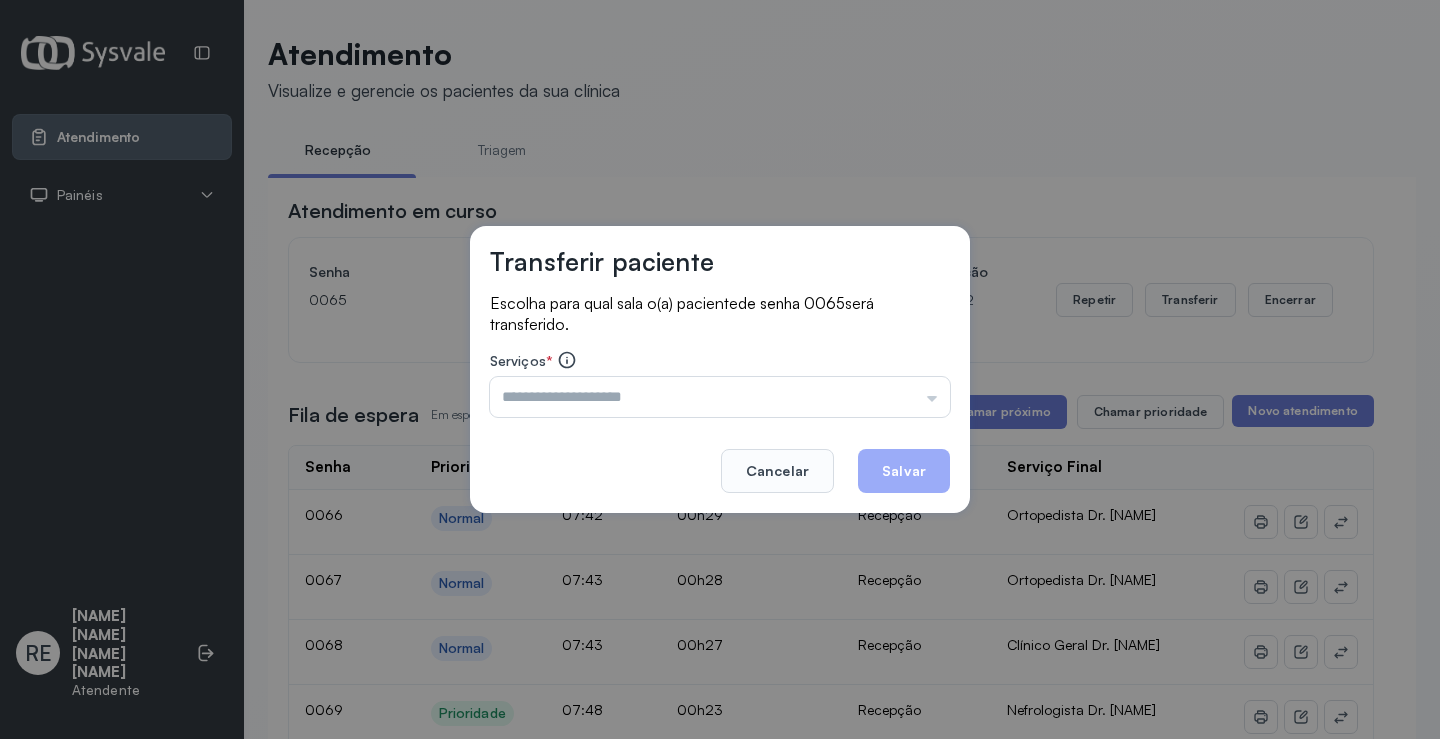 click at bounding box center [720, 397] 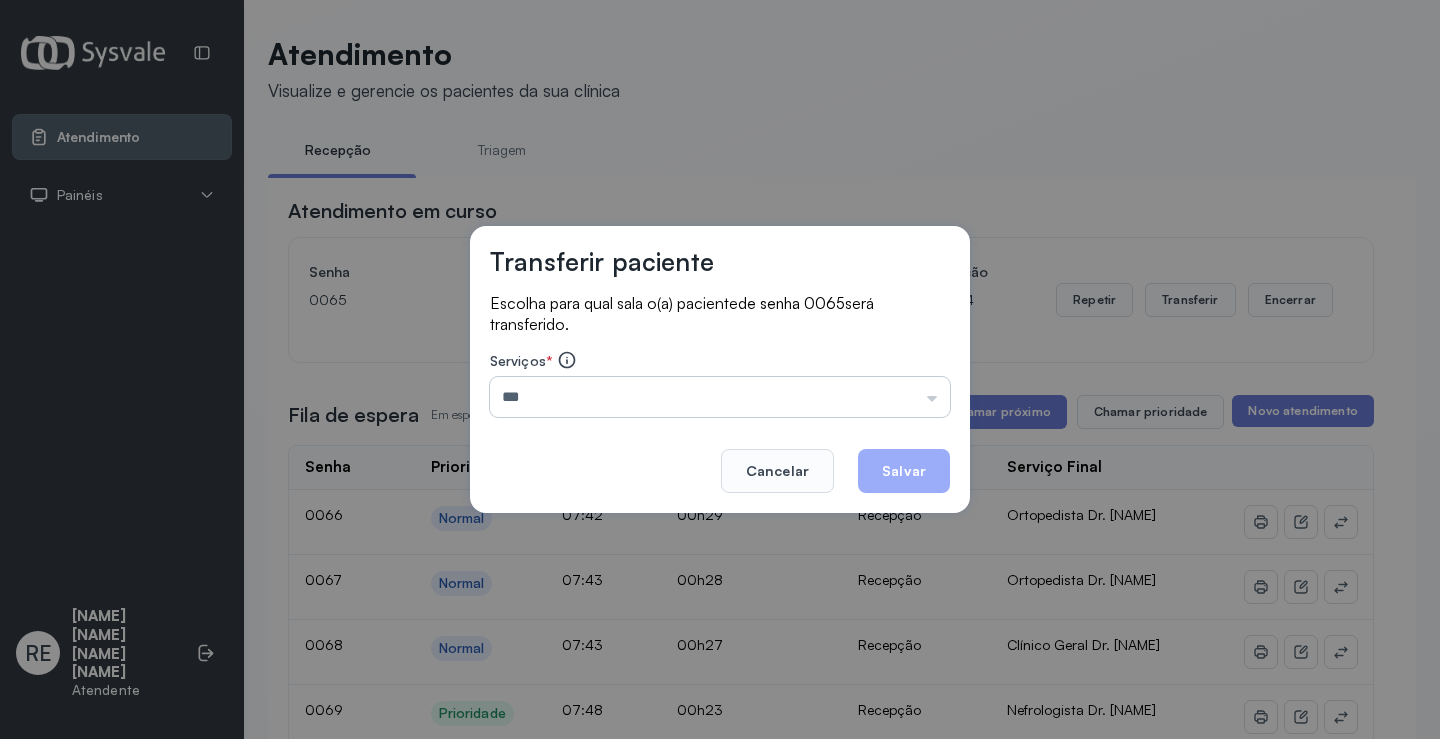 click on "***" at bounding box center [720, 397] 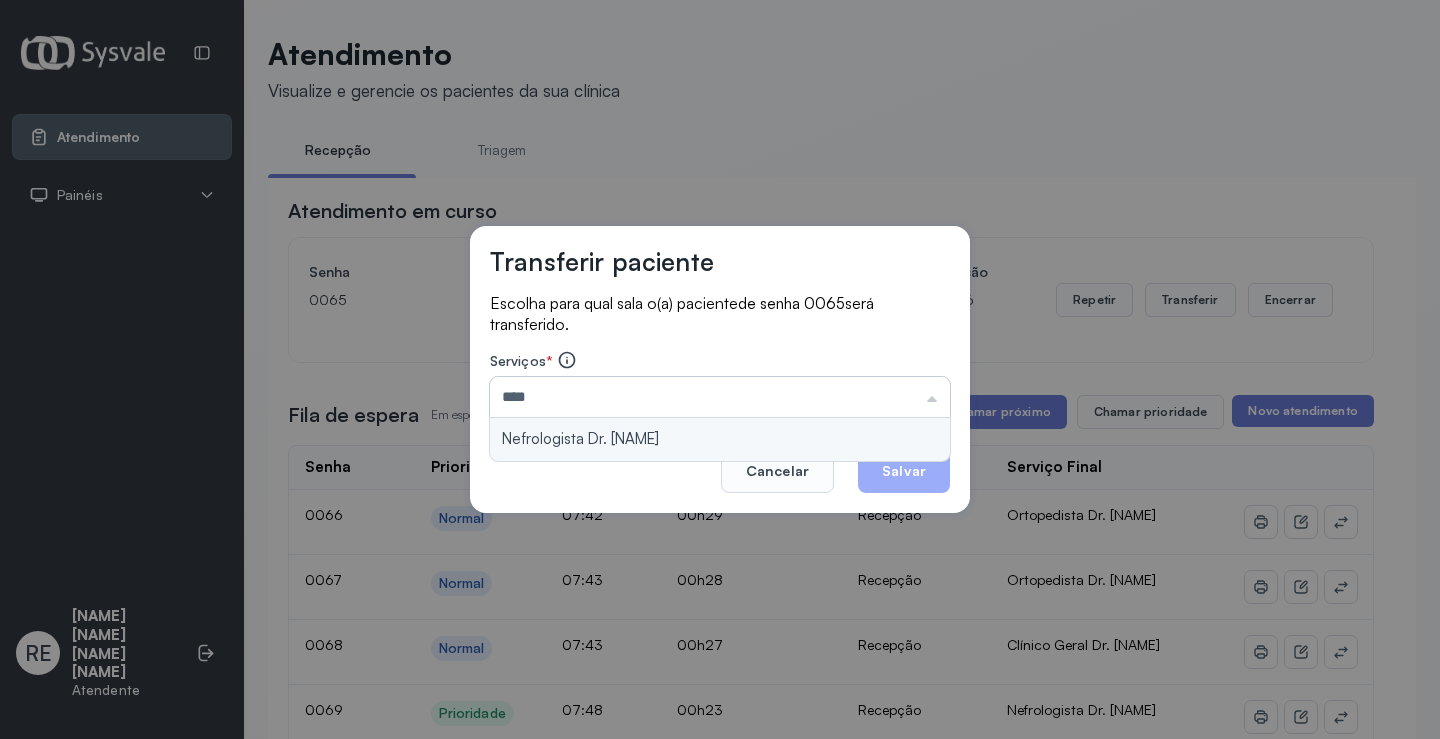 type on "**********" 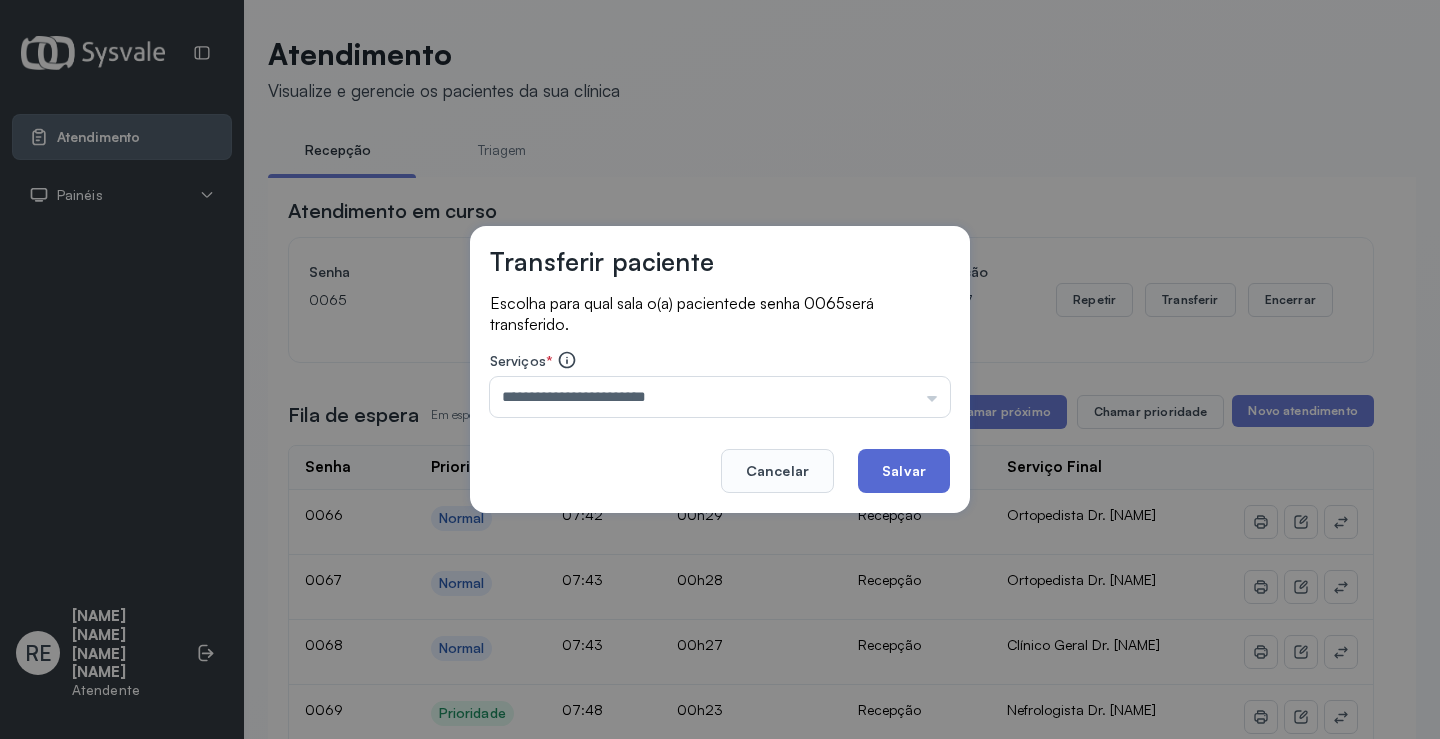 click on "Salvar" 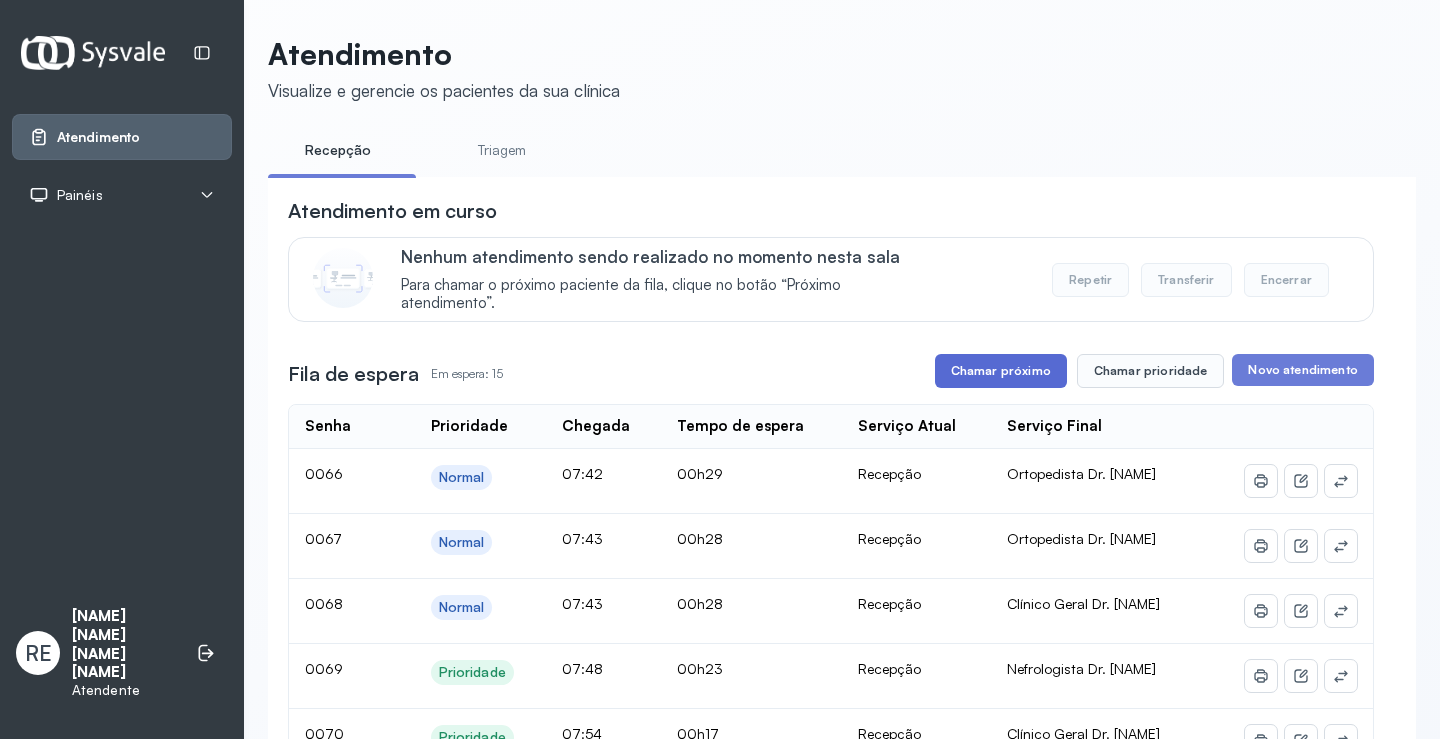 click on "Chamar próximo" at bounding box center (1001, 371) 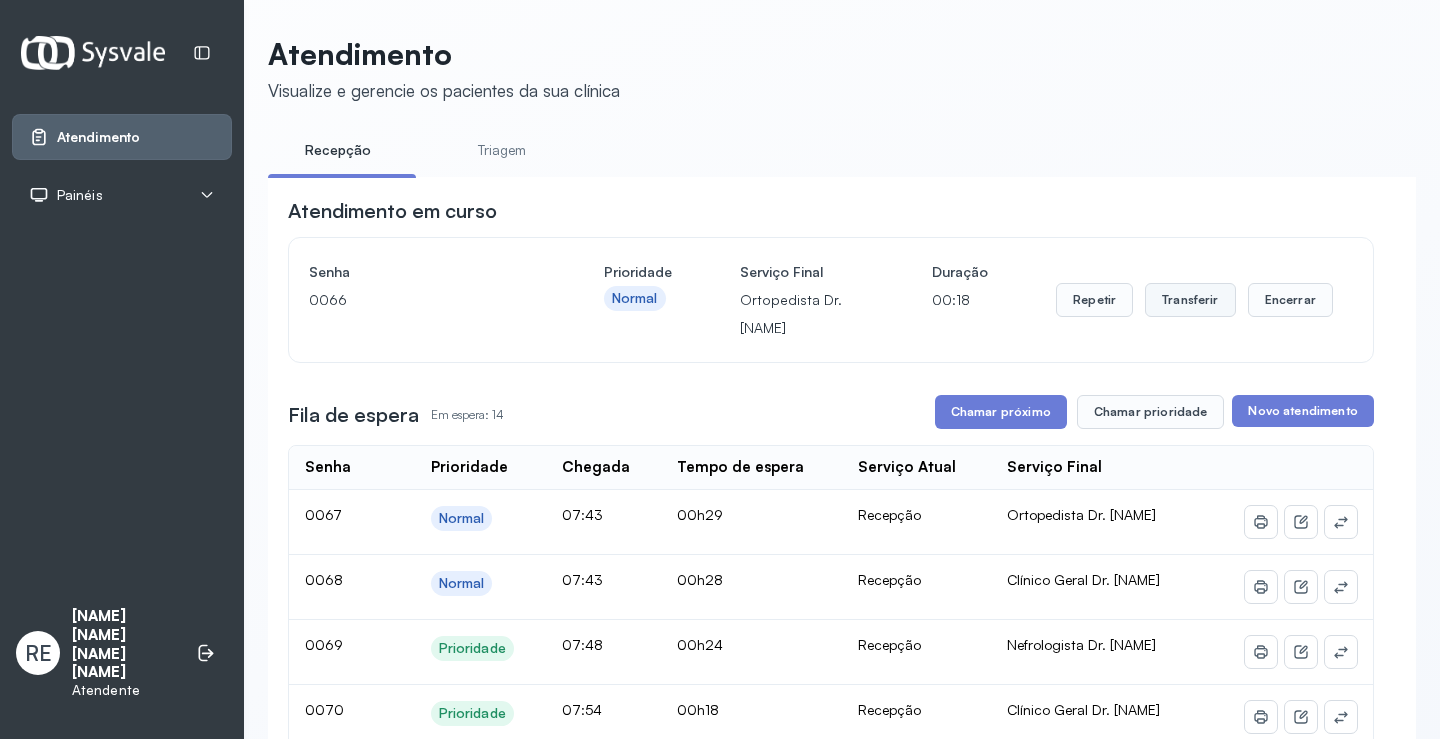 click on "Transferir" at bounding box center (1190, 300) 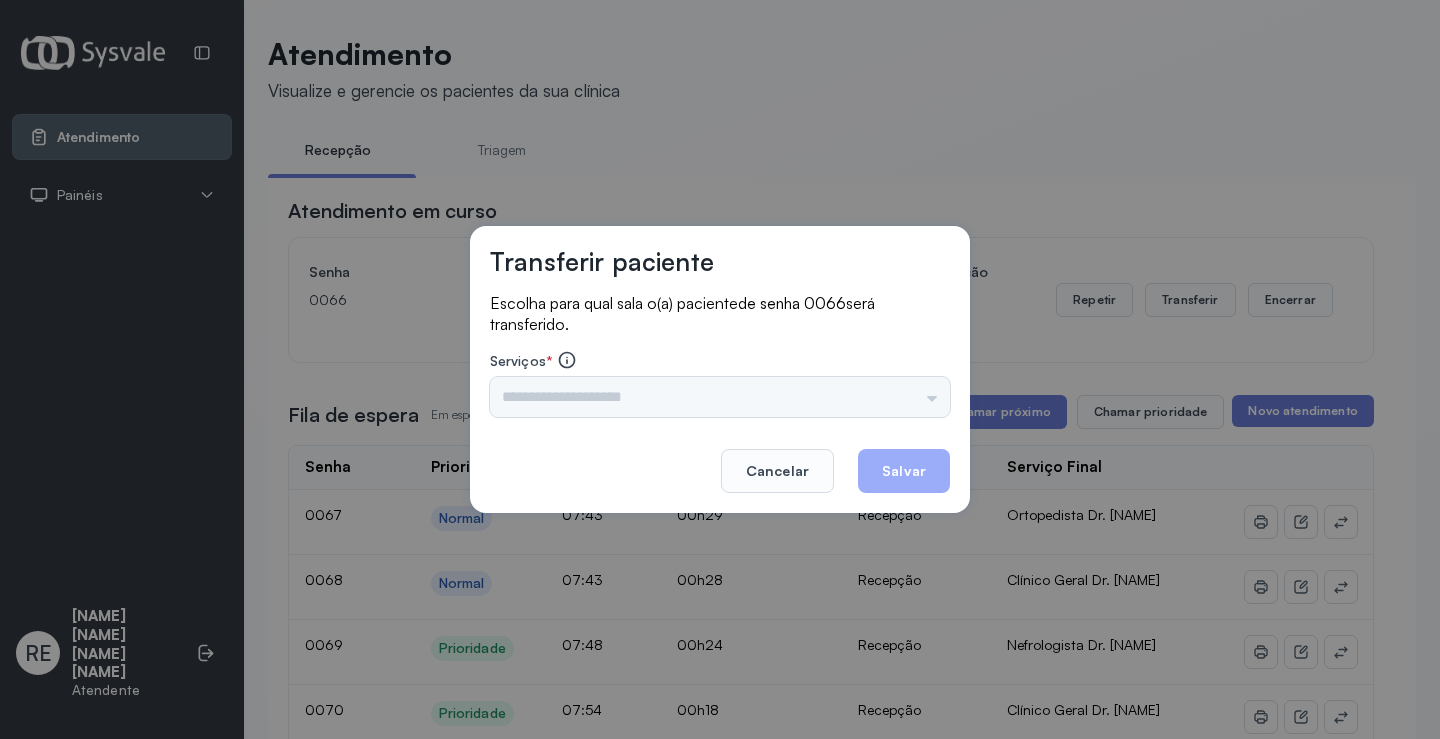 drag, startPoint x: 683, startPoint y: 401, endPoint x: 625, endPoint y: 403, distance: 58.034473 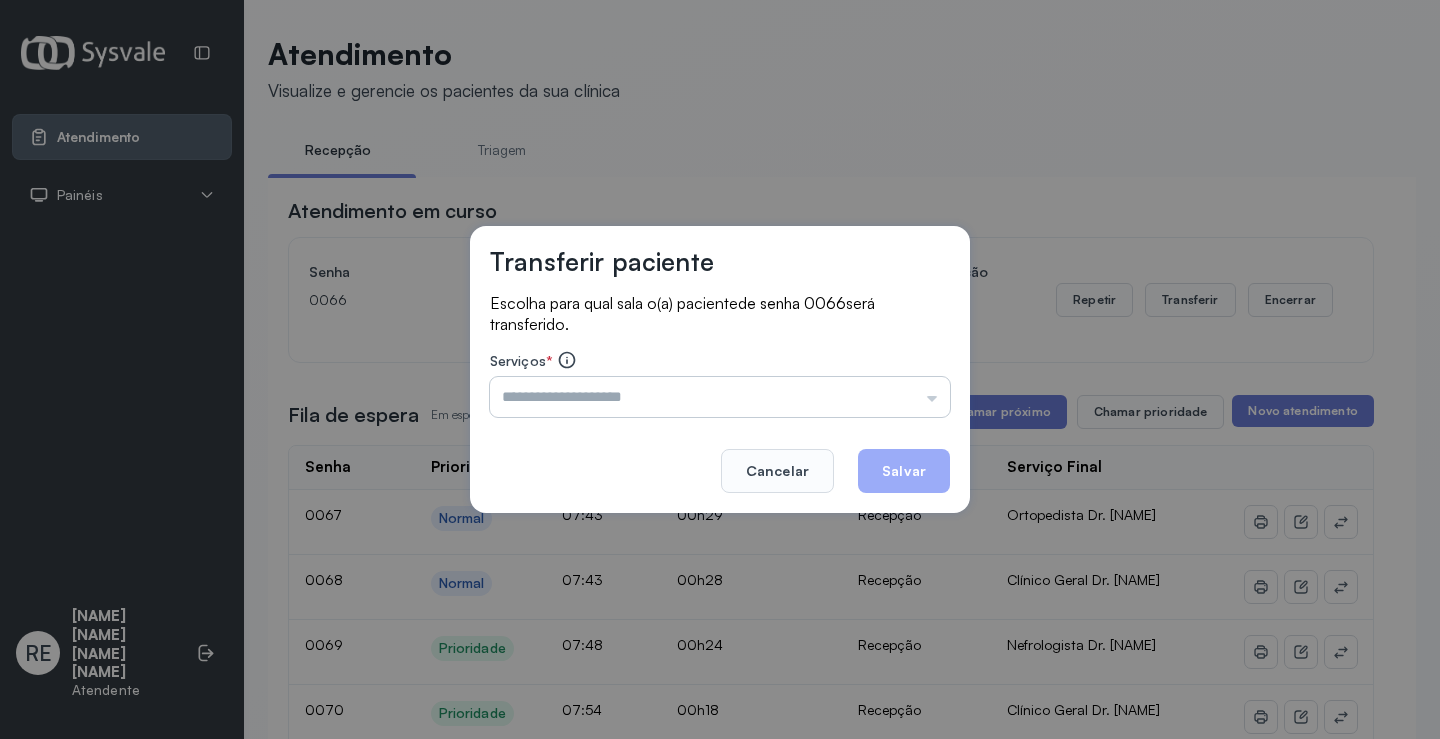 click at bounding box center (720, 397) 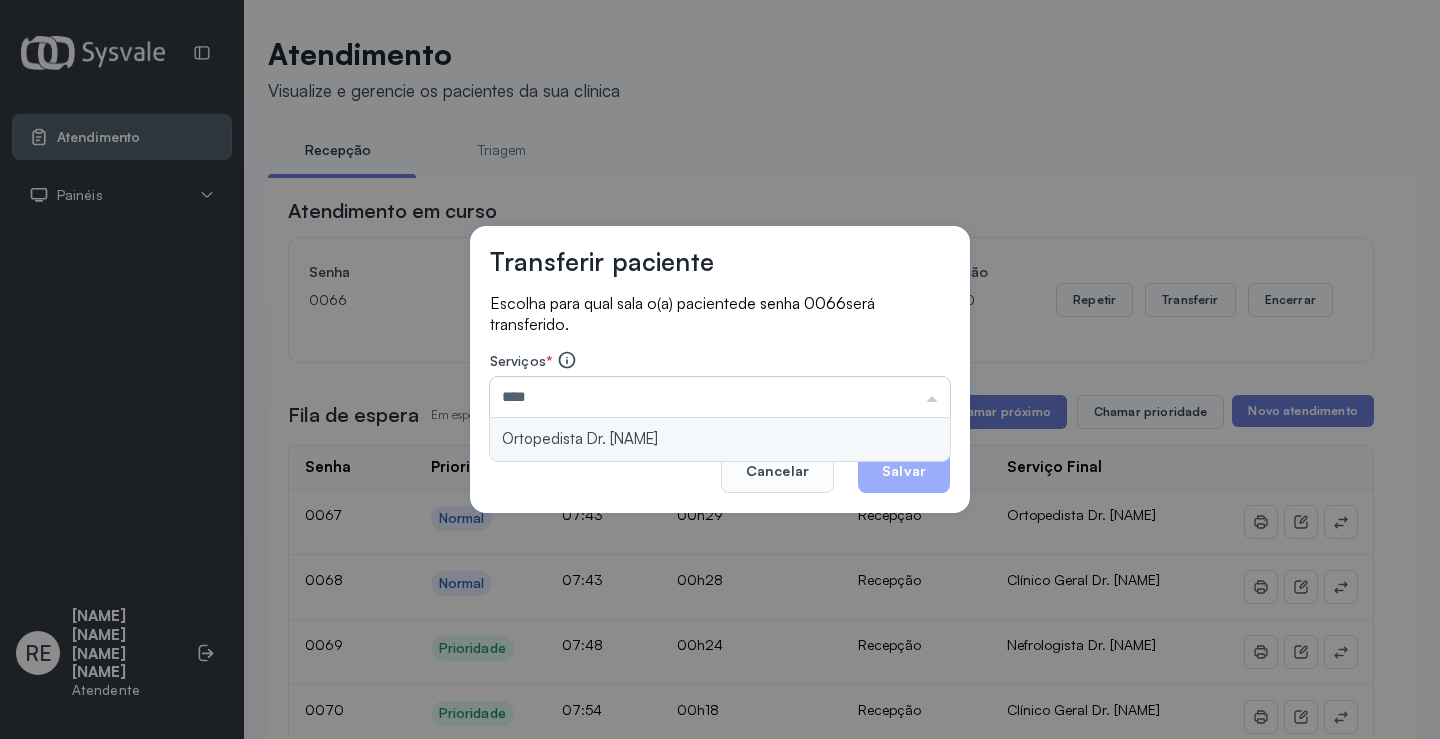 type on "**********" 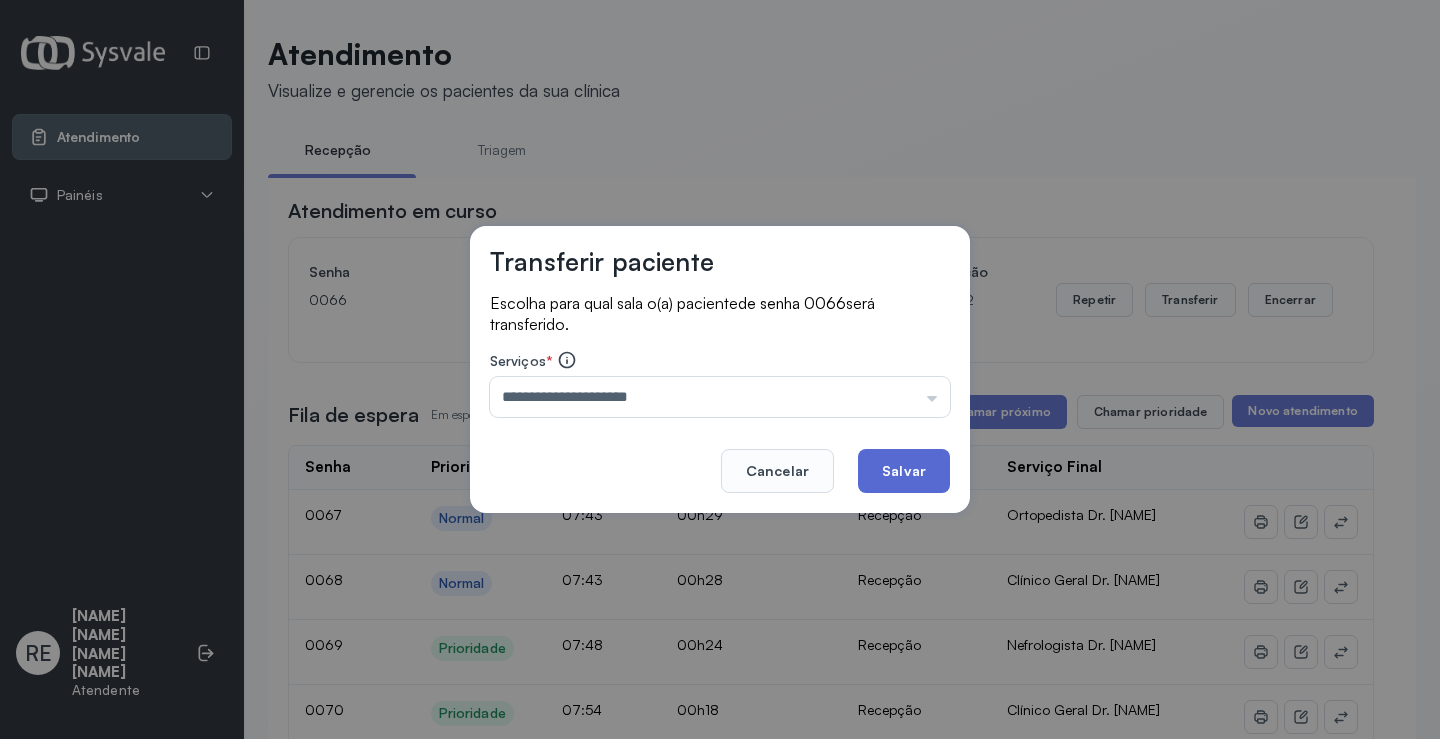 click on "Salvar" 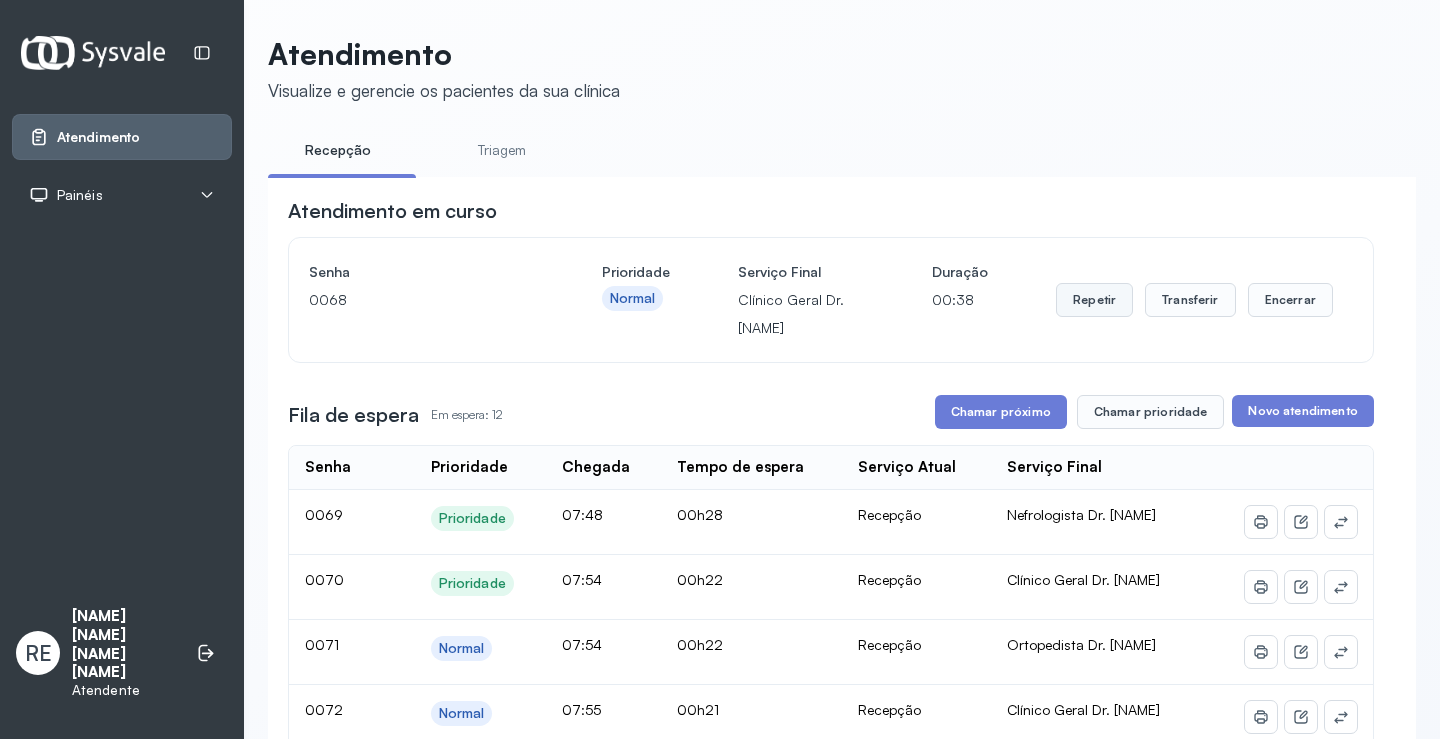 click on "Repetir" at bounding box center (1094, 300) 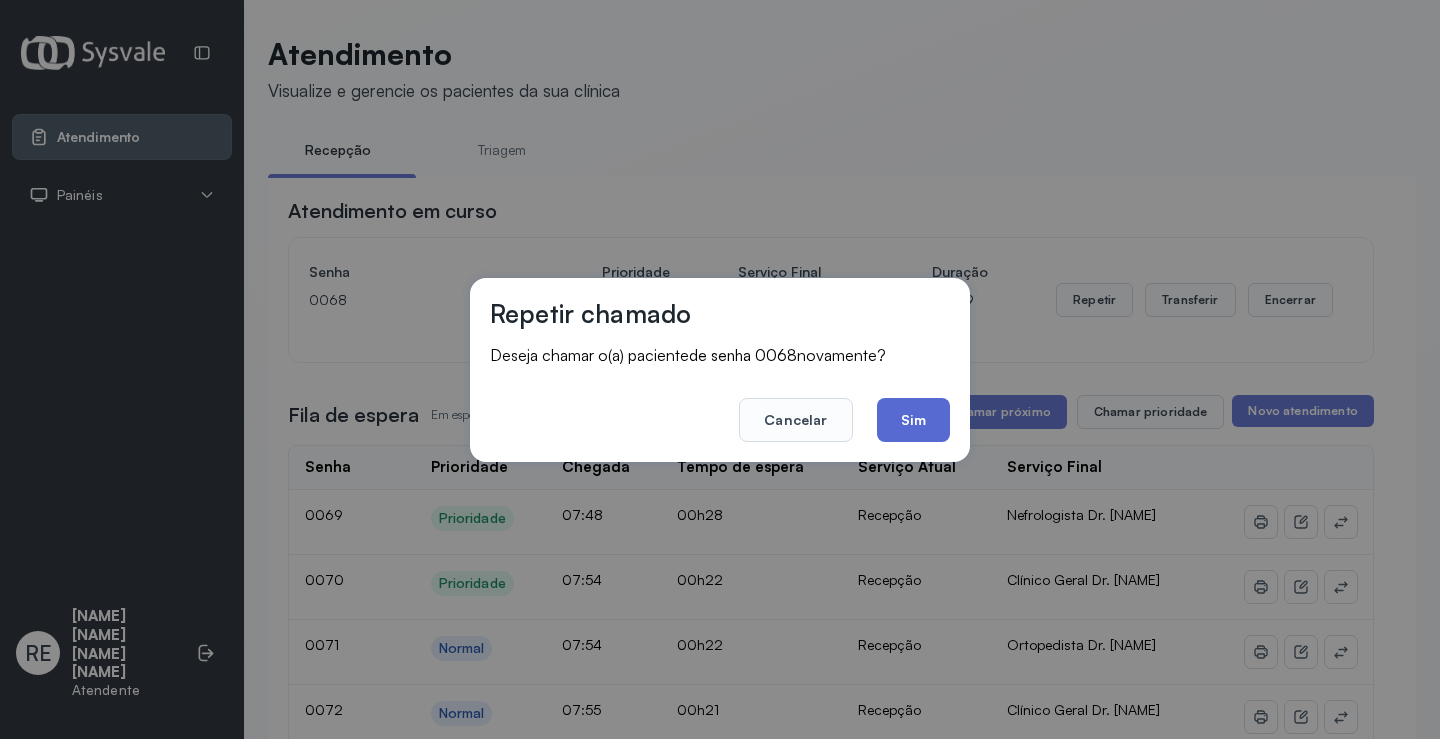click on "Sim" 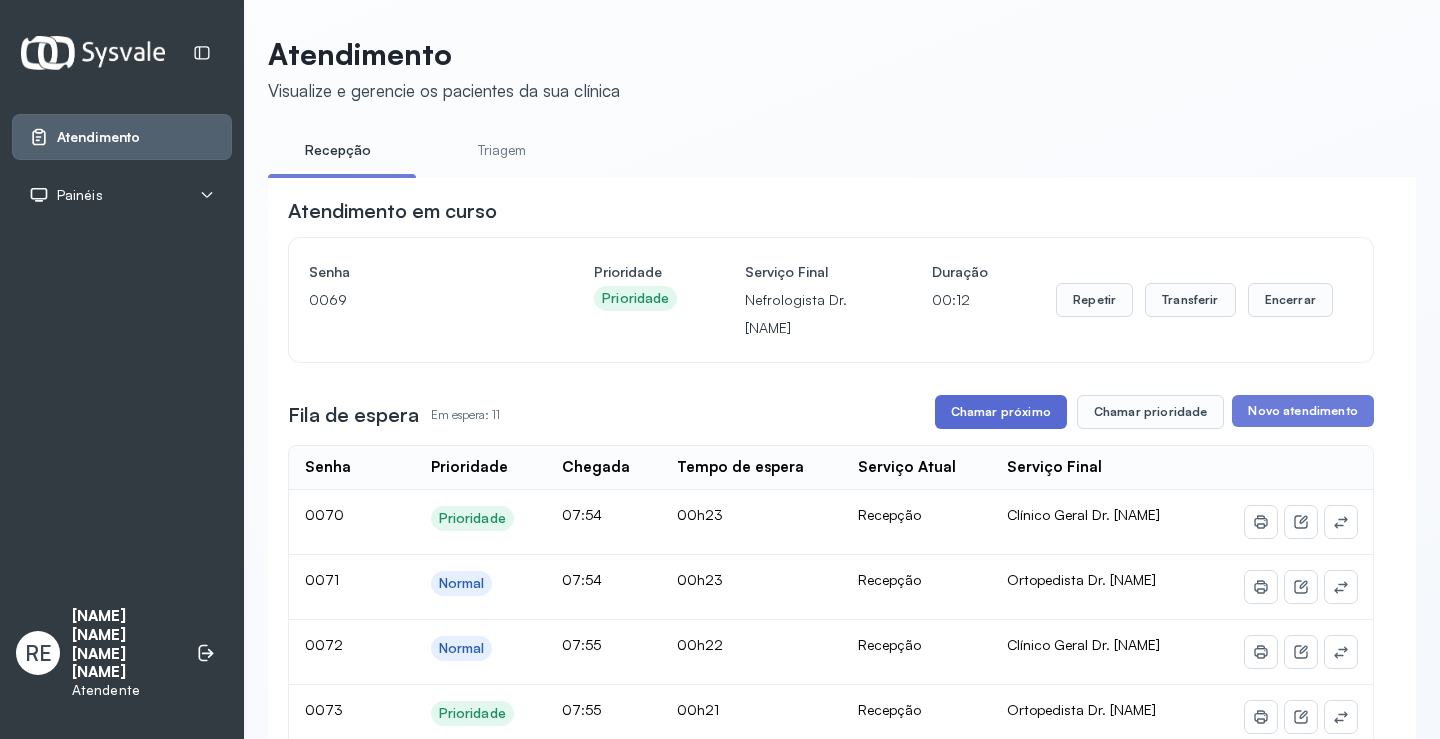 click on "Chamar próximo" at bounding box center [1001, 412] 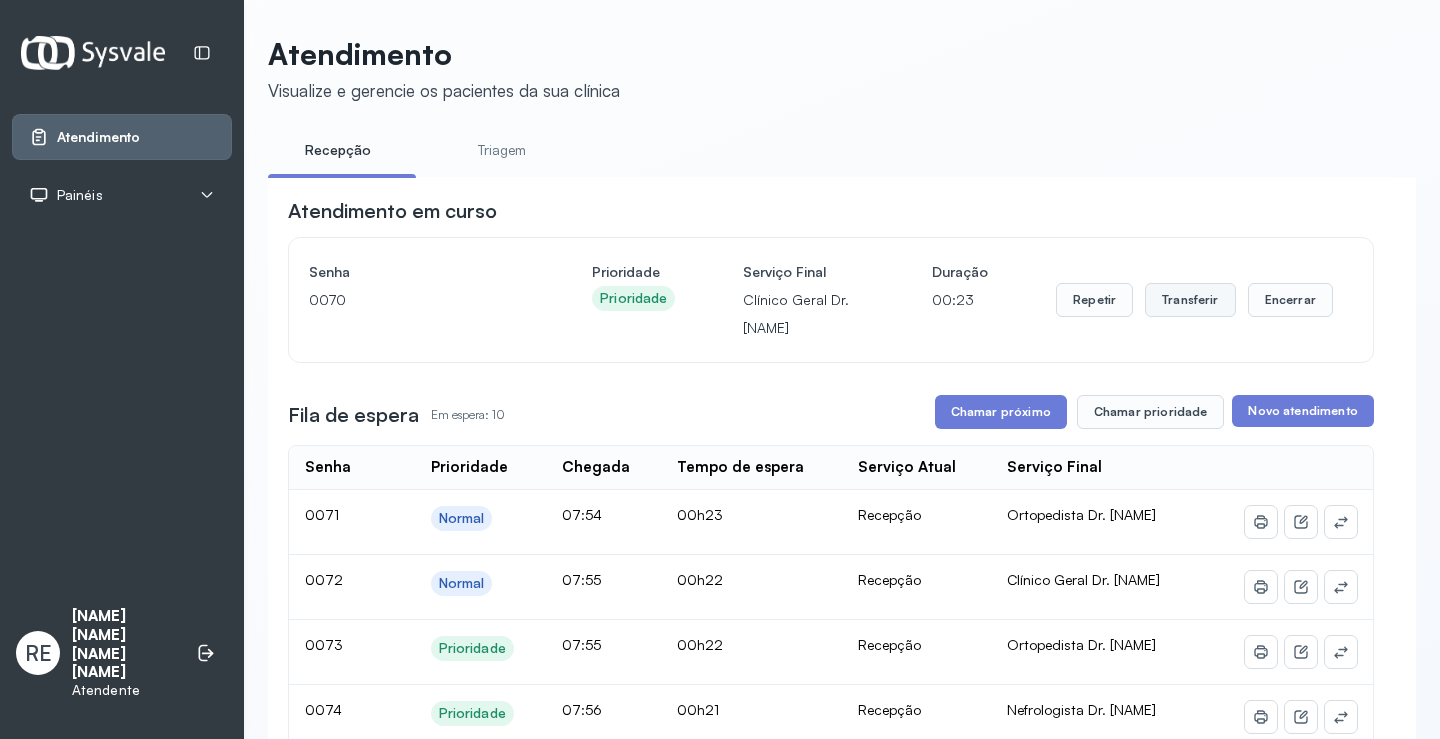 click on "Transferir" at bounding box center [1190, 300] 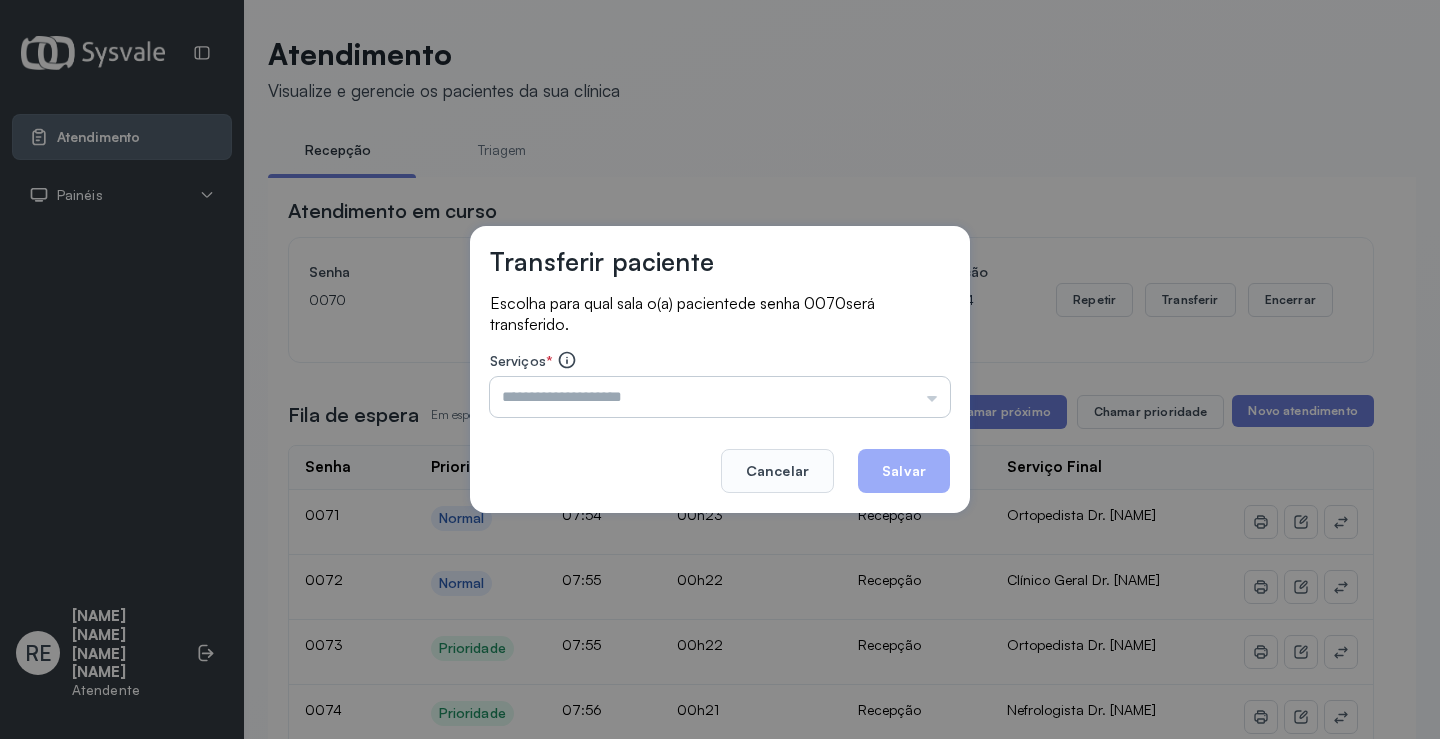 click at bounding box center (720, 397) 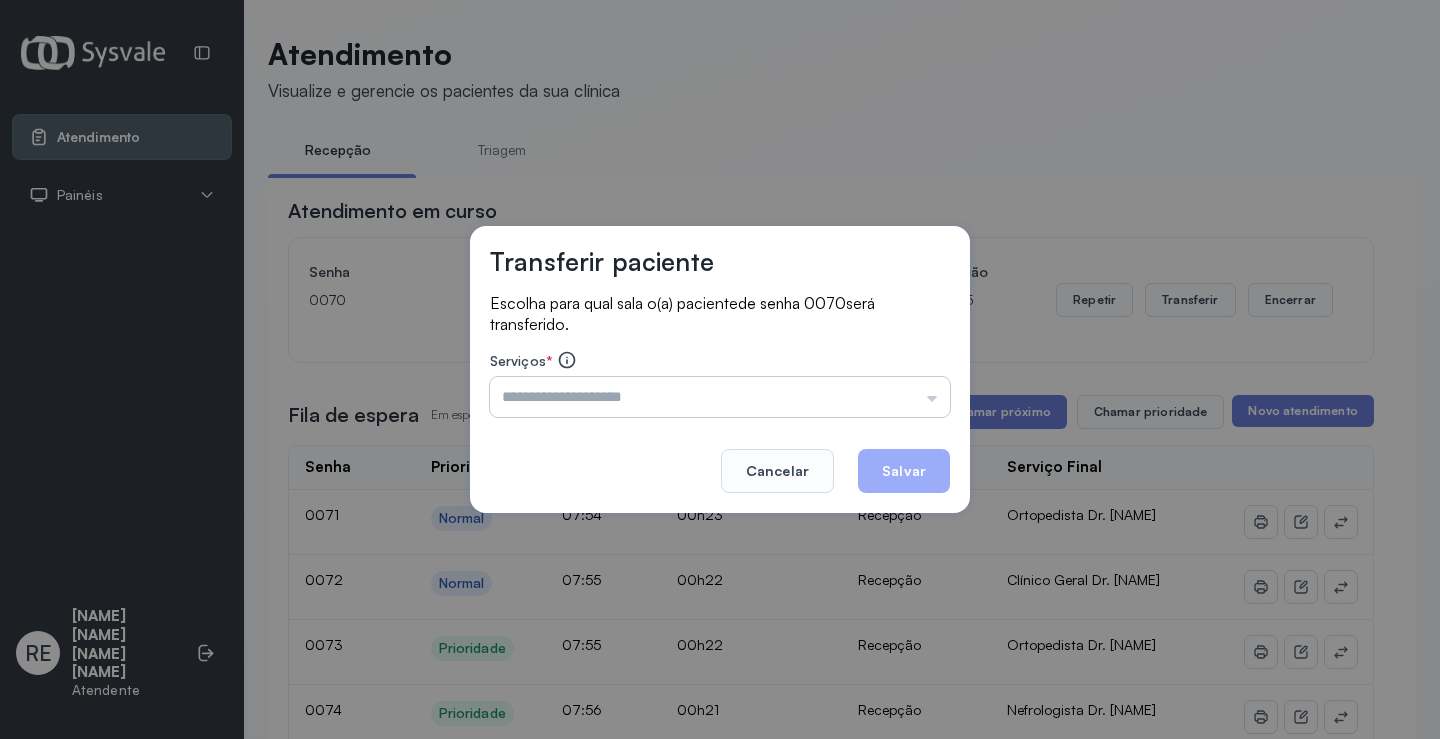 click at bounding box center (720, 397) 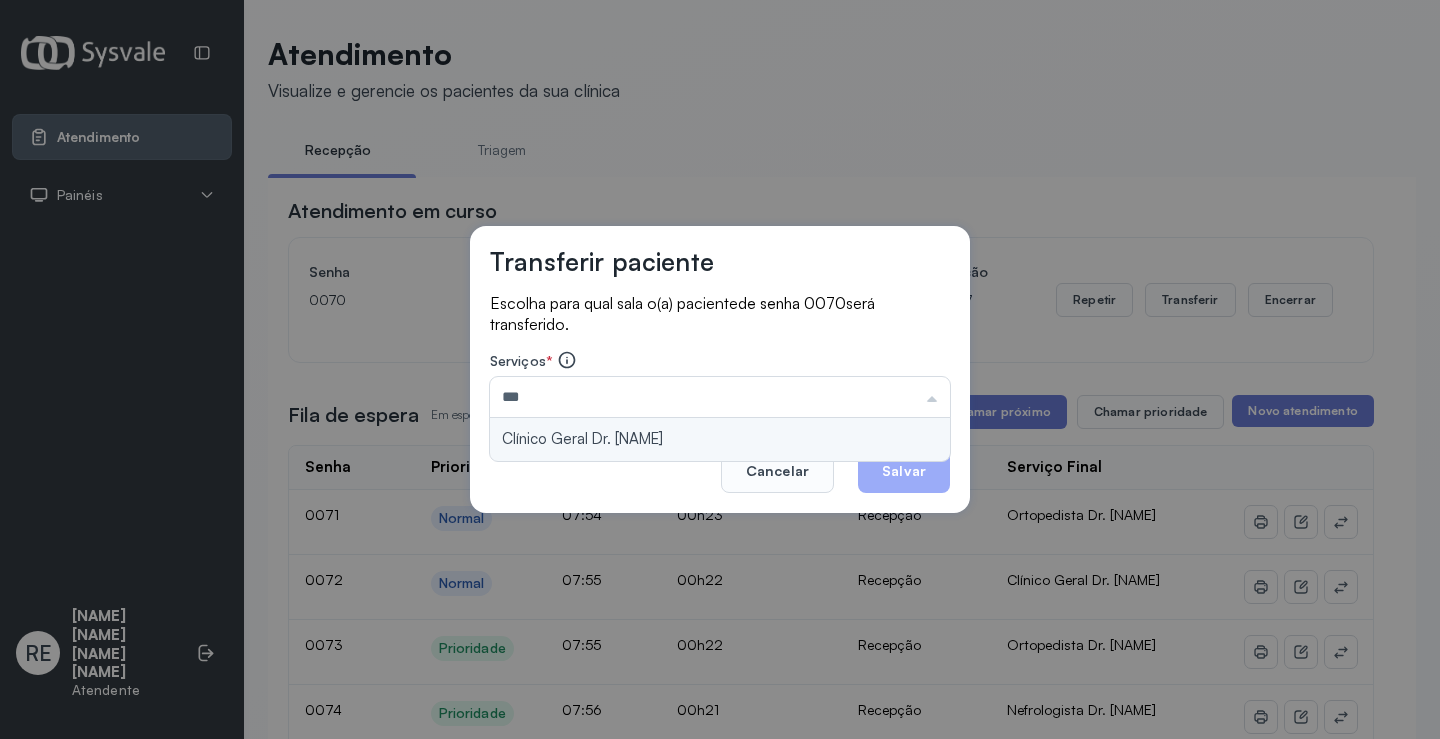 type on "**********" 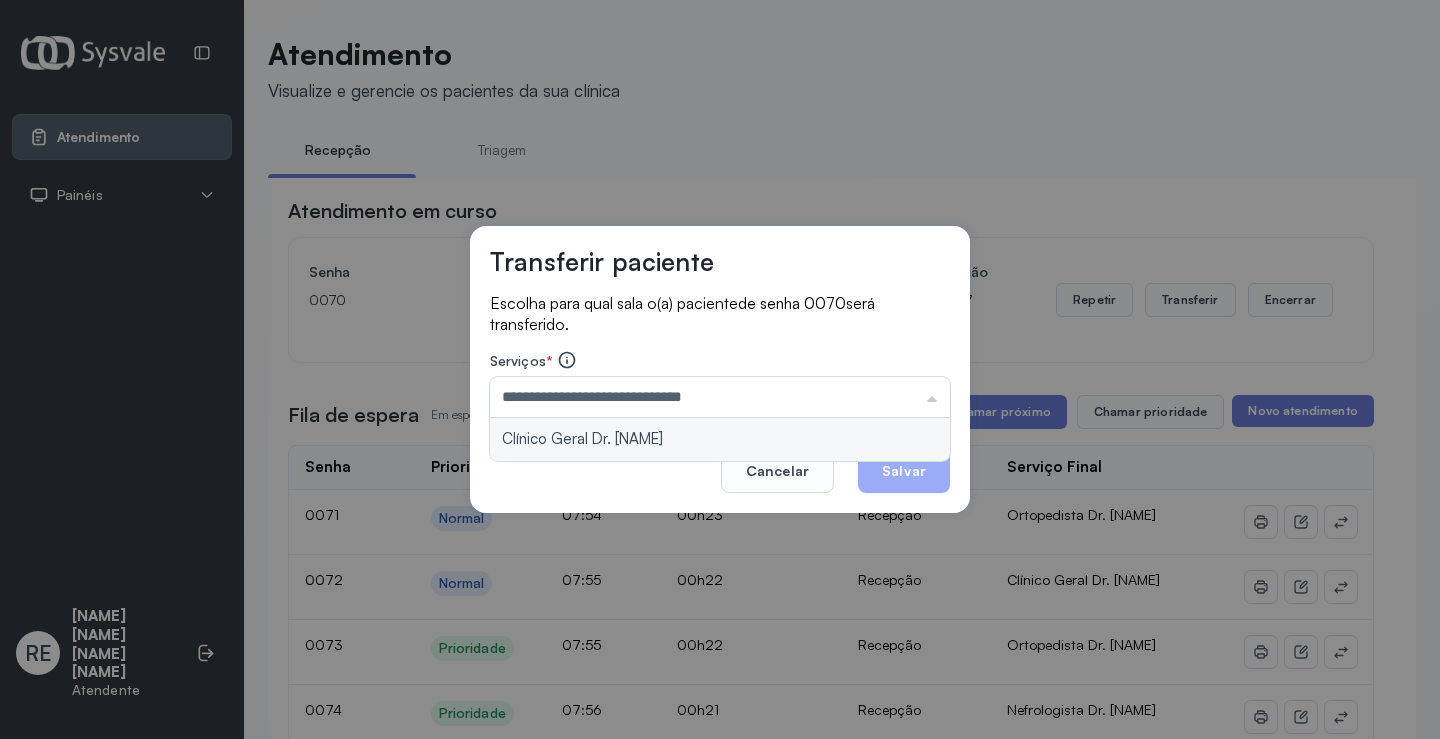 click on "**********" at bounding box center (720, 370) 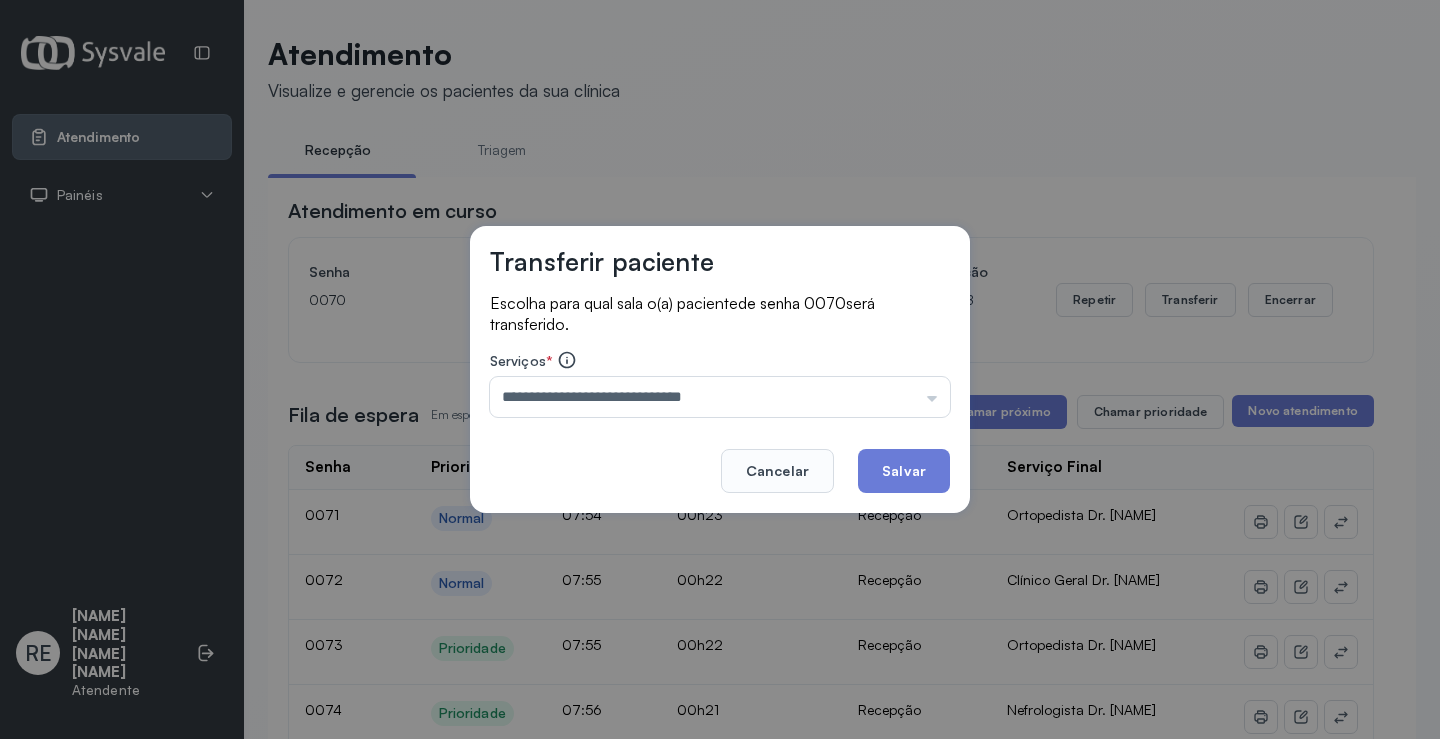 drag, startPoint x: 914, startPoint y: 472, endPoint x: 895, endPoint y: 443, distance: 34.669872 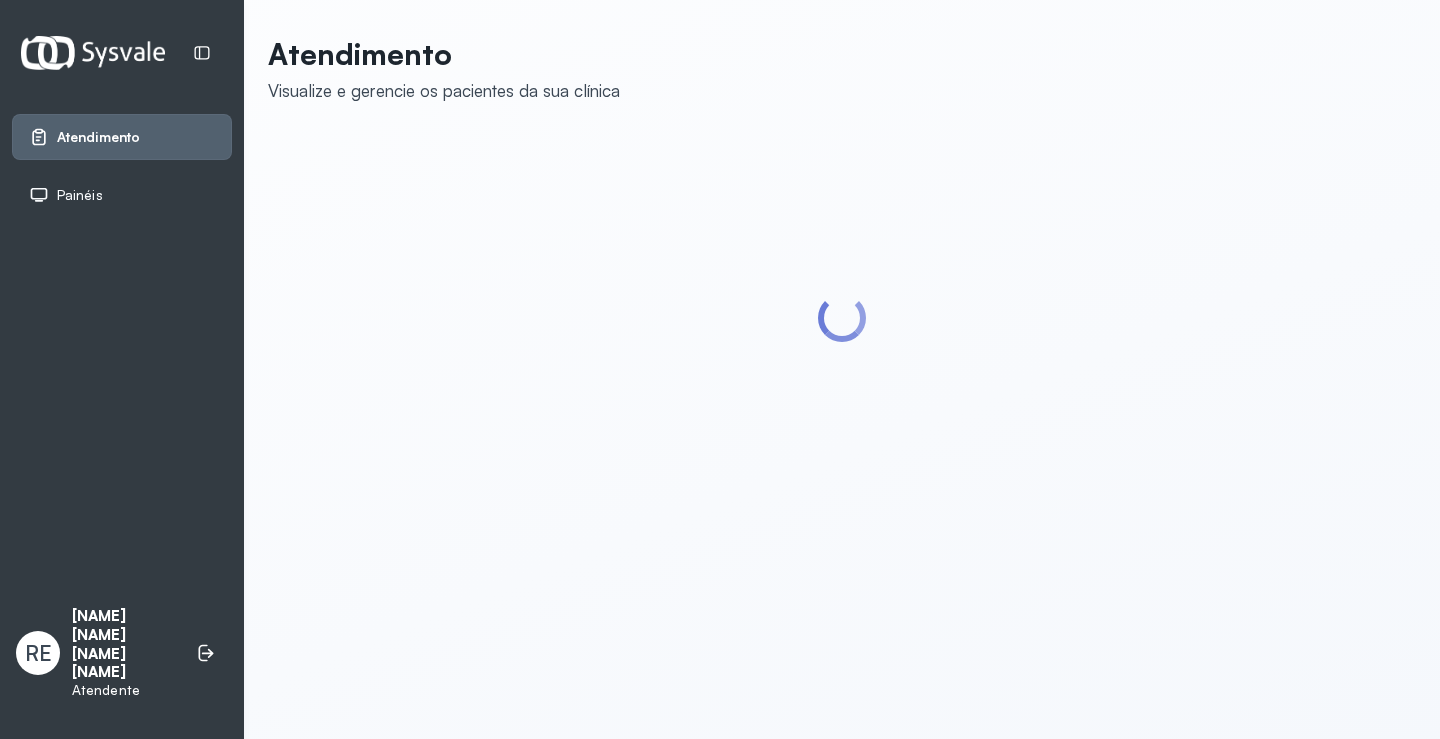 scroll, scrollTop: 0, scrollLeft: 0, axis: both 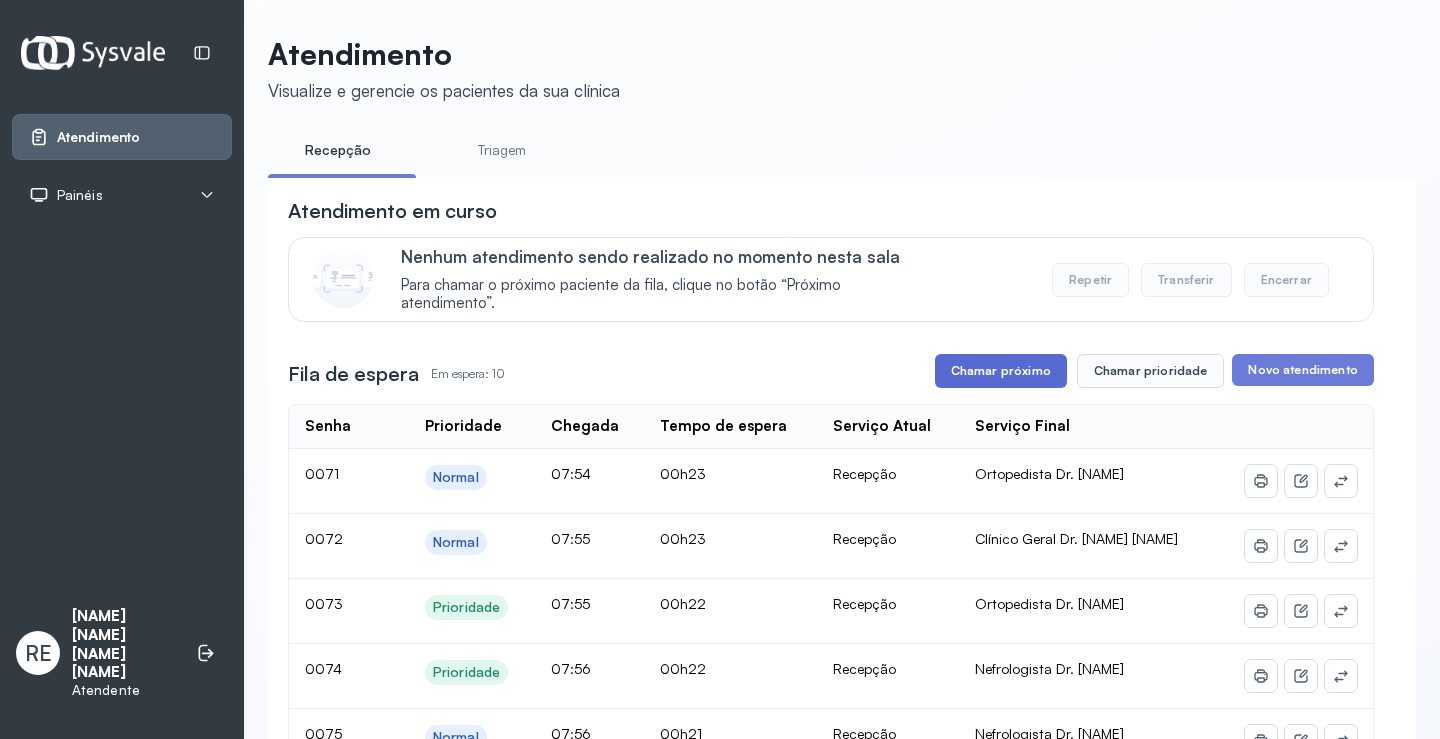 click on "Chamar próximo" at bounding box center (1001, 371) 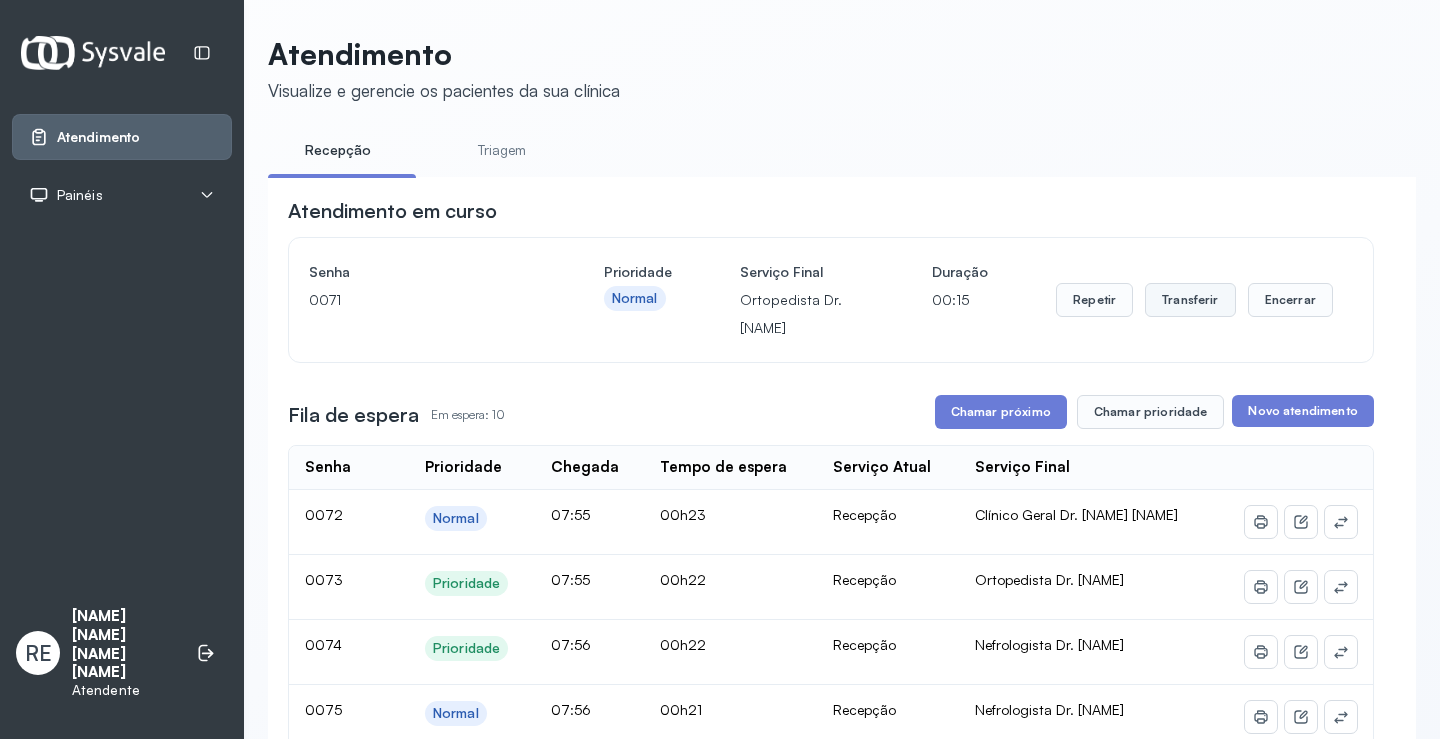 click on "Transferir" at bounding box center [1190, 300] 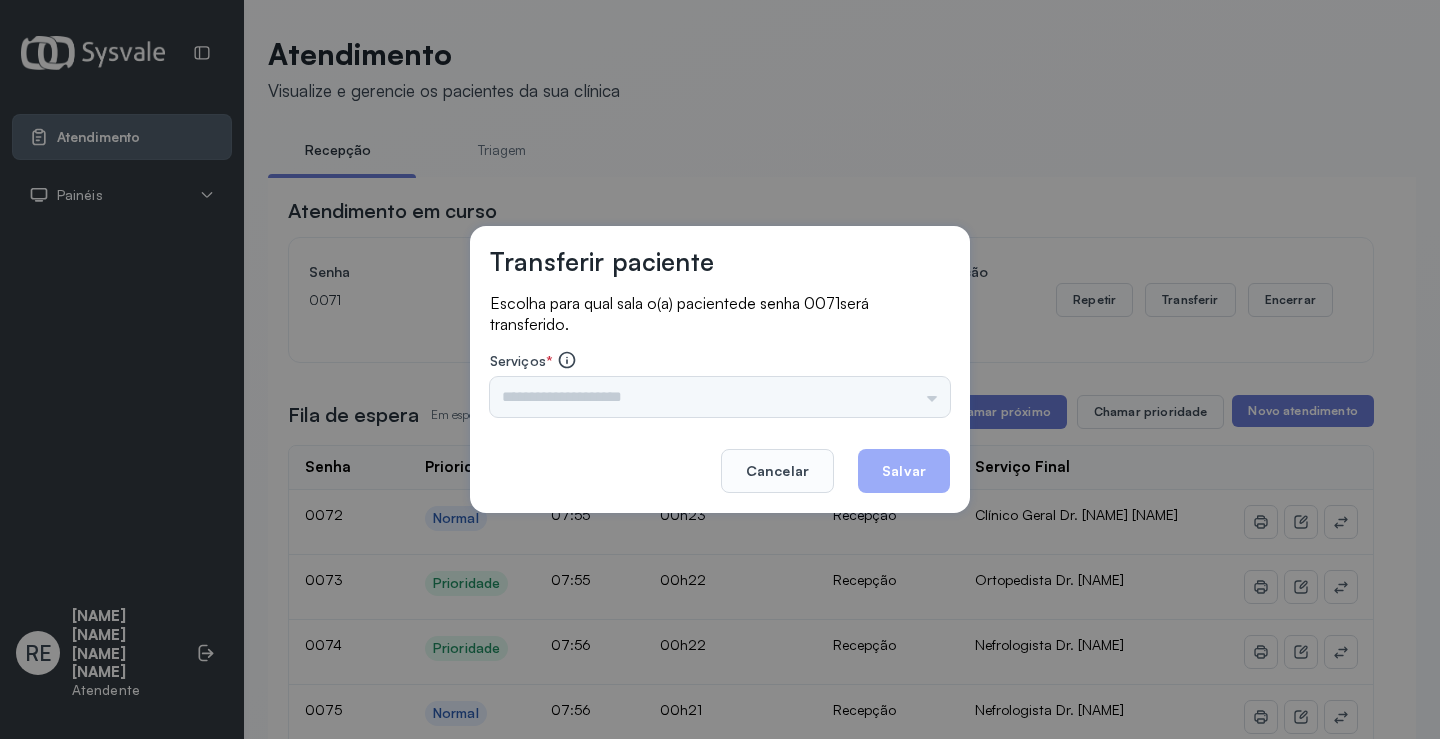 drag, startPoint x: 675, startPoint y: 386, endPoint x: 653, endPoint y: 394, distance: 23.409399 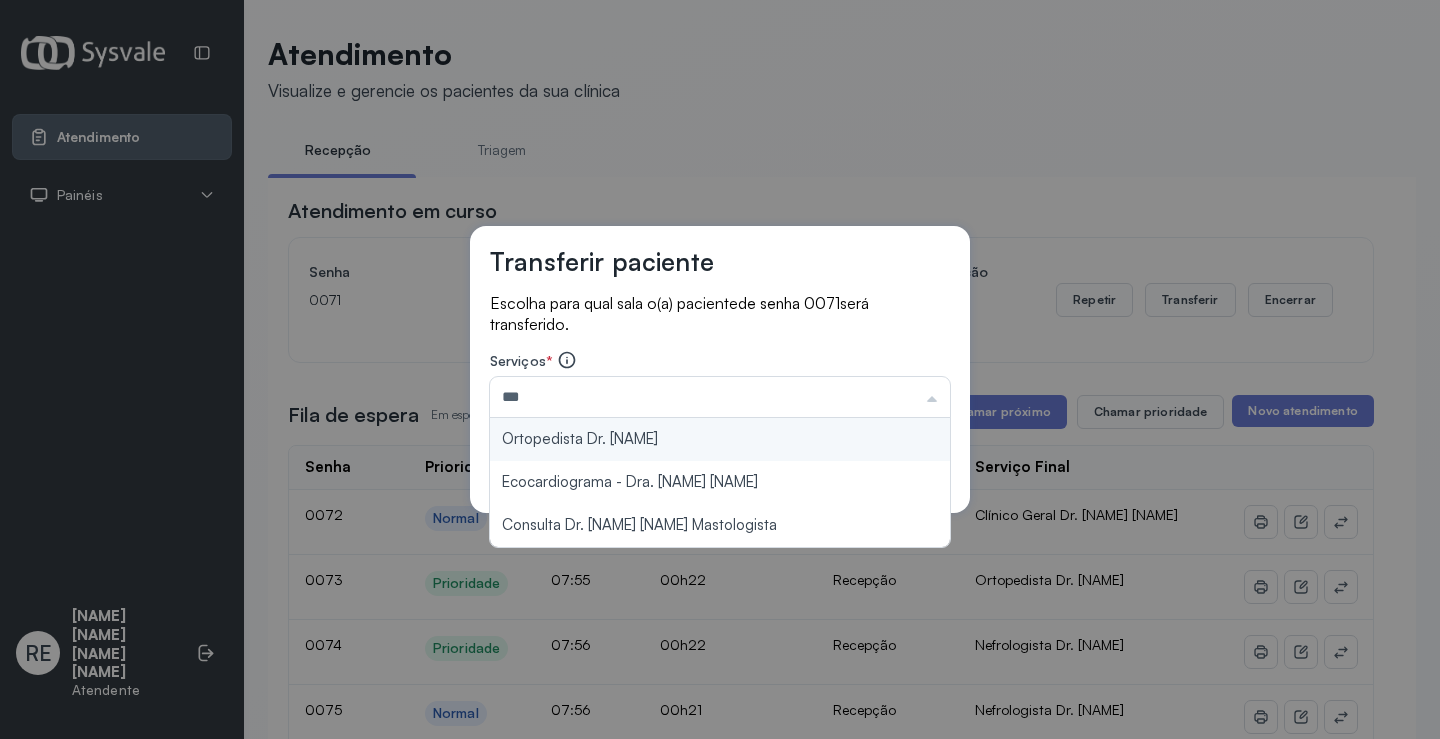 type on "**********" 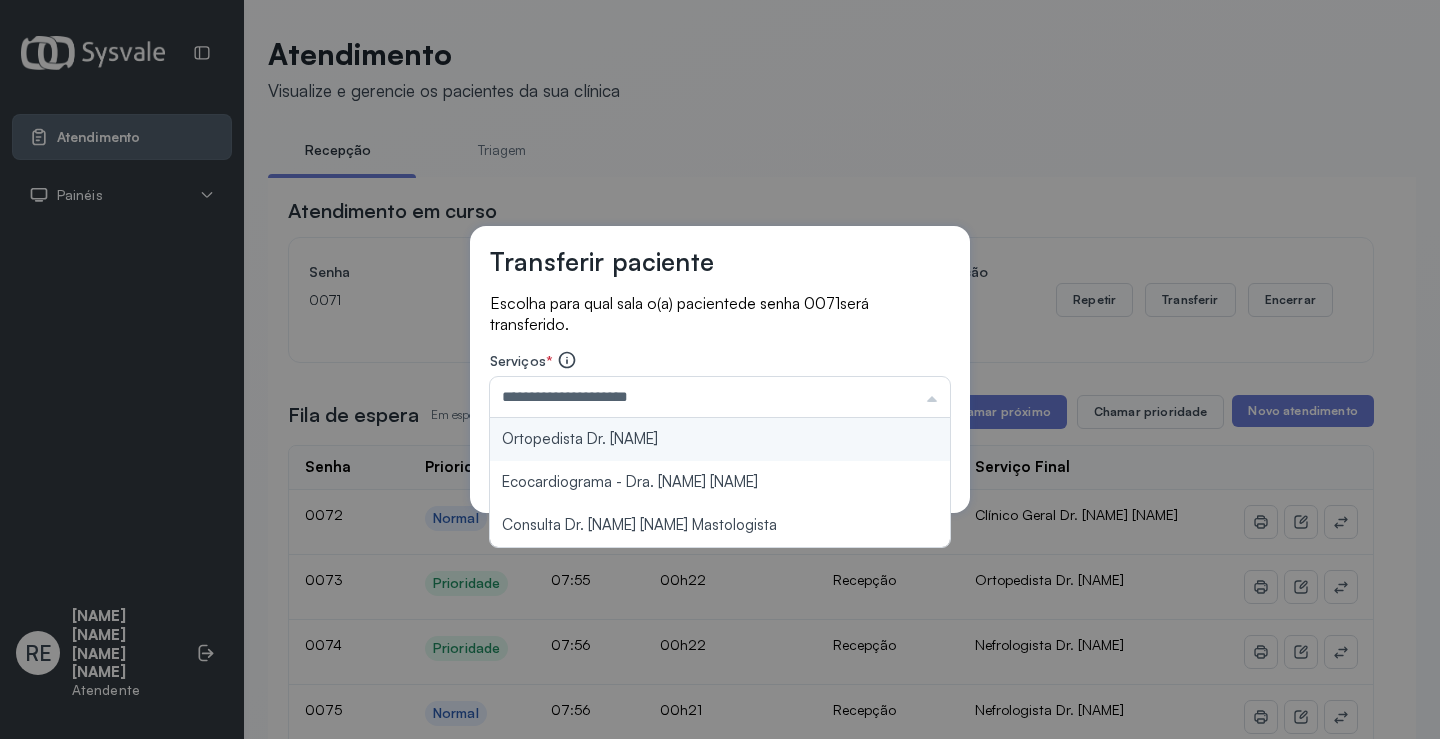 drag, startPoint x: 622, startPoint y: 438, endPoint x: 831, endPoint y: 465, distance: 210.7368 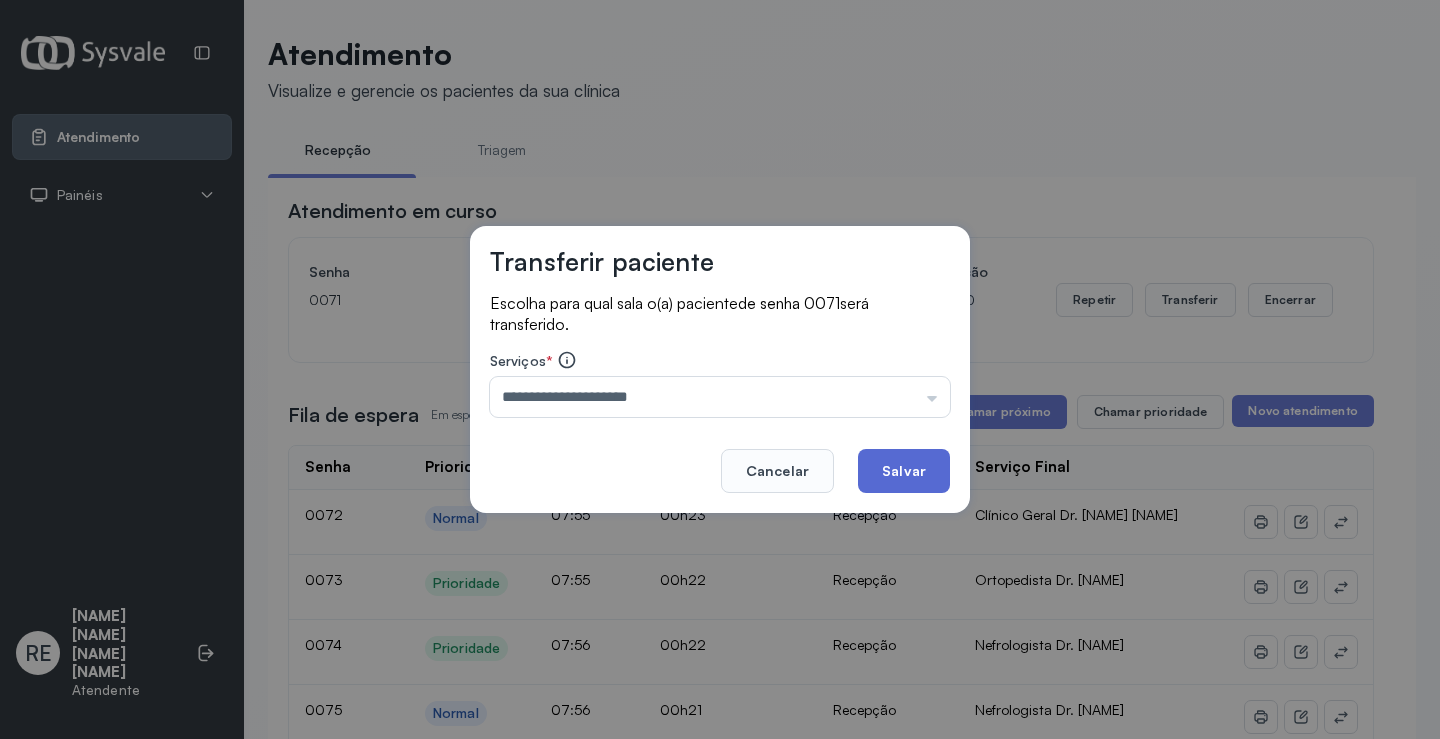 click on "Salvar" 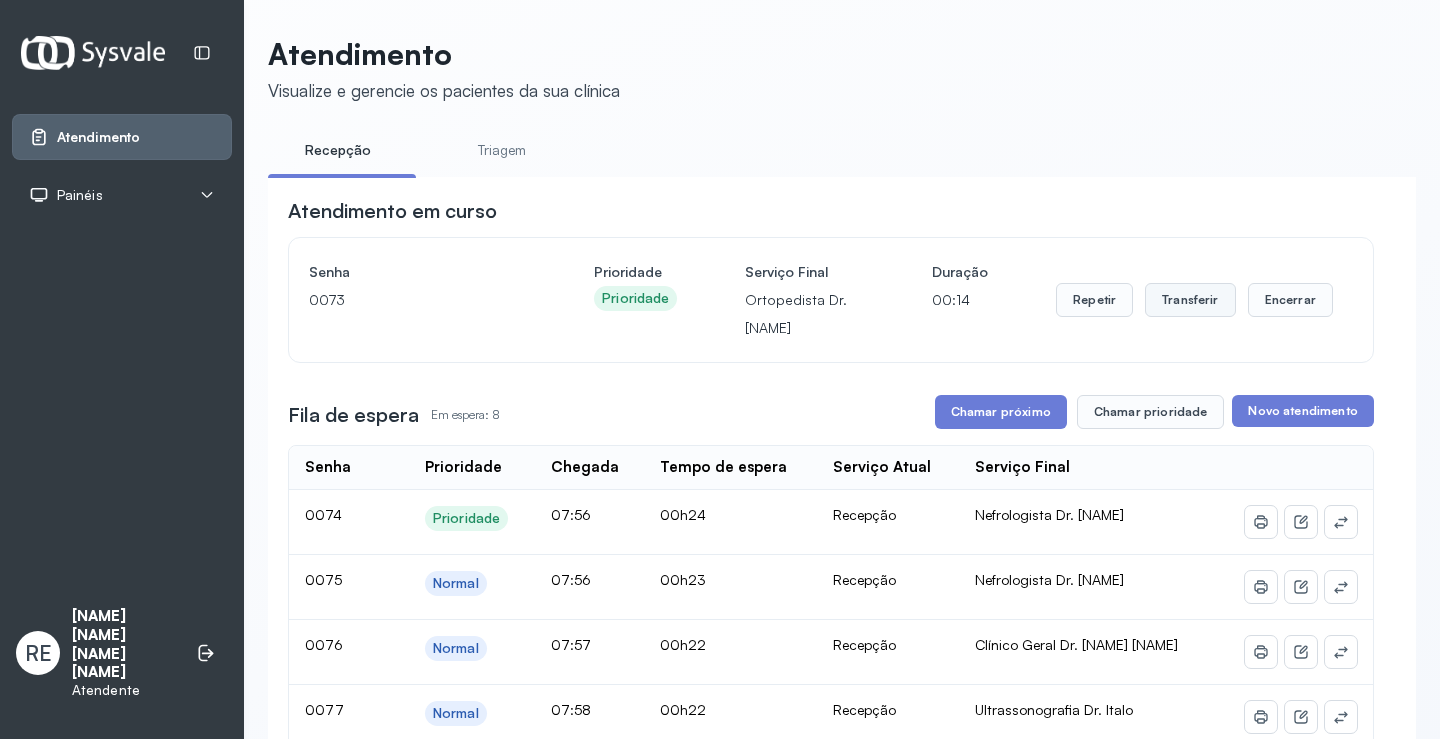 click on "Transferir" at bounding box center [1190, 300] 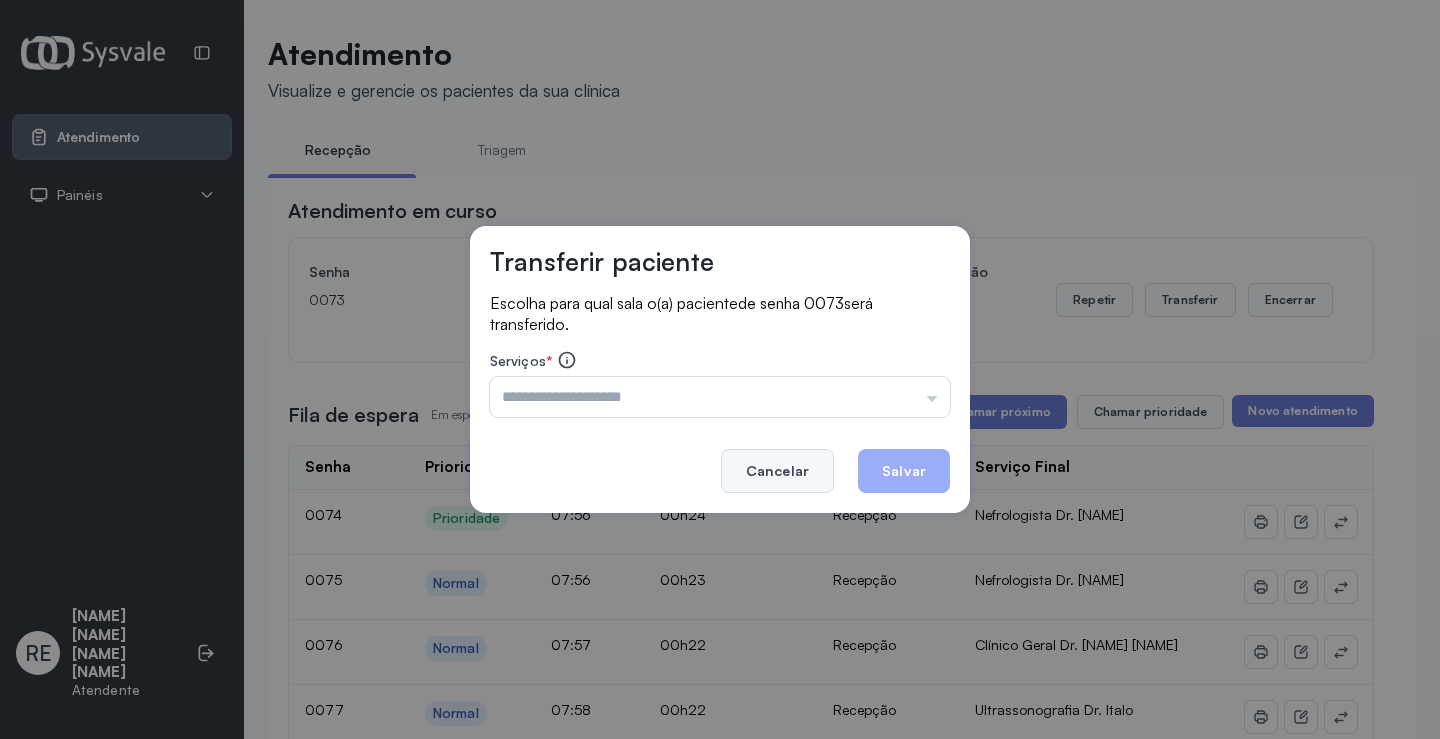 click on "Cancelar" 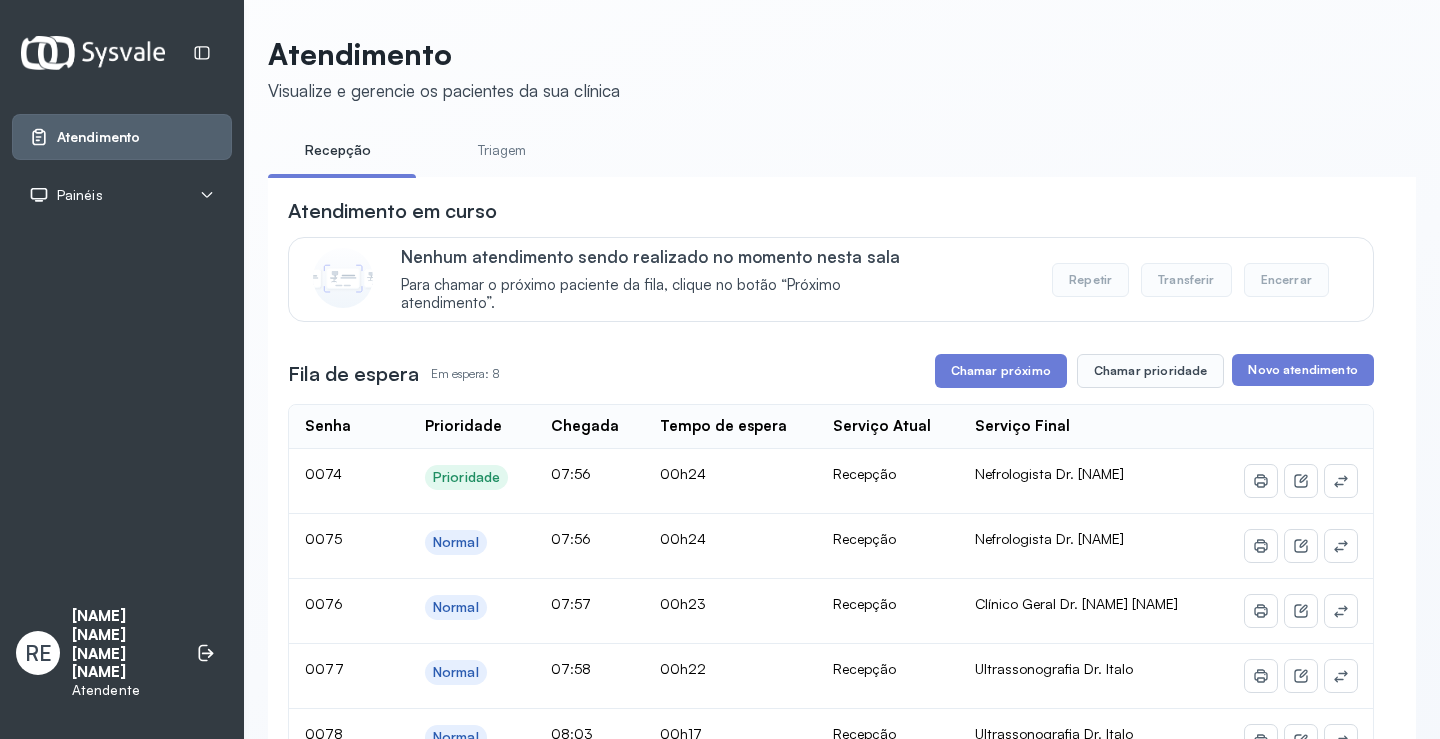 click on "Fila de espera  Em espera: 8 Chamar próximo Chamar prioridade Novo atendimento" at bounding box center (831, 371) 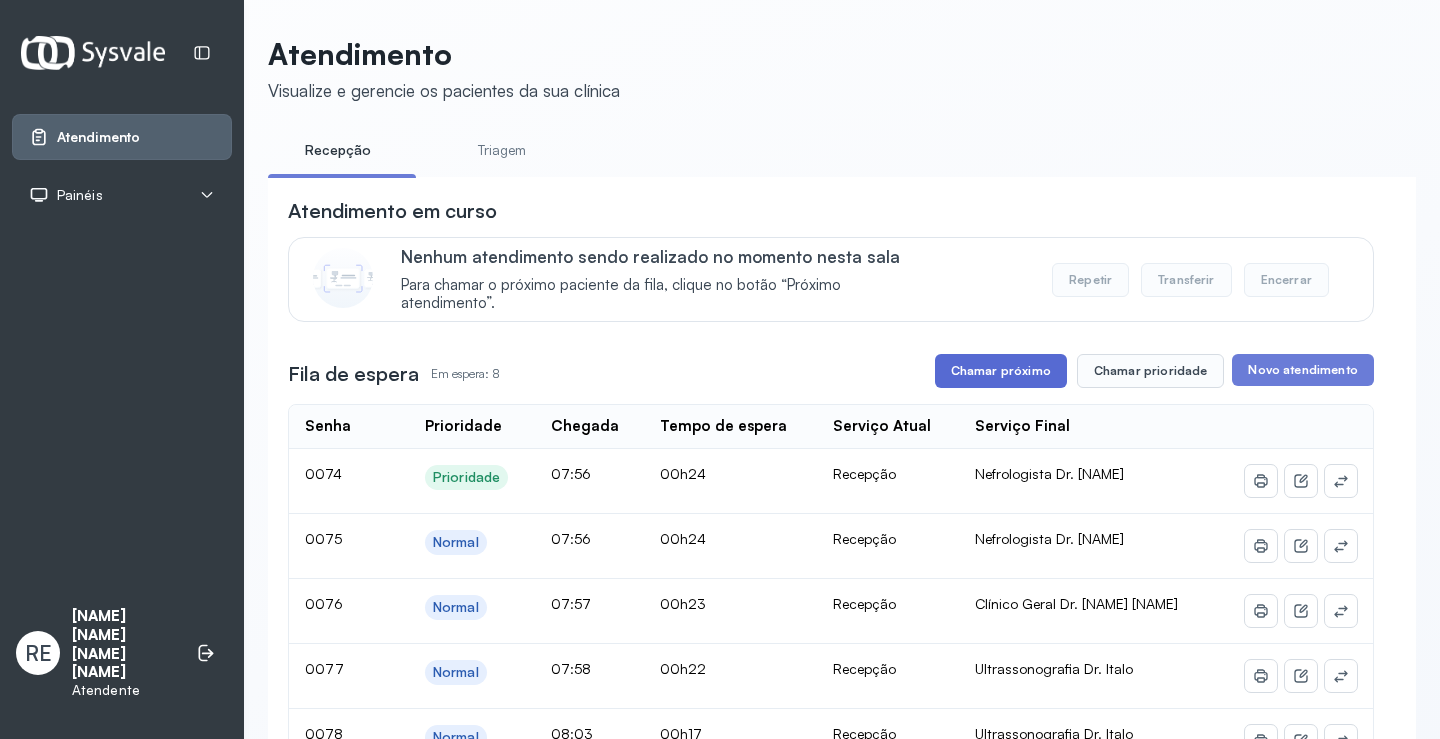 click on "Chamar próximo" at bounding box center (1001, 371) 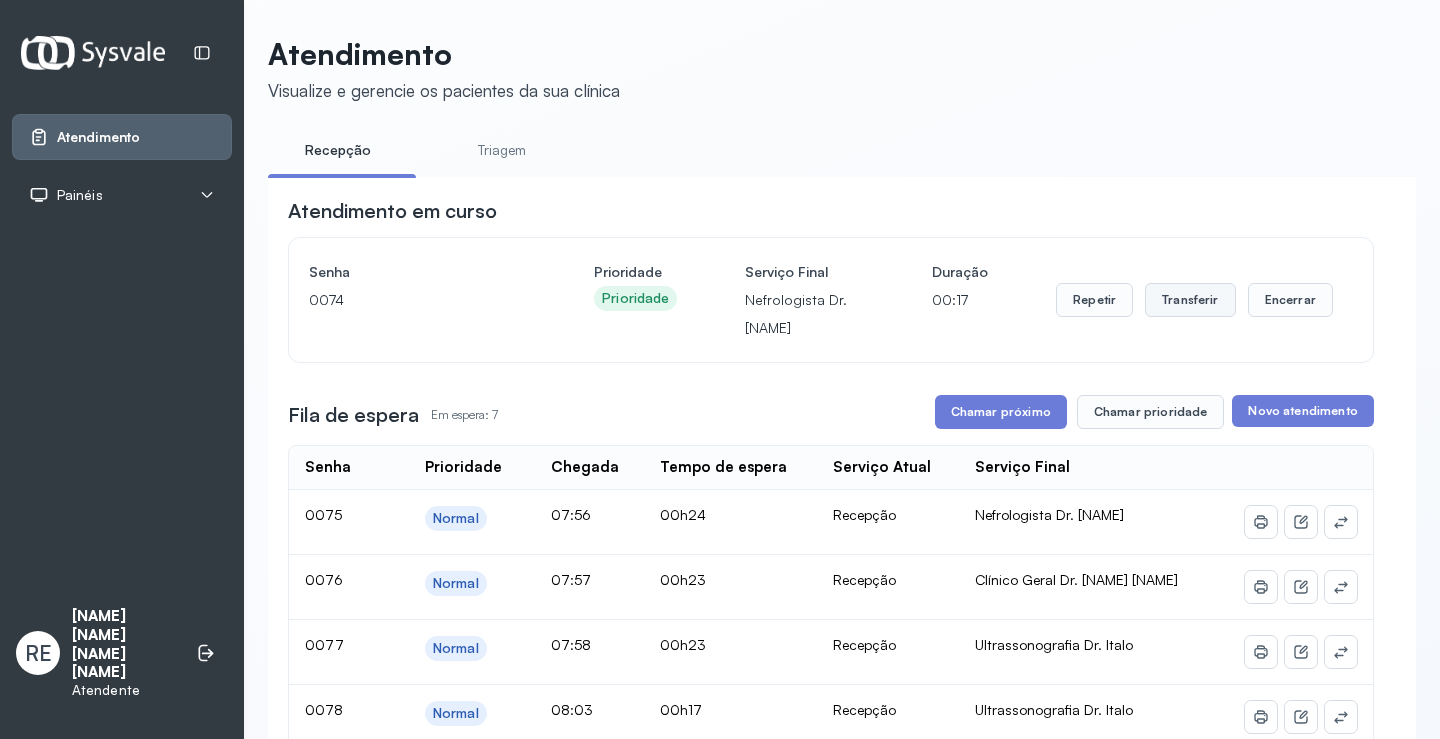 click on "Transferir" at bounding box center (1190, 300) 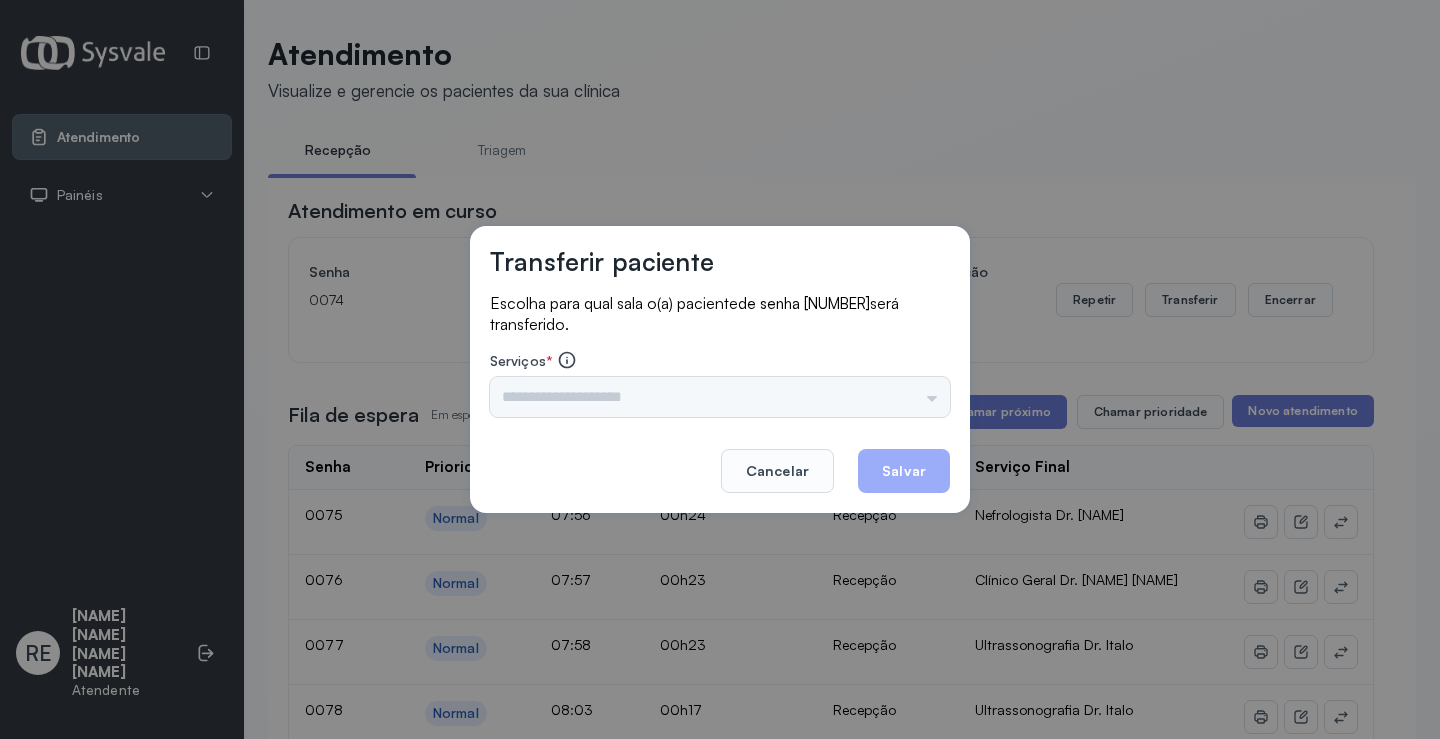 click on "Triagem Ortopedista Dr. [NAME] Ortopedista Dr. [NAME] Ginecologista Dr. [NAME] Ginecologista Dra. [NAME] Obstetra Dr. [NAME] Obstetra Dra. [NAME] Ultrassonografia Dr. [NAME] Ultrassonografia Dr. [NAME] Consulta com Neurologista Dr. [NAME] Reumatologista Dr. [NAME] Endocrinologista [NAME] Dermatologista Dra. [NAME] Nefrologista Dr. [NAME] Geriatra Dra. [NAME] Infectologista Dra. [NAME] Oftalmologista Dra. Consulta Proctologista/Cirurgia Geral Dra. [NAME] Otorrinolaringologista Dr. [NAME] Pequena Cirurgia Dr. [NAME] Pequena Cirurgia Dr. [NAME] ECG Espirometria com Broncodilatador Espirometria sem Broncodilatador Ecocardiograma - Dra. [NAME] [NAME] Exame de PPD Enf. [NAME] [NAME] RETIRADA DE CERUME DR. [NAME] VACINAÇÃO Preventivo Enf. [NAME] Preventivo Enf. [NAME] [NAME] Consulta de Enfermagem Enf. [NAME] Consulta de Enfermagem Enf. [NAME] Consulta  Cardiologista Dr. [NAME] Consulta Enf. [NAME] [NAME] Dispensação de Medicação Agendamento Consulta Enf. [NAME] Agendamento consulta Enf. [NAME]" at bounding box center (720, 397) 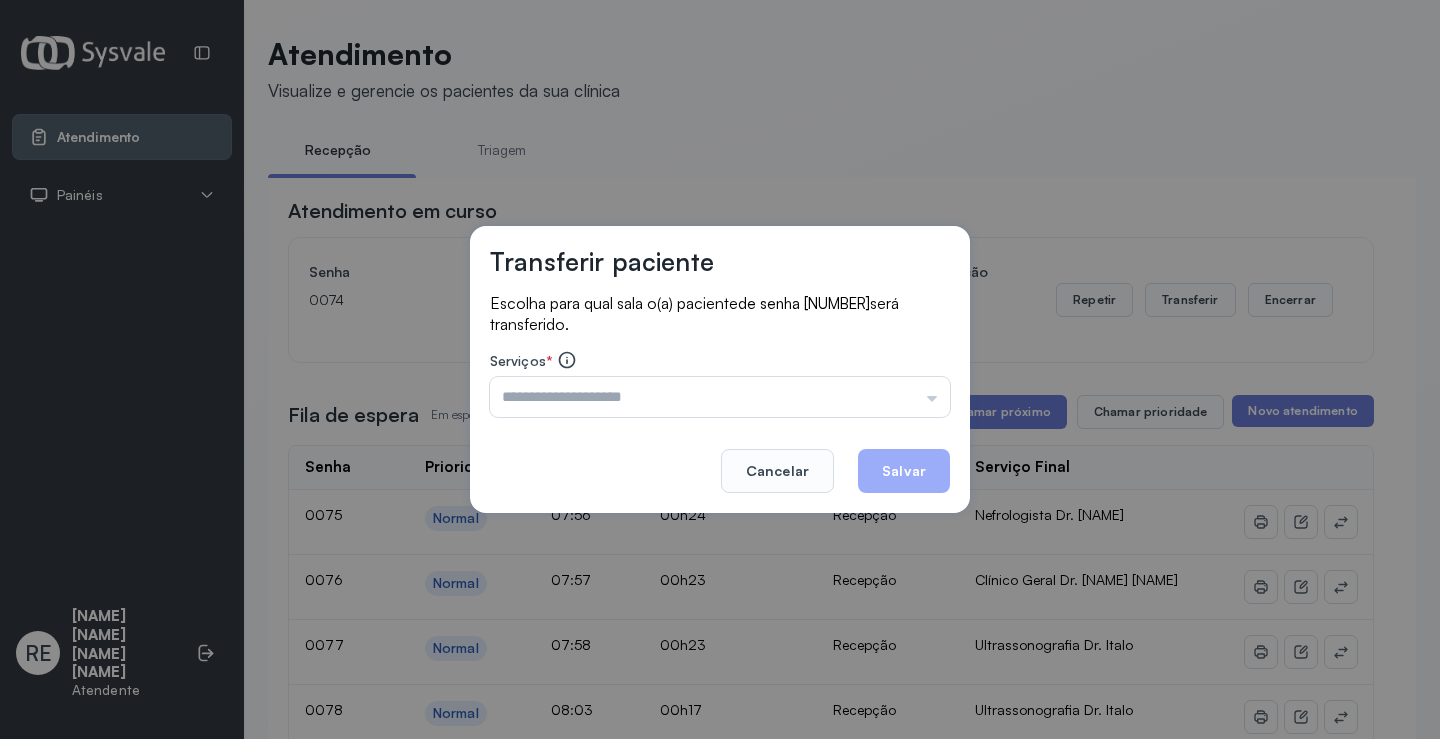 click at bounding box center (720, 397) 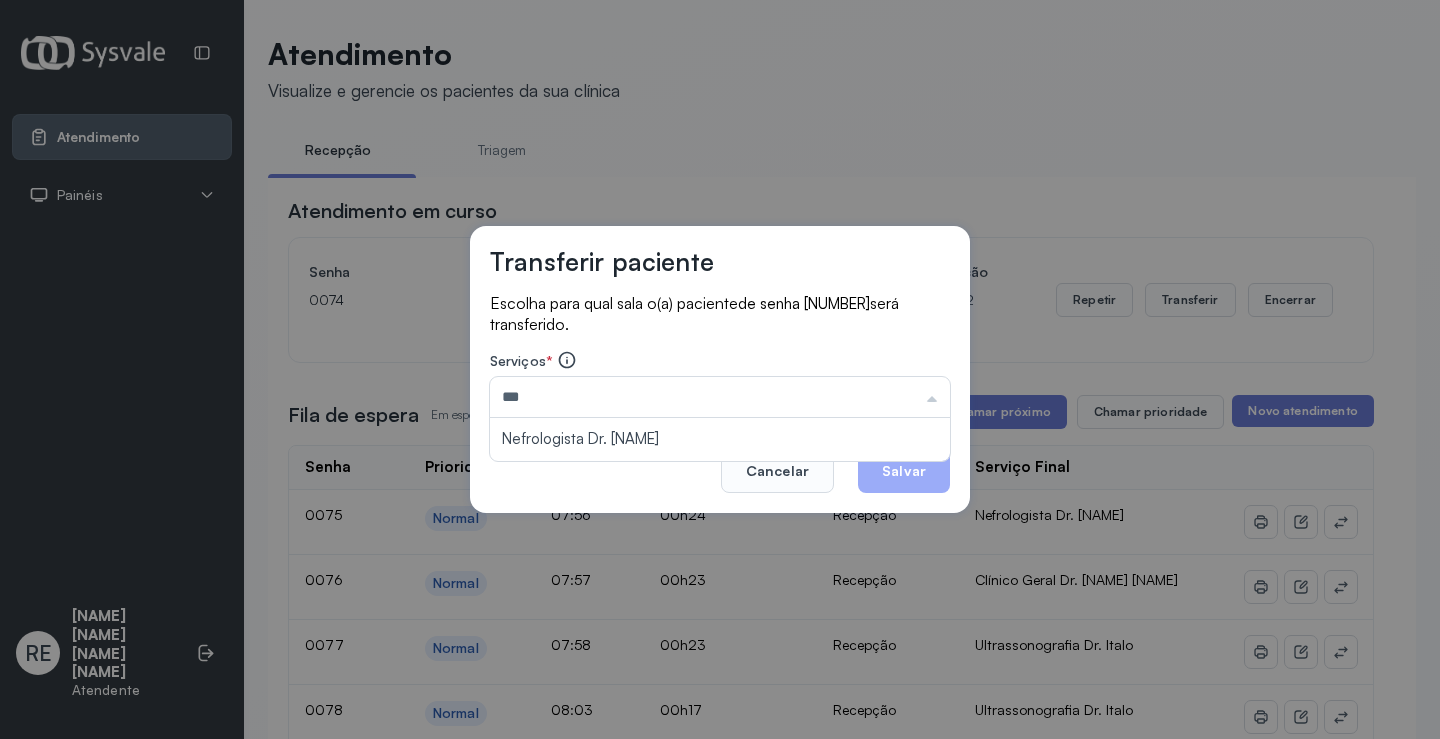 type on "**********" 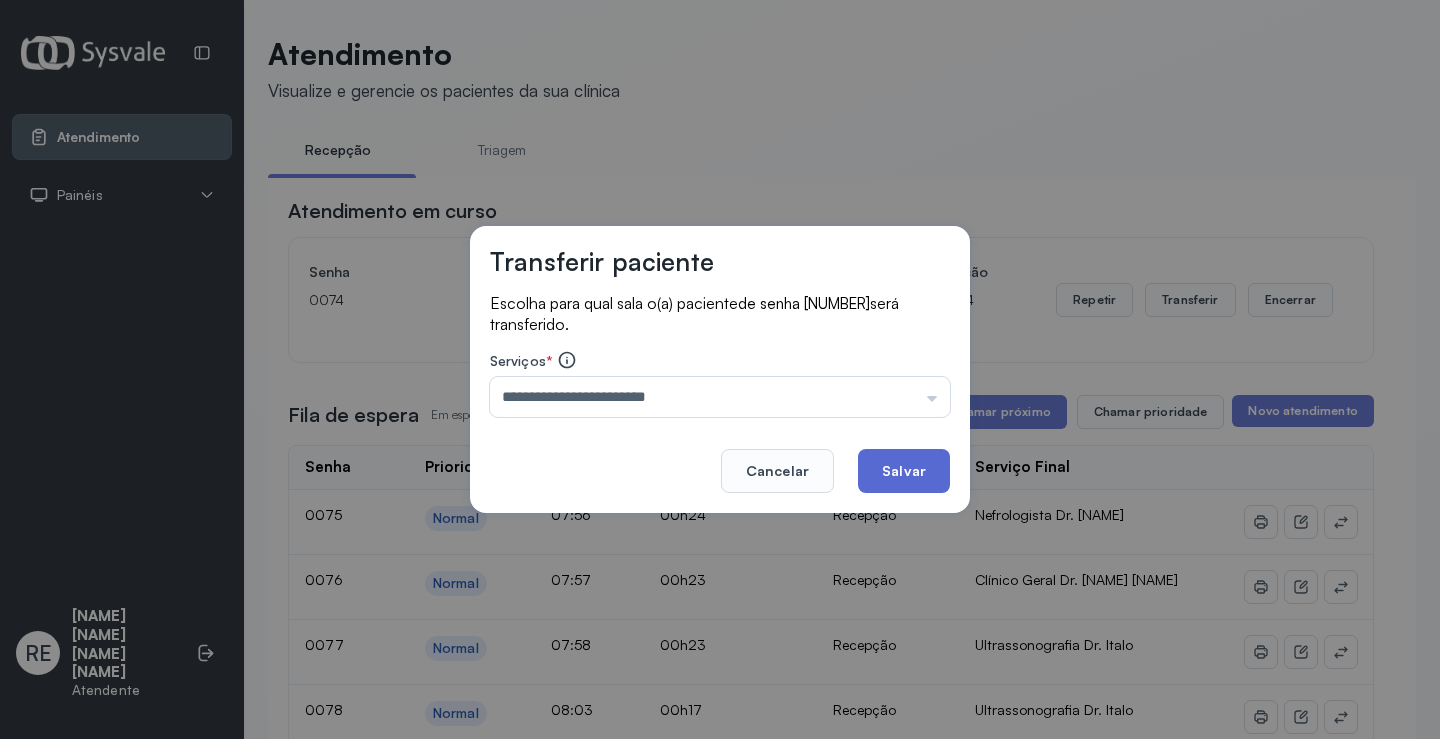 click on "Salvar" 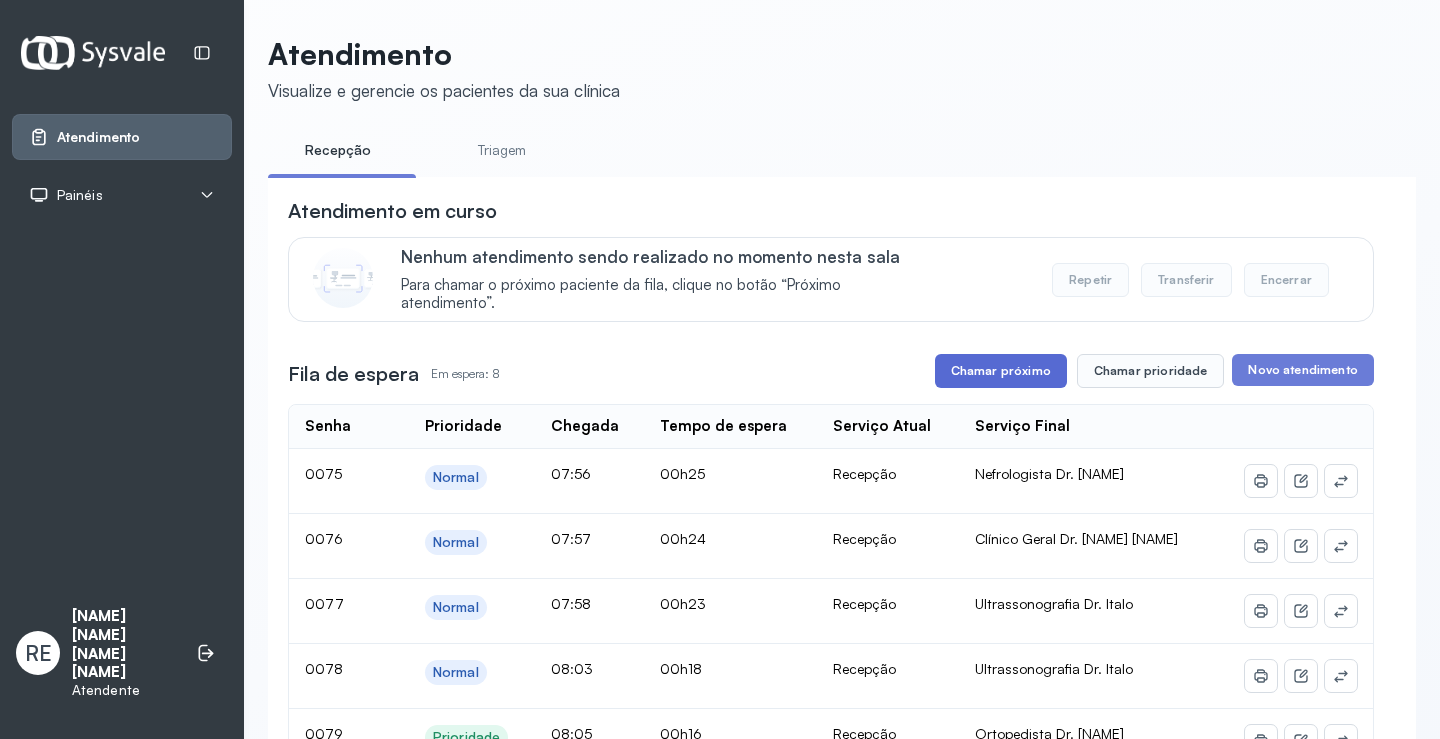 click on "Chamar próximo" at bounding box center (1001, 371) 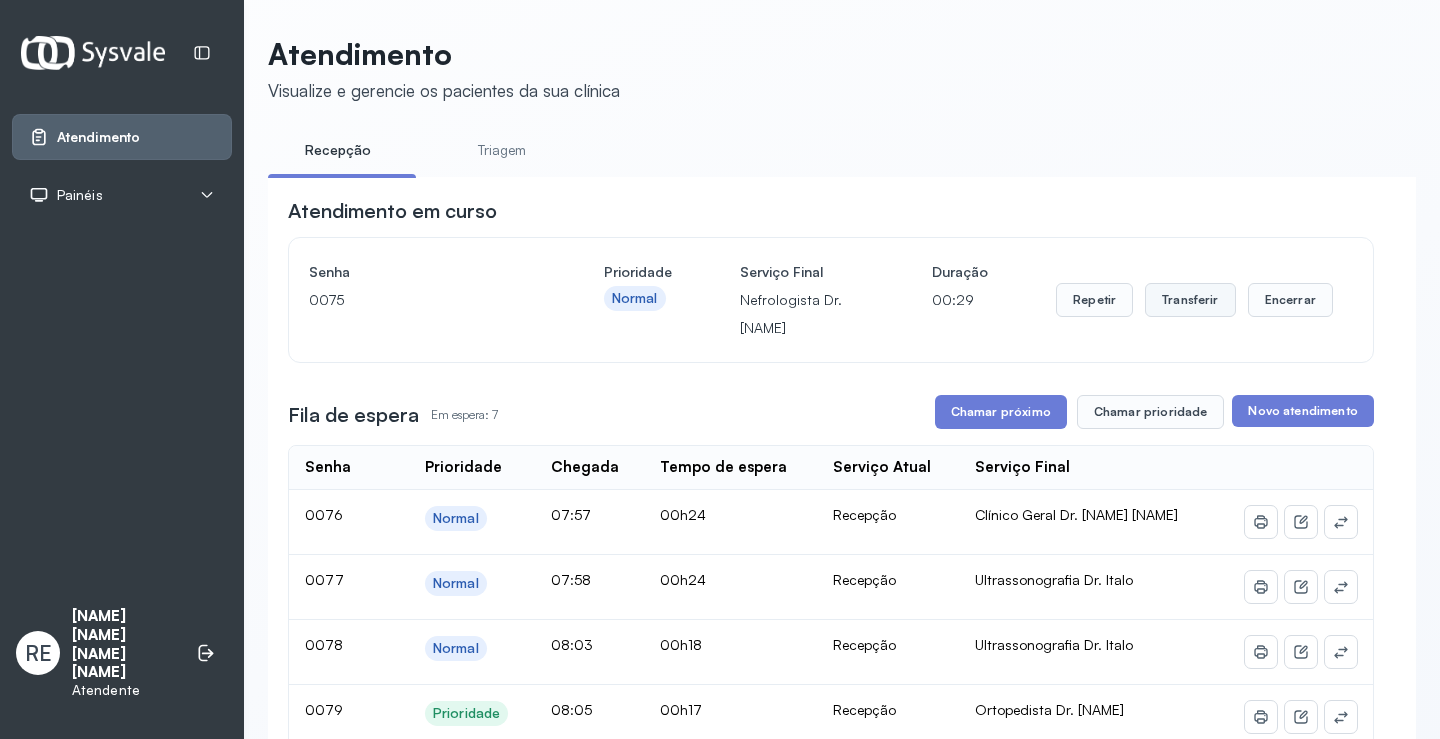 click on "Transferir" at bounding box center (1190, 300) 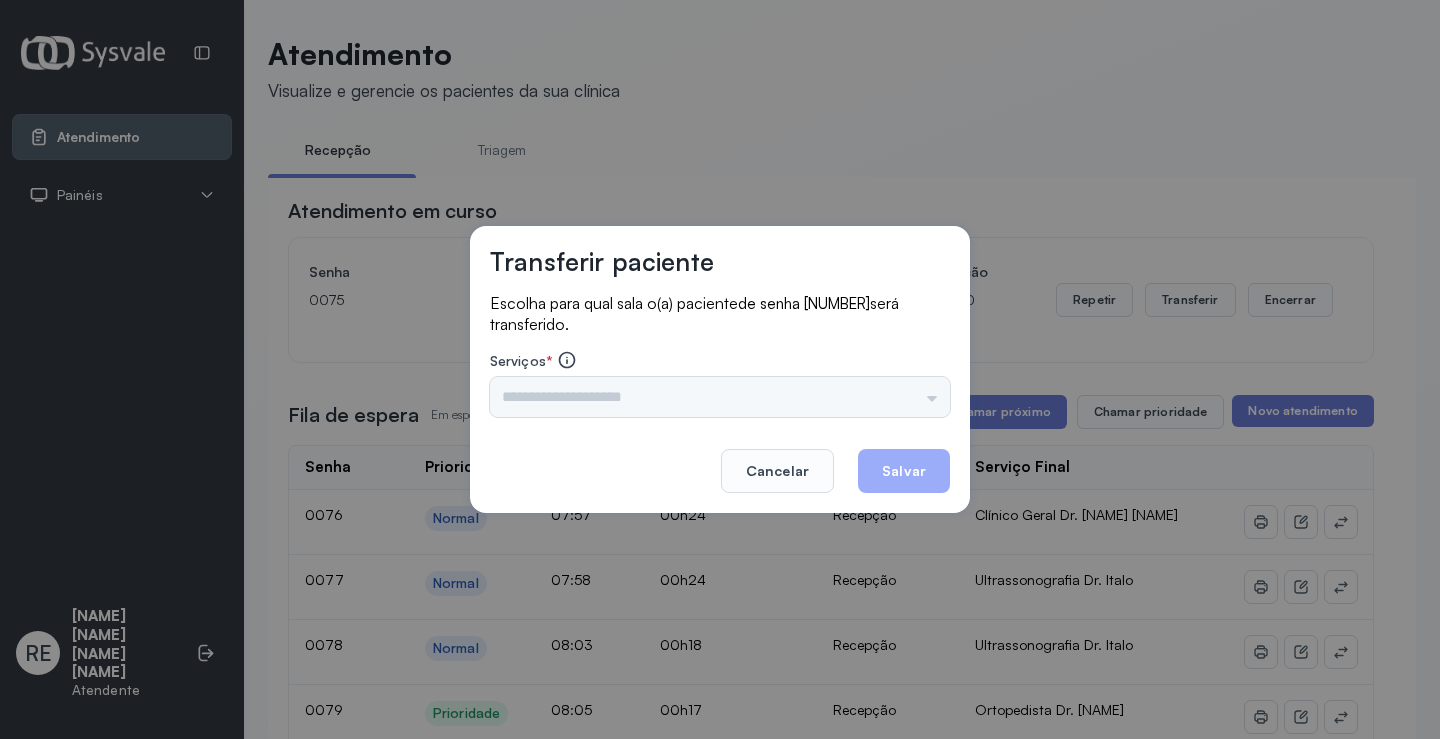 click on "Triagem Ortopedista Dr. [NAME] Ortopedista Dr. [NAME] Ginecologista Dr. [NAME] Ginecologista Dra. [NAME] Obstetra Dr. [NAME] Obstetra Dra. [NAME] Ultrassonografia Dr. [NAME] Ultrassonografia Dr. [NAME] Consulta com Neurologista Dr. [NAME] Reumatologista Dr. [NAME] Endocrinologista [NAME] Dermatologista Dra. [NAME] Nefrologista Dr. [NAME] Geriatra Dra. [NAME] Infectologista Dra. [NAME] Oftalmologista Dra. Consulta Proctologista/Cirurgia Geral Dra. [NAME] Otorrinolaringologista Dr. [NAME] Pequena Cirurgia Dr. [NAME] Pequena Cirurgia Dr. [NAME] ECG Espirometria com Broncodilatador Espirometria sem Broncodilatador Ecocardiograma - Dra. [NAME] [NAME] Exame de PPD Enf. [NAME] [NAME] RETIRADA DE CERUME DR. [NAME] VACINAÇÃO Preventivo Enf. [NAME] Preventivo Enf. [NAME] [NAME] Consulta de Enfermagem Enf. [NAME] Consulta de Enfermagem Enf. [NAME] Consulta  Cardiologista Dr. [NAME] Consulta Enf. [NAME] [NAME] Dispensação de Medicação Agendamento Consulta Enf. [NAME] Agendamento consulta Enf. [NAME]" at bounding box center [720, 397] 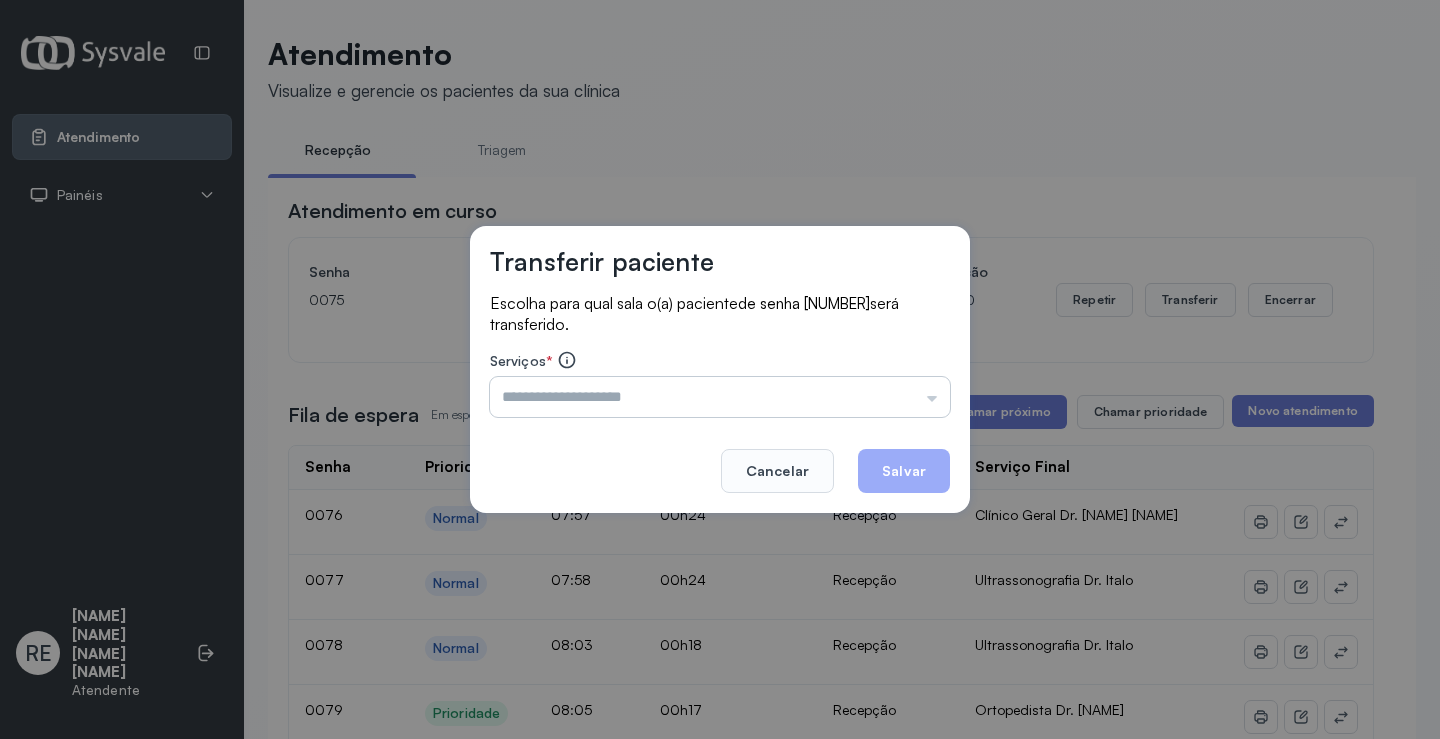 click at bounding box center [720, 397] 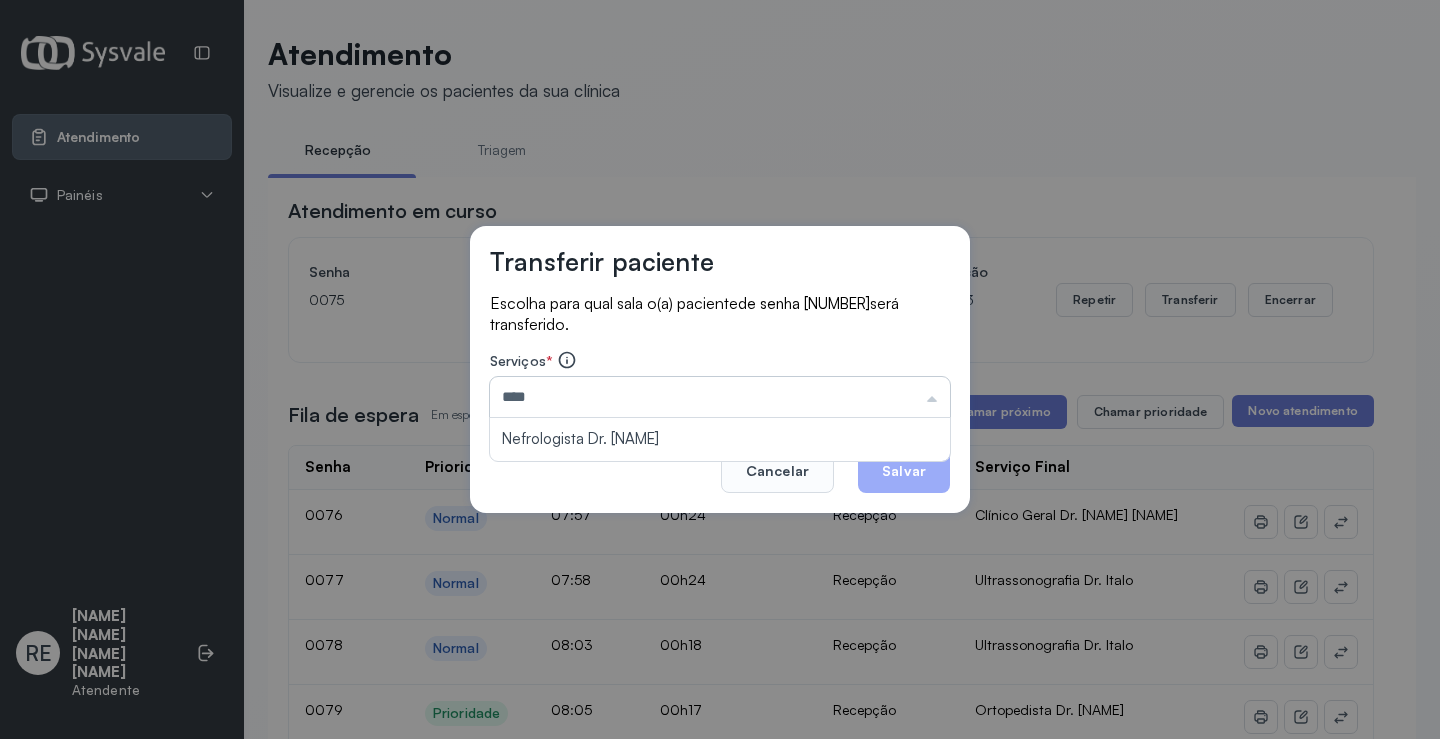 type on "**********" 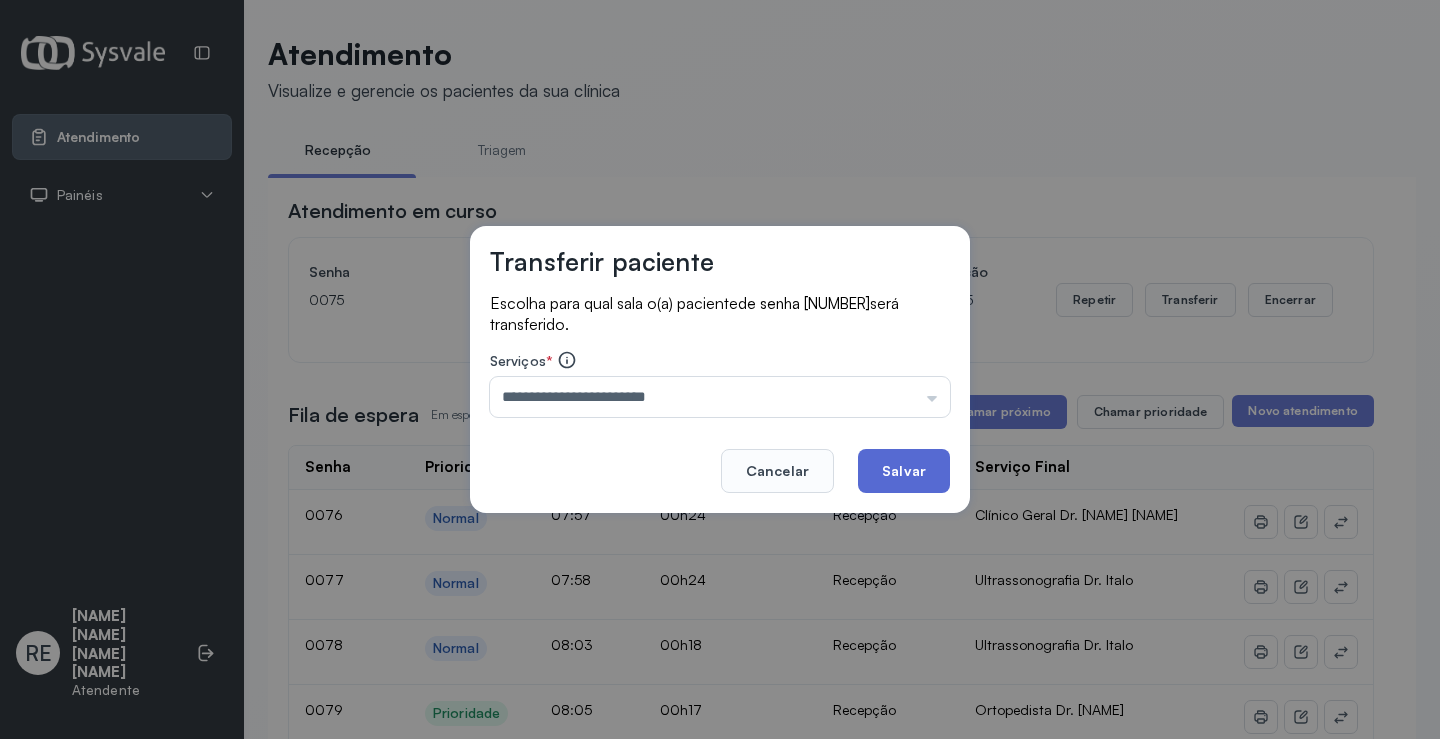 click on "Salvar" 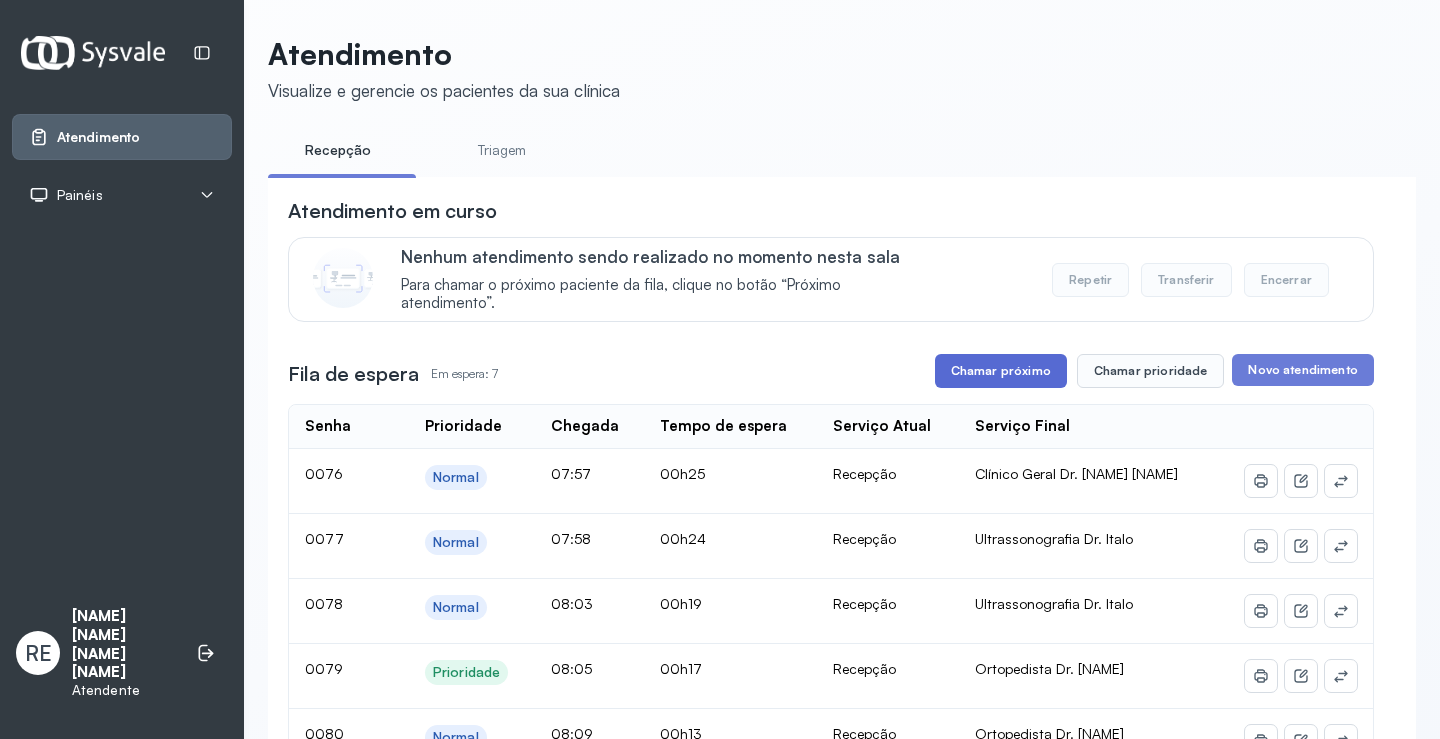 click on "Chamar próximo" at bounding box center [1001, 371] 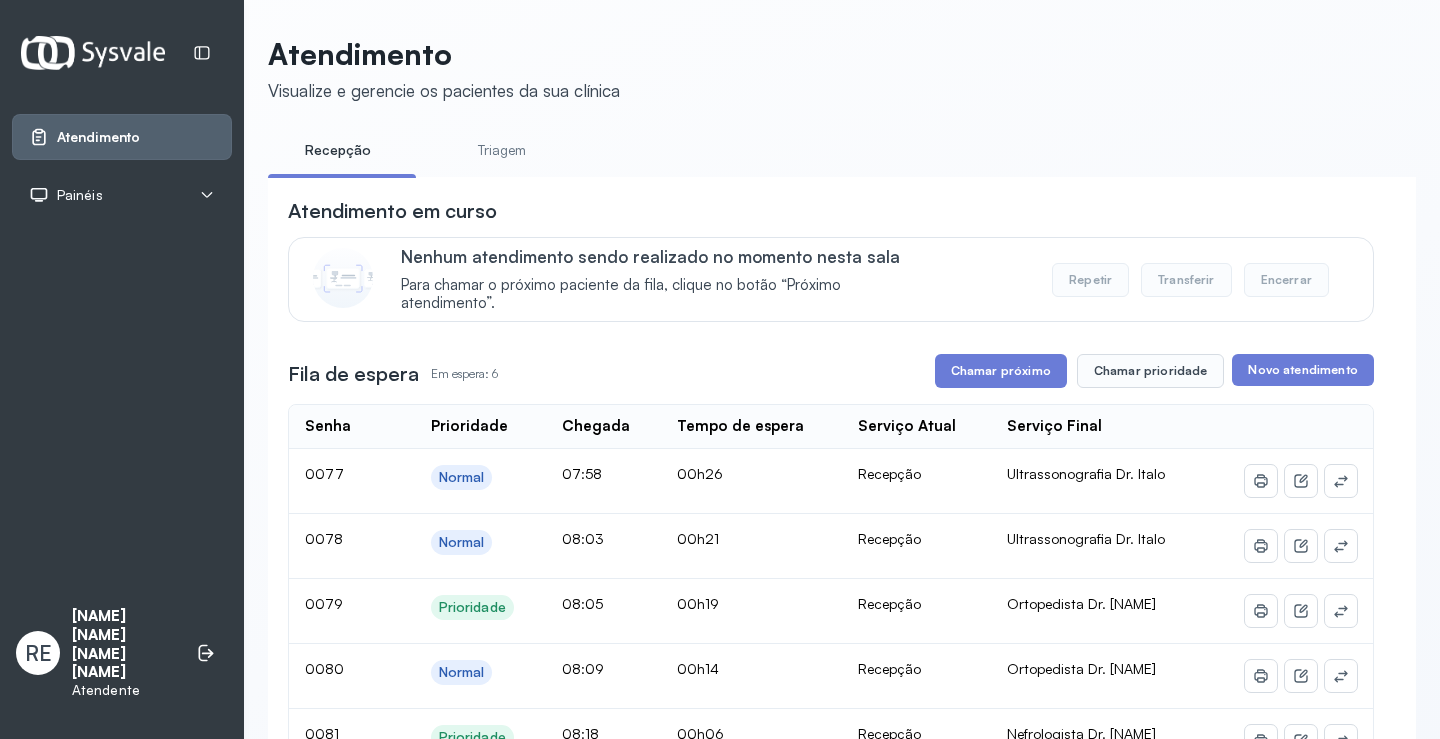 click on "**********" at bounding box center (831, 671) 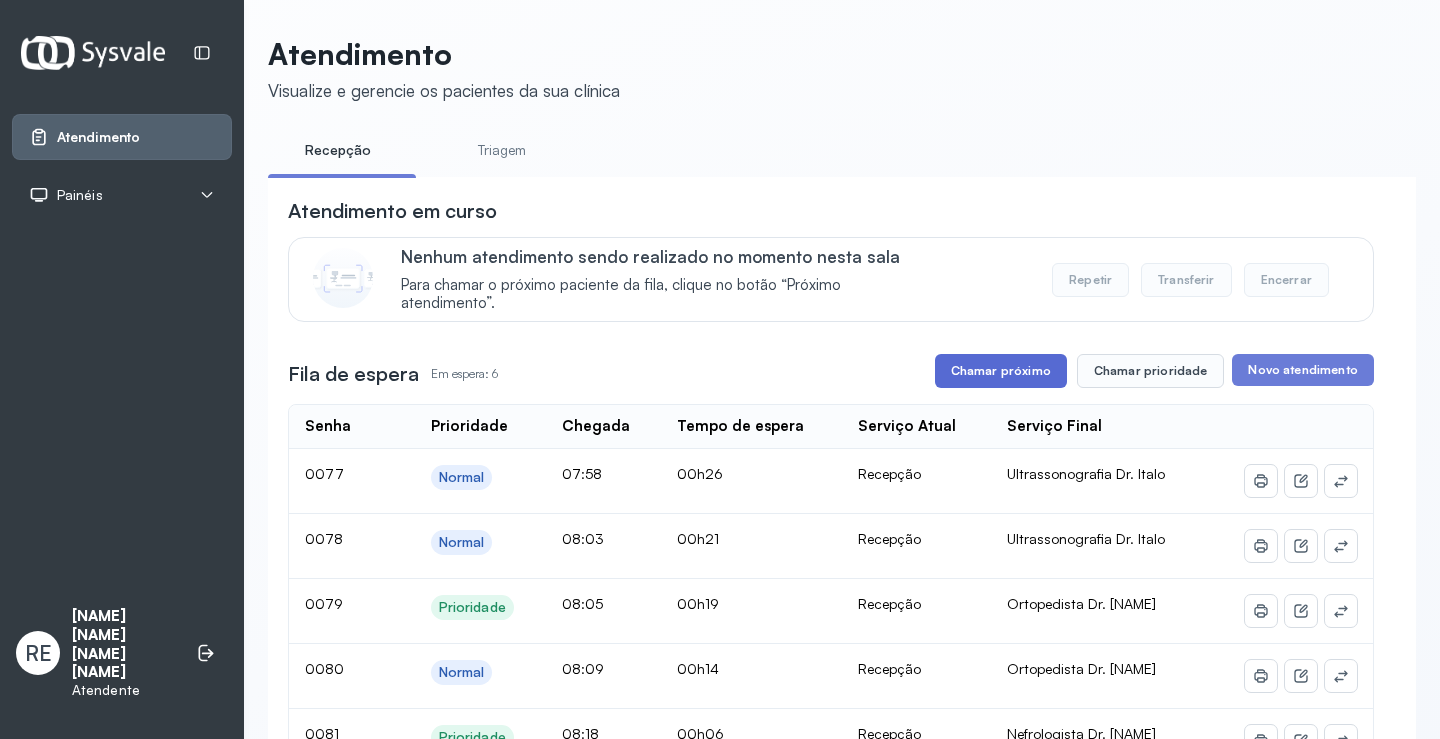 click on "Chamar próximo" at bounding box center (1001, 371) 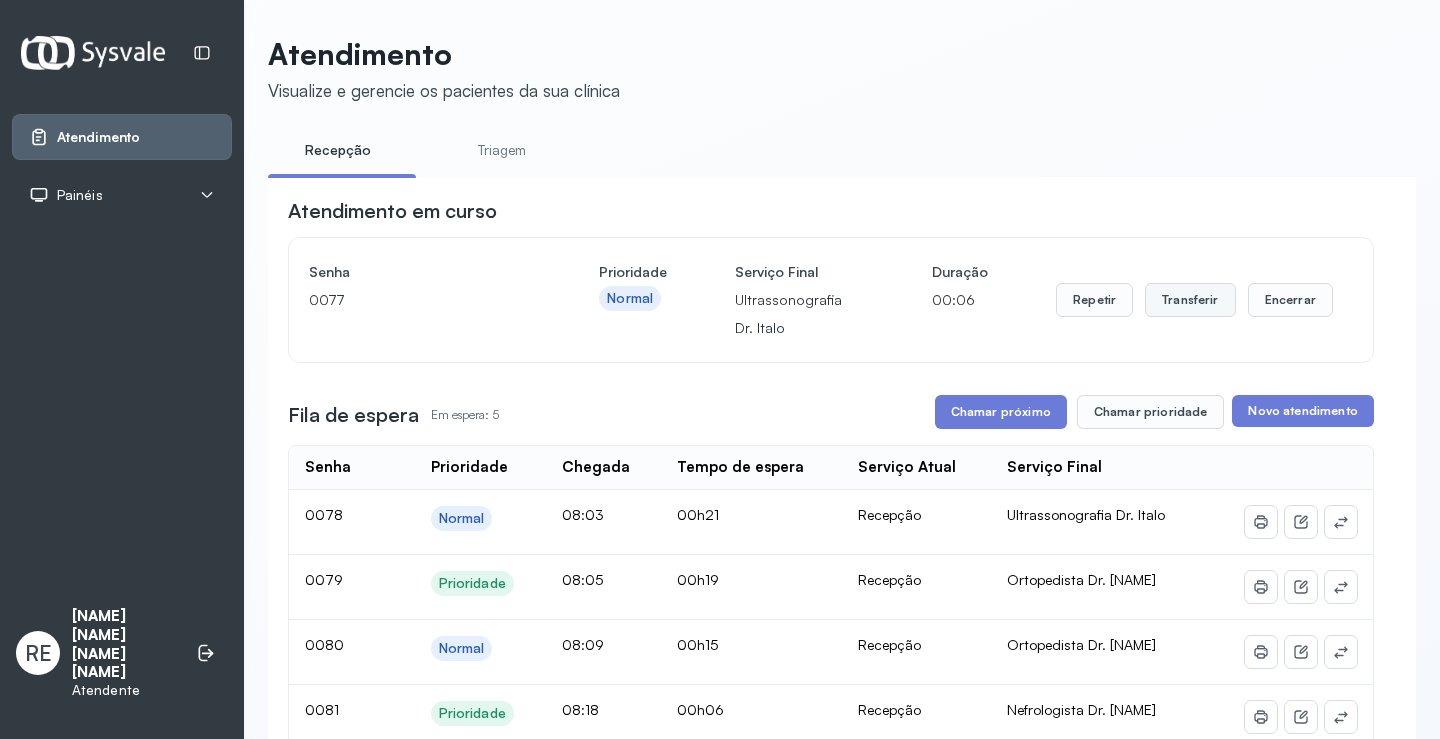 click on "Transferir" at bounding box center [1190, 300] 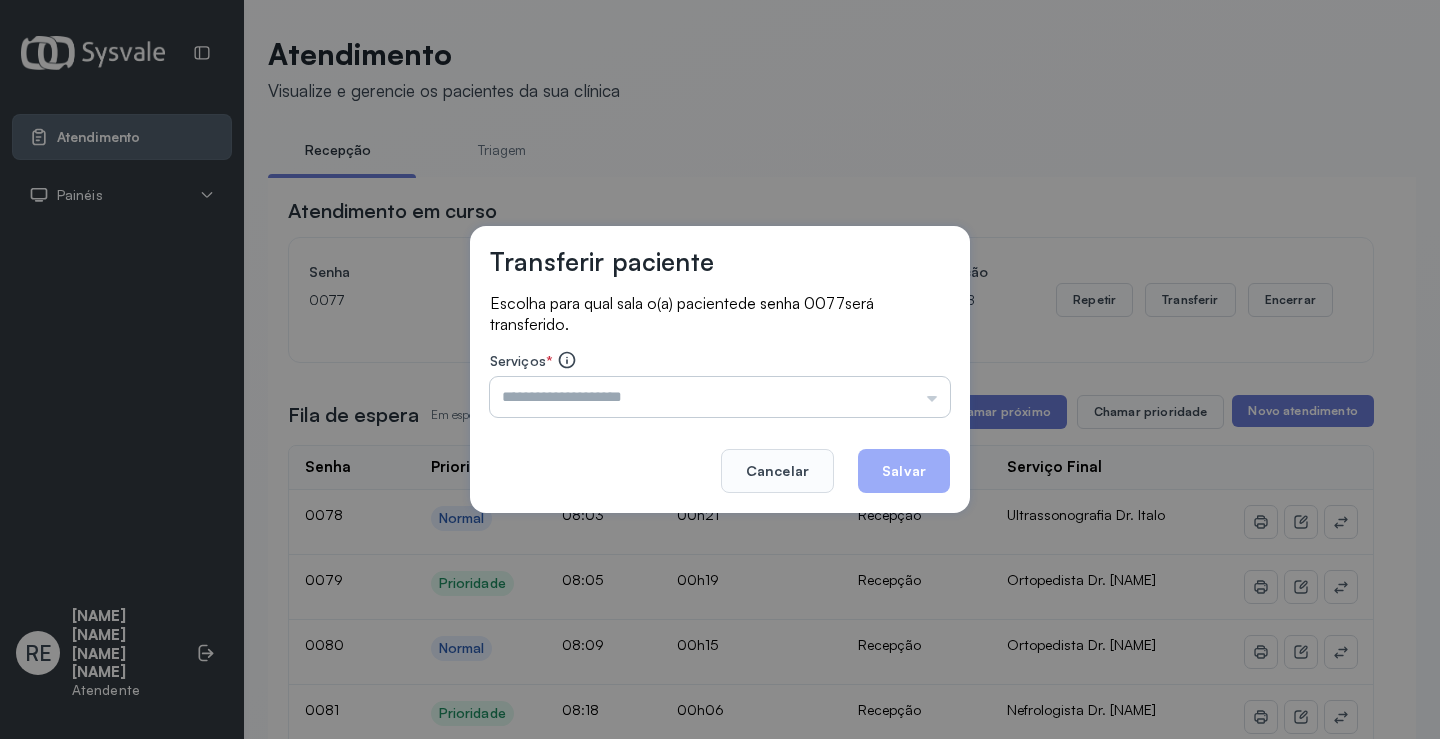 drag, startPoint x: 665, startPoint y: 382, endPoint x: 642, endPoint y: 393, distance: 25.495098 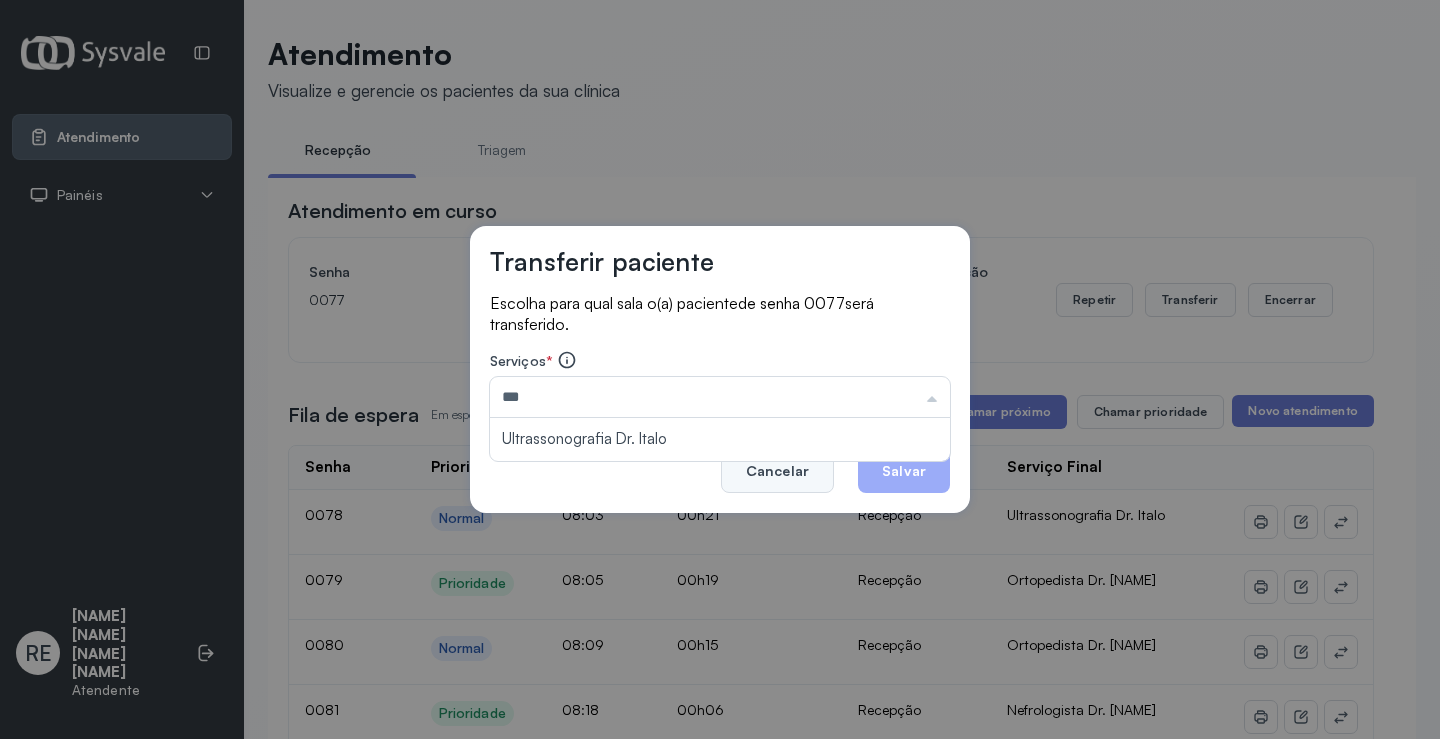 type on "***" 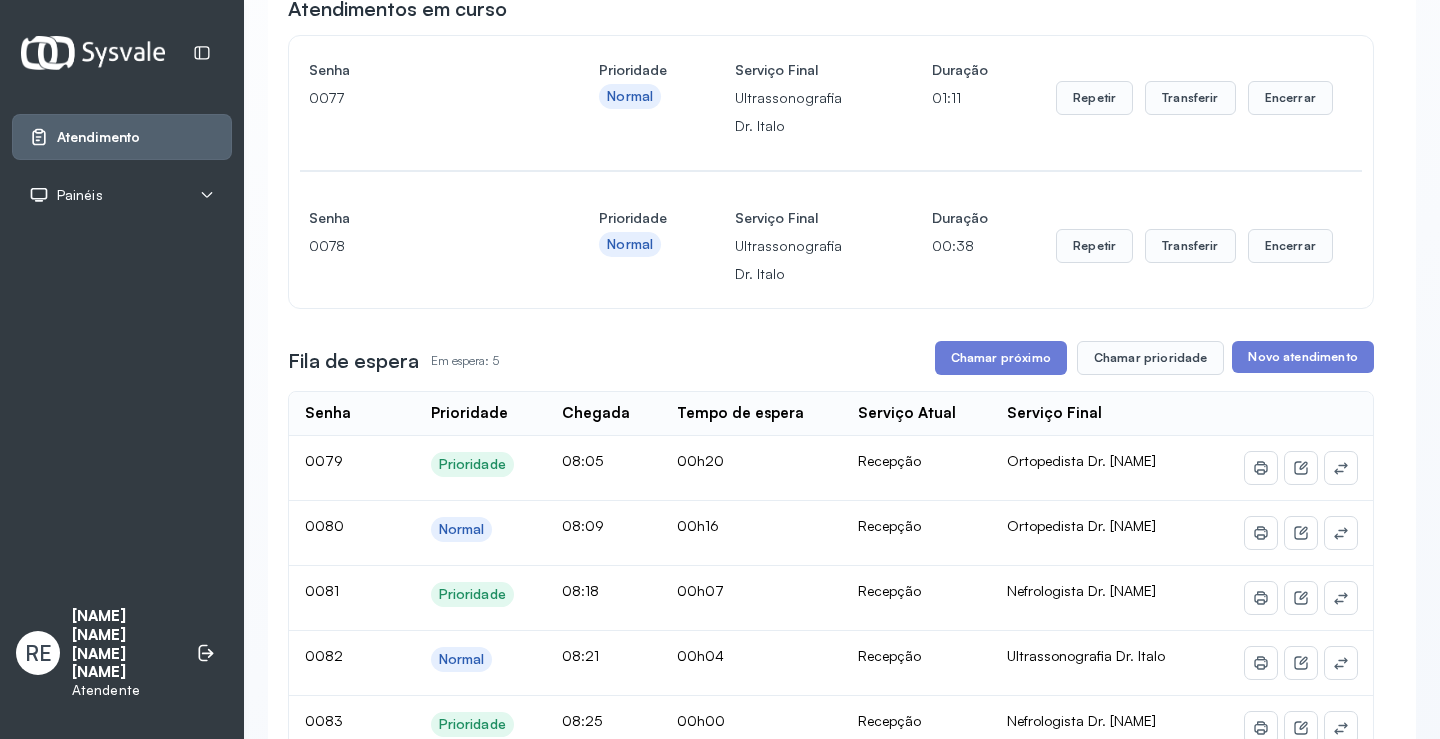 scroll, scrollTop: 200, scrollLeft: 0, axis: vertical 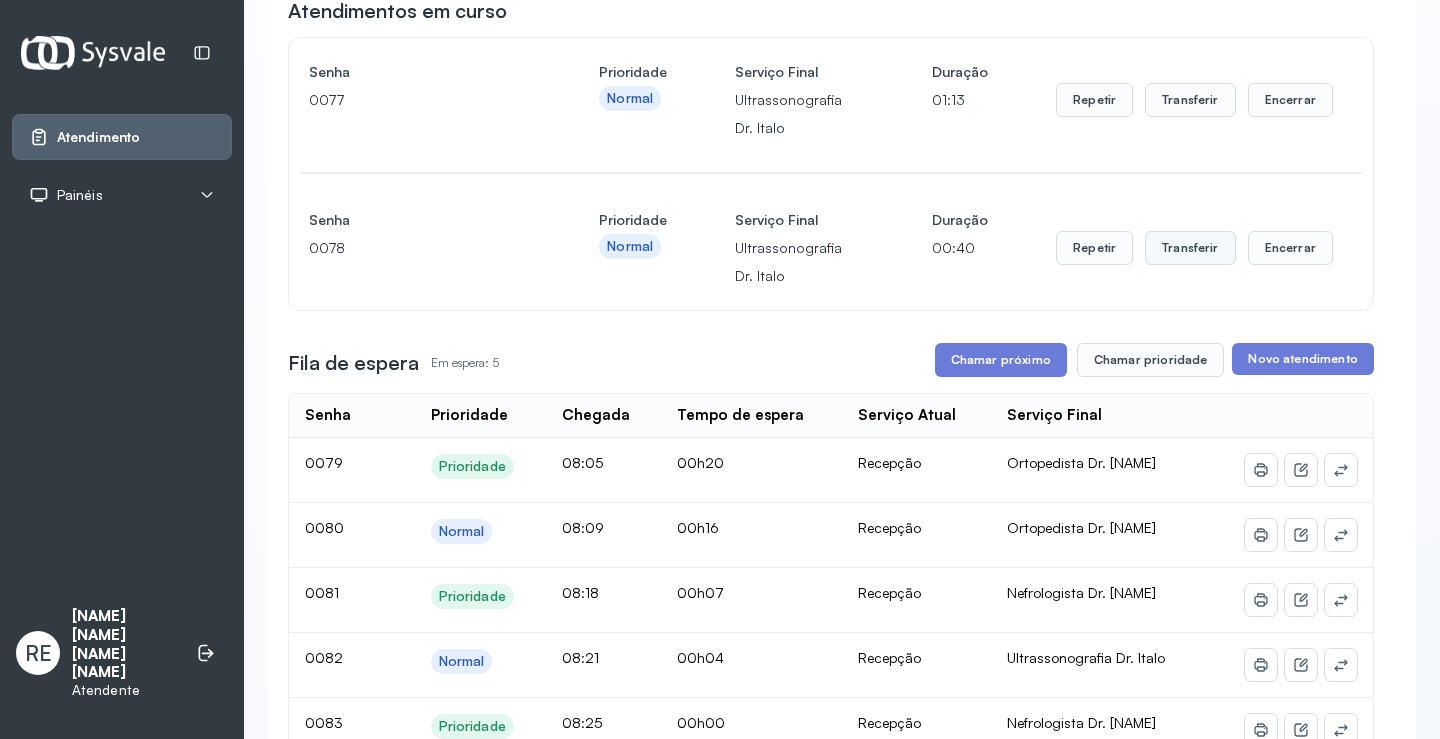 click on "Transferir" at bounding box center (1190, 100) 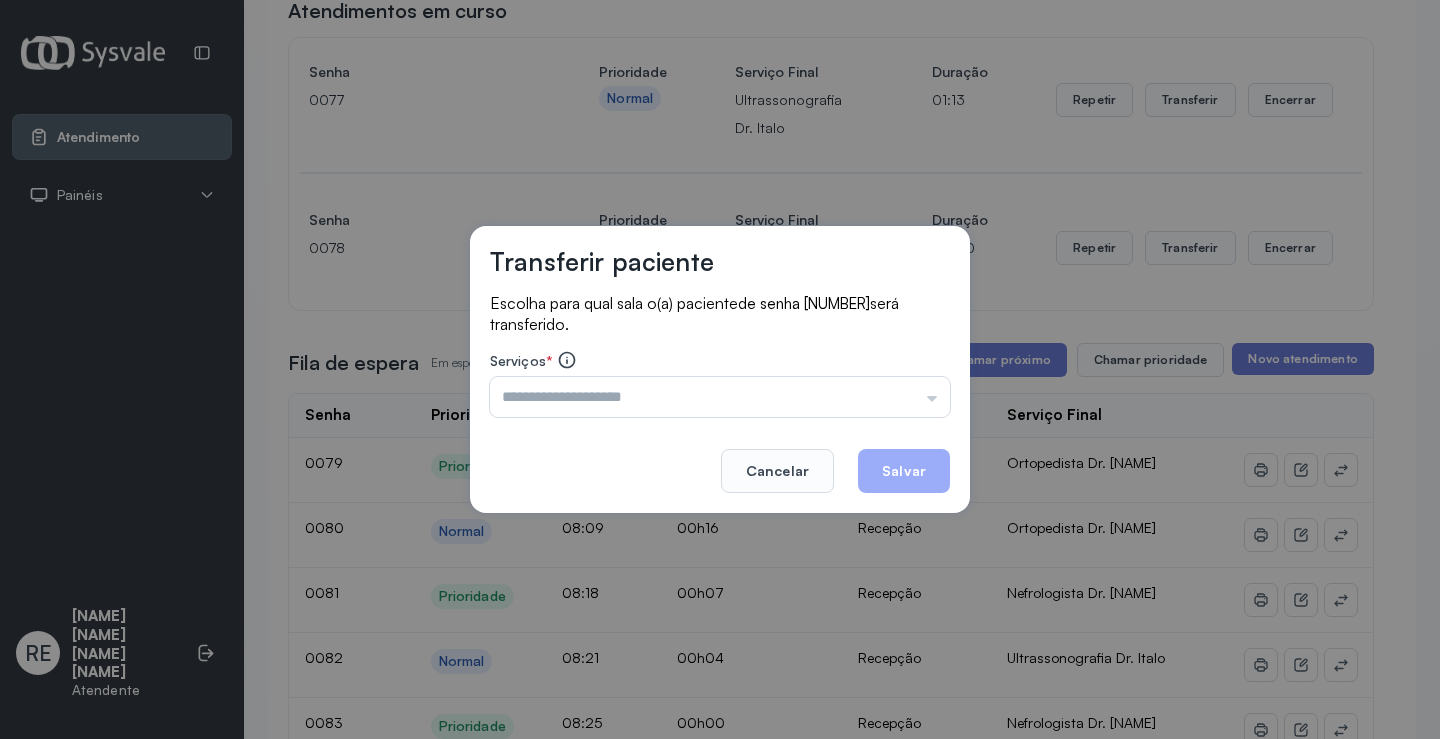 click on "Triagem Ortopedista Dr. [NAME] Ortopedista Dr. [NAME] Ginecologista Dr. [NAME] Ginecologista Dra. [NAME] Obstetra Dr. [NAME] Obstetra Dra. [NAME] Ultrassonografia Dr. [NAME] Ultrassonografia Dr. [NAME] Consulta com Neurologista Dr. [NAME] Reumatologista Dr. [NAME] Endocrinologista [NAME] Dermatologista Dra. [NAME] Nefrologista Dr. [NAME] Geriatra Dra. [NAME] Infectologista Dra. [NAME] Oftalmologista Dra. Consulta Proctologista/Cirurgia Geral Dra. [NAME] Otorrinolaringologista Dr. [NAME] Pequena Cirurgia Dr. [NAME] Pequena Cirurgia Dr. [NAME] ECG Espirometria com Broncodilatador Espirometria sem Broncodilatador Ecocardiograma - Dra. [NAME] [NAME] Exame de PPD Enf. [NAME] [NAME] RETIRADA DE CERUME DR. [NAME] VACINAÇÃO Preventivo Enf. [NAME] Preventivo Enf. [NAME] [NAME] Consulta de Enfermagem Enf. [NAME] Consulta de Enfermagem Enf. [NAME] Consulta  Cardiologista Dr. [NAME] Consulta Enf. [NAME] [NAME] Dispensação de Medicação Agendamento Consulta Enf. [NAME] Agendamento consulta Enf. [NAME]" at bounding box center (720, 397) 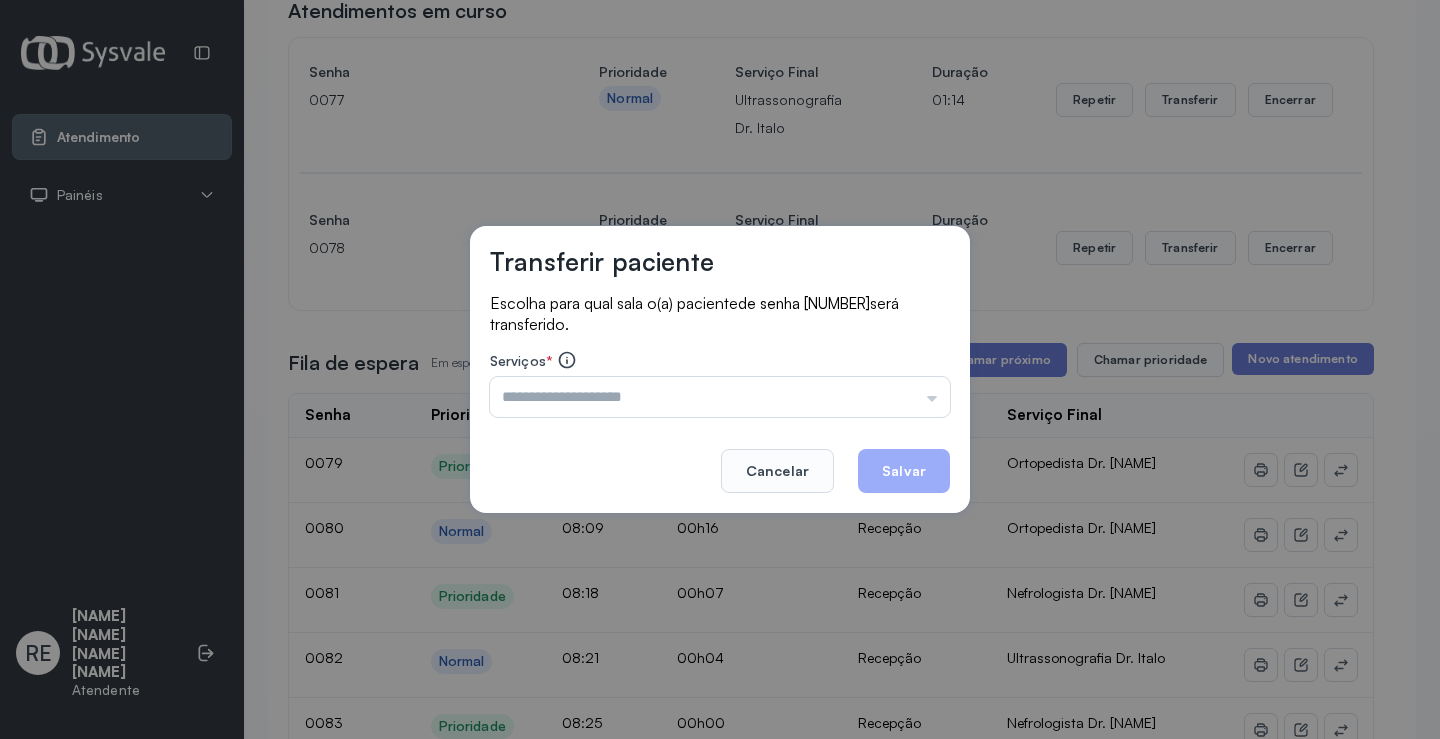 click at bounding box center (720, 397) 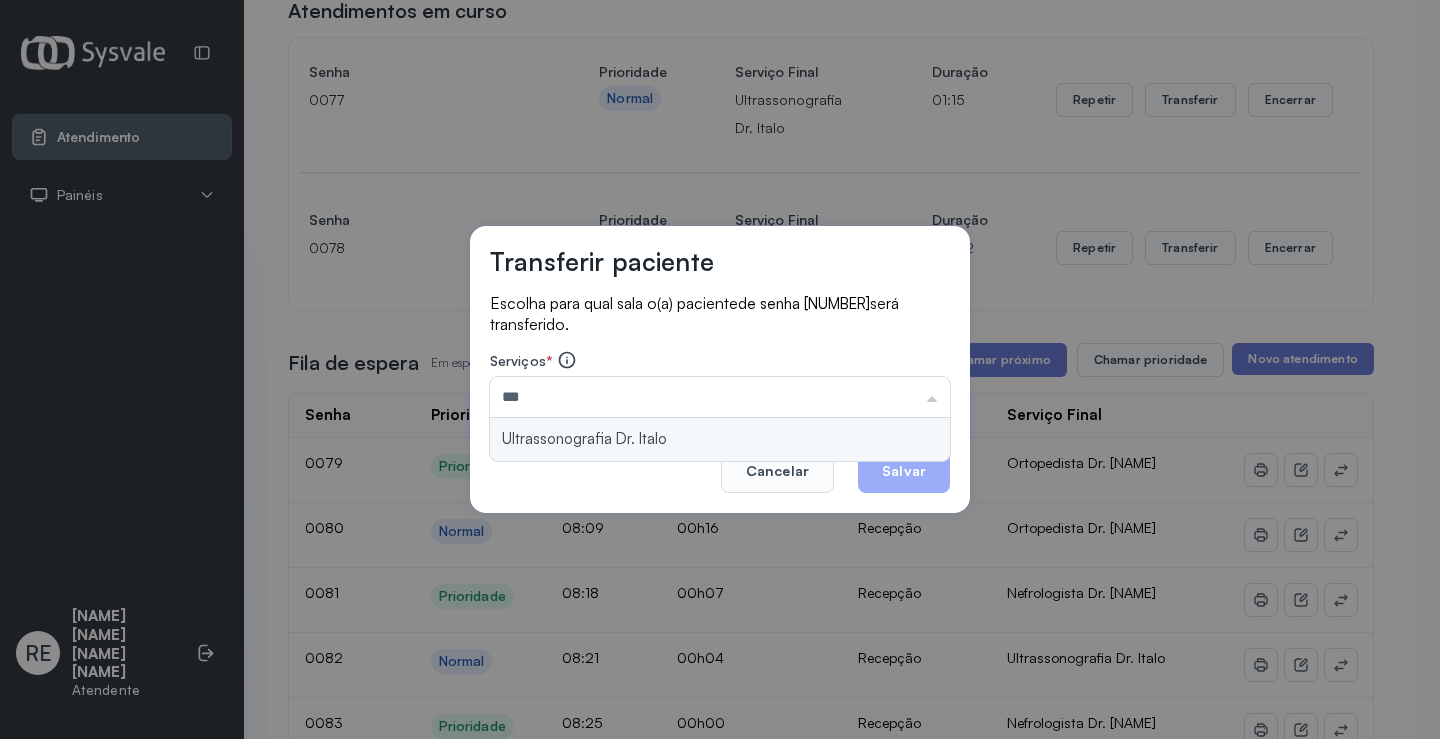 type on "**********" 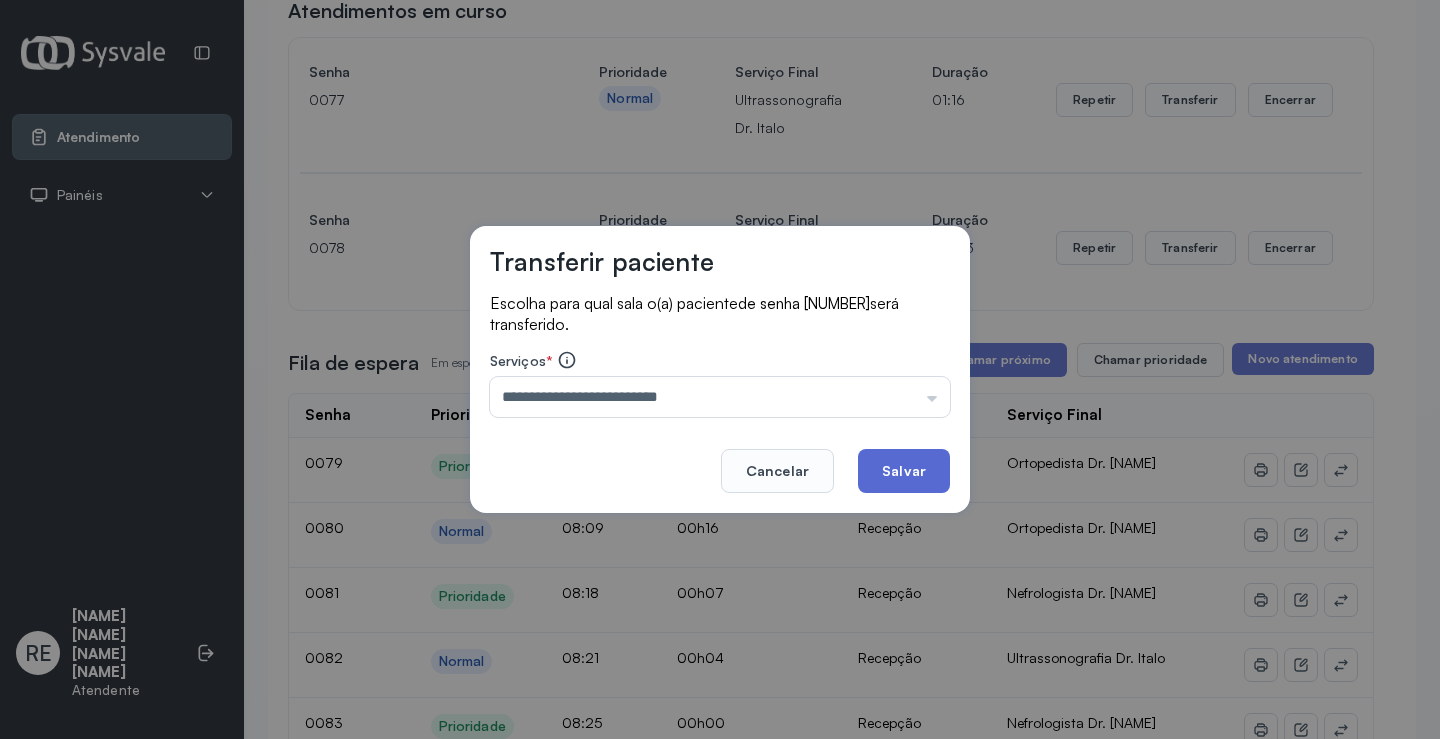 click on "Salvar" 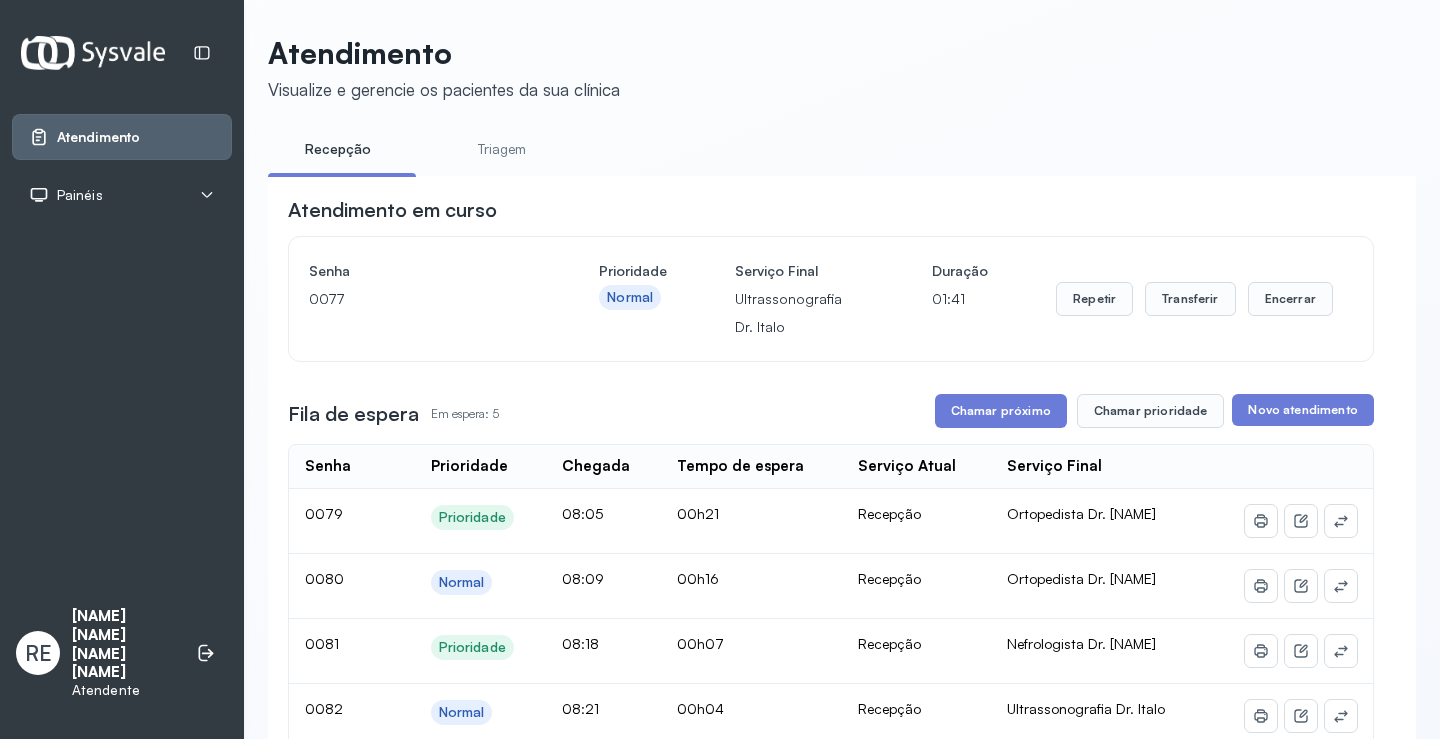 scroll, scrollTop: 588, scrollLeft: 0, axis: vertical 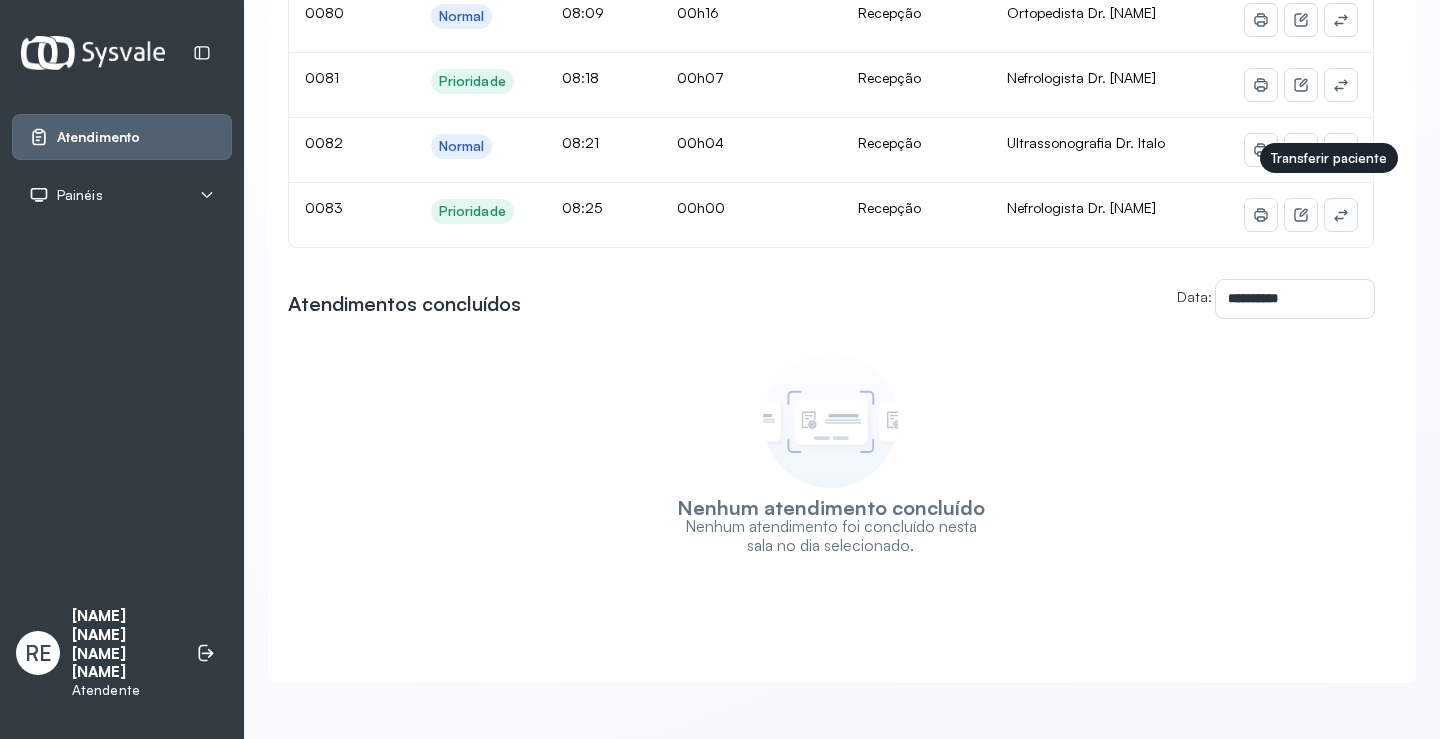 click 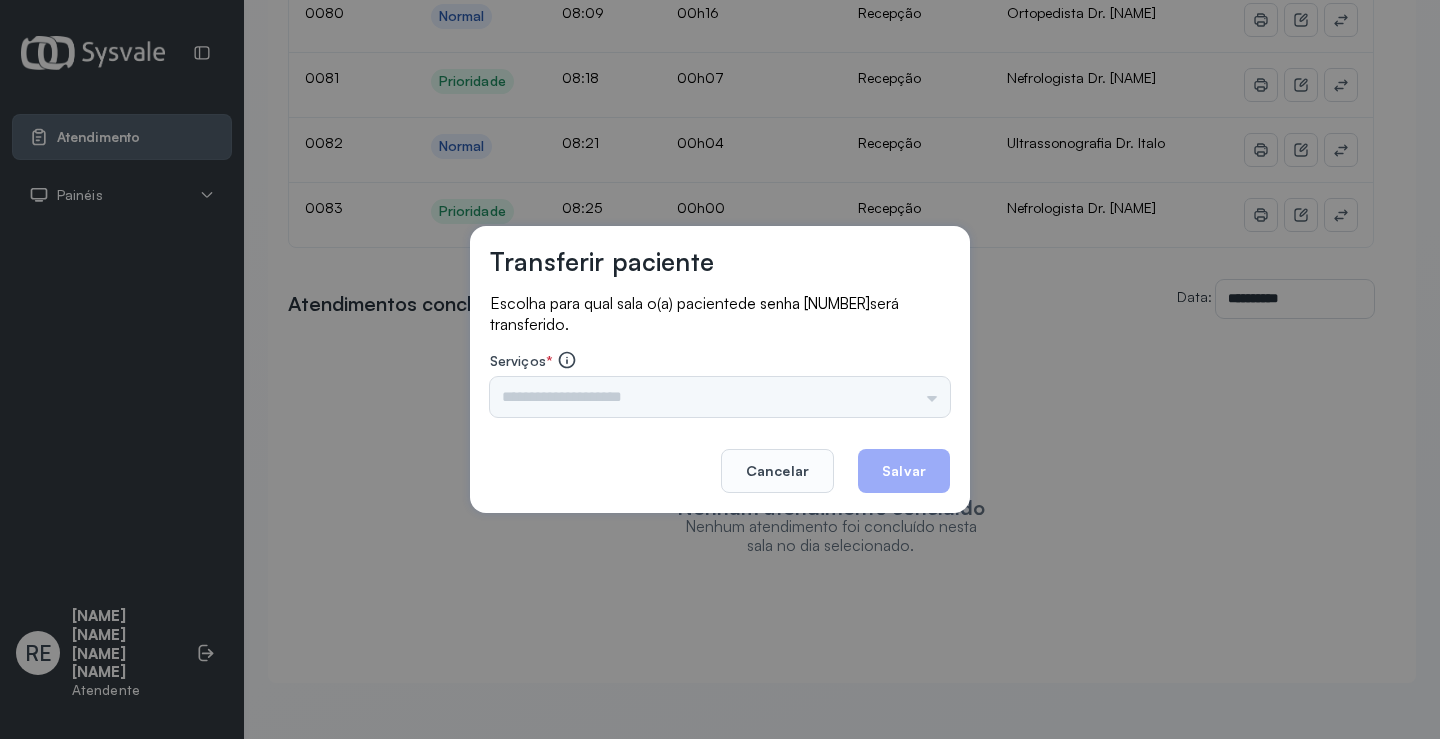 click on "Triagem Ortopedista Dr. [NAME] Ortopedista Dr. [NAME] Ginecologista Dr. [NAME] Ginecologista Dra. [NAME] Obstetra Dr. [NAME] Obstetra Dra. [NAME] Ultrassonografia Dr. [NAME] Ultrassonografia Dr. [NAME] Consulta com Neurologista Dr. [NAME] Reumatologista Dr. [NAME] Endocrinologista [NAME] Dermatologista Dra. [NAME] Nefrologista Dr. [NAME] Geriatra Dra. [NAME] Infectologista Dra. [NAME] Oftalmologista Dra. Consulta Proctologista/Cirurgia Geral Dra. [NAME] Otorrinolaringologista Dr. [NAME] Pequena Cirurgia Dr. [NAME] Pequena Cirurgia Dr. [NAME] ECG Espirometria com Broncodilatador Espirometria sem Broncodilatador Ecocardiograma - Dra. [NAME] [NAME] Exame de PPD Enf. [NAME] [NAME] RETIRADA DE CERUME DR. [NAME] VACINAÇÃO Preventivo Enf. [NAME] Preventivo Enf. [NAME] [NAME] Consulta de Enfermagem Enf. [NAME] Consulta de Enfermagem Enf. [NAME] Consulta  Cardiologista Dr. [NAME] Consulta Enf. [NAME] [NAME] Dispensação de Medicação Agendamento Consulta Enf. [NAME] Agendamento consulta Enf. [NAME]" at bounding box center (720, 397) 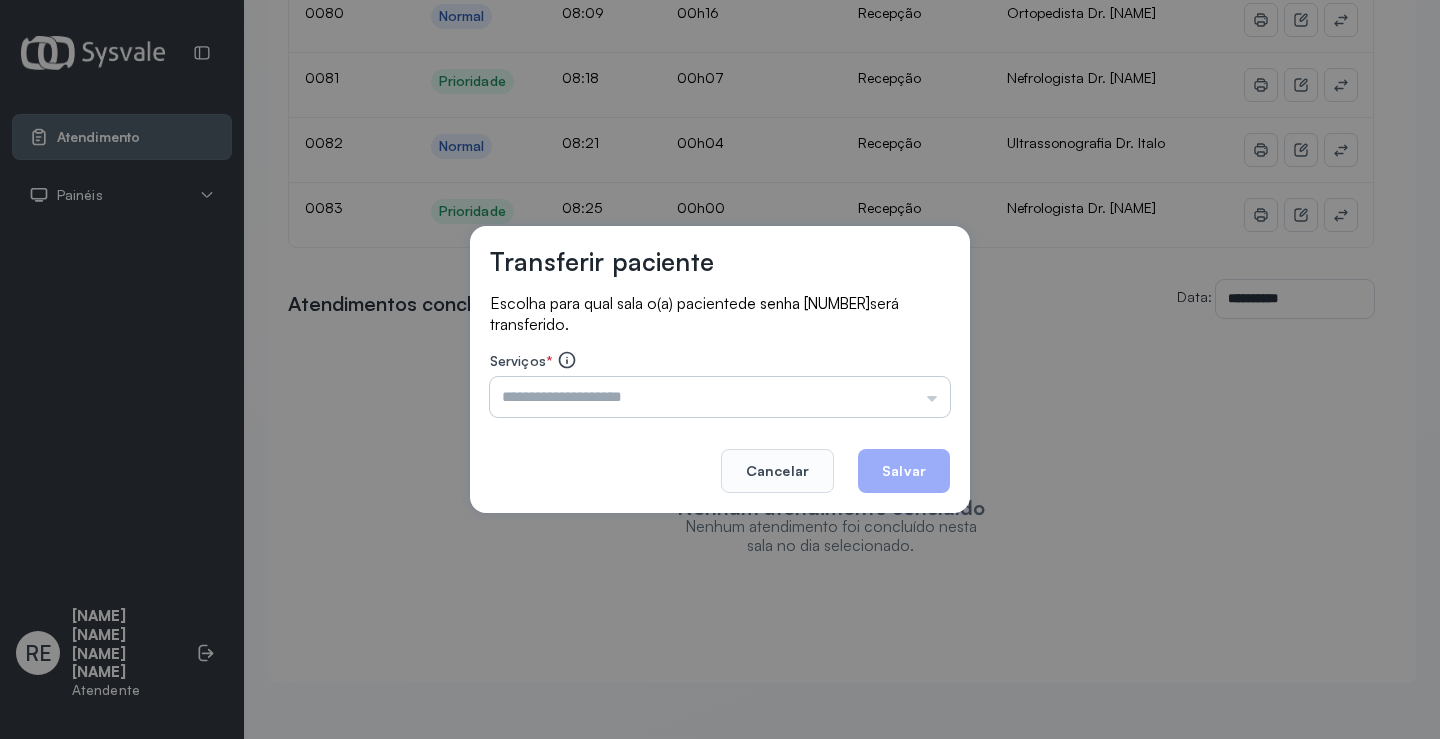 click at bounding box center [720, 397] 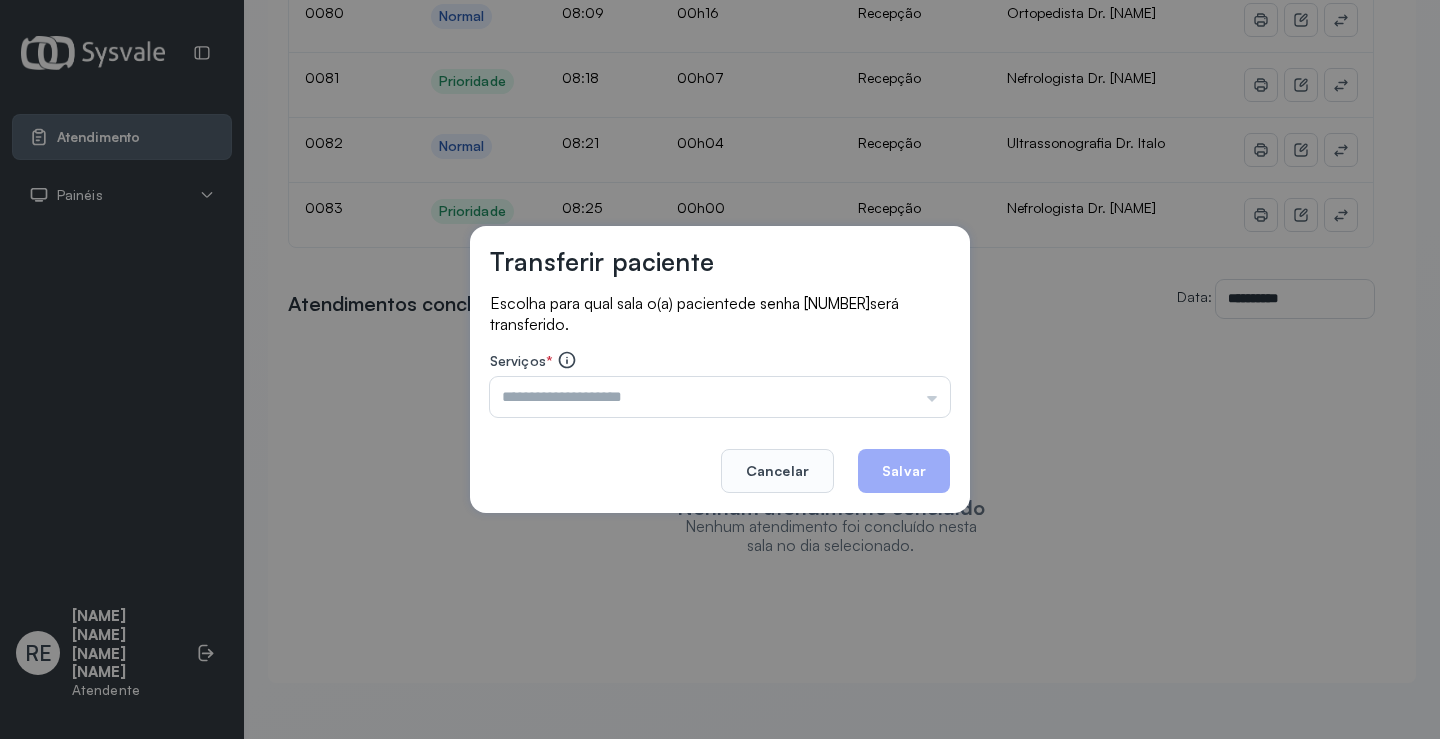 click on "Transferir paciente Escolha para qual sala o(a) paciente  de senha [NUMBER]  será transferido.  Serviços  *  Triagem Ortopedista Dr. [NAME] Ortopedista Dr. [NAME] Ginecologista Dr. [NAME] Ginecologista Dra. [NAME] Obstetra Dr. [NAME] Obstetra Dra. [NAME] Ultrassonografia Dr. [NAME] Ultrassonografia Dr. [NAME] Consulta com Neurologista Dr. [NAME] Reumatologista Dr. [NAME] Endocrinologista [NAME] Dermatologista Dra. [NAME] Nefrologista Dr. [NAME] Geriatra Dra. [NAME] Infectologista Dra. [NAME] Oftalmologista Dra. Consulta Proctologista/Cirurgia Geral Dra. [NAME] Otorrinolaringologista Dr. [NAME] Pequena Cirurgia Dr. [NAME] Pequena Cirurgia Dr. [NAME] ECG Espirometria com Broncodilatador Espirometria sem Broncodilatador Ecocardiograma - Dra. [NAME] [NAME] Exame de PPD Enf. [NAME] [NAME] RETIRADA DE CERUME DR. [NAME] VACINAÇÃO Preventivo Enf. [NAME] Preventivo Enf. [NAME] [NAME] Consulta de Enfermagem Enf. [NAME] Consulta de Enfermagem Enf. [NAME] Consulta  Cardiologista Dr. [NAME] Cancelar Salvar" at bounding box center [720, 369] 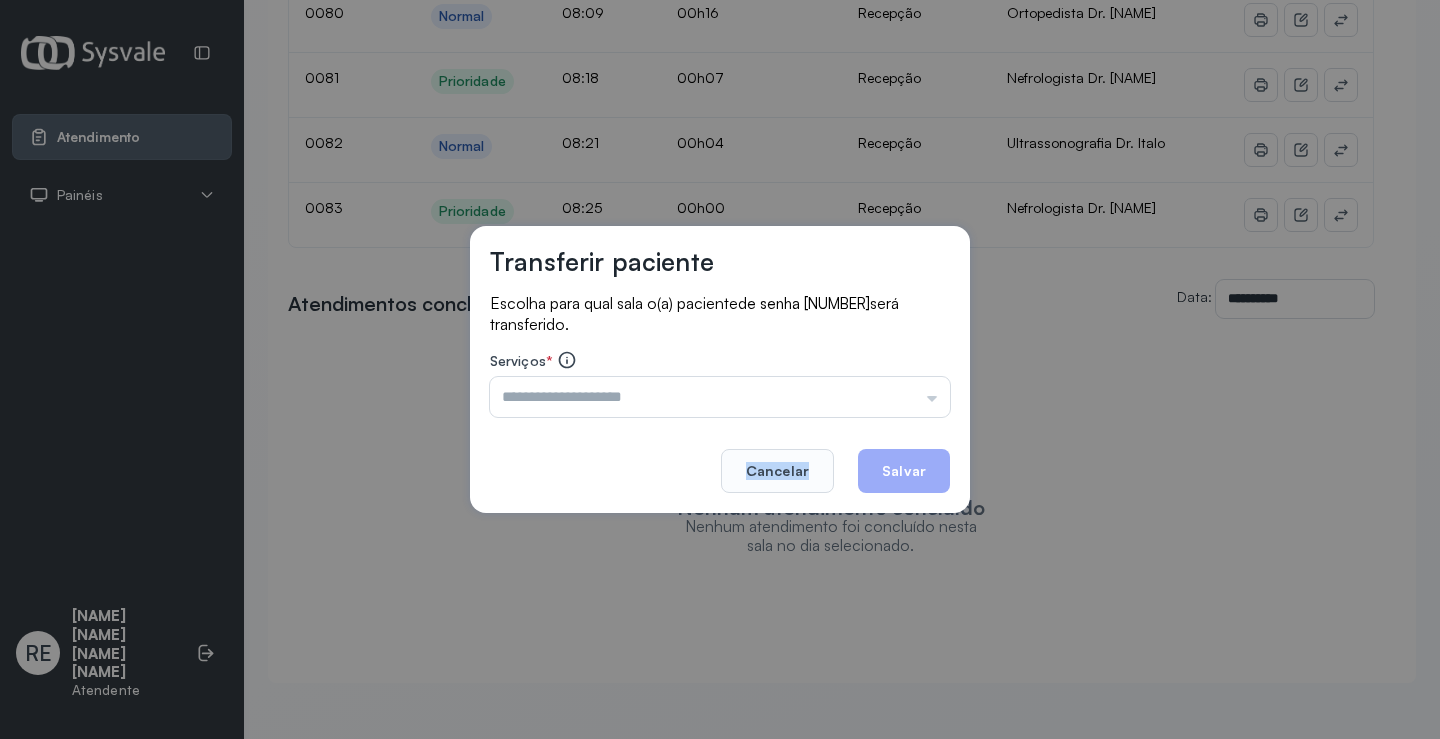 click on "Transferir paciente Escolha para qual sala o(a) paciente  de senha [NUMBER]  será transferido.  Serviços  *  Triagem Ortopedista Dr. [NAME] Ortopedista Dr. [NAME] Ginecologista Dr. [NAME] Ginecologista Dra. [NAME] Obstetra Dr. [NAME] Obstetra Dra. [NAME] Ultrassonografia Dr. [NAME] Ultrassonografia Dr. [NAME] Consulta com Neurologista Dr. [NAME] Reumatologista Dr. [NAME] Endocrinologista [NAME] Dermatologista Dra. [NAME] Nefrologista Dr. [NAME] Geriatra Dra. [NAME] Infectologista Dra. [NAME] Oftalmologista Dra. Consulta Proctologista/Cirurgia Geral Dra. [NAME] Otorrinolaringologista Dr. [NAME] Pequena Cirurgia Dr. [NAME] Pequena Cirurgia Dr. [NAME] ECG Espirometria com Broncodilatador Espirometria sem Broncodilatador Ecocardiograma - Dra. [NAME] [NAME] Exame de PPD Enf. [NAME] [NAME] RETIRADA DE CERUME DR. [NAME] VACINAÇÃO Preventivo Enf. [NAME] Preventivo Enf. [NAME] [NAME] Consulta de Enfermagem Enf. [NAME] Consulta de Enfermagem Enf. [NAME] Consulta  Cardiologista Dr. [NAME] Cancelar Salvar" at bounding box center (720, 369) 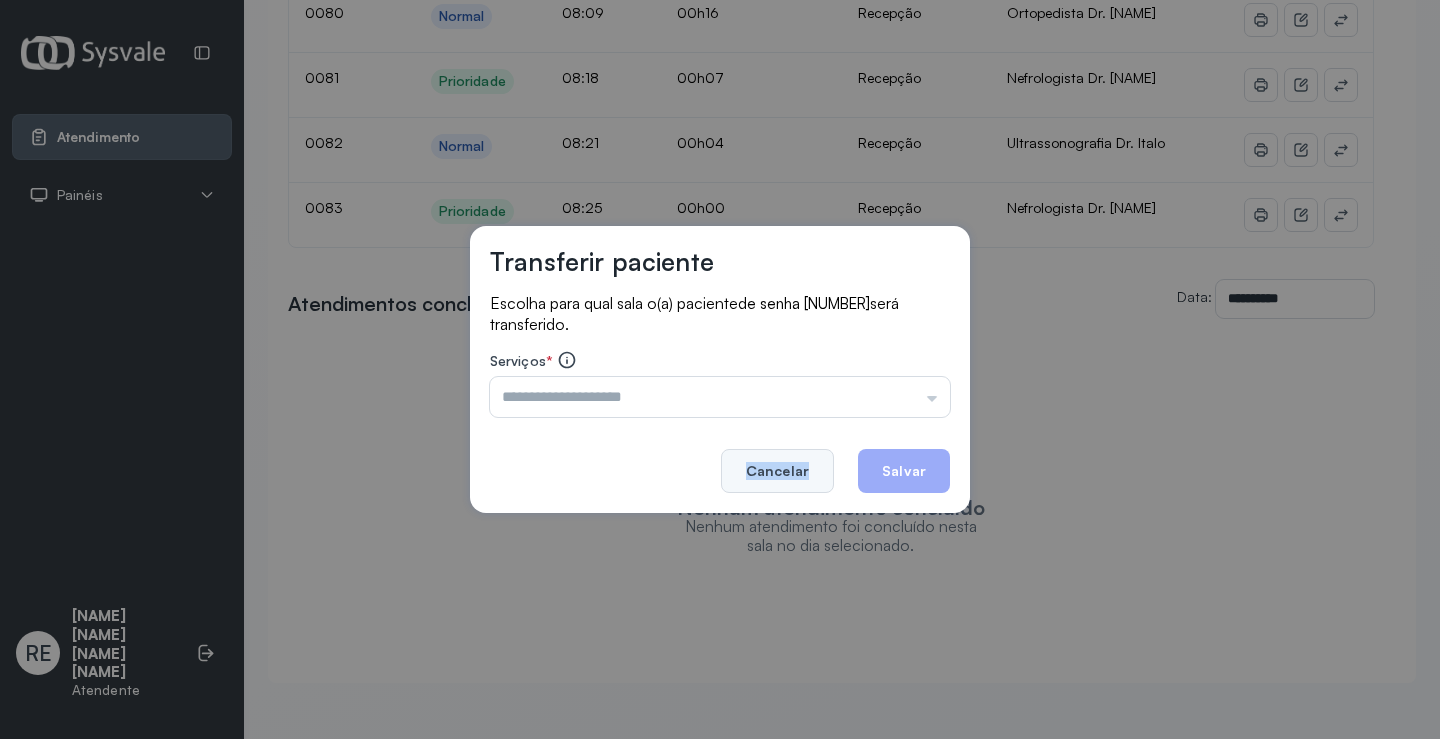 click on "Cancelar" 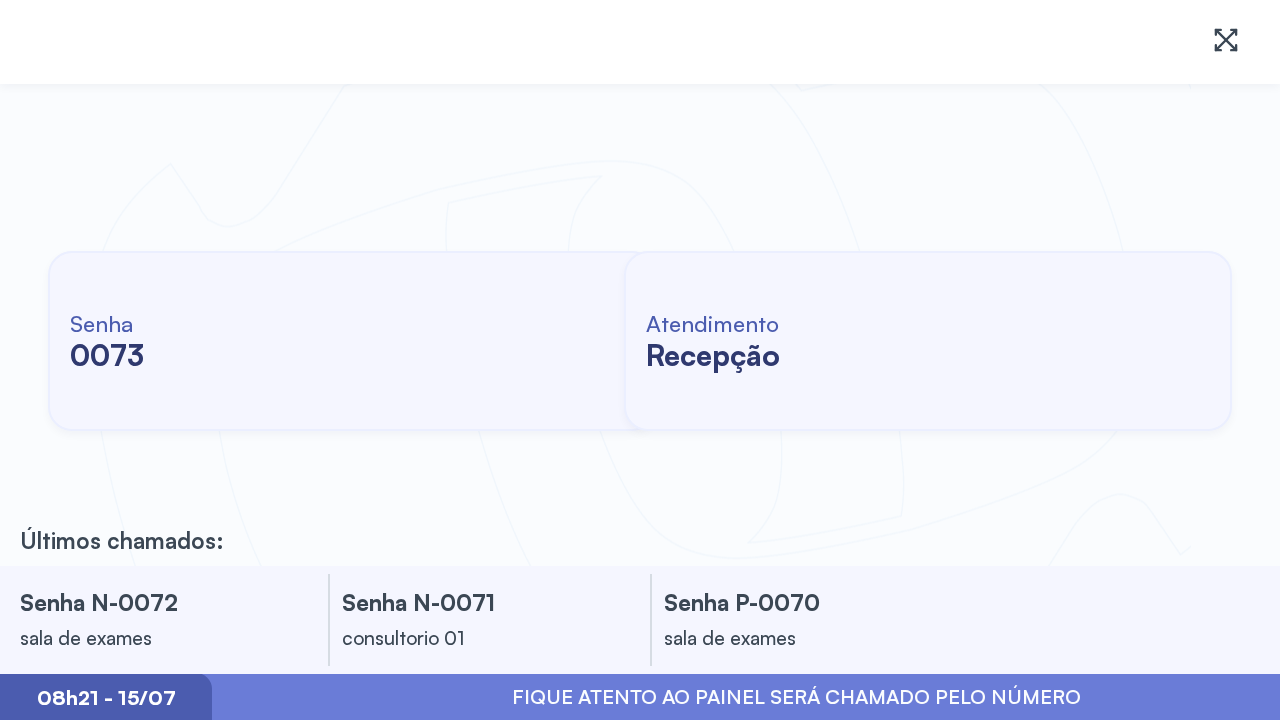 scroll, scrollTop: 0, scrollLeft: 0, axis: both 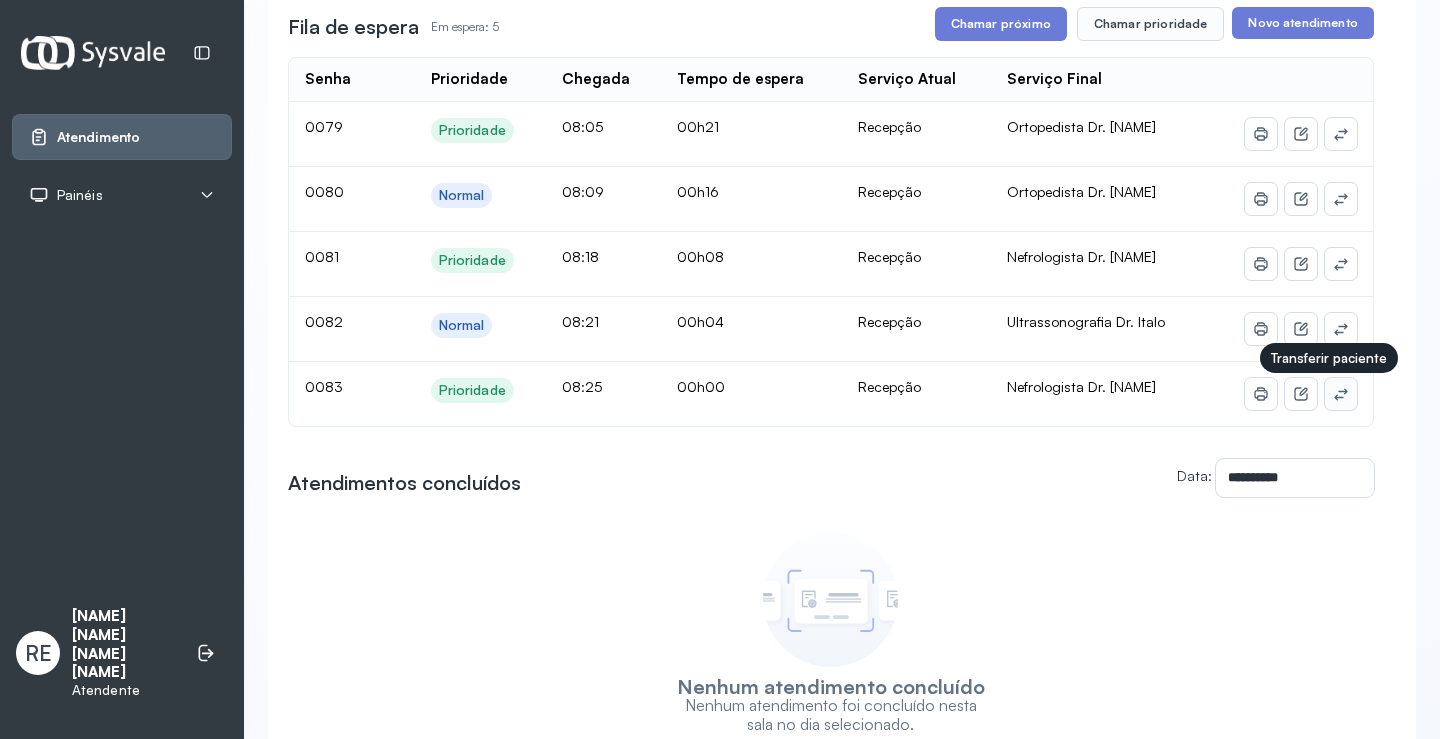 click 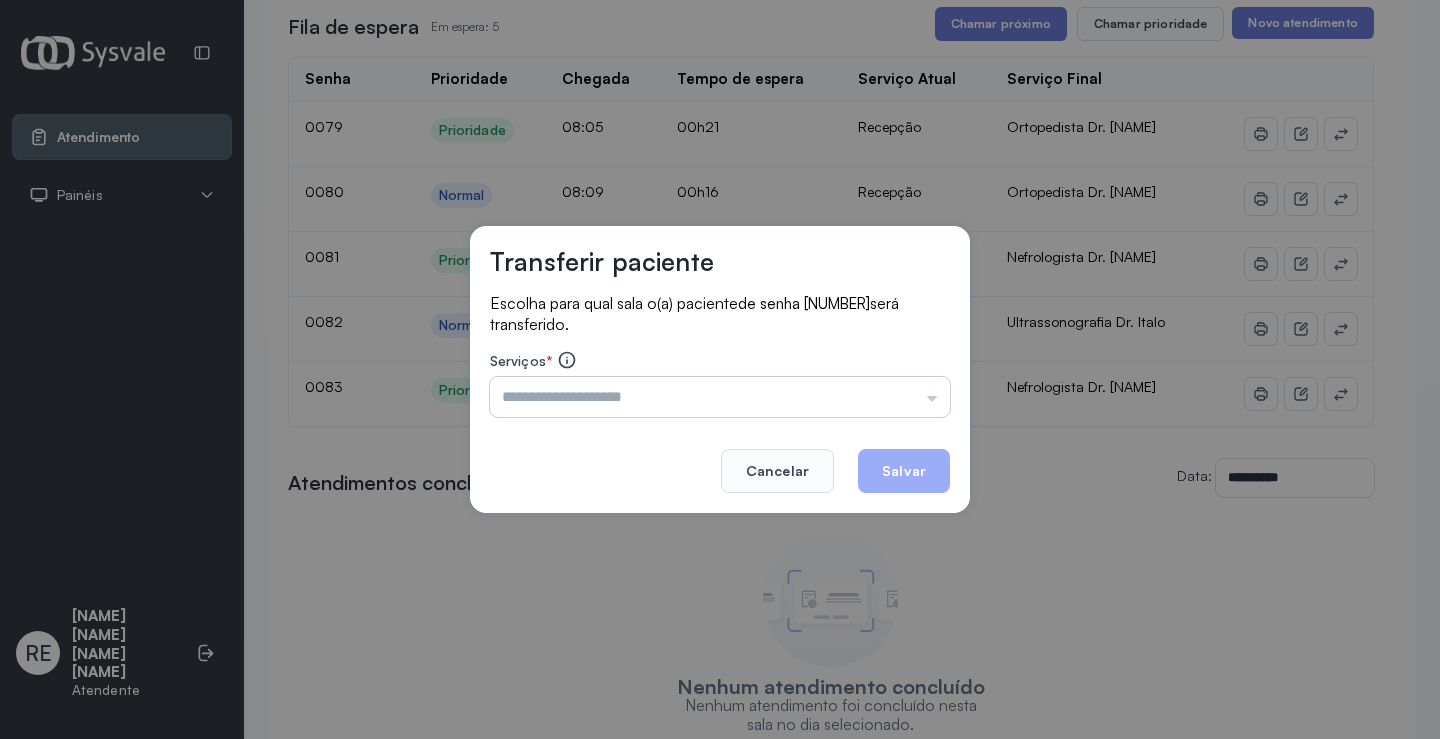 click at bounding box center (720, 397) 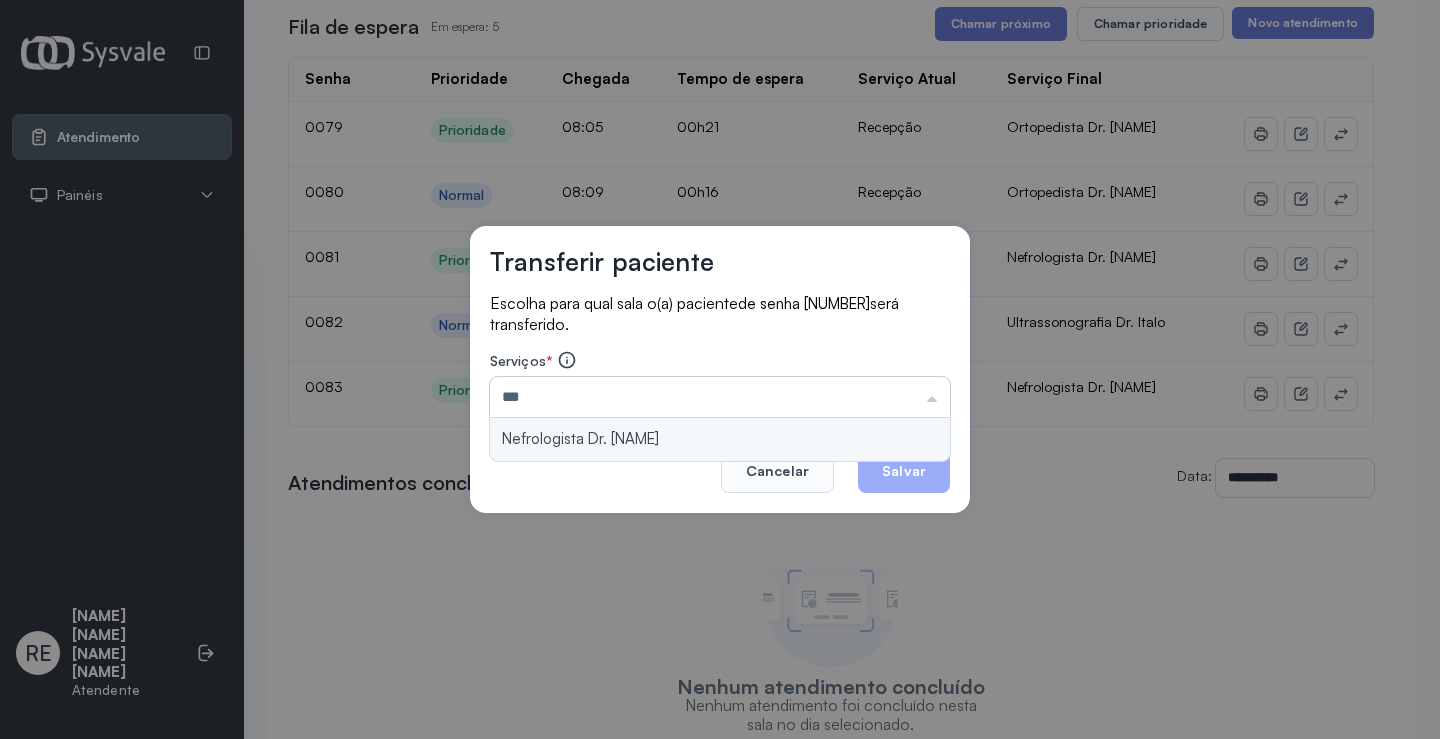 type on "**********" 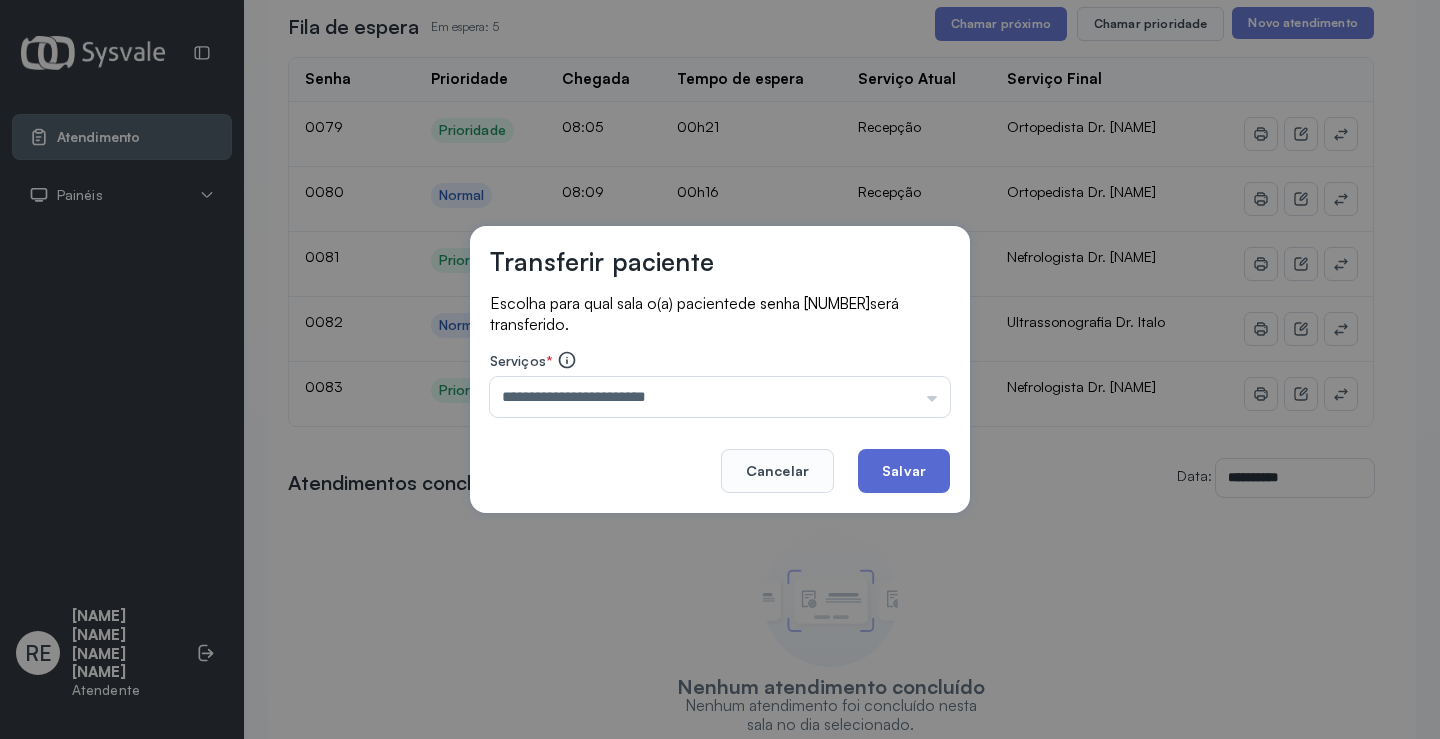 click on "Salvar" 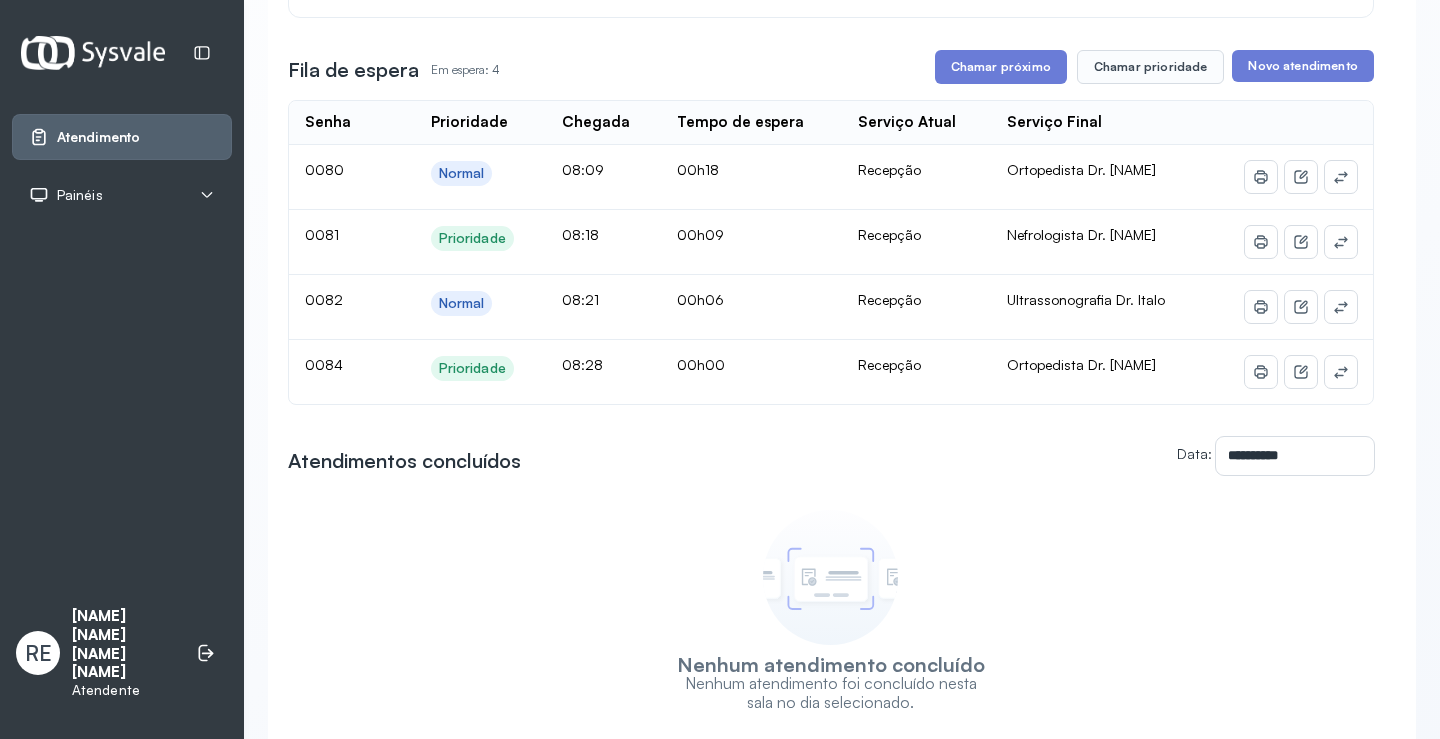 scroll, scrollTop: 0, scrollLeft: 0, axis: both 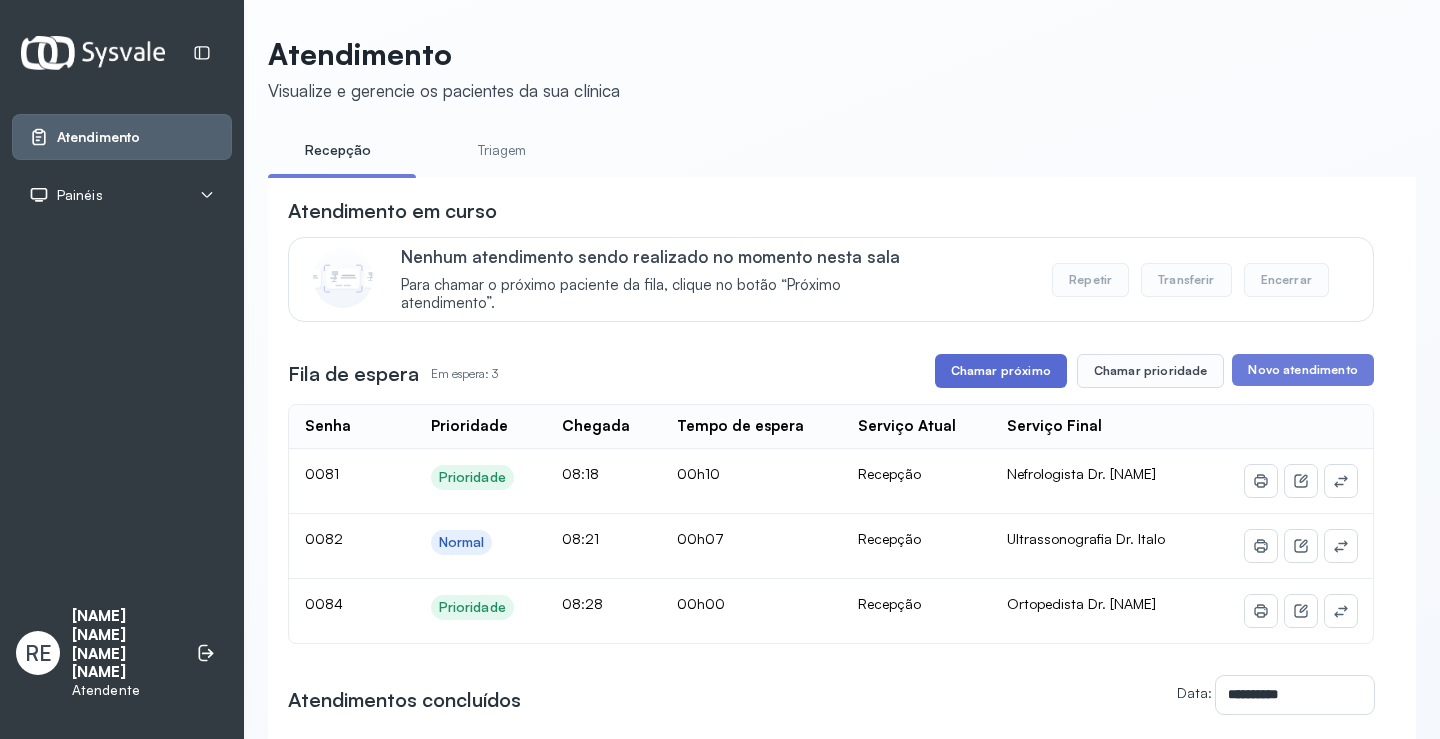 click on "Chamar próximo" at bounding box center [1001, 371] 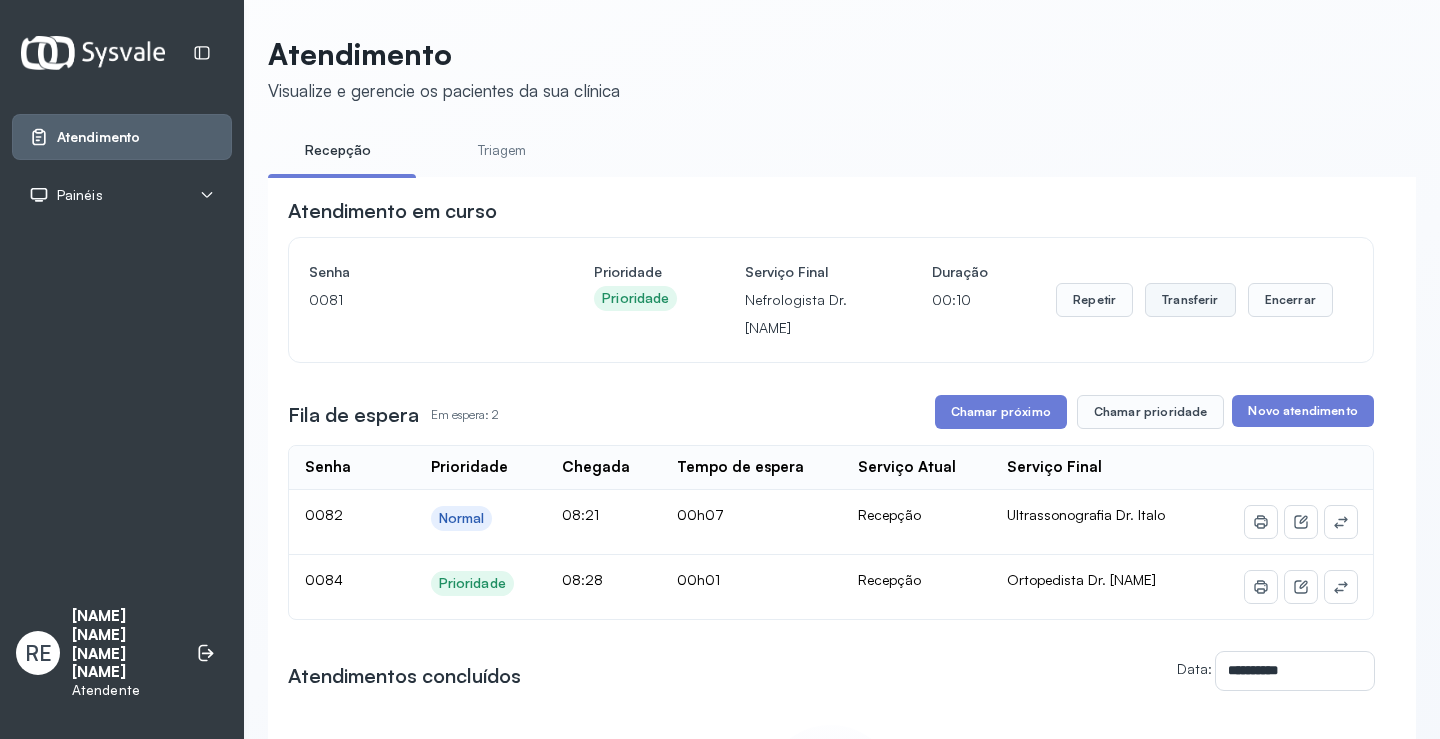 click on "Transferir" at bounding box center [1190, 300] 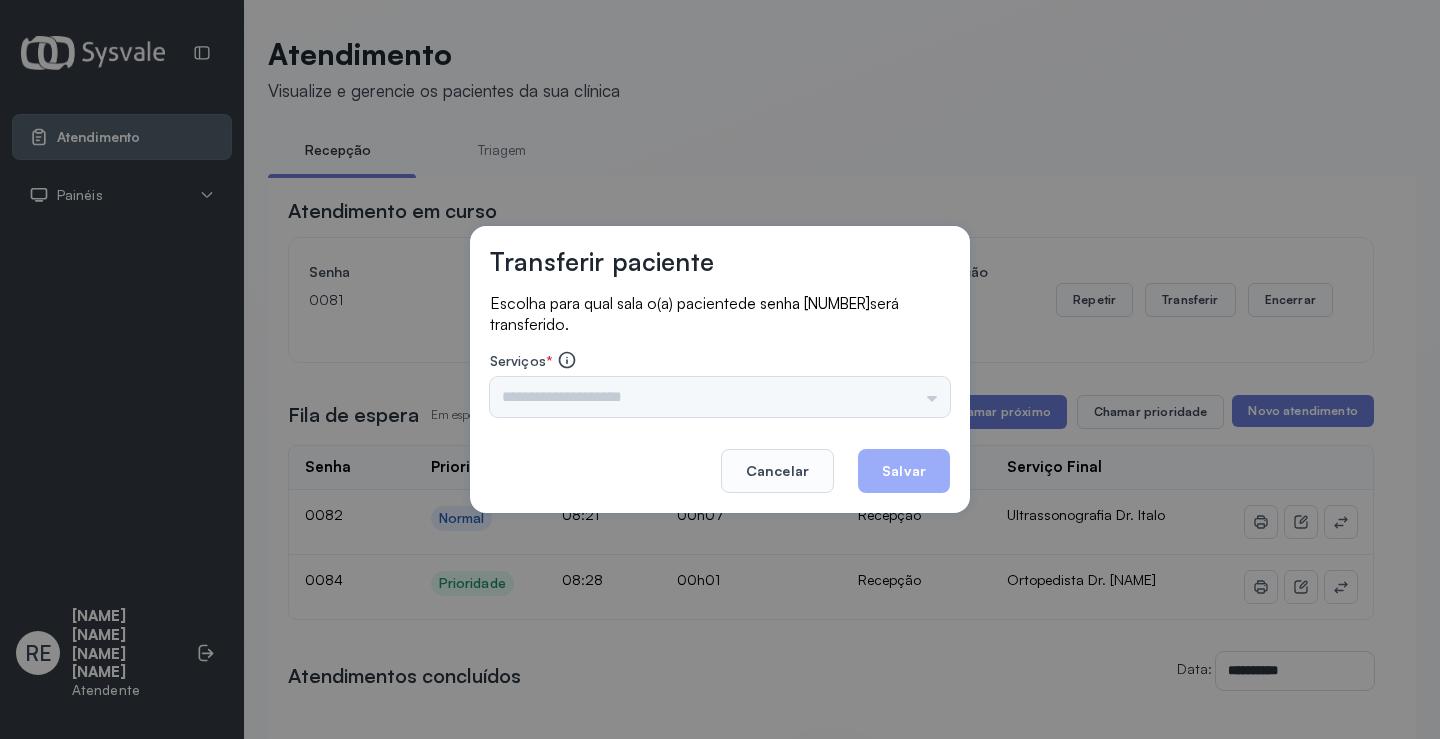 click on "Triagem Ortopedista Dr. Mauricio Ortopedista Dr. Ramon Ginecologista Dr. Amilton Ginecologista Dra. Luana Obstetra Dr. Orlindo Obstetra Dra. Vera Ultrassonografia Dr. Orlindo Ultrassonografia Dr. Amilton Consulta com Neurologista Dr. Ezir Reumatologista Dr. Juvenilson Endocrinologista Washington Dermatologista Dra. Renata Nefrologista Dr. Edvaldo Geriatra Dra. Vanessa Infectologista Dra. Vanessa Oftalmologista Dra. Consulta Proctologista/Cirurgia Geral Dra. Geislane Otorrinolaringologista Dr. Pedro Pequena Cirurgia Dr. Geislane Pequena Cirurgia Dr. AMILTON ECG Espirometria com Broncodilatador Espirometria sem Broncodilatador Ecocardiograma - Dra. Vanessa Viana Exame de PPD Enf. Jane Raquel RETIRADA DE CERUME DR. PEDRO VACINAÇÃO Preventivo Enf. Luciana Preventivo Enf. Tiago Araujo Consulta de Enfermagem Enf. Tiago Consulta de Enfermagem Enf. Luciana Consulta  Cardiologista Dr. Everson Consulta Enf. Jane Raquel Dispensação de Medicação Agendamento Consulta Enf. Tiago Agendamento consulta Enf. Luciana" at bounding box center [720, 397] 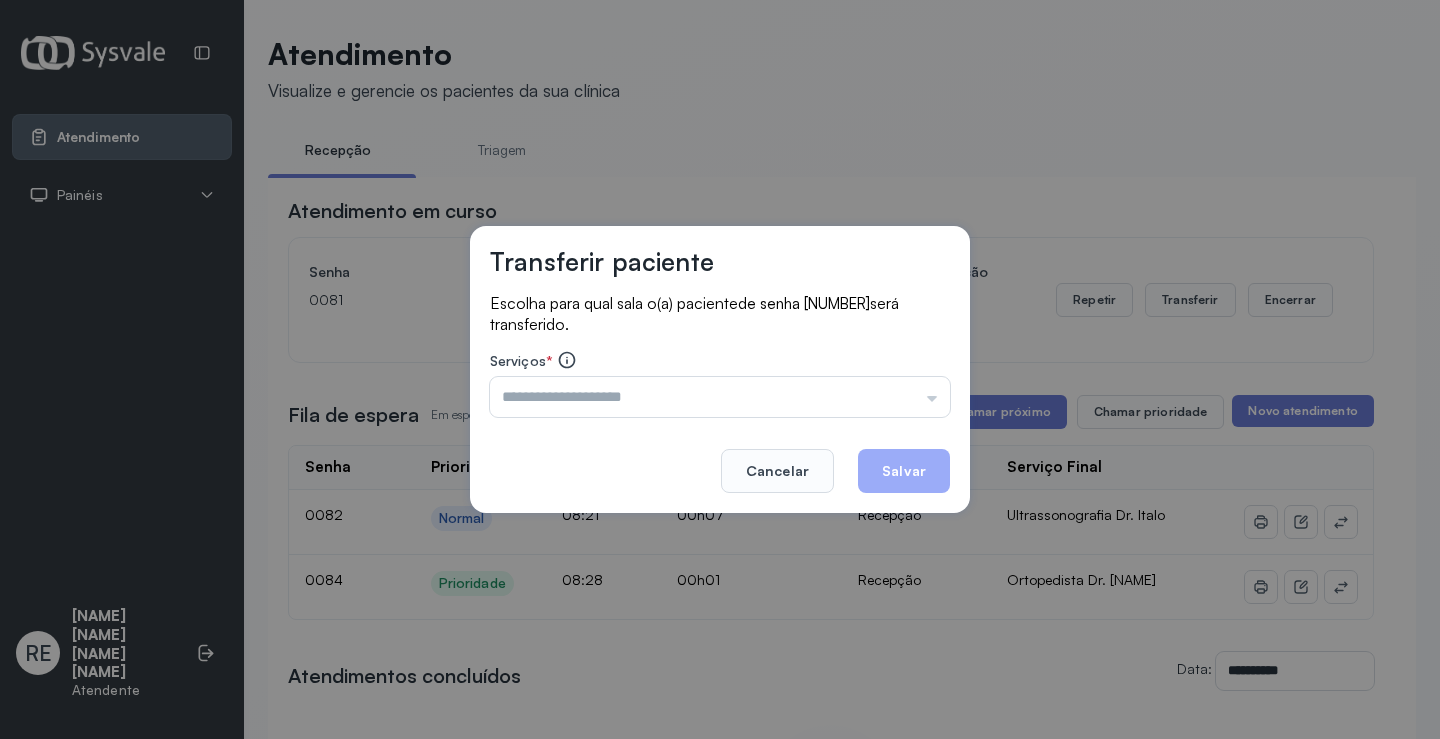 click at bounding box center [720, 397] 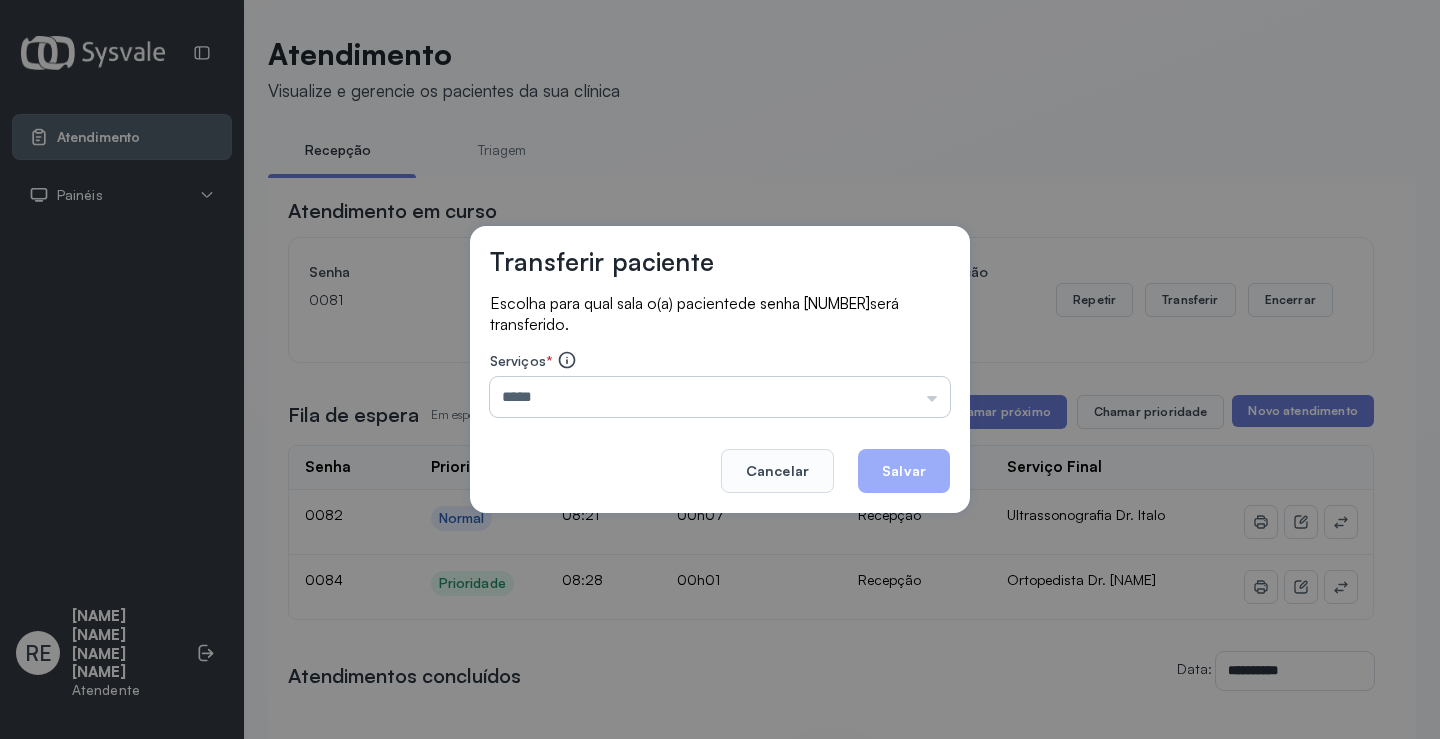click on "*****" at bounding box center (720, 397) 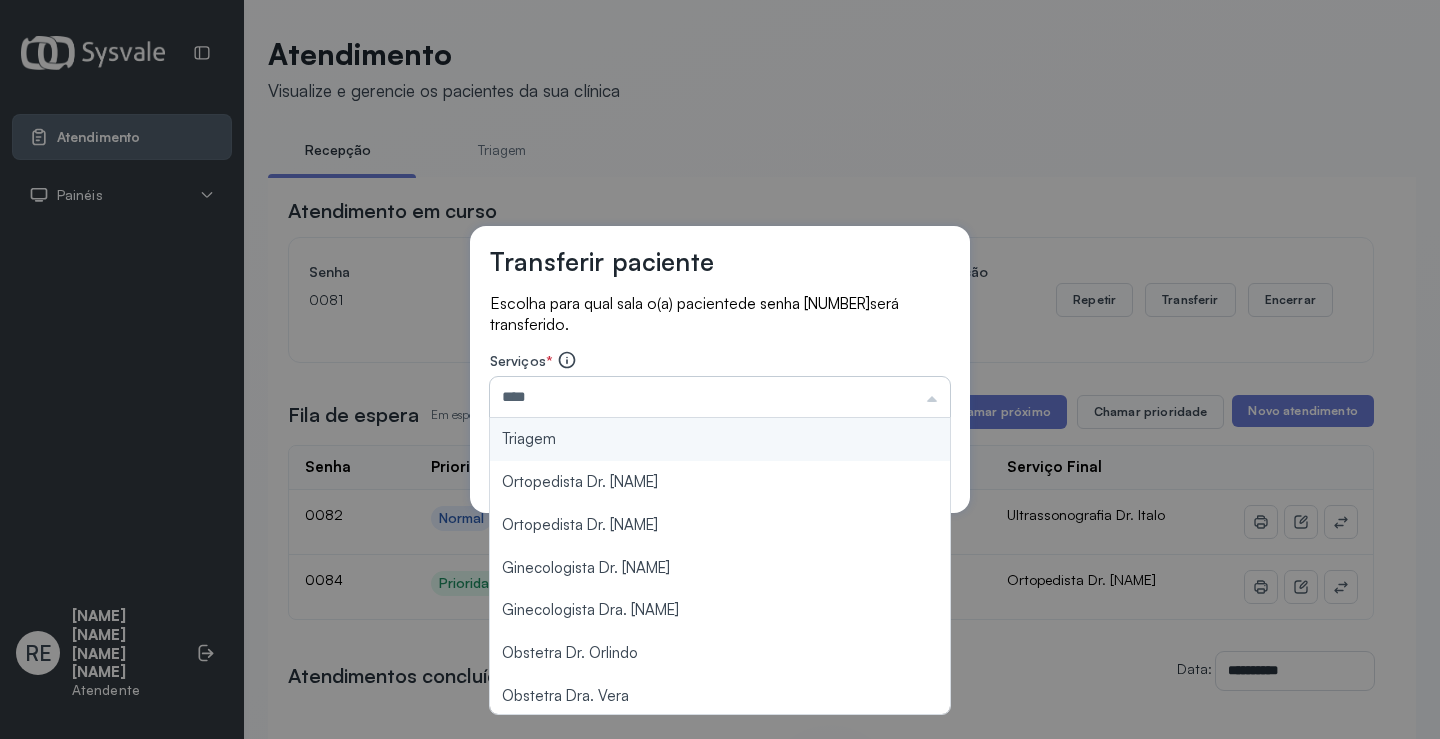 type on "**********" 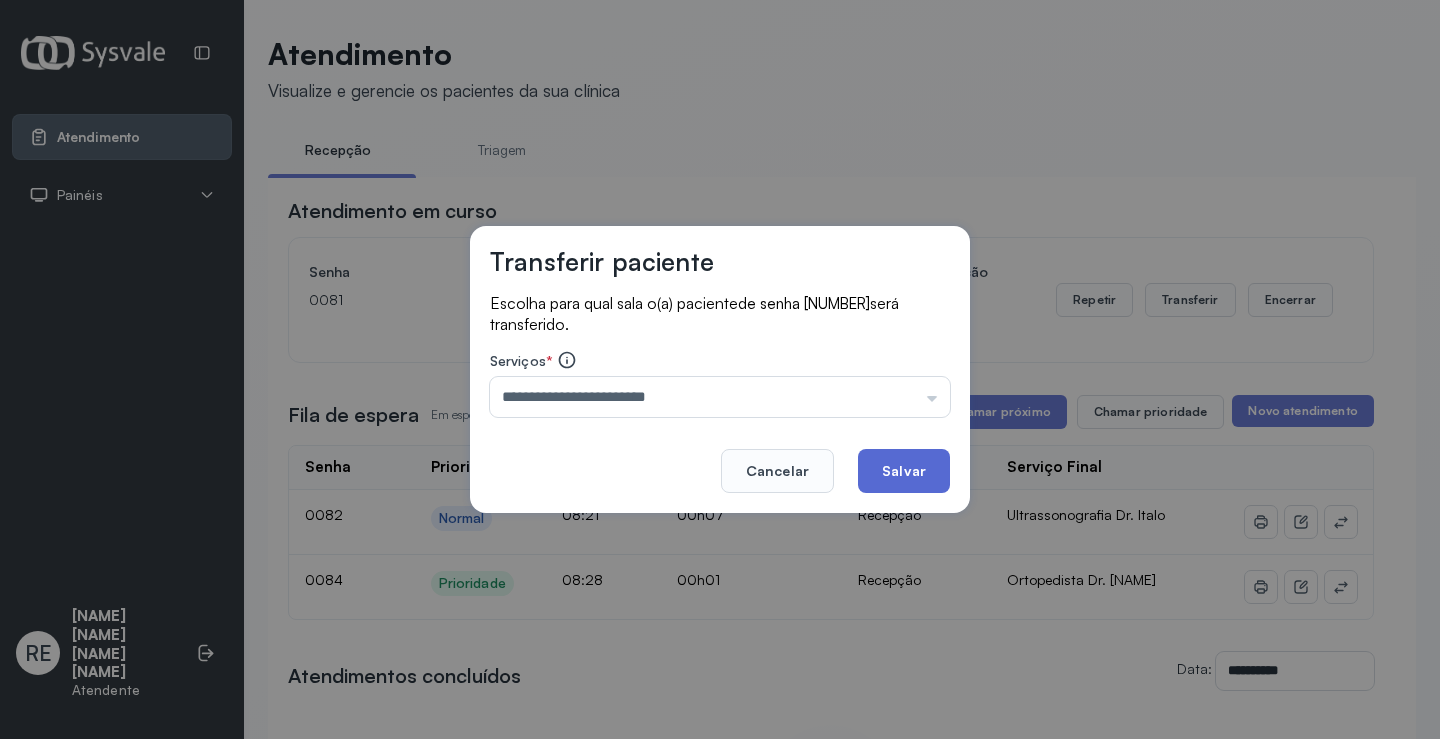 click on "Salvar" 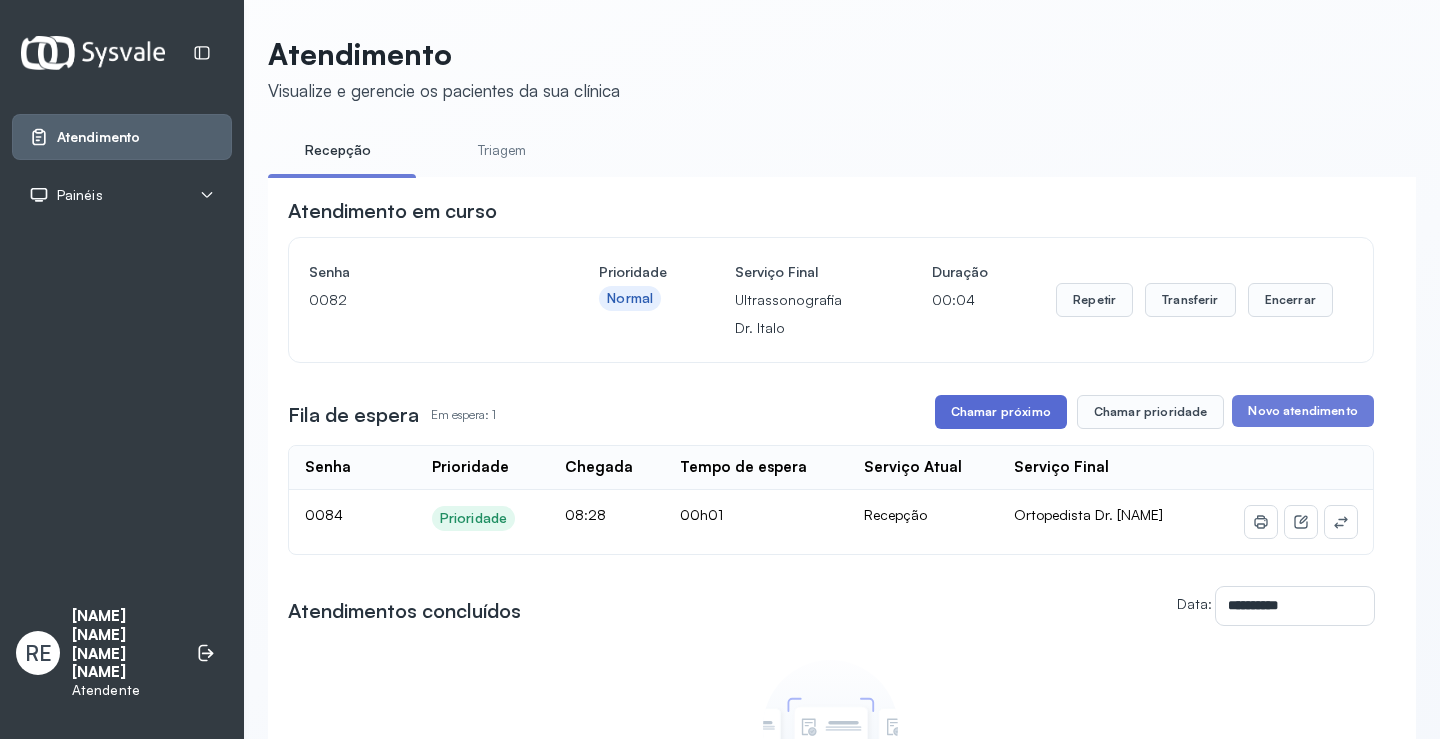 click on "Chamar próximo" at bounding box center (1001, 412) 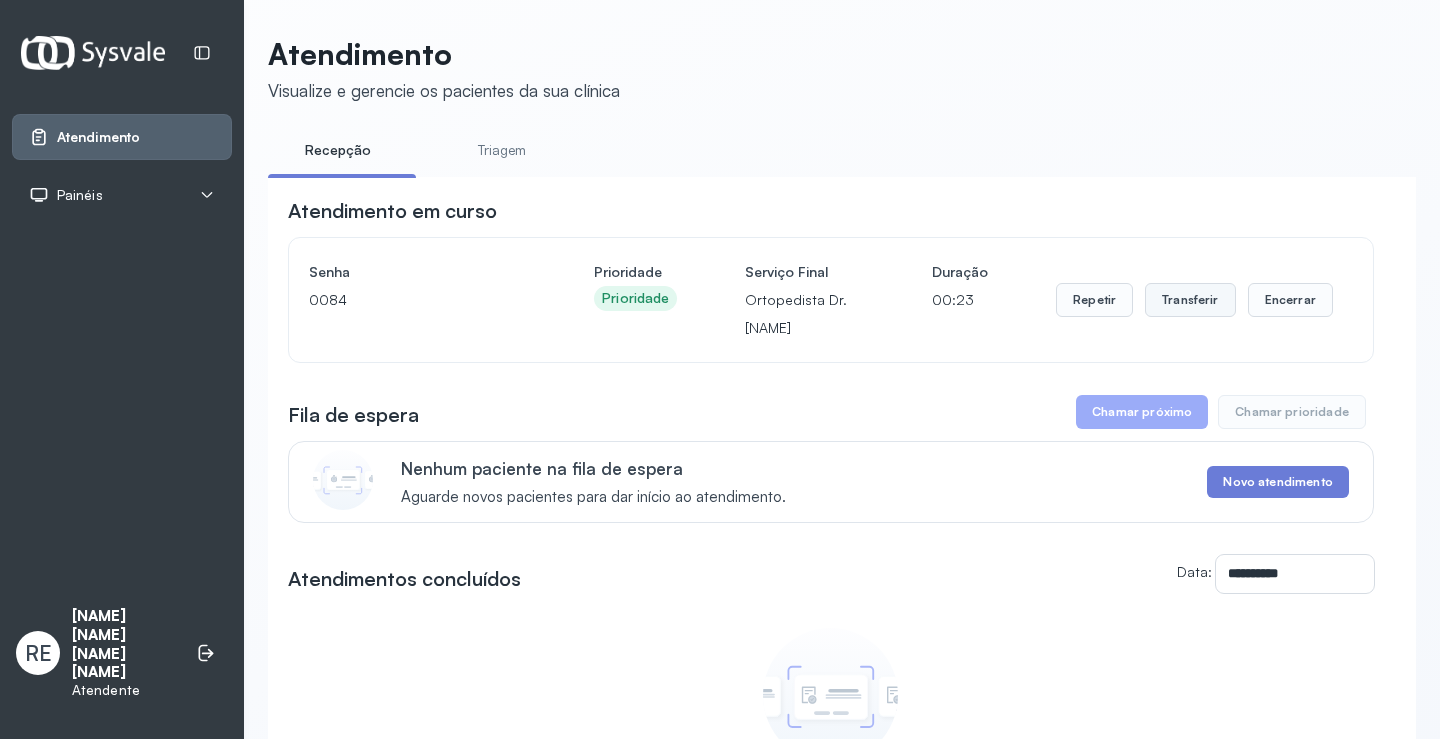 click on "Transferir" at bounding box center (1190, 300) 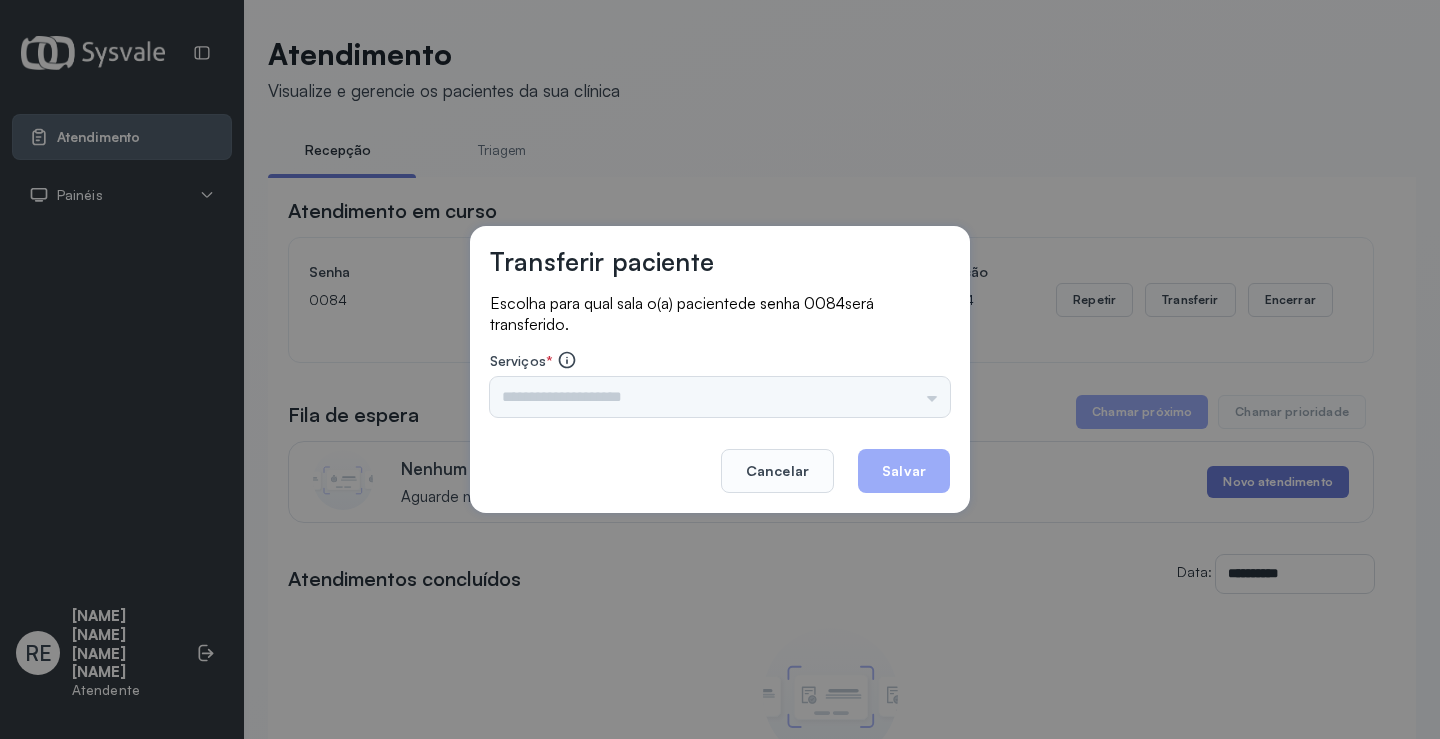 click on "Triagem Ortopedista Dr. Mauricio Ortopedista Dr. Ramon Ginecologista Dr. Amilton Ginecologista Dra. Luana Obstetra Dr. Orlindo Obstetra Dra. Vera Ultrassonografia Dr. Orlindo Ultrassonografia Dr. Amilton Consulta com Neurologista Dr. Ezir Reumatologista Dr. Juvenilson Endocrinologista Washington Dermatologista Dra. Renata Nefrologista Dr. Edvaldo Geriatra Dra. Vanessa Infectologista Dra. Vanessa Oftalmologista Dra. Consulta Proctologista/Cirurgia Geral Dra. Geislane Otorrinolaringologista Dr. Pedro Pequena Cirurgia Dr. Geislane Pequena Cirurgia Dr. AMILTON ECG Espirometria com Broncodilatador Espirometria sem Broncodilatador Ecocardiograma - Dra. Vanessa Viana Exame de PPD Enf. Jane Raquel RETIRADA DE CERUME DR. PEDRO VACINAÇÃO Preventivo Enf. Luciana Preventivo Enf. Tiago Araujo Consulta de Enfermagem Enf. Tiago Consulta de Enfermagem Enf. Luciana Consulta  Cardiologista Dr. Everson Consulta Enf. Jane Raquel Dispensação de Medicação Agendamento Consulta Enf. Tiago Agendamento consulta Enf. Luciana" at bounding box center [720, 397] 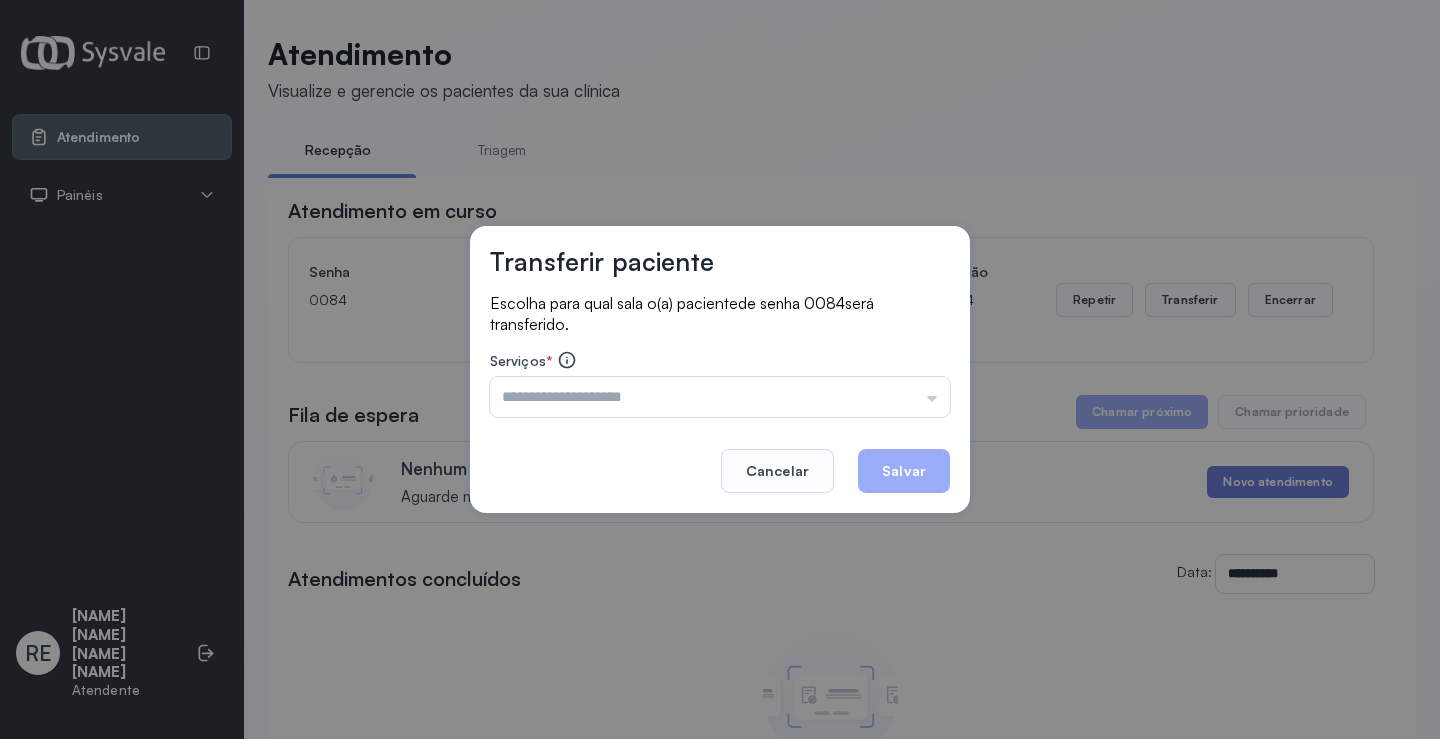 click at bounding box center (720, 397) 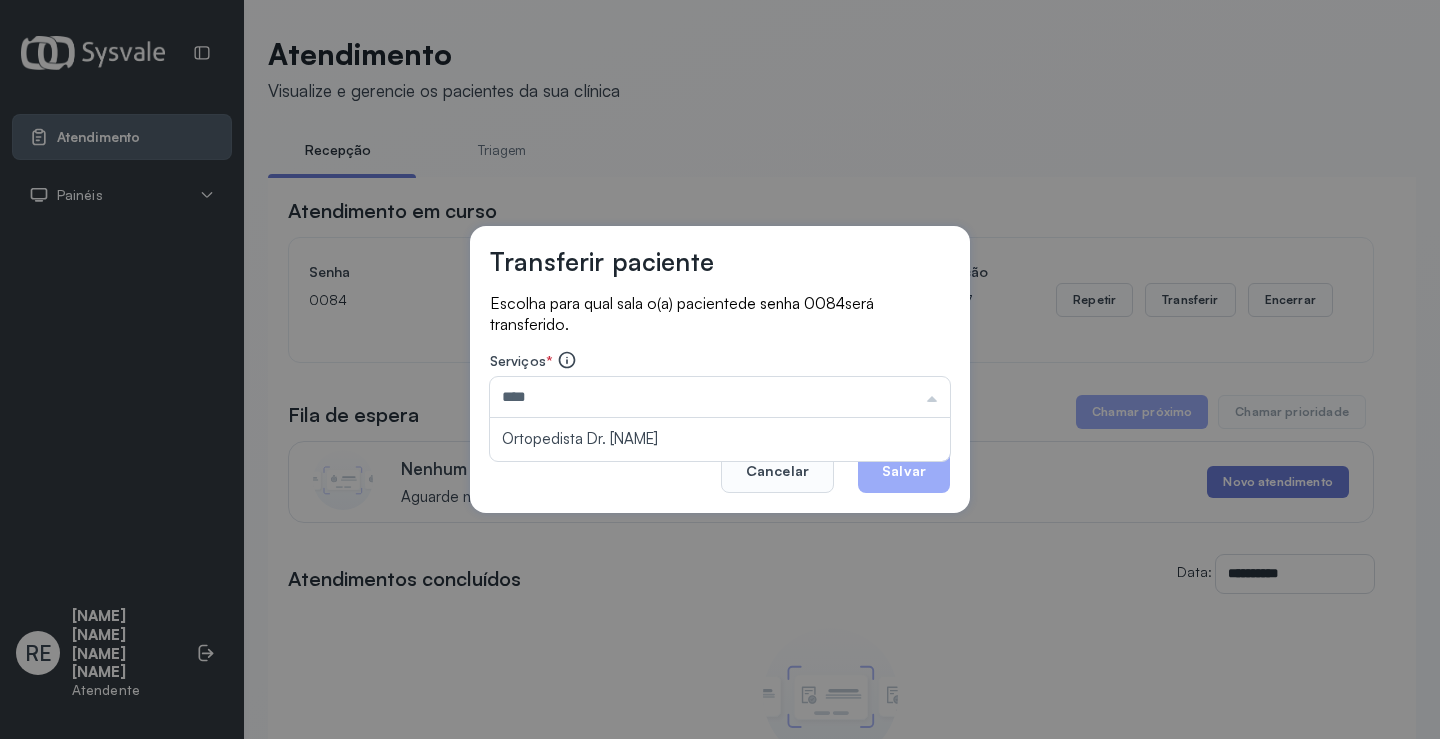 type on "**********" 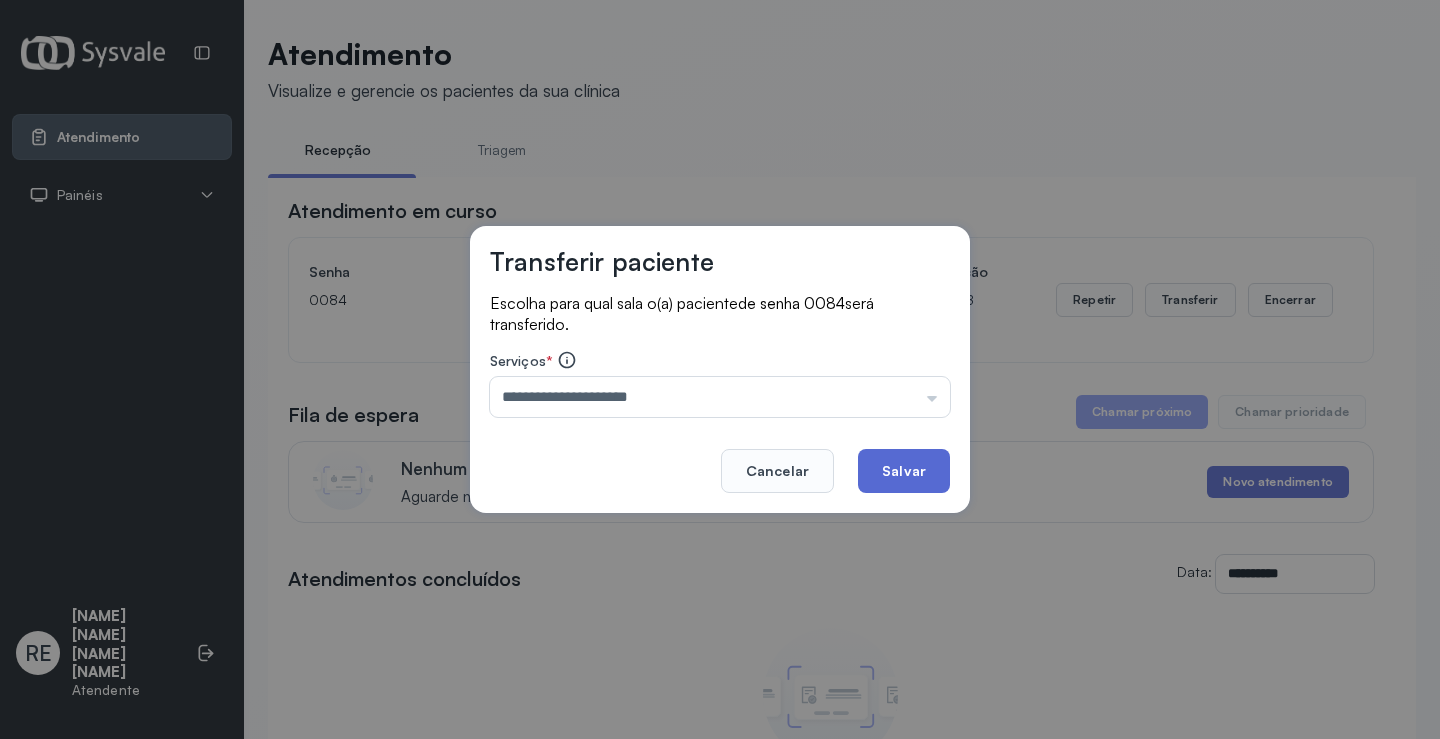 click on "Salvar" 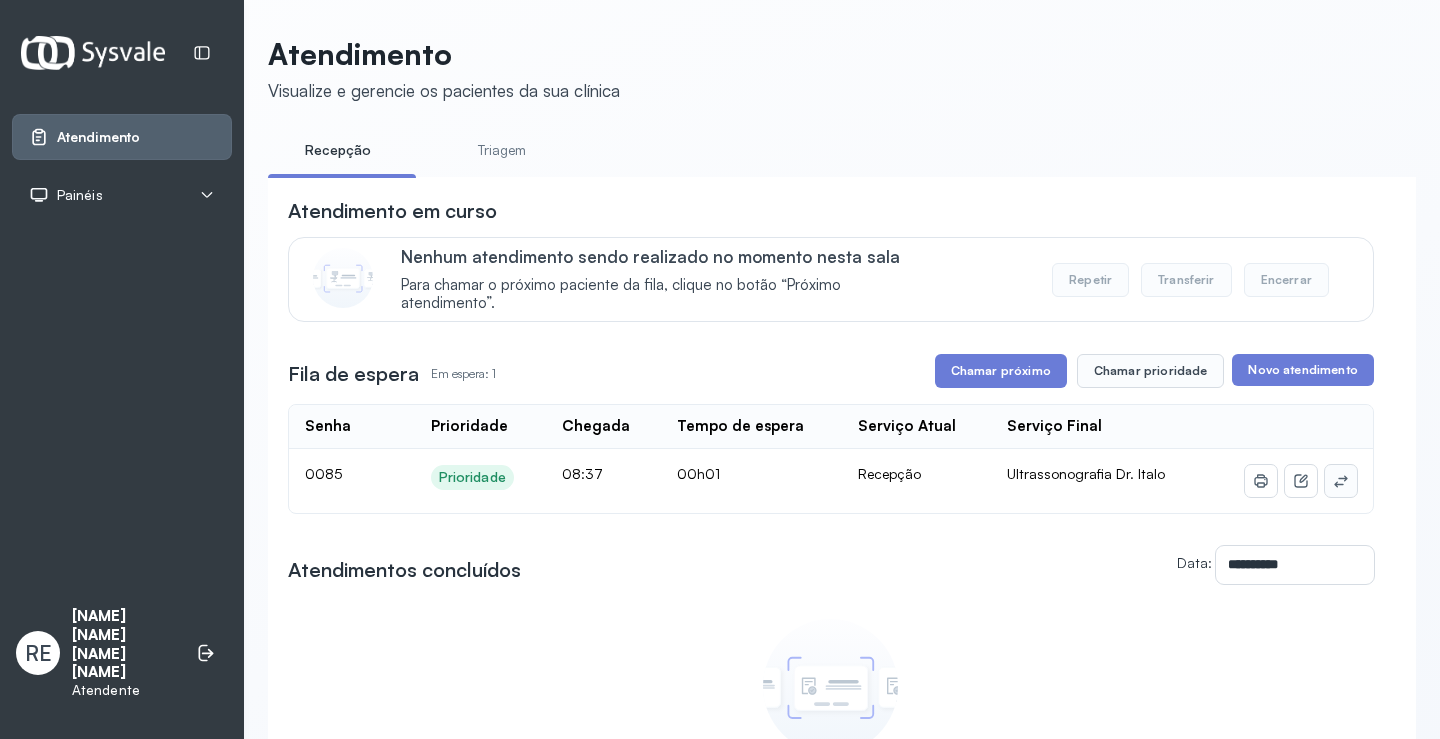 click 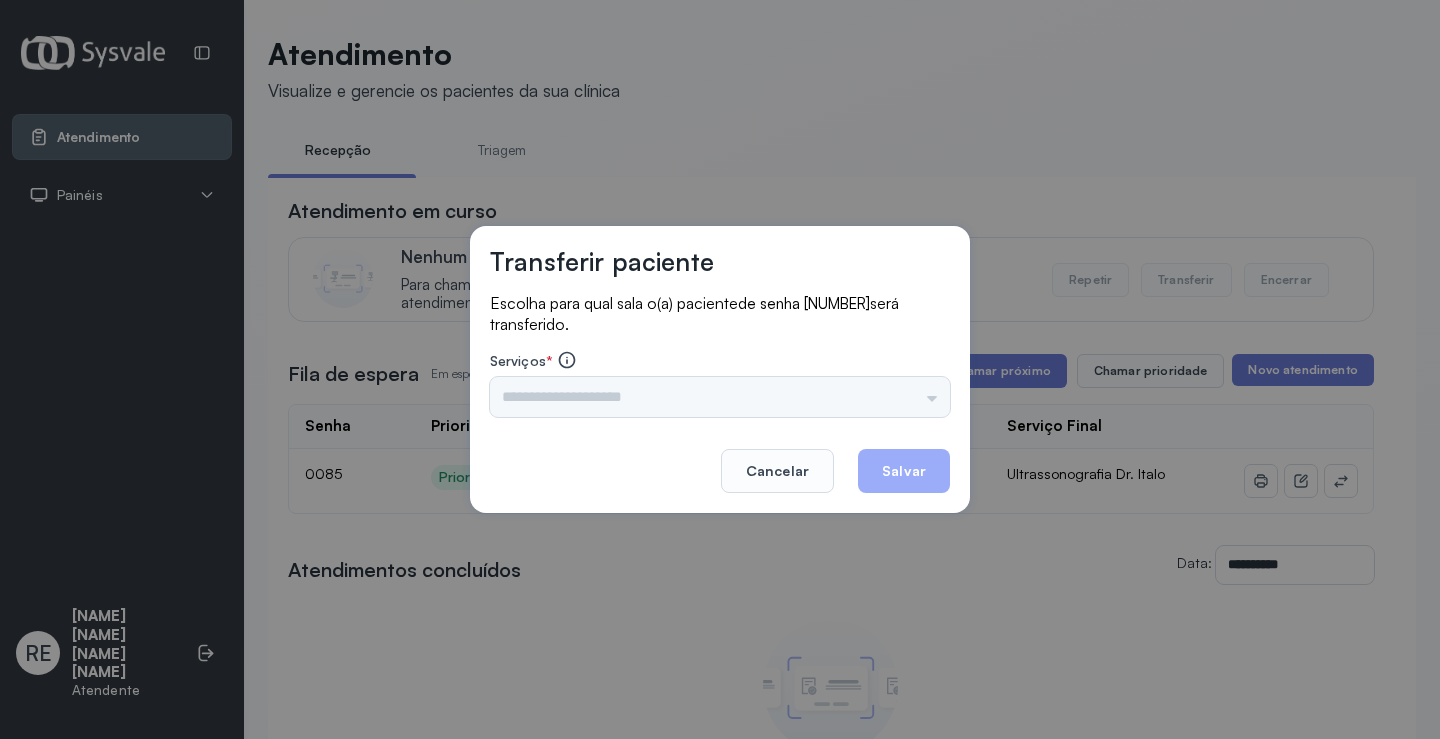 click on "Triagem Ortopedista Dr. Mauricio Ortopedista Dr. Ramon Ginecologista Dr. Amilton Ginecologista Dra. Luana Obstetra Dr. Orlindo Obstetra Dra. Vera Ultrassonografia Dr. Orlindo Ultrassonografia Dr. Amilton Consulta com Neurologista Dr. Ezir Reumatologista Dr. Juvenilson Endocrinologista Washington Dermatologista Dra. Renata Nefrologista Dr. Edvaldo Geriatra Dra. Vanessa Infectologista Dra. Vanessa Oftalmologista Dra. Consulta Proctologista/Cirurgia Geral Dra. Geislane Otorrinolaringologista Dr. Pedro Pequena Cirurgia Dr. Geislane Pequena Cirurgia Dr. AMILTON ECG Espirometria com Broncodilatador Espirometria sem Broncodilatador Ecocardiograma - Dra. Vanessa Viana Exame de PPD Enf. Jane Raquel RETIRADA DE CERUME DR. PEDRO VACINAÇÃO Preventivo Enf. Luciana Preventivo Enf. Tiago Araujo Consulta de Enfermagem Enf. Tiago Consulta de Enfermagem Enf. Luciana Consulta  Cardiologista Dr. Everson Consulta Enf. Jane Raquel Dispensação de Medicação Agendamento Consulta Enf. Tiago Agendamento consulta Enf. Luciana" at bounding box center [720, 397] 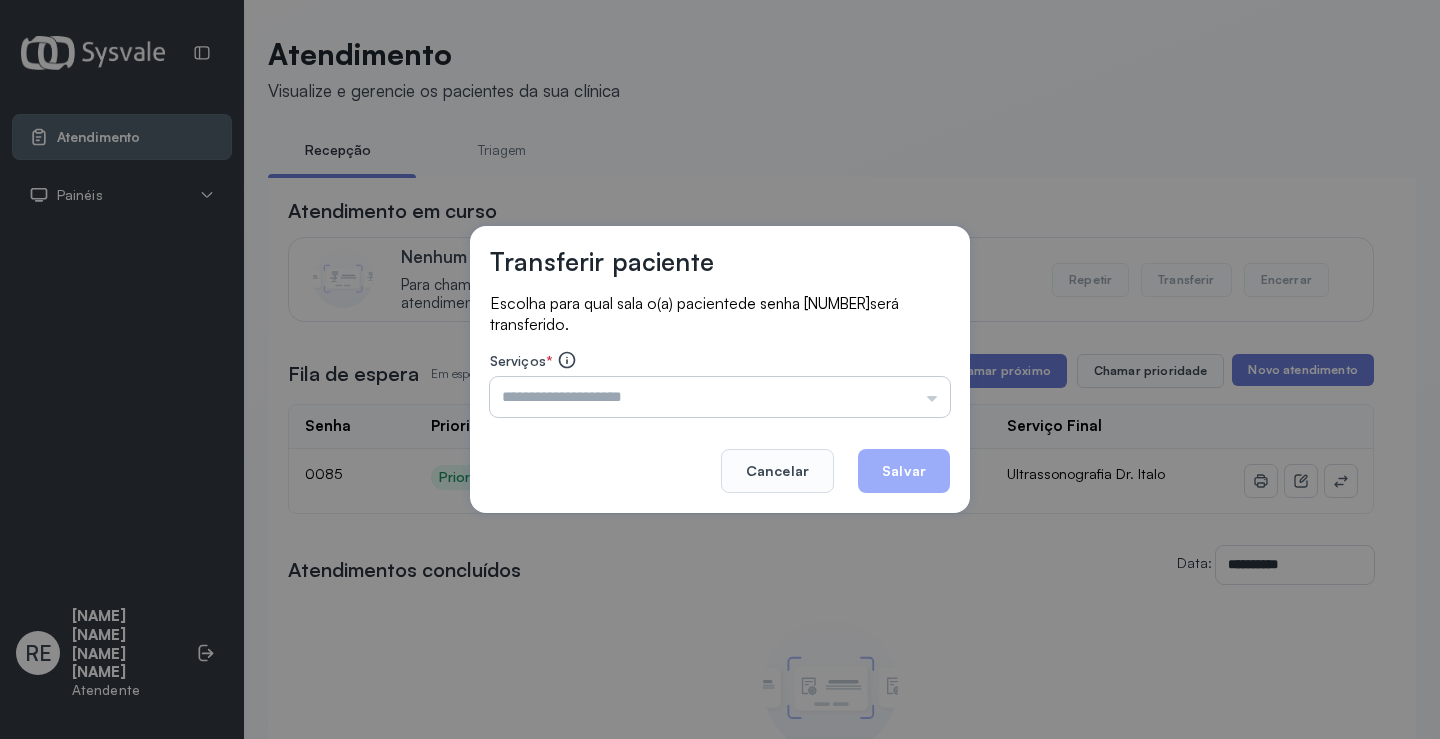 click at bounding box center (720, 397) 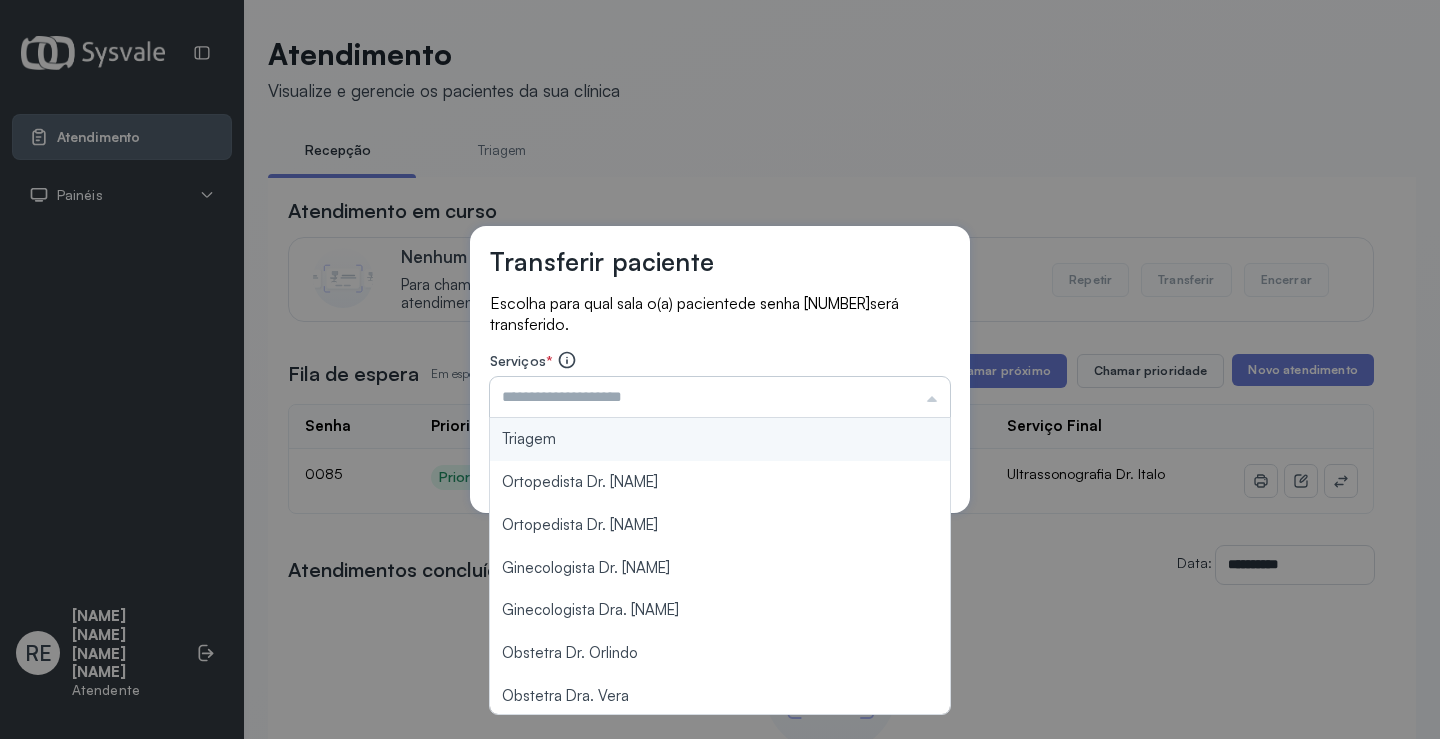 type on "*" 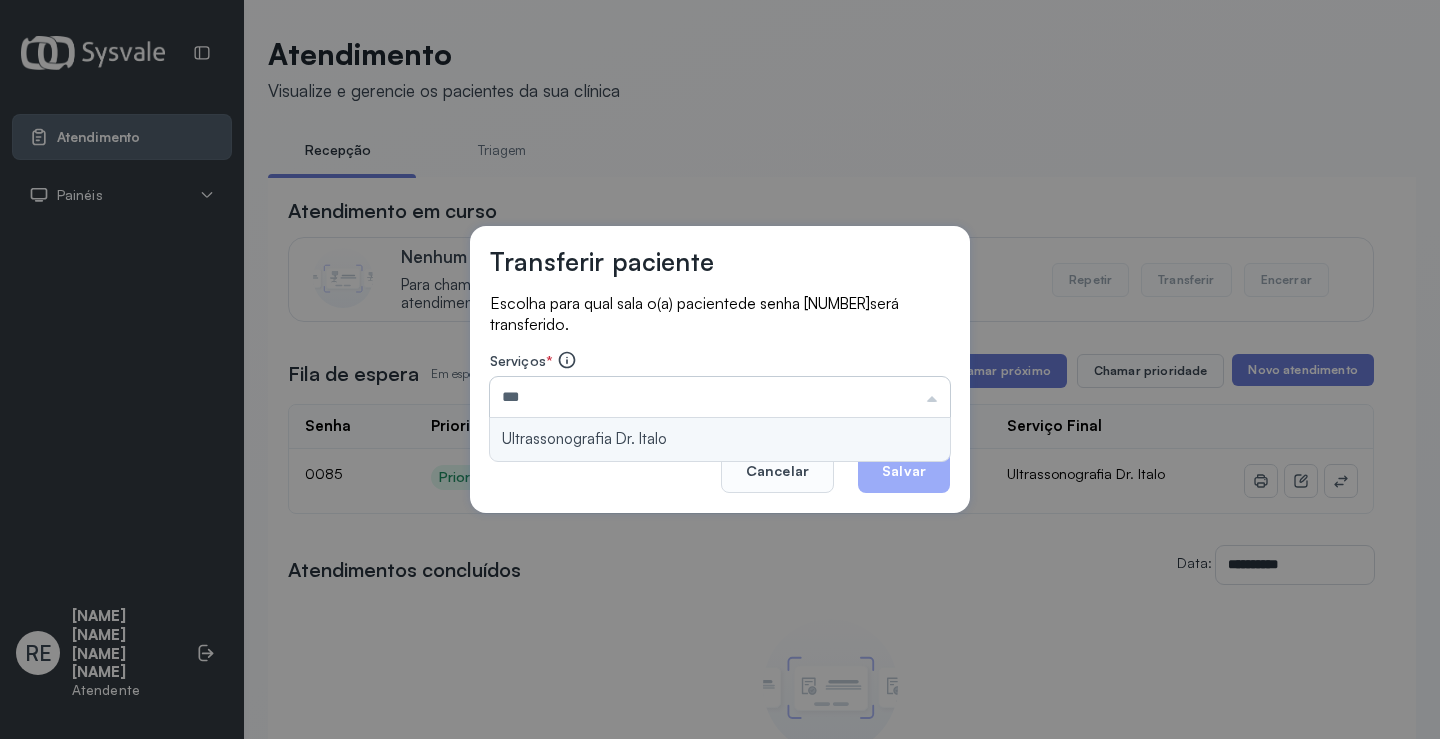 type on "**********" 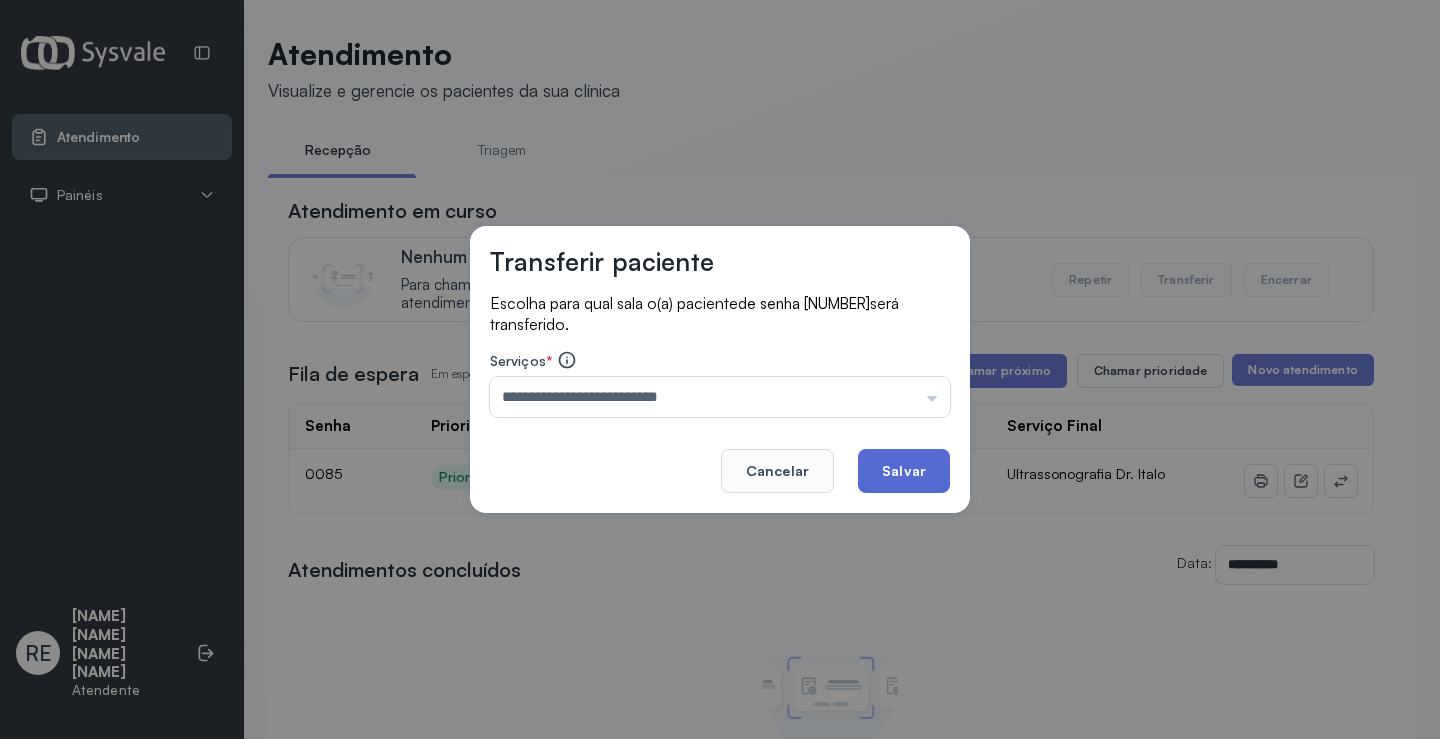 click on "Salvar" 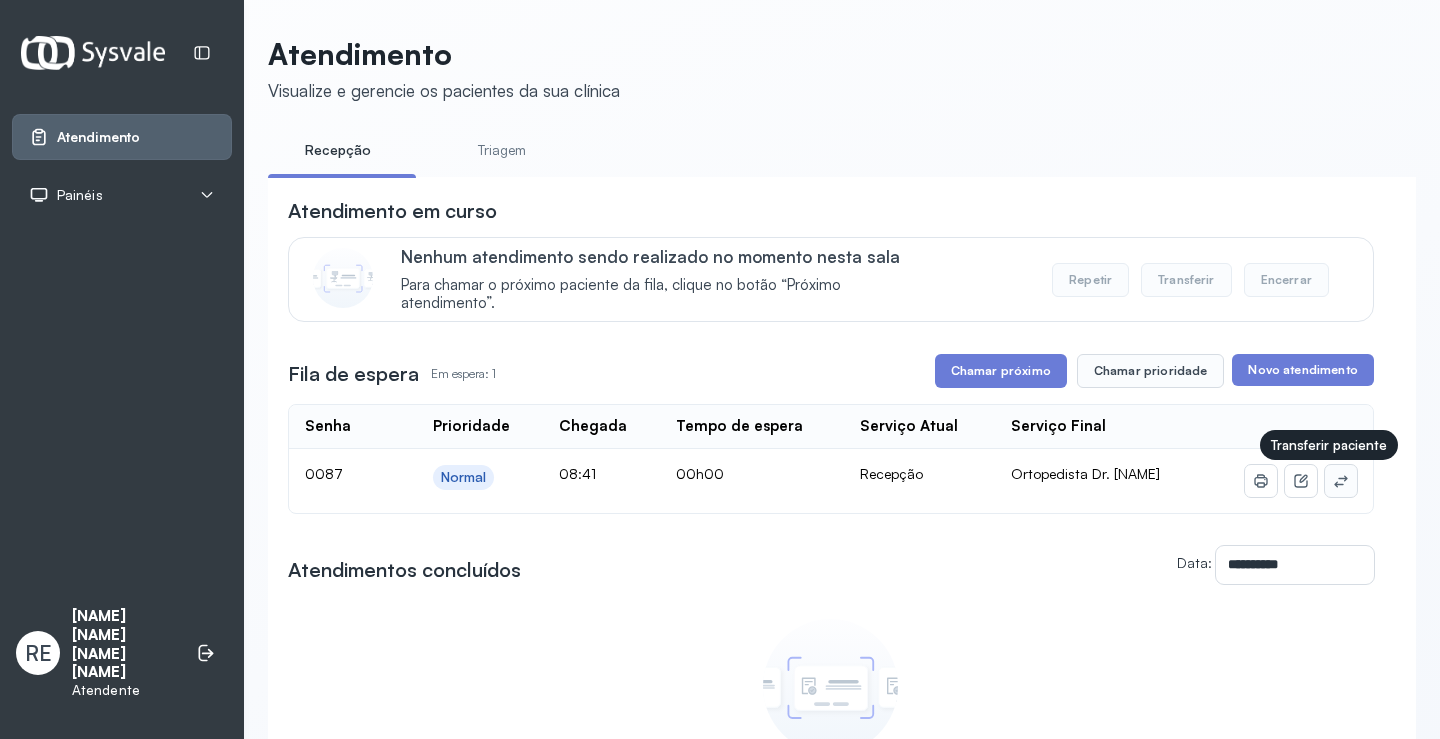 click 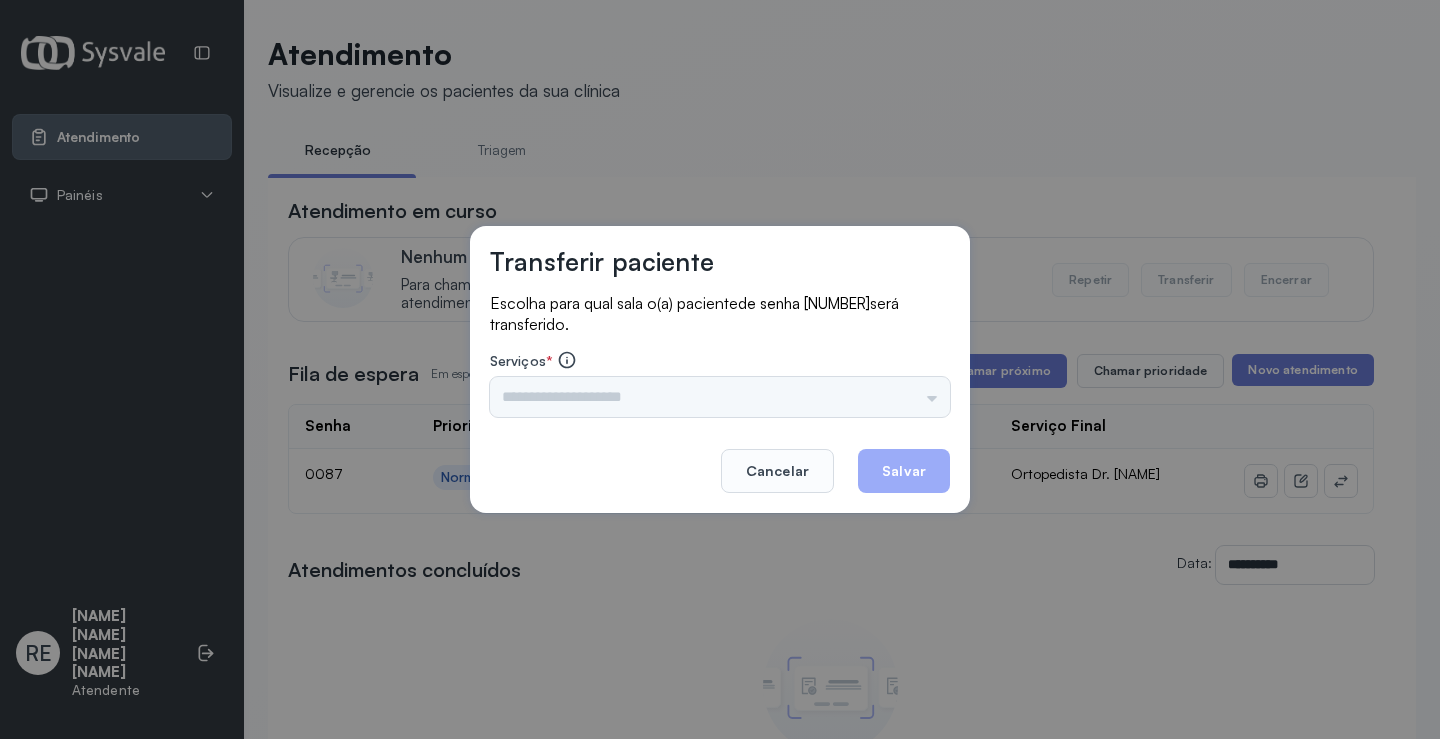 click on "Triagem Ortopedista Dr. Mauricio Ortopedista Dr. Ramon Ginecologista Dr. Amilton Ginecologista Dra. Luana Obstetra Dr. Orlindo Obstetra Dra. Vera Ultrassonografia Dr. Orlindo Ultrassonografia Dr. Amilton Consulta com Neurologista Dr. Ezir Reumatologista Dr. Juvenilson Endocrinologista Washington Dermatologista Dra. Renata Nefrologista Dr. Edvaldo Geriatra Dra. Vanessa Infectologista Dra. Vanessa Oftalmologista Dra. Consulta Proctologista/Cirurgia Geral Dra. Geislane Otorrinolaringologista Dr. Pedro Pequena Cirurgia Dr. Geislane Pequena Cirurgia Dr. AMILTON ECG Espirometria com Broncodilatador Espirometria sem Broncodilatador Ecocardiograma - Dra. Vanessa Viana Exame de PPD Enf. Jane Raquel RETIRADA DE CERUME DR. PEDRO VACINAÇÃO Preventivo Enf. Luciana Preventivo Enf. Tiago Araujo Consulta de Enfermagem Enf. Tiago Consulta de Enfermagem Enf. Luciana Consulta  Cardiologista Dr. Everson Consulta Enf. Jane Raquel Dispensação de Medicação Agendamento Consulta Enf. Tiago Agendamento consulta Enf. Luciana" at bounding box center (720, 397) 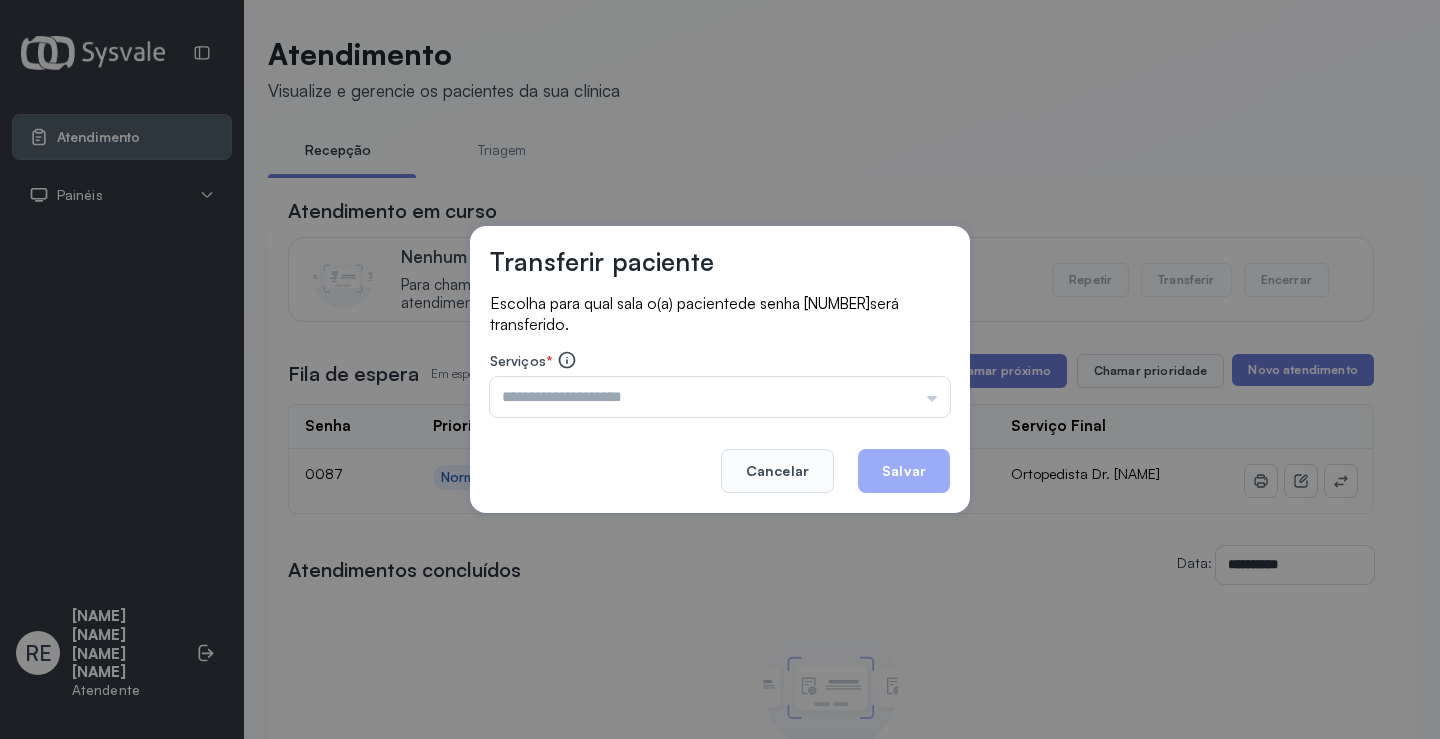 click at bounding box center (720, 397) 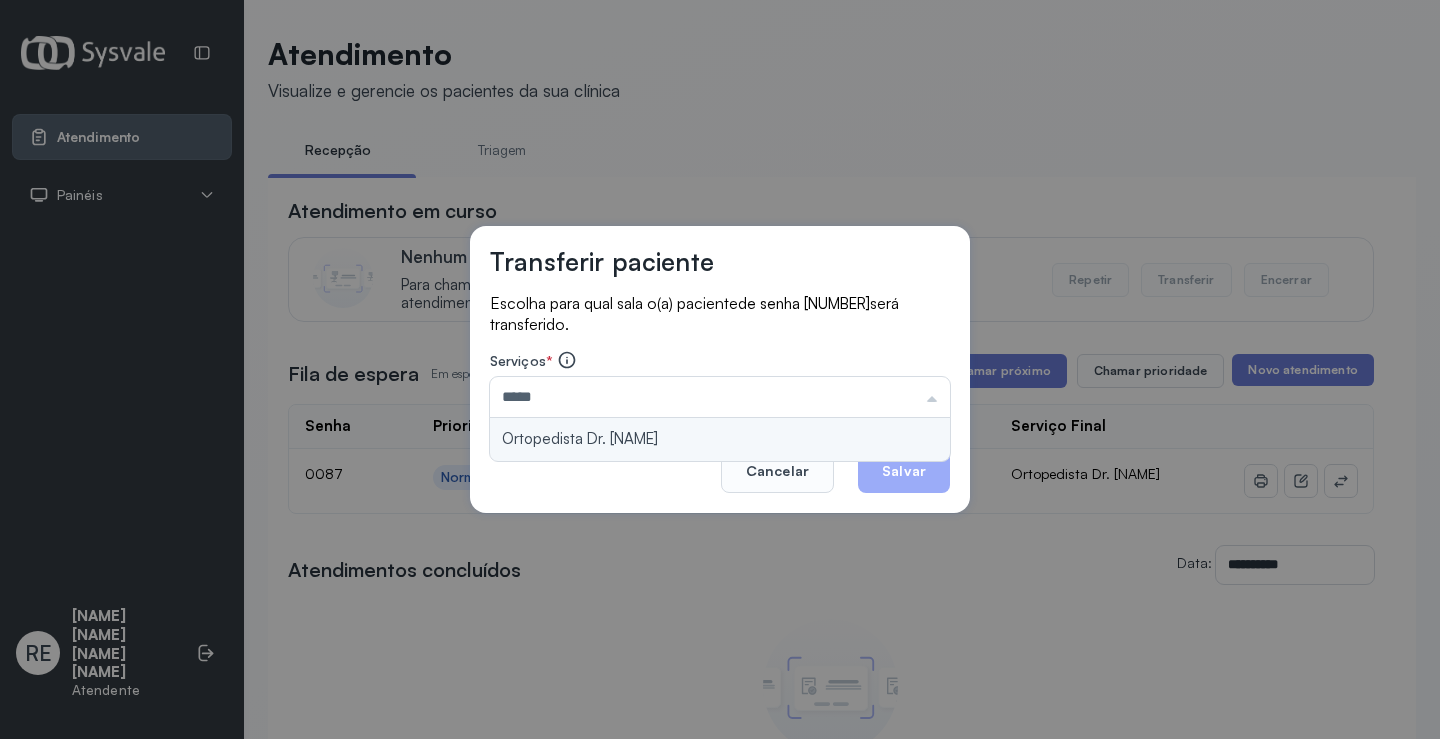 type on "**********" 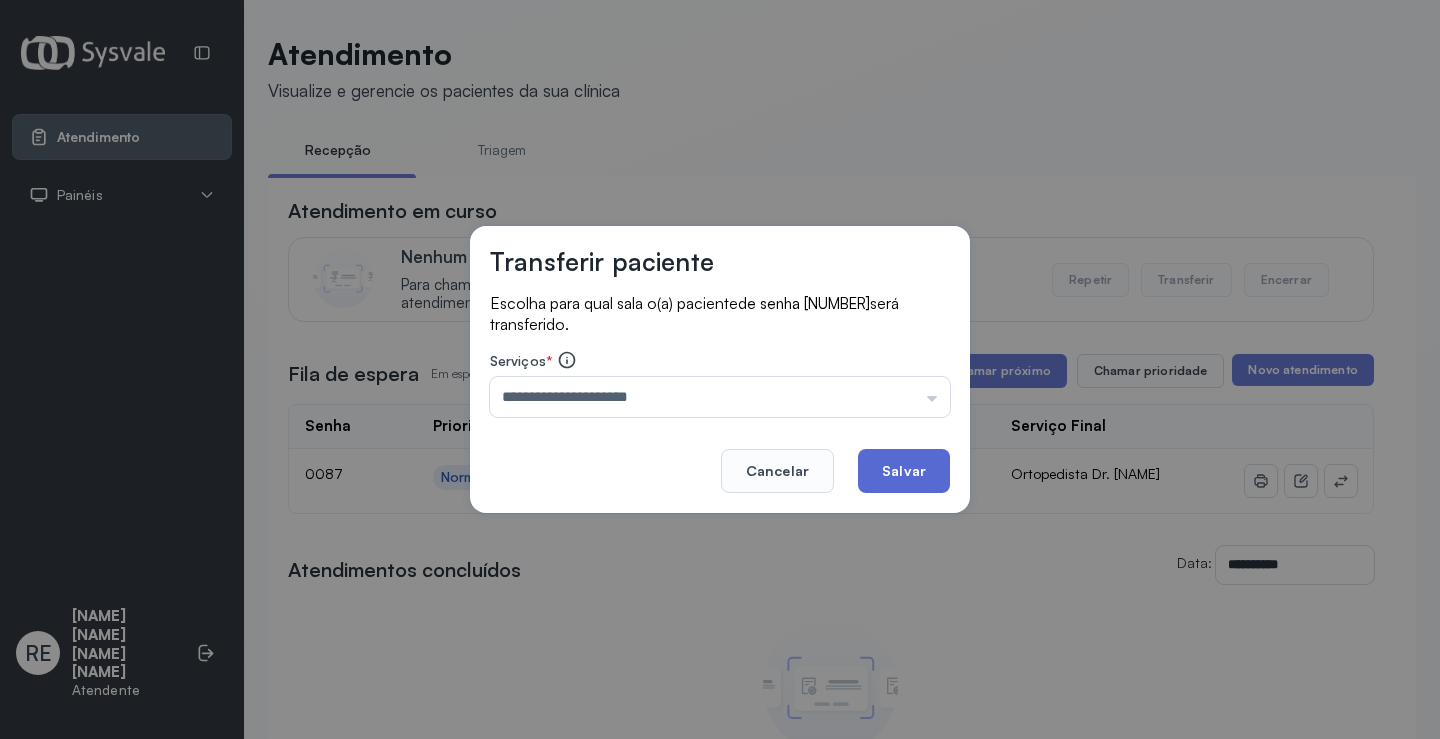 click on "Salvar" 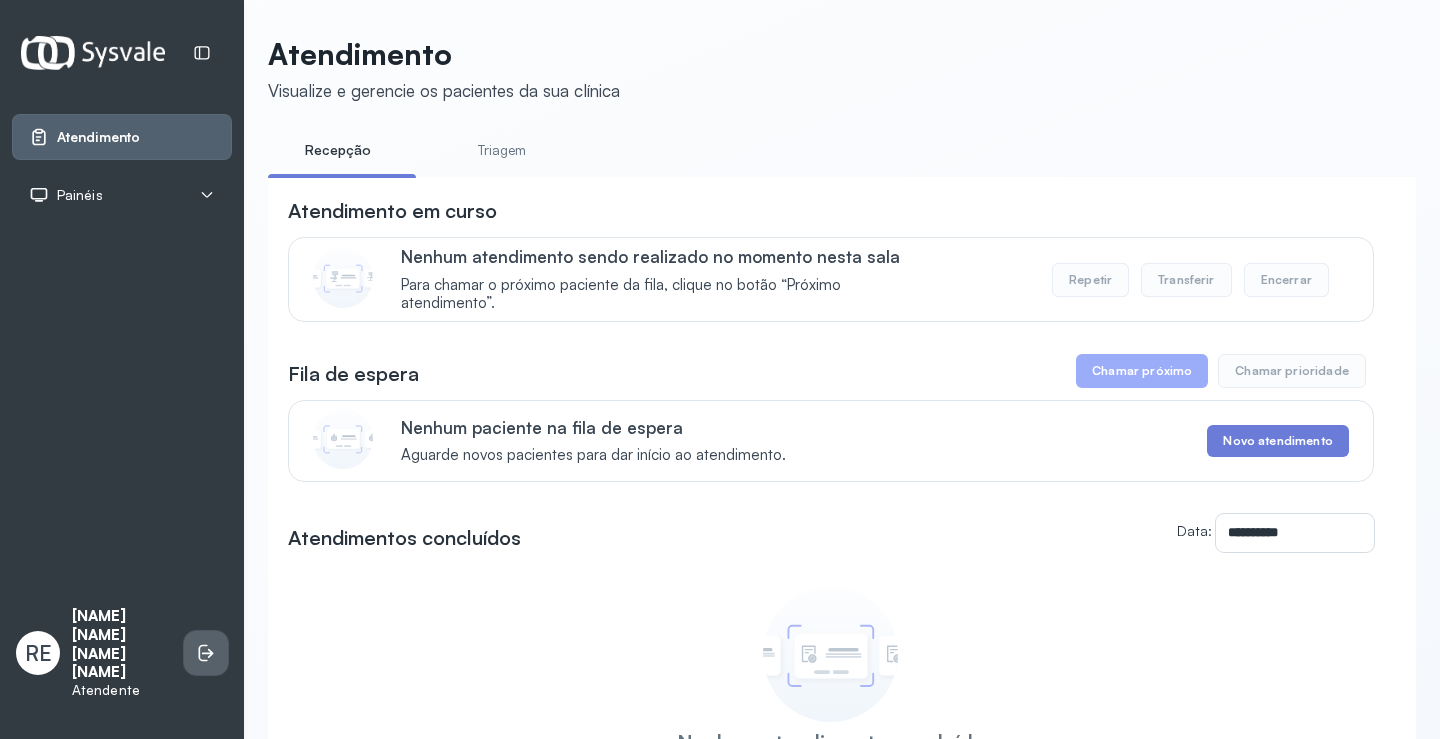 click at bounding box center (206, 653) 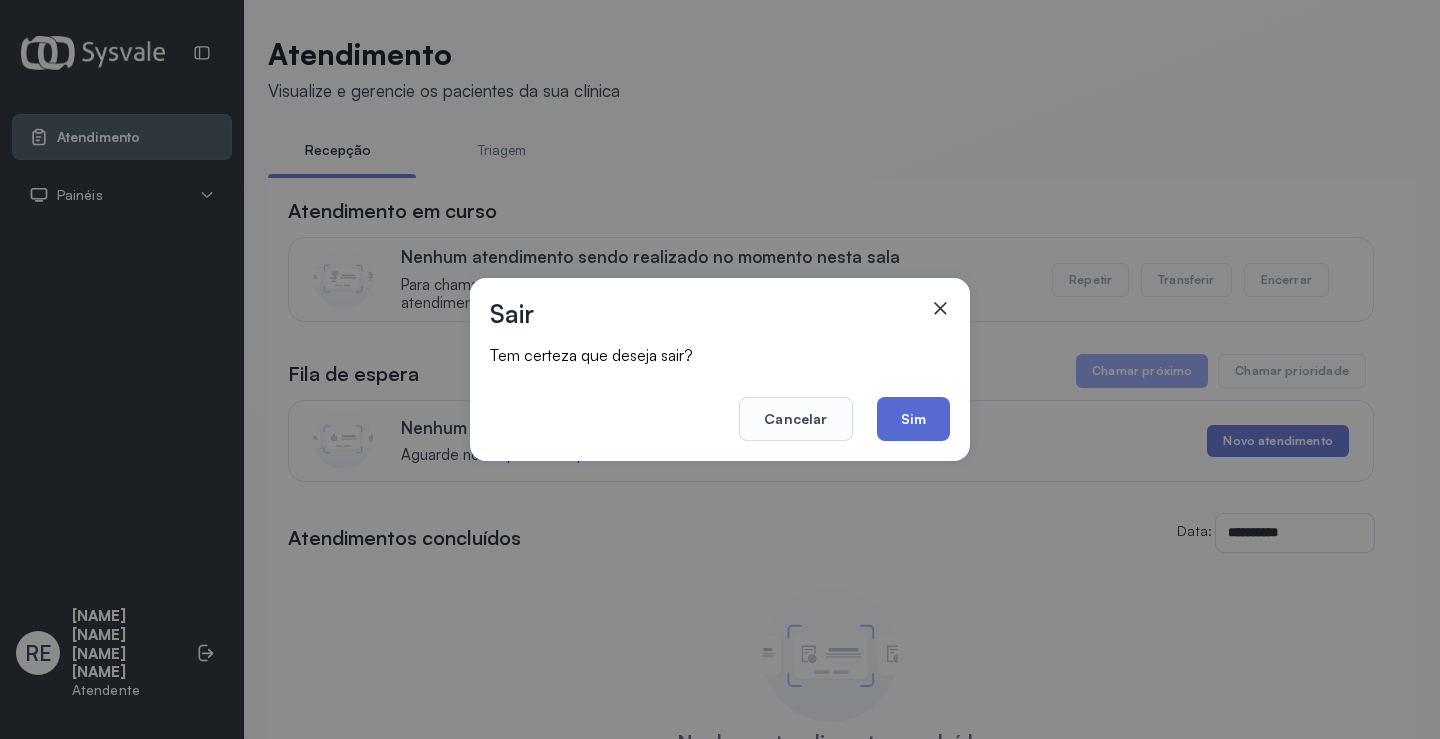 click on "Sim" 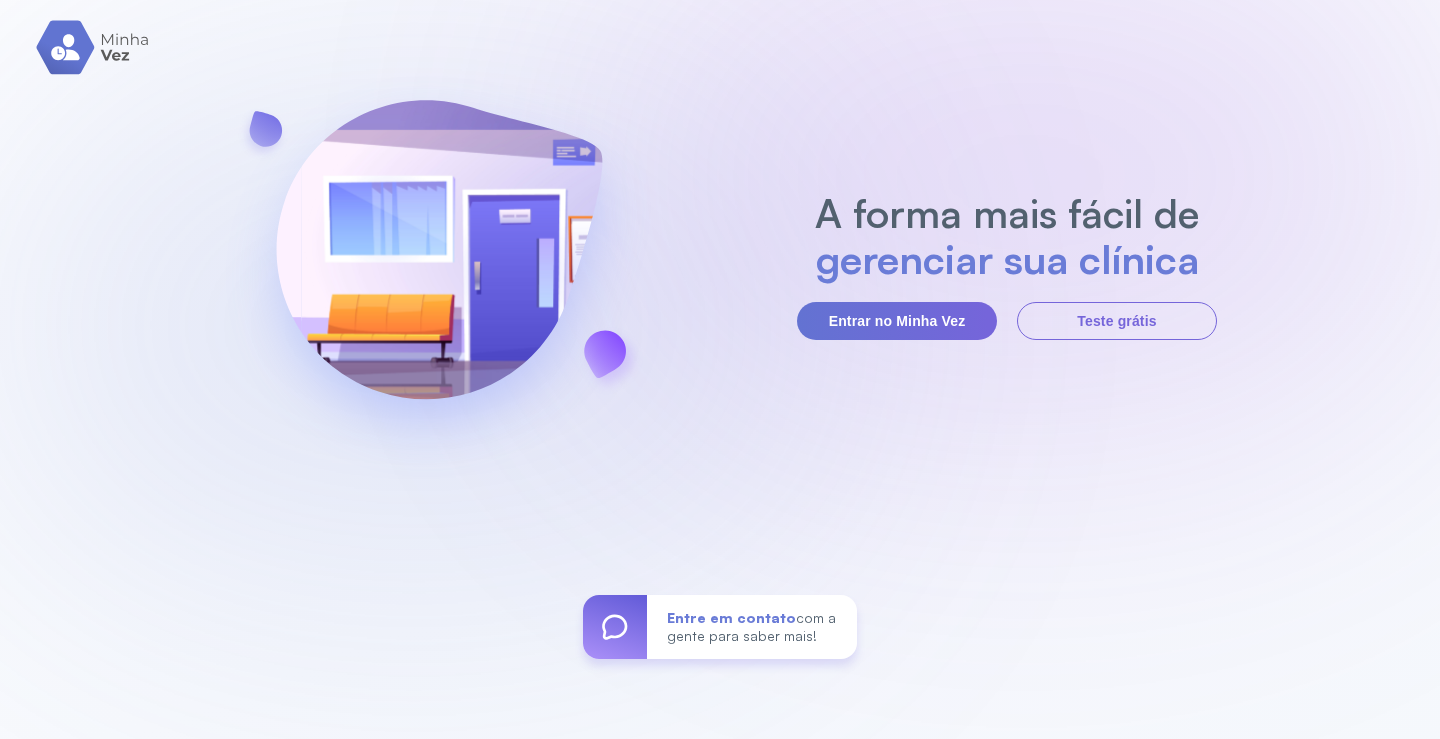scroll, scrollTop: 0, scrollLeft: 0, axis: both 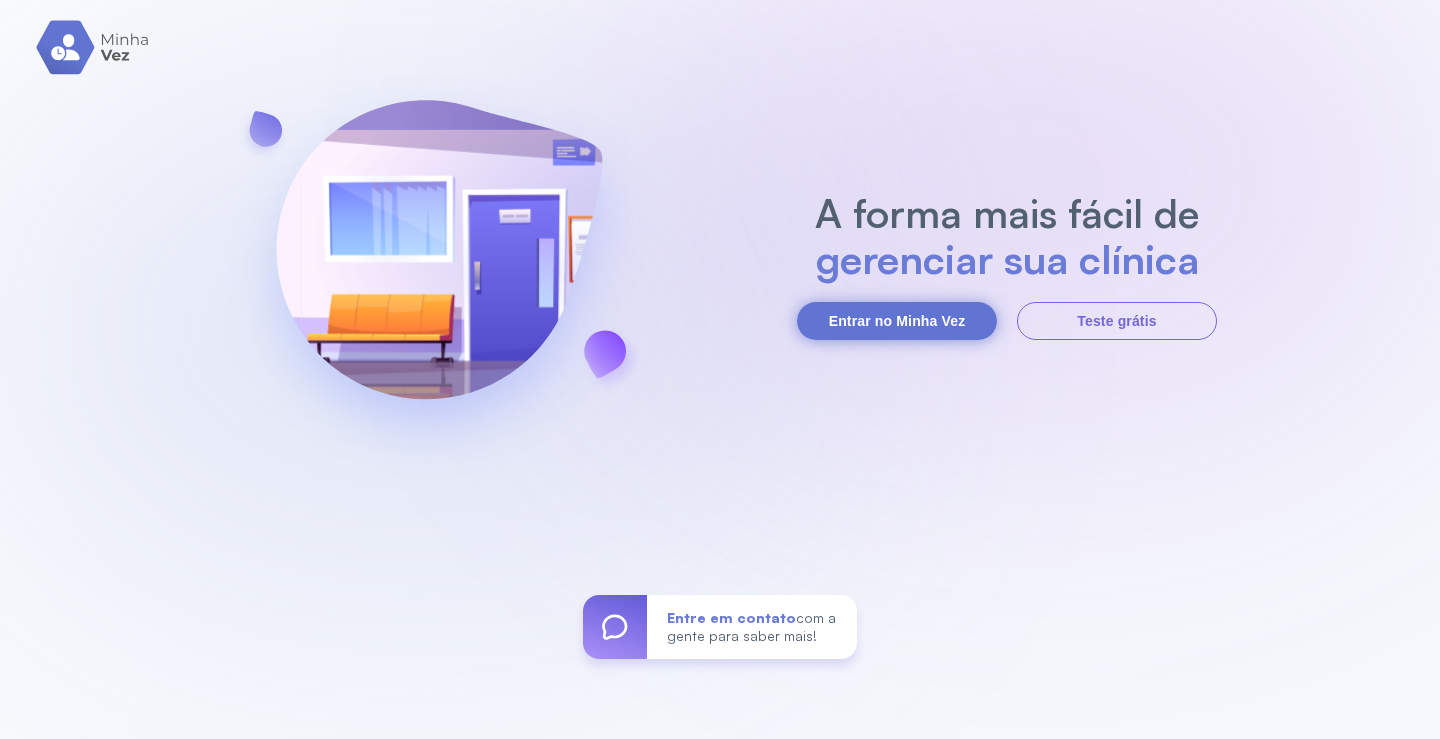 click on "Entrar no Minha Vez" at bounding box center [897, 321] 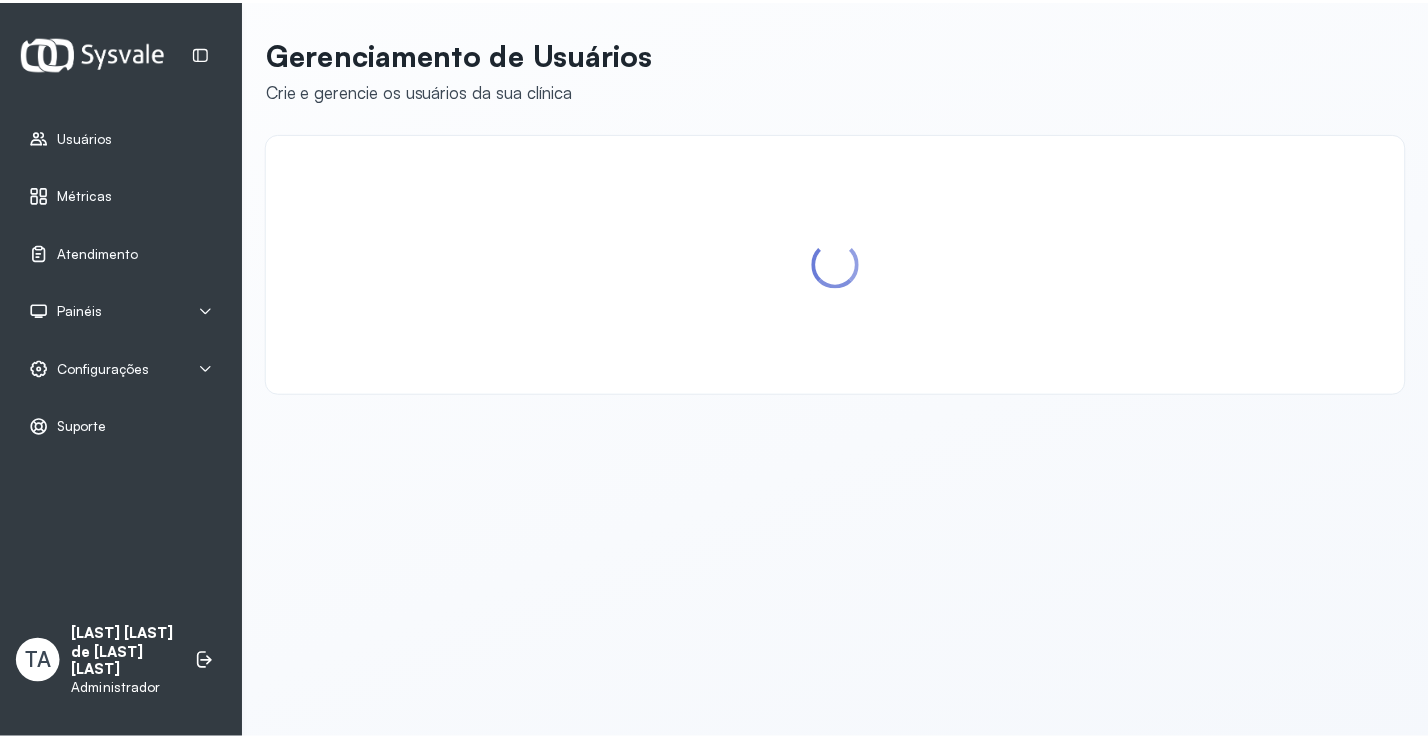 scroll, scrollTop: 0, scrollLeft: 0, axis: both 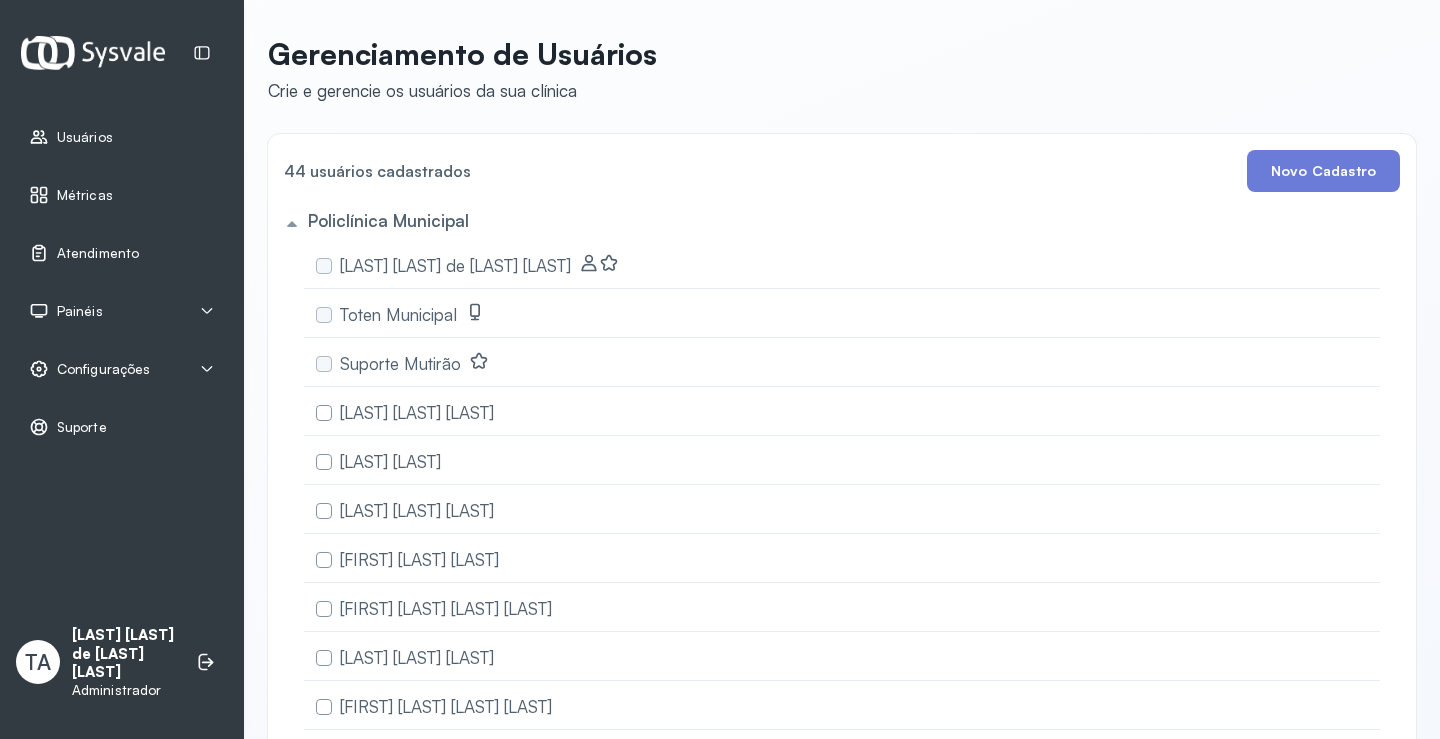 click on "Configurações" at bounding box center (122, 369) 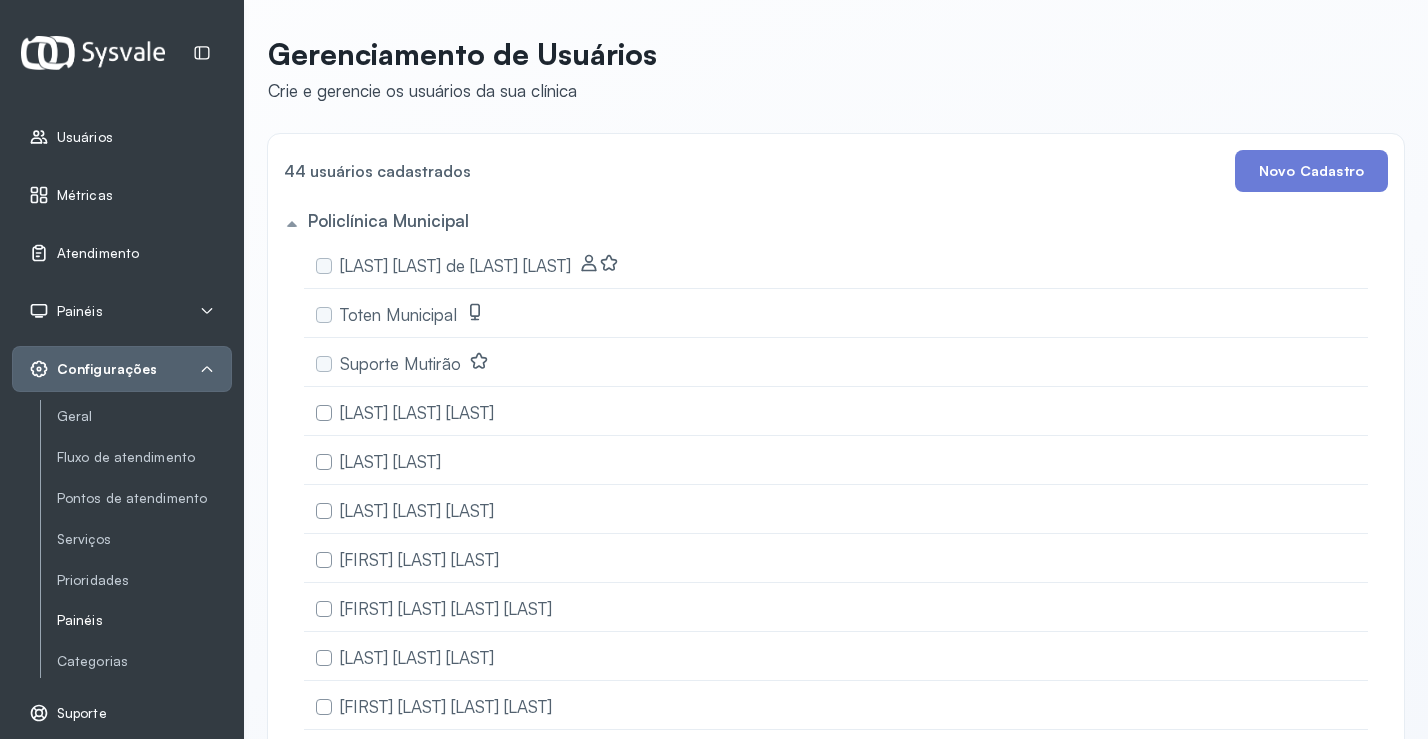 click on "Painéis" at bounding box center (144, 620) 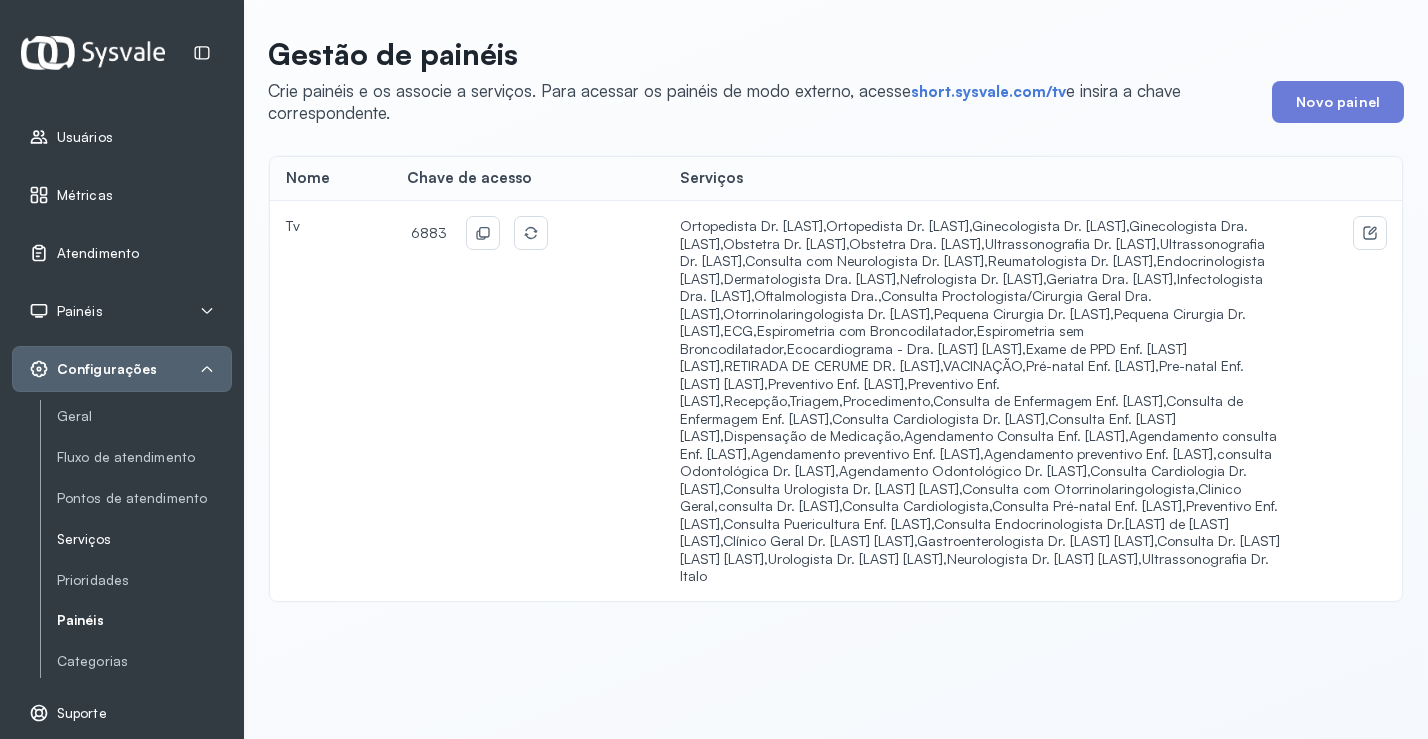 click on "Serviços" at bounding box center (144, 539) 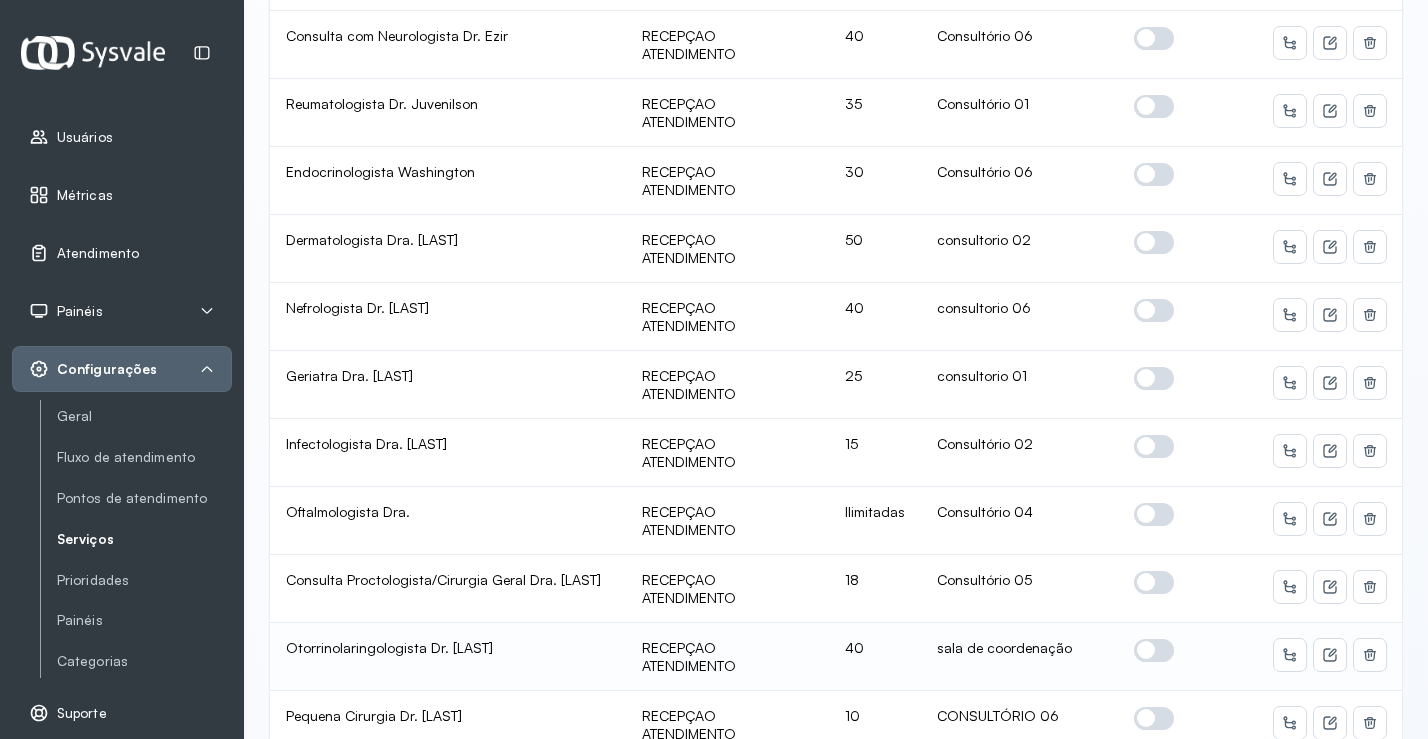 scroll, scrollTop: 531, scrollLeft: 0, axis: vertical 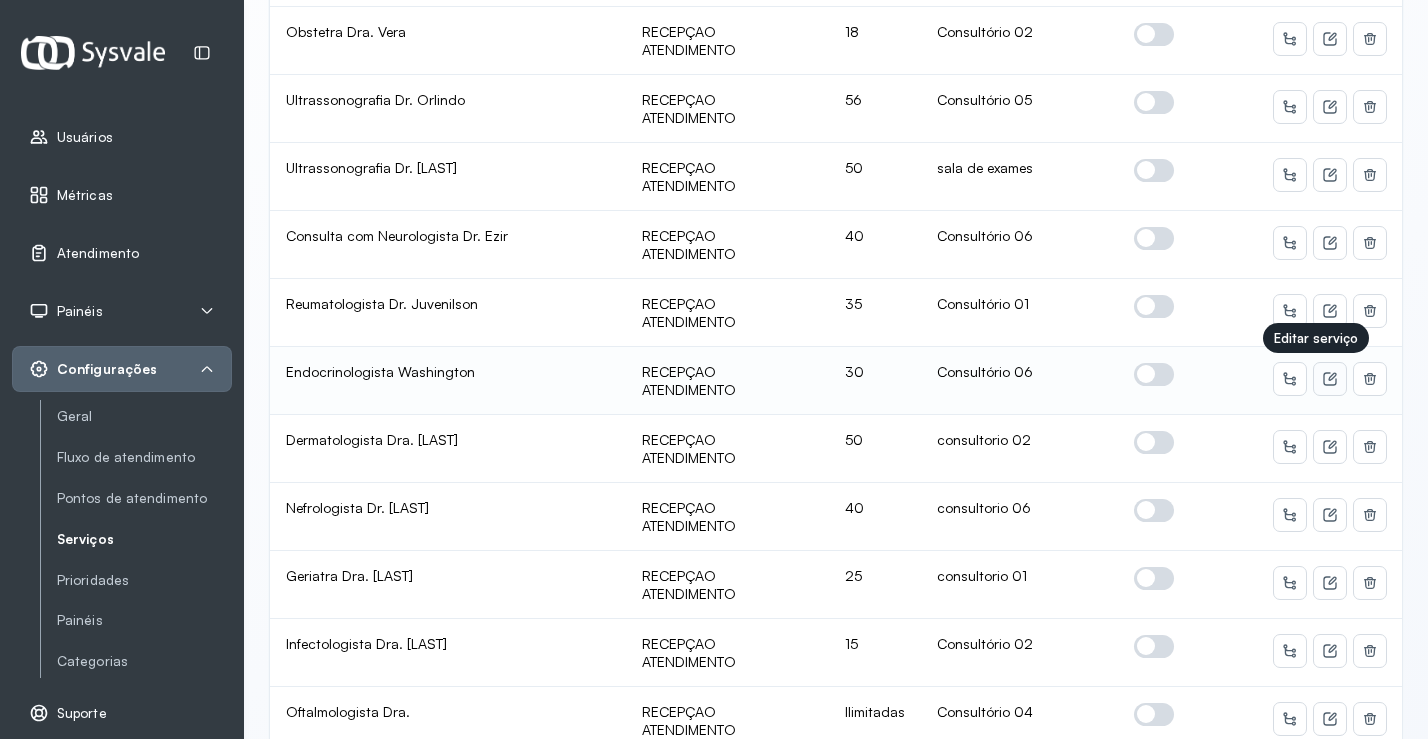 click 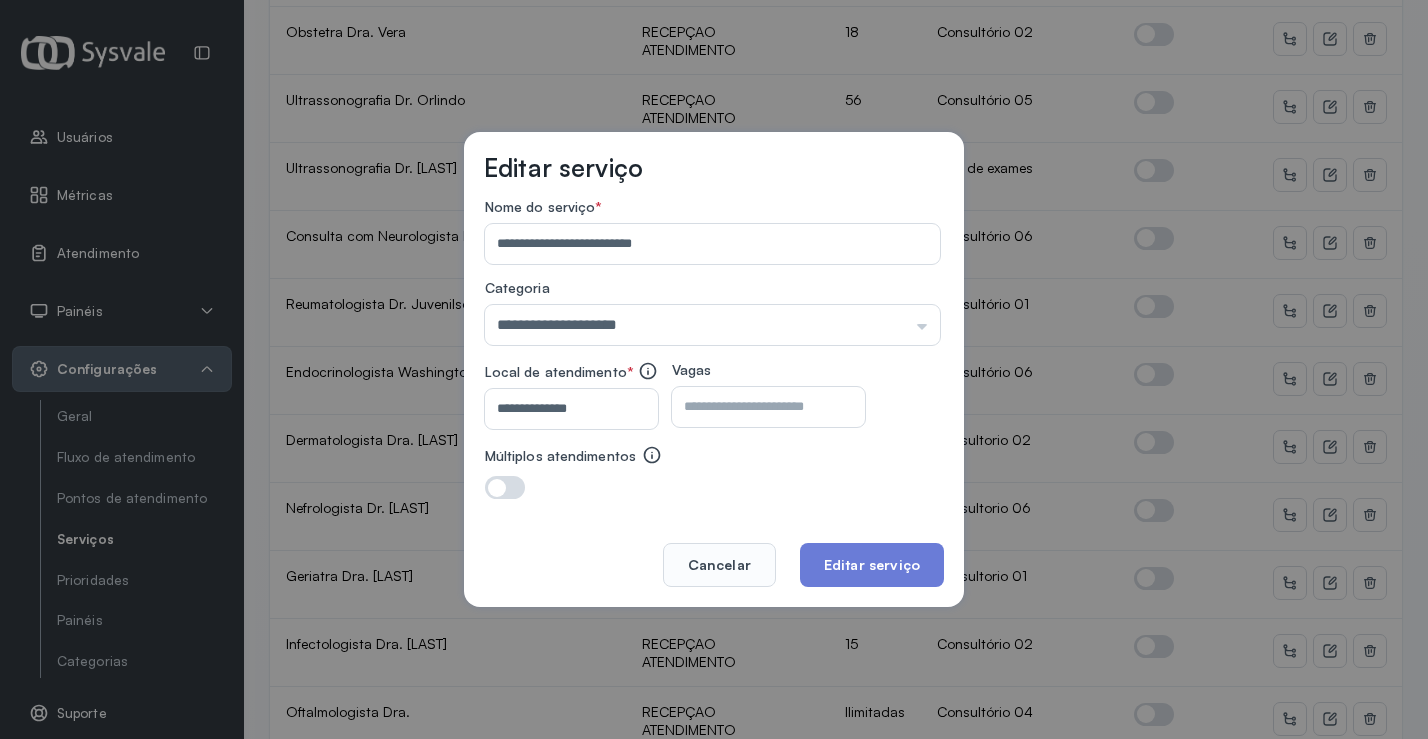 click on "**********" at bounding box center [567, 409] 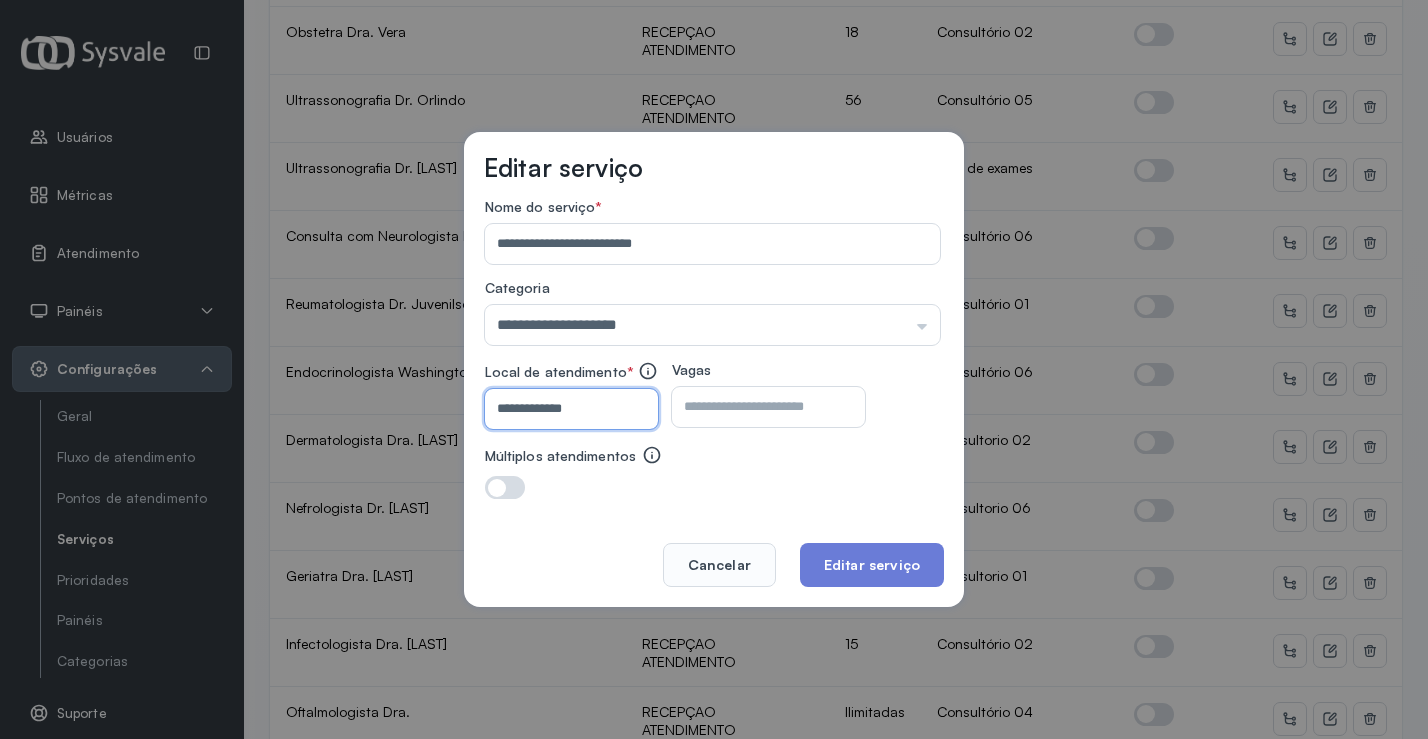 type on "**********" 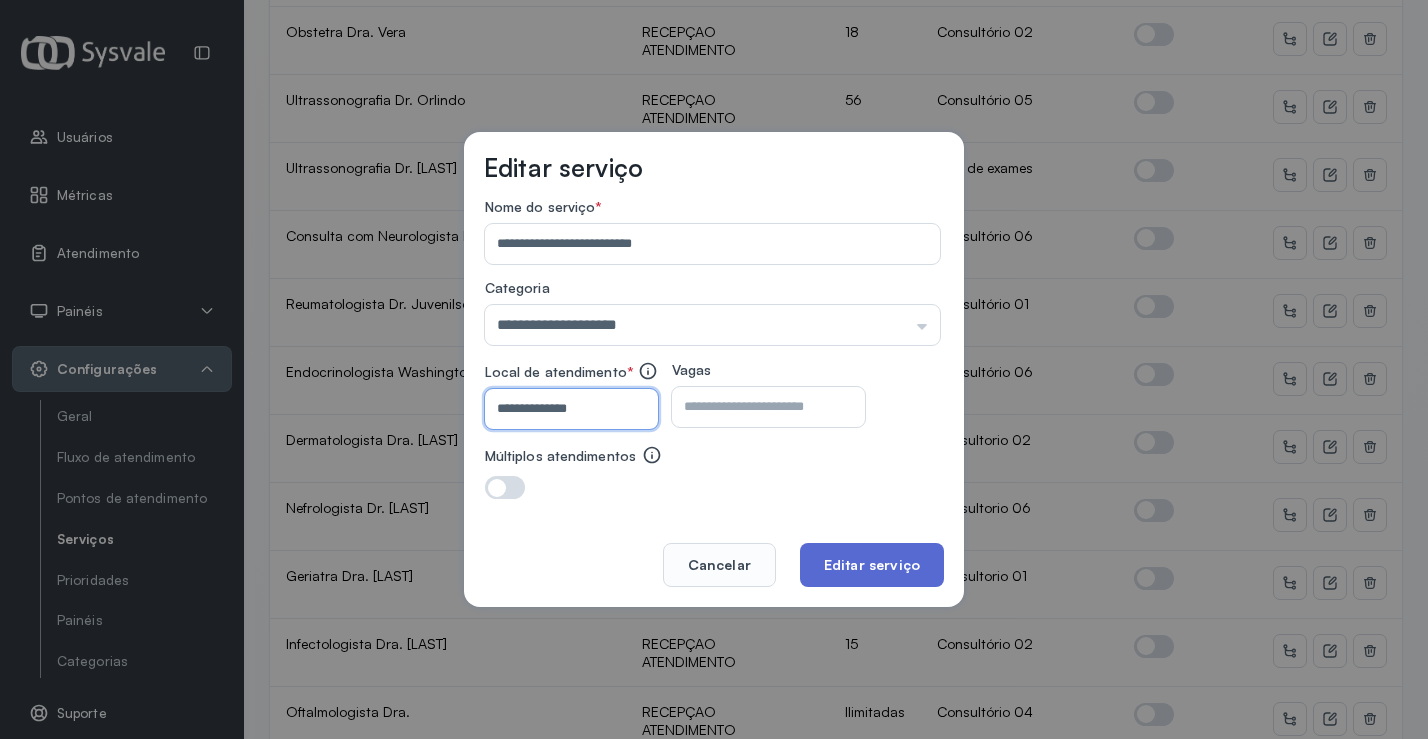 click on "Editar serviço" 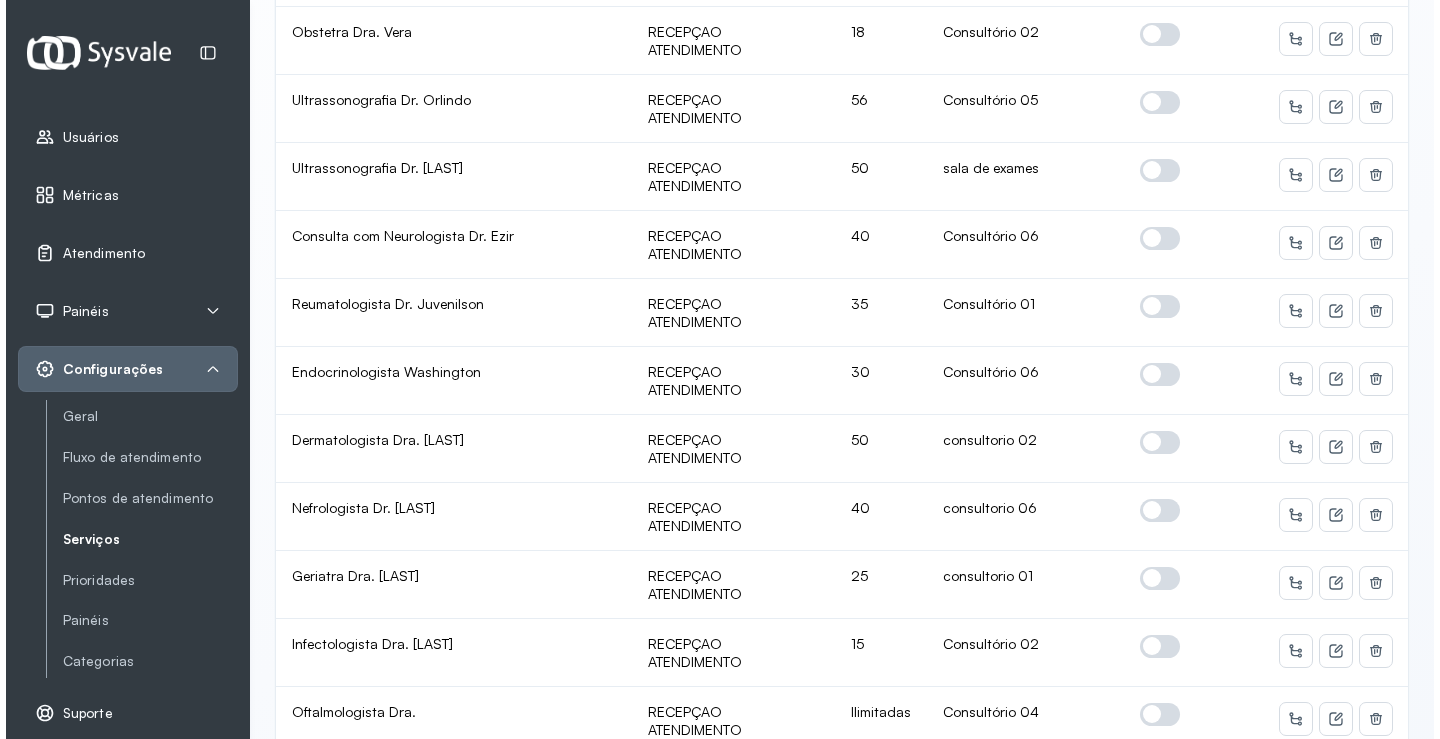 scroll, scrollTop: 0, scrollLeft: 0, axis: both 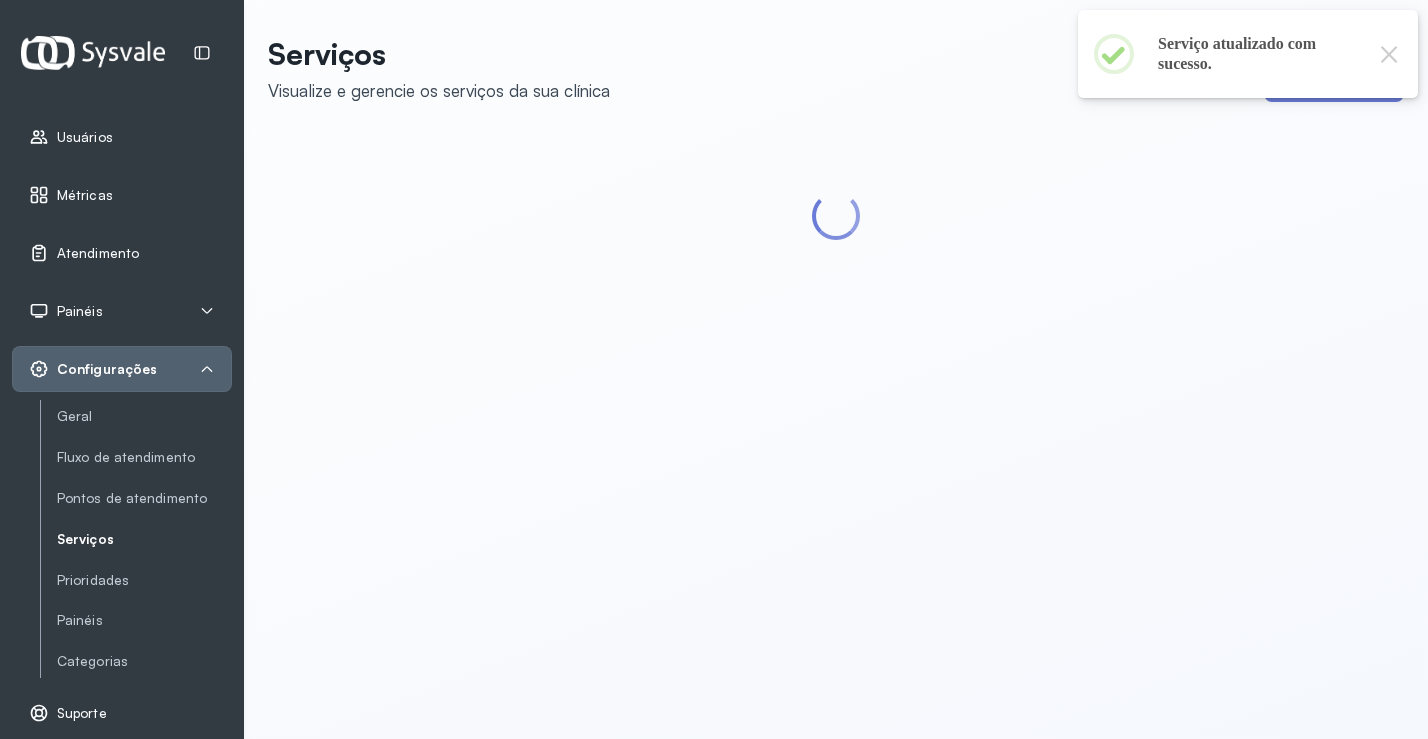 click 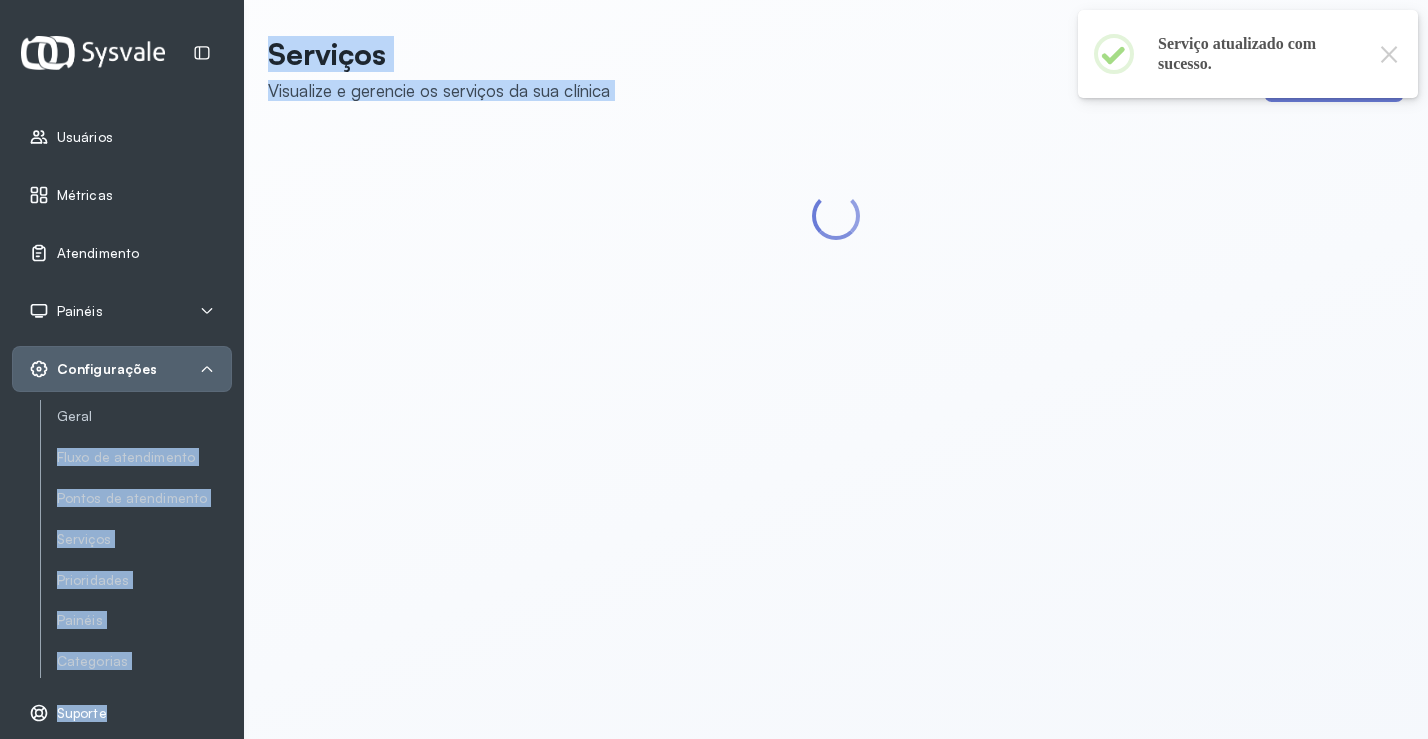 click on "Usuários Métricas Atendimento Painéis Totem  Tv  Configurações Geral Fluxo de atendimento Pontos de atendimento Serviços Prioridades Painéis Categorias Suporte TA Tiago Arismario de Jesus Araujo Administrador Serviços Visualize e gerencie os serviços da sua clínica Novo serviço" at bounding box center [714, 369] 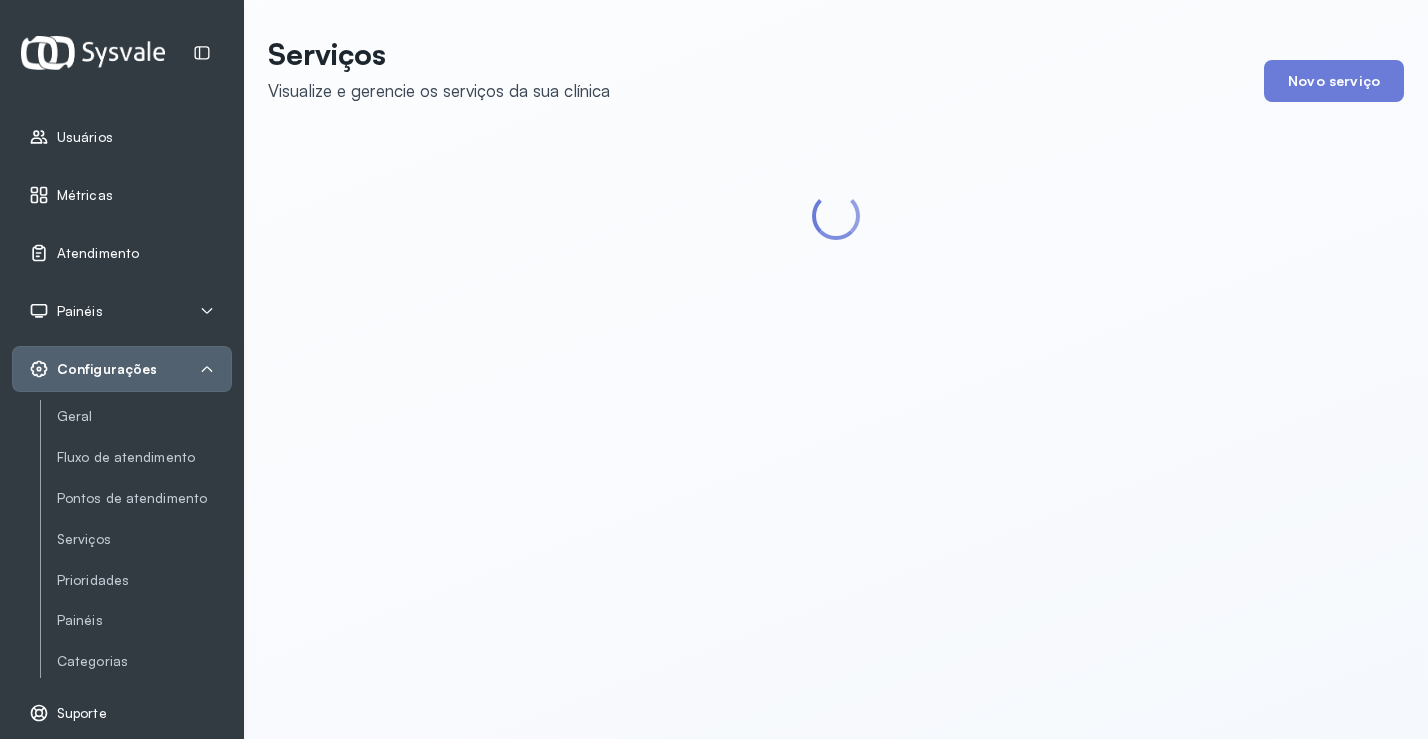 click on "Configurações" at bounding box center (122, 369) 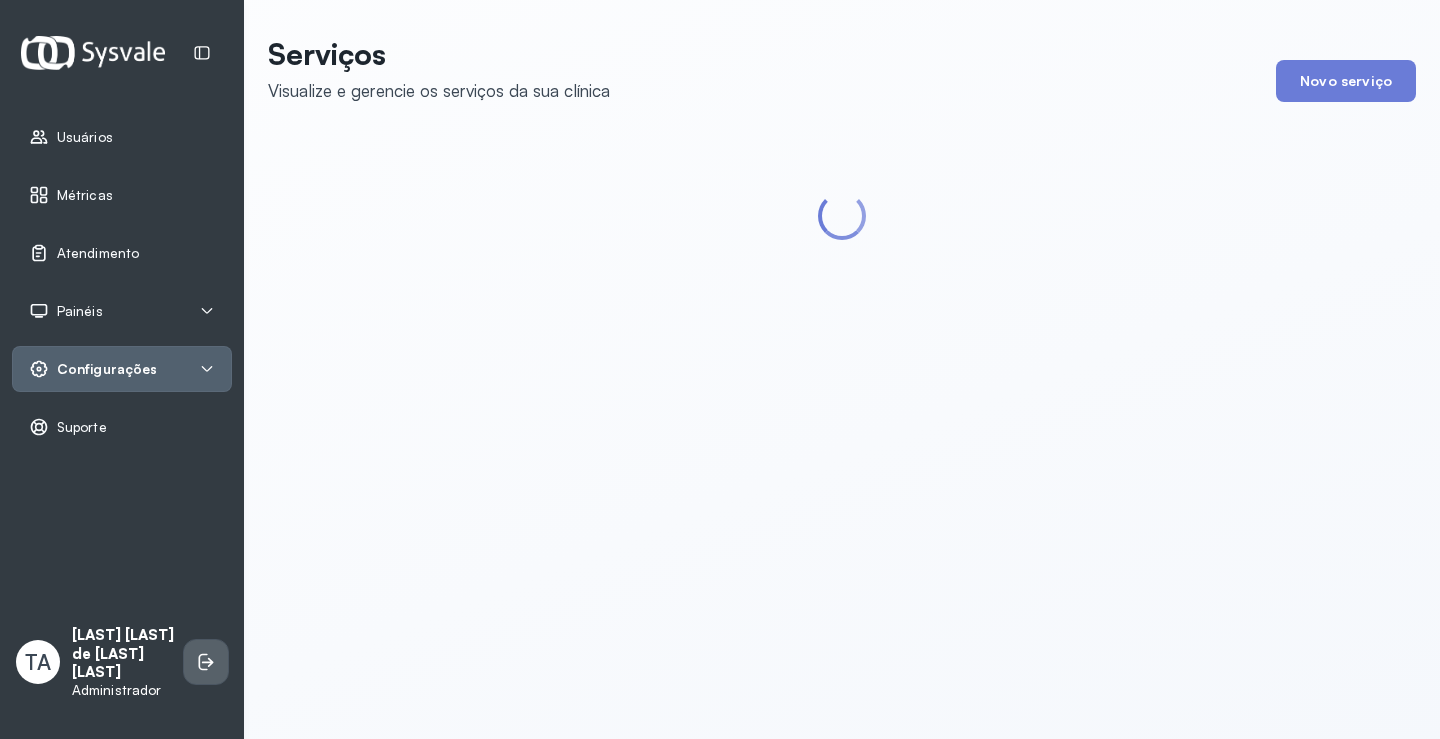 click at bounding box center (206, 662) 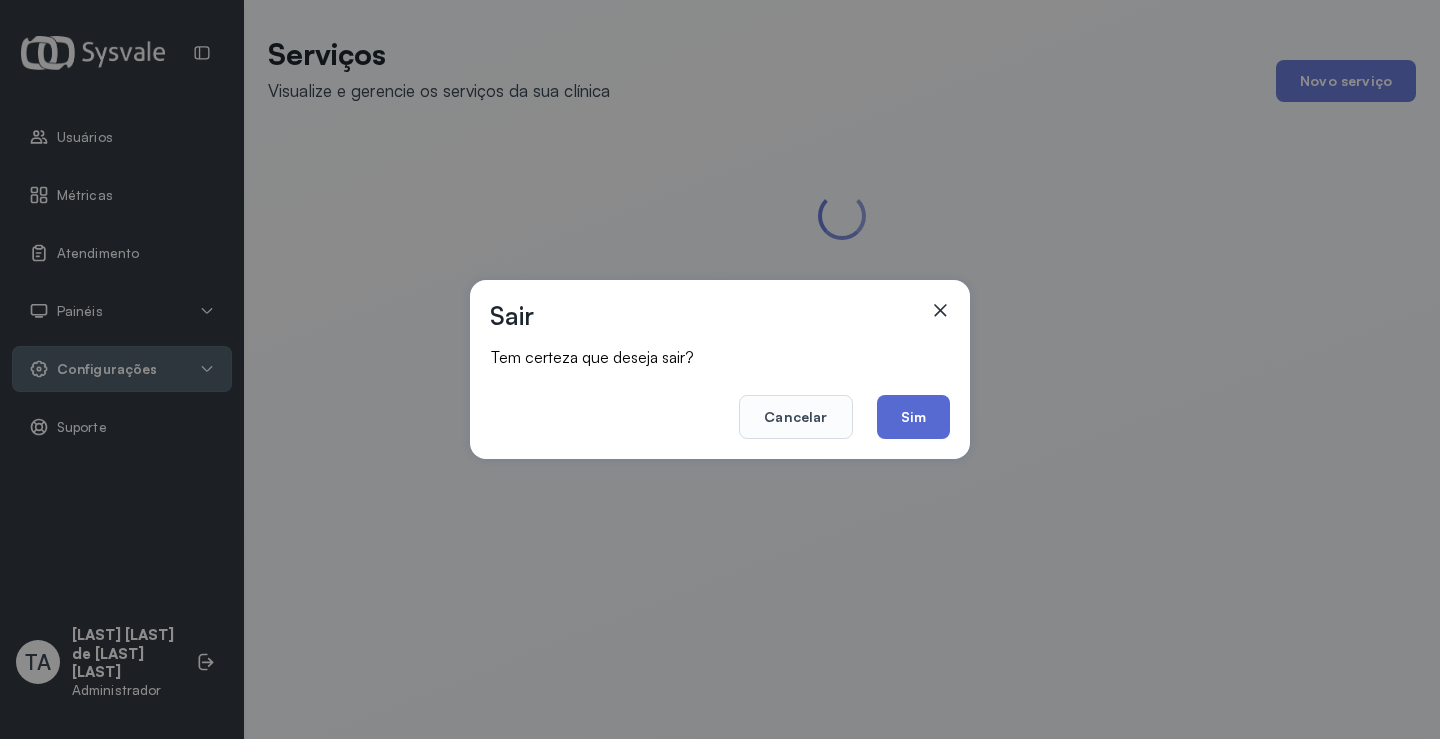 click on "Sim" 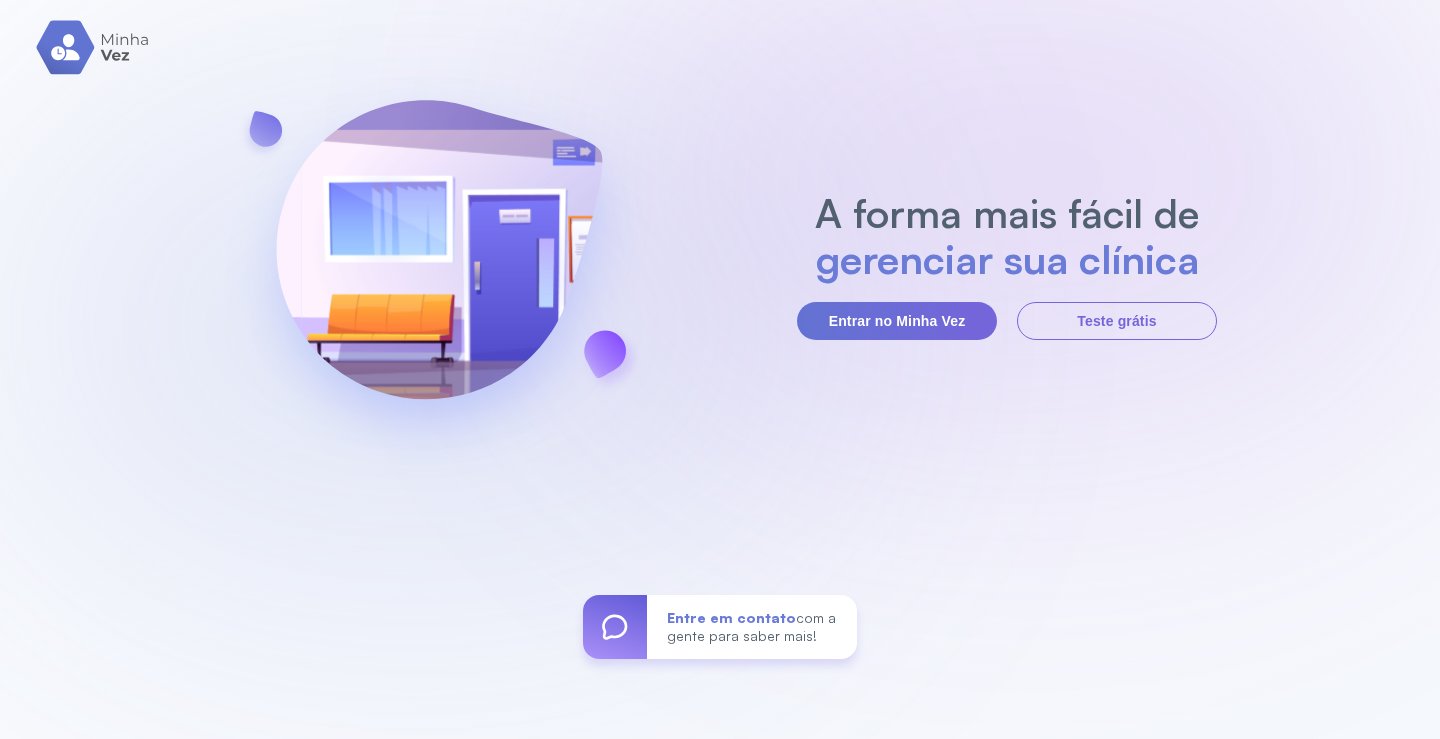 scroll, scrollTop: 0, scrollLeft: 0, axis: both 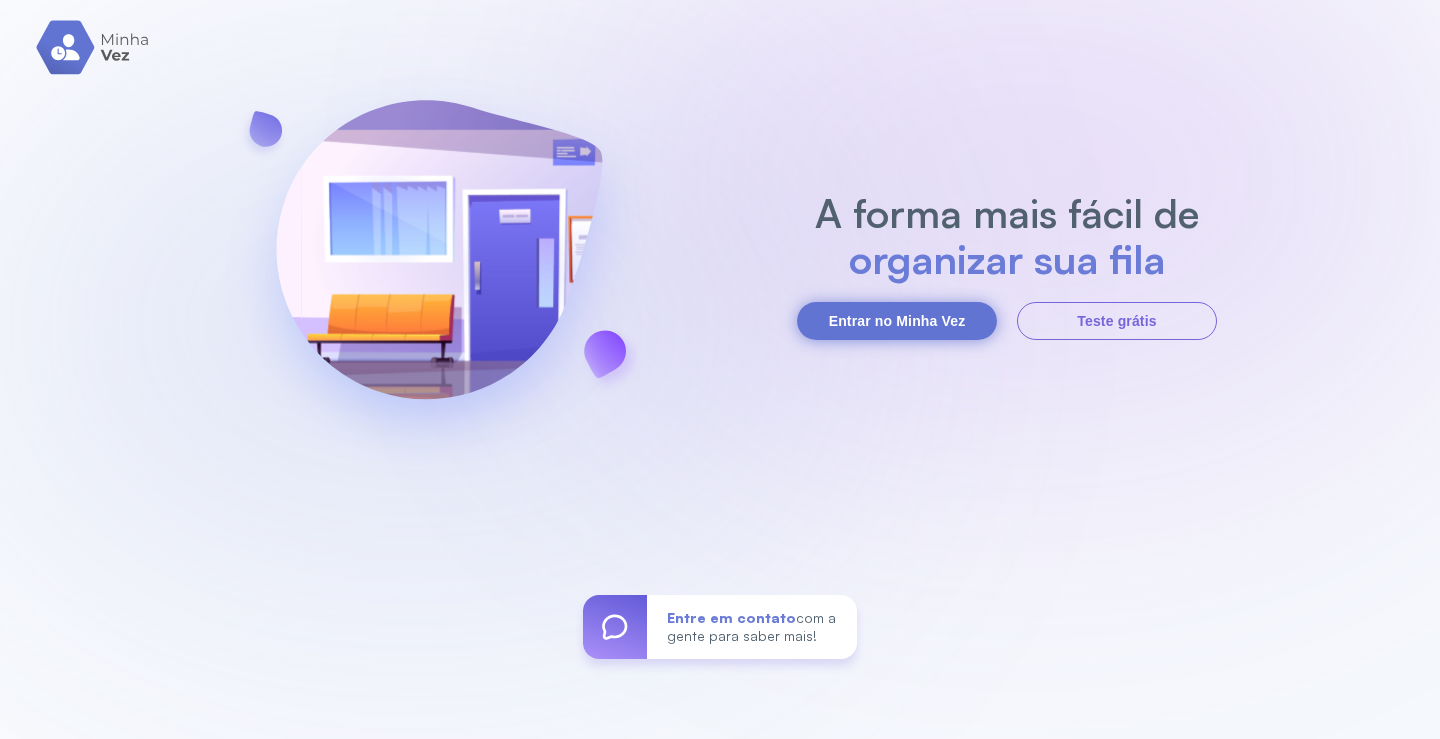 click on "Entrar no Minha Vez" at bounding box center [897, 321] 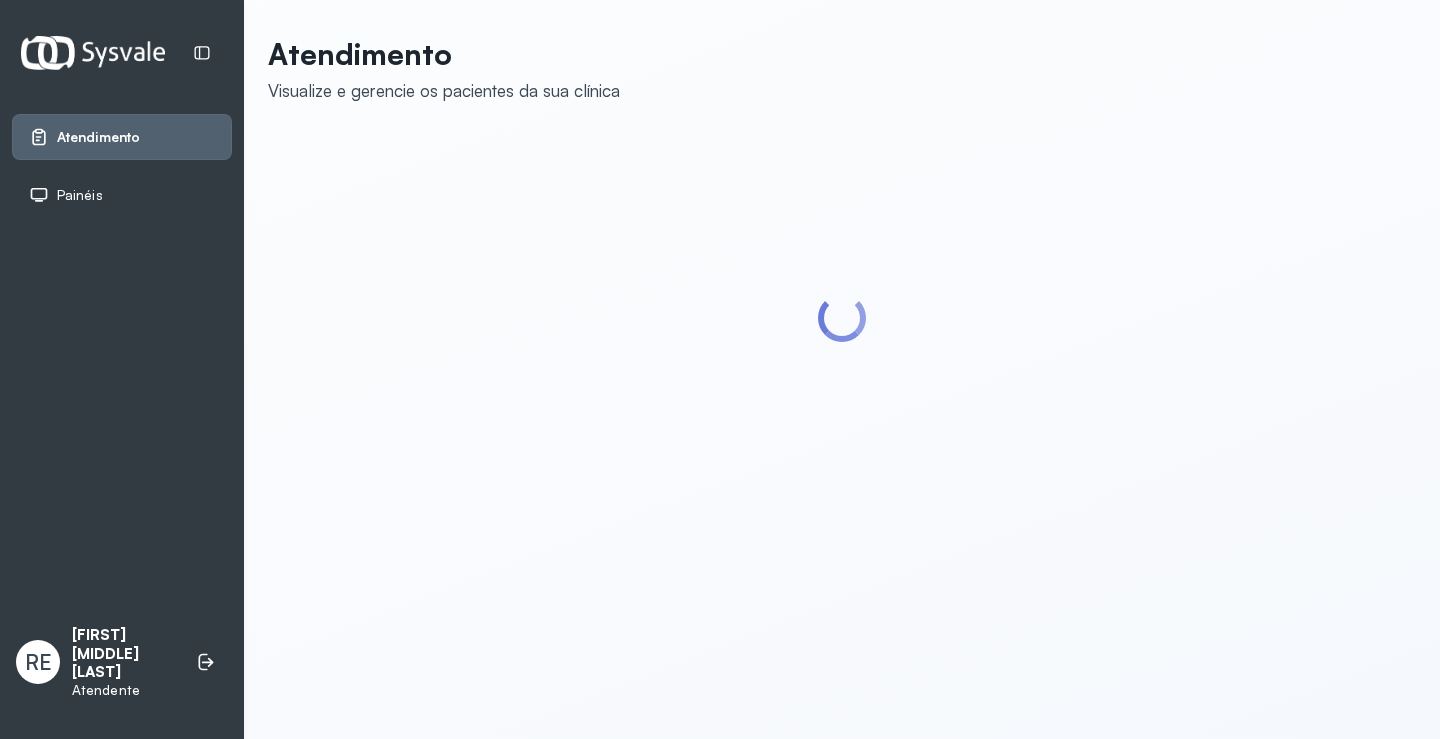 scroll, scrollTop: 0, scrollLeft: 0, axis: both 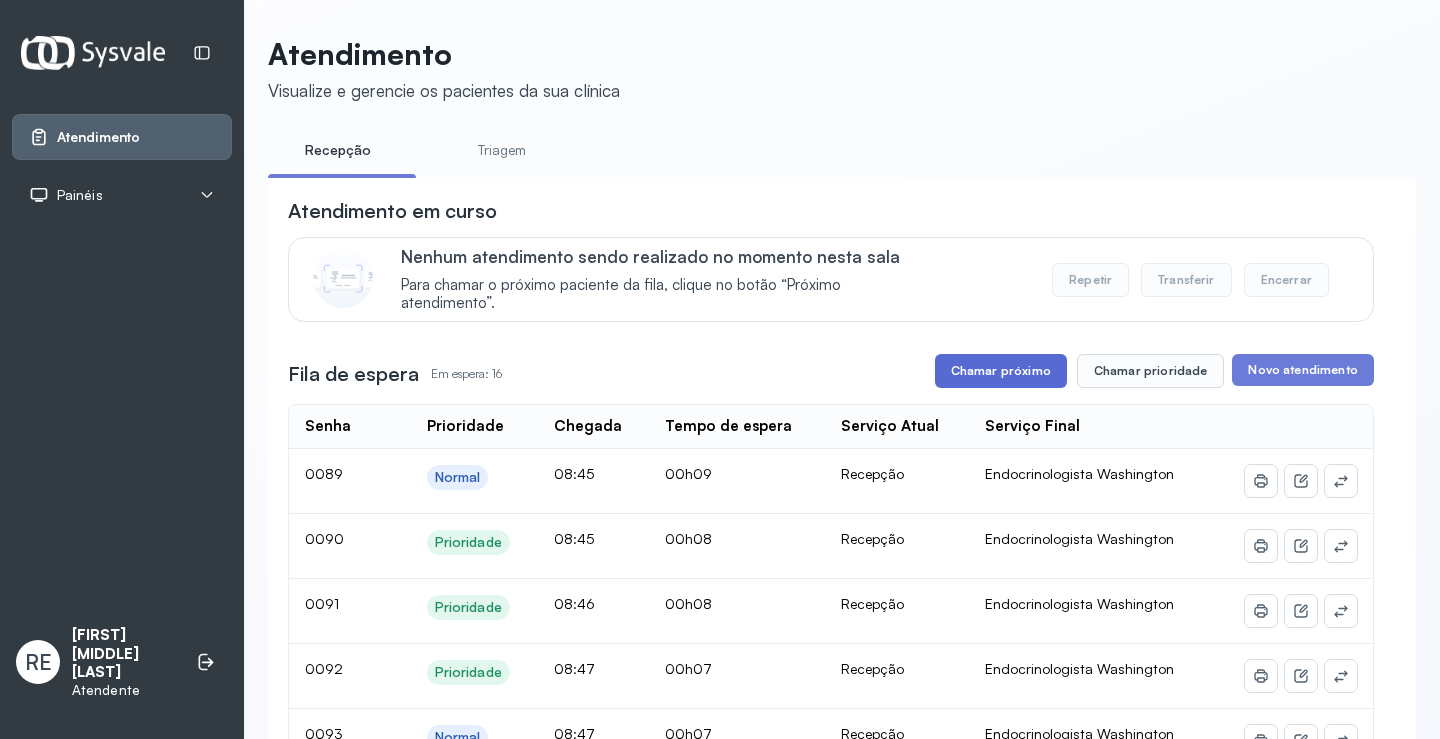 click on "Chamar próximo" at bounding box center (1001, 371) 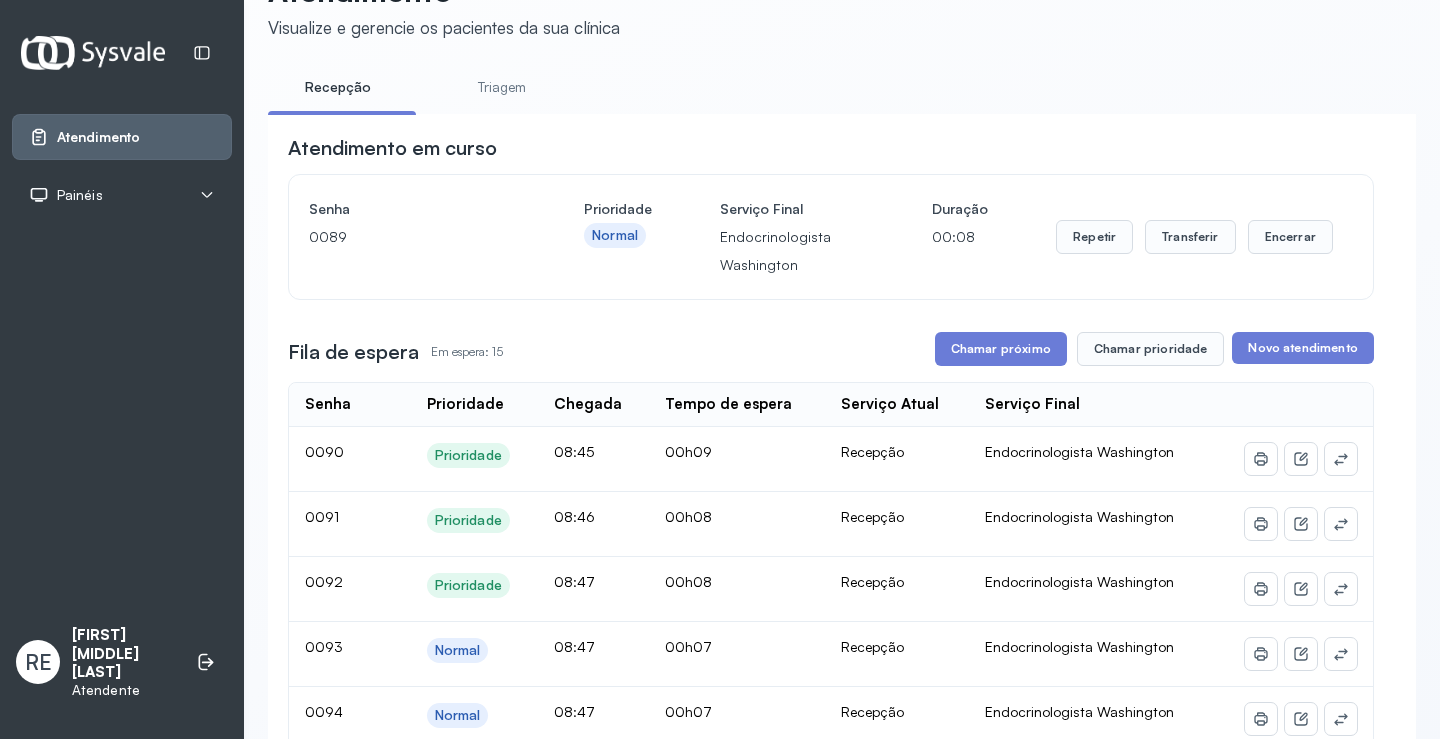scroll, scrollTop: 0, scrollLeft: 0, axis: both 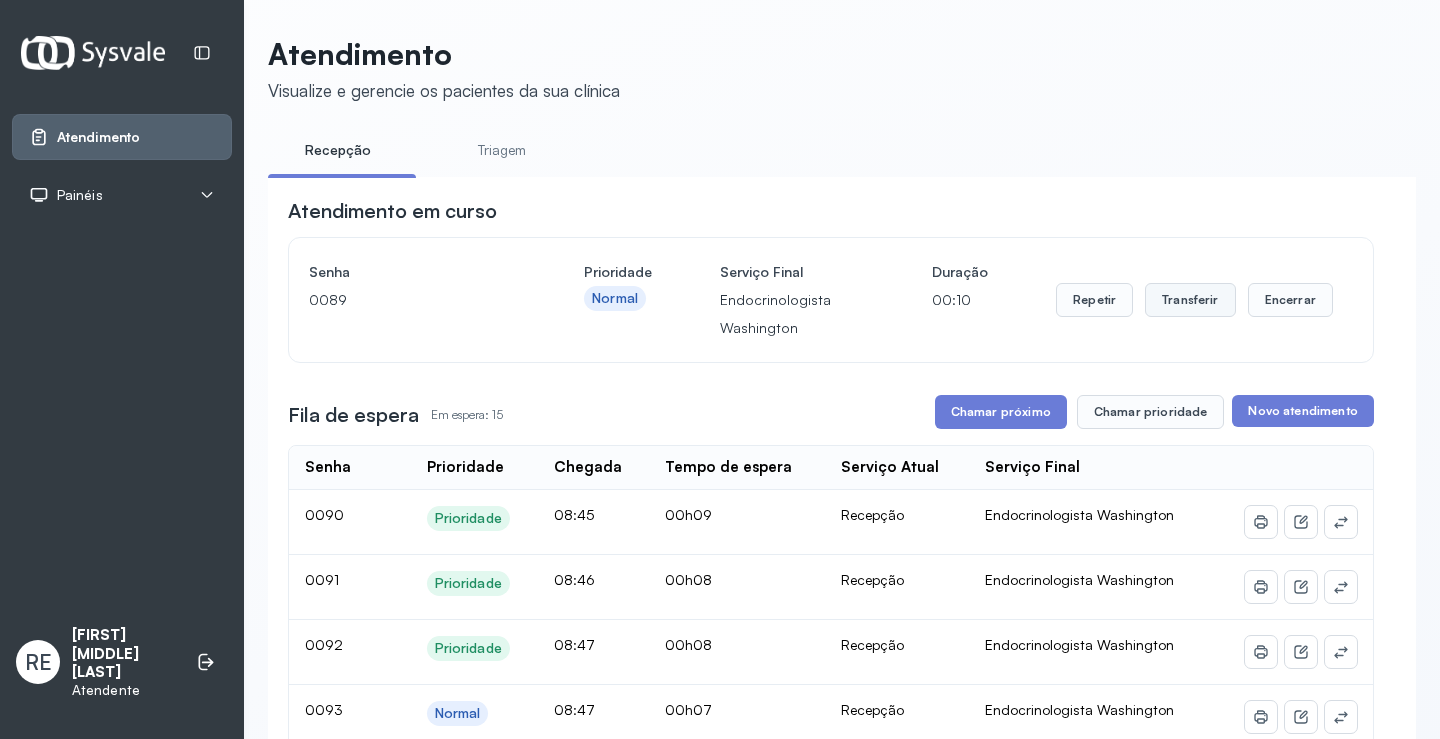 click on "Transferir" at bounding box center [1190, 300] 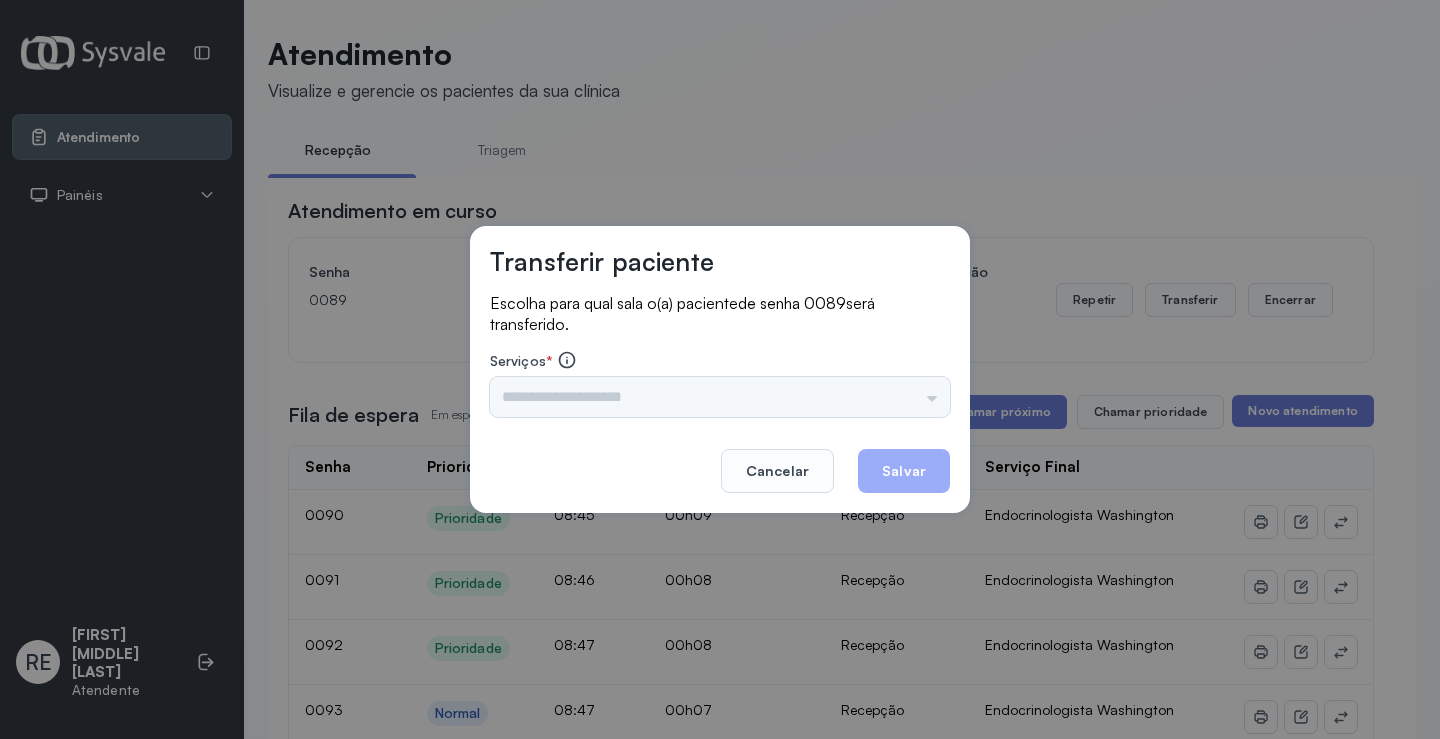 click on "Nenhuma opção encontrada" at bounding box center (720, 397) 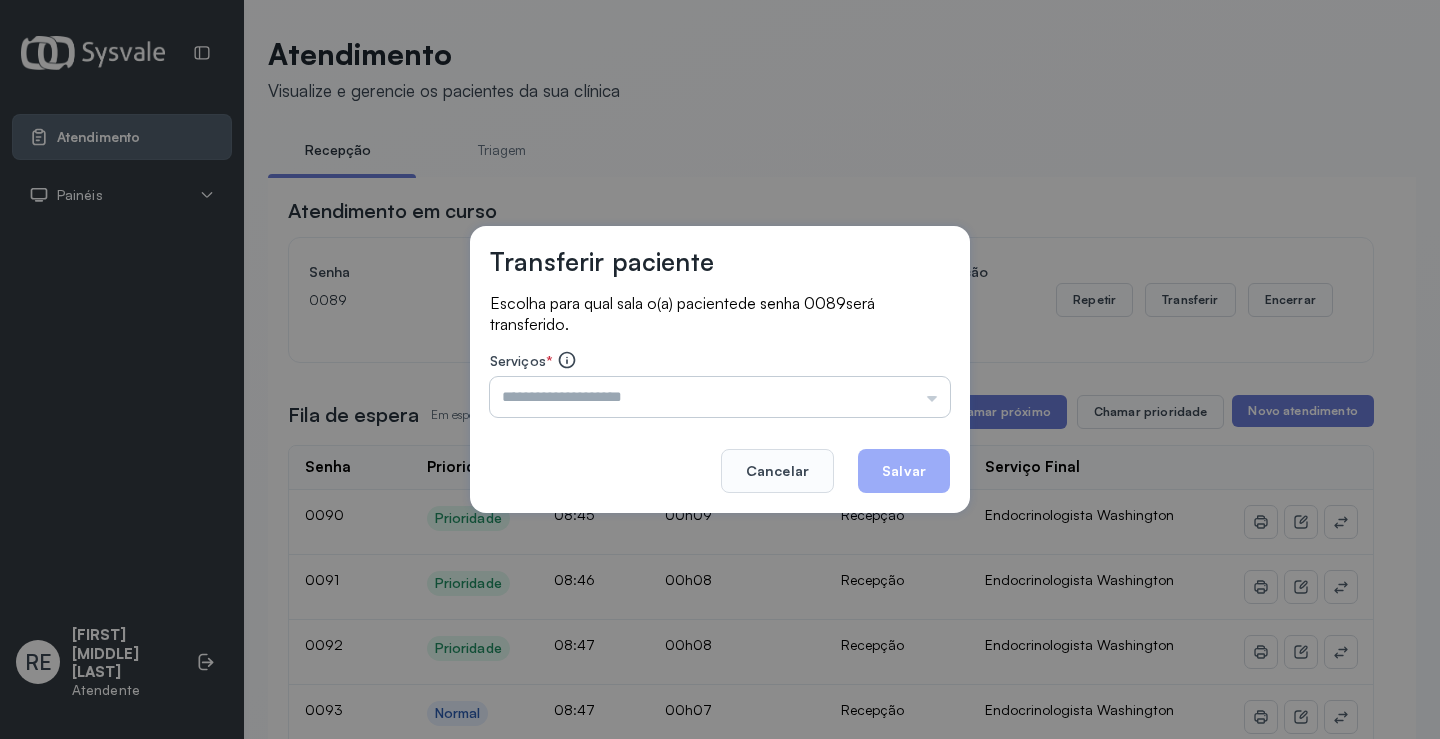 click at bounding box center [720, 397] 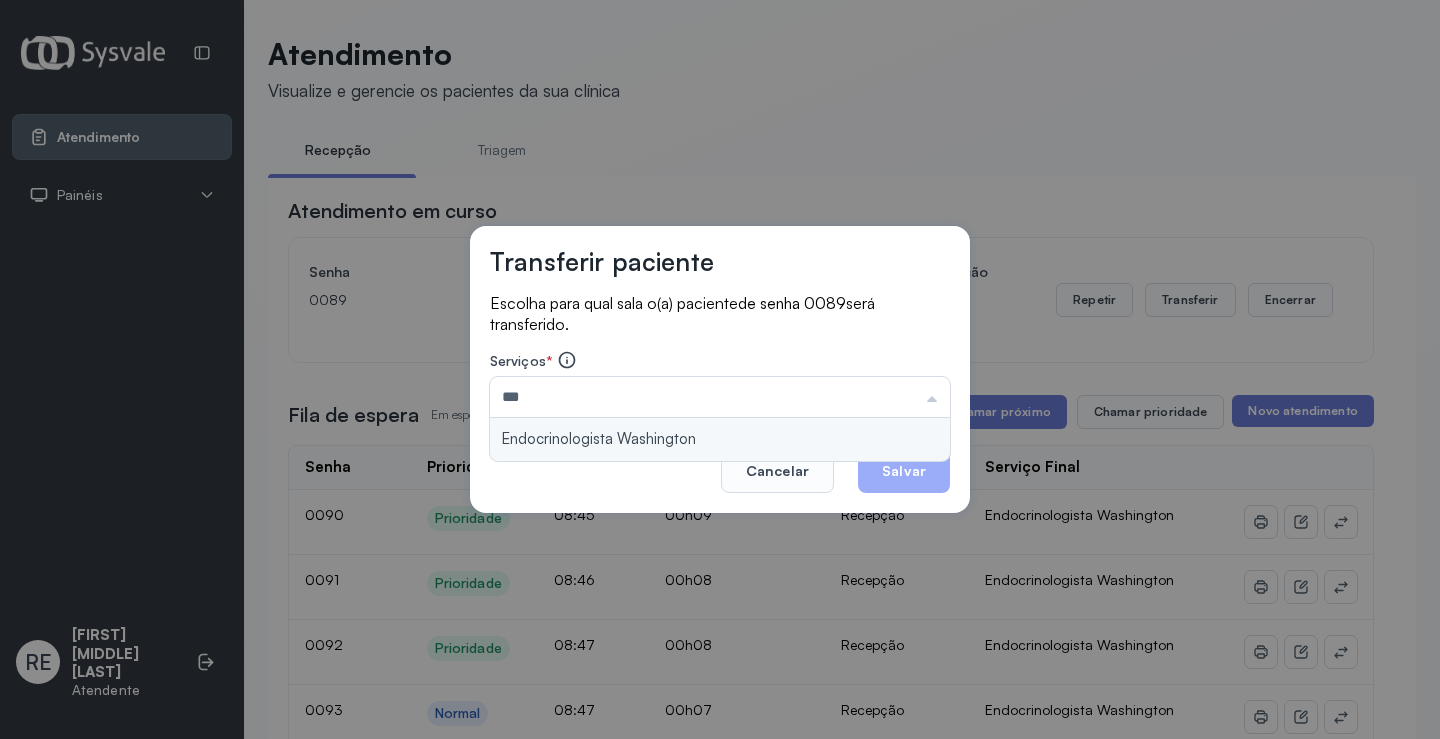 type on "**********" 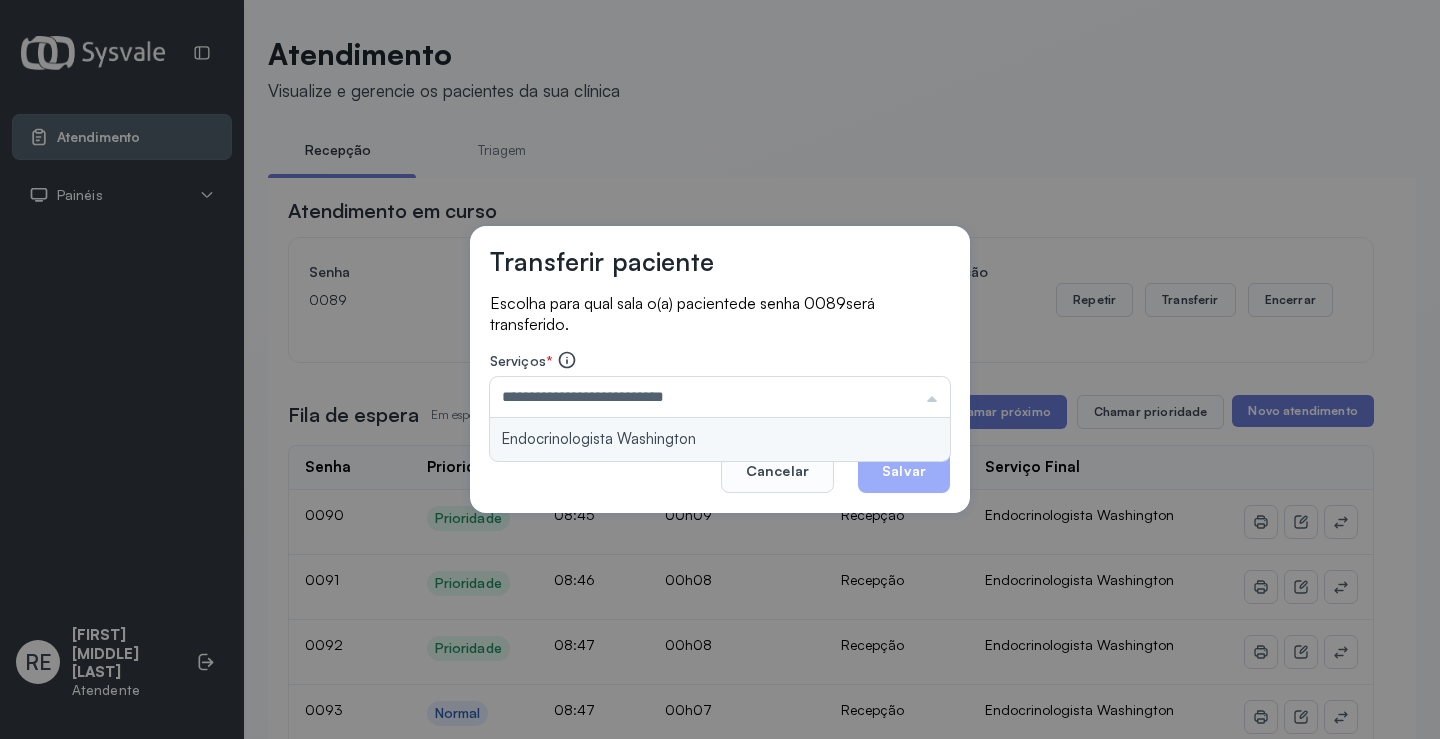 click on "**********" at bounding box center [720, 370] 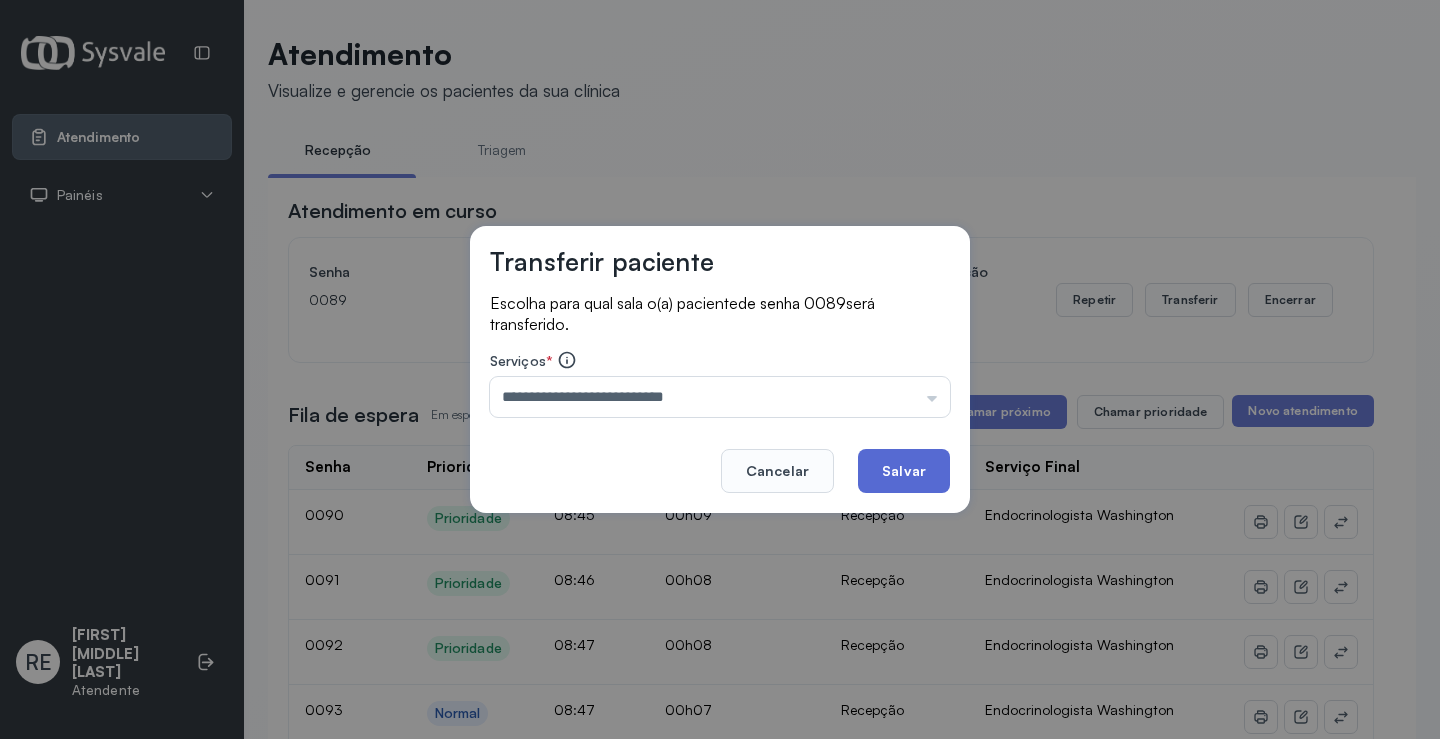 click on "Salvar" 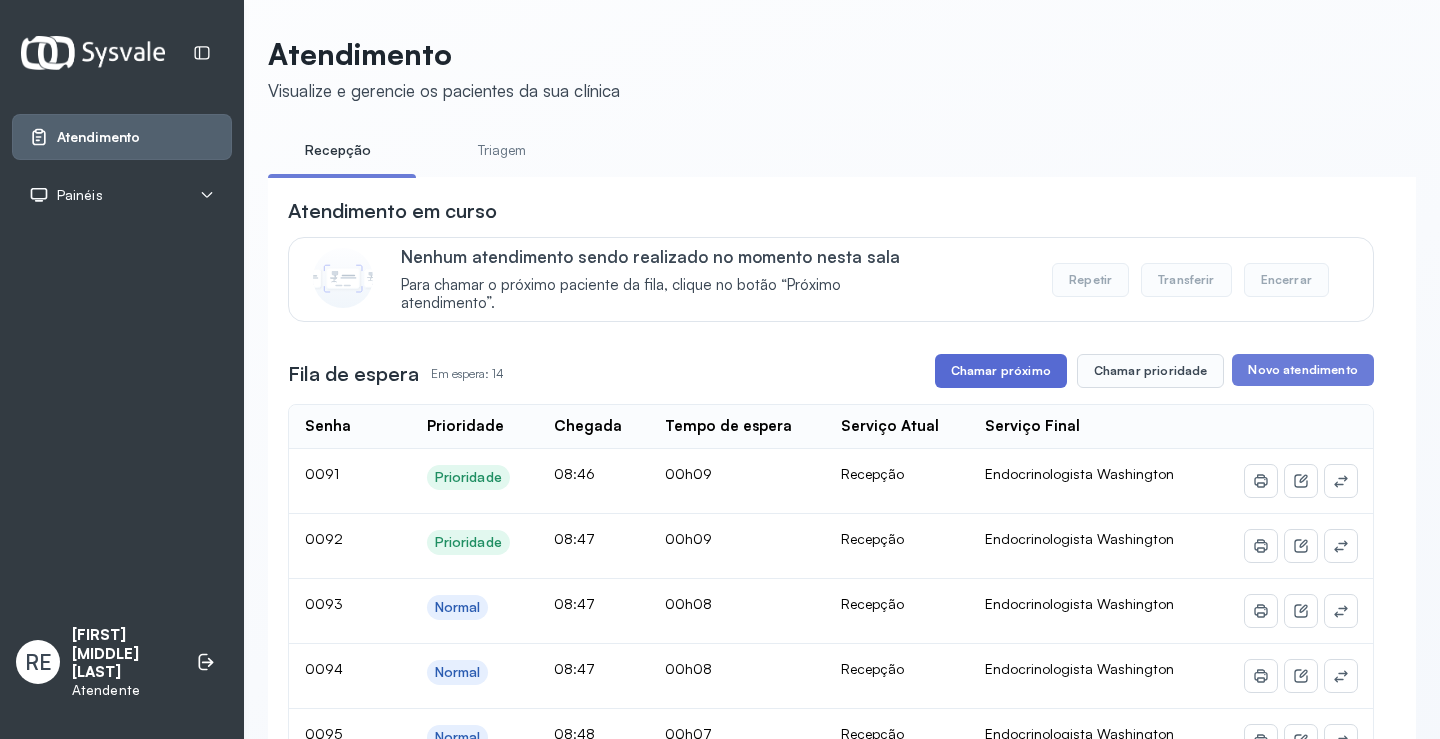 click on "Chamar próximo" at bounding box center (1001, 371) 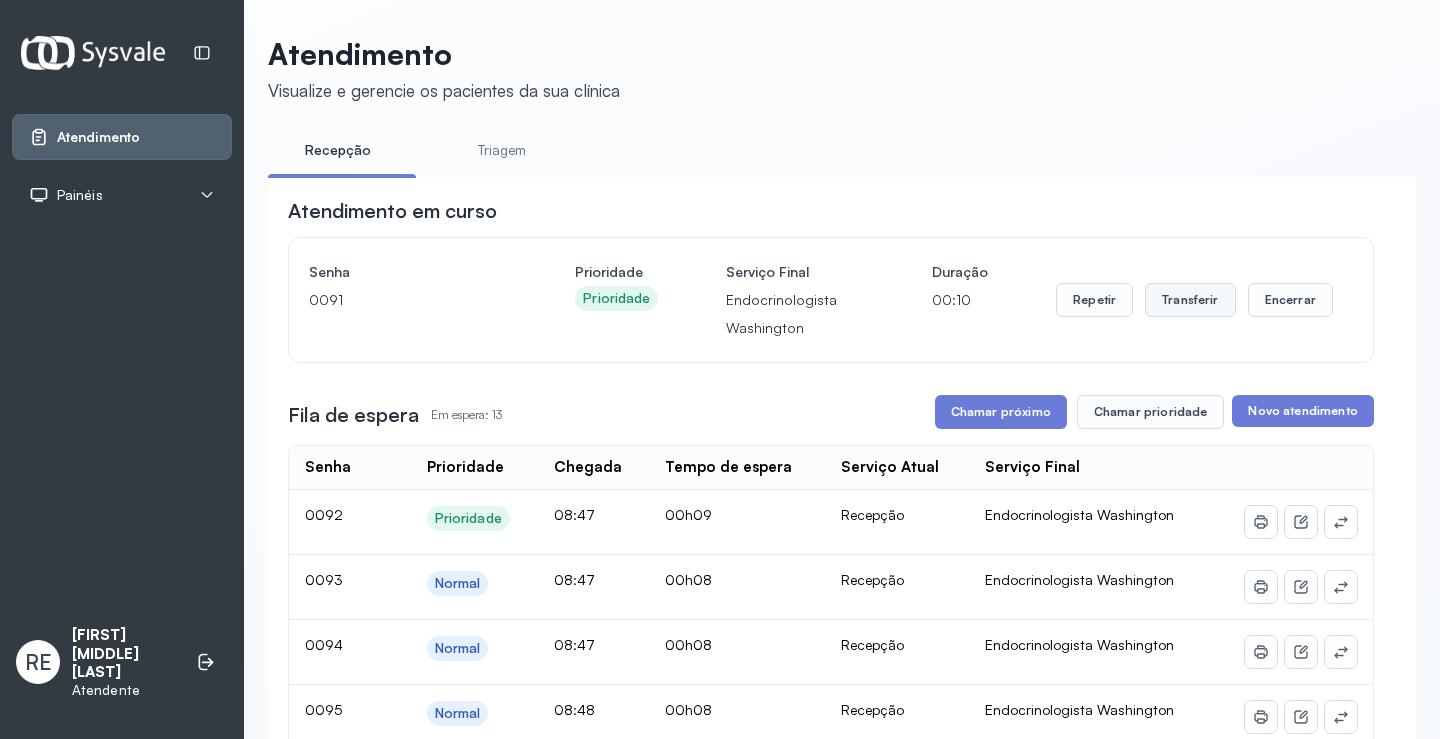 click on "Transferir" at bounding box center (1190, 300) 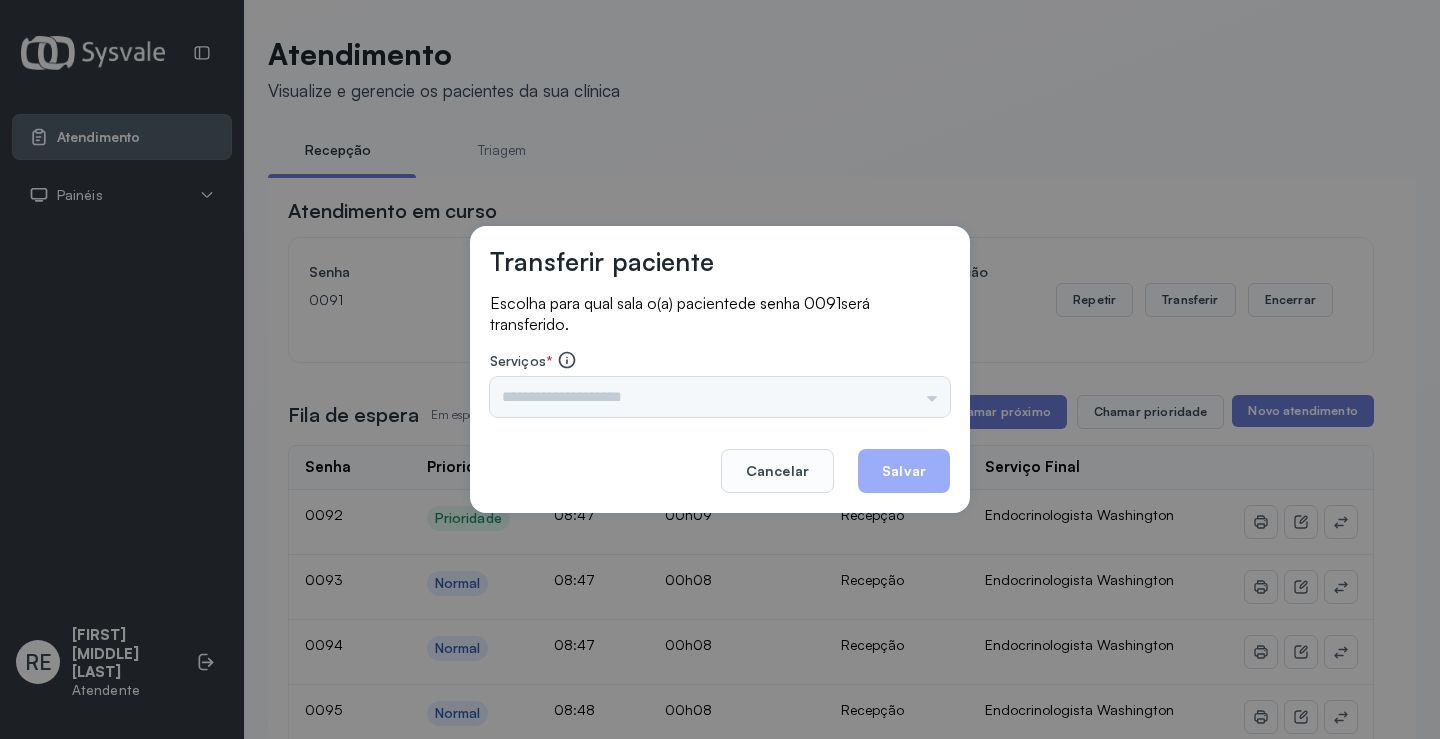 drag, startPoint x: 705, startPoint y: 349, endPoint x: 639, endPoint y: 392, distance: 78.77182 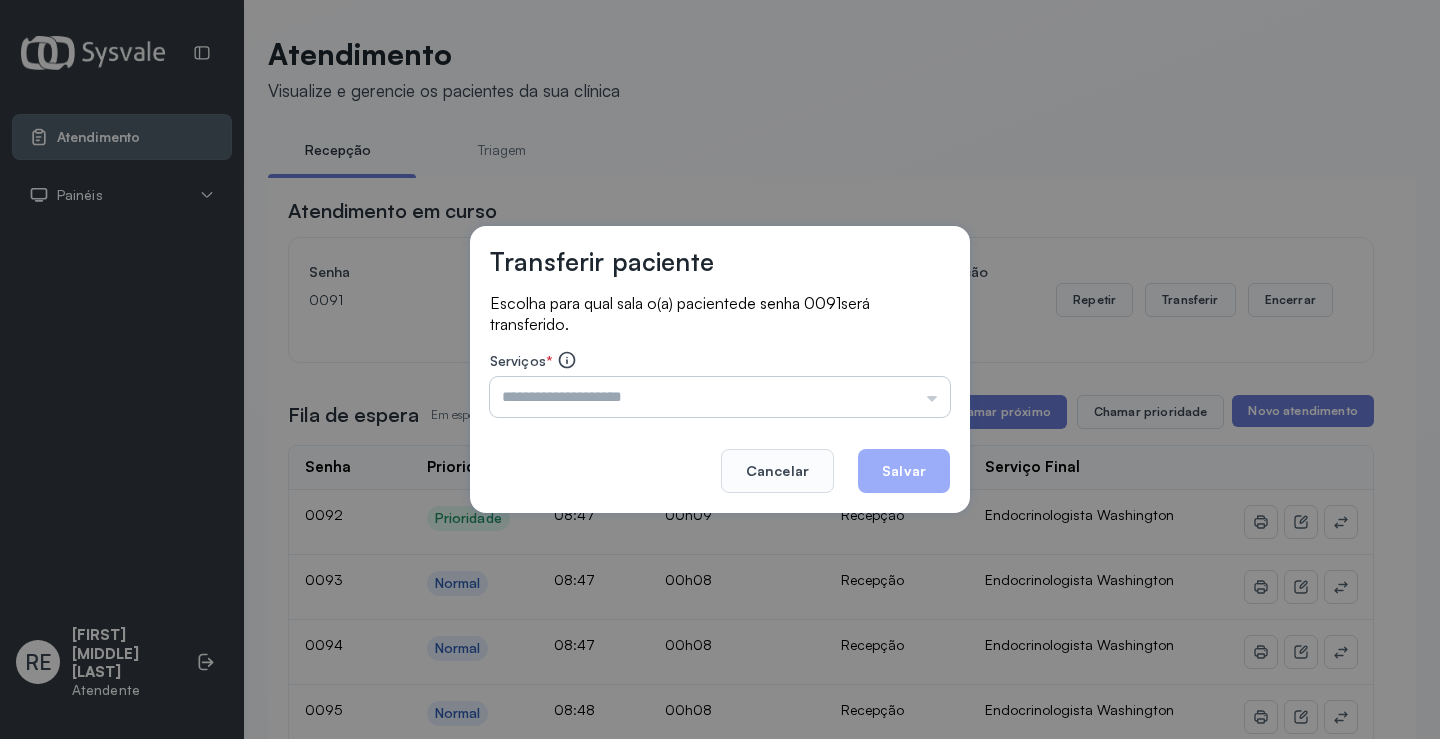 click at bounding box center (720, 397) 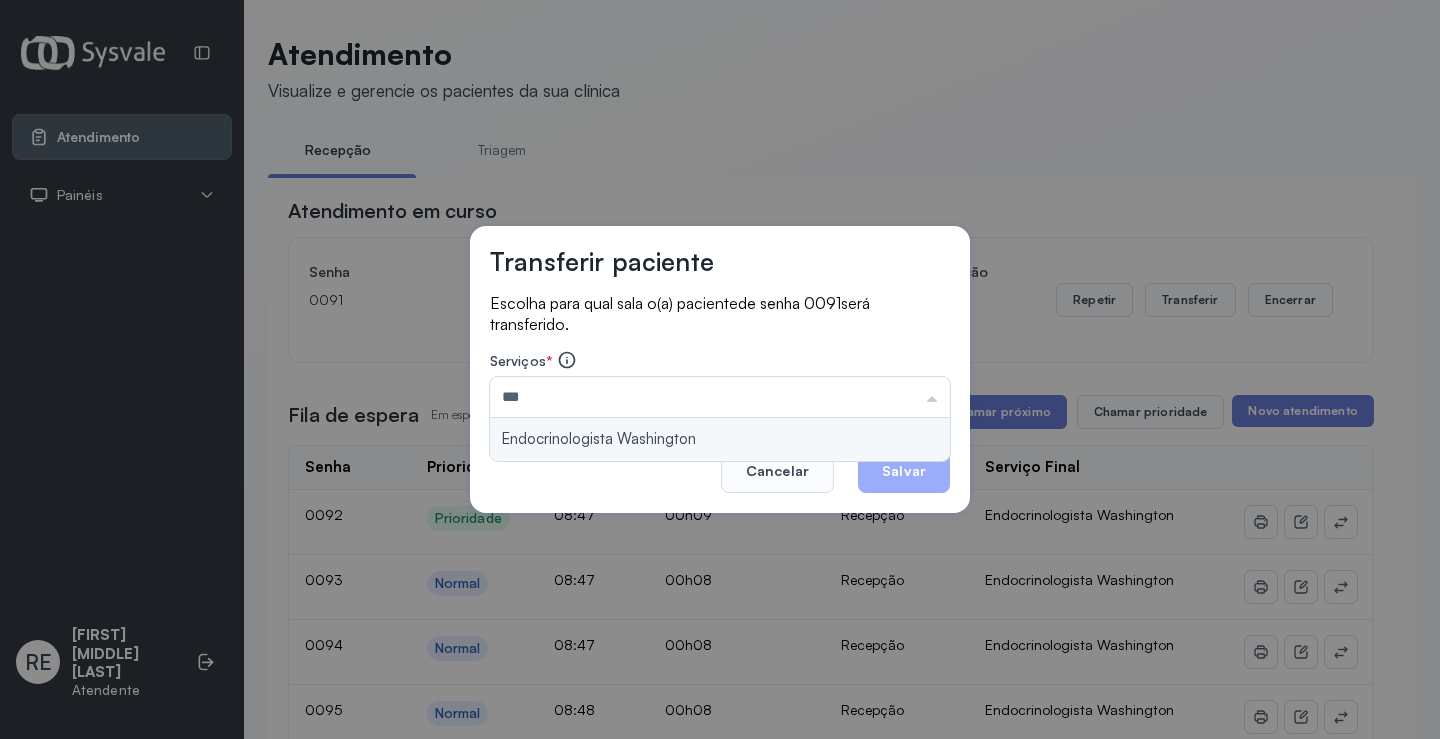 type on "**********" 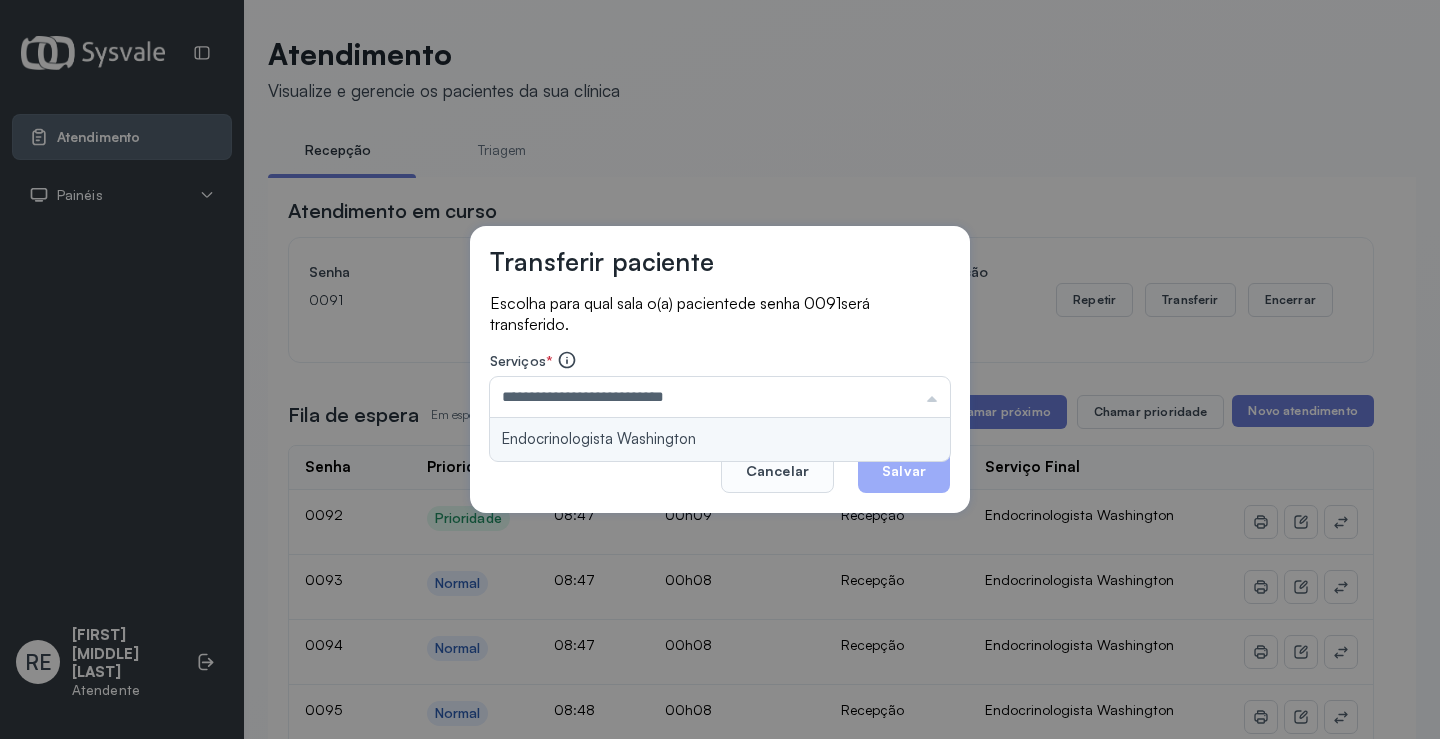 click on "**********" at bounding box center (720, 370) 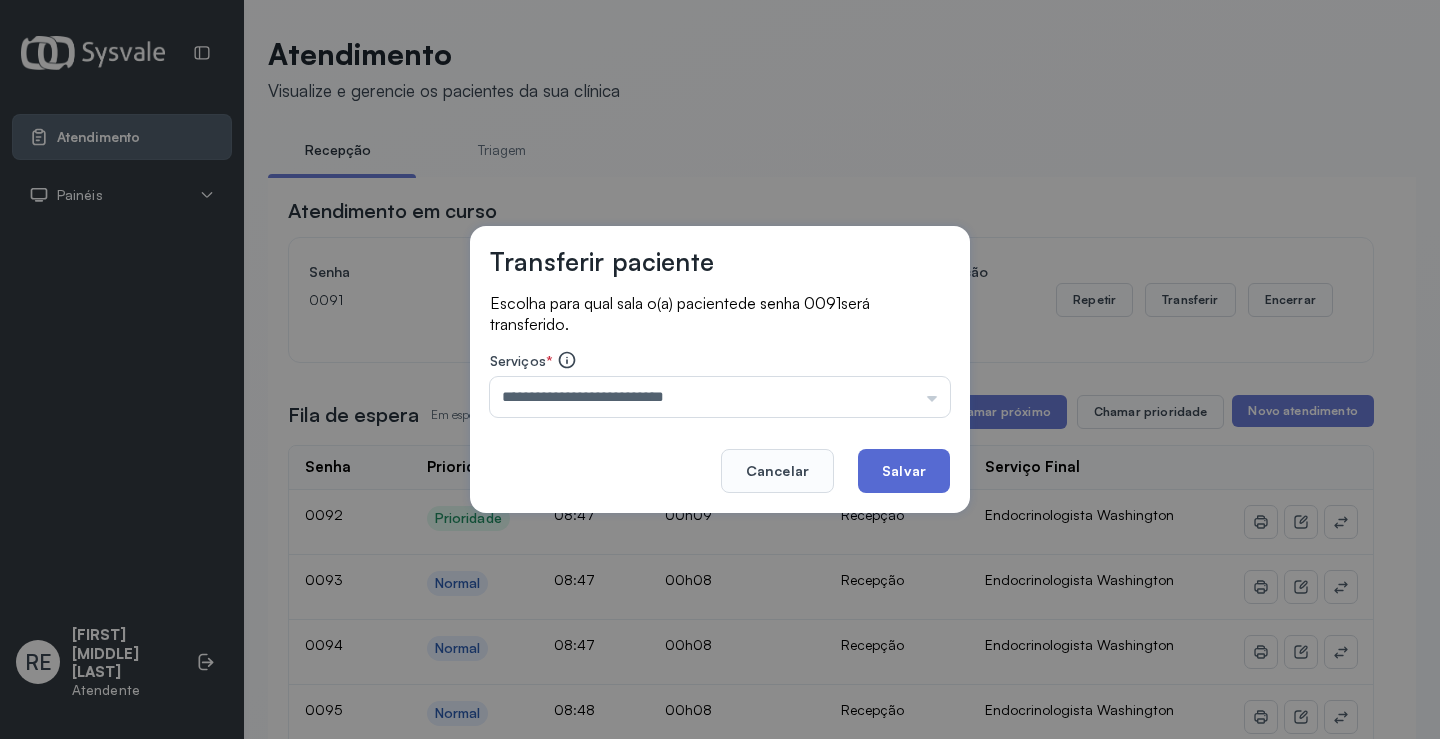 click on "Salvar" 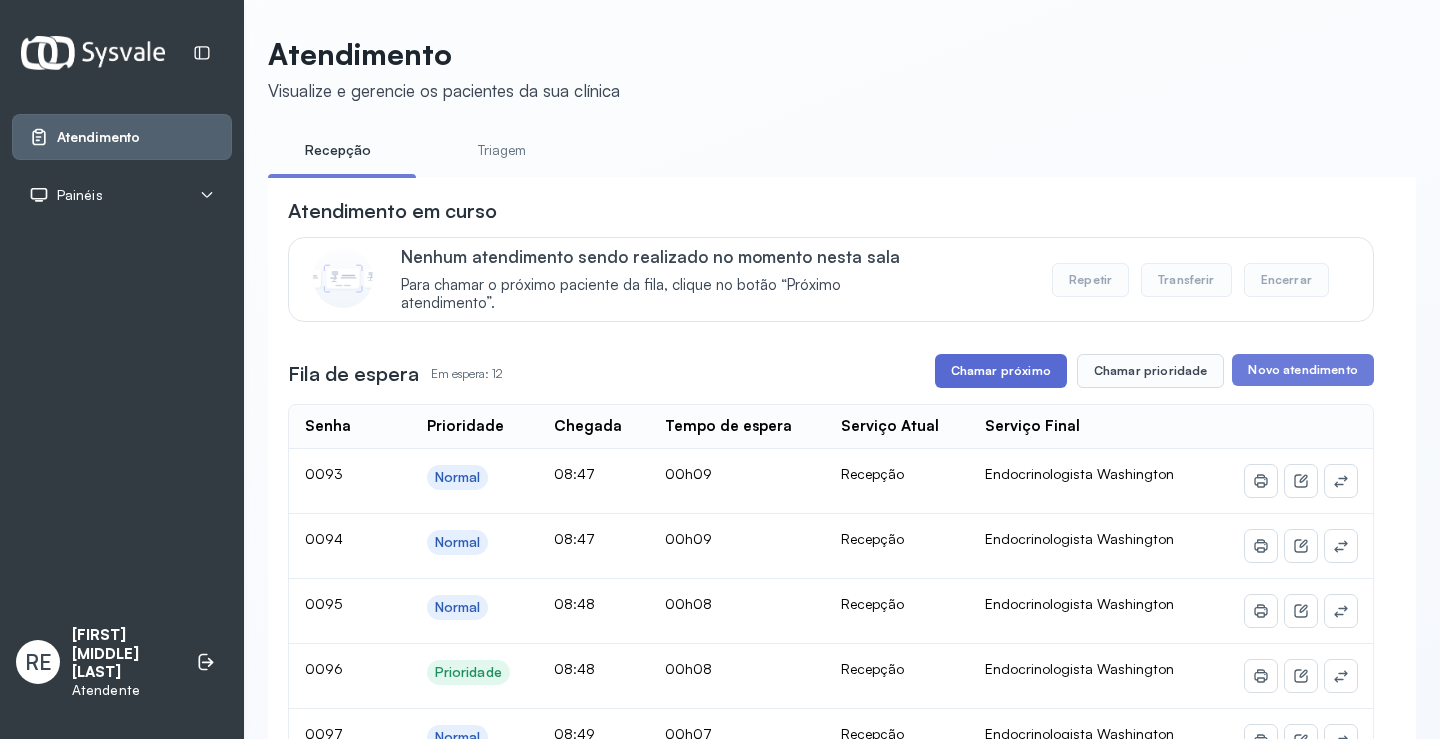 click on "Chamar próximo" at bounding box center (1001, 371) 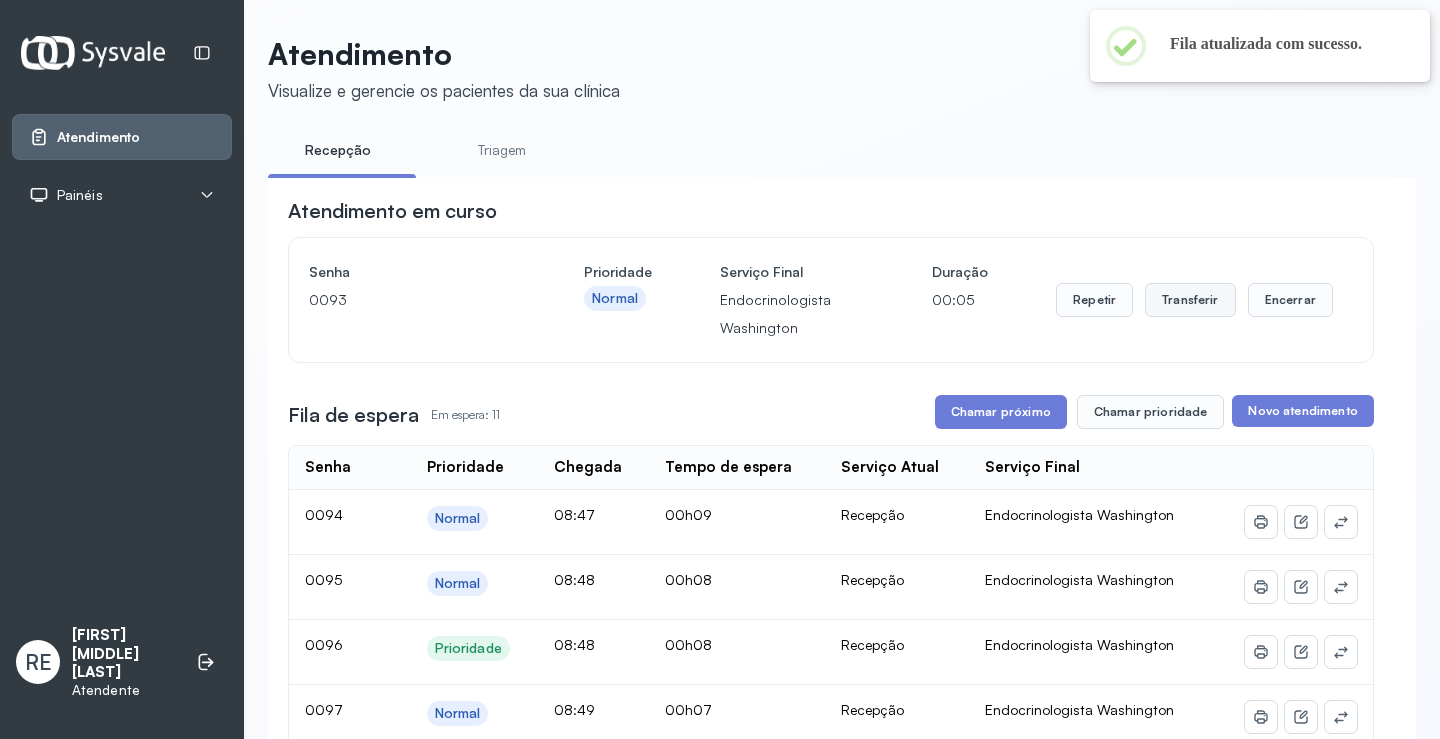 click on "Transferir" at bounding box center (1190, 300) 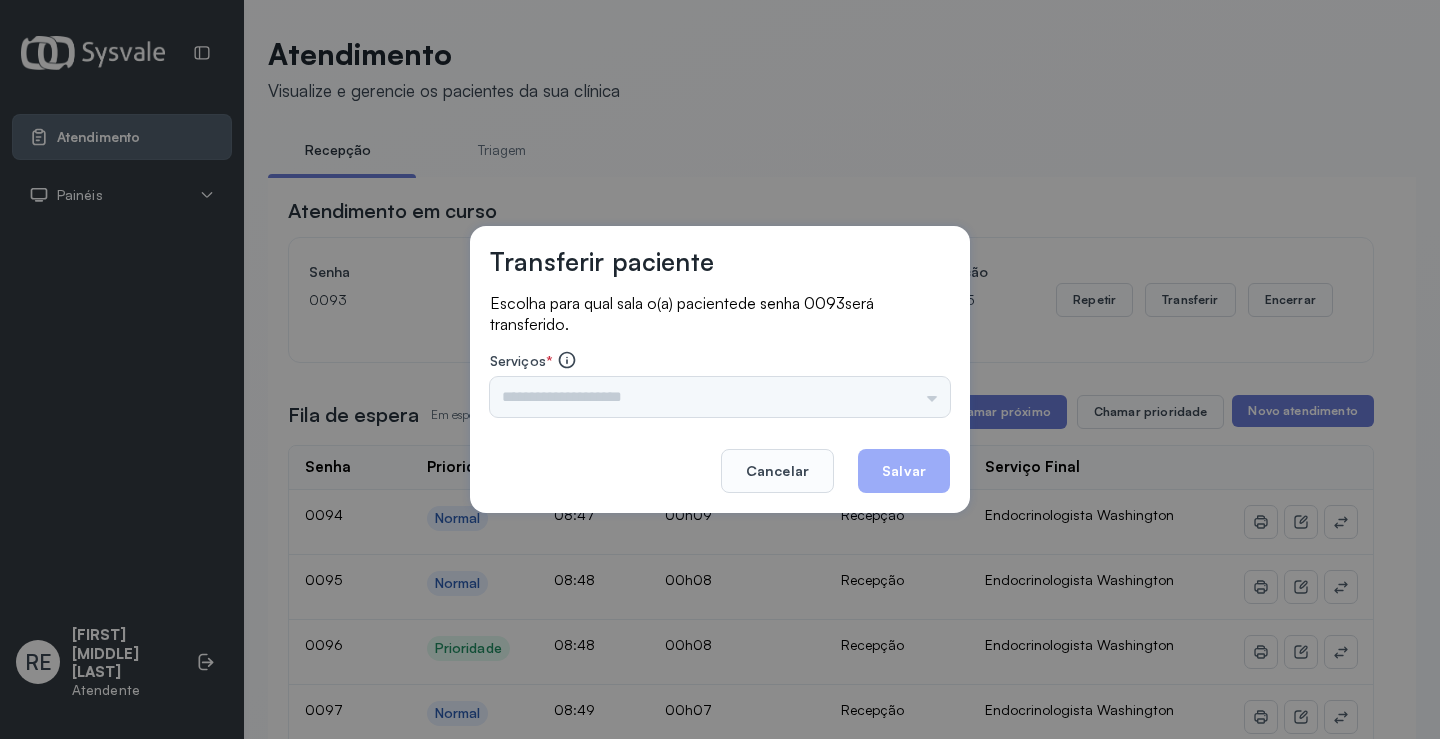 click on "Triagem Ortopedista Dr. Mauricio Ortopedista Dr. Ramon Ginecologista Dr. Amilton Ginecologista Dra. Luana Obstetra Dr. Orlindo Obstetra Dra. Vera Ultrassonografia Dr. Orlindo Ultrassonografia Dr. Amilton Consulta com Neurologista Dr. Ezir Reumatologista Dr. Juvenilson Endocrinologista Washington Dermatologista Dra. Renata Nefrologista Dr. Edvaldo Geriatra Dra. Vanessa Infectologista Dra. Vanessa Oftalmologista Dra. Consulta Proctologista/Cirurgia Geral Dra. Geislane Otorrinolaringologista Dr. Pedro Pequena Cirurgia Dr. Geislane Pequena Cirurgia Dr. AMILTON ECG Espirometria com Broncodilatador Espirometria sem Broncodilatador Ecocardiograma - Dra. Vanessa Viana Exame de PPD Enf. Jane Raquel RETIRADA DE CERUME DR. PEDRO VACINAÇÃO Preventivo Enf. Luciana Preventivo Enf. Tiago Araujo Consulta de Enfermagem Enf. Tiago Consulta de Enfermagem Enf. Luciana Consulta  Cardiologista Dr. Everson Consulta Enf. Jane Raquel Dispensação de Medicação Agendamento Consulta Enf. Tiago Agendamento consulta Enf. Luciana" at bounding box center [720, 397] 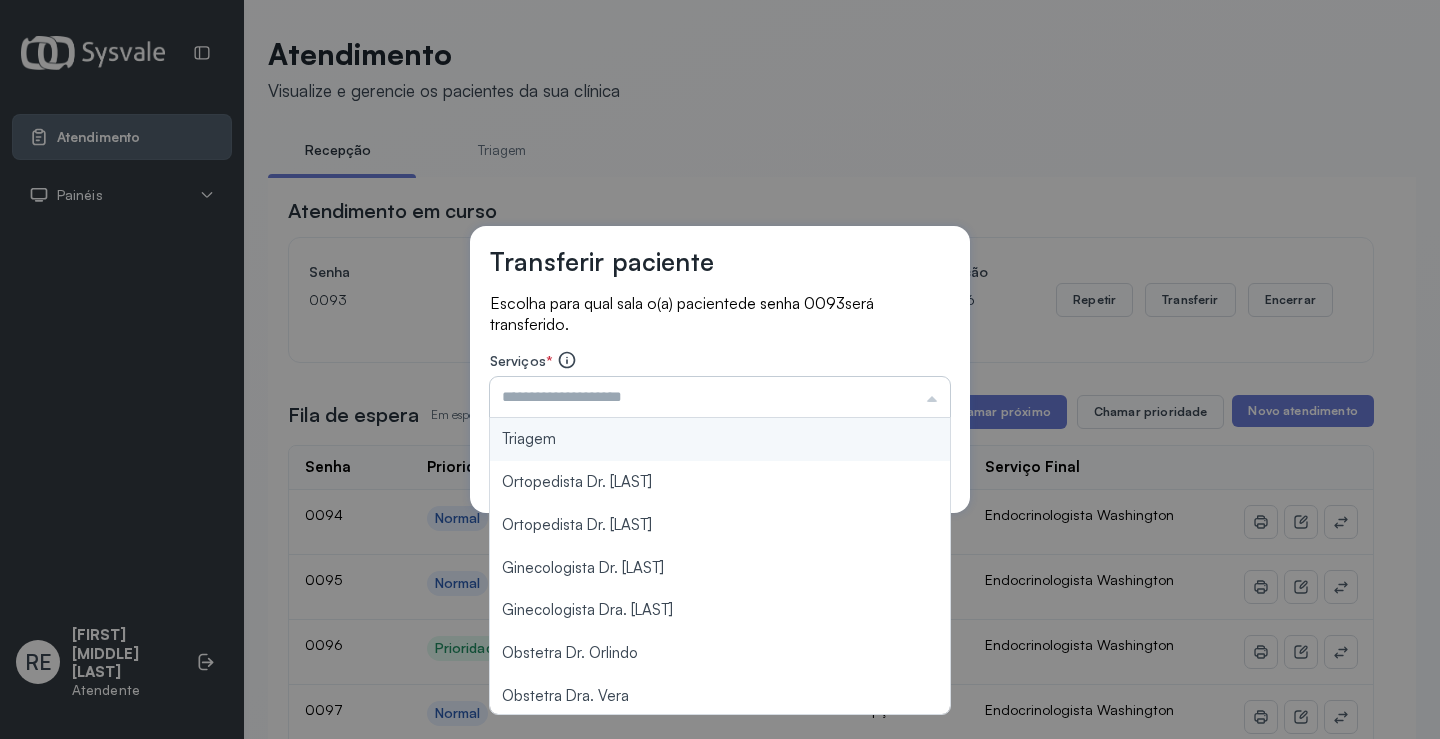 click at bounding box center (720, 397) 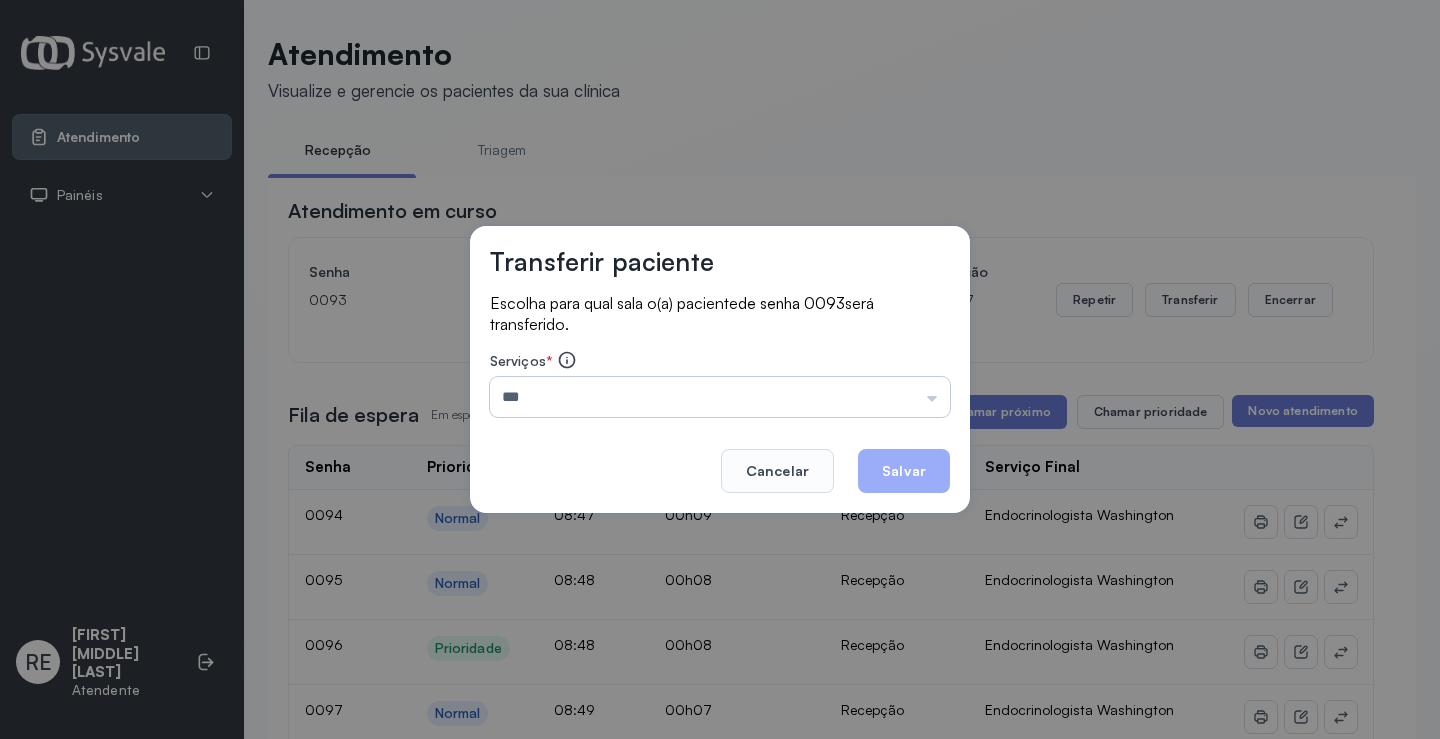click on "***" at bounding box center (720, 397) 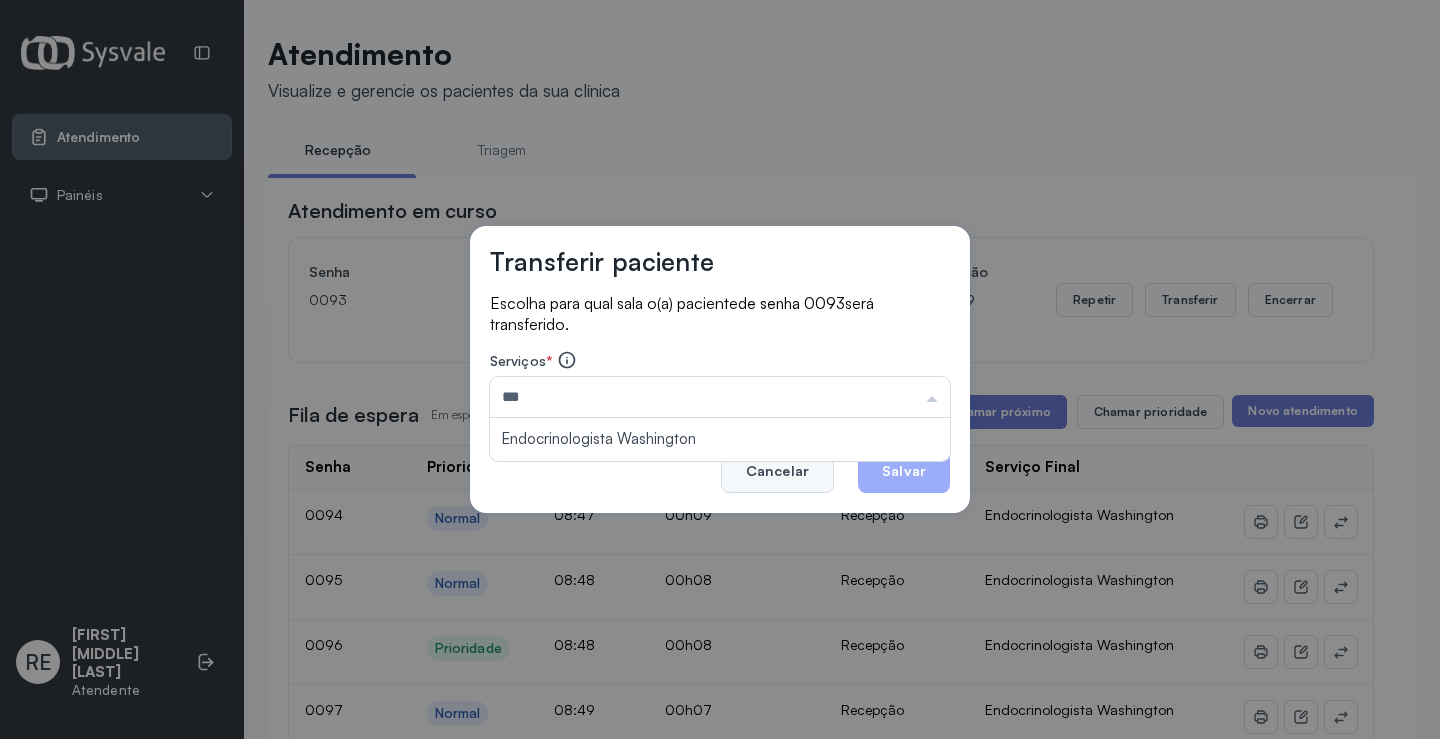 type on "***" 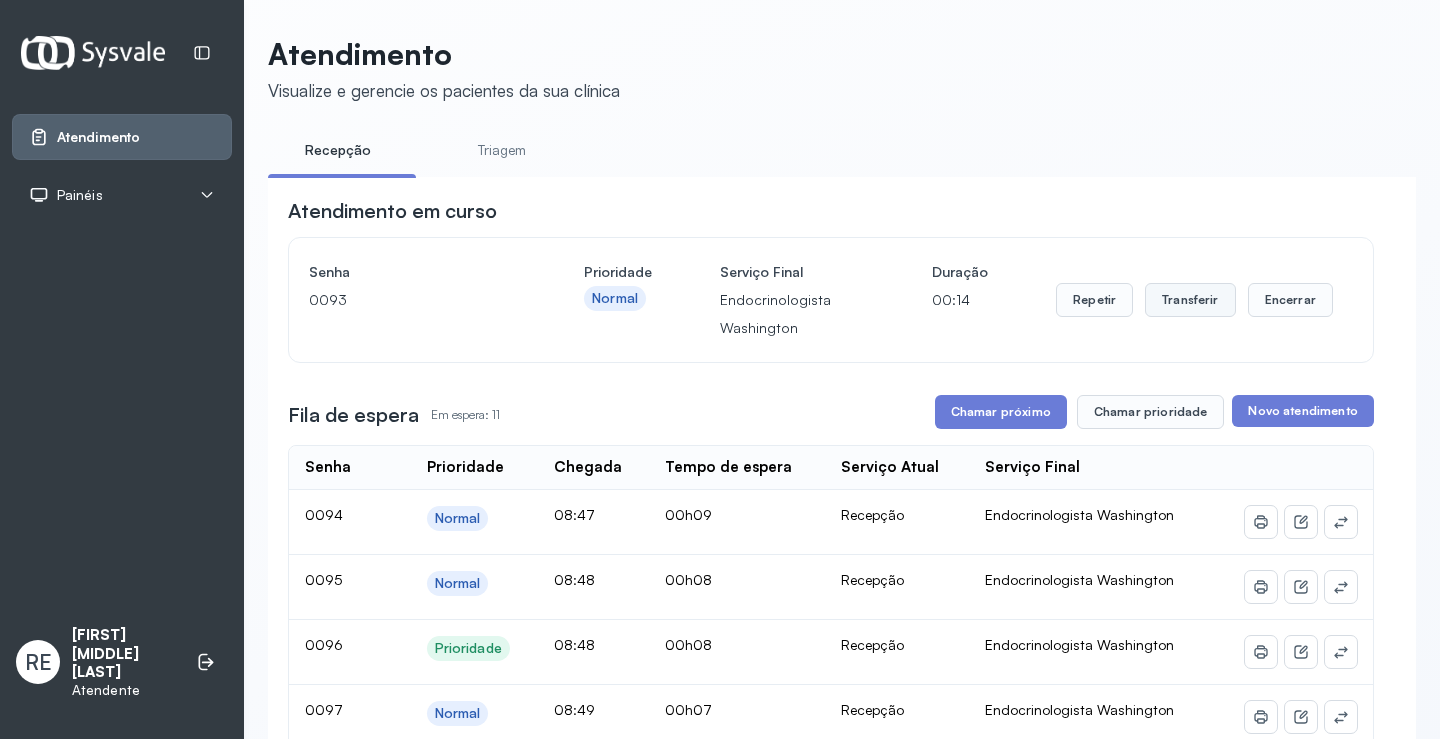 click on "Transferir" at bounding box center (1190, 300) 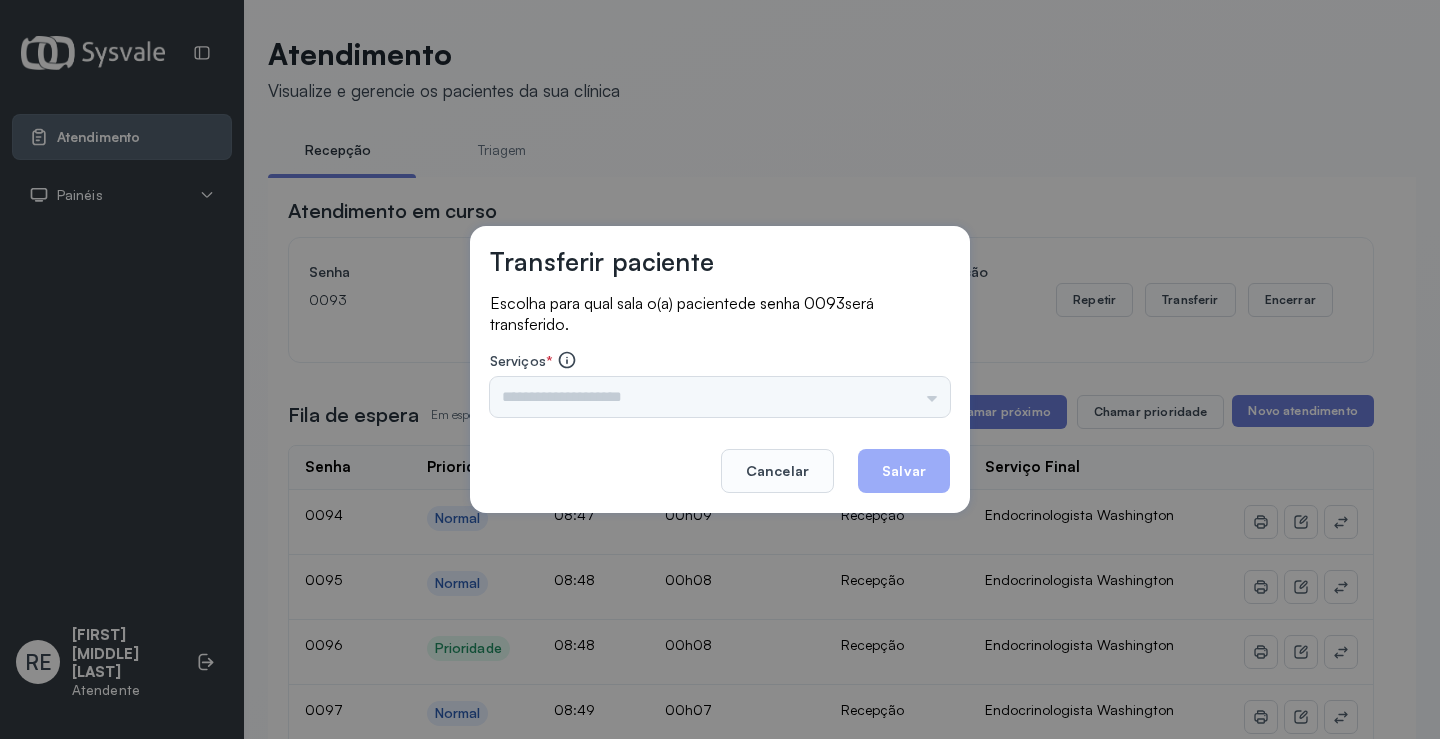 click on "Triagem Ortopedista Dr. Mauricio Ortopedista Dr. Ramon Ginecologista Dr. Amilton Ginecologista Dra. Luana Obstetra Dr. Orlindo Obstetra Dra. Vera Ultrassonografia Dr. Orlindo Ultrassonografia Dr. Amilton Consulta com Neurologista Dr. Ezir Reumatologista Dr. Juvenilson Endocrinologista Washington Dermatologista Dra. Renata Nefrologista Dr. Edvaldo Geriatra Dra. Vanessa Infectologista Dra. Vanessa Oftalmologista Dra. Consulta Proctologista/Cirurgia Geral Dra. Geislane Otorrinolaringologista Dr. Pedro Pequena Cirurgia Dr. Geislane Pequena Cirurgia Dr. AMILTON ECG Espirometria com Broncodilatador Espirometria sem Broncodilatador Ecocardiograma - Dra. Vanessa Viana Exame de PPD Enf. Jane Raquel RETIRADA DE CERUME DR. PEDRO VACINAÇÃO Preventivo Enf. Luciana Preventivo Enf. Tiago Araujo Consulta de Enfermagem Enf. Tiago Consulta de Enfermagem Enf. Luciana Consulta  Cardiologista Dr. Everson Consulta Enf. Jane Raquel Dispensação de Medicação Agendamento Consulta Enf. Tiago Agendamento consulta Enf. Luciana" at bounding box center [720, 397] 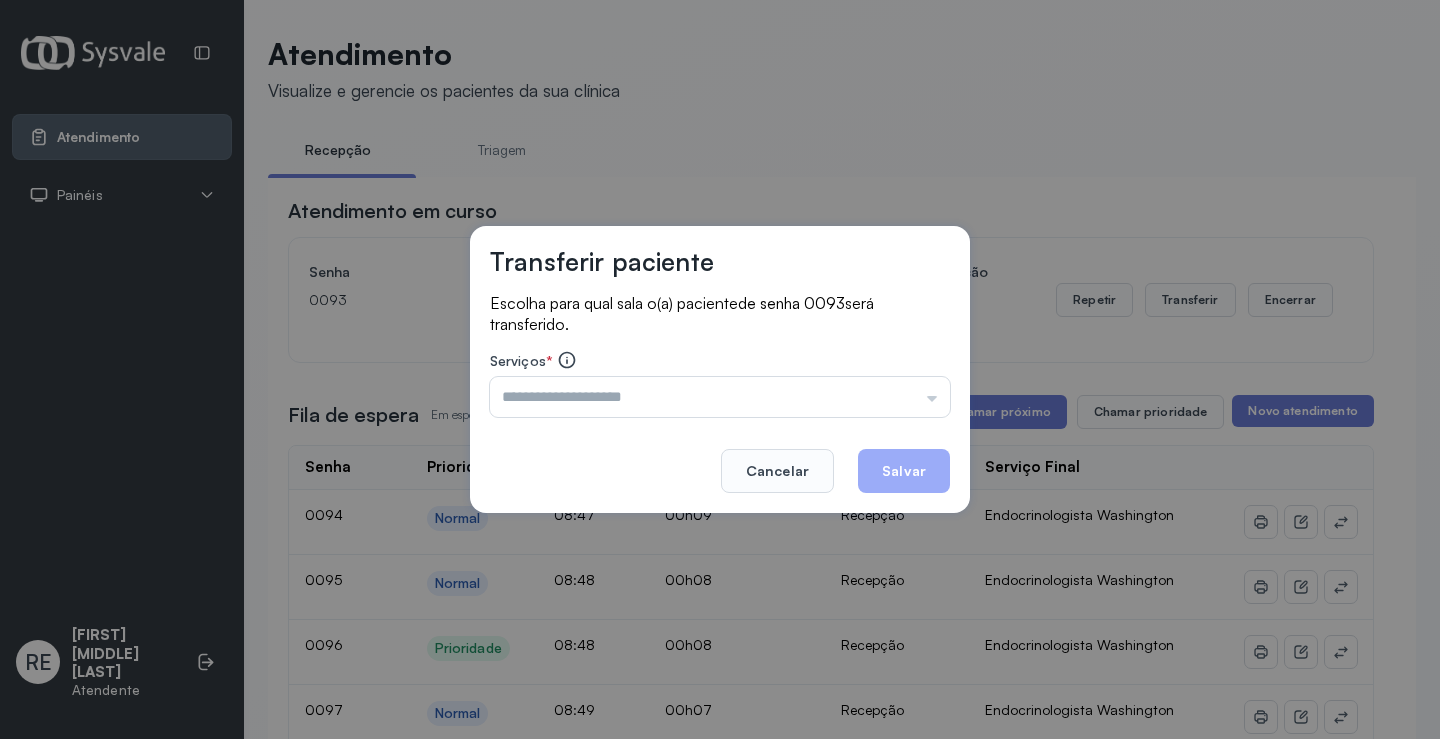 click at bounding box center [720, 397] 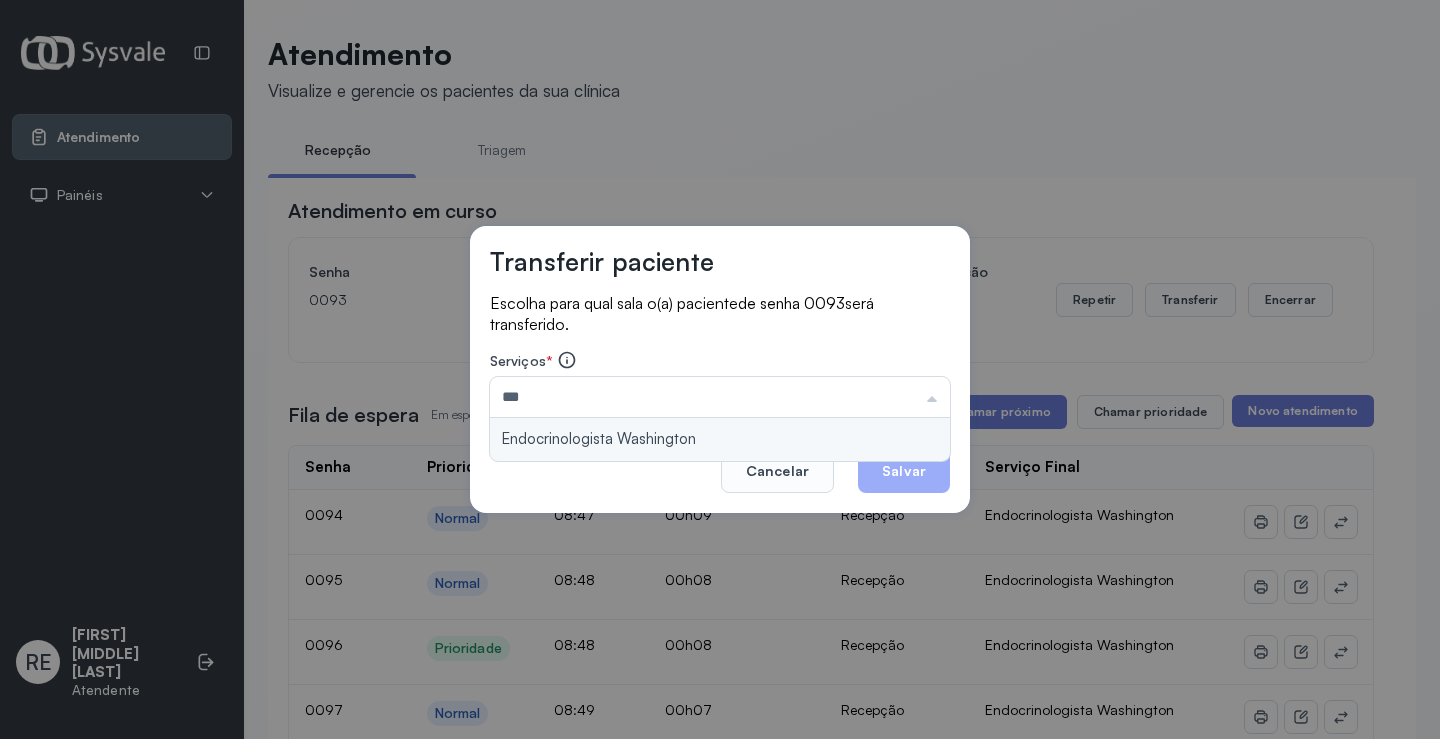 type on "**********" 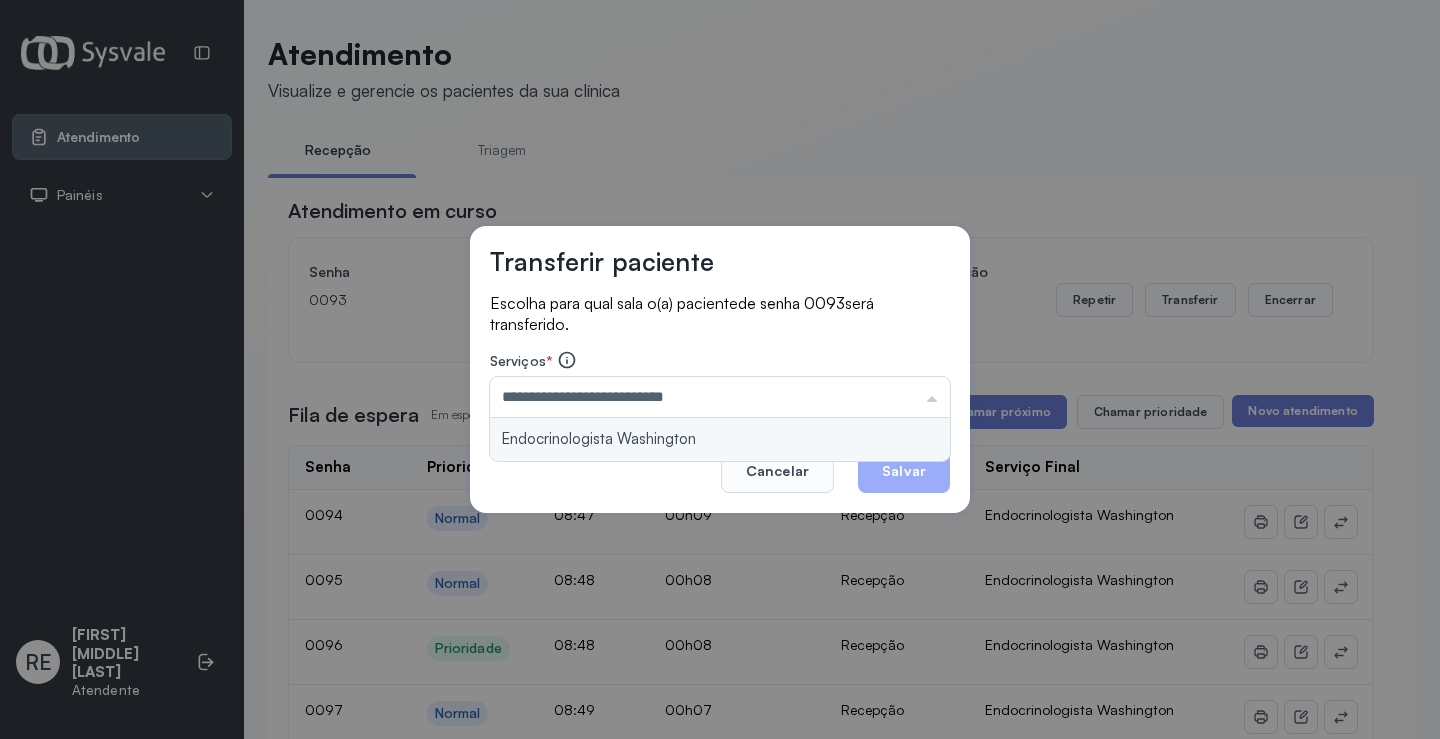 click on "**********" at bounding box center (720, 370) 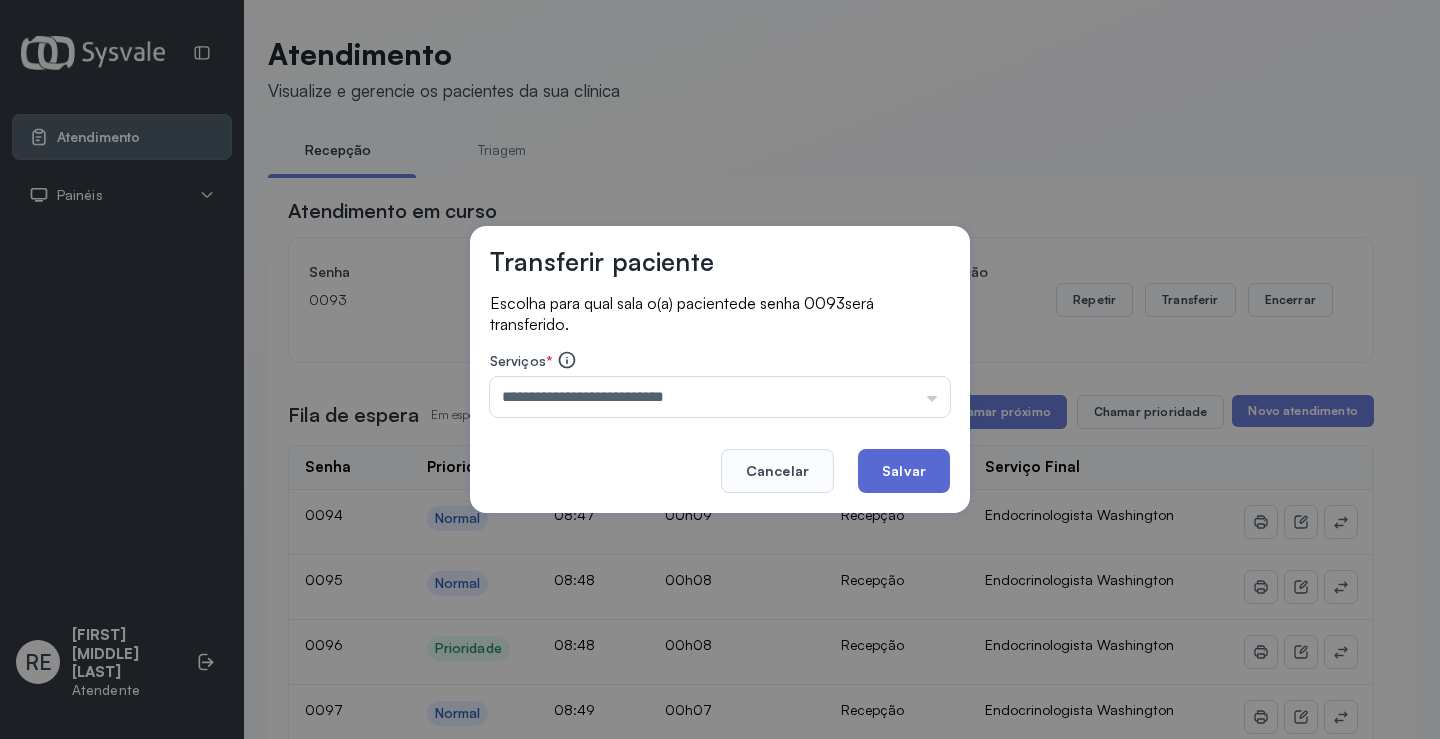 click on "Salvar" 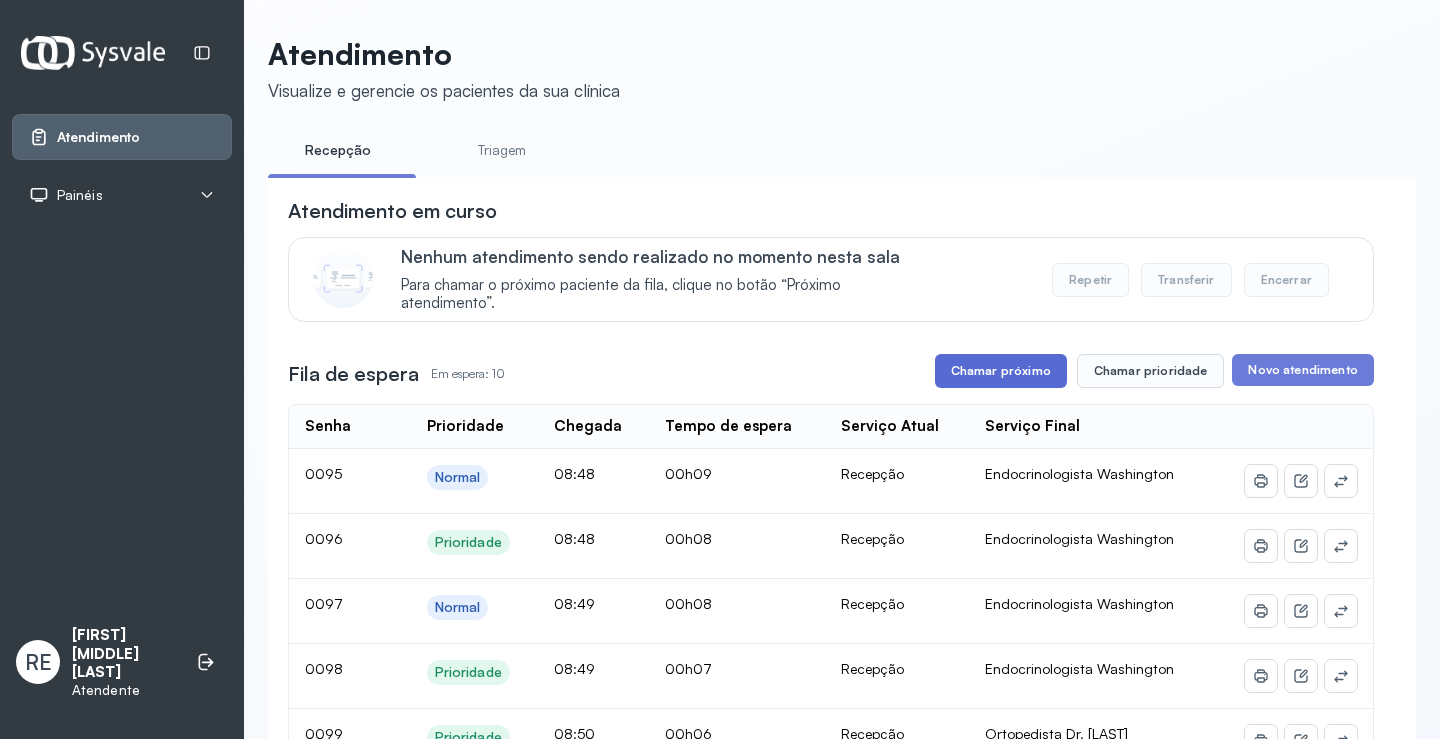 click on "Chamar próximo" at bounding box center (1001, 371) 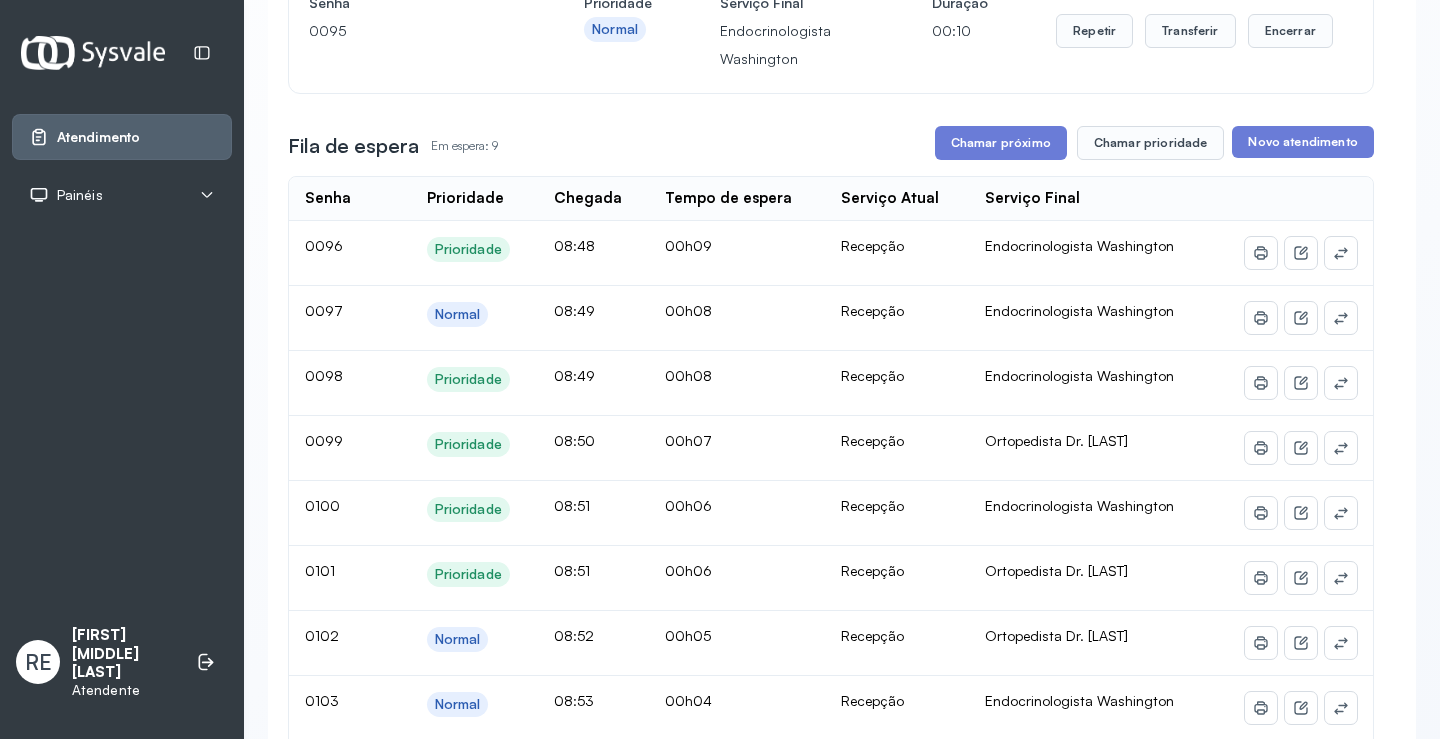 scroll, scrollTop: 200, scrollLeft: 0, axis: vertical 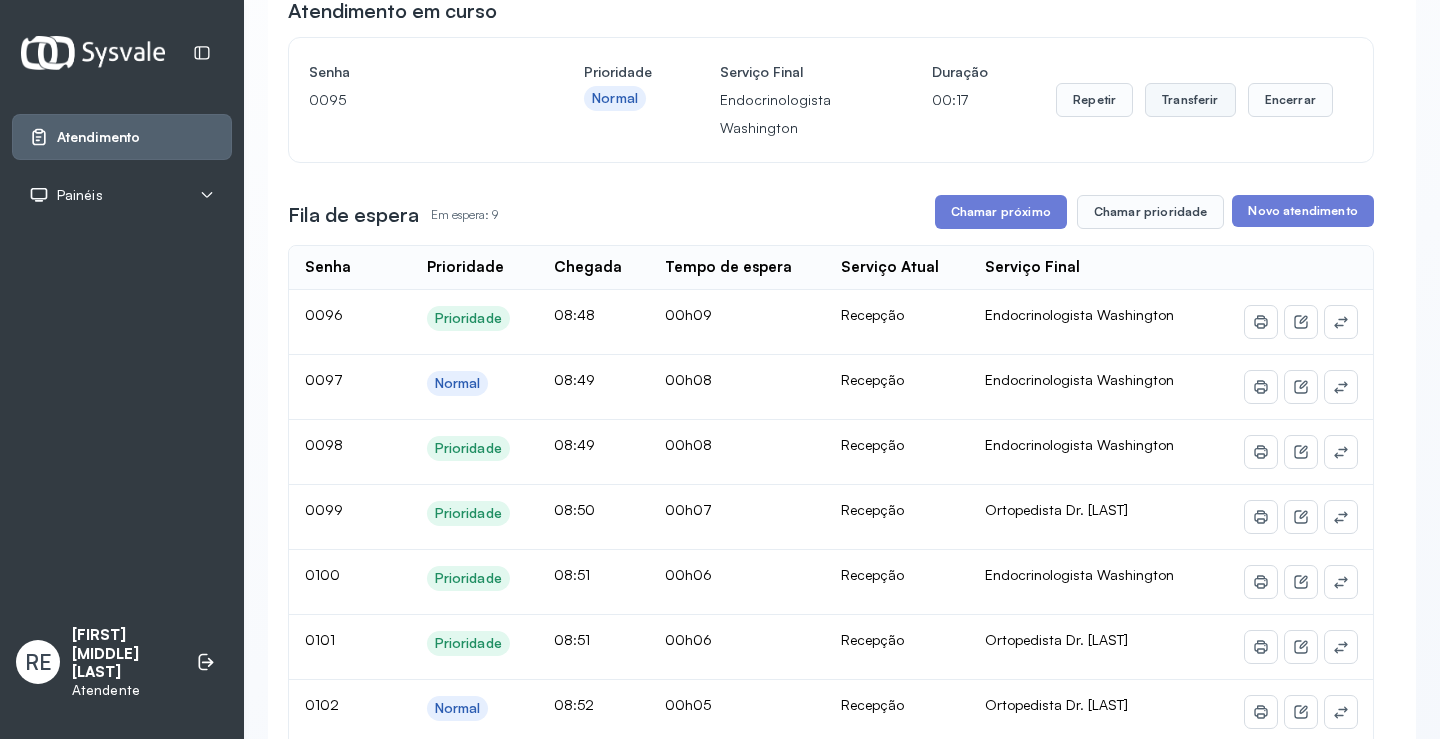 click on "Transferir" at bounding box center [1190, 100] 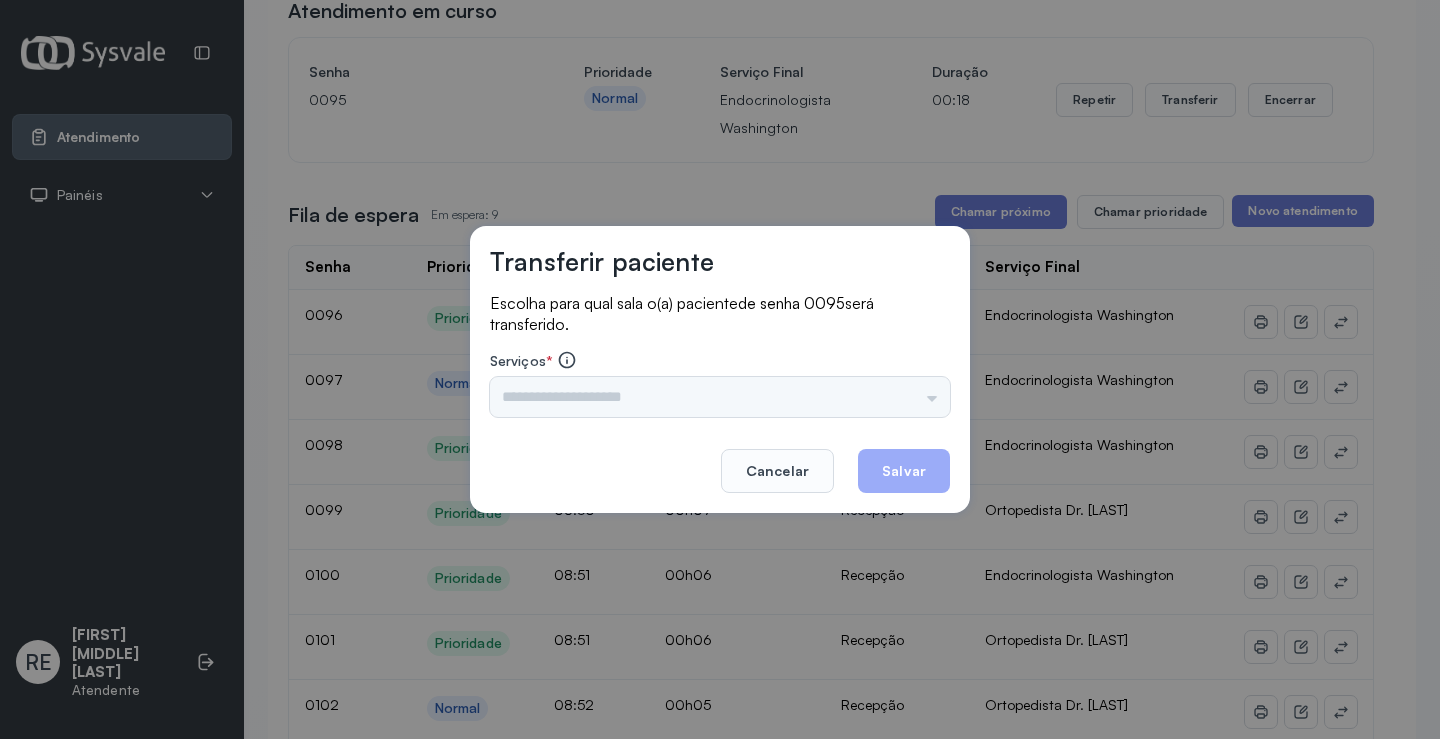 click on "Triagem Ortopedista Dr. Mauricio Ortopedista Dr. Ramon Ginecologista Dr. Amilton Ginecologista Dra. Luana Obstetra Dr. Orlindo Obstetra Dra. Vera Ultrassonografia Dr. Orlindo Ultrassonografia Dr. Amilton Consulta com Neurologista Dr. Ezir Reumatologista Dr. Juvenilson Endocrinologista Washington Dermatologista Dra. Renata Nefrologista Dr. Edvaldo Geriatra Dra. Vanessa Infectologista Dra. Vanessa Oftalmologista Dra. Consulta Proctologista/Cirurgia Geral Dra. Geislane Otorrinolaringologista Dr. Pedro Pequena Cirurgia Dr. Geislane Pequena Cirurgia Dr. AMILTON ECG Espirometria com Broncodilatador Espirometria sem Broncodilatador Ecocardiograma - Dra. Vanessa Viana Exame de PPD Enf. Jane Raquel RETIRADA DE CERUME DR. PEDRO VACINAÇÃO Preventivo Enf. Luciana Preventivo Enf. Tiago Araujo Consulta de Enfermagem Enf. Tiago Consulta de Enfermagem Enf. Luciana Consulta  Cardiologista Dr. Everson Consulta Enf. Jane Raquel Dispensação de Medicação Agendamento Consulta Enf. Tiago Agendamento consulta Enf. Luciana" at bounding box center (720, 397) 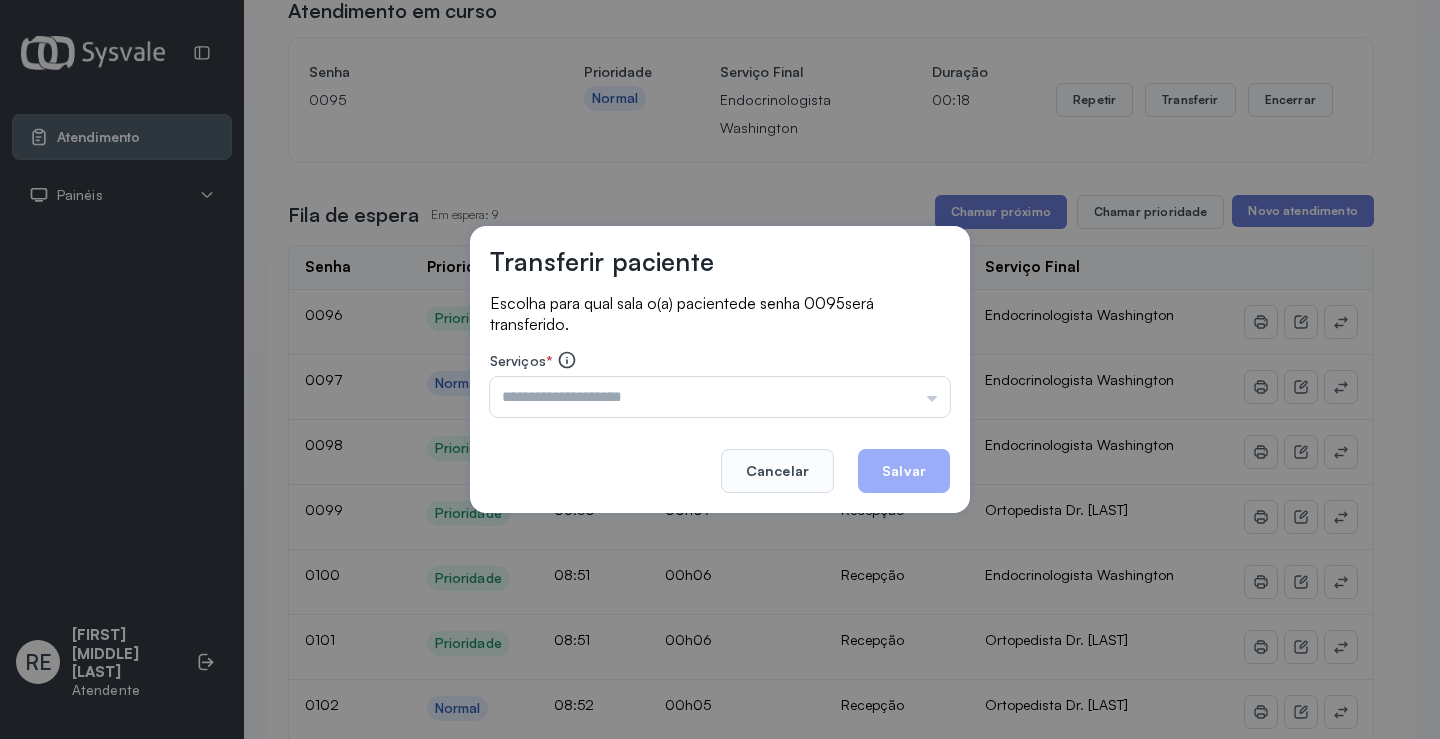 click at bounding box center (720, 397) 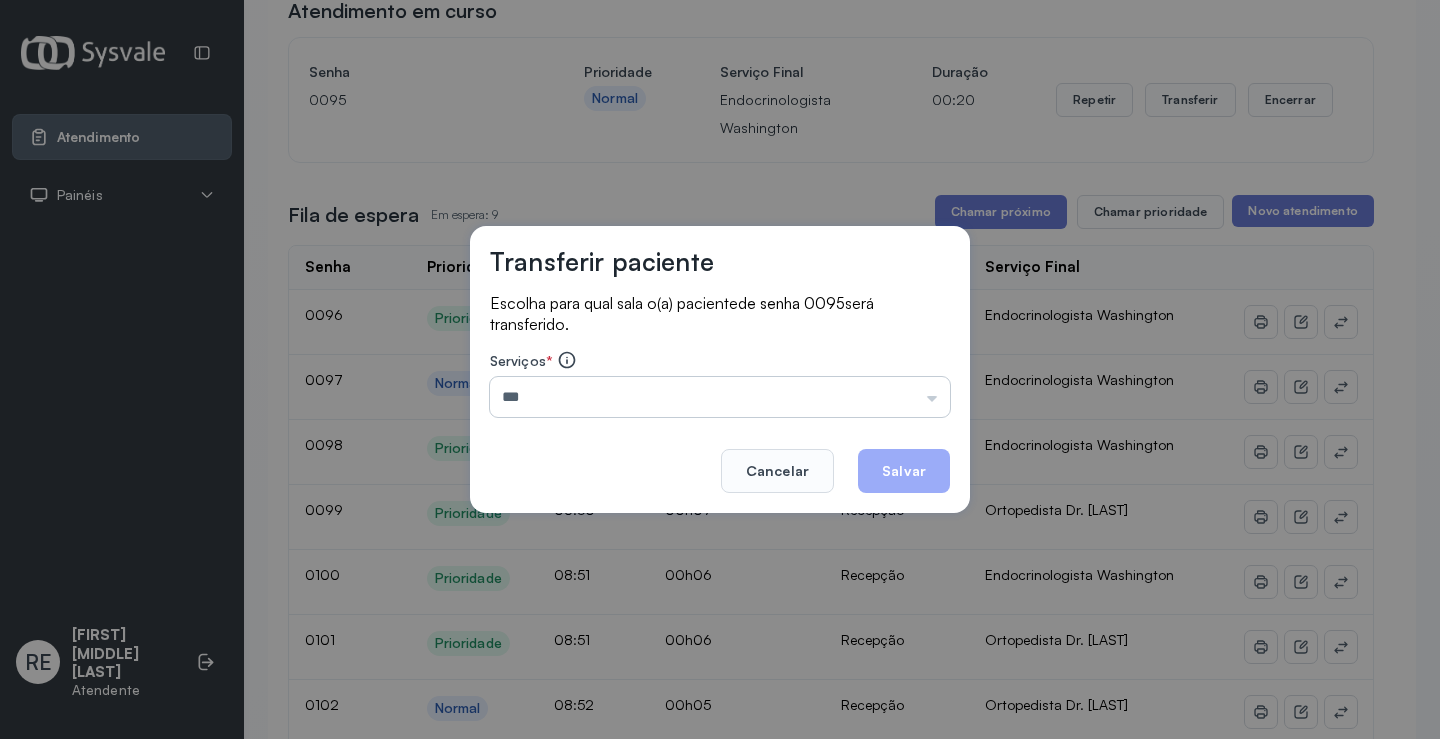 click on "***" at bounding box center (720, 397) 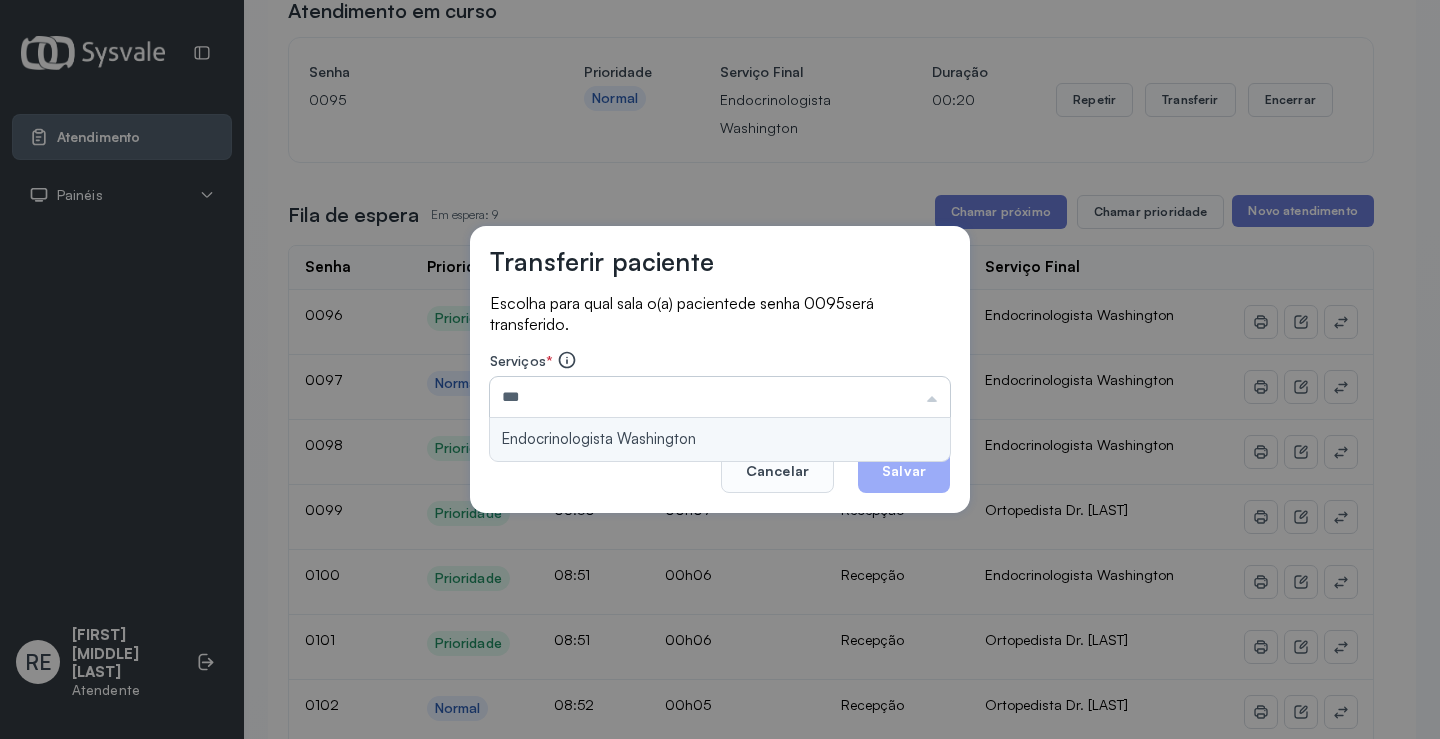scroll, scrollTop: 1, scrollLeft: 0, axis: vertical 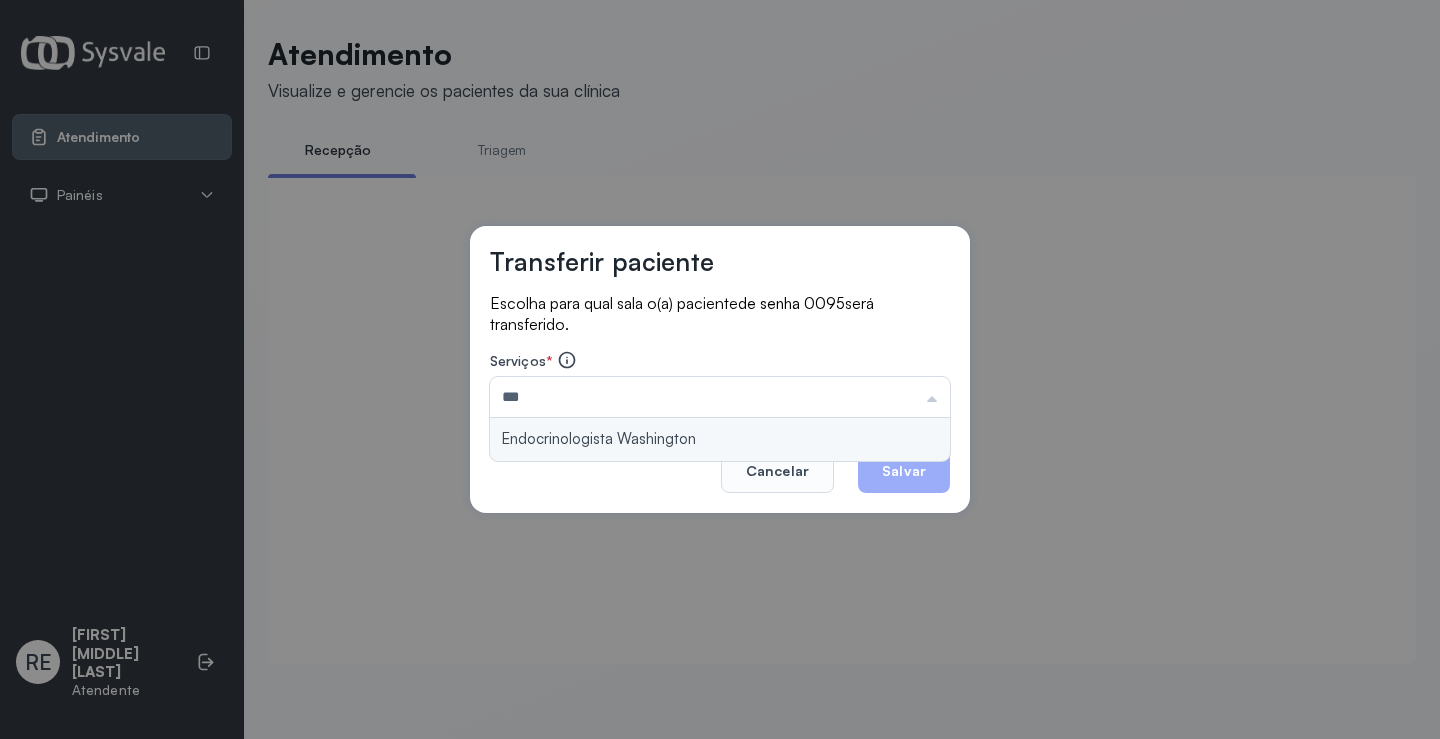 type on "**********" 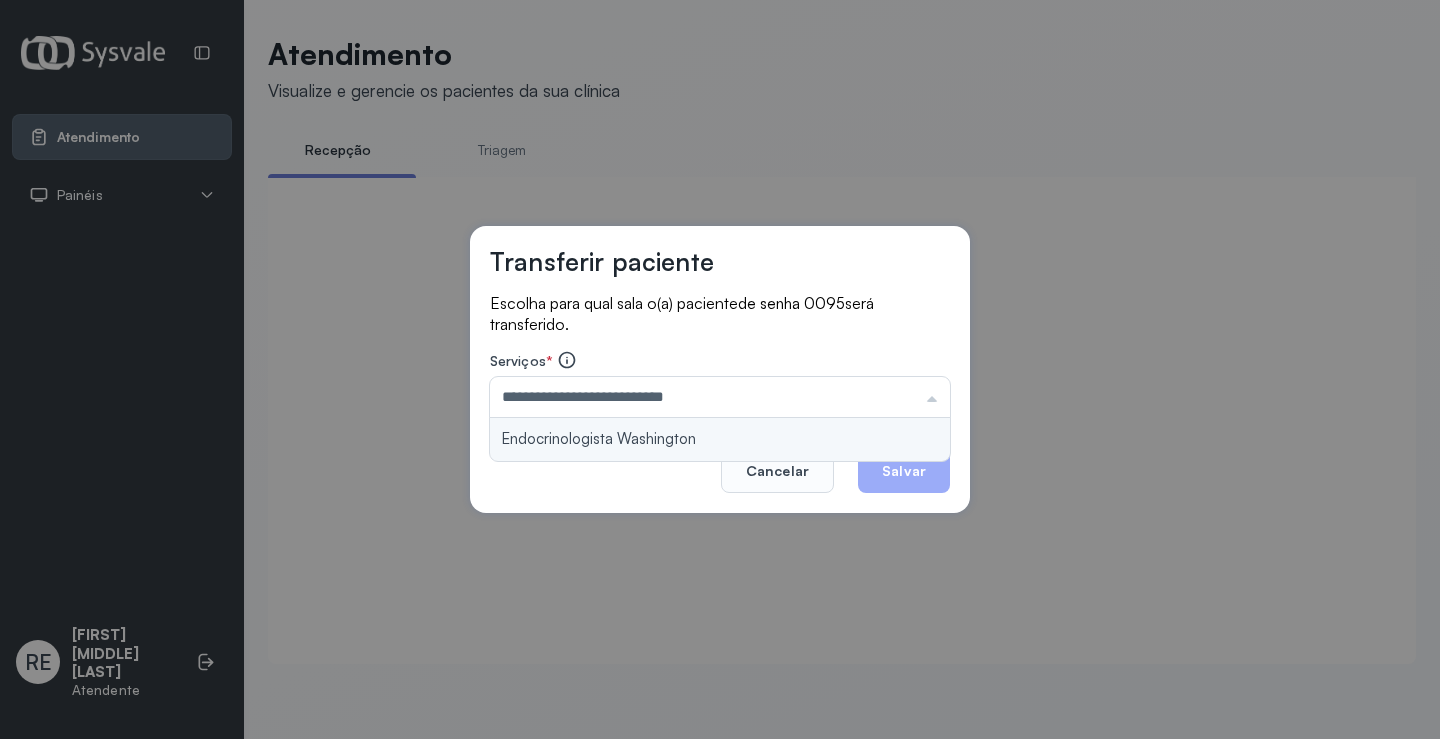 click on "**********" at bounding box center [720, 370] 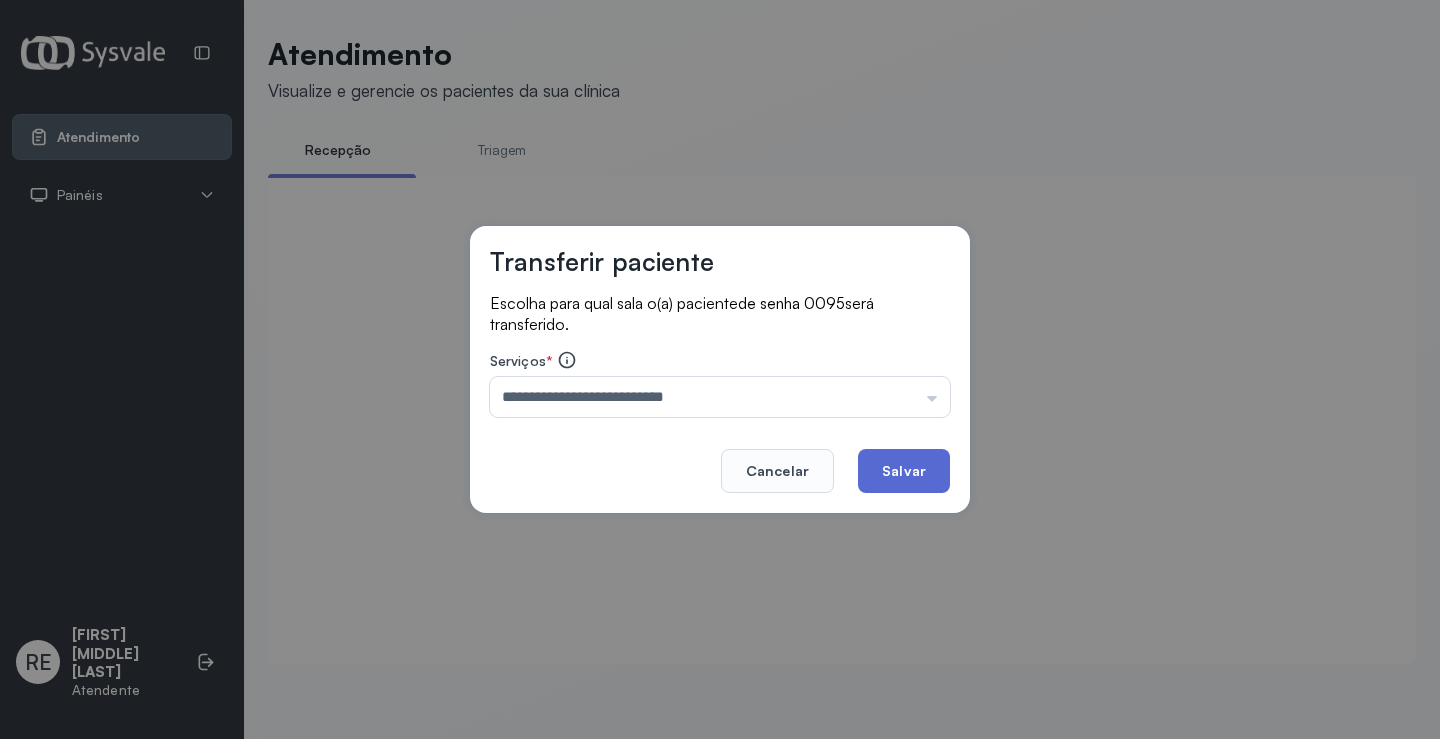 click on "Salvar" 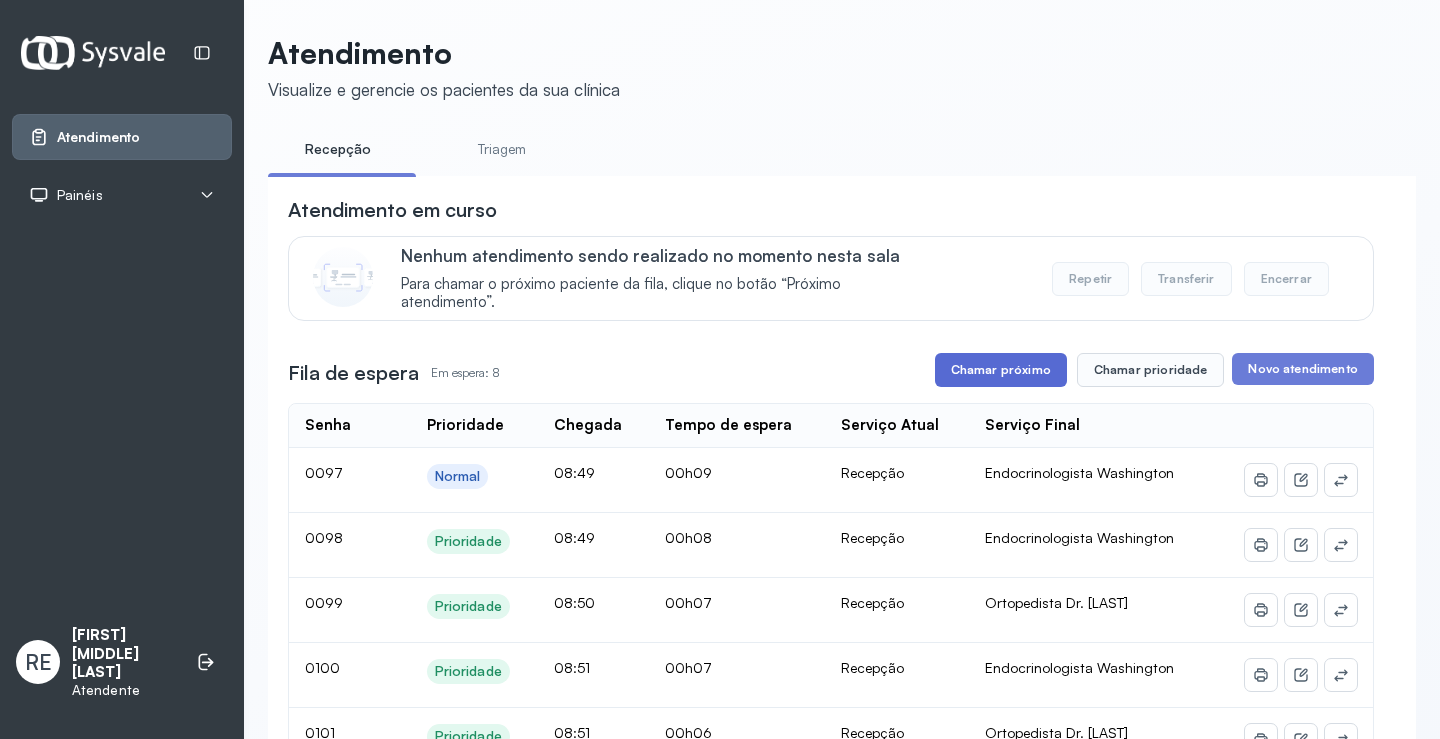 click on "Chamar próximo" at bounding box center (1001, 370) 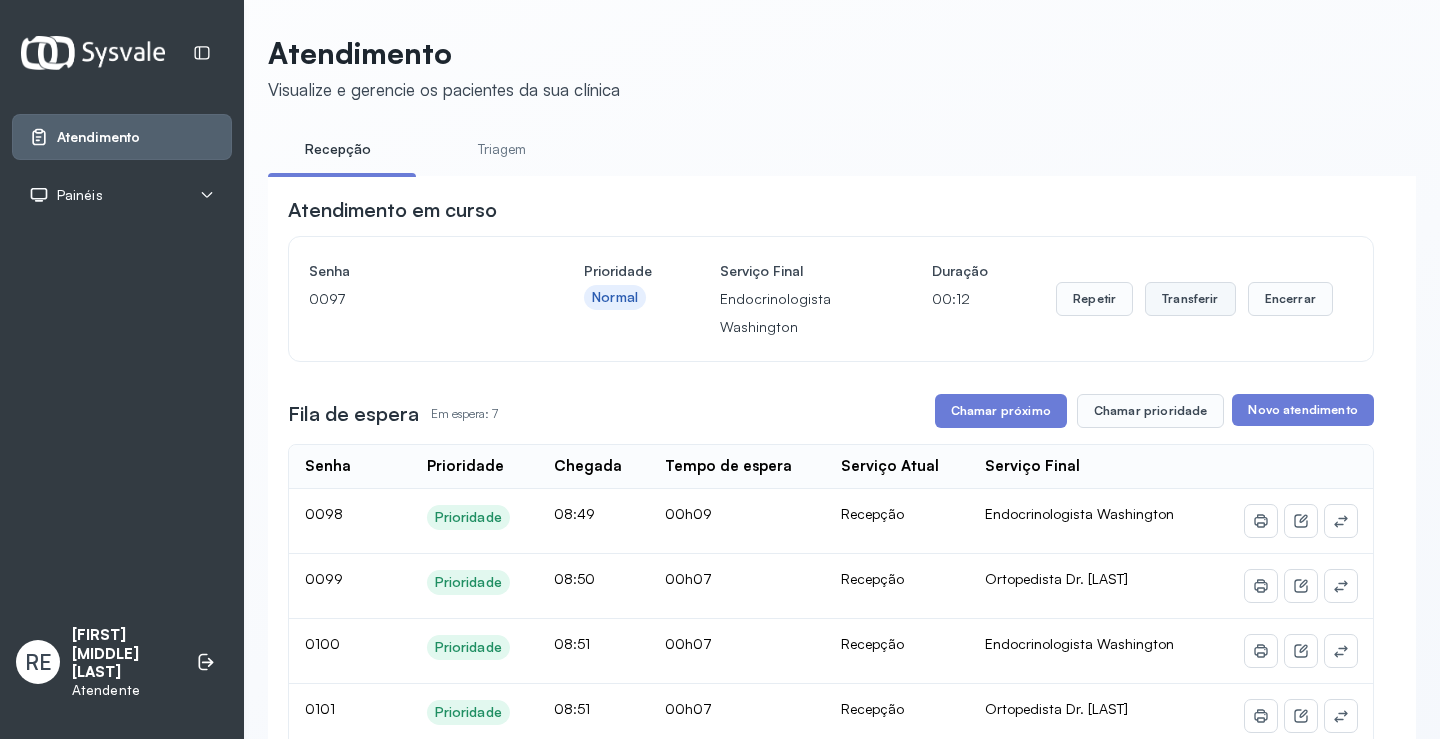 click on "Transferir" at bounding box center [1190, 299] 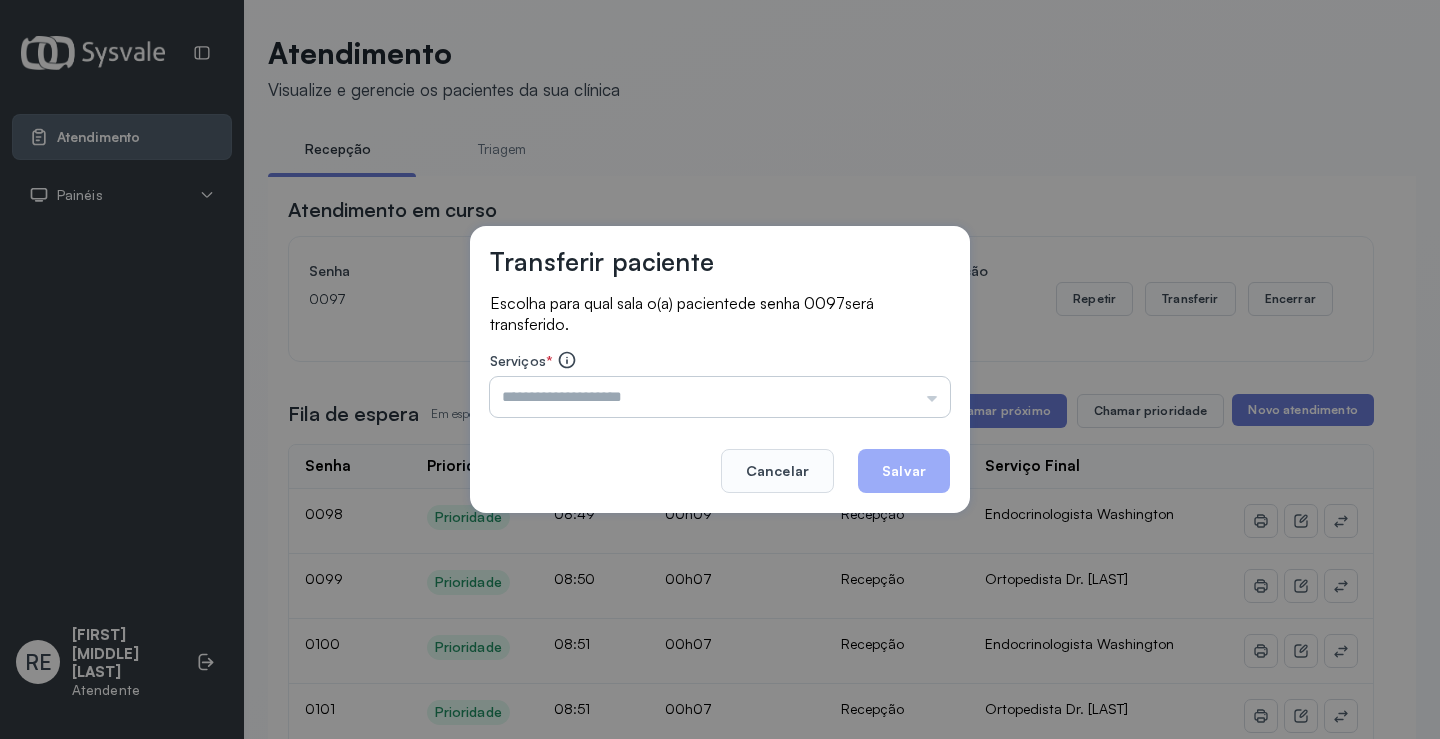 drag, startPoint x: 611, startPoint y: 389, endPoint x: 587, endPoint y: 394, distance: 24.5153 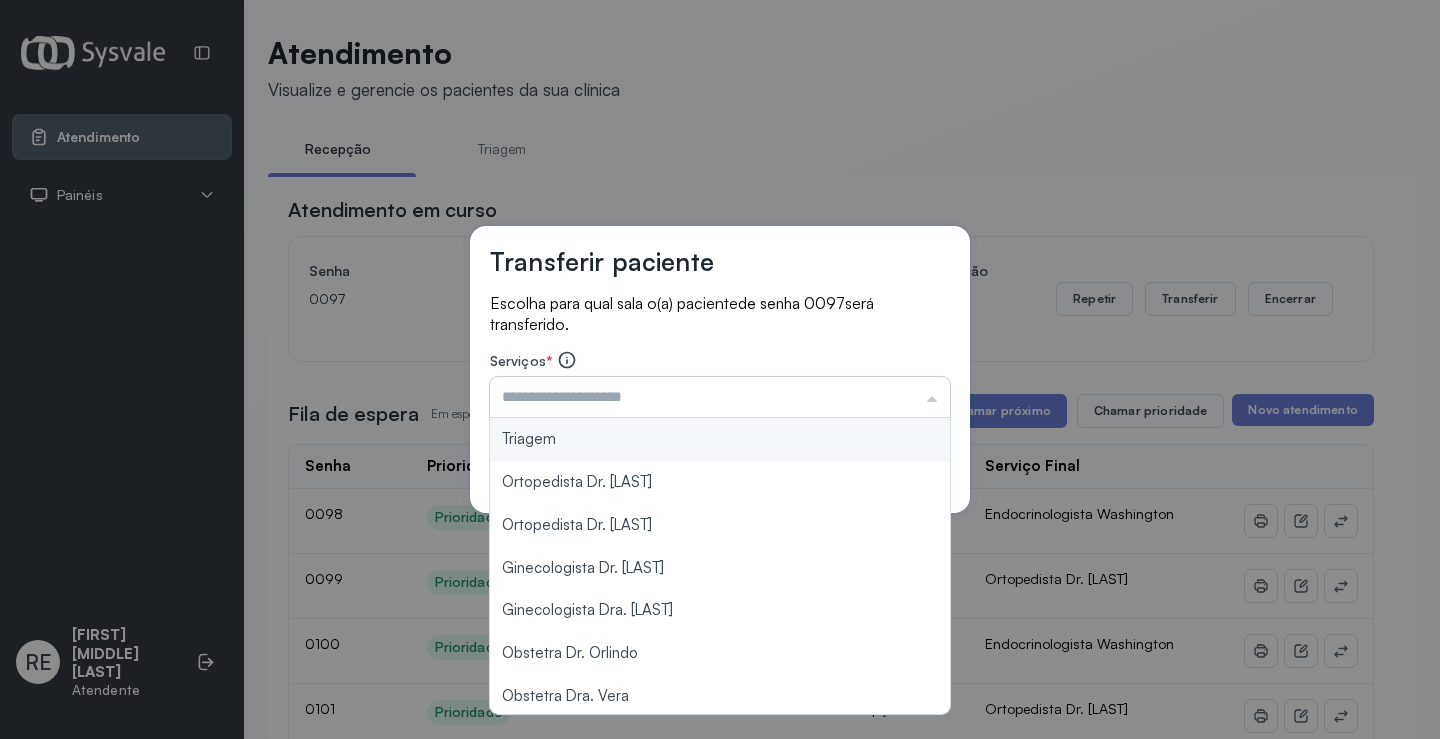 click at bounding box center [720, 397] 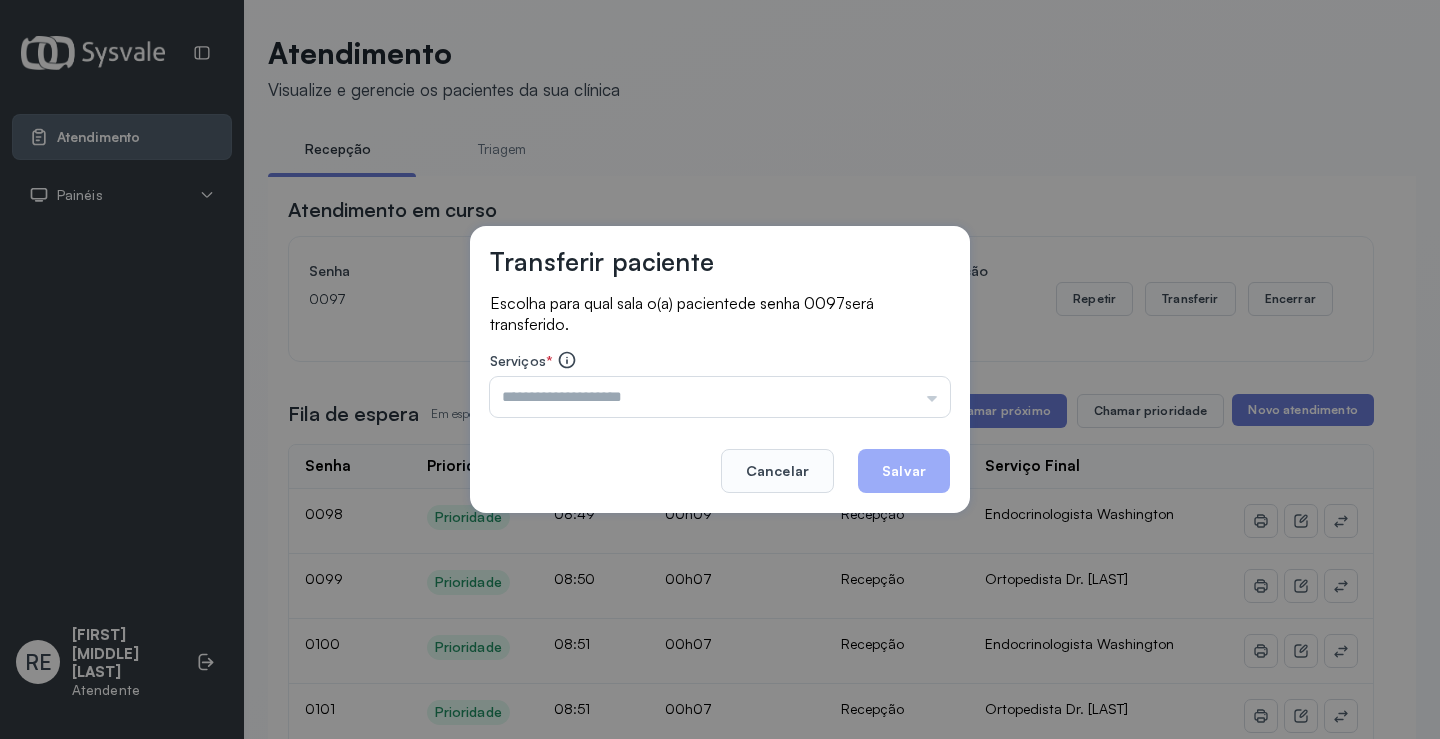 click on "Serviços  *" at bounding box center [720, 362] 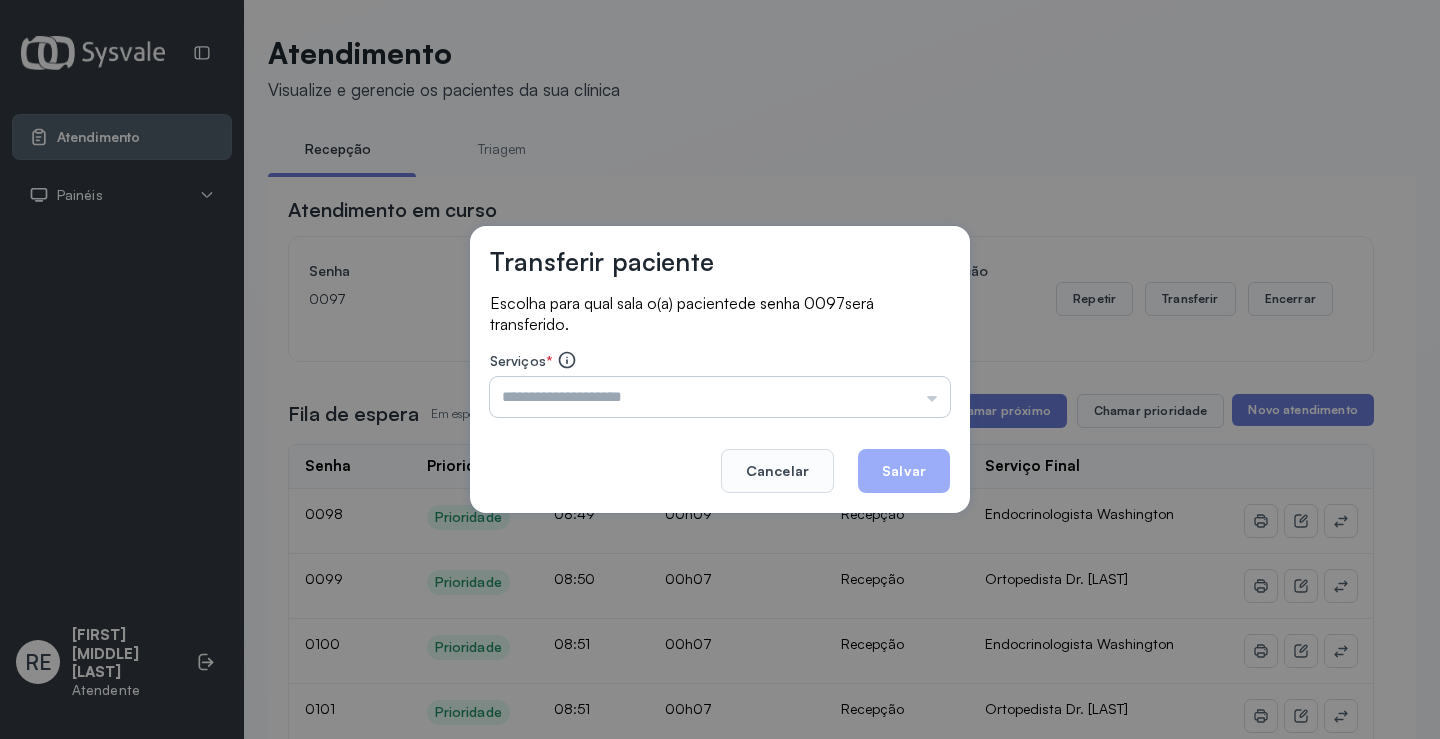 click at bounding box center [720, 397] 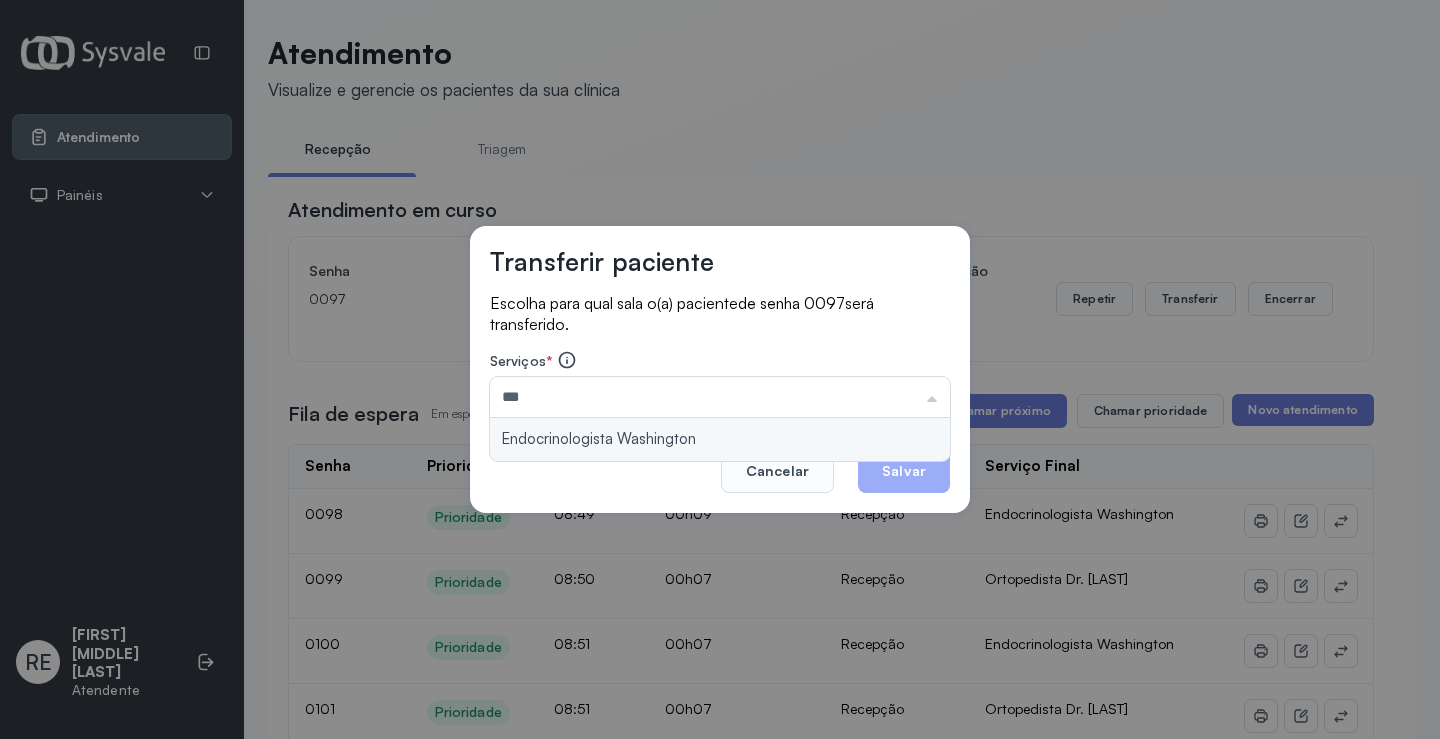 type on "**********" 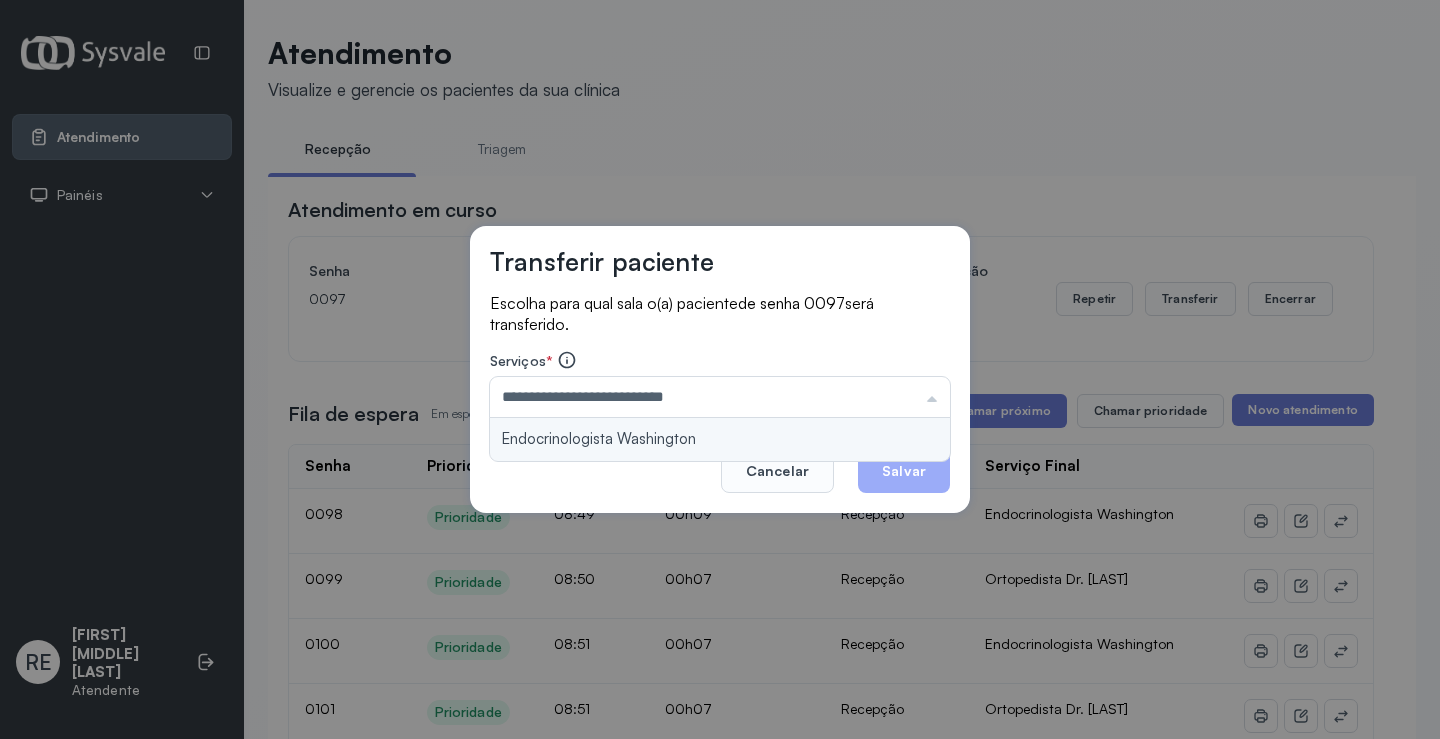 click on "**********" at bounding box center [720, 370] 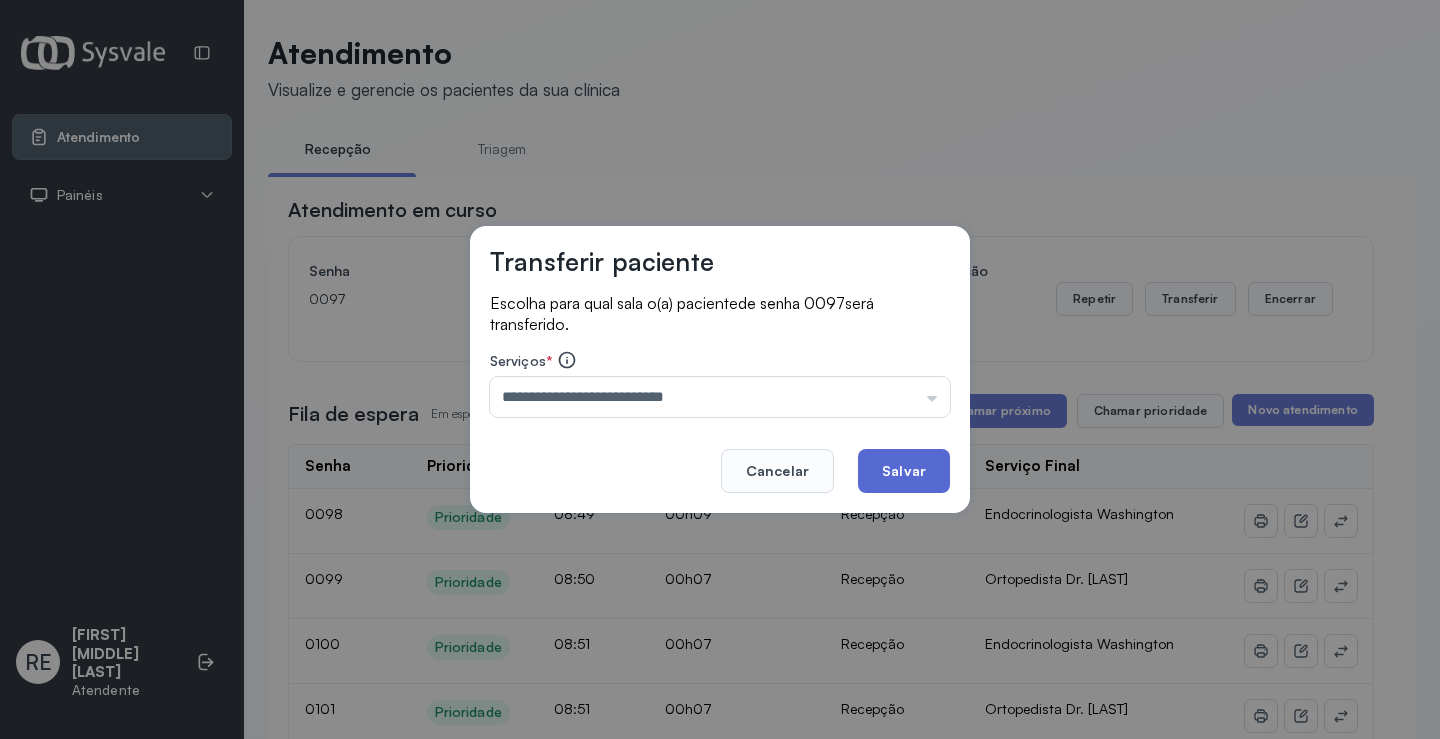 click on "Salvar" 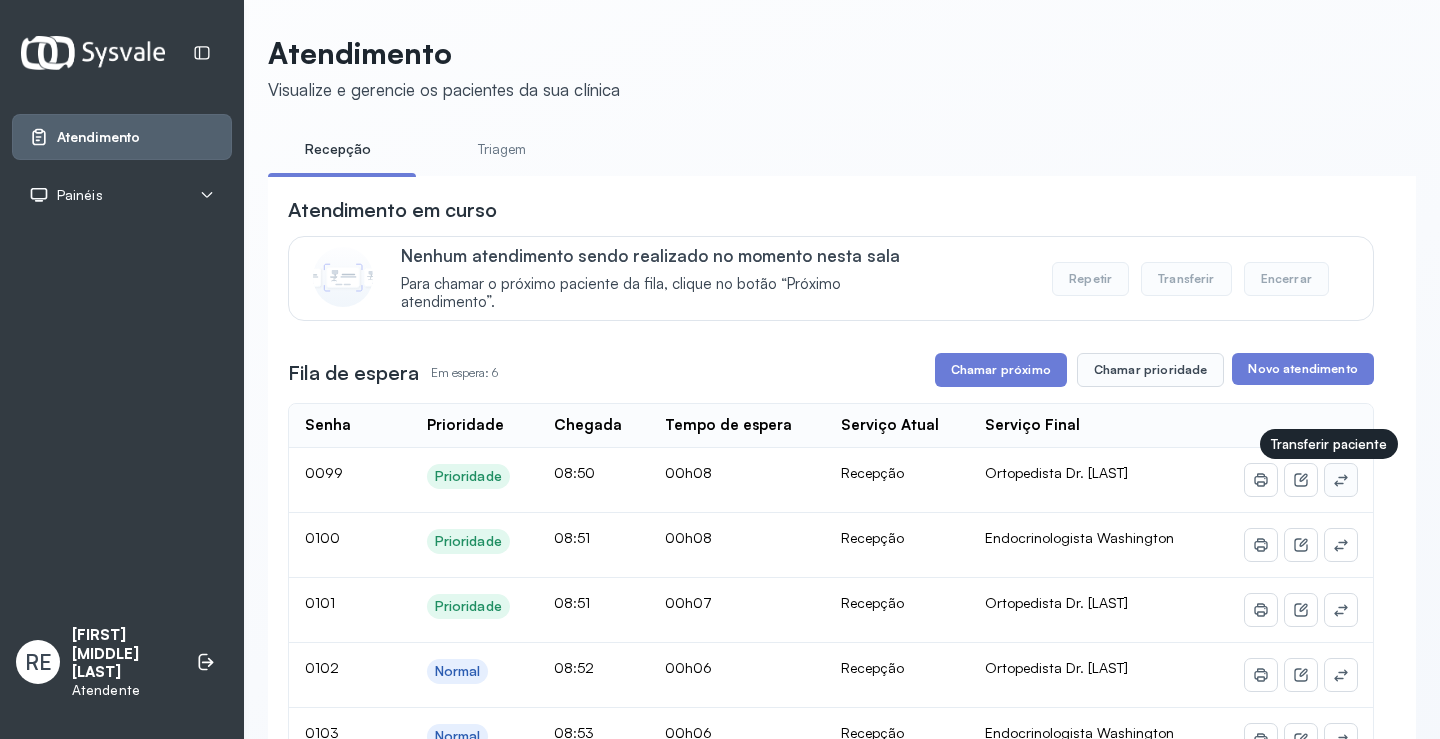 click 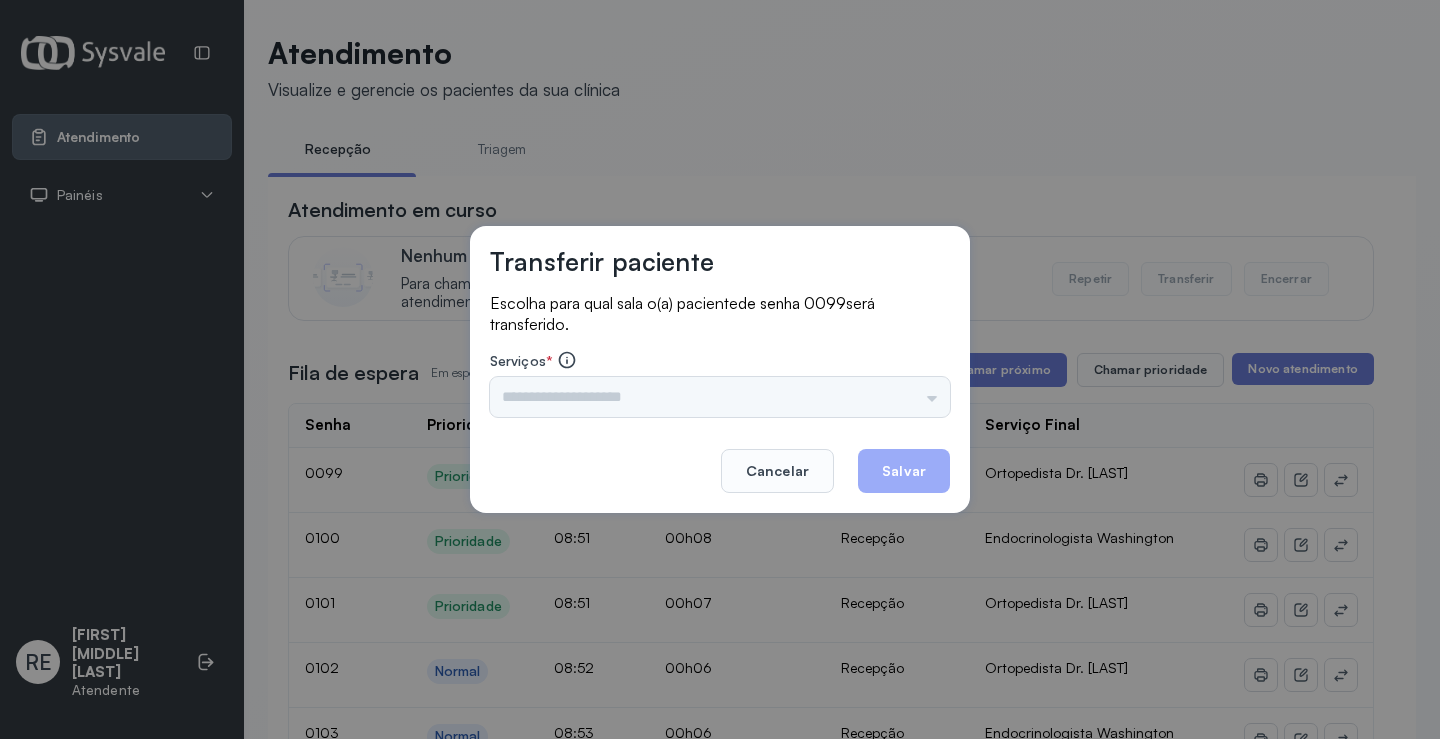 drag, startPoint x: 699, startPoint y: 385, endPoint x: 620, endPoint y: 405, distance: 81.49233 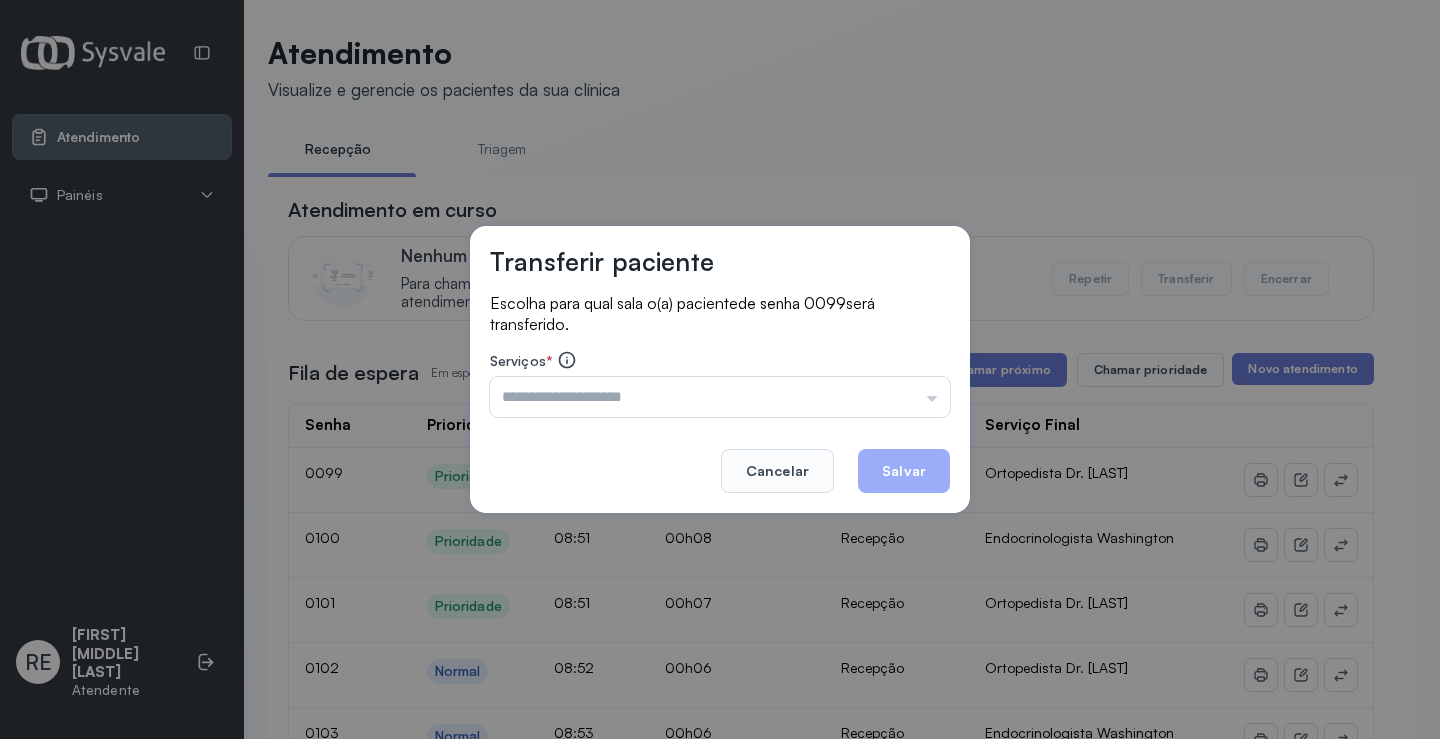 click on "Serviços  *" at bounding box center (720, 362) 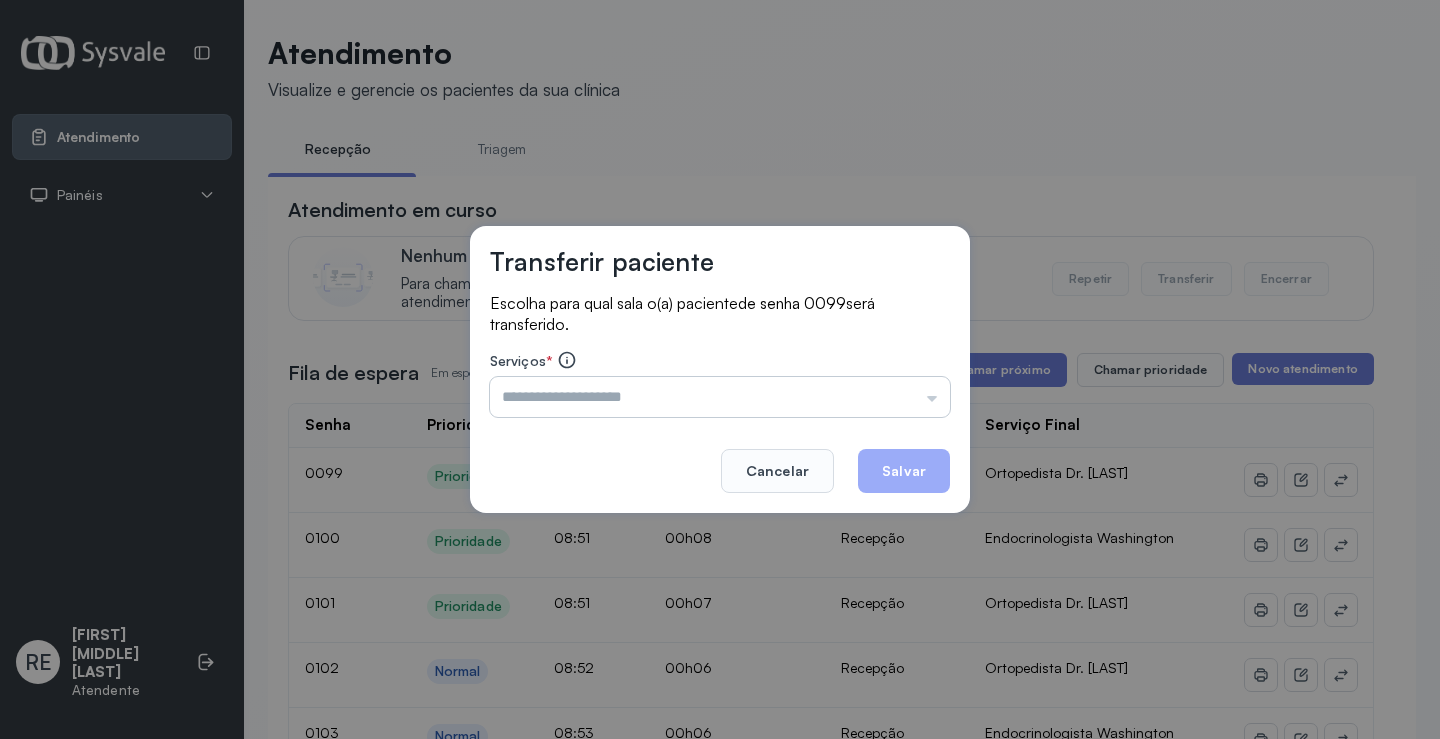 click on "Serviços  *  Triagem Ortopedista Dr. Mauricio Ortopedista Dr. Ramon Ginecologista Dr. Amilton Ginecologista Dra. Luana Obstetra Dr. Orlindo Obstetra Dra. Vera Ultrassonografia Dr. Orlindo Ultrassonografia Dr. Amilton Consulta com Neurologista Dr. Ezir Reumatologista Dr. Juvenilson Endocrinologista Washington Dermatologista Dra. Renata Nefrologista Dr. Edvaldo Geriatra Dra. Vanessa Infectologista Dra. Vanessa Oftalmologista Dra. Consulta Proctologista/Cirurgia Geral Dra. Geislane Otorrinolaringologista Dr. Pedro Pequena Cirurgia Dr. Geislane Pequena Cirurgia Dr. AMILTON ECG Espirometria com Broncodilatador Espirometria sem Broncodilatador Ecocardiograma - Dra. Vanessa Viana Exame de PPD Enf. Jane Raquel RETIRADA DE CERUME DR. PEDRO VACINAÇÃO Preventivo Enf. Luciana Preventivo Enf. Tiago Araujo Consulta de Enfermagem Enf. Tiago Consulta de Enfermagem Enf. Luciana Consulta  Cardiologista Dr. Everson Consulta Enf. Jane Raquel Dispensação de Medicação Agendamento Consulta Enf. Tiago consulta Dr. Aleksandro" 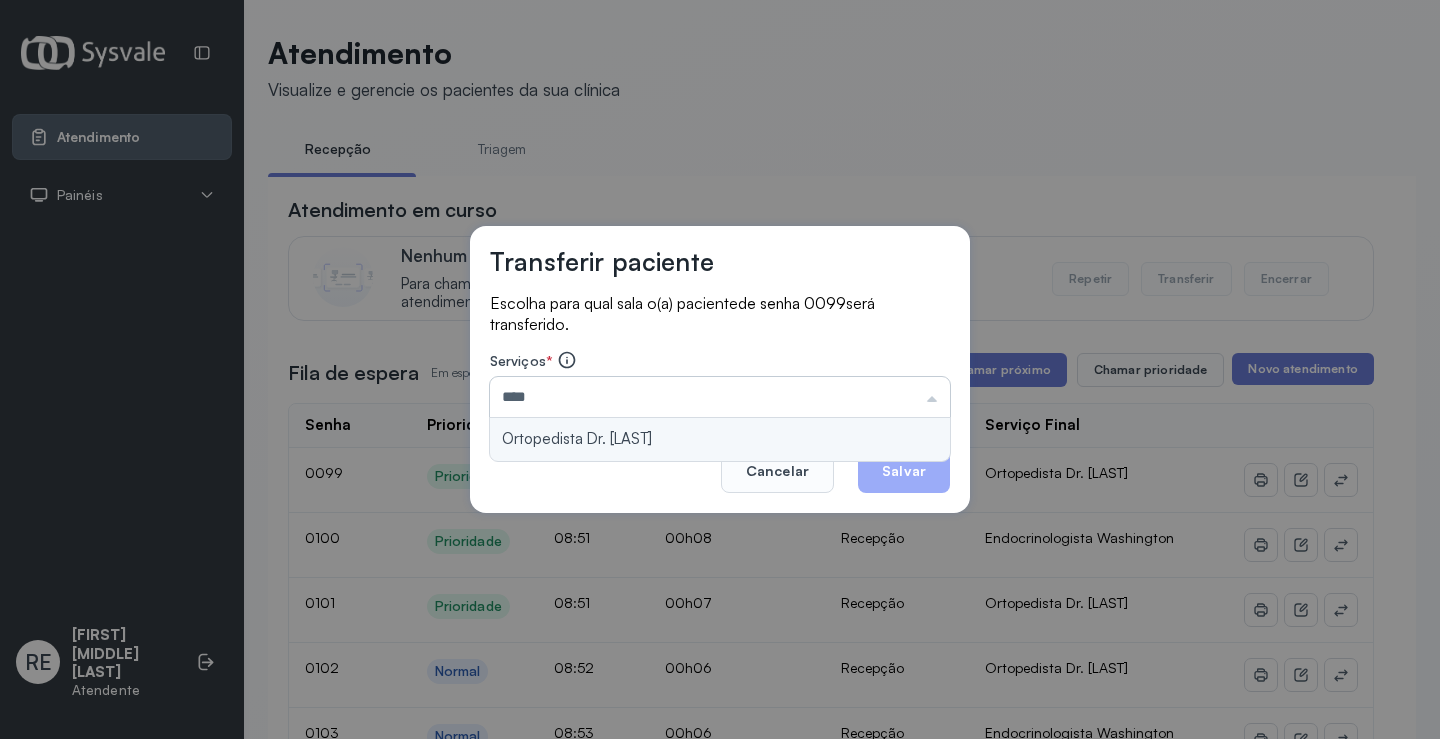 type on "**********" 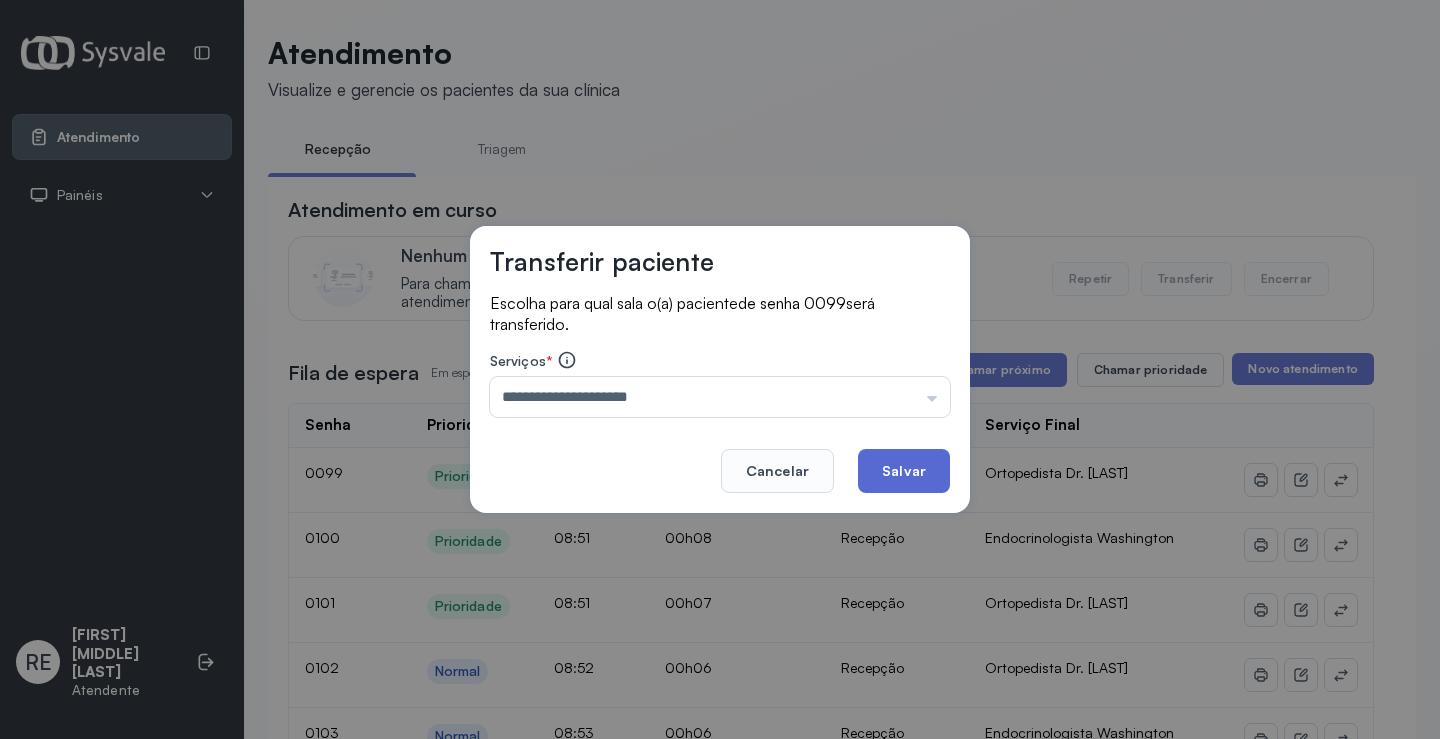 click on "Salvar" 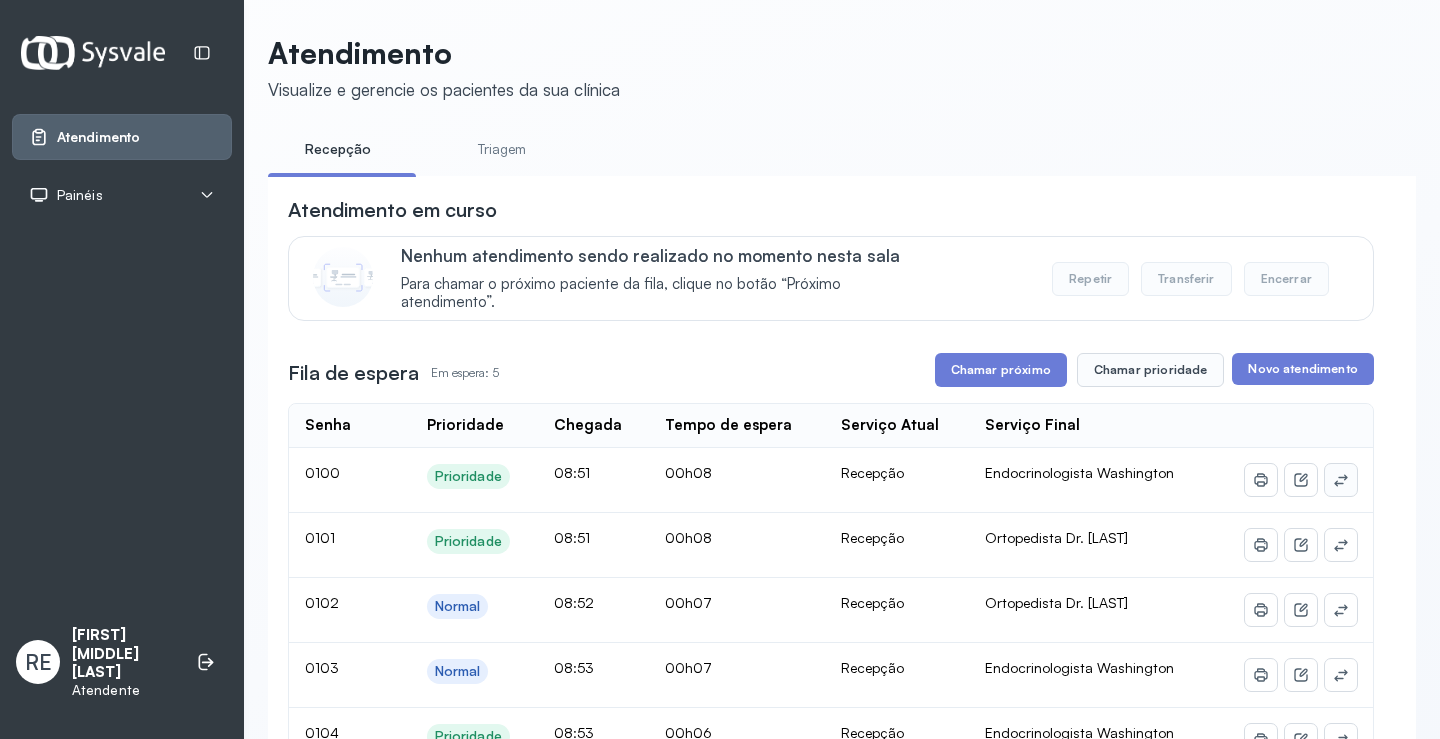 click 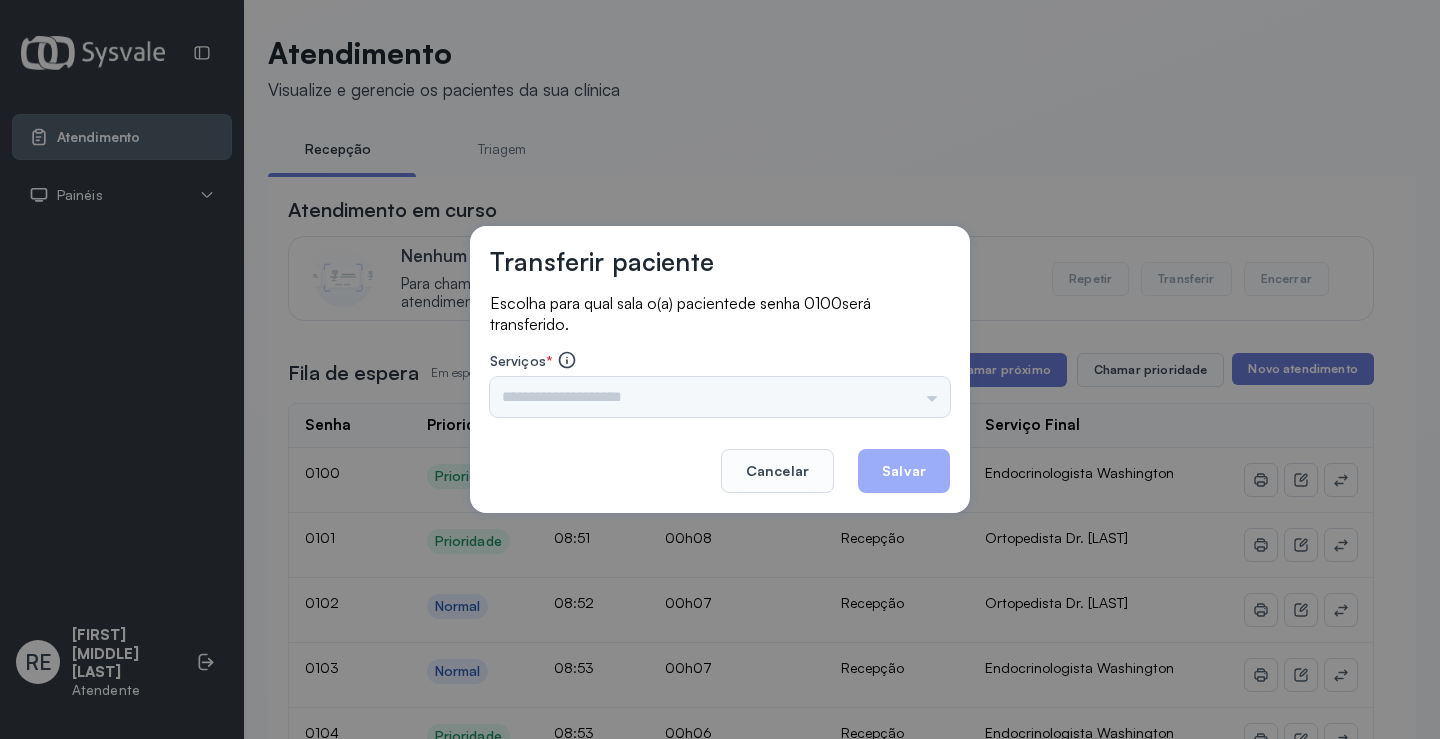 drag, startPoint x: 637, startPoint y: 378, endPoint x: 636, endPoint y: 389, distance: 11.045361 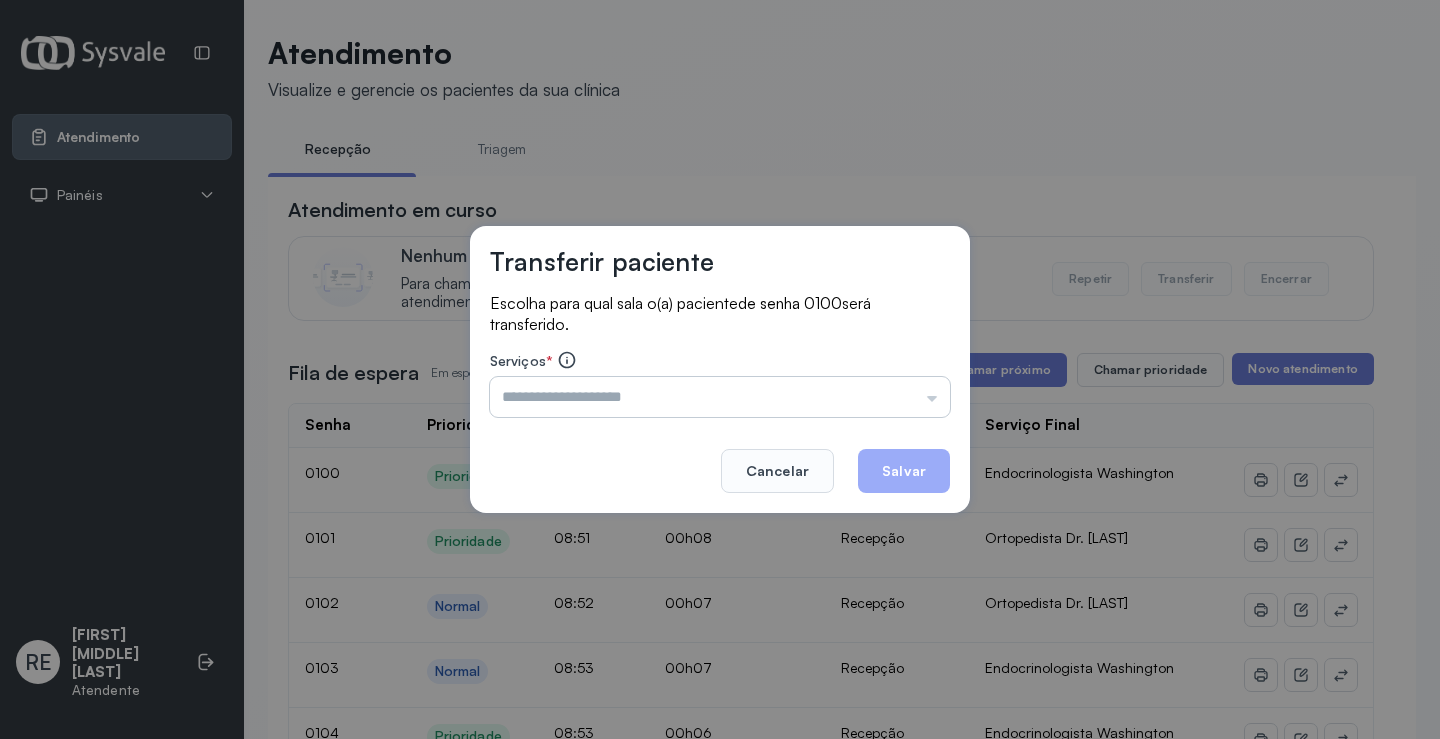 click at bounding box center [720, 397] 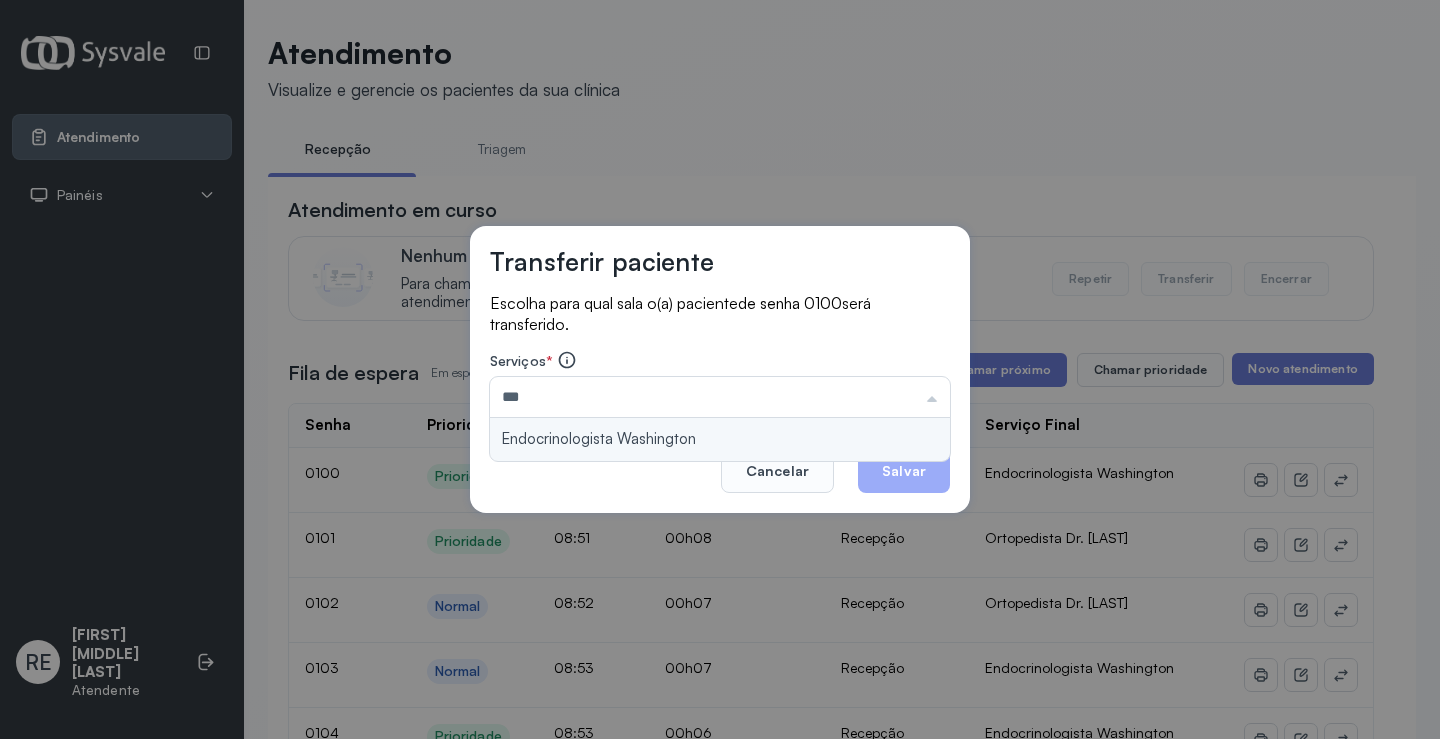 type on "**********" 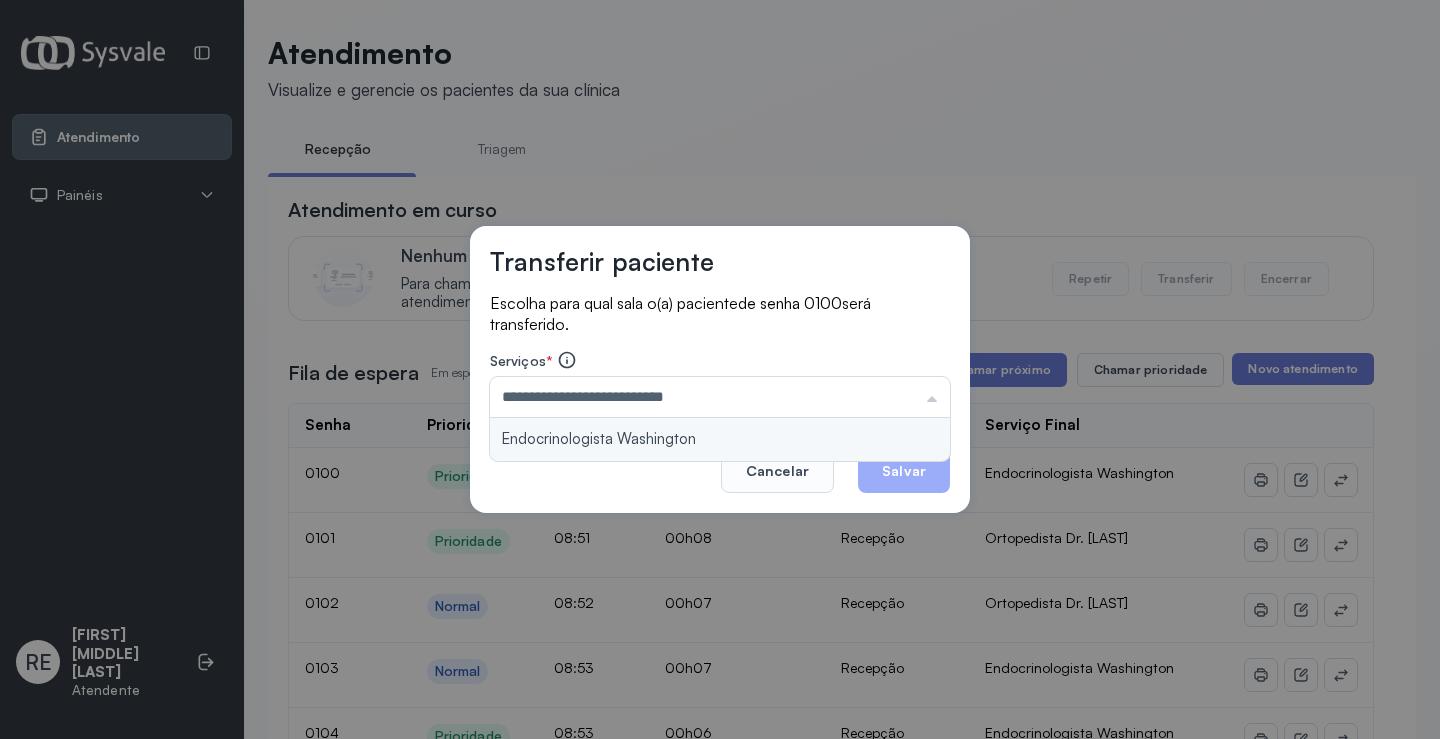 click on "**********" at bounding box center [720, 370] 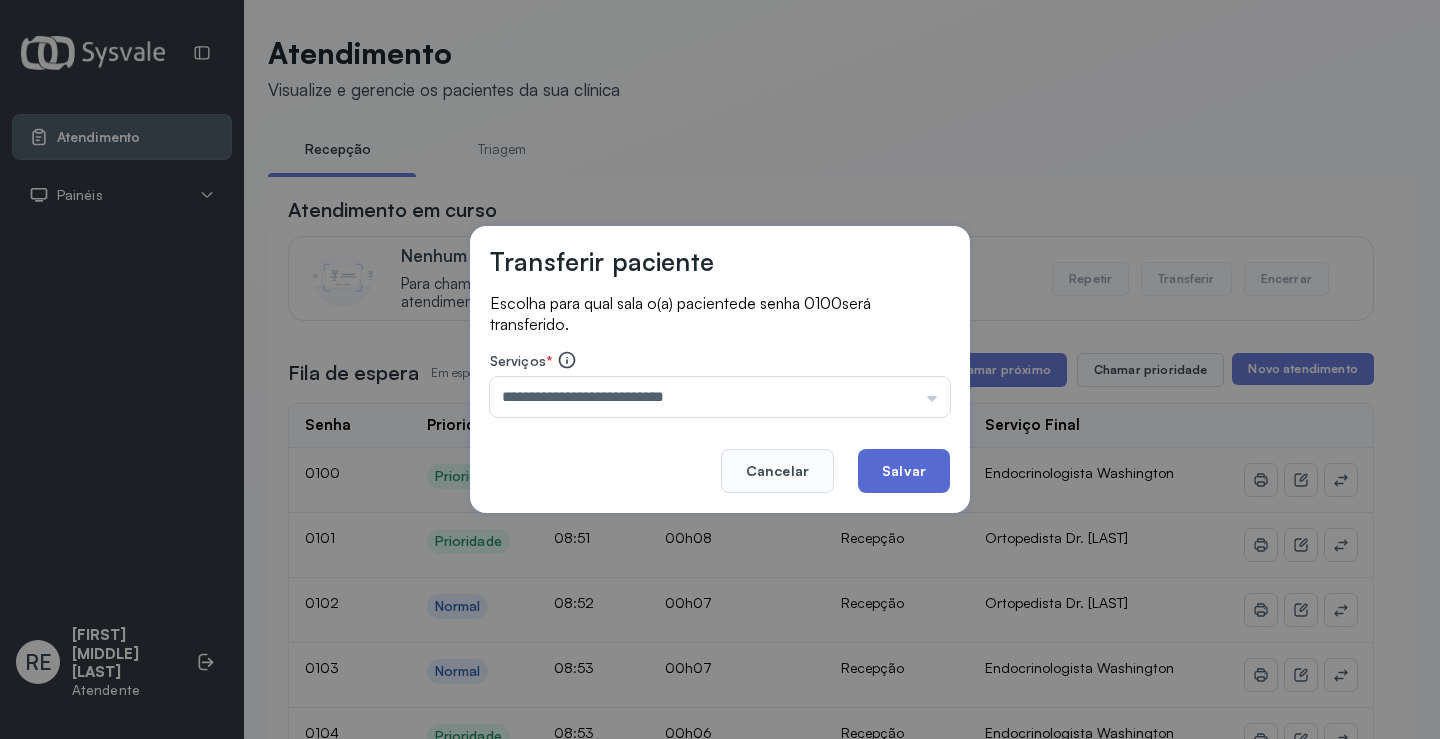 click on "Salvar" 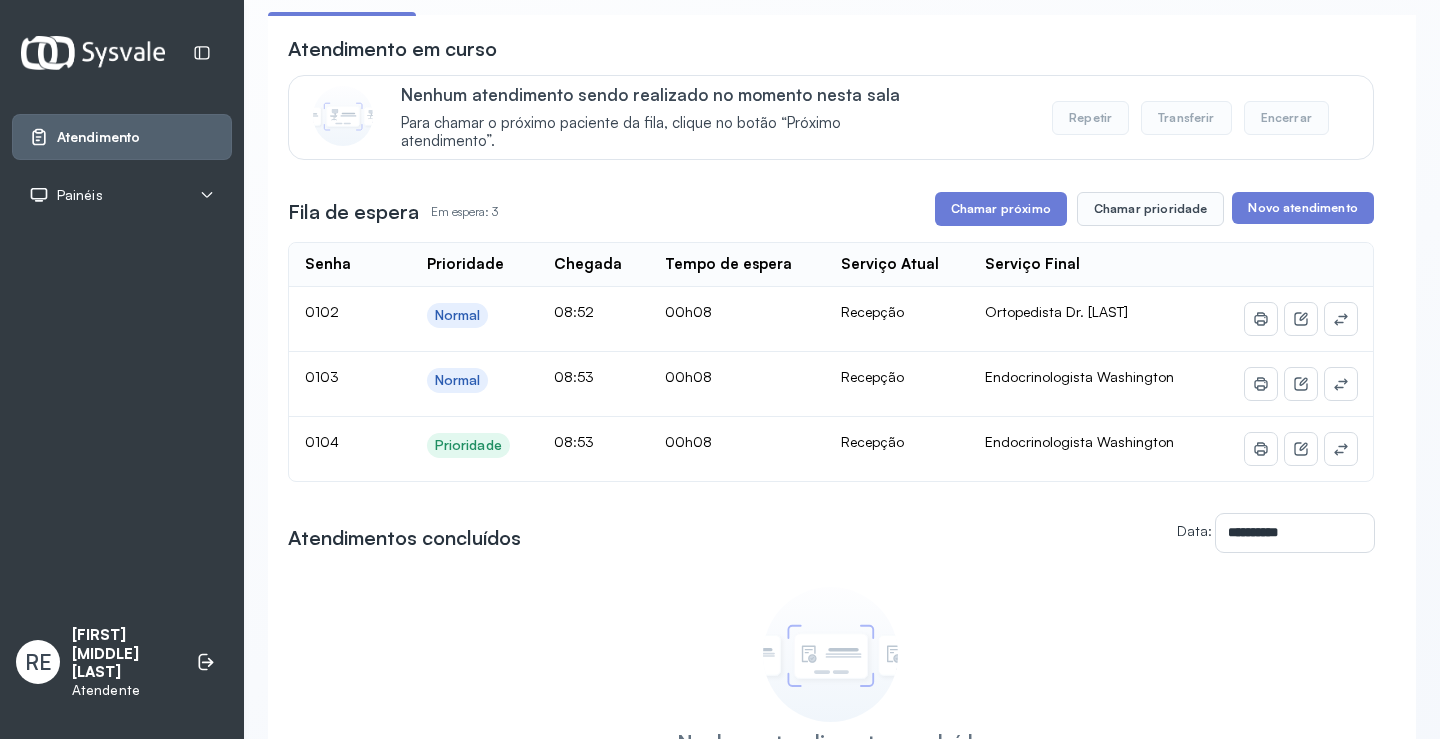 scroll, scrollTop: 201, scrollLeft: 0, axis: vertical 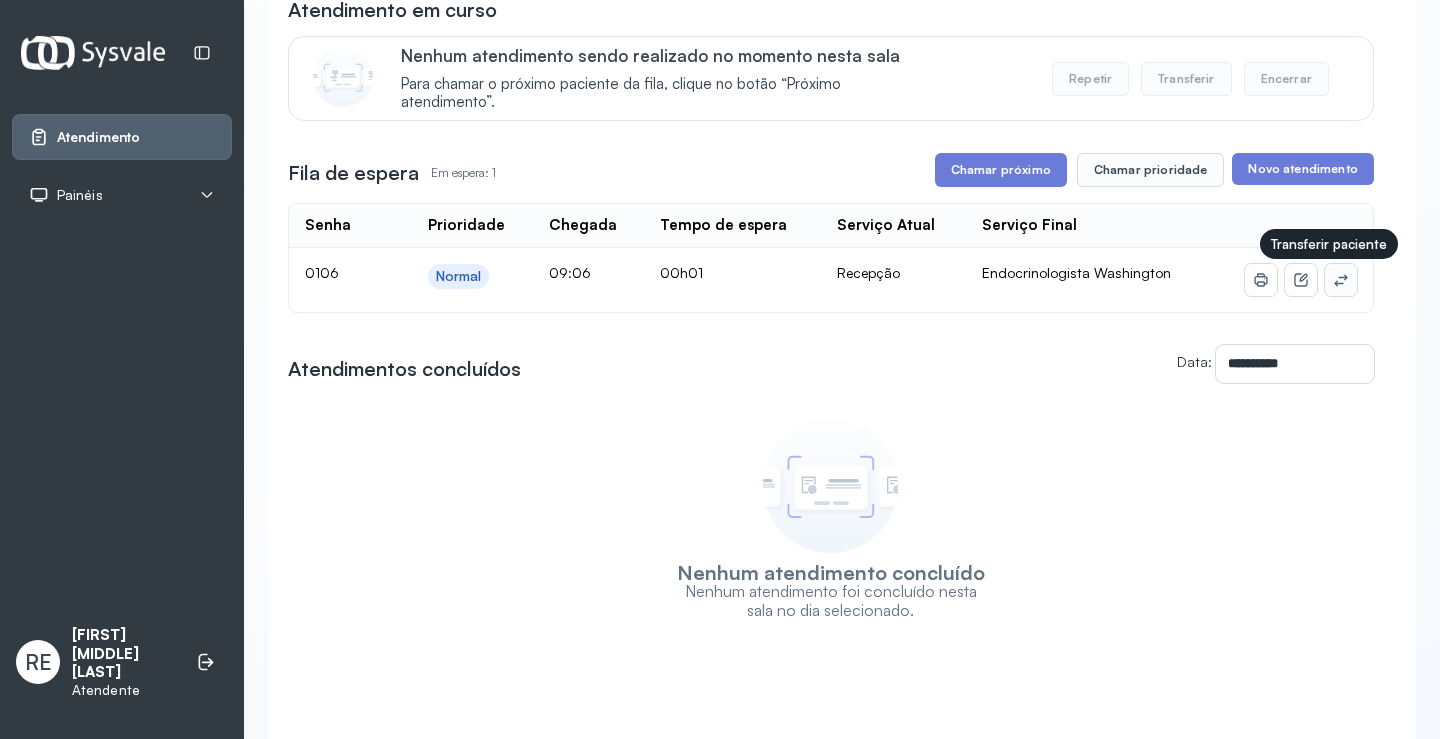 click 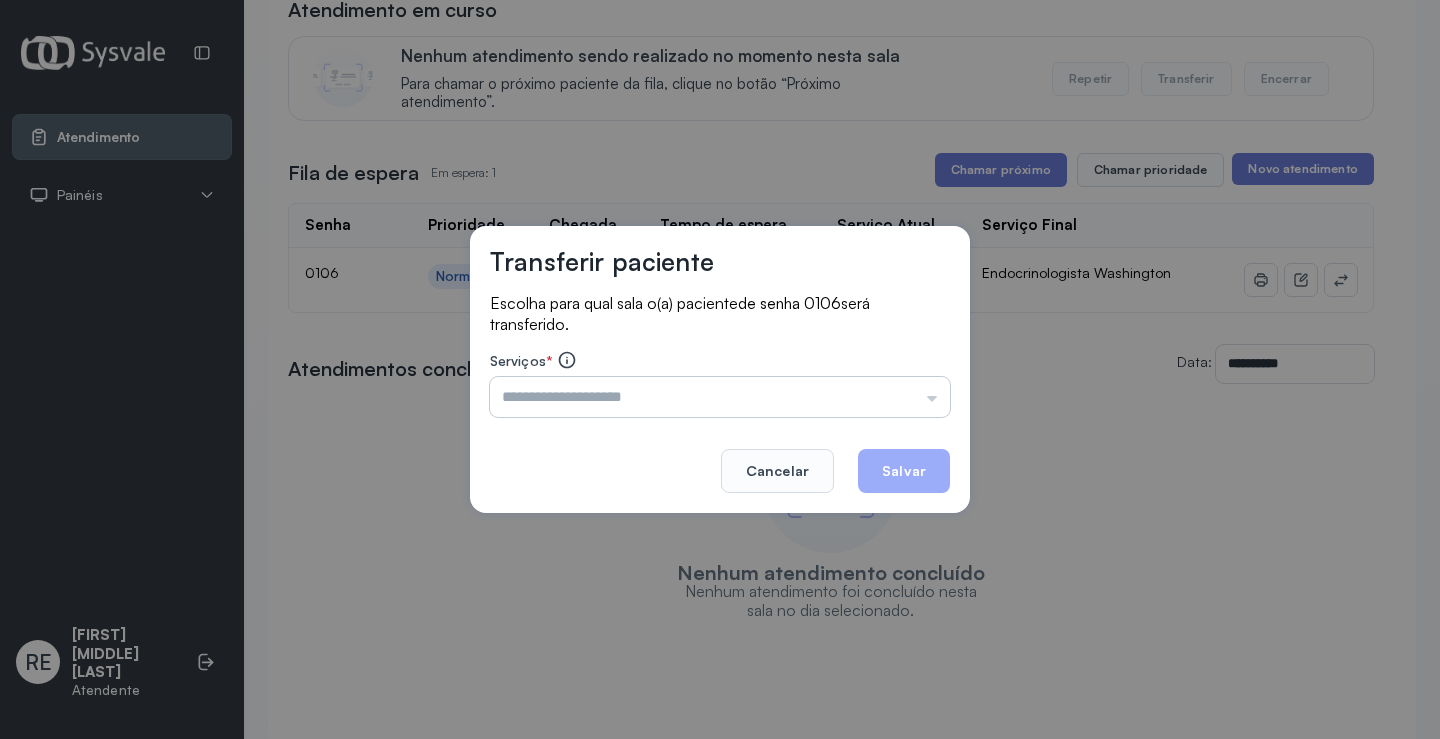 click at bounding box center (720, 397) 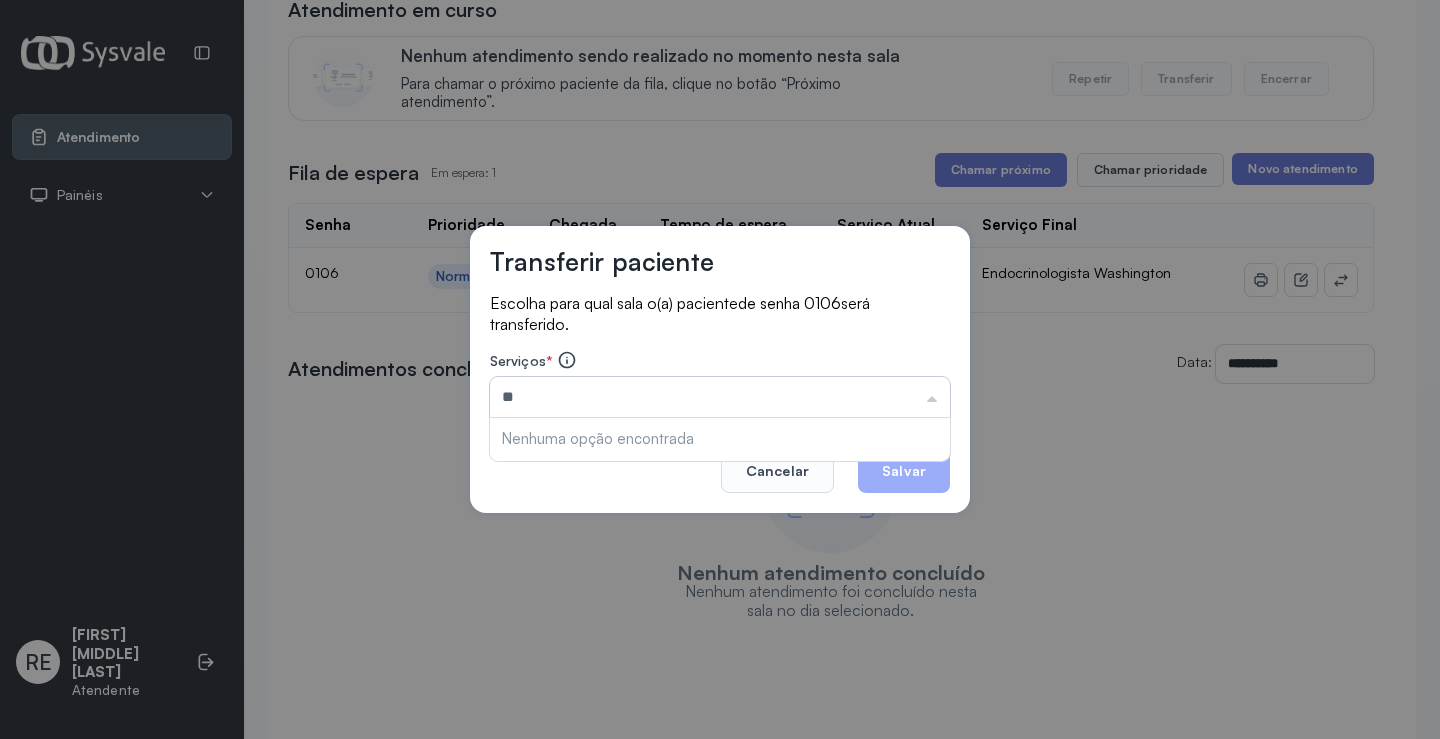 type on "*" 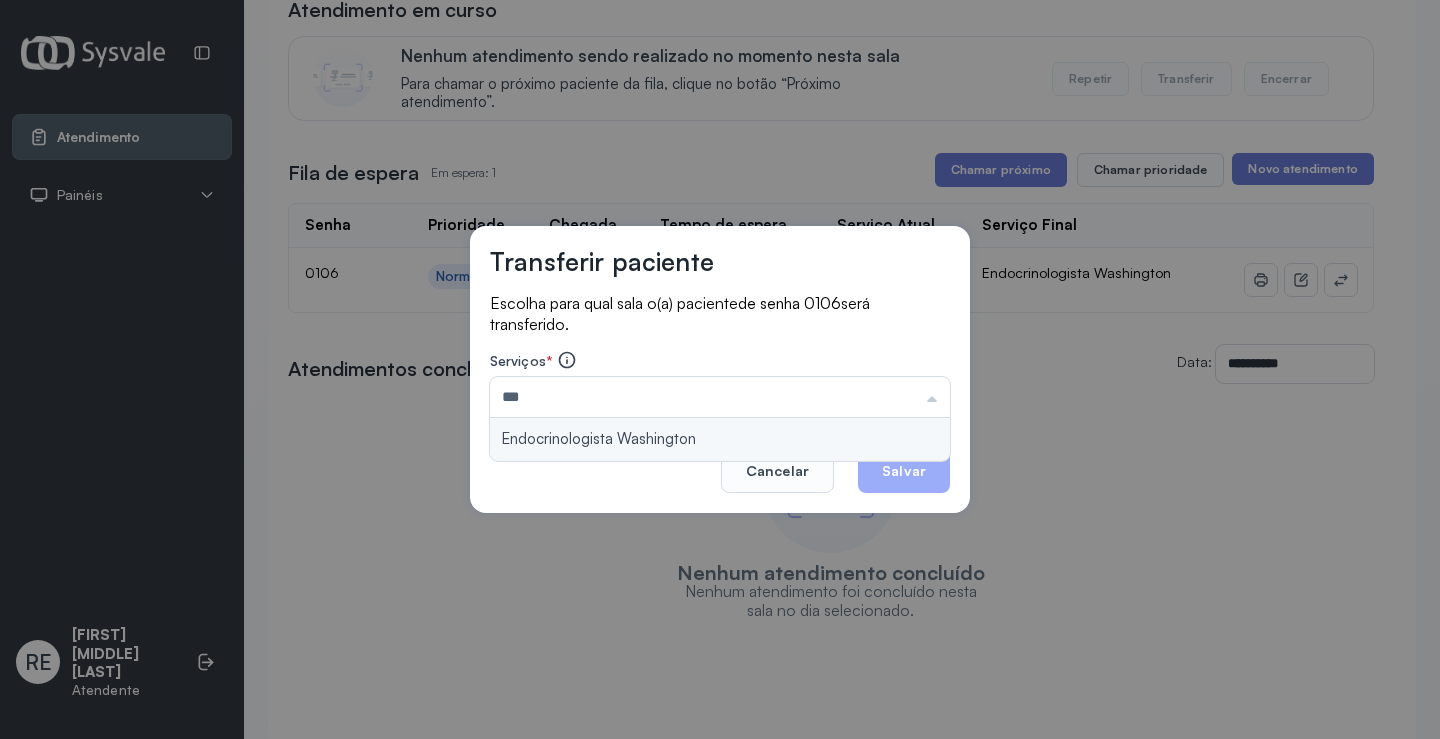 type on "**********" 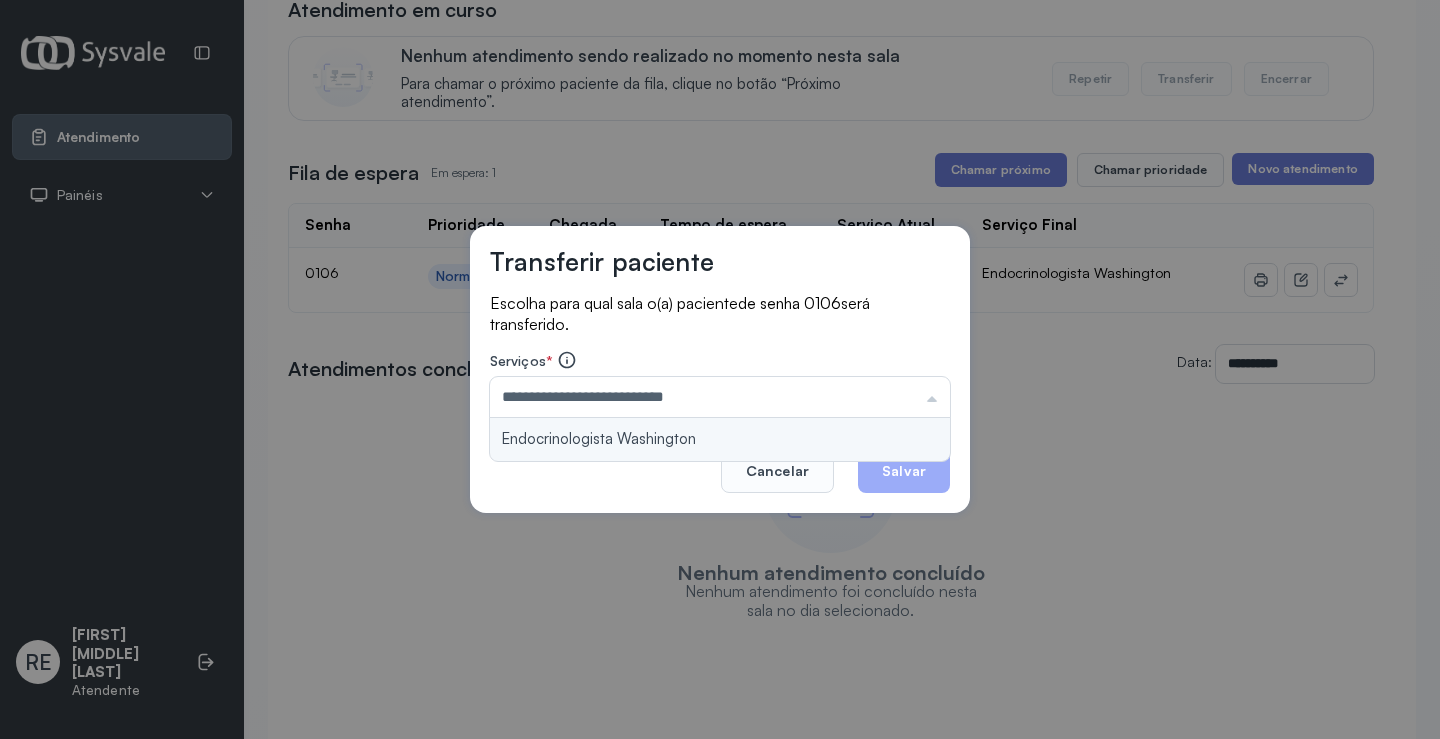click on "**********" at bounding box center [720, 370] 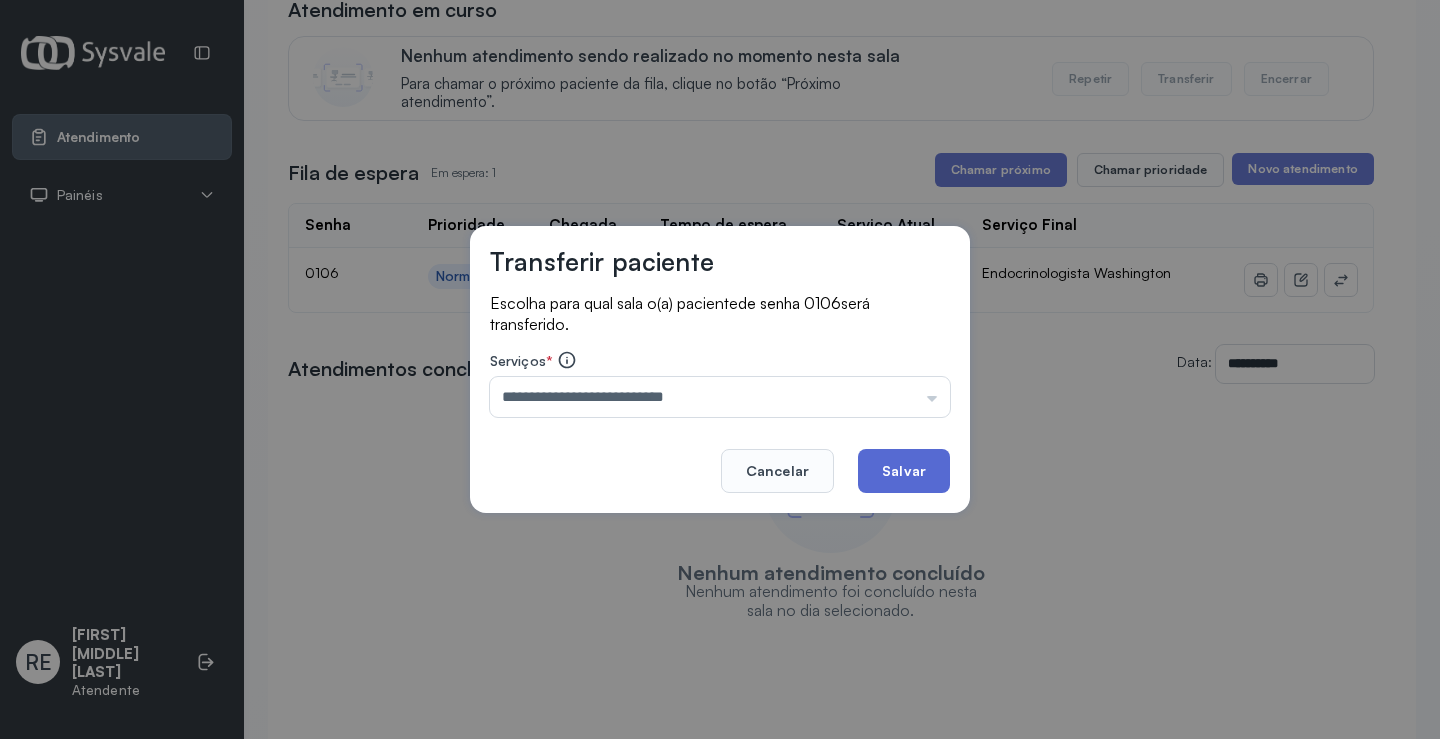click on "Salvar" 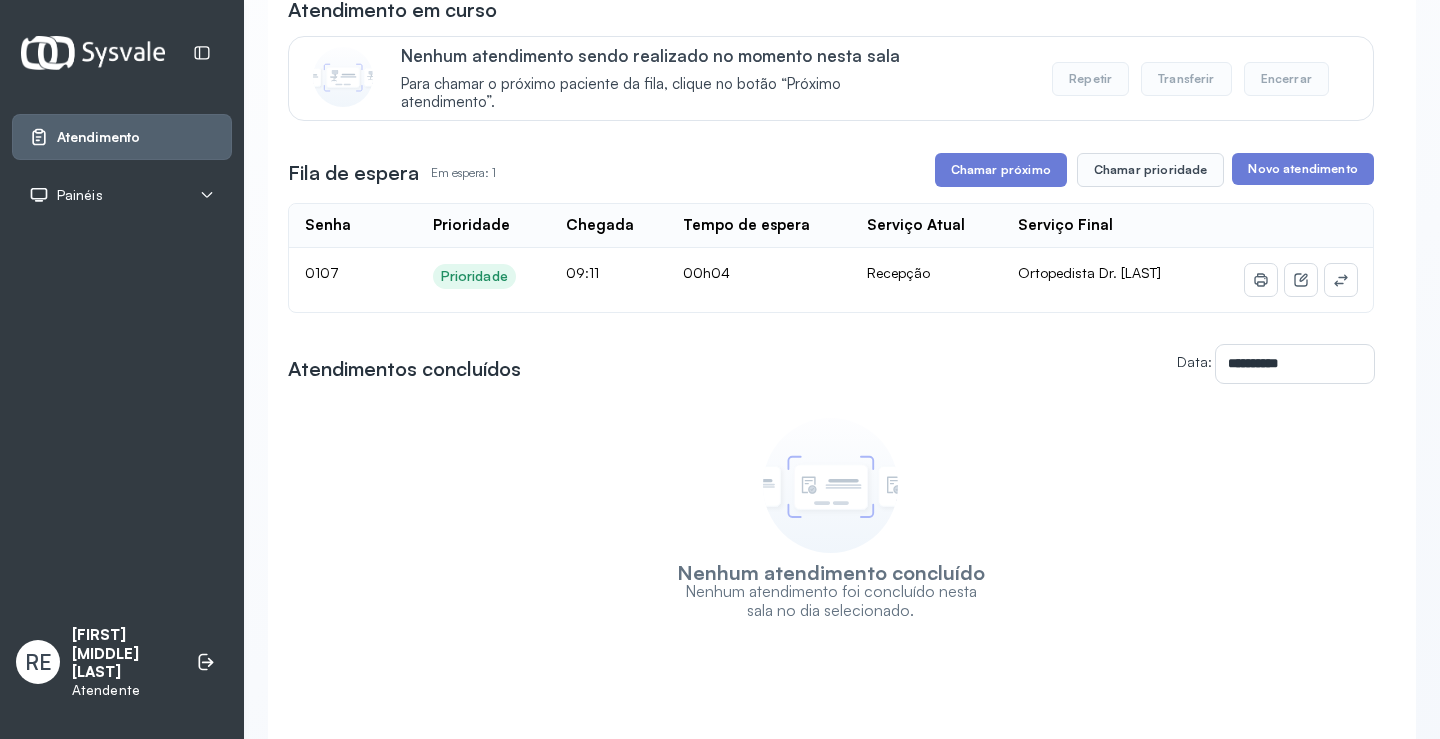 scroll, scrollTop: 1, scrollLeft: 0, axis: vertical 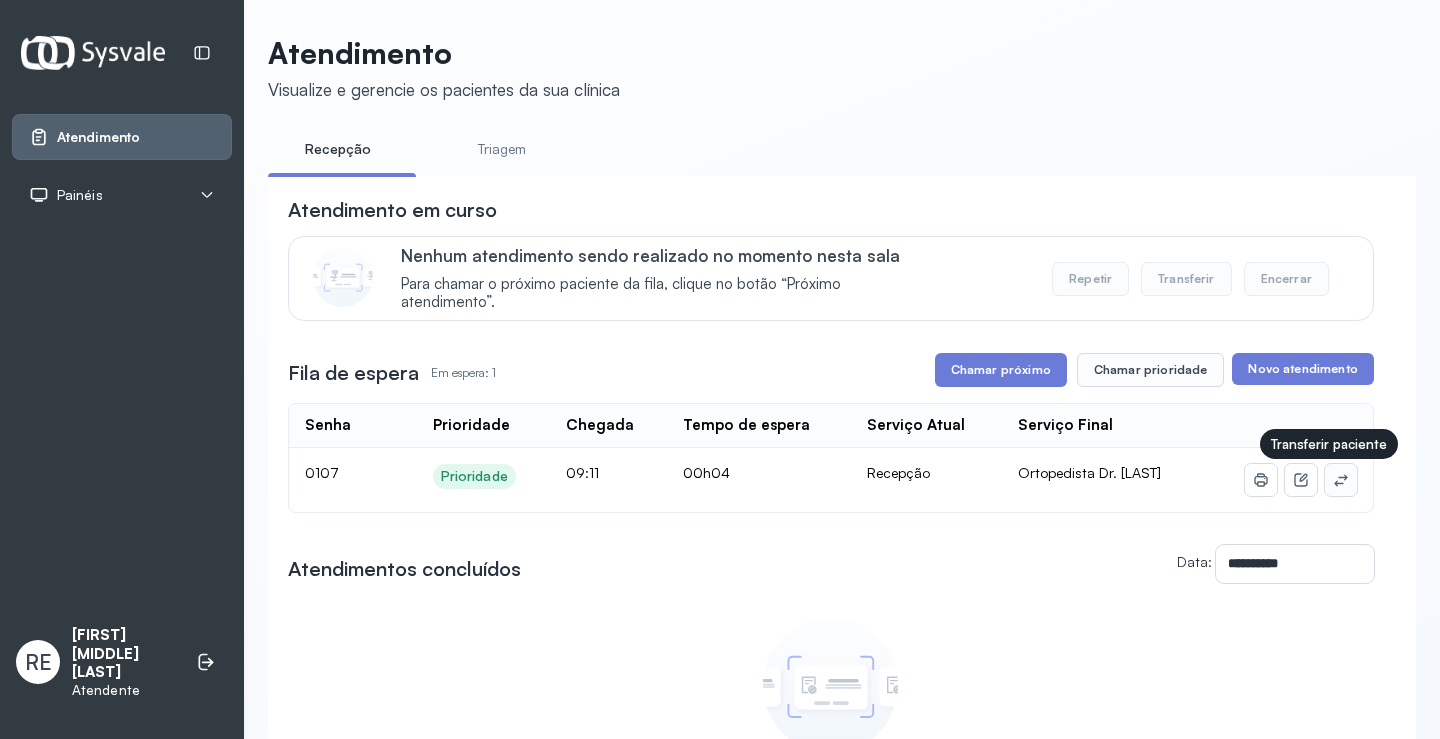 click 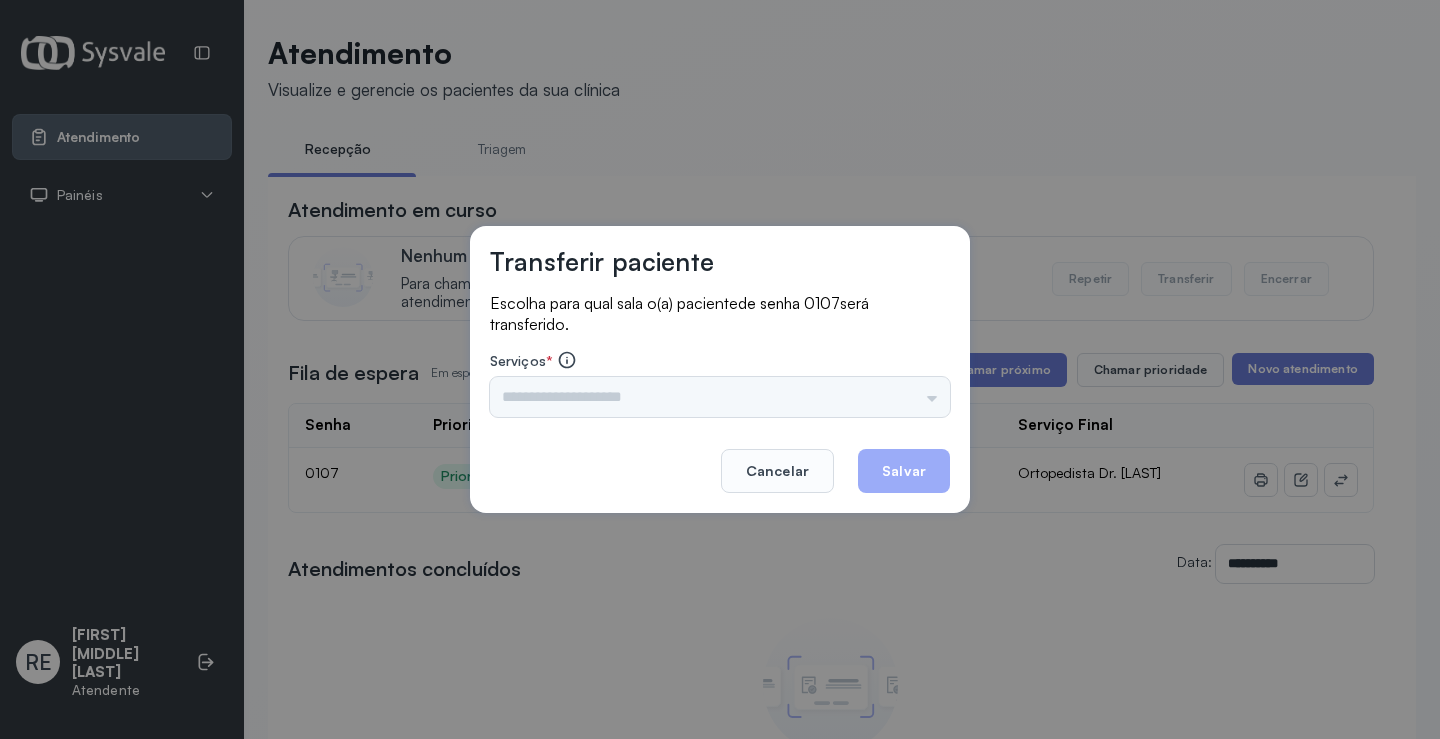 click on "Triagem Ortopedista Dr. Mauricio Ortopedista Dr. Ramon Ginecologista Dr. Amilton Ginecologista Dra. Luana Obstetra Dr. Orlindo Obstetra Dra. Vera Ultrassonografia Dr. Orlindo Ultrassonografia Dr. Amilton Consulta com Neurologista Dr. Ezir Reumatologista Dr. Juvenilson Endocrinologista Washington Dermatologista Dra. Renata Nefrologista Dr. Edvaldo Geriatra Dra. Vanessa Infectologista Dra. Vanessa Oftalmologista Dra. Consulta Proctologista/Cirurgia Geral Dra. Geislane Otorrinolaringologista Dr. Pedro Pequena Cirurgia Dr. Geislane Pequena Cirurgia Dr. AMILTON ECG Espirometria com Broncodilatador Espirometria sem Broncodilatador Ecocardiograma - Dra. Vanessa Viana Exame de PPD Enf. Jane Raquel RETIRADA DE CERUME DR. PEDRO VACINAÇÃO Preventivo Enf. Luciana Preventivo Enf. Tiago Araujo Consulta de Enfermagem Enf. Tiago Consulta de Enfermagem Enf. Luciana Consulta  Cardiologista Dr. Everson Consulta Enf. Jane Raquel Dispensação de Medicação Agendamento Consulta Enf. Tiago Agendamento consulta Enf. Luciana" at bounding box center (720, 397) 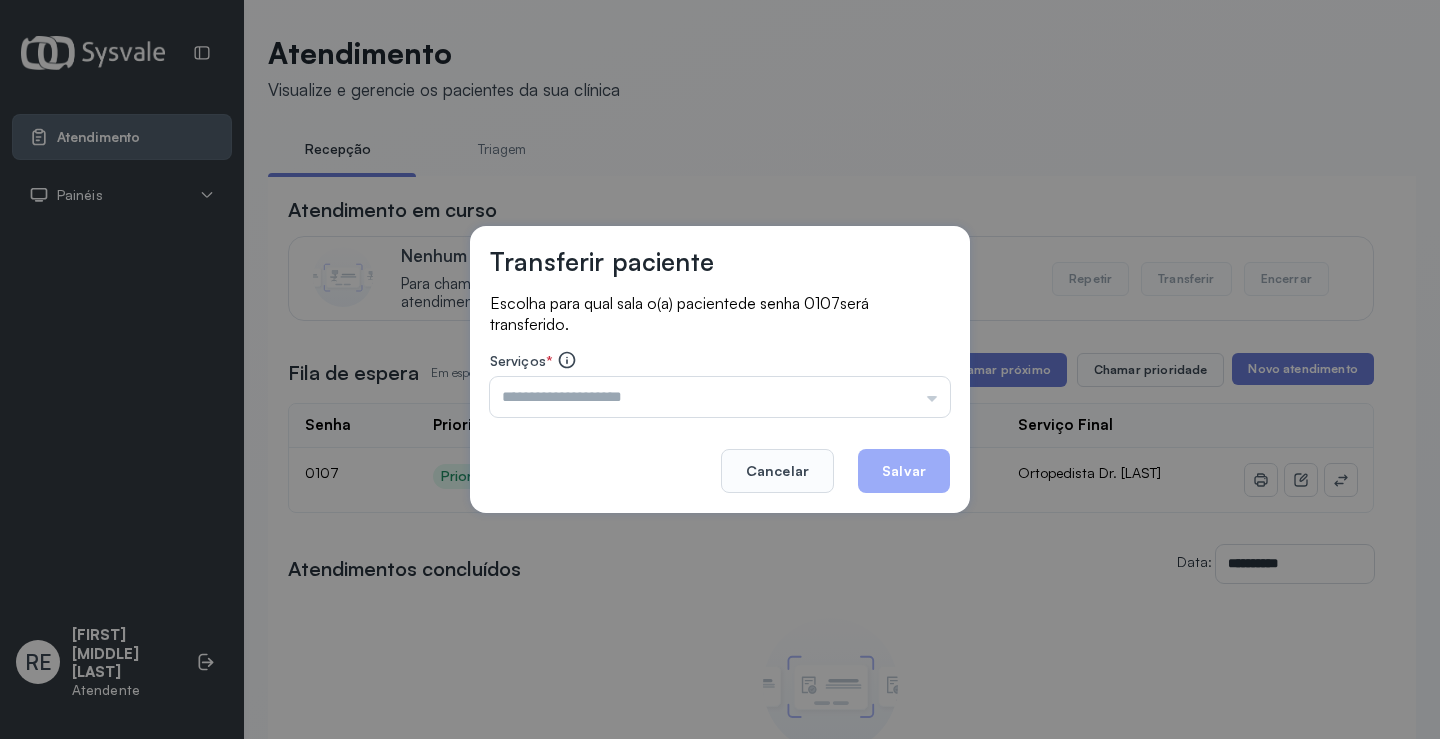click at bounding box center (720, 397) 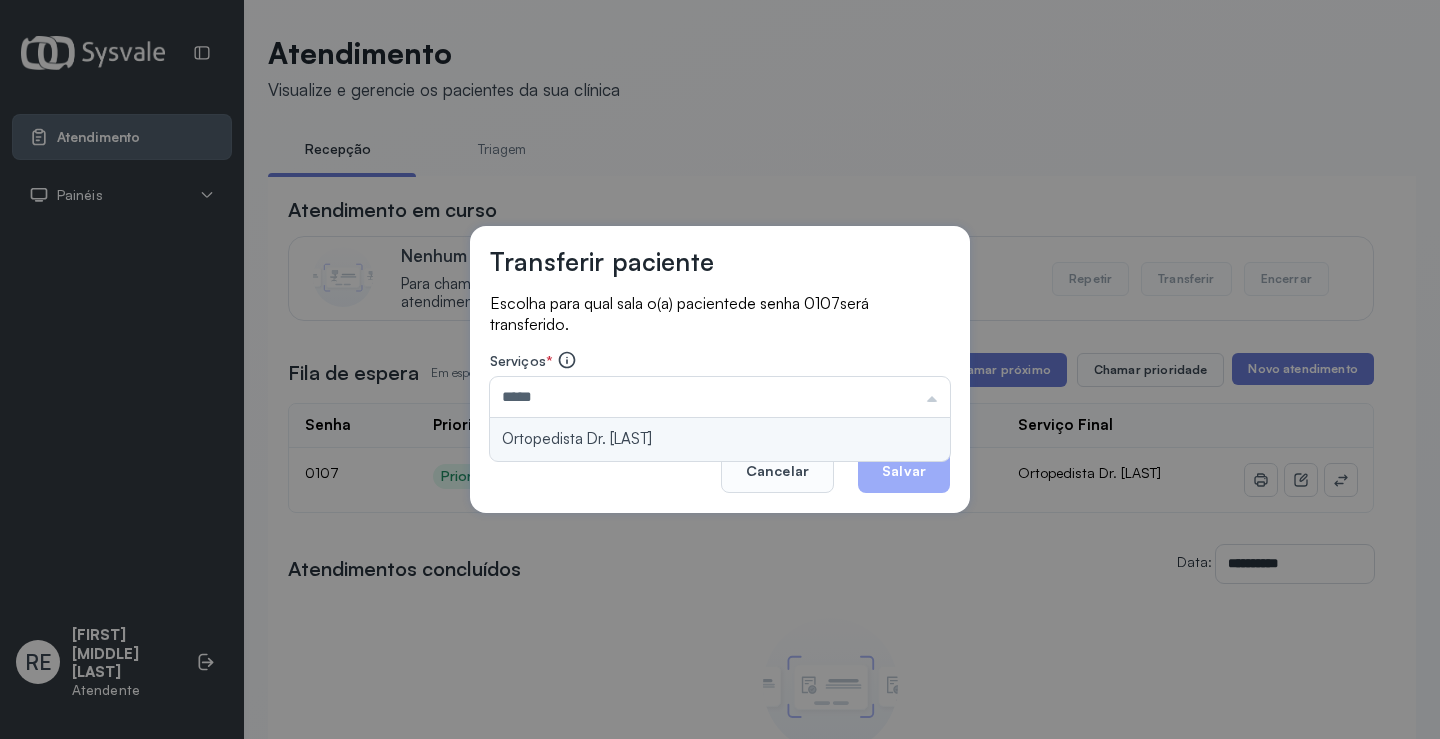 type on "**********" 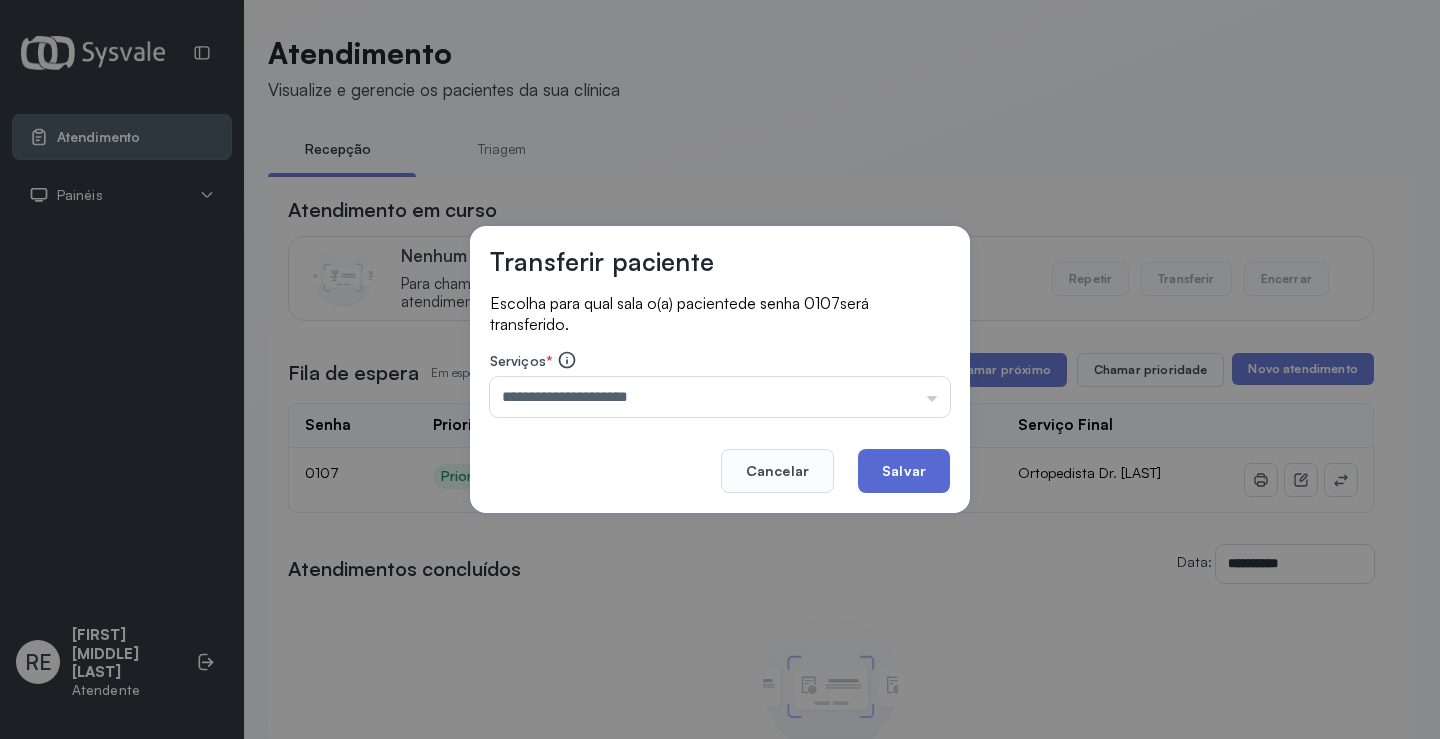 click on "Salvar" 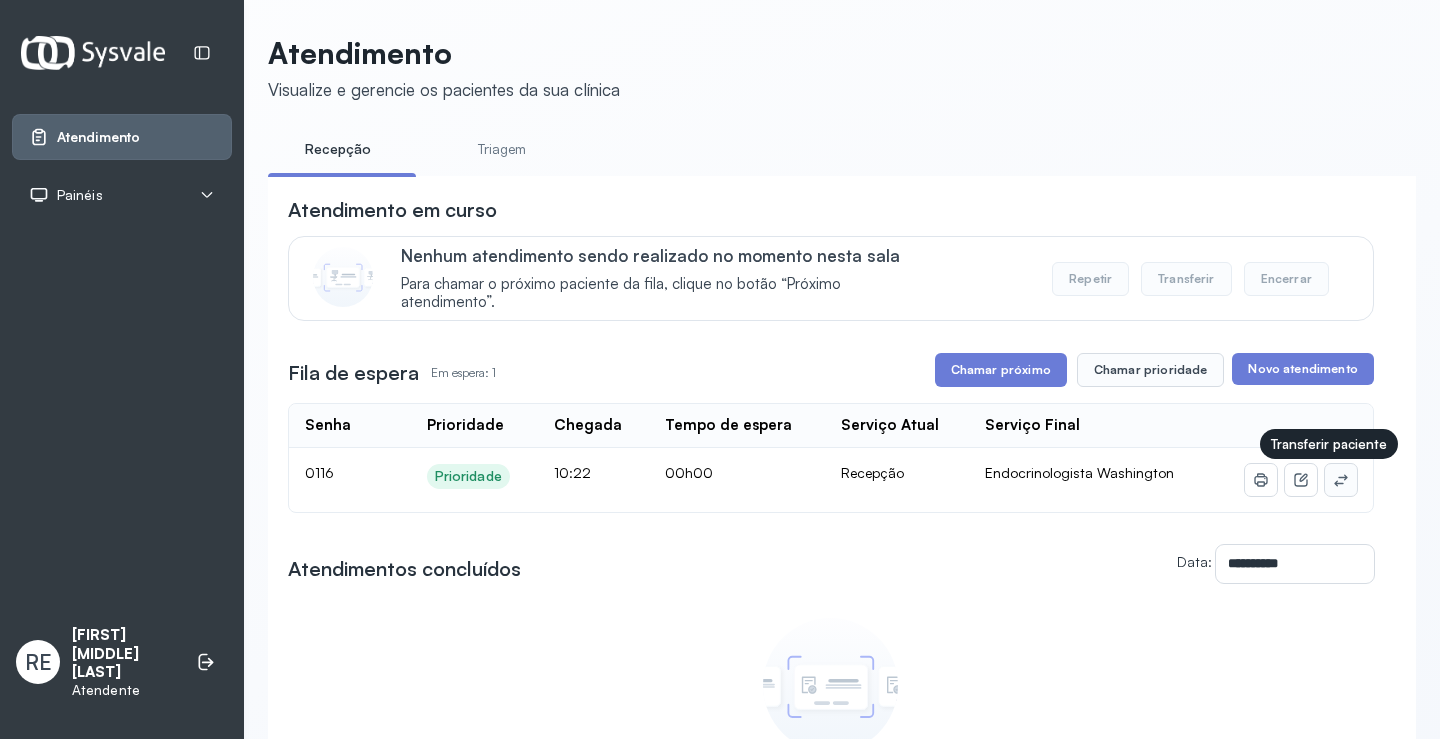 click 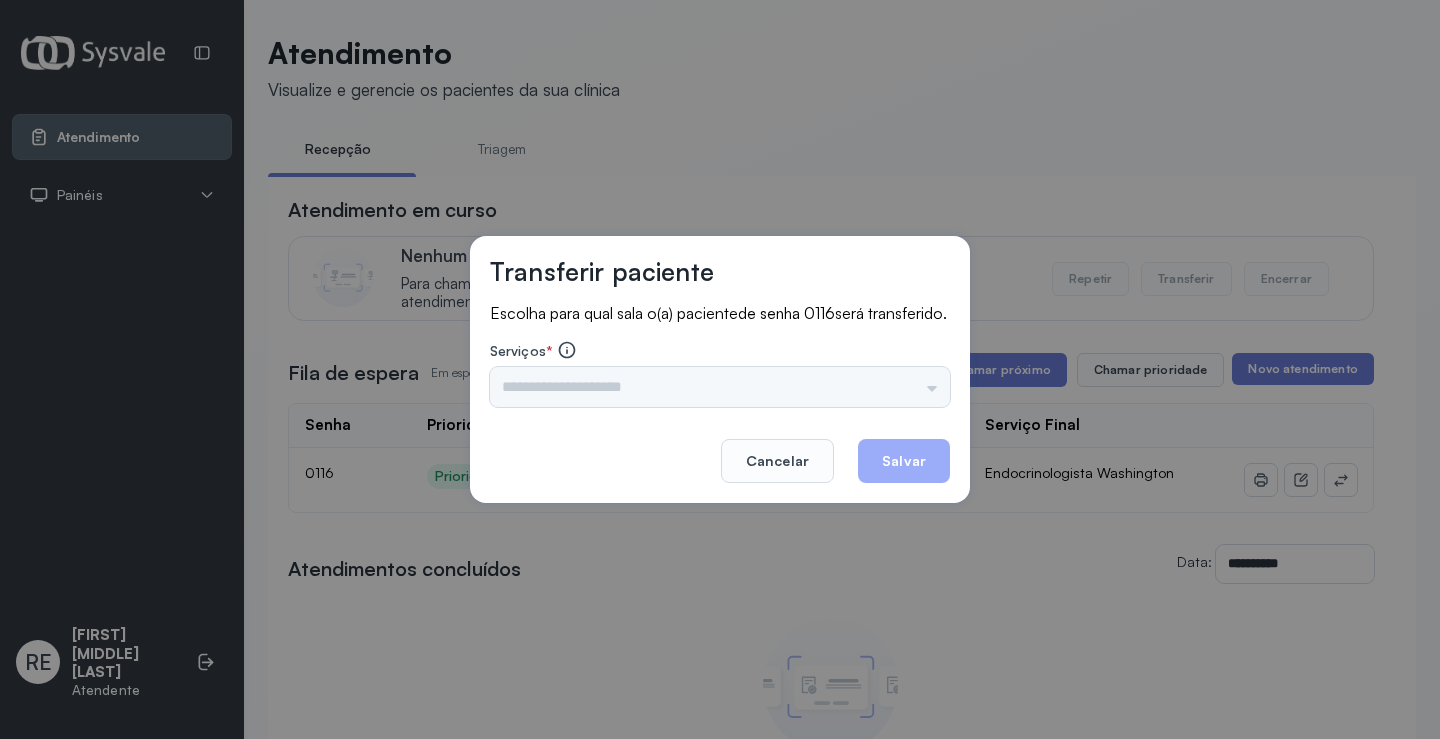 drag, startPoint x: 584, startPoint y: 368, endPoint x: 590, endPoint y: 409, distance: 41.4367 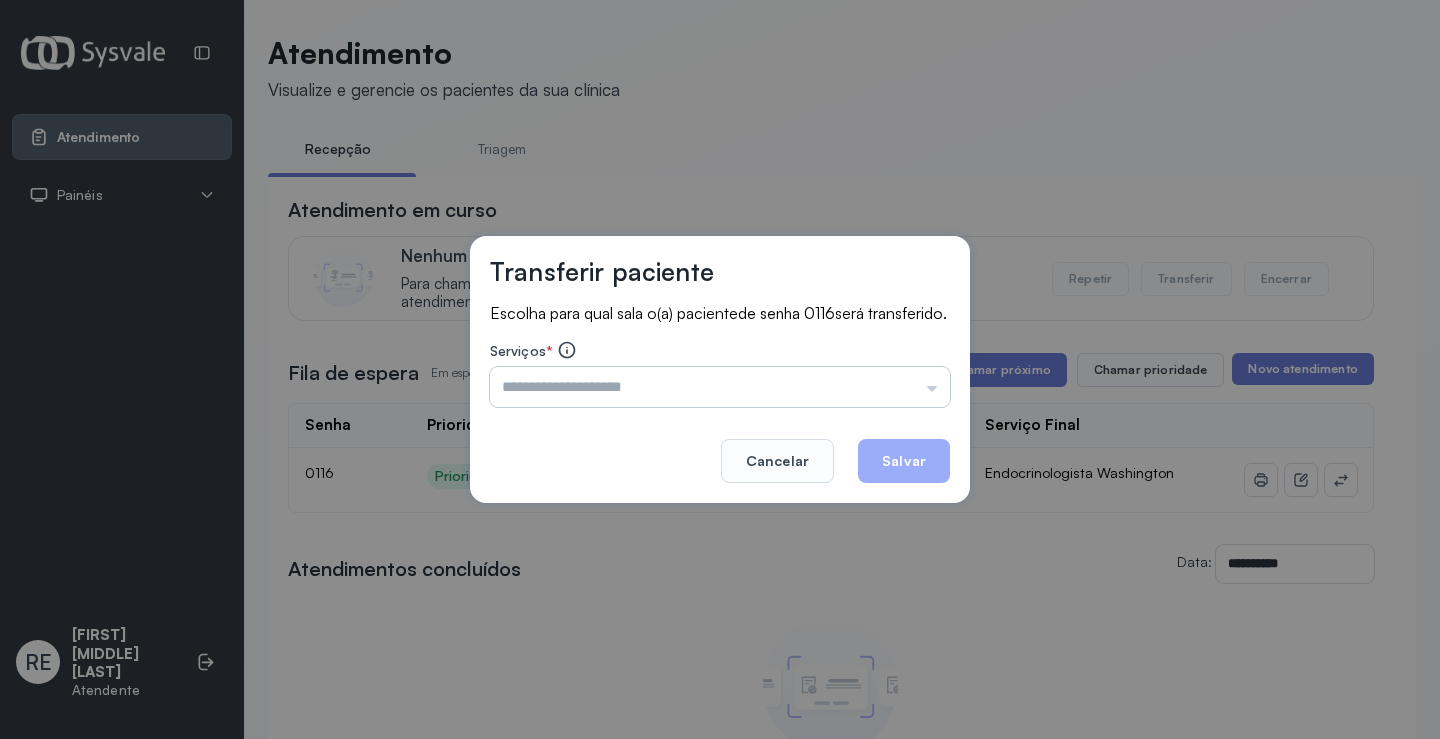 click at bounding box center [720, 387] 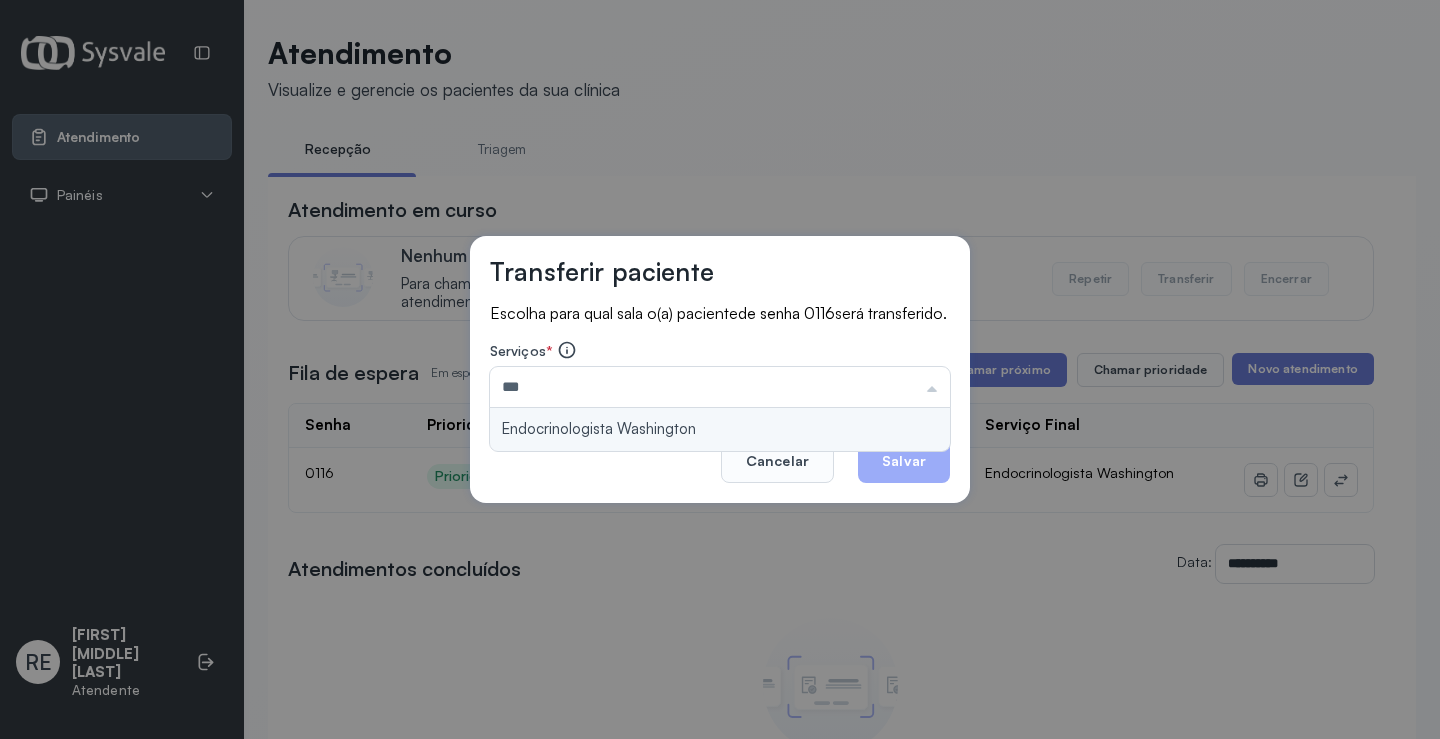 type on "**********" 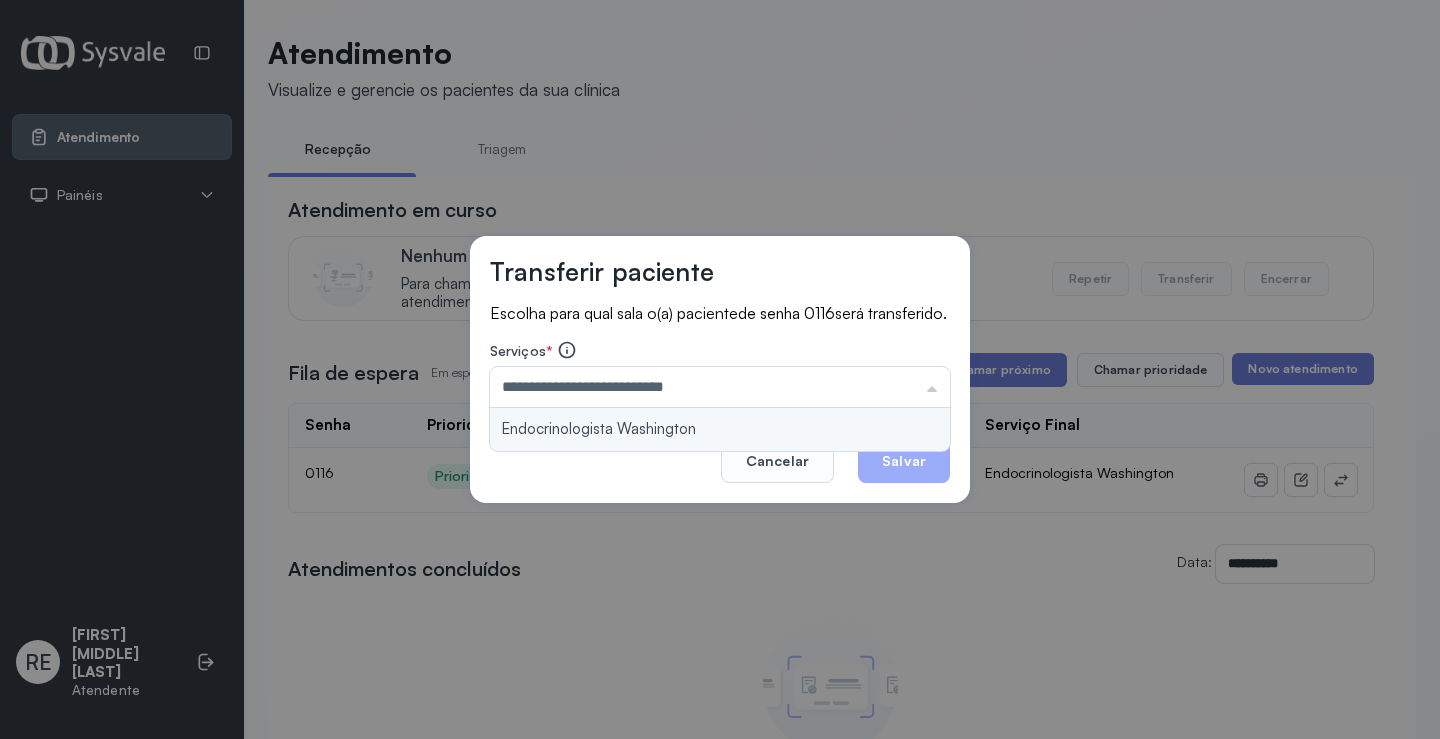 click on "**********" at bounding box center [720, 370] 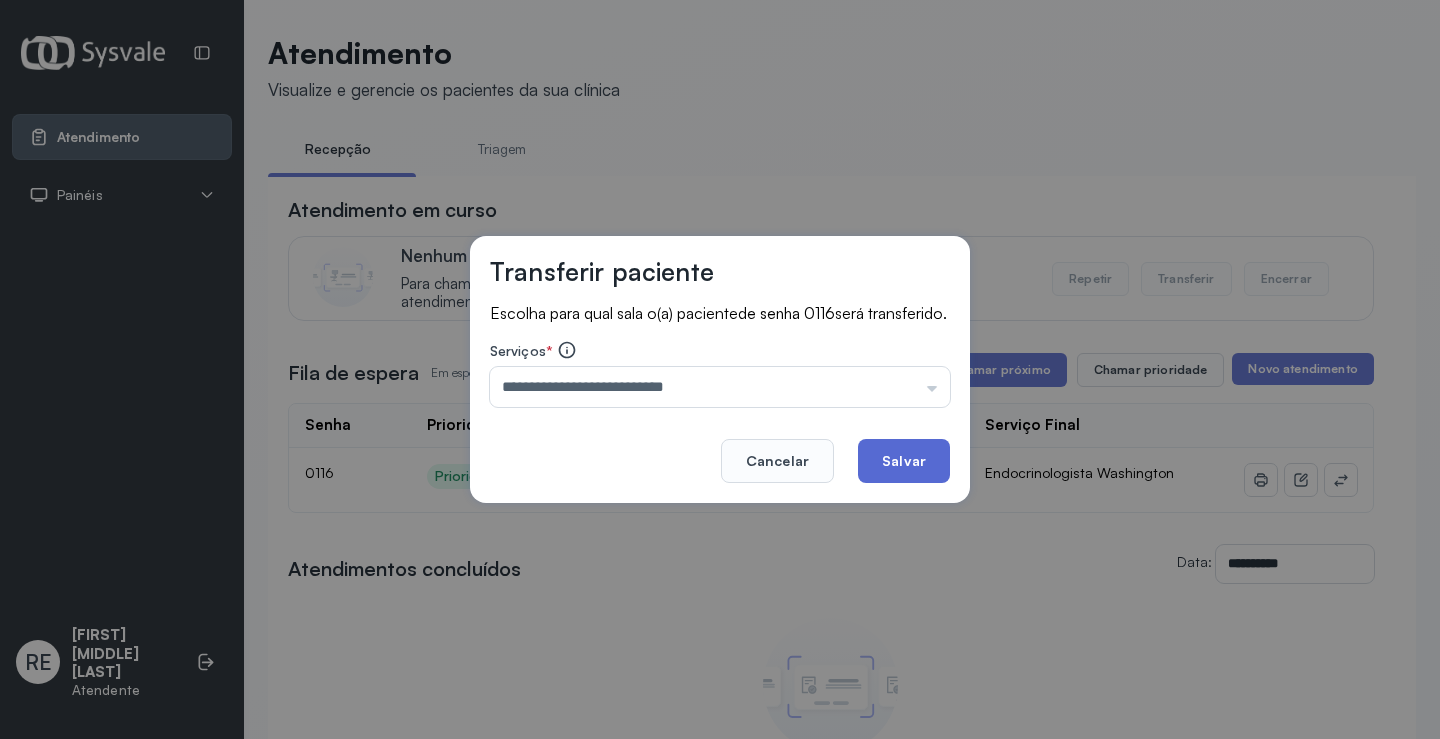 click on "Salvar" 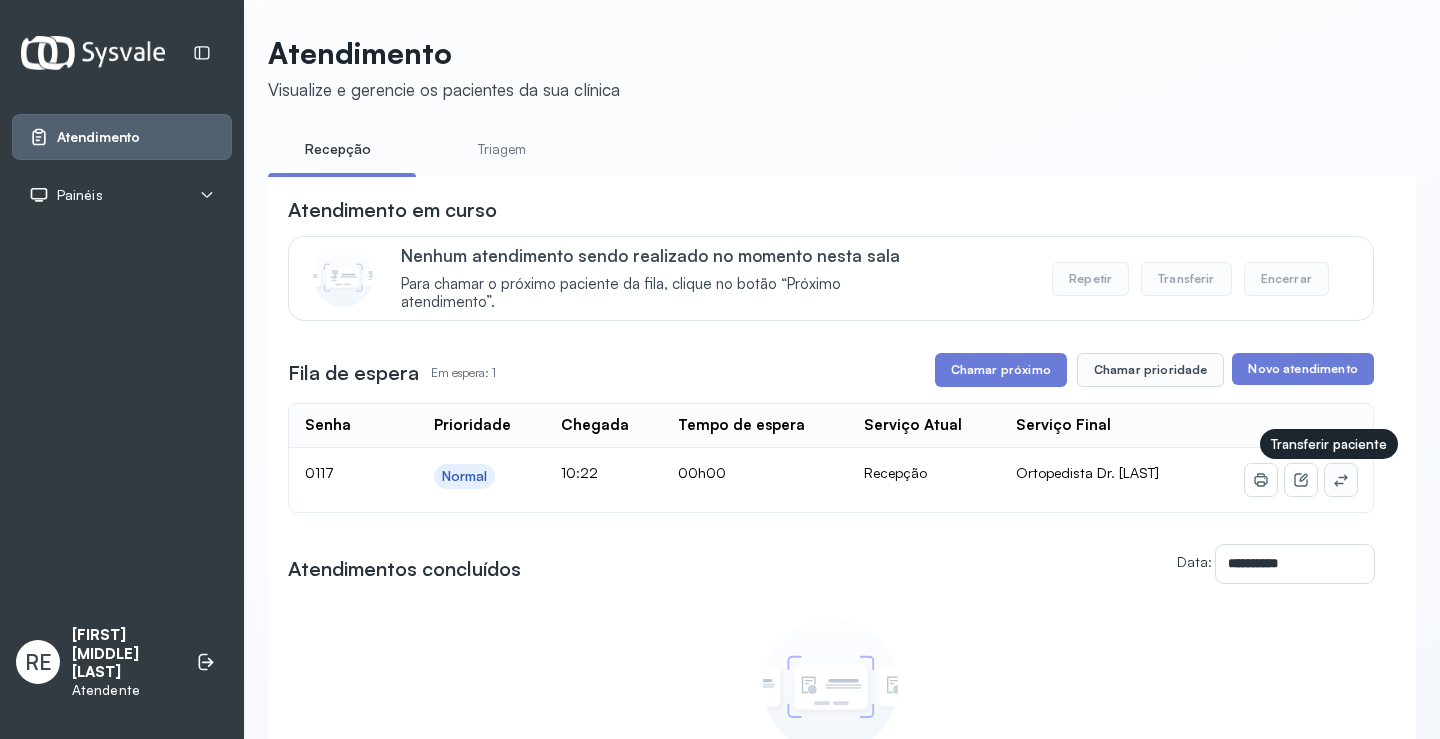 click 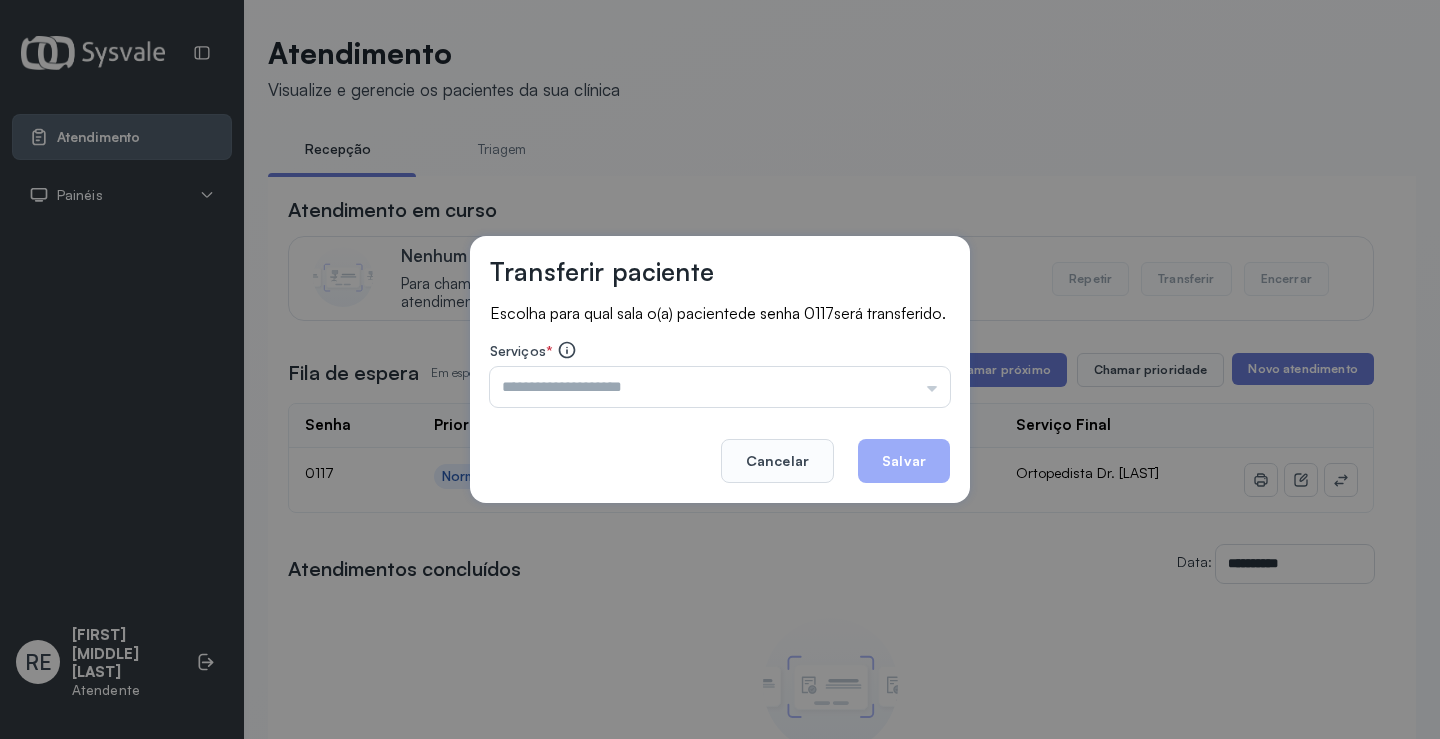 click at bounding box center [720, 387] 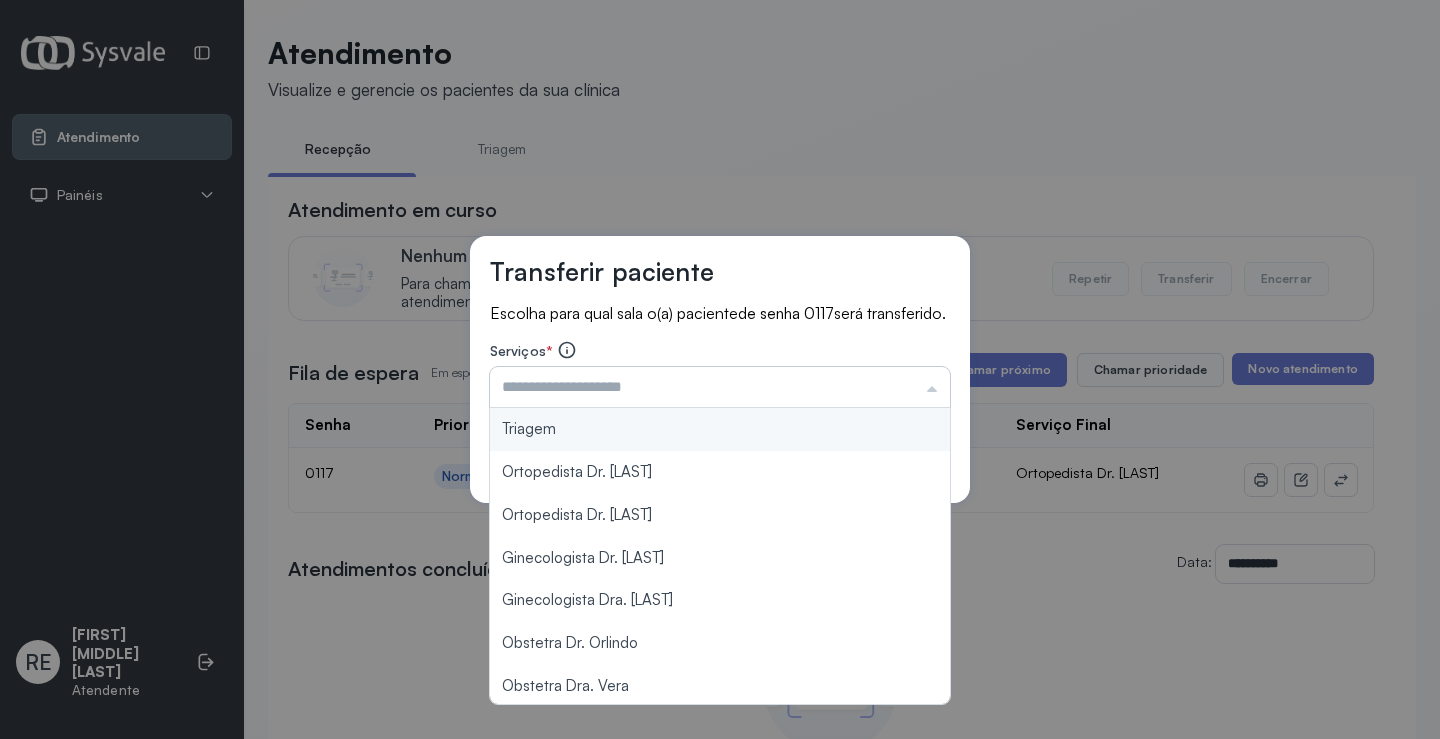 click at bounding box center [720, 387] 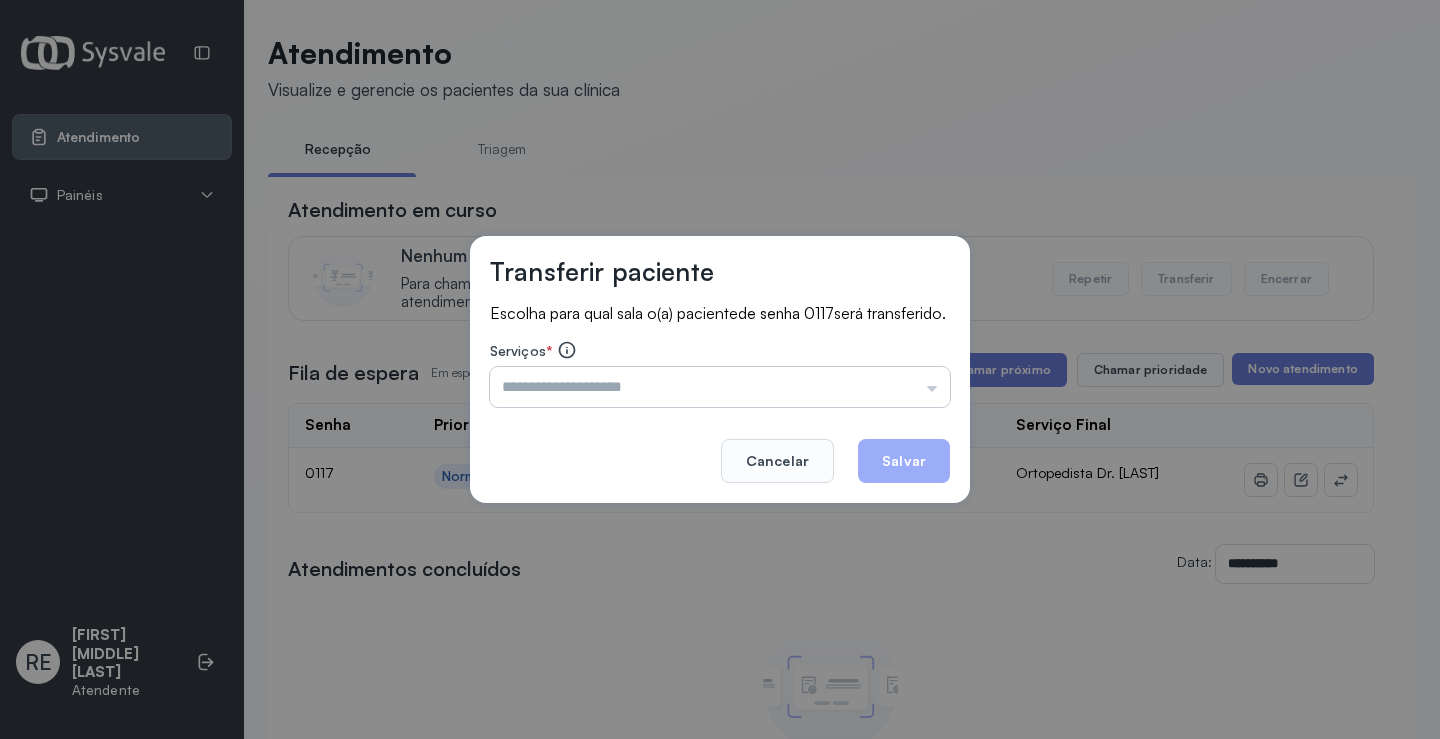 click at bounding box center (720, 387) 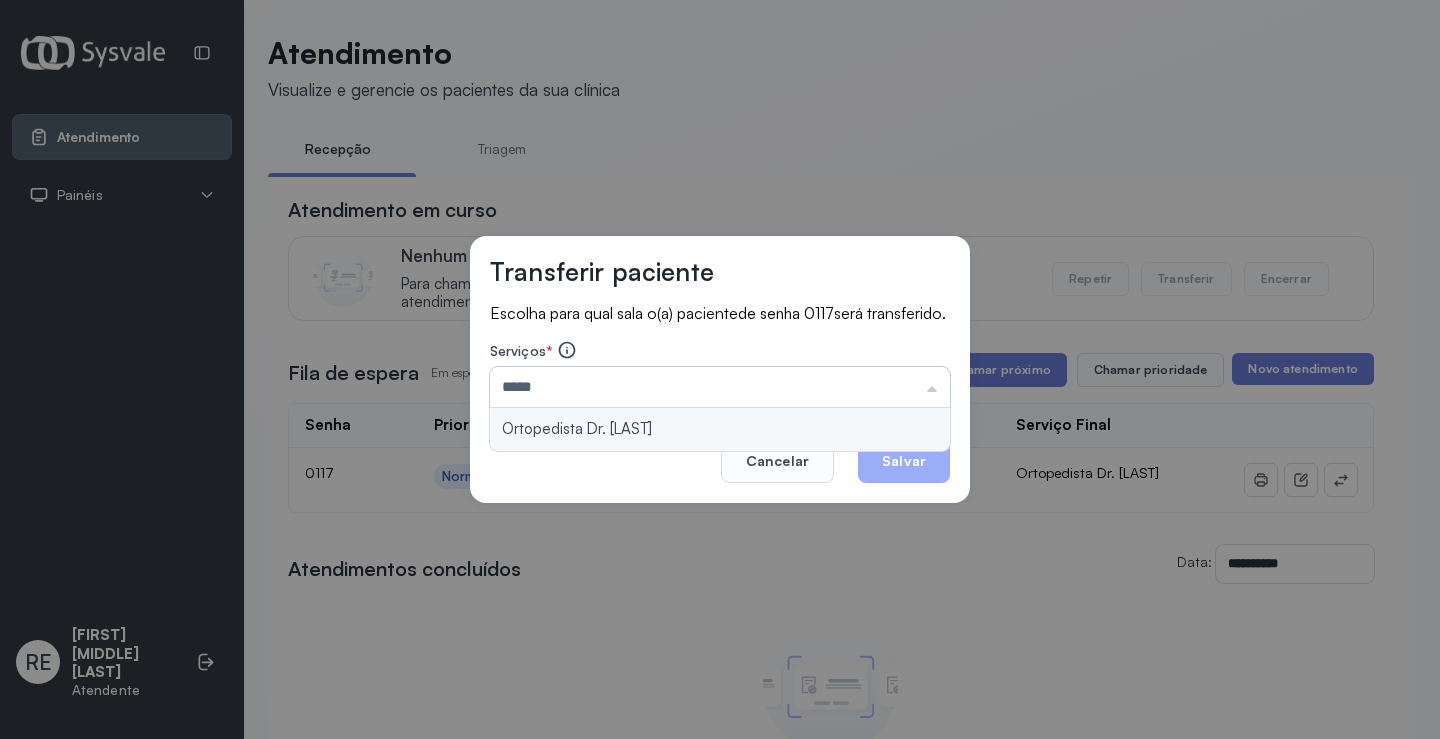 type on "**********" 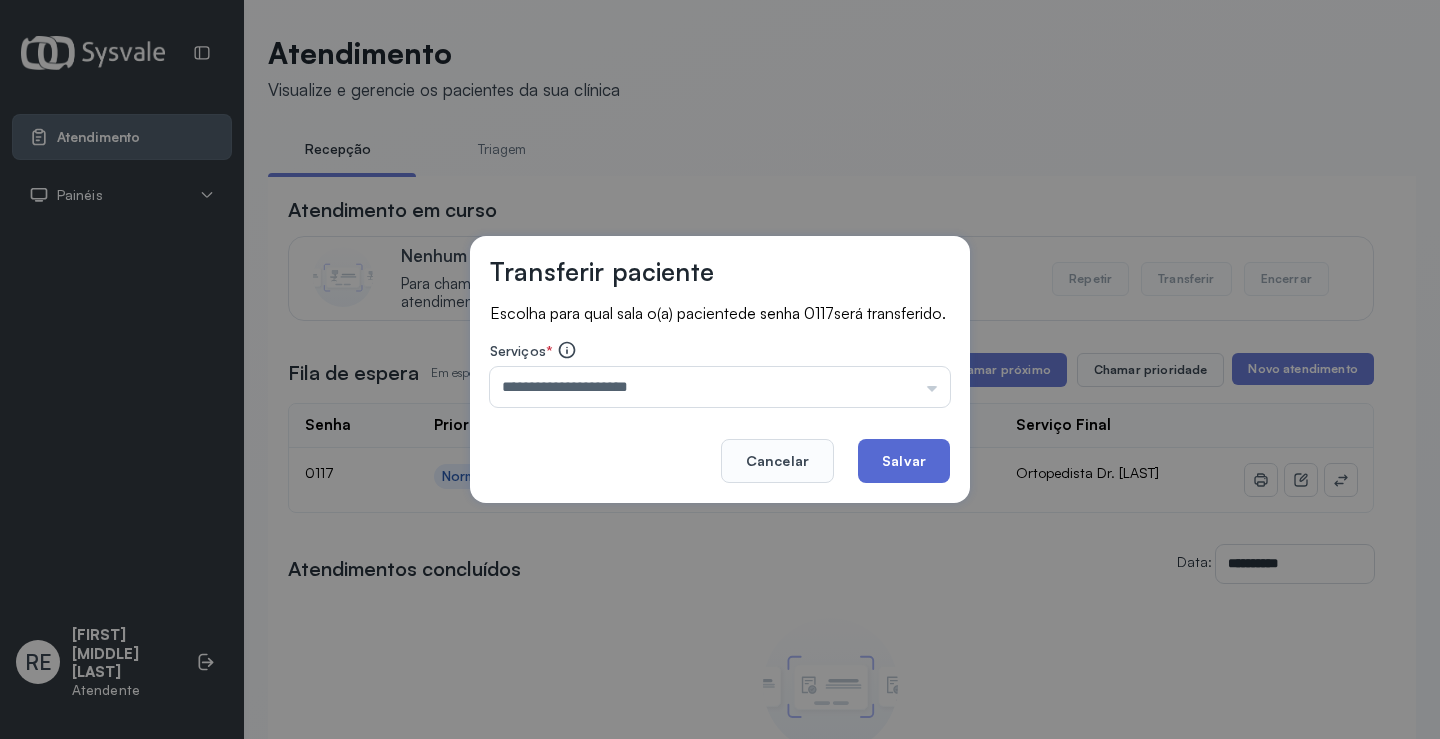 click on "Salvar" 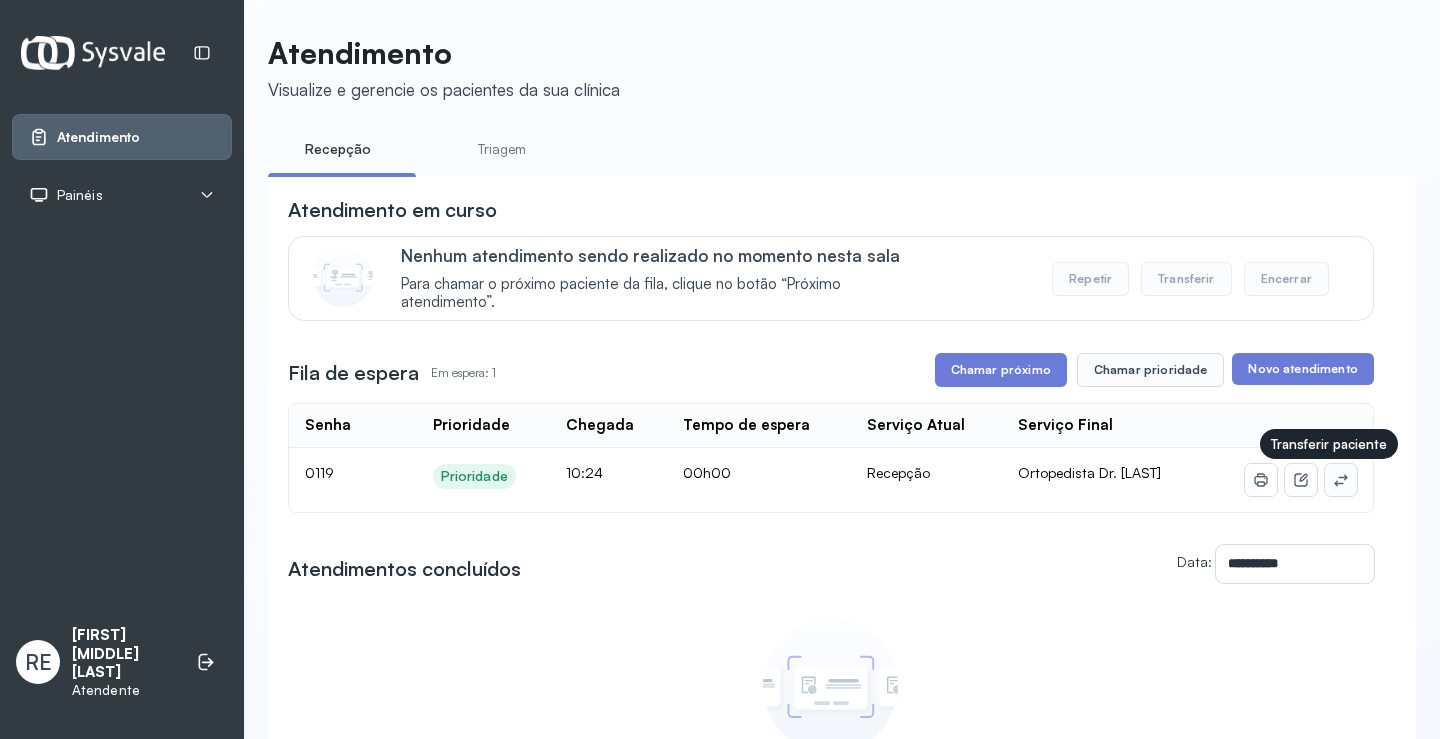 click 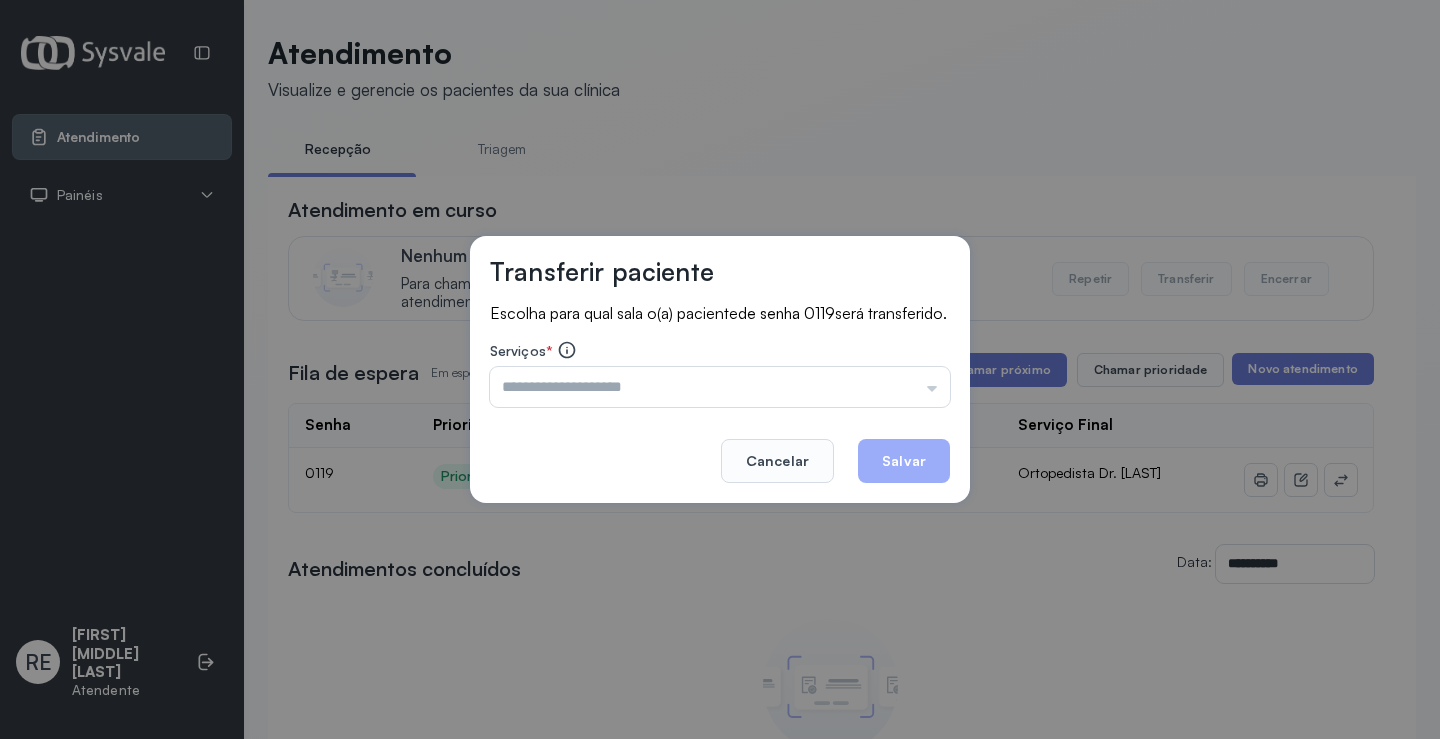 click at bounding box center [720, 387] 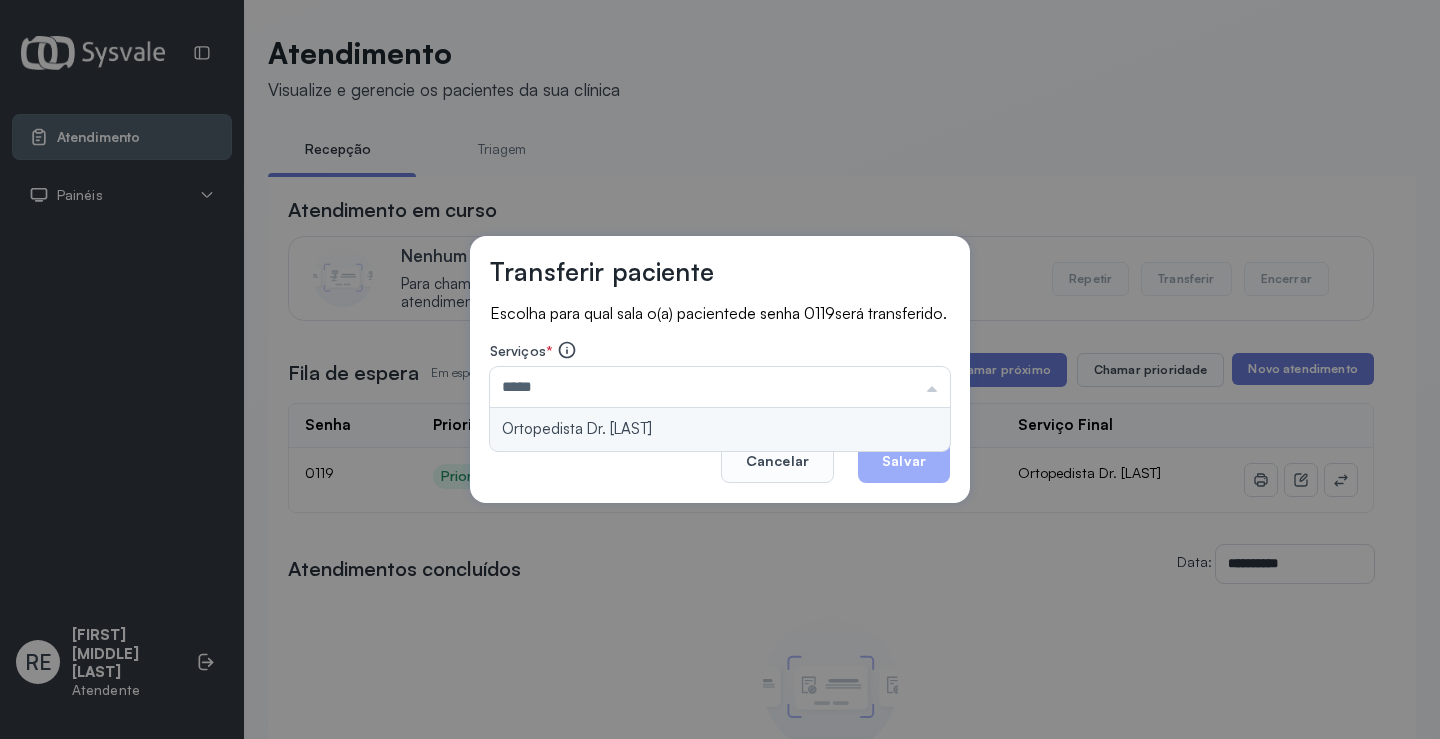 type on "**********" 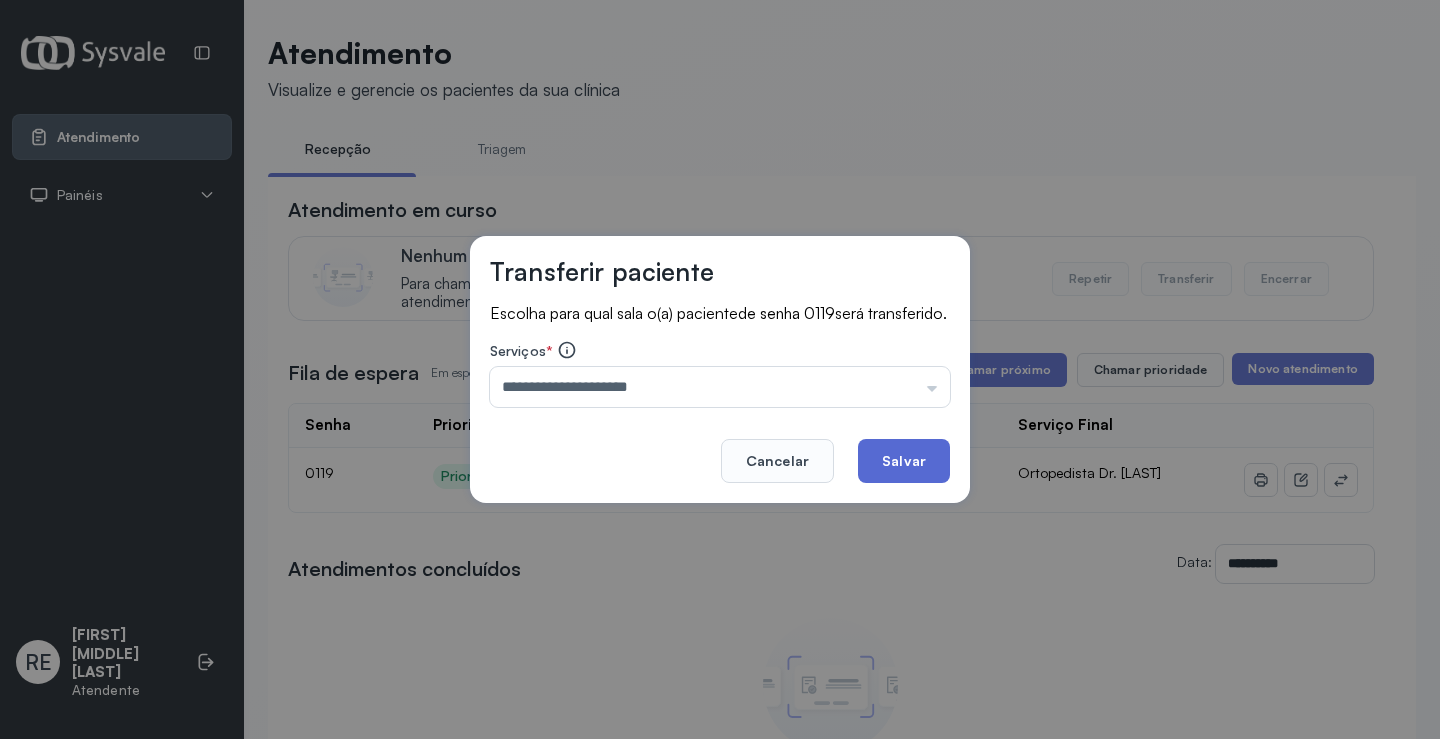 click on "Salvar" 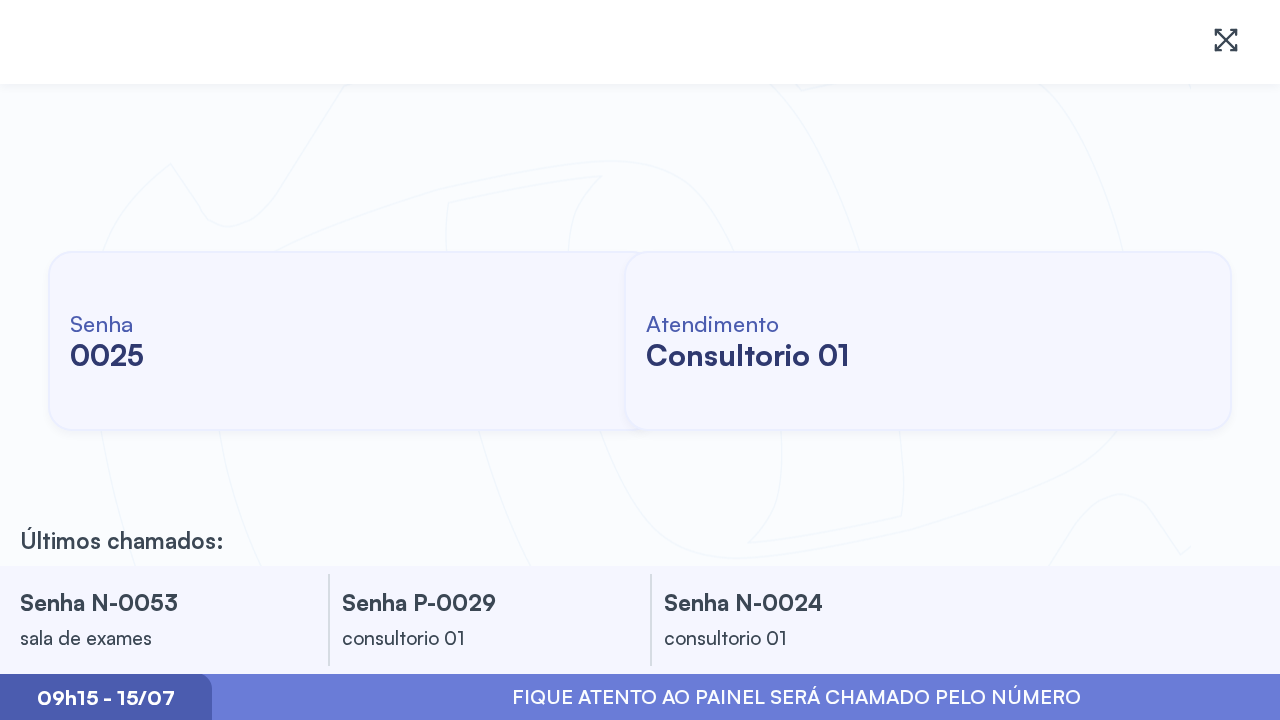 scroll, scrollTop: 0, scrollLeft: 0, axis: both 